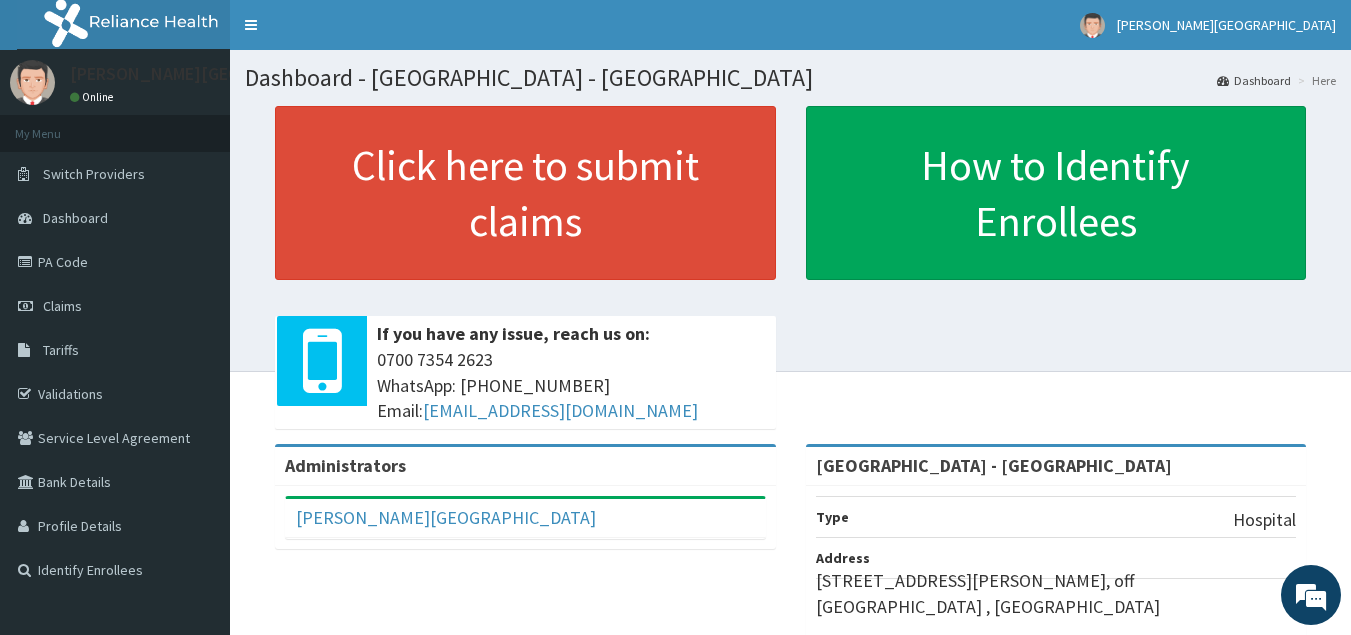 scroll, scrollTop: 0, scrollLeft: 0, axis: both 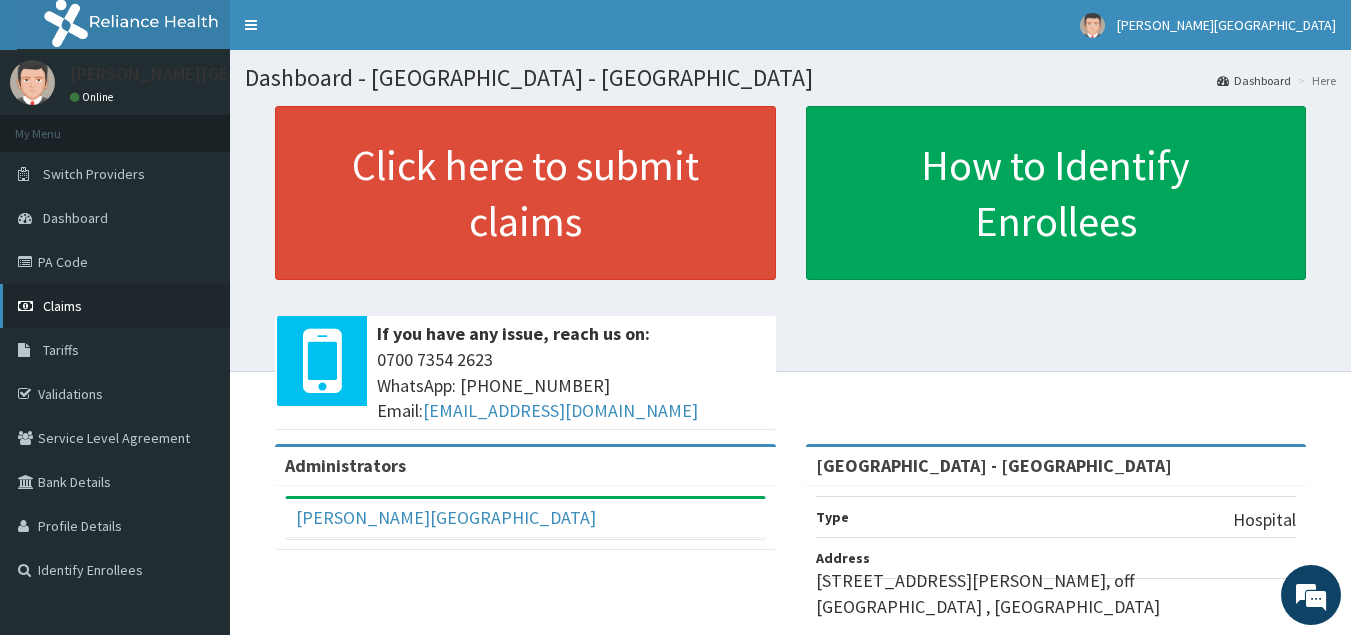 click on "Claims" at bounding box center [62, 306] 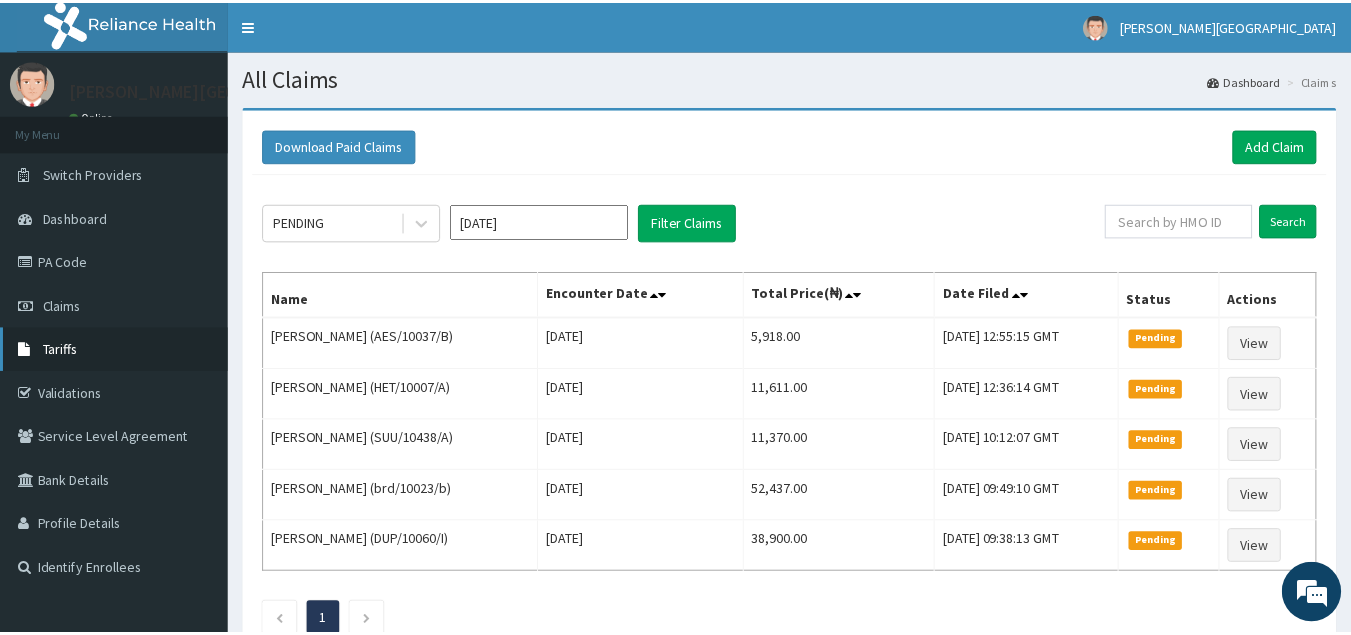 scroll, scrollTop: 0, scrollLeft: 0, axis: both 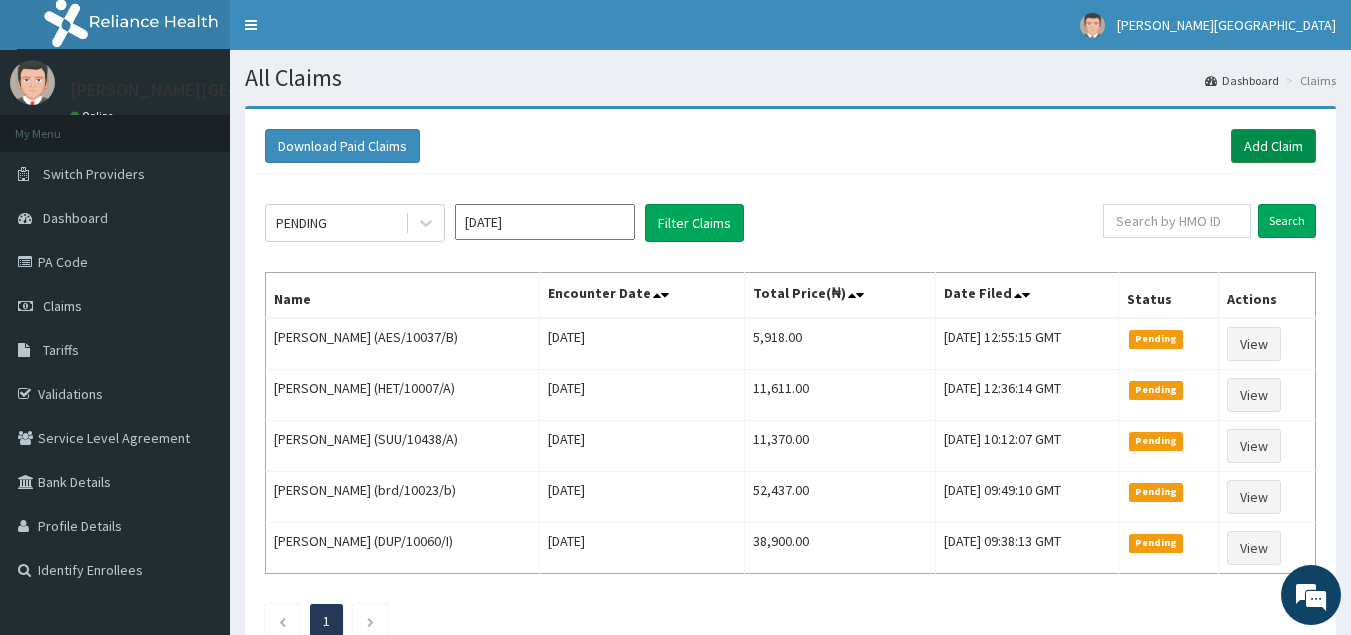 click on "Add Claim" at bounding box center [1273, 146] 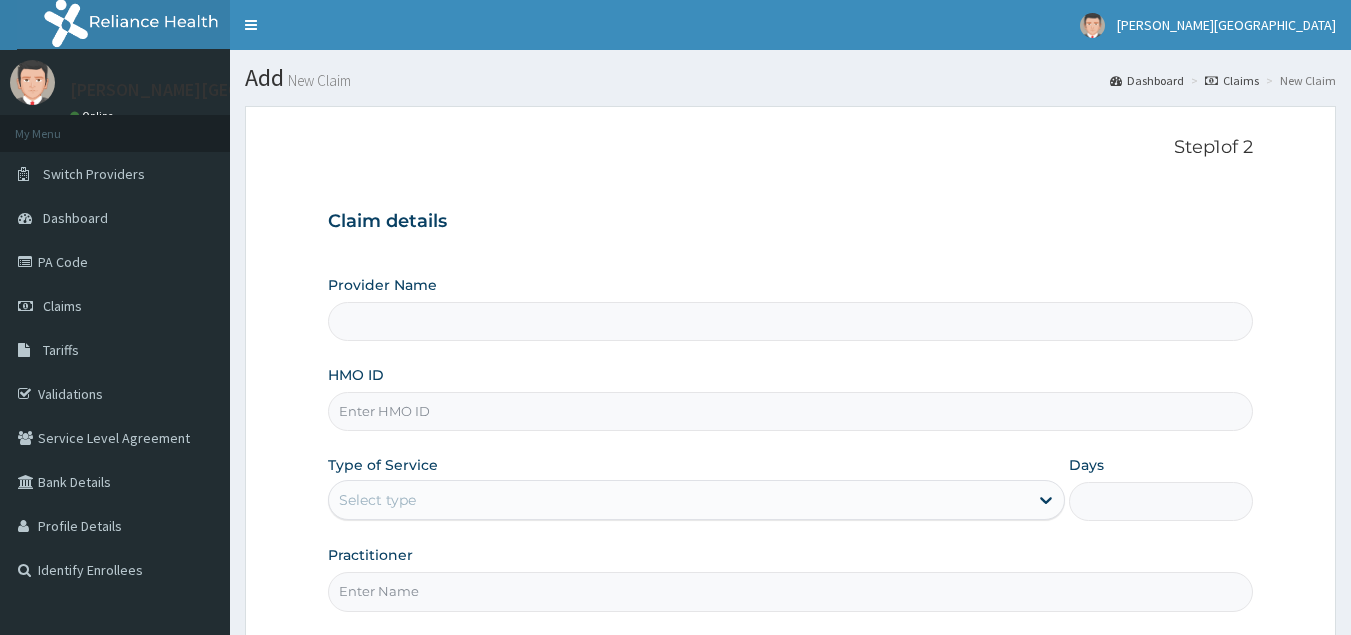 scroll, scrollTop: 0, scrollLeft: 0, axis: both 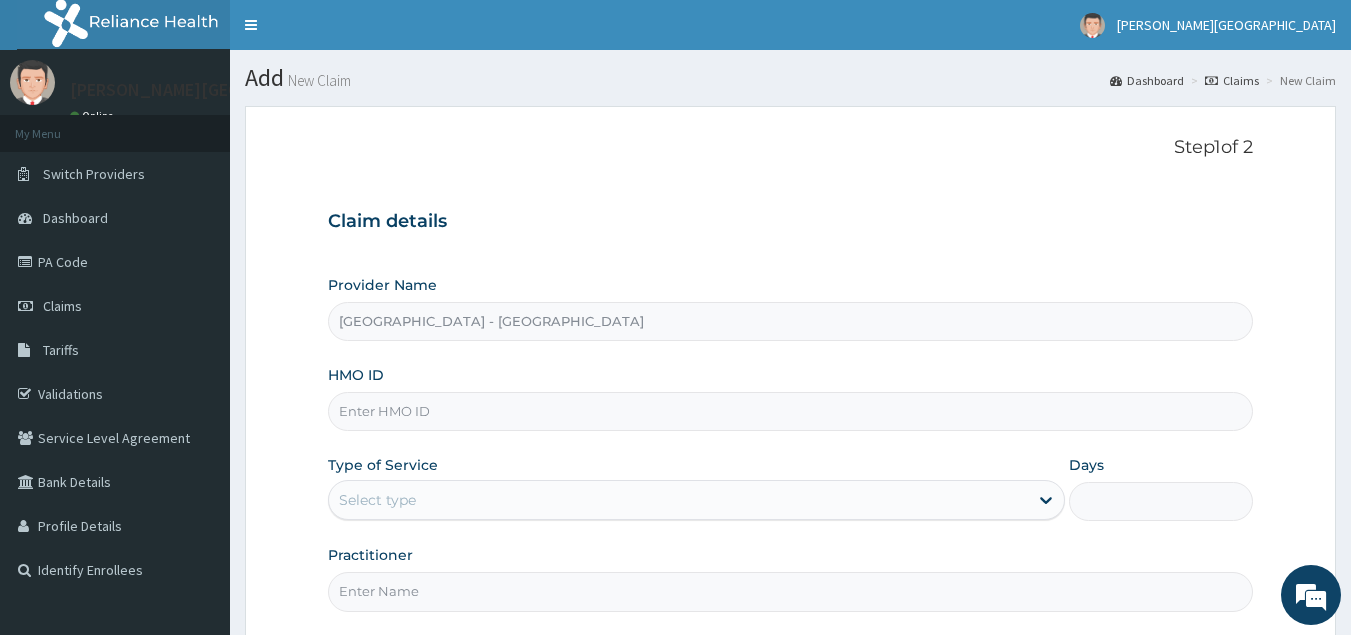 click on "HMO ID" at bounding box center (791, 411) 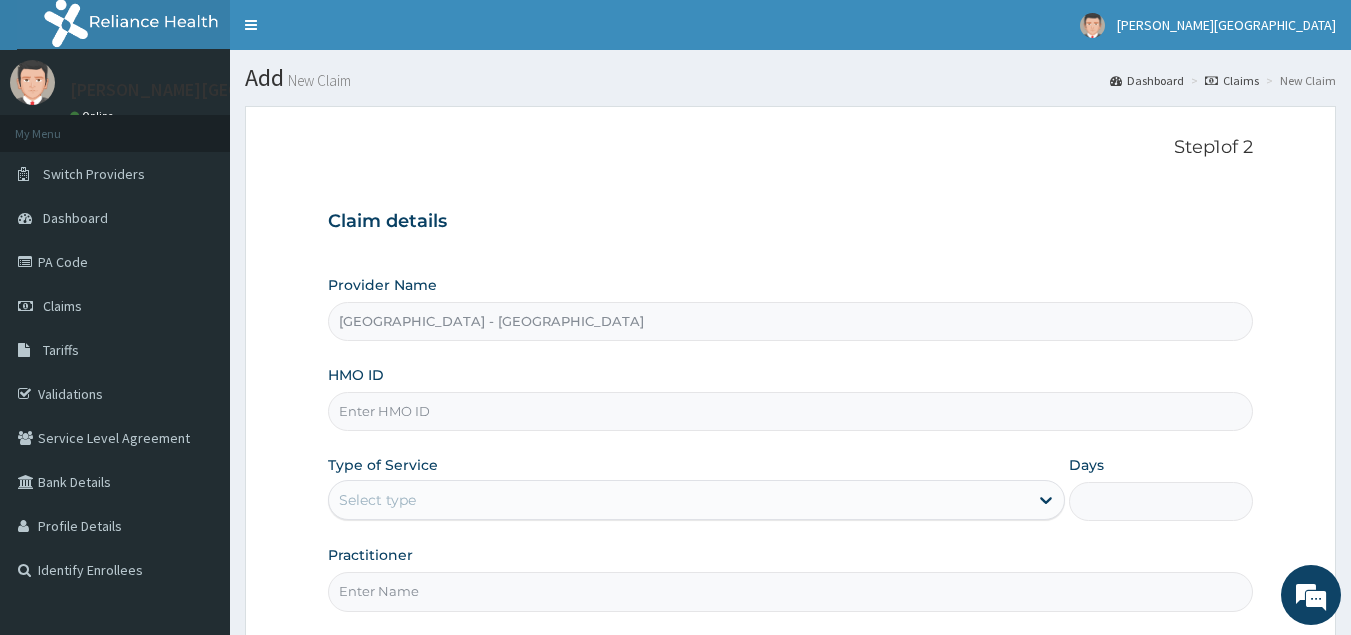 paste on "CHL/10998/B" 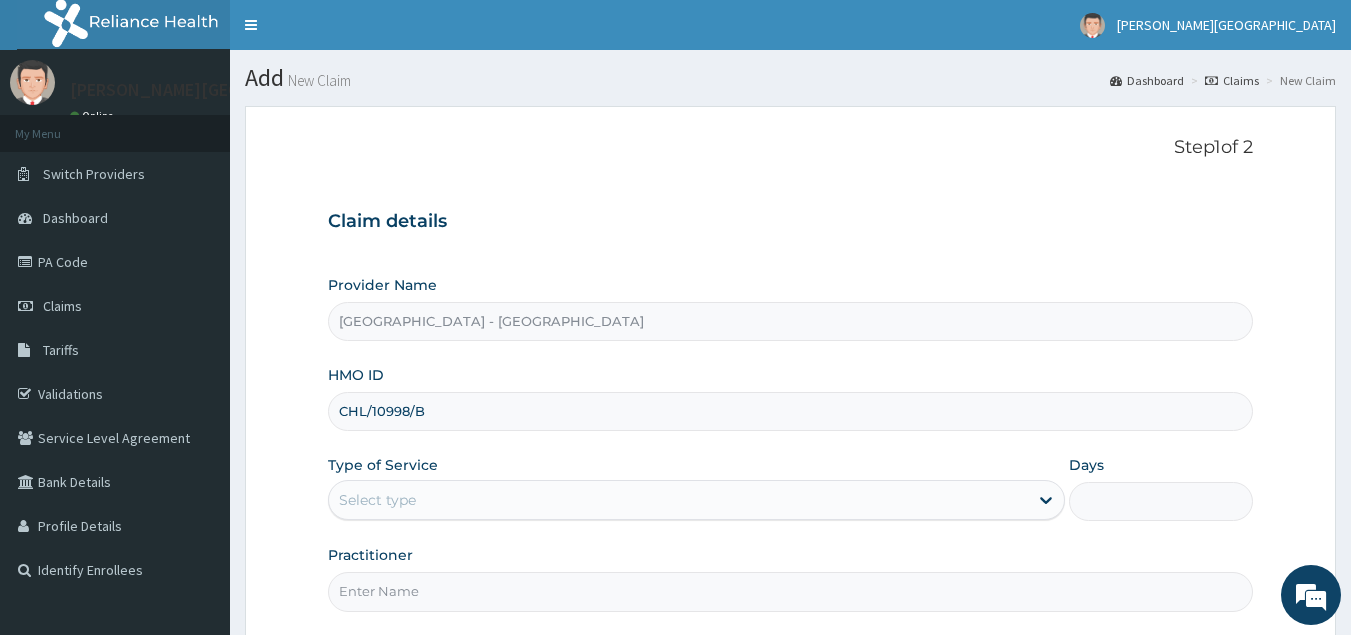 click on "CHL/10998/B" at bounding box center (791, 411) 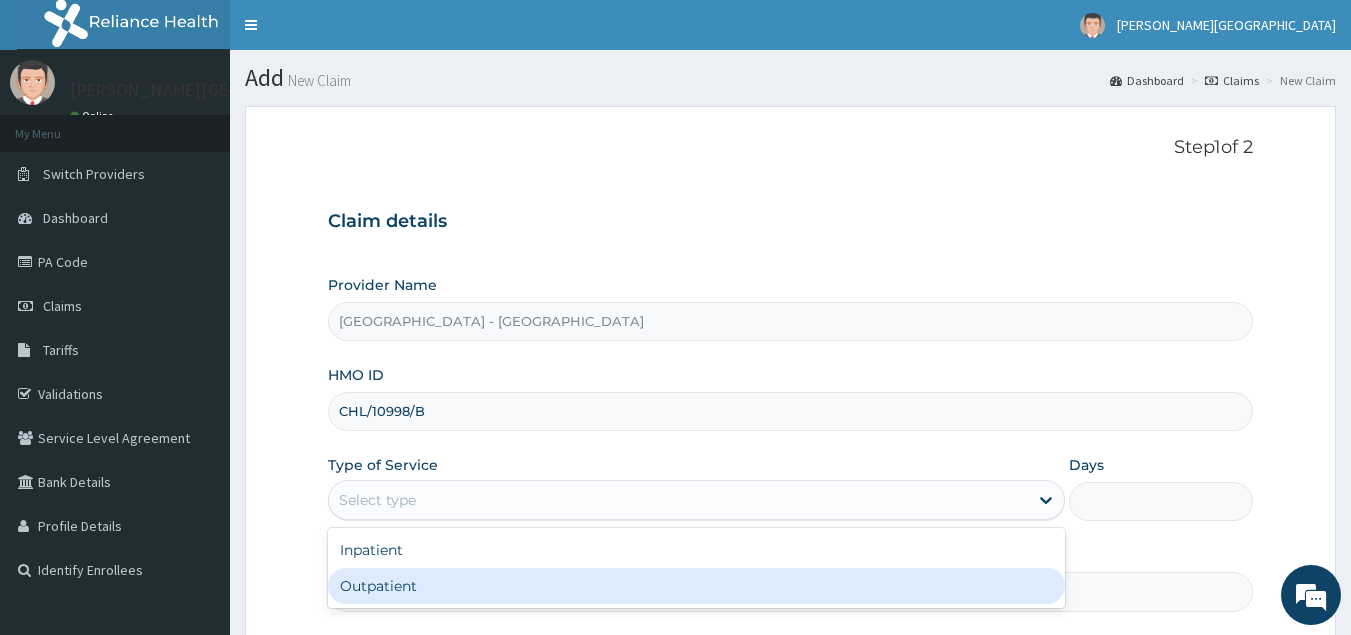 click on "Outpatient" at bounding box center (696, 586) 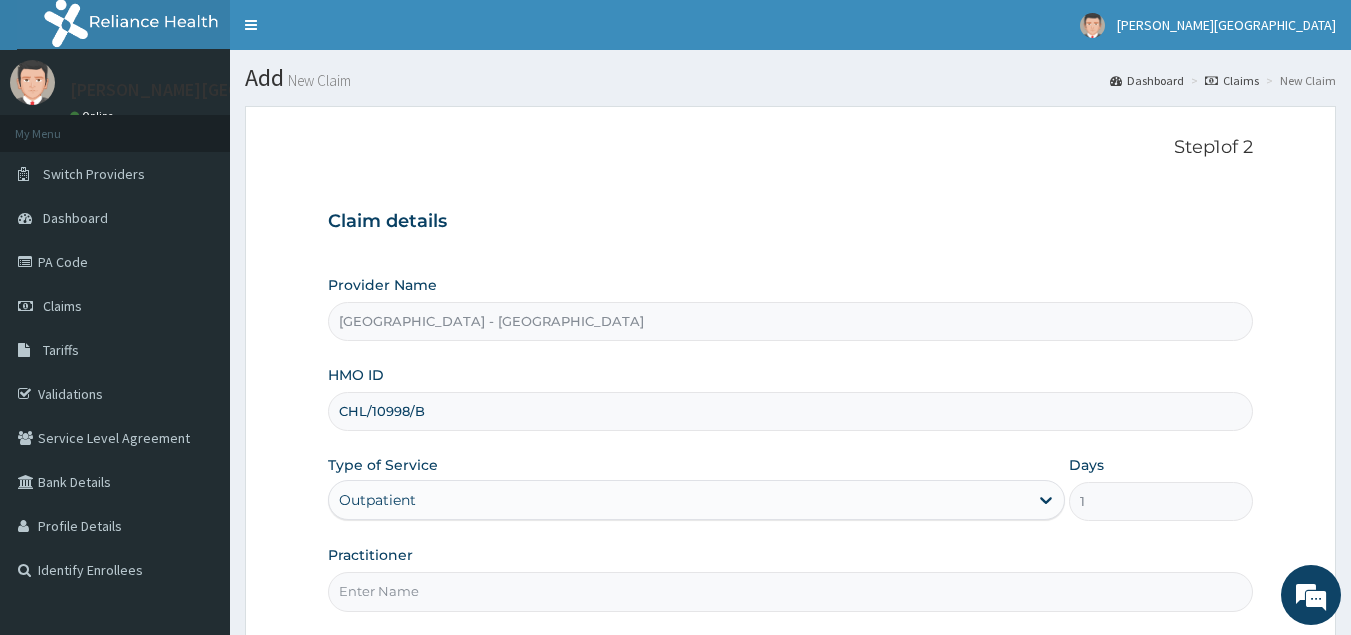 click on "Practitioner" at bounding box center [791, 591] 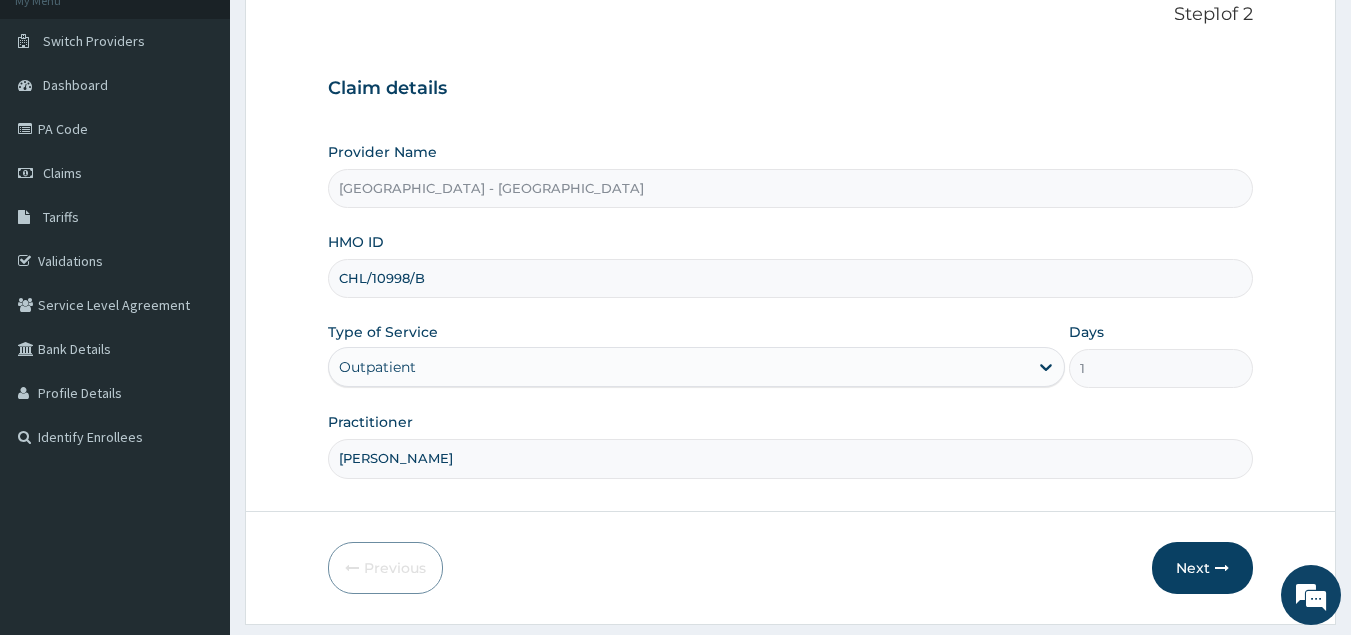 scroll, scrollTop: 189, scrollLeft: 0, axis: vertical 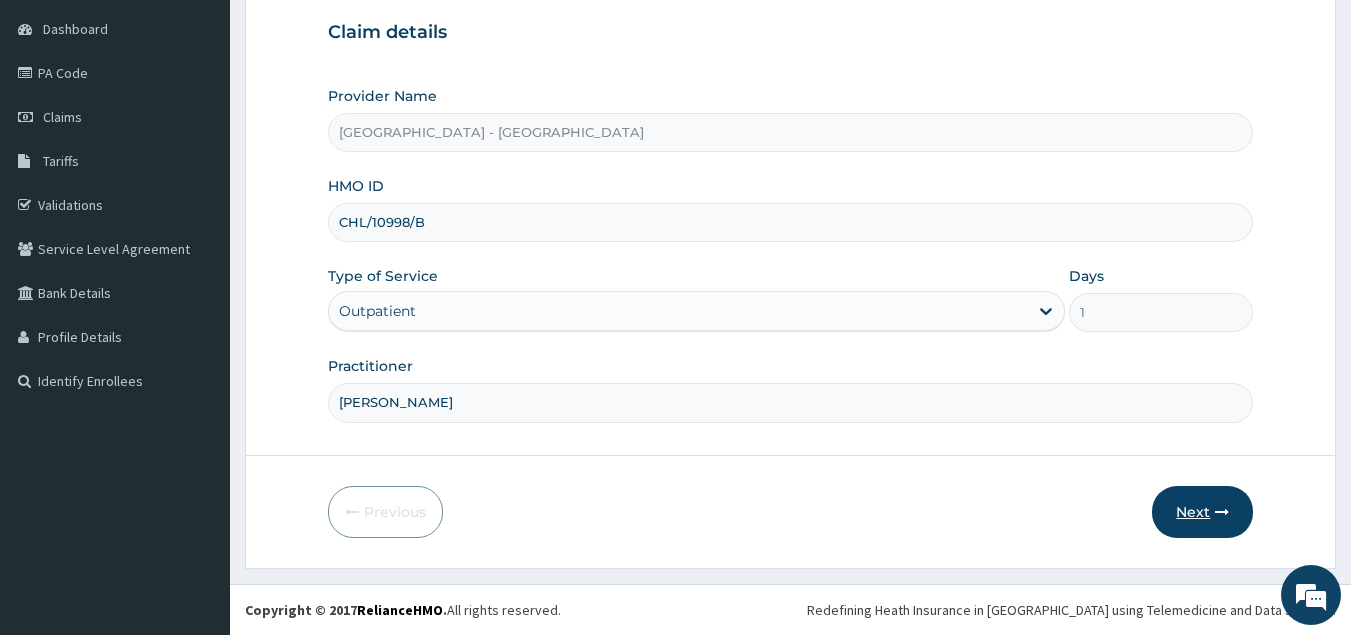 click on "Next" at bounding box center [1202, 512] 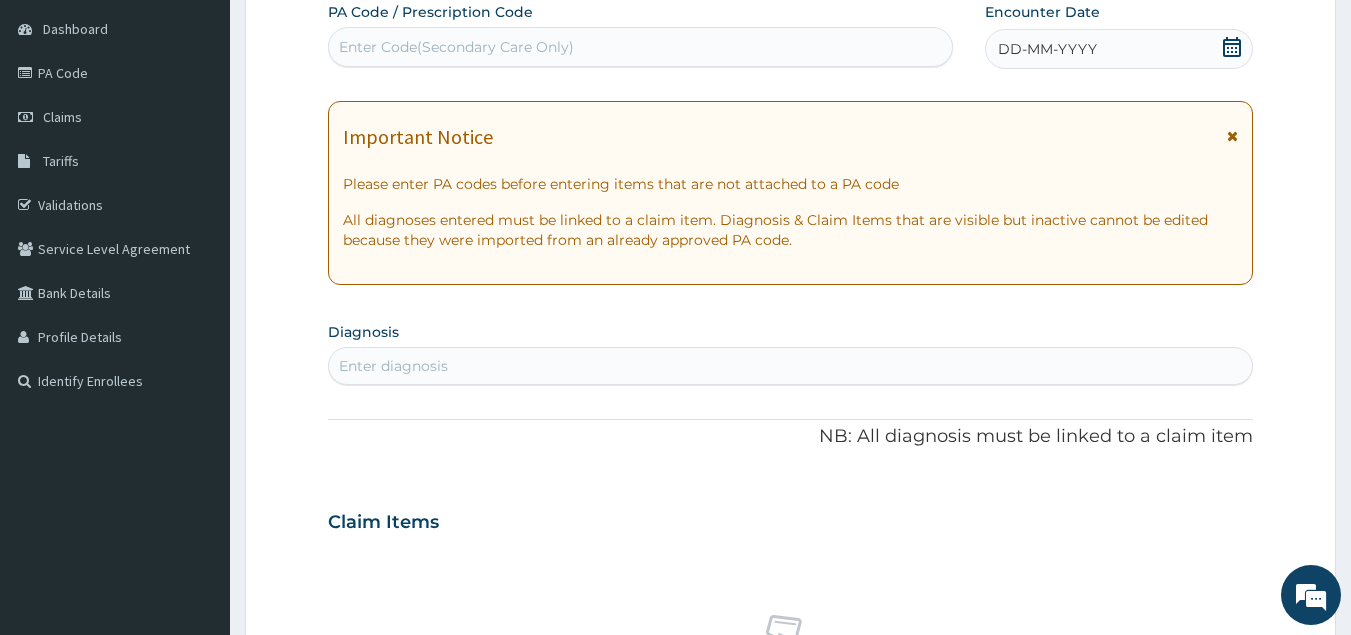 click on "Enter Code(Secondary Care Only)" at bounding box center [456, 47] 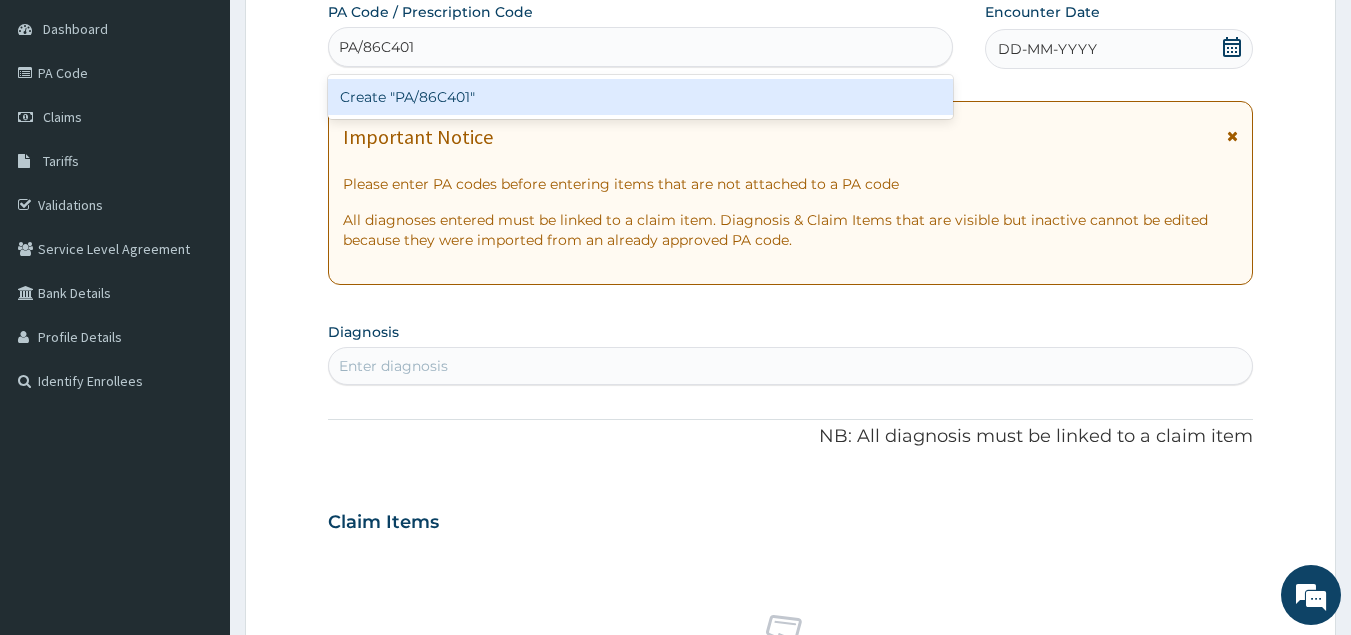 click on "Create "PA/86C401"" at bounding box center [641, 97] 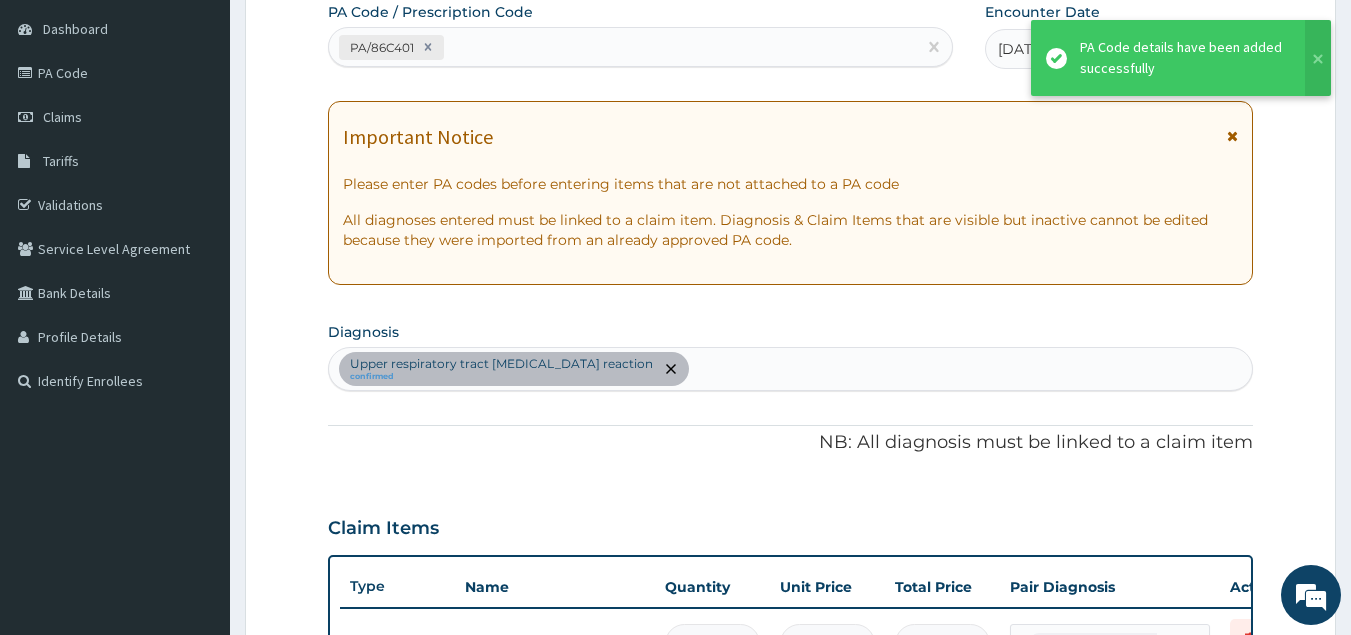 scroll, scrollTop: 217, scrollLeft: 0, axis: vertical 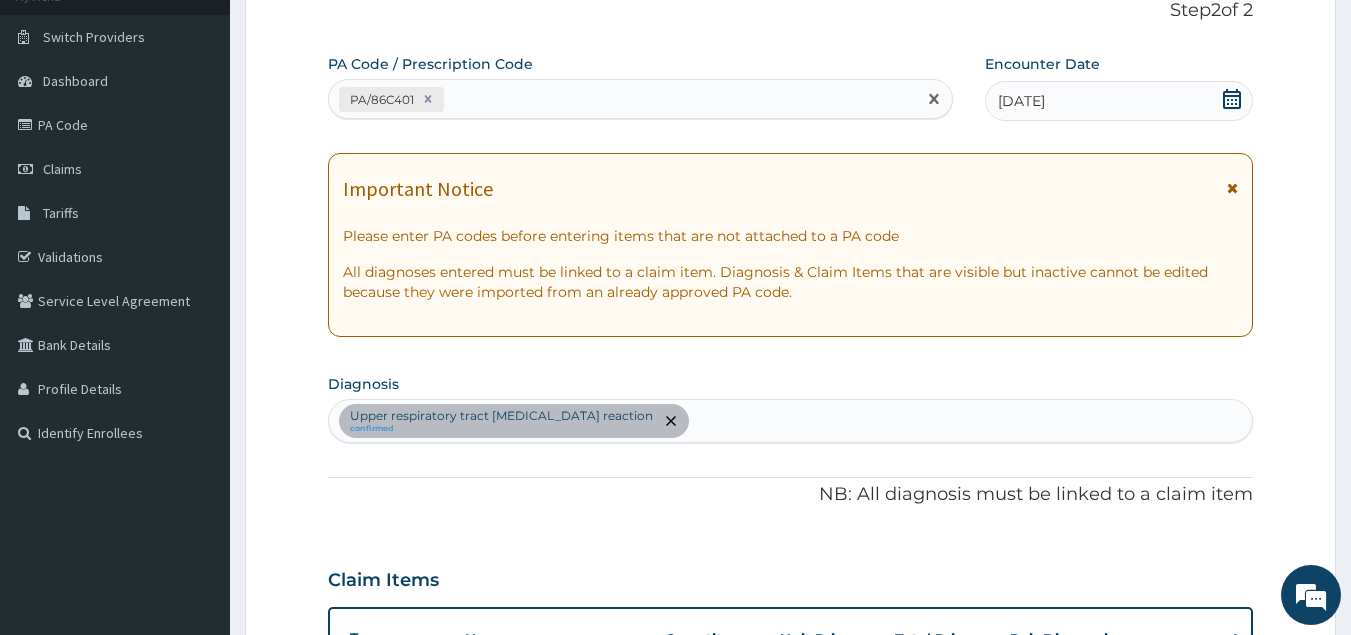 click on "PA/86C401" at bounding box center [623, 99] 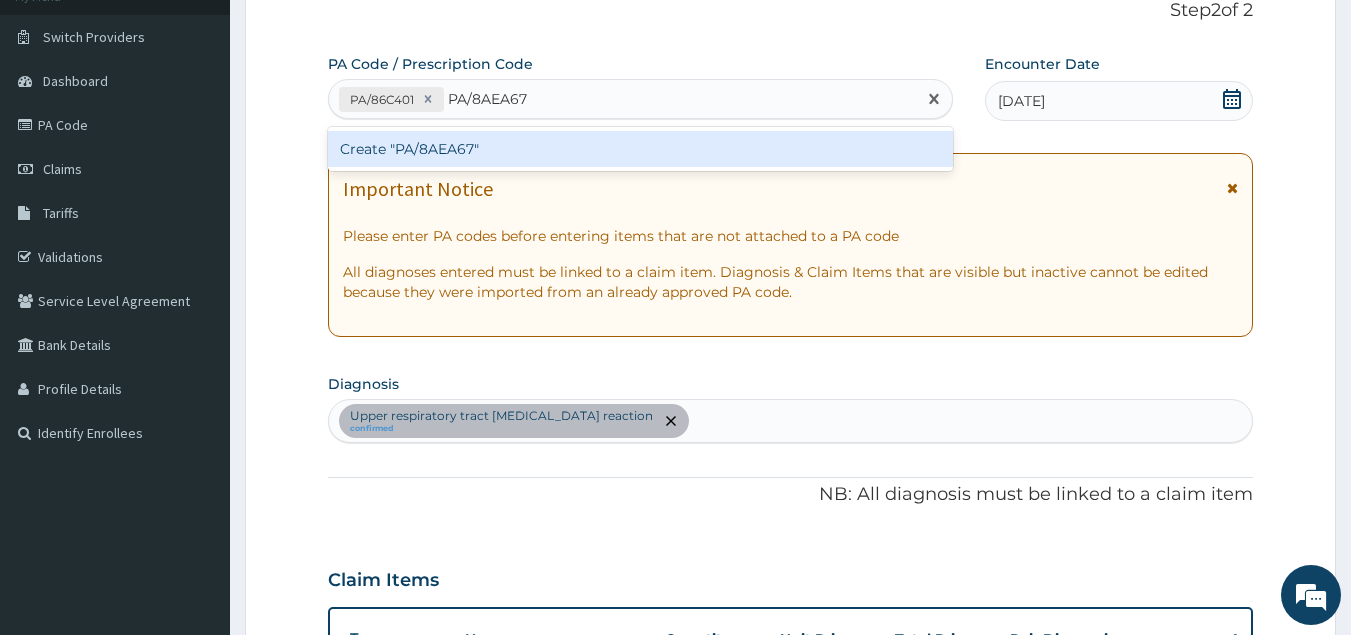 click on "Create "PA/8AEA67"" at bounding box center (641, 149) 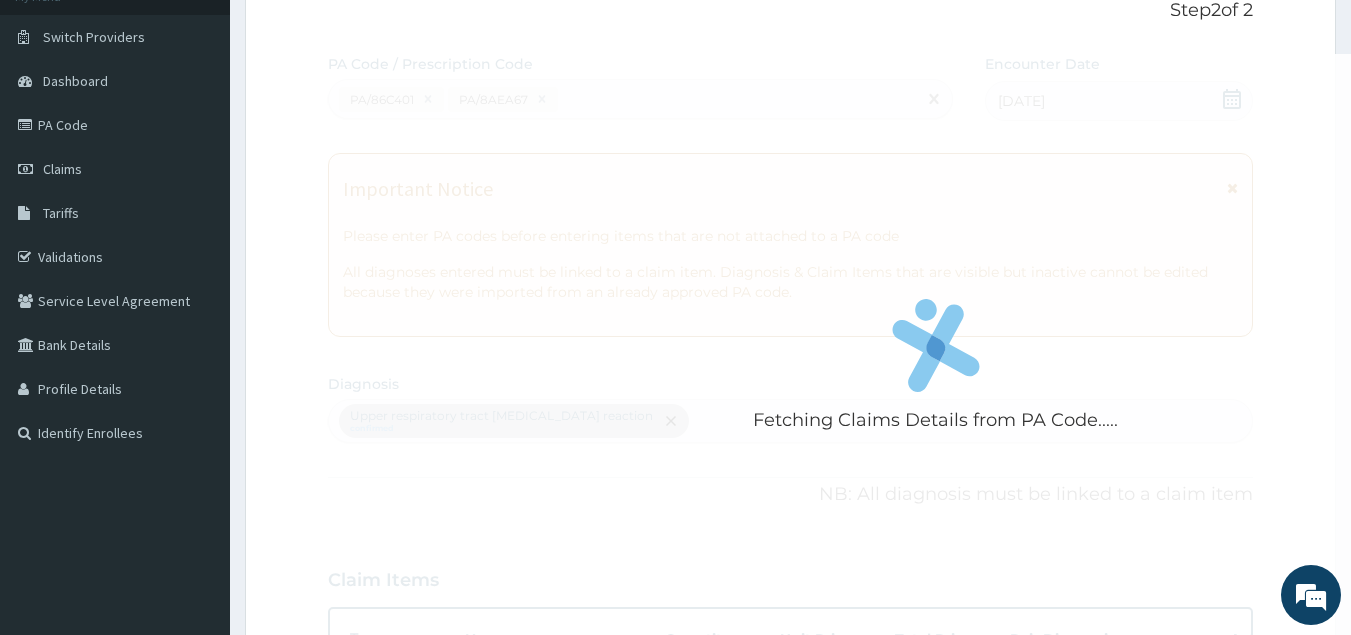 scroll, scrollTop: 584, scrollLeft: 0, axis: vertical 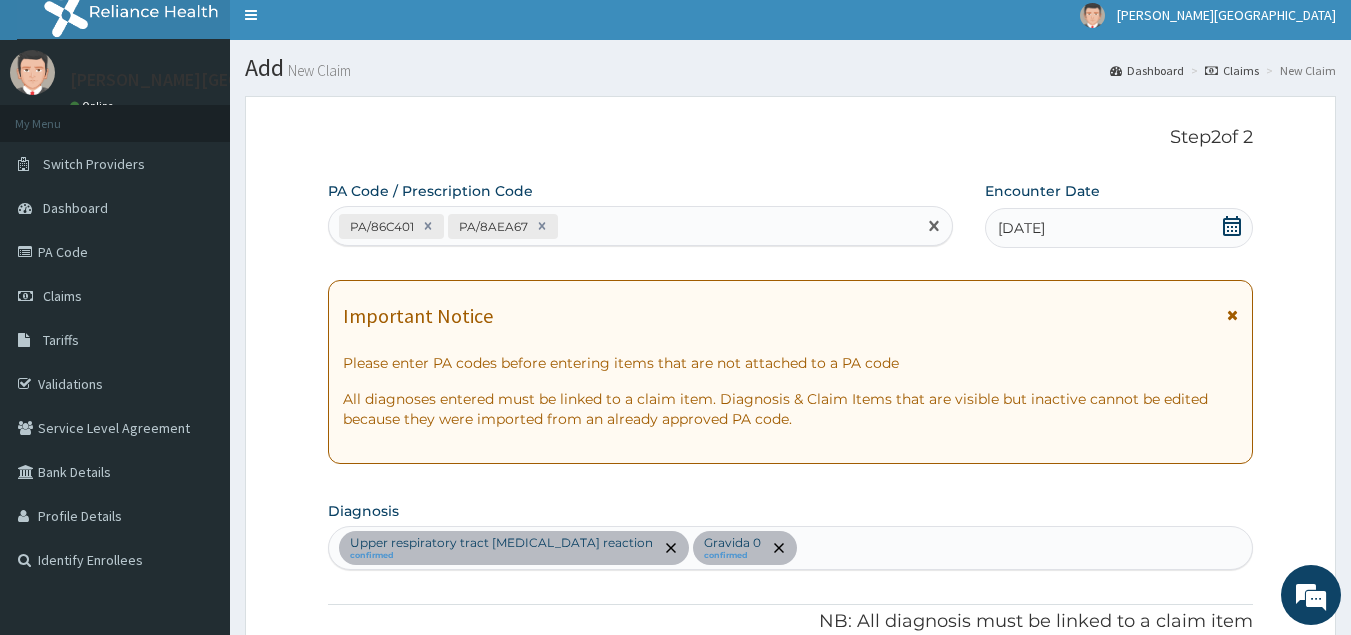click on "PA/86C401 PA/8AEA67" at bounding box center [623, 226] 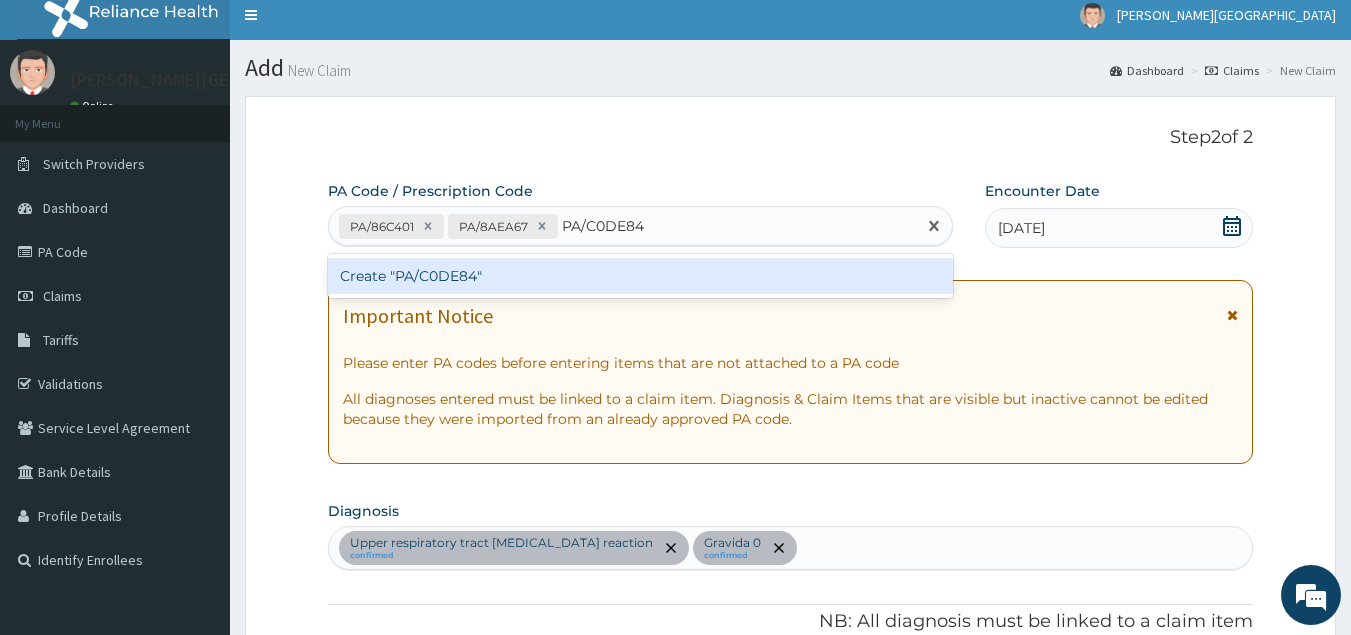 click on "Create "PA/C0DE84"" at bounding box center (641, 276) 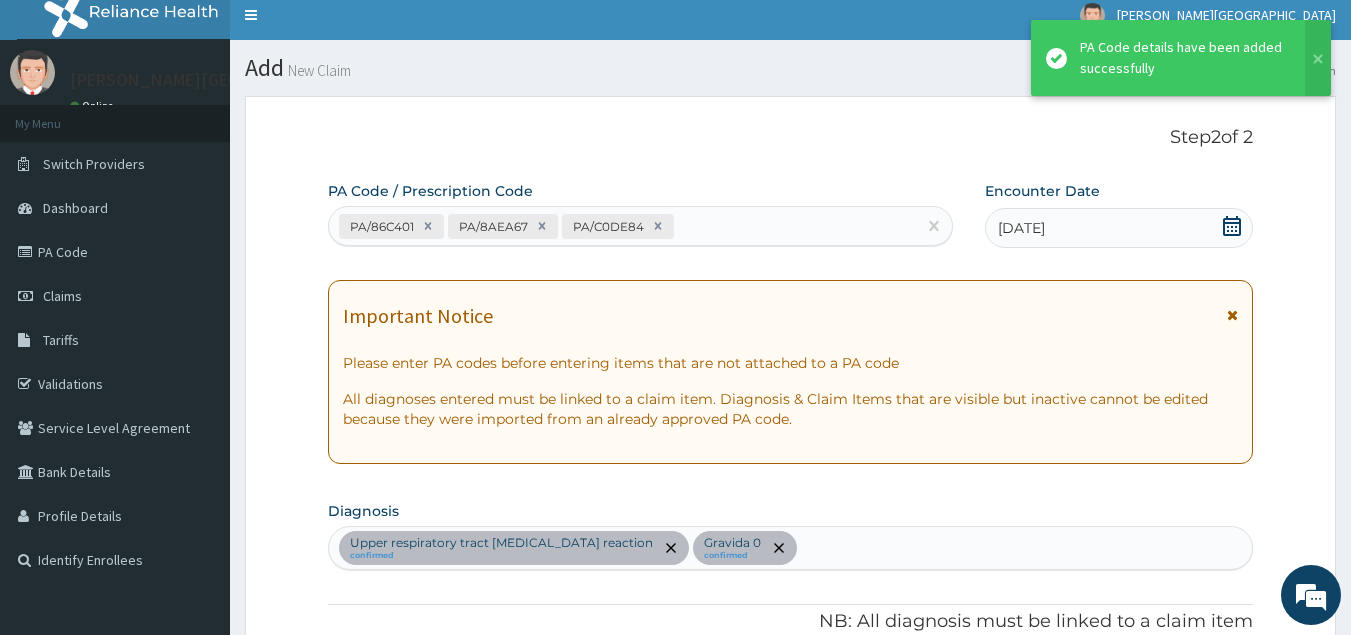 scroll, scrollTop: 584, scrollLeft: 0, axis: vertical 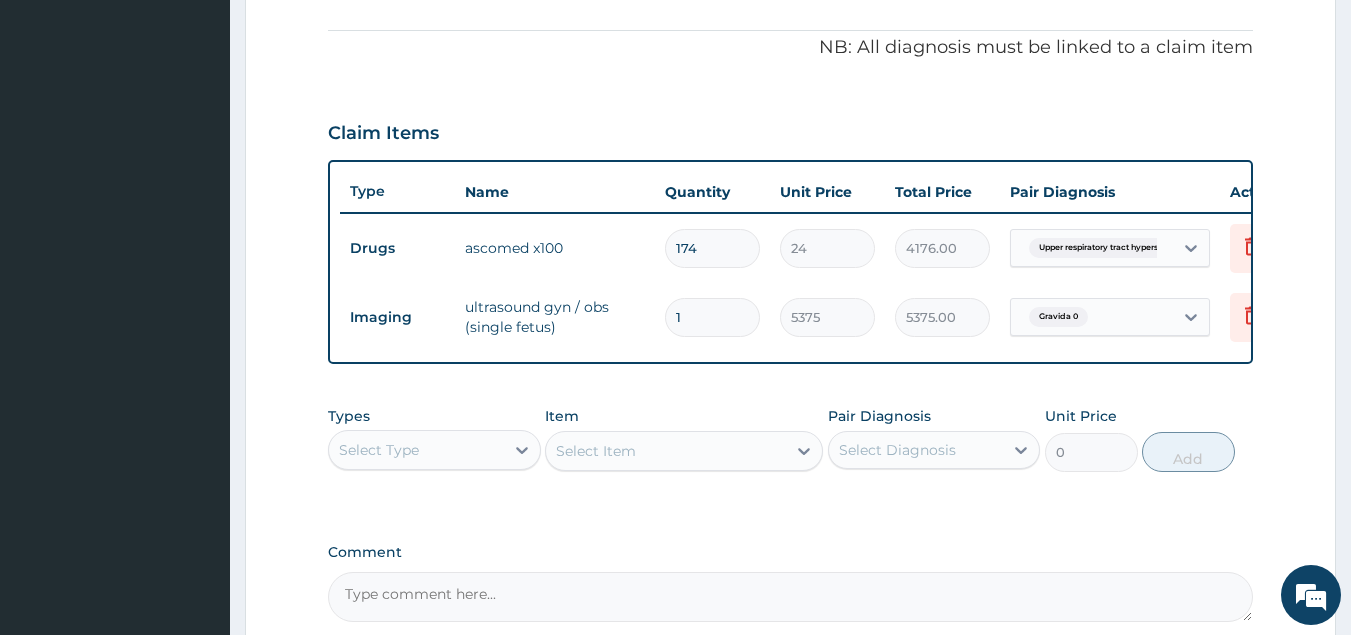 click on "174" at bounding box center [712, 248] 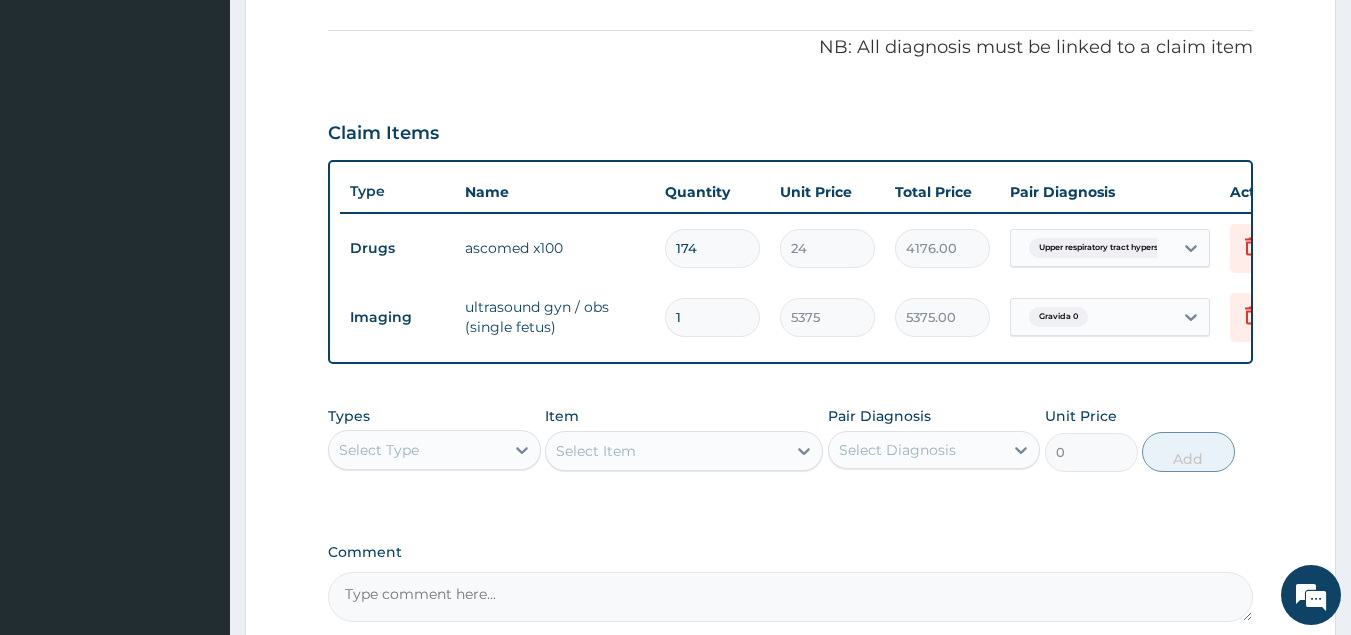 type on "17" 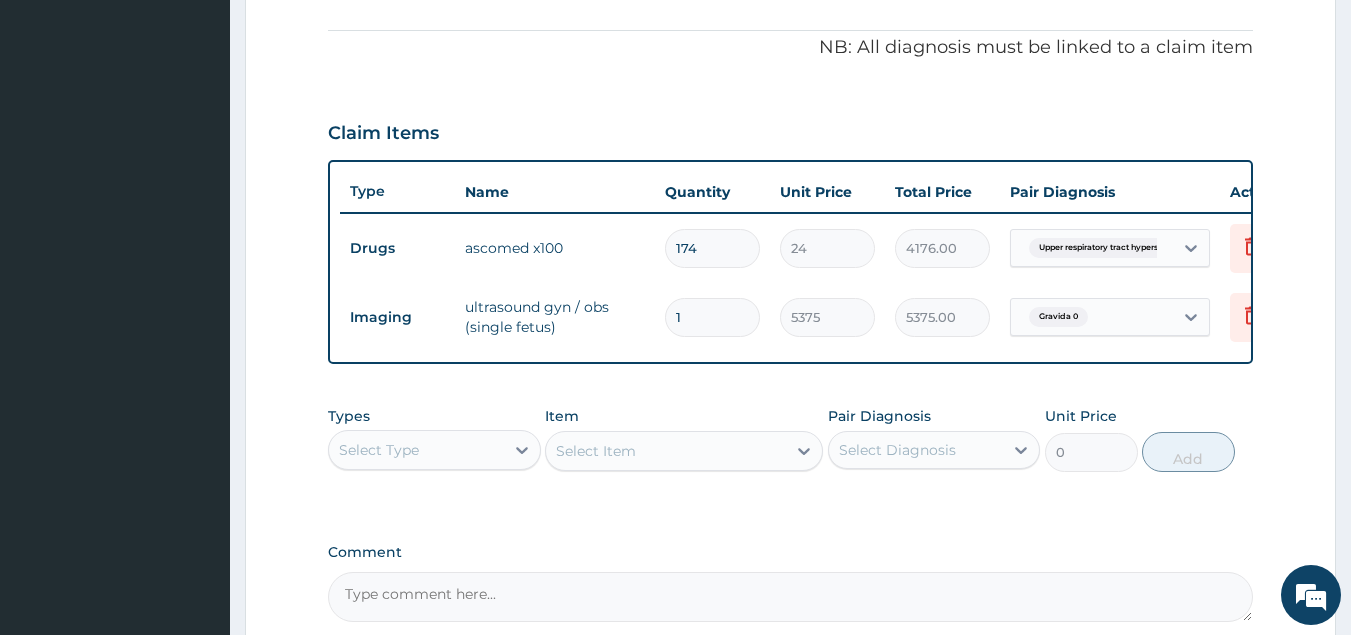 type on "408.00" 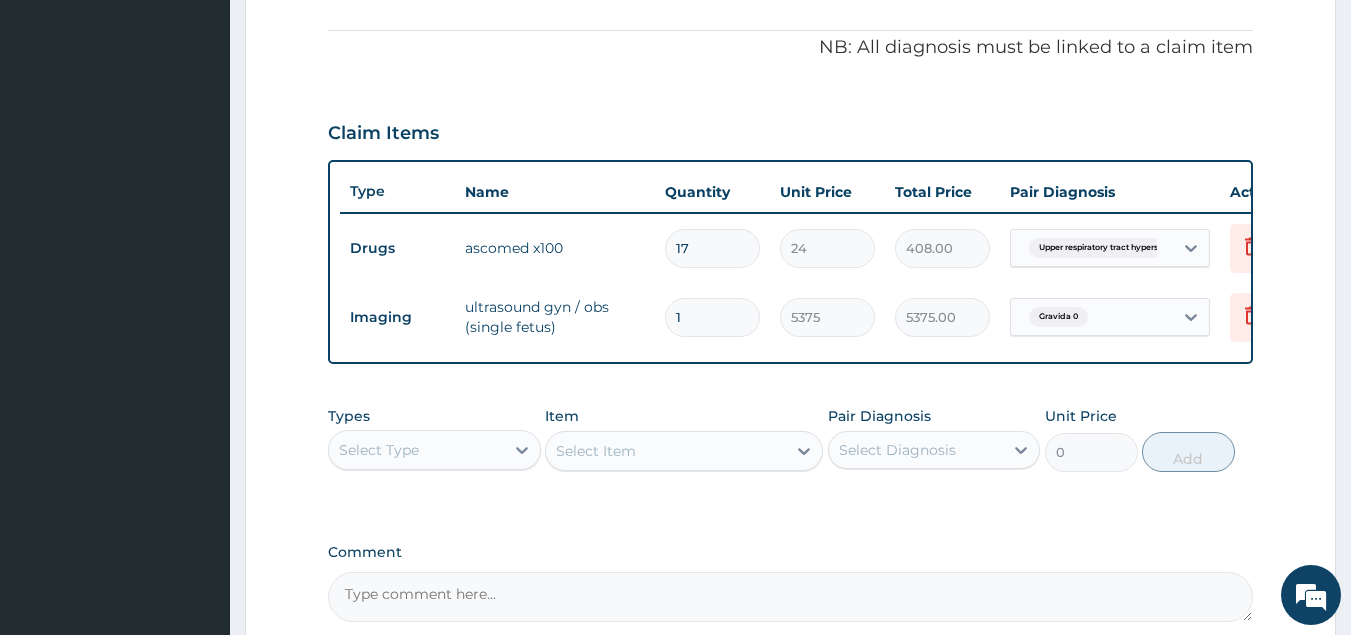 type on "1" 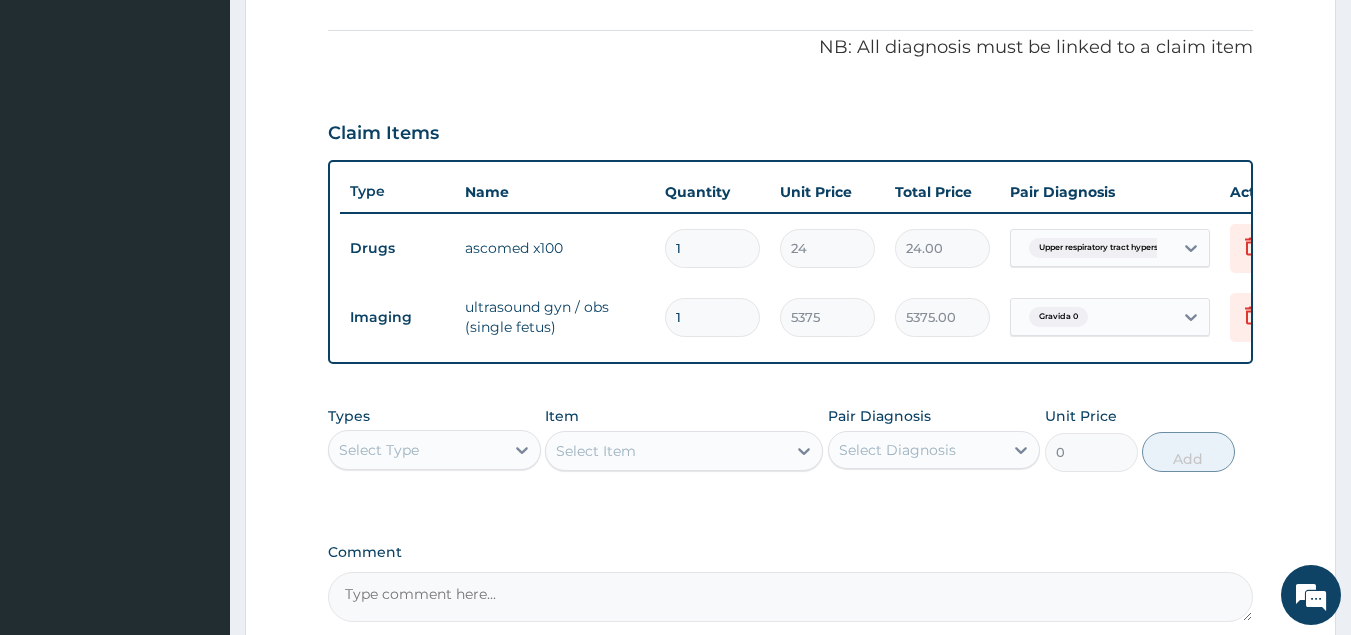 type 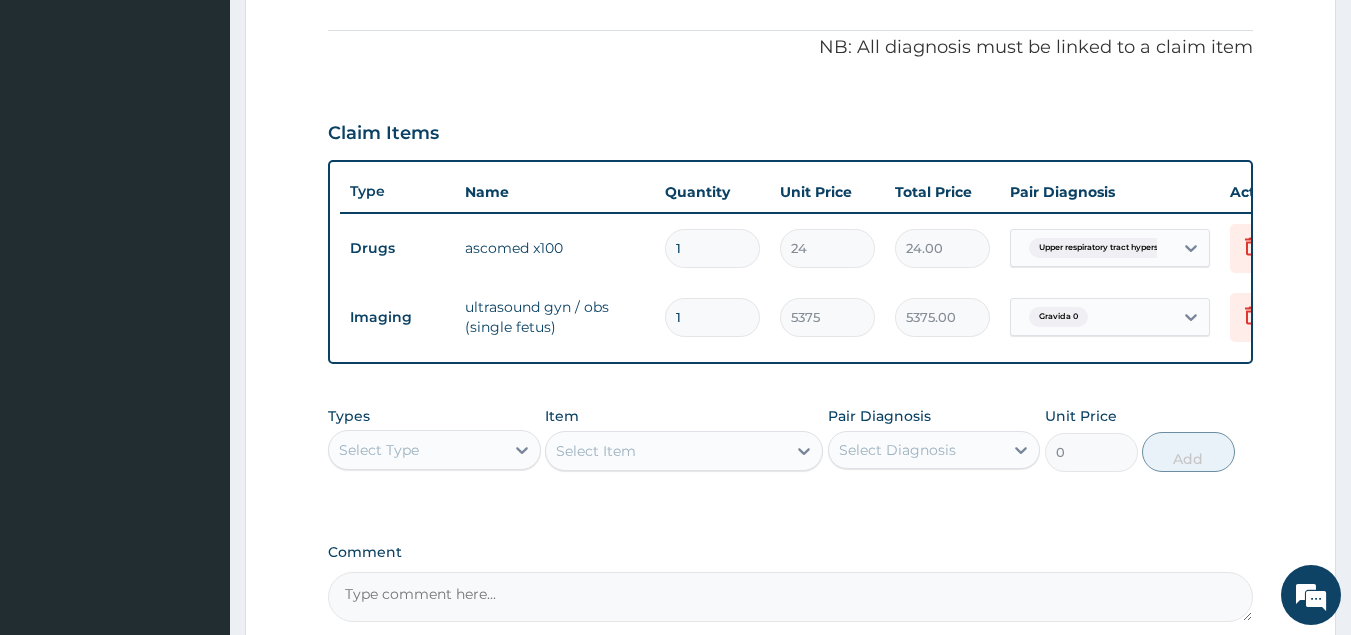 type on "0.00" 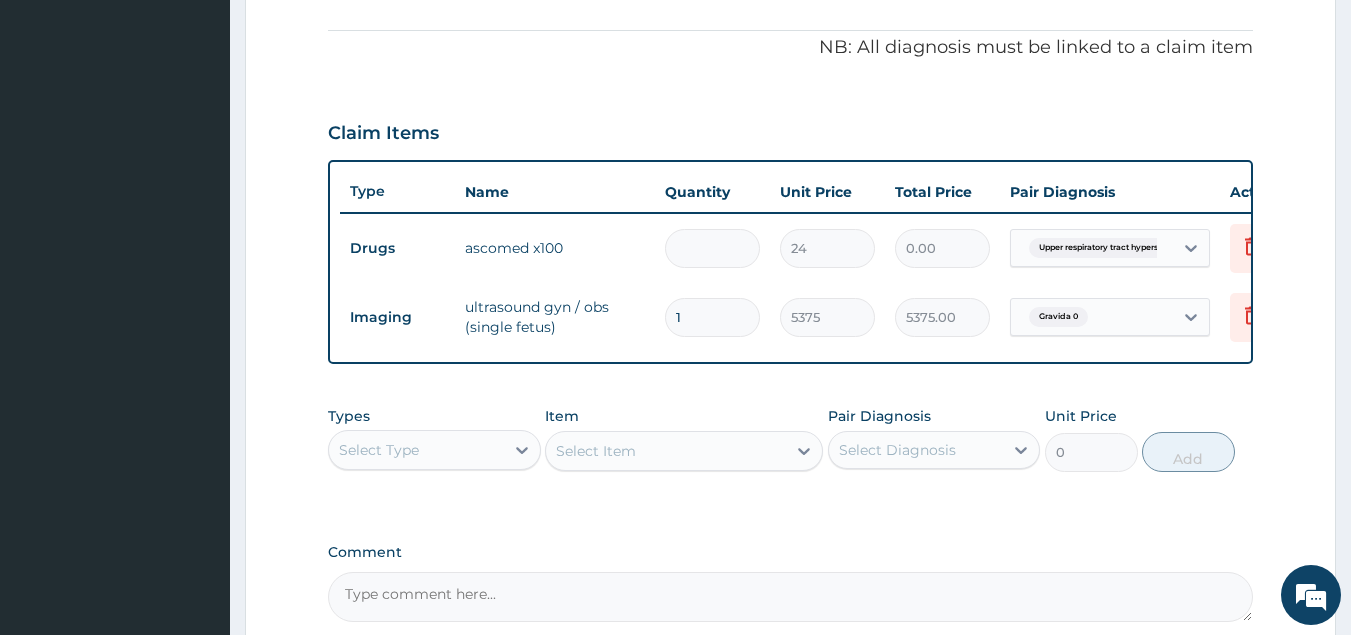 type on "9" 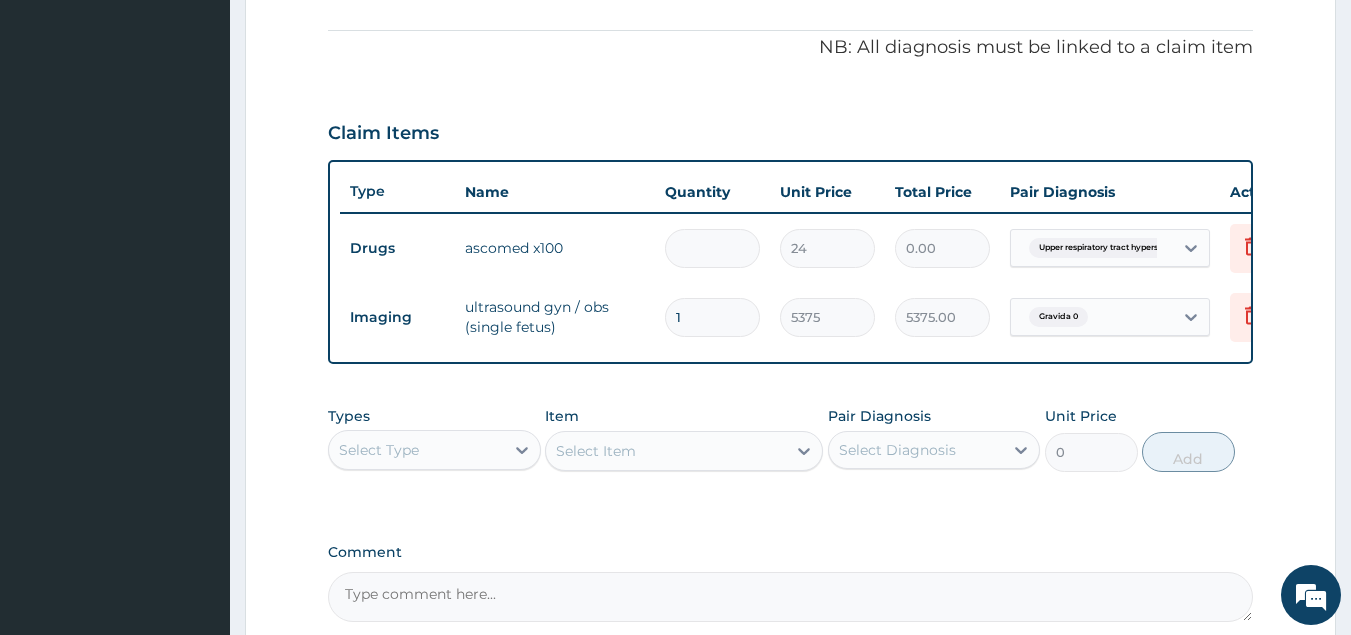 type on "216.00" 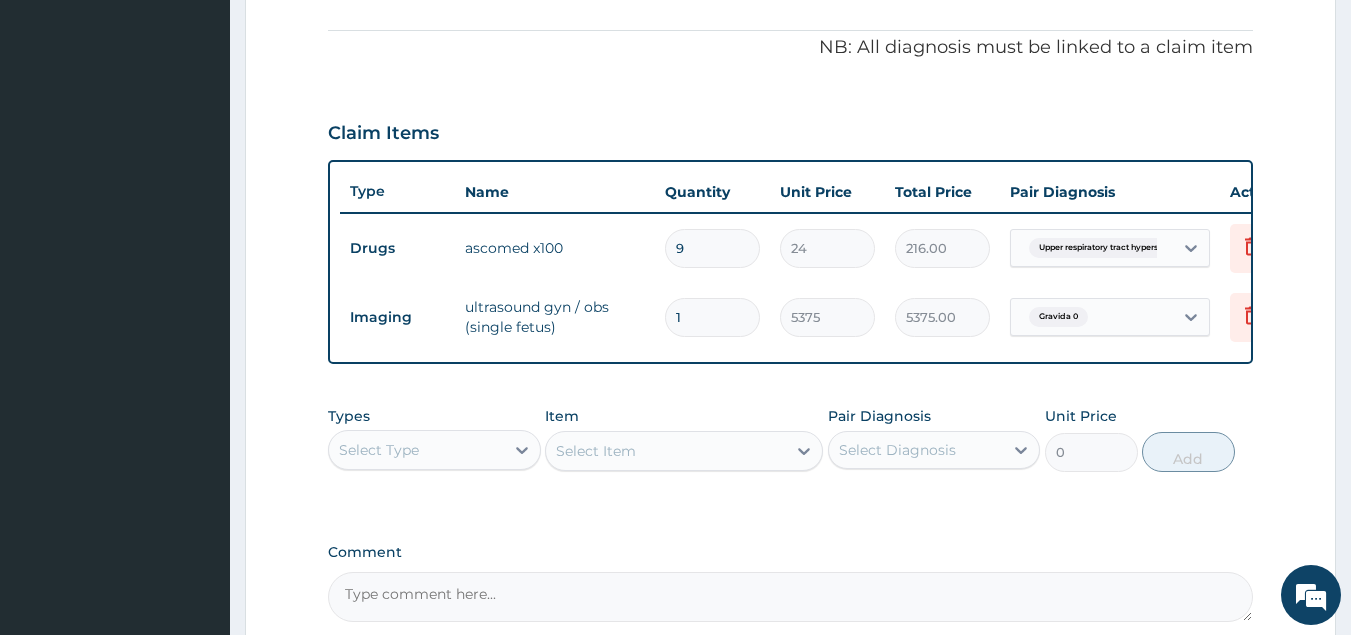 type on "90" 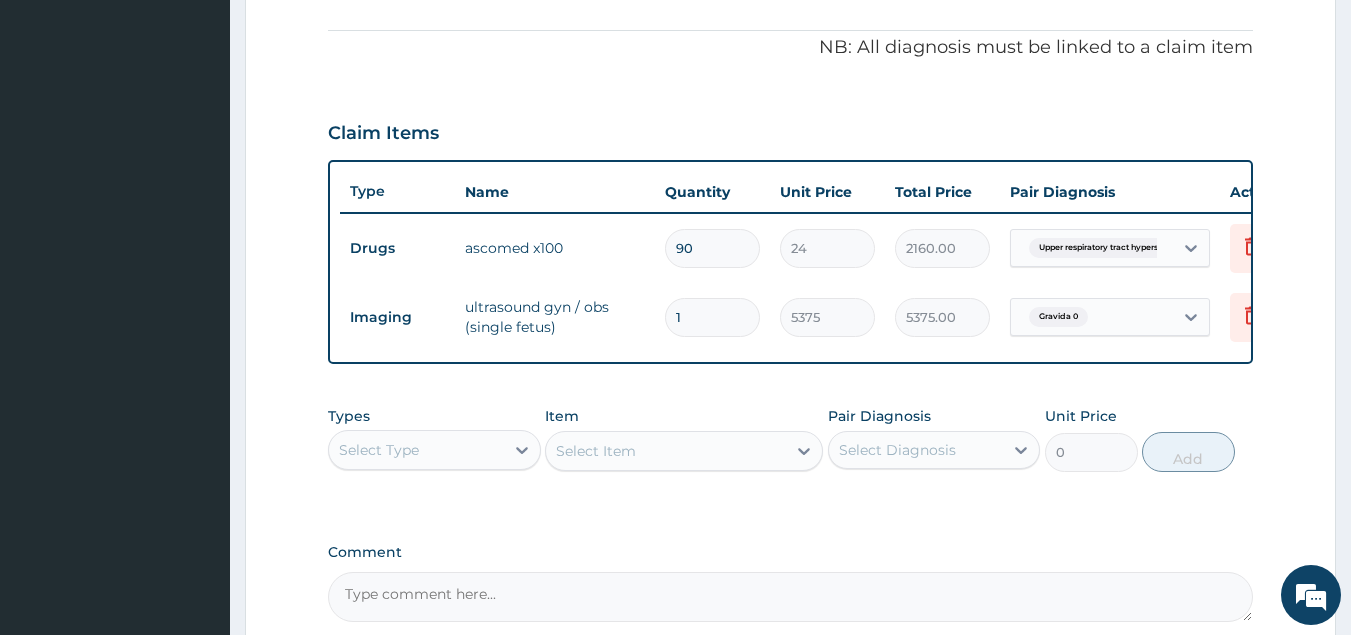click on "NB: All diagnosis must be linked to a claim item" at bounding box center (791, 48) 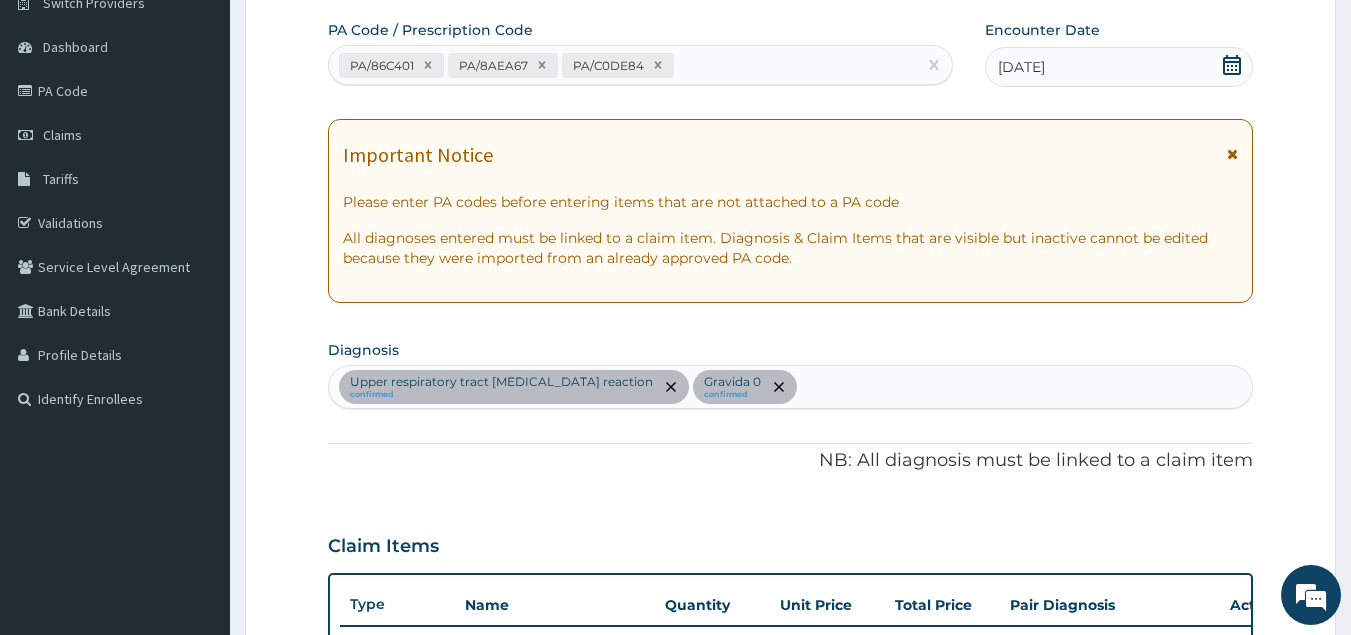 scroll, scrollTop: 144, scrollLeft: 0, axis: vertical 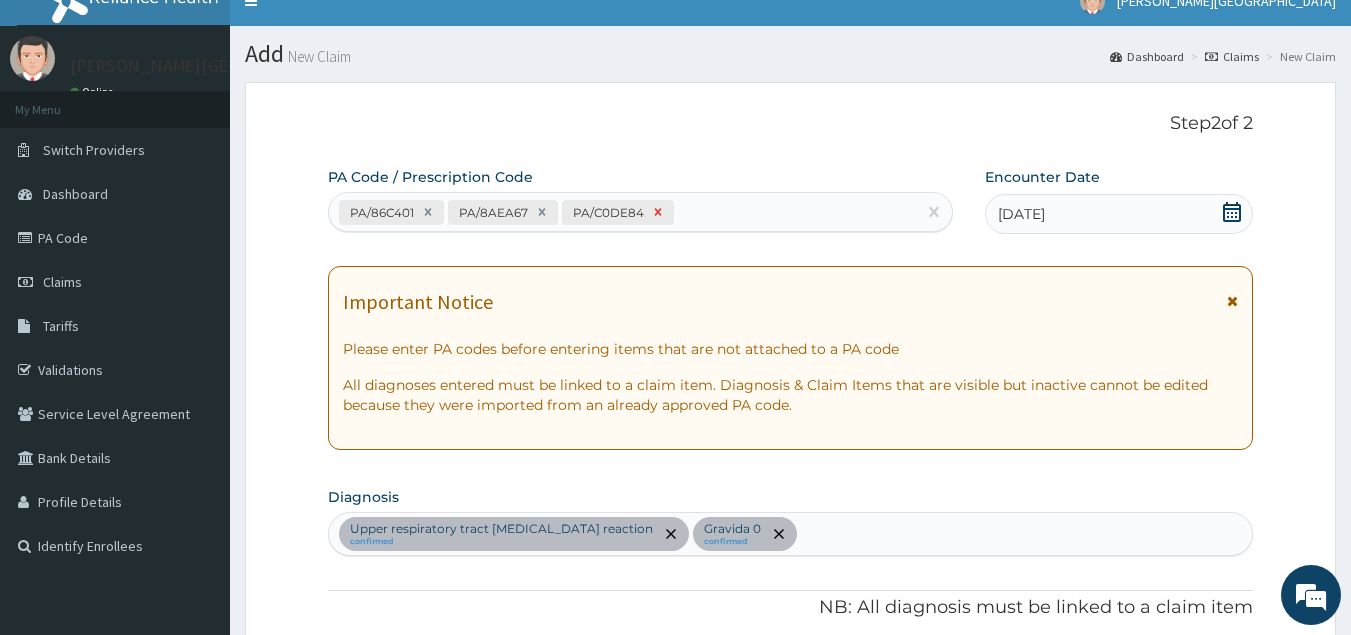 click 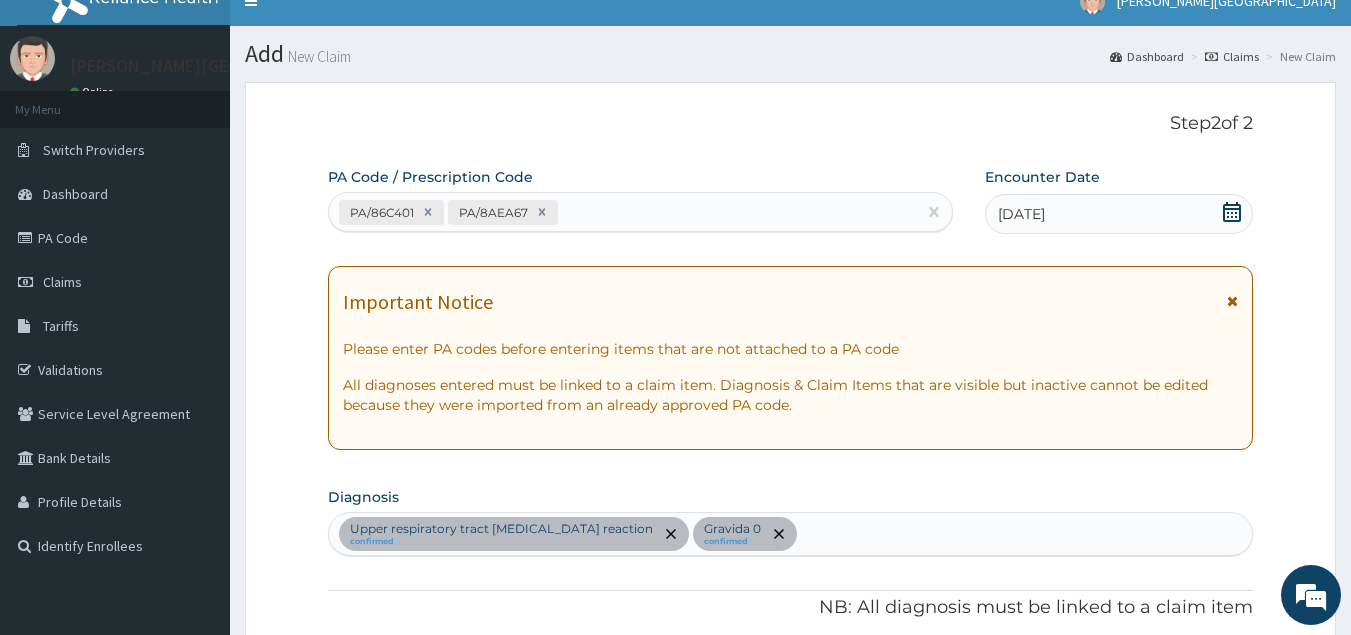 scroll, scrollTop: 592, scrollLeft: 0, axis: vertical 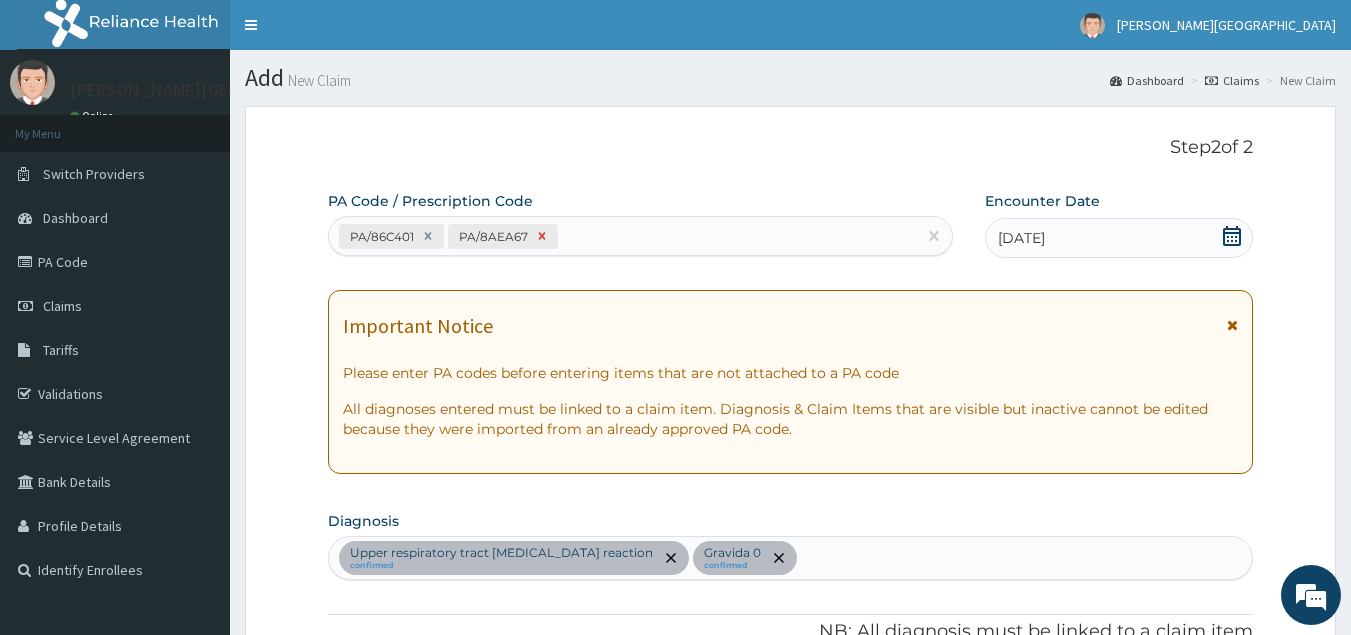 click 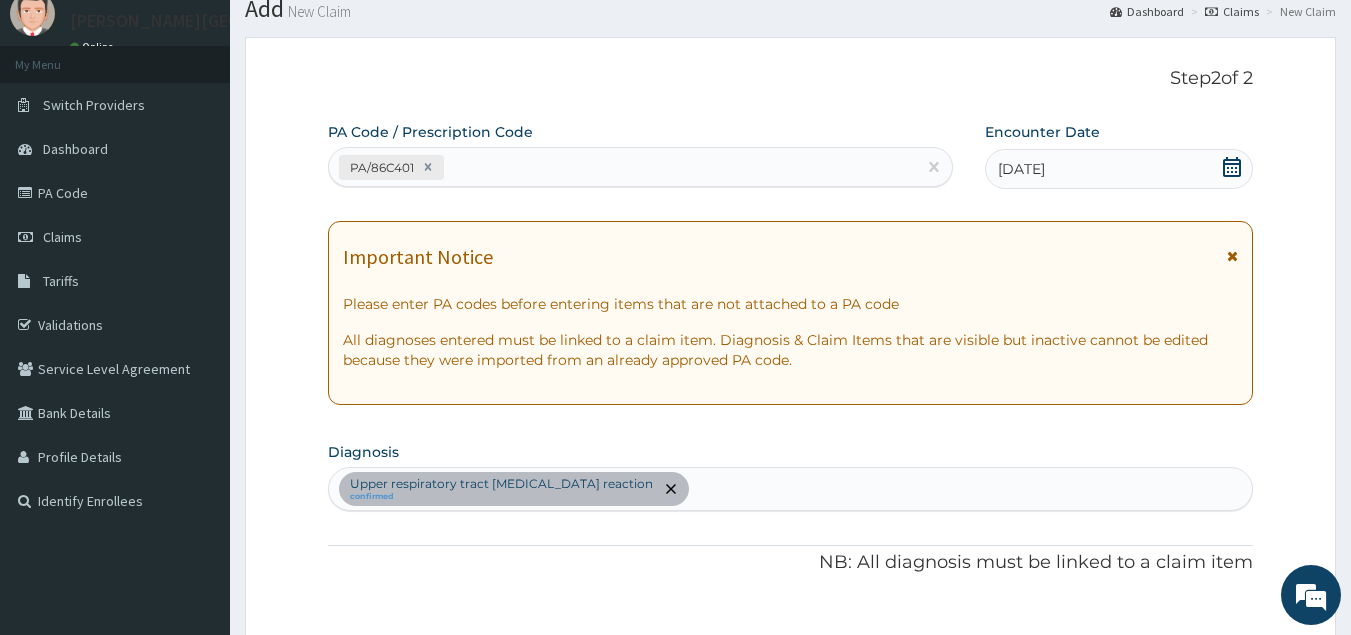 scroll, scrollTop: 66, scrollLeft: 0, axis: vertical 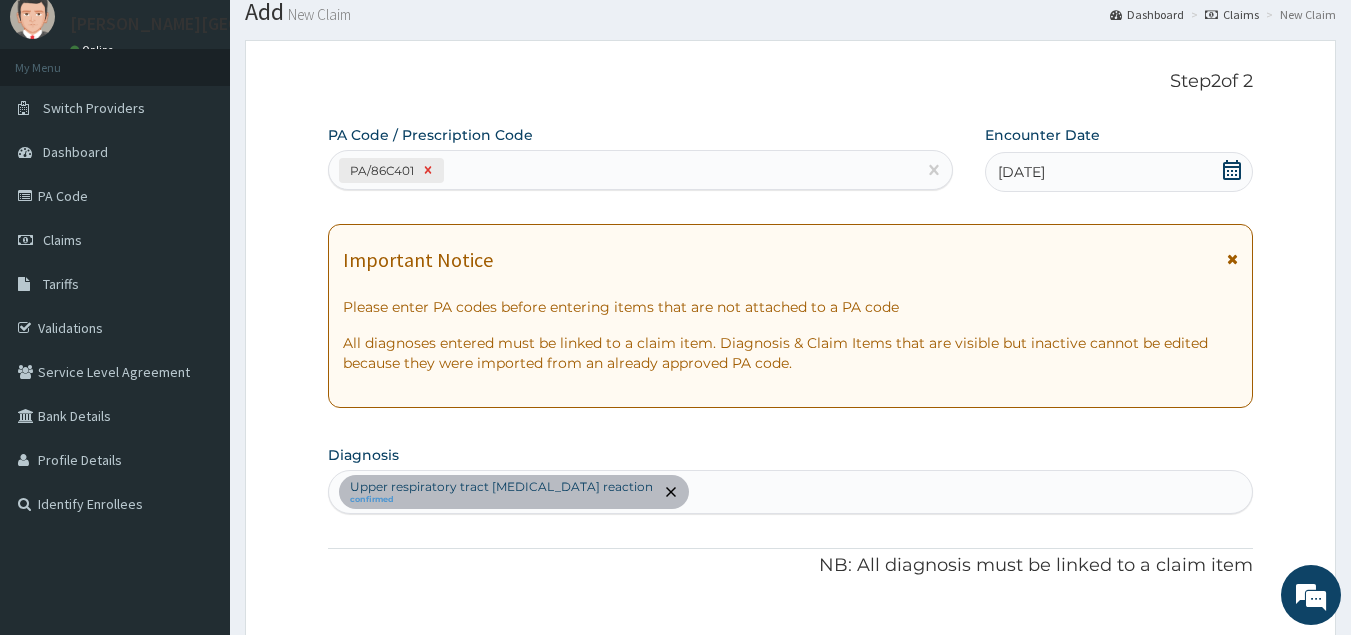 click 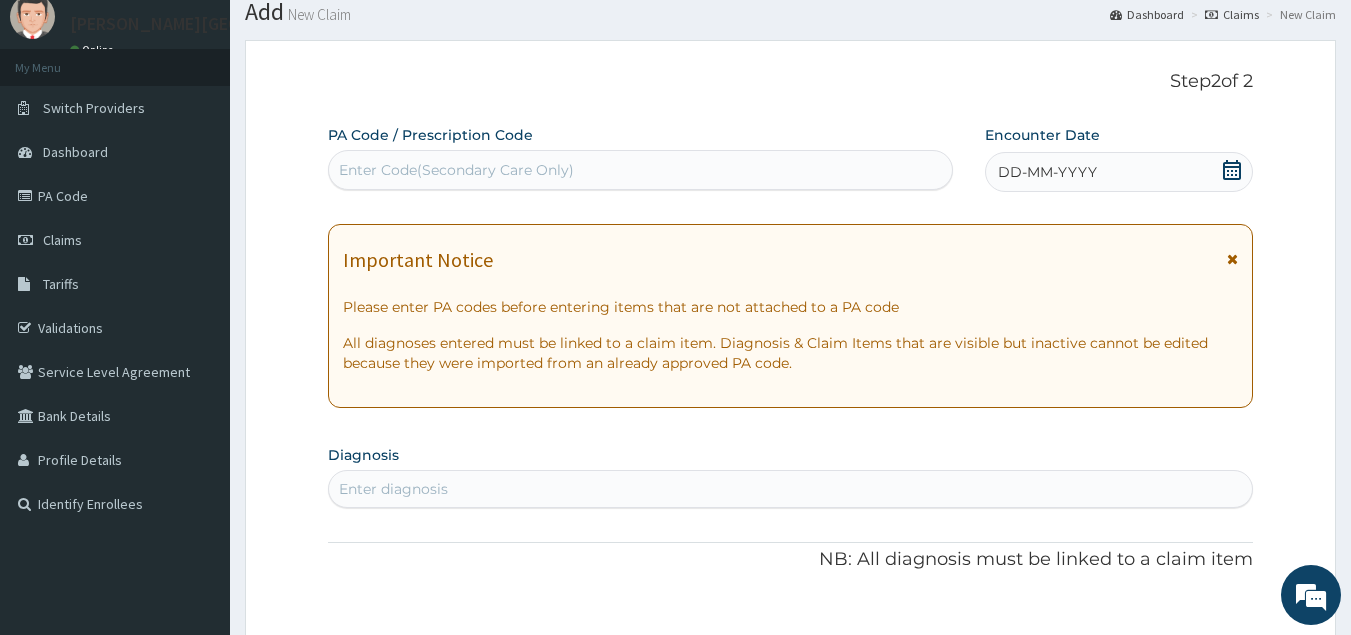 paste on "PA/86C401" 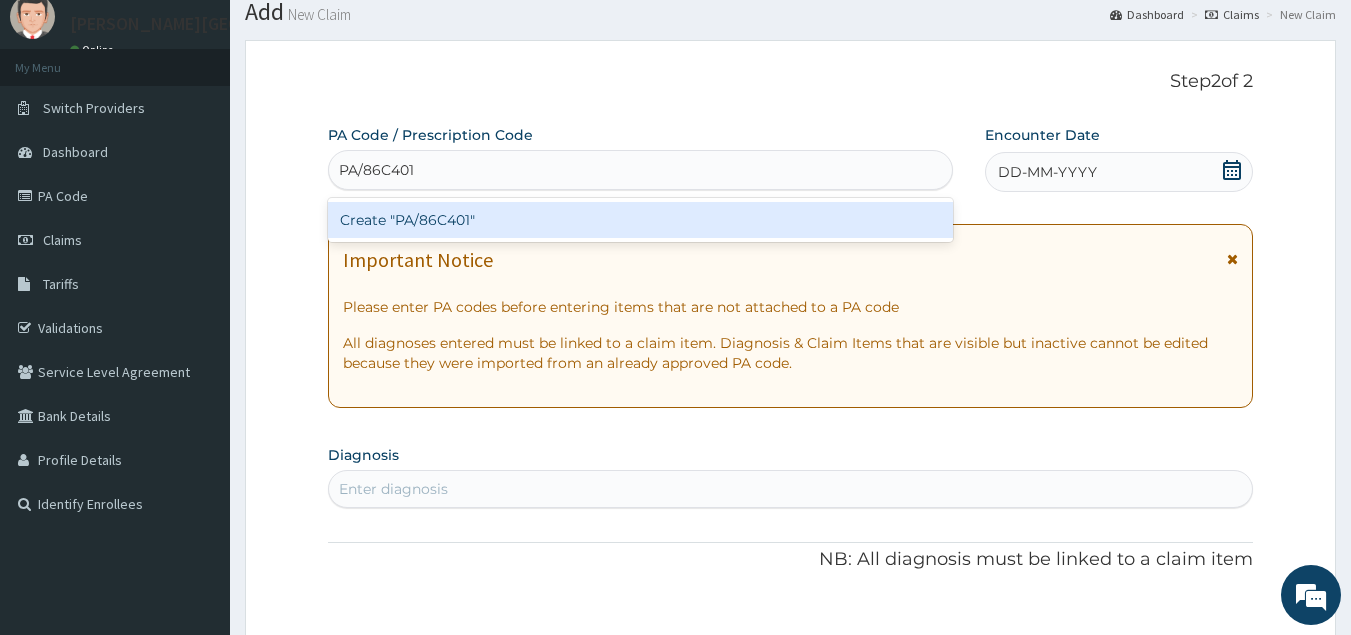 click on "Create "PA/86C401"" at bounding box center (641, 220) 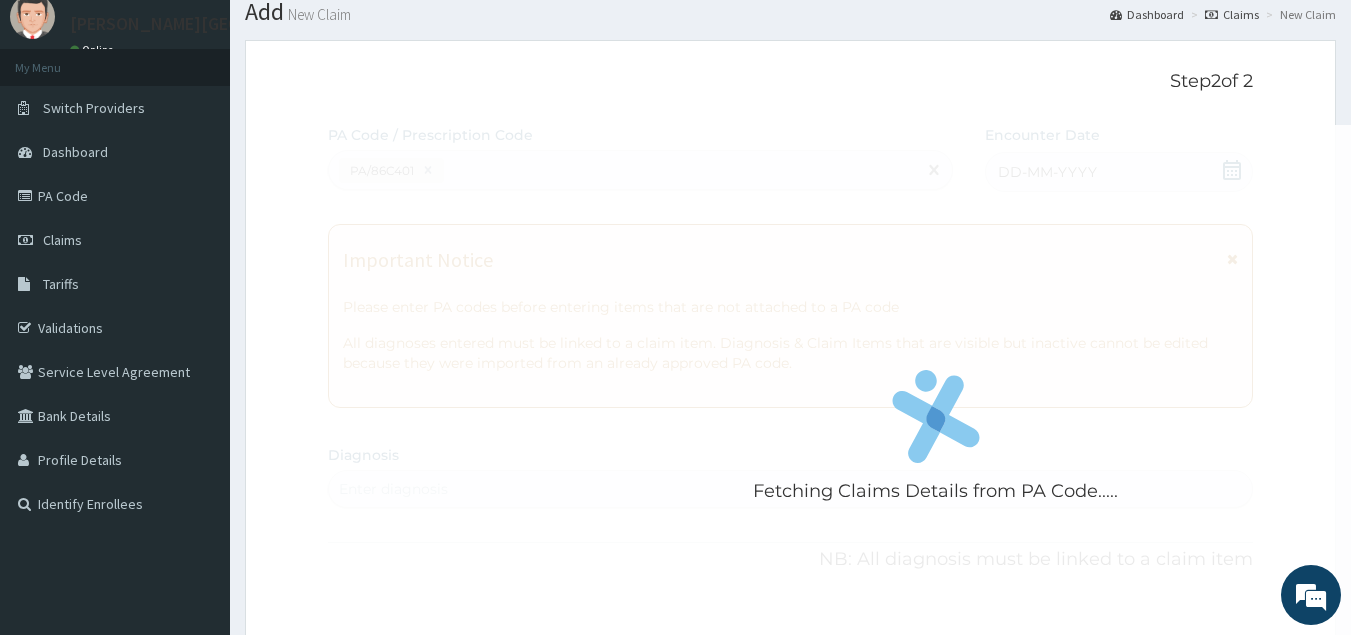 scroll, scrollTop: 515, scrollLeft: 0, axis: vertical 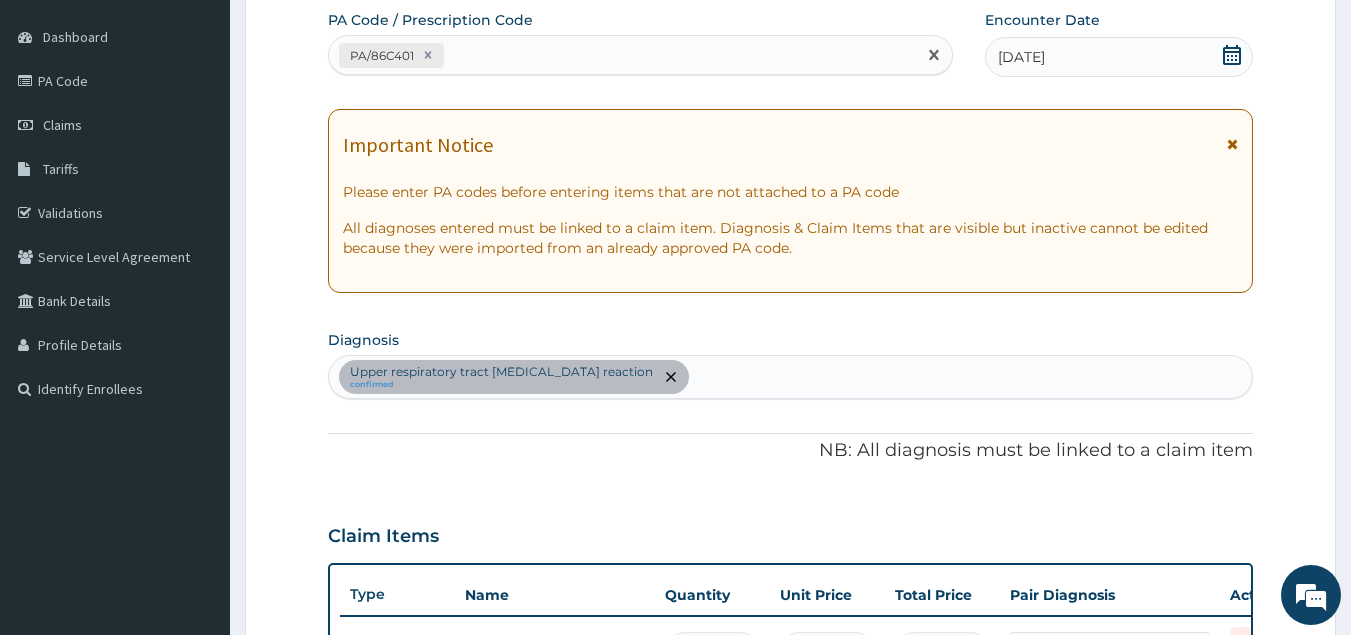click on "PA/86C401" at bounding box center [623, 55] 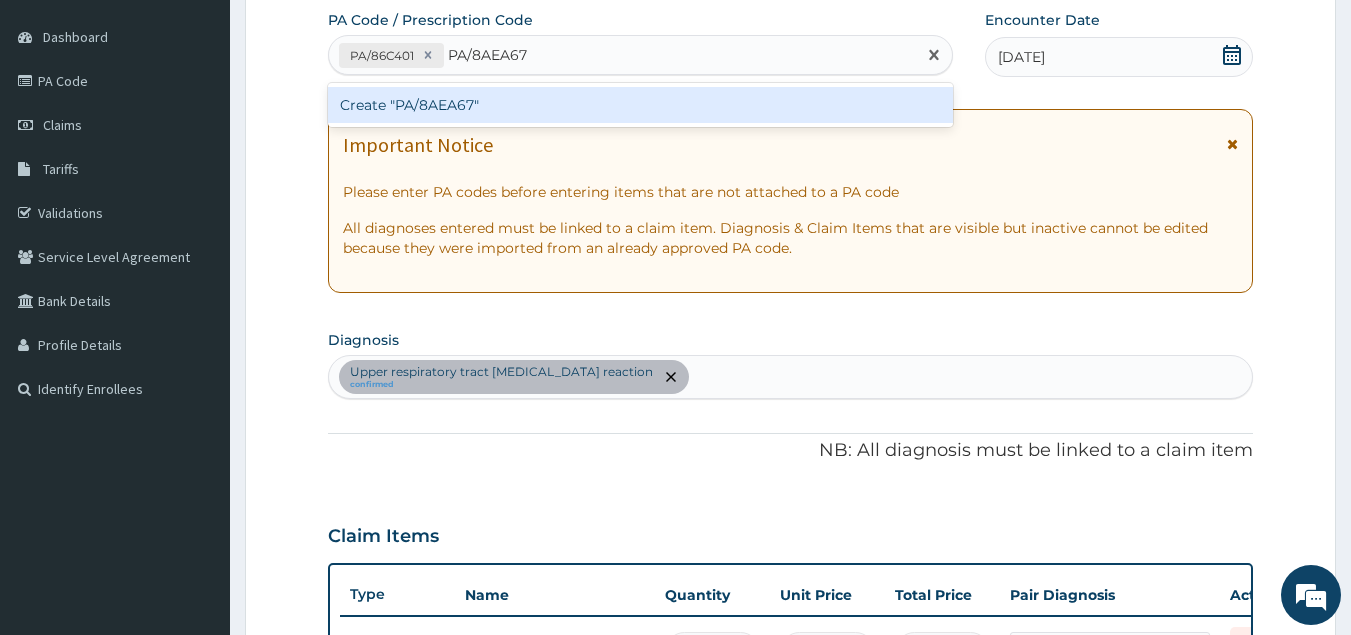 click on "Create "PA/8AEA67"" at bounding box center (641, 105) 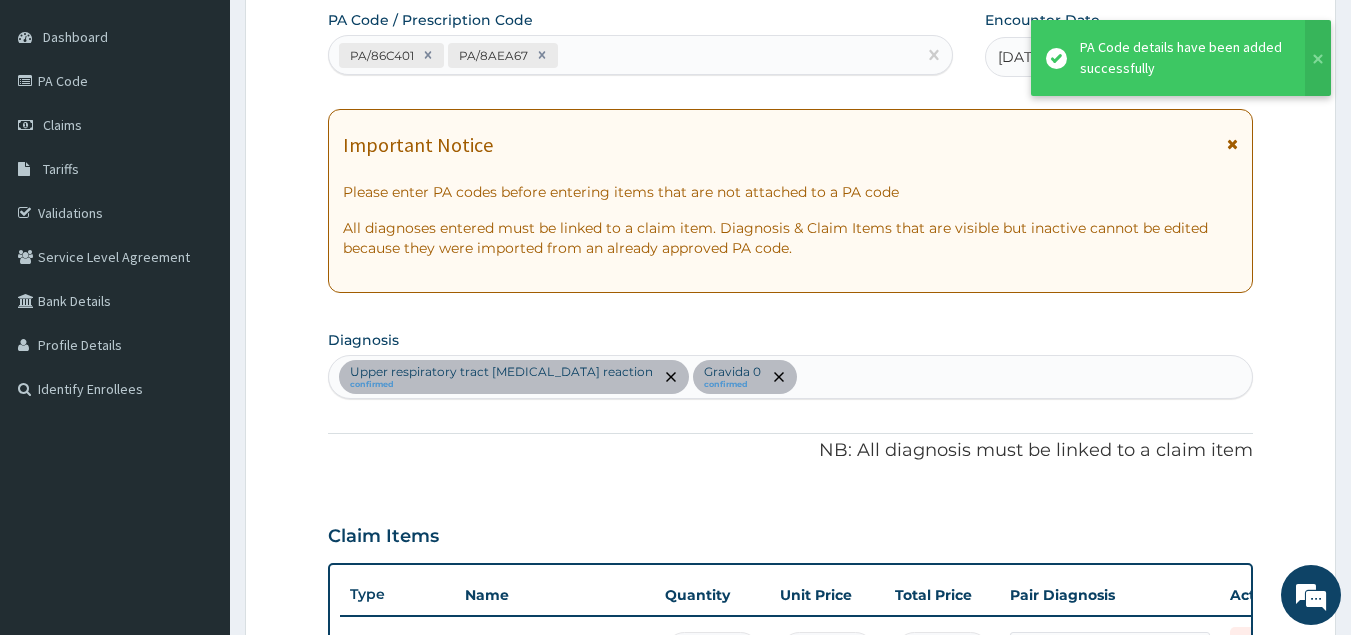 scroll, scrollTop: 584, scrollLeft: 0, axis: vertical 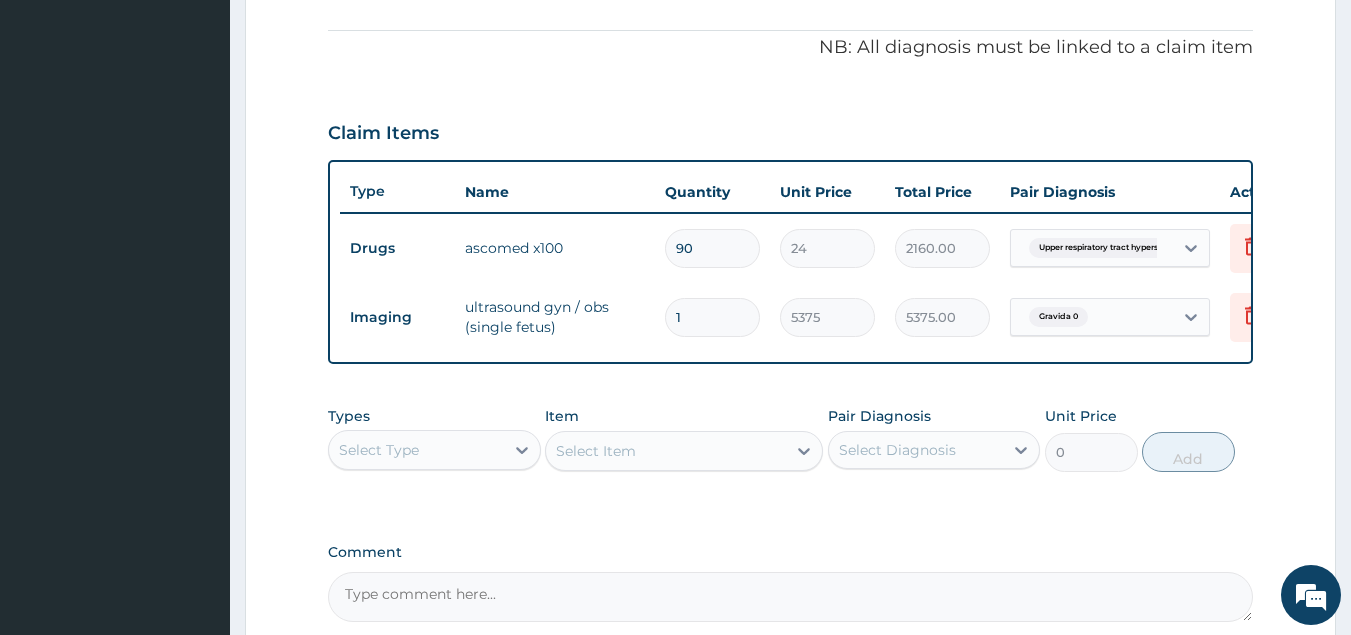 click on "Select Type" at bounding box center [416, 450] 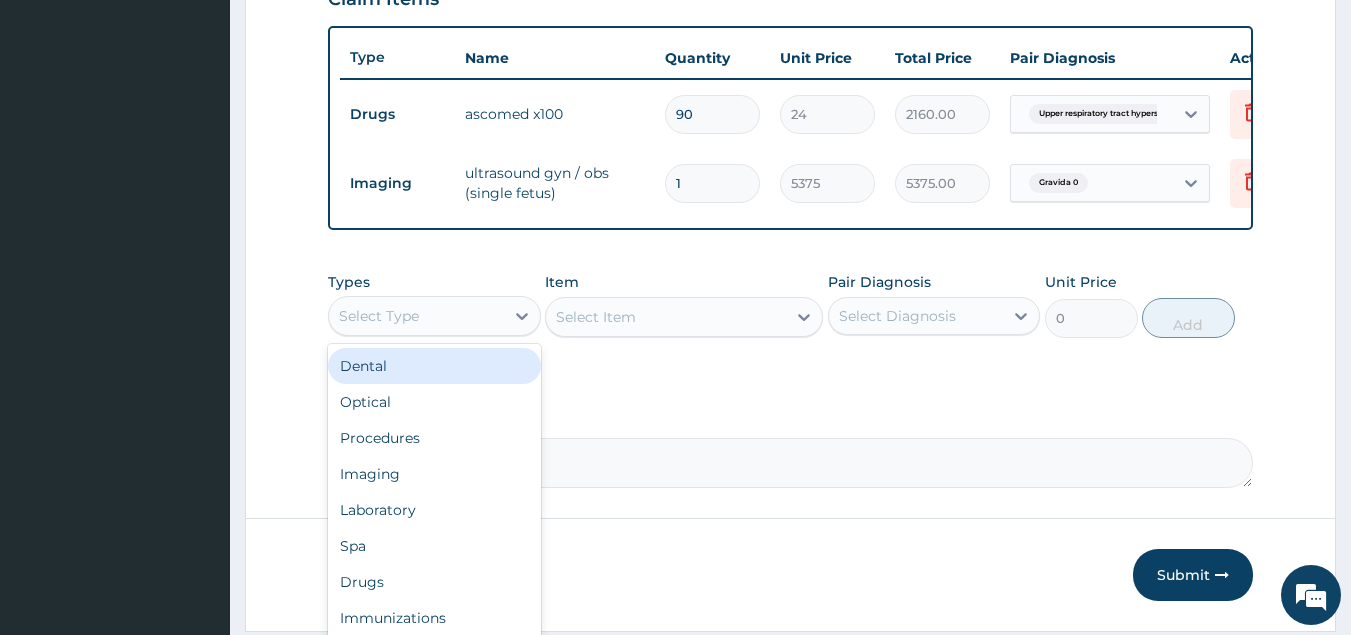 scroll, scrollTop: 796, scrollLeft: 0, axis: vertical 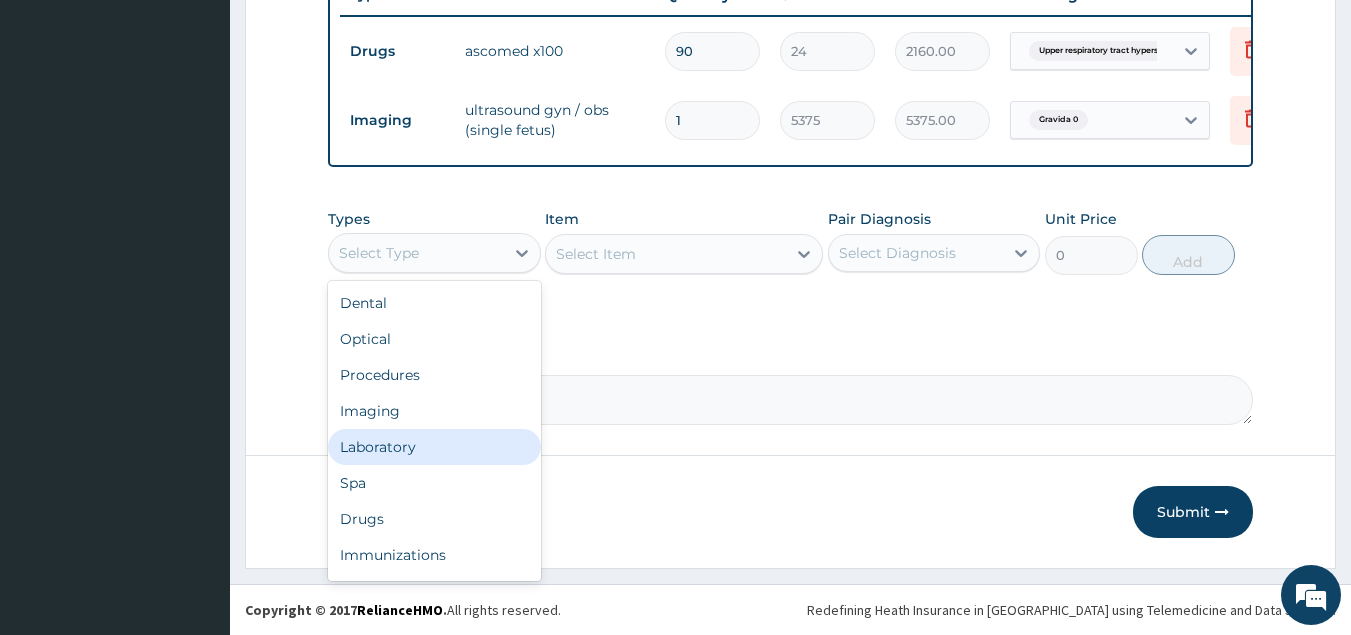click on "Laboratory" at bounding box center (434, 447) 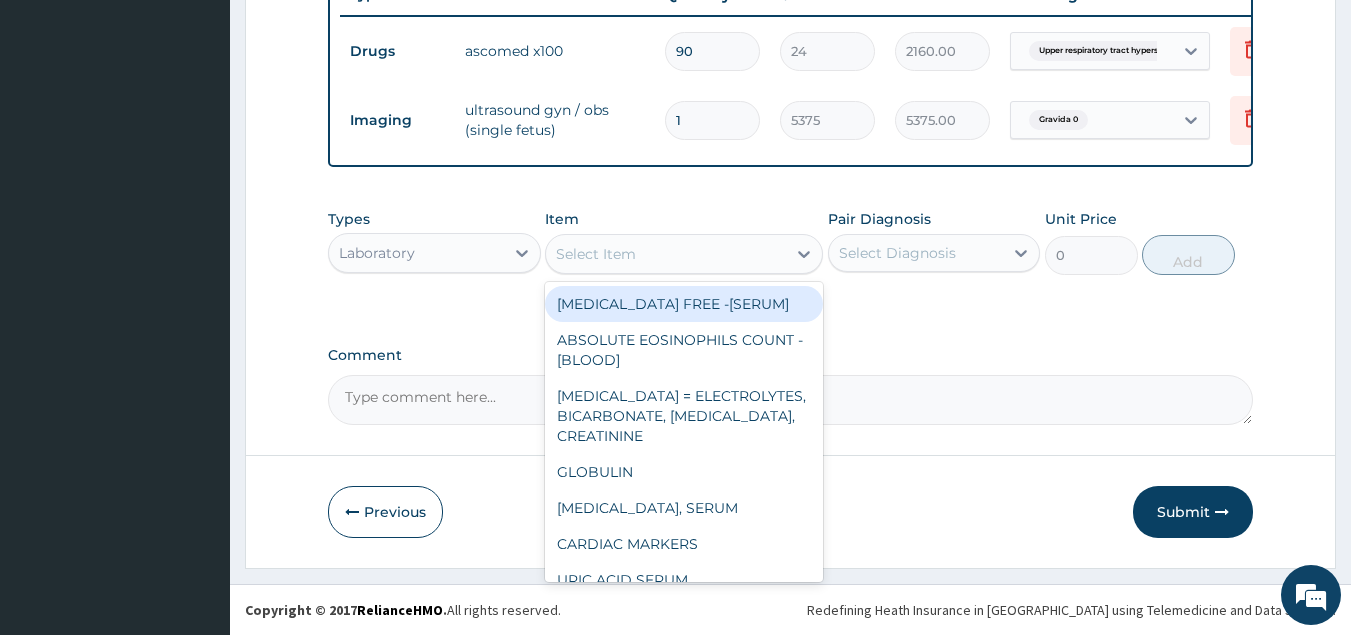 click on "Select Item" at bounding box center [666, 254] 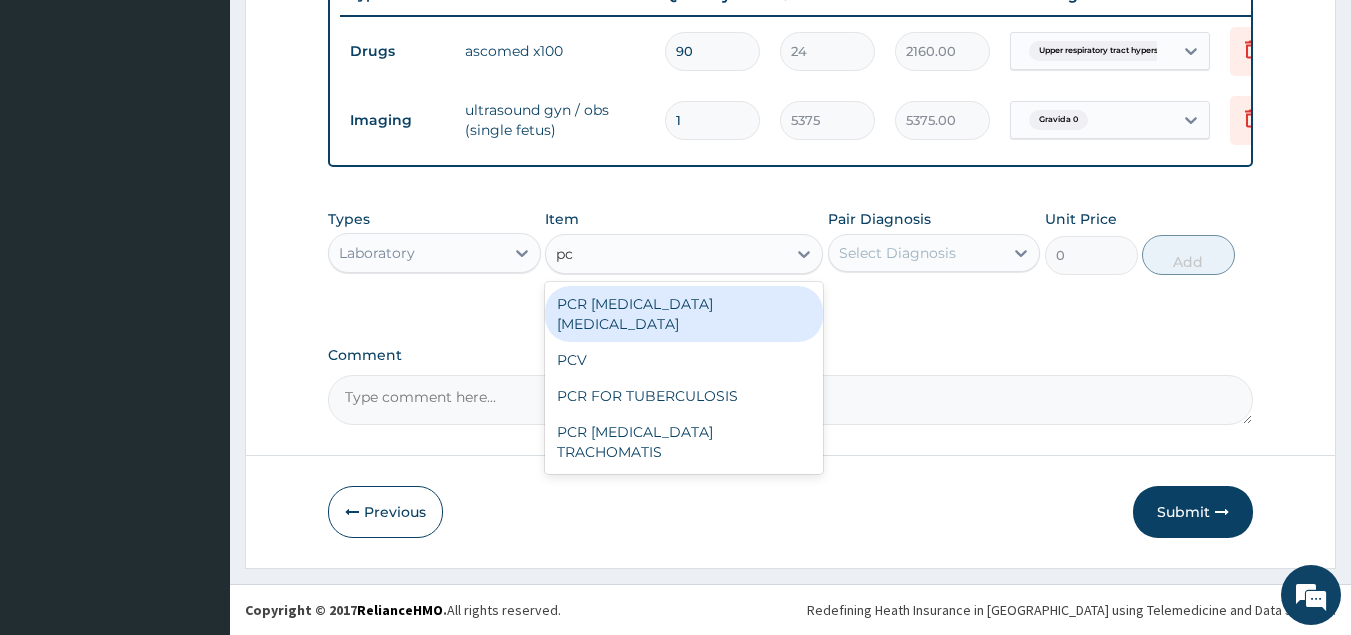type on "pcv" 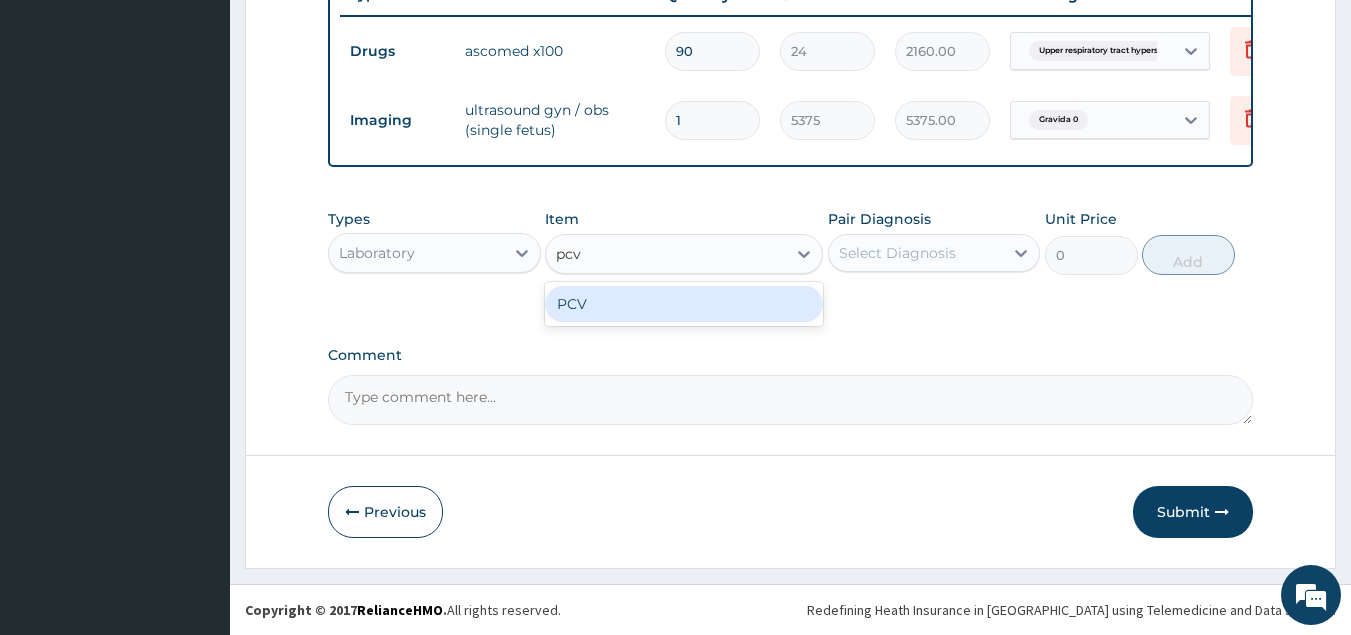 click on "PCV" at bounding box center (684, 304) 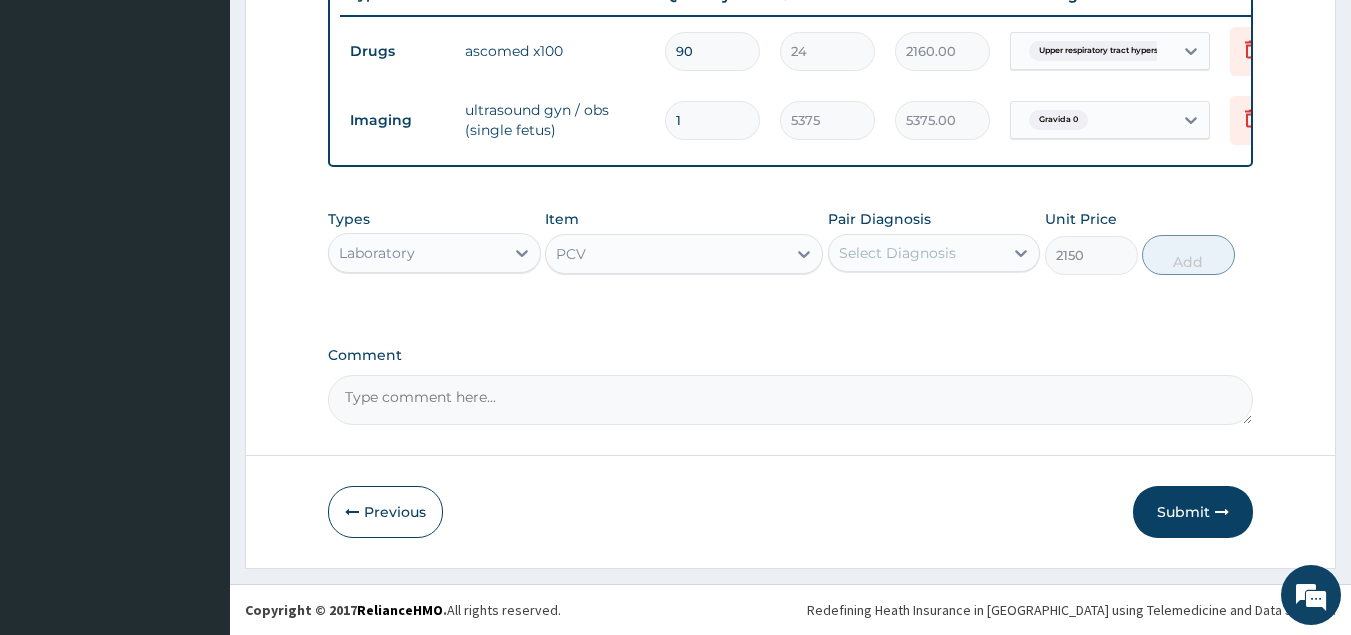 click on "Select Diagnosis" at bounding box center [916, 253] 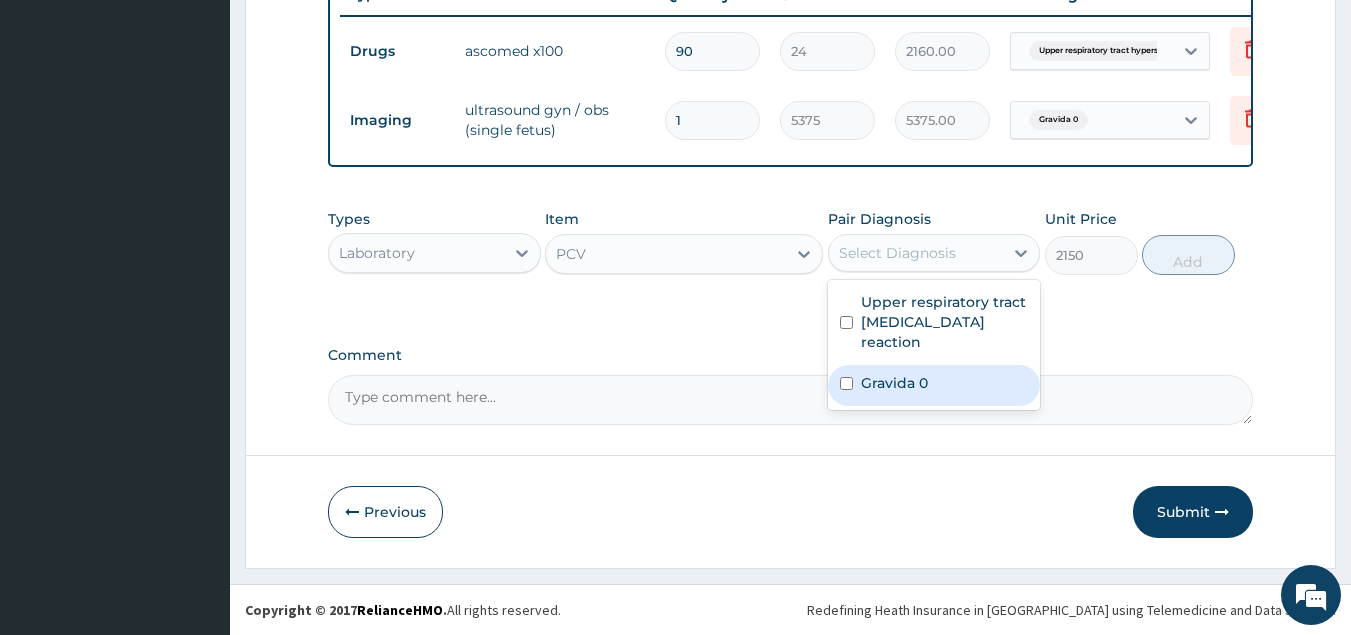 click on "Gravida 0" at bounding box center (894, 383) 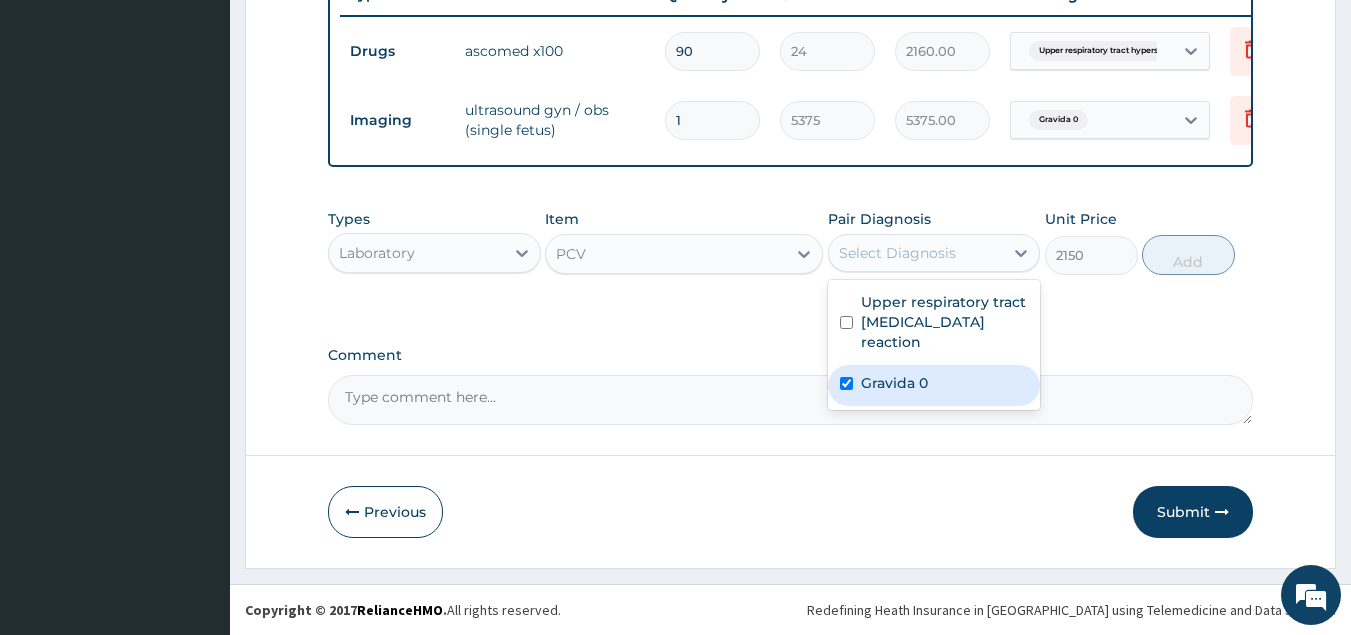 checkbox on "true" 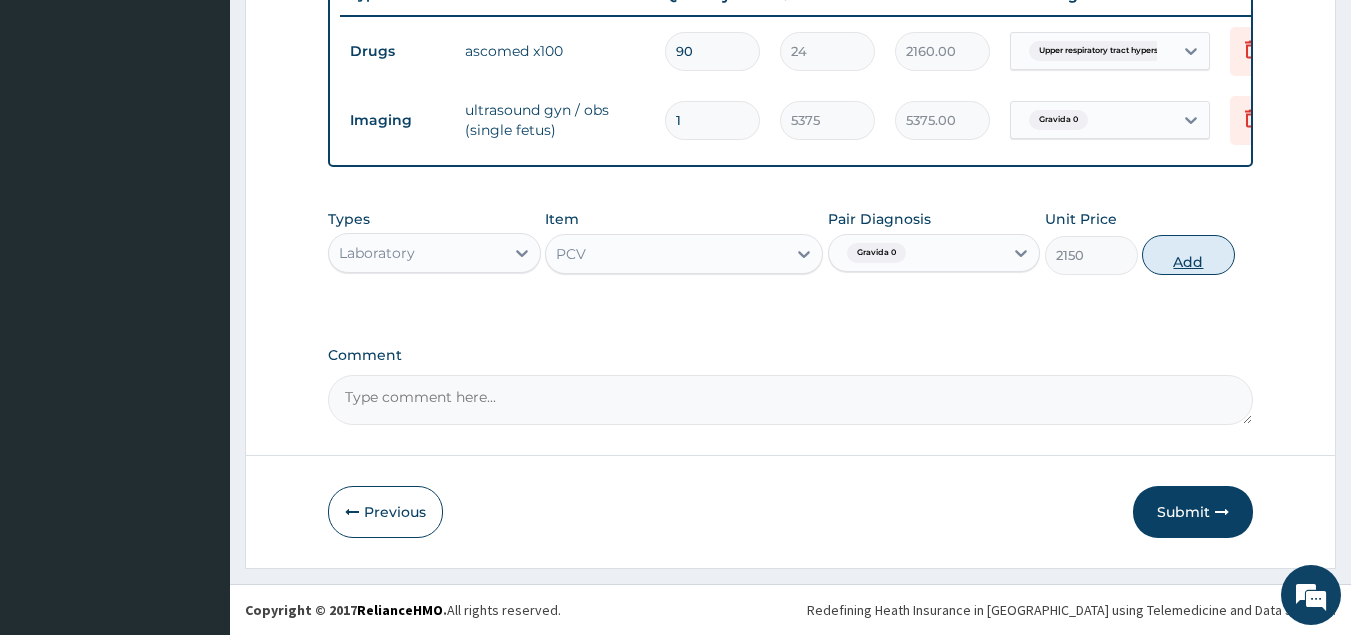 click on "Add" at bounding box center (1188, 255) 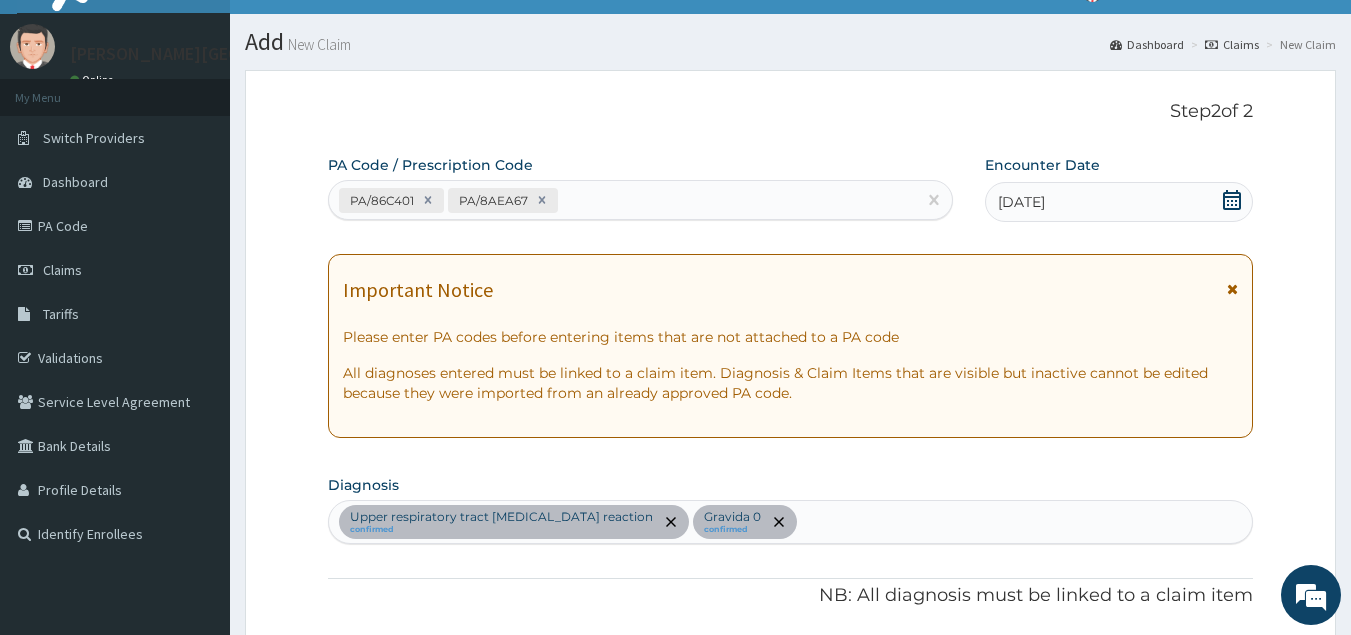 scroll, scrollTop: 0, scrollLeft: 0, axis: both 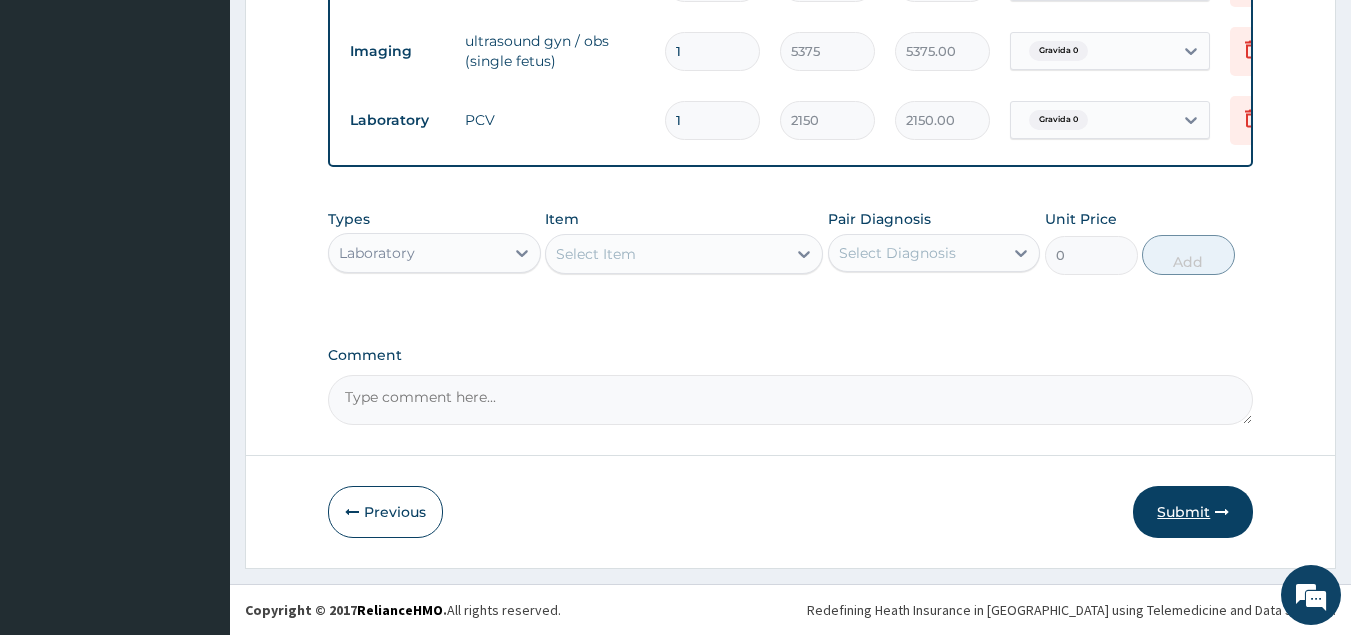 click on "Submit" at bounding box center [1193, 512] 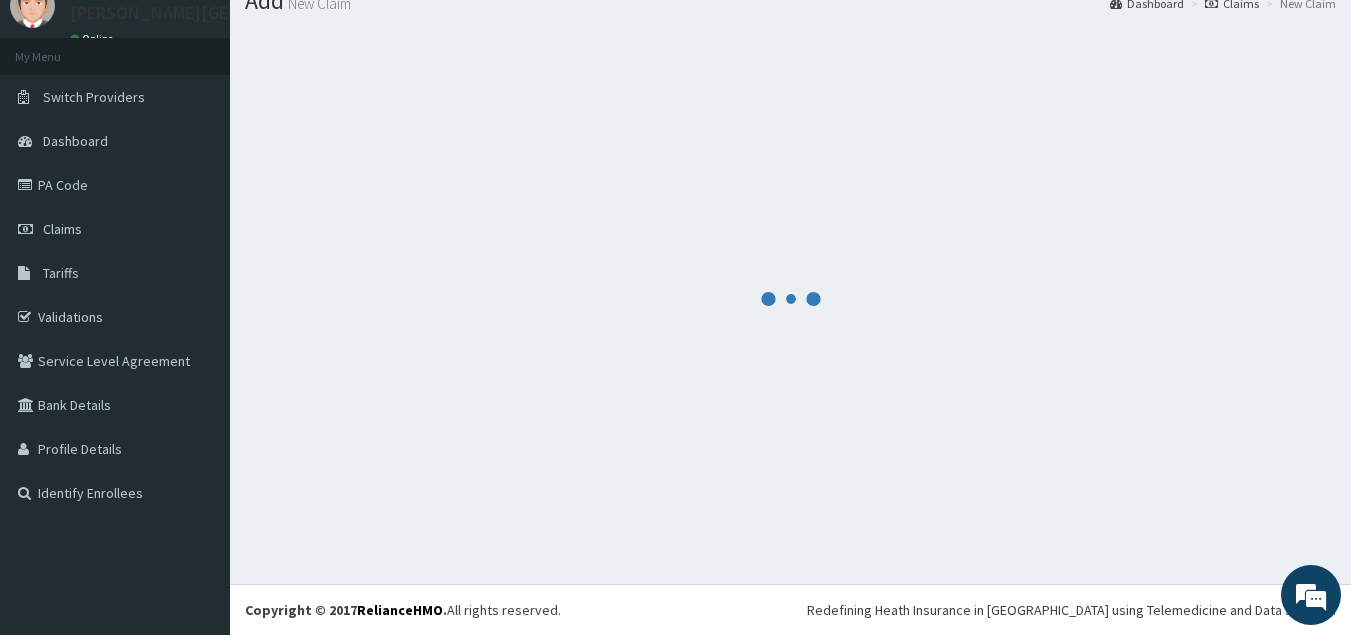 scroll, scrollTop: 865, scrollLeft: 0, axis: vertical 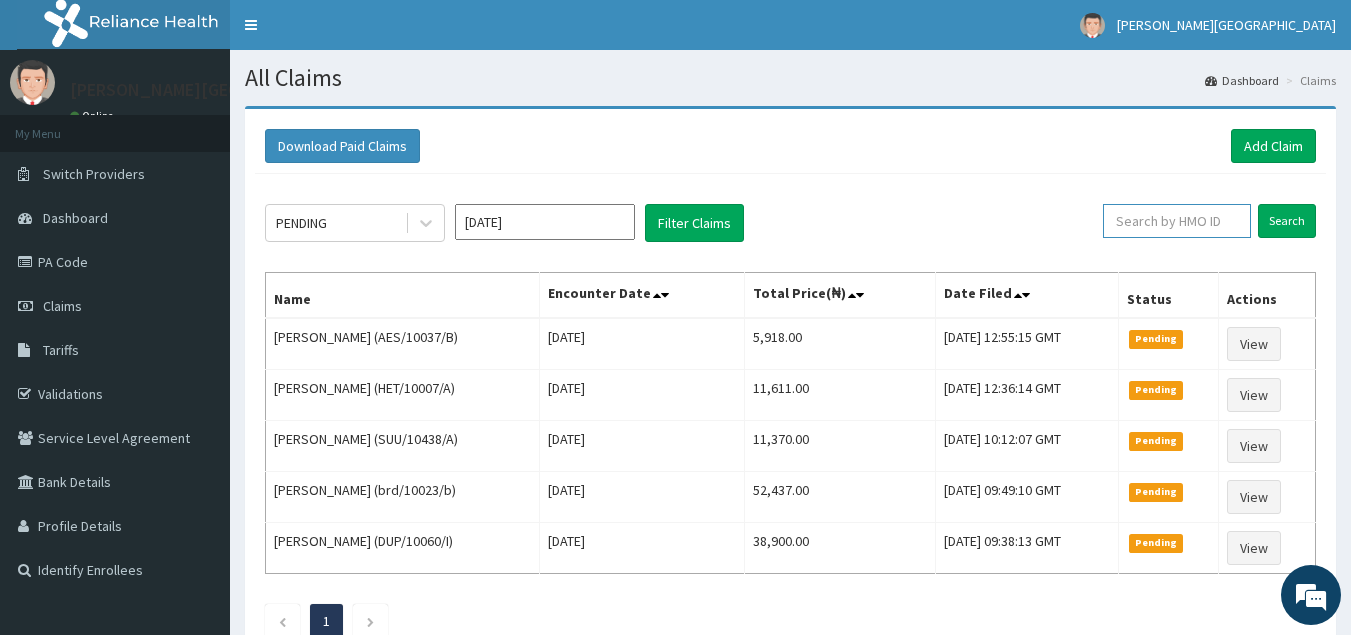 click at bounding box center [1177, 221] 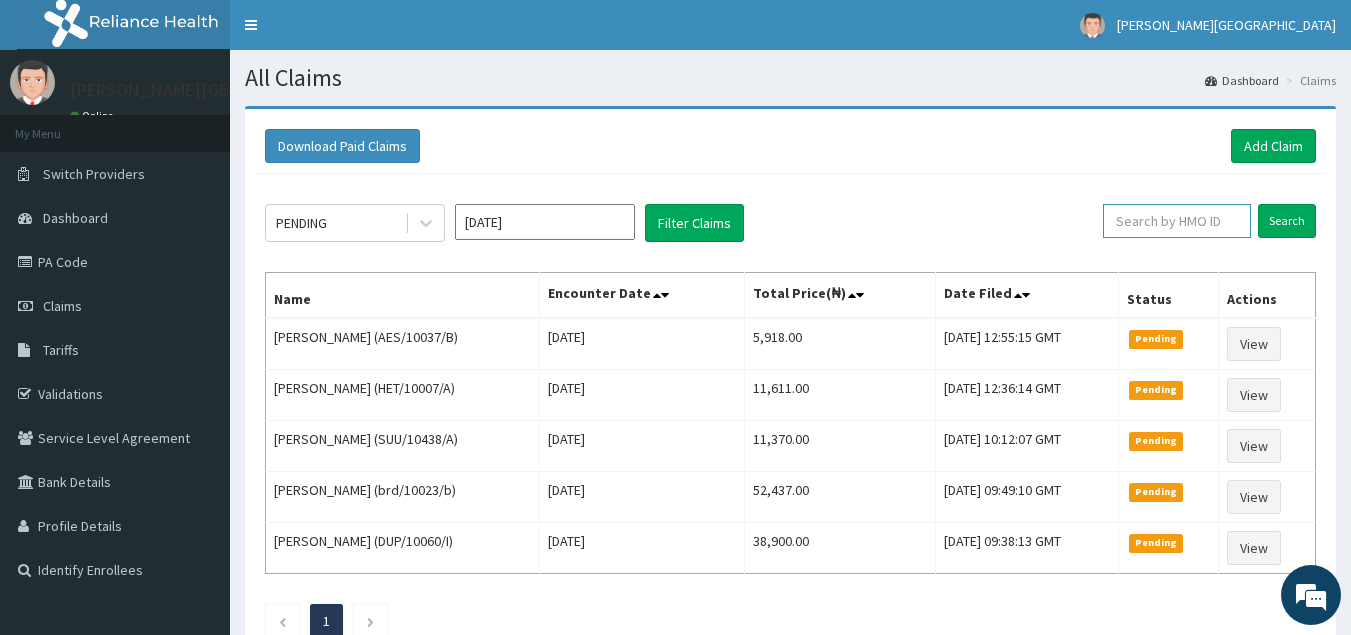 click at bounding box center (1177, 221) 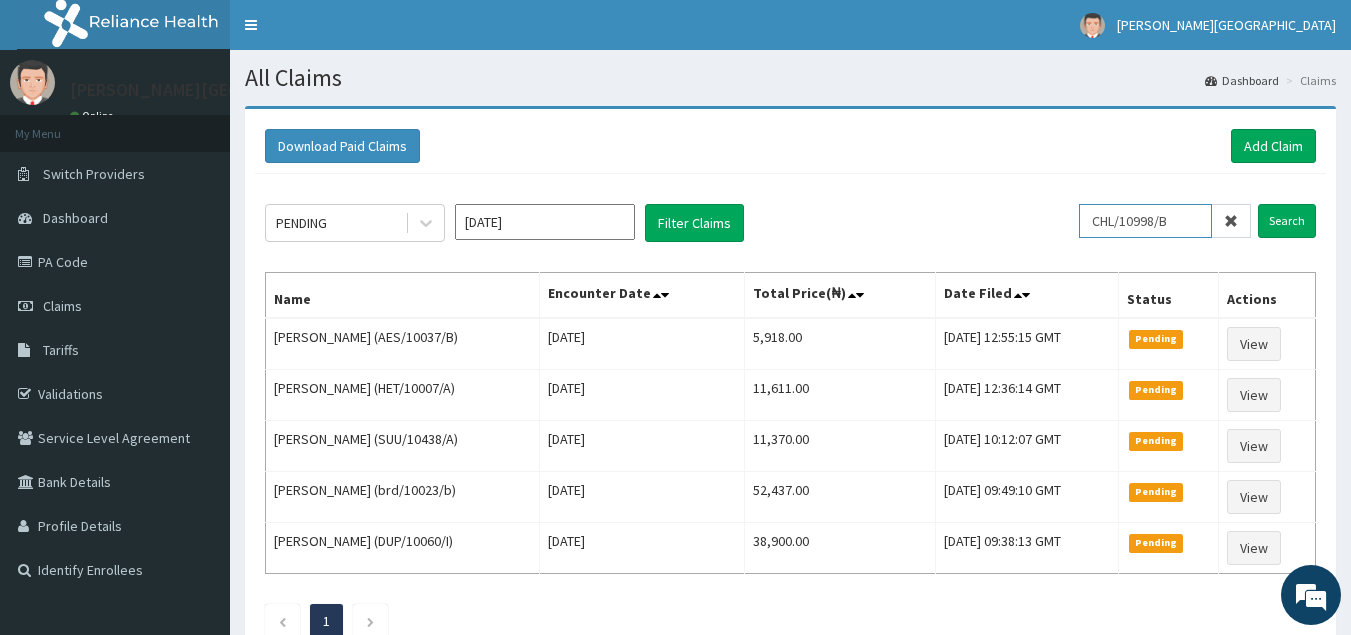 click on "CHL/10998/B" at bounding box center [1145, 221] 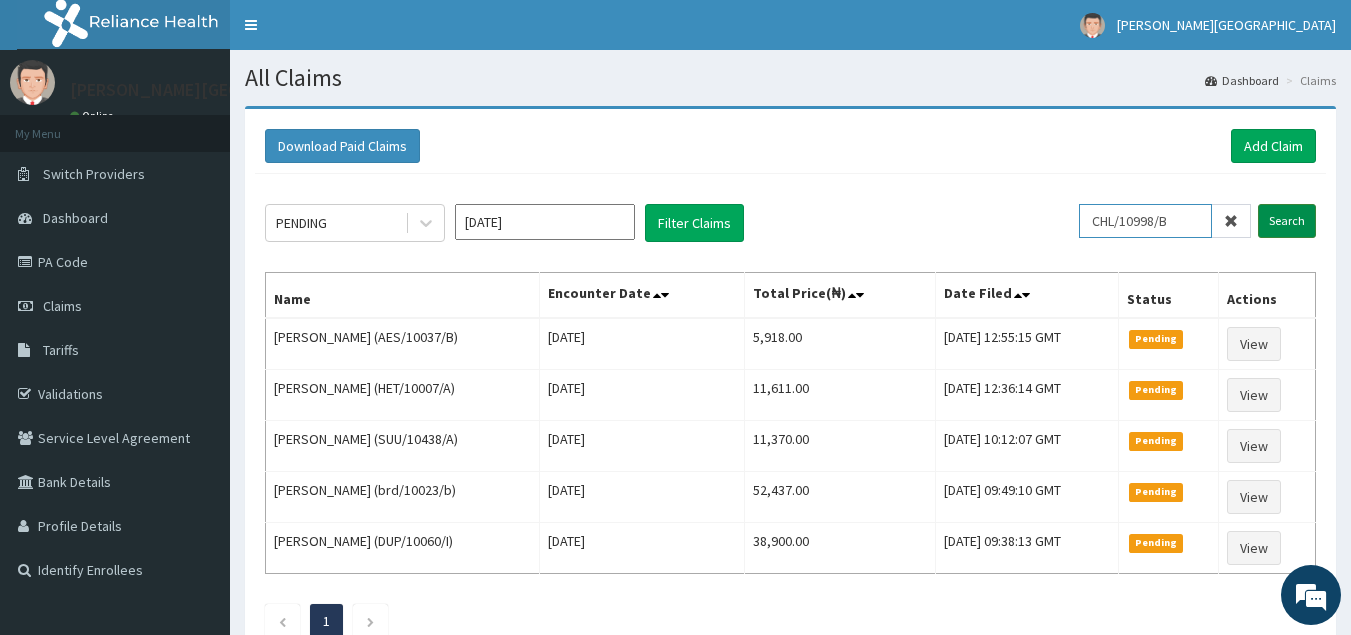 type on "CHL/10998/B" 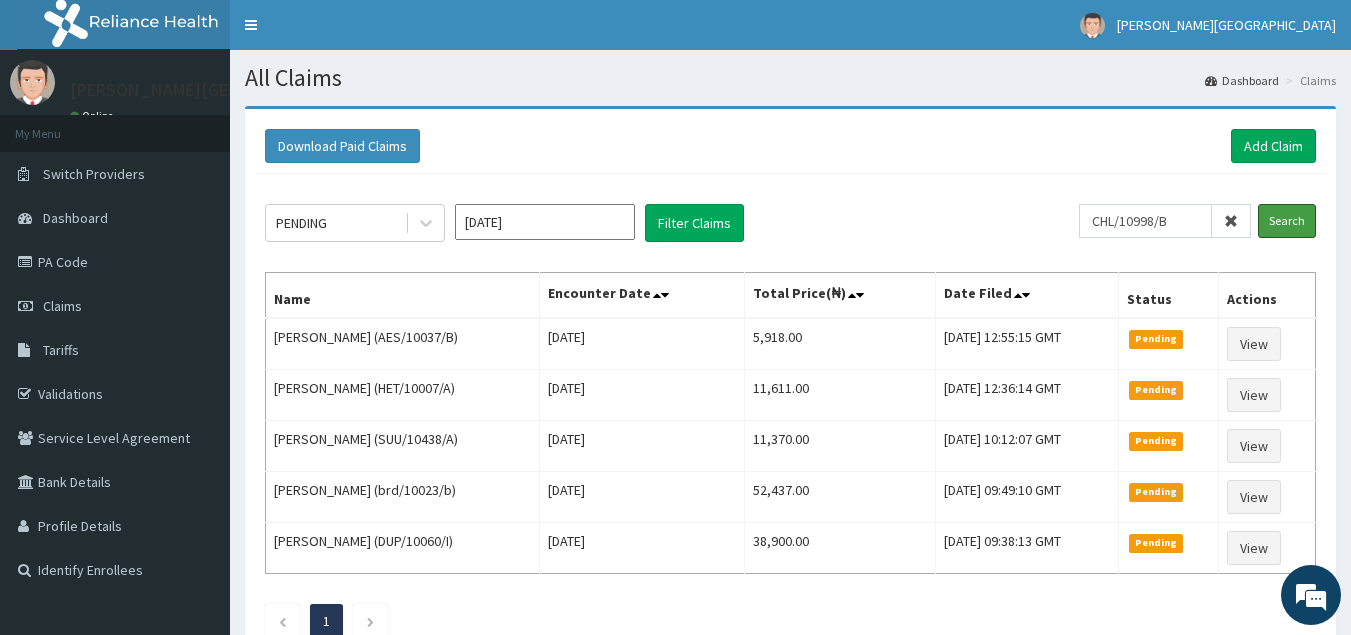 click on "Search" at bounding box center [1287, 221] 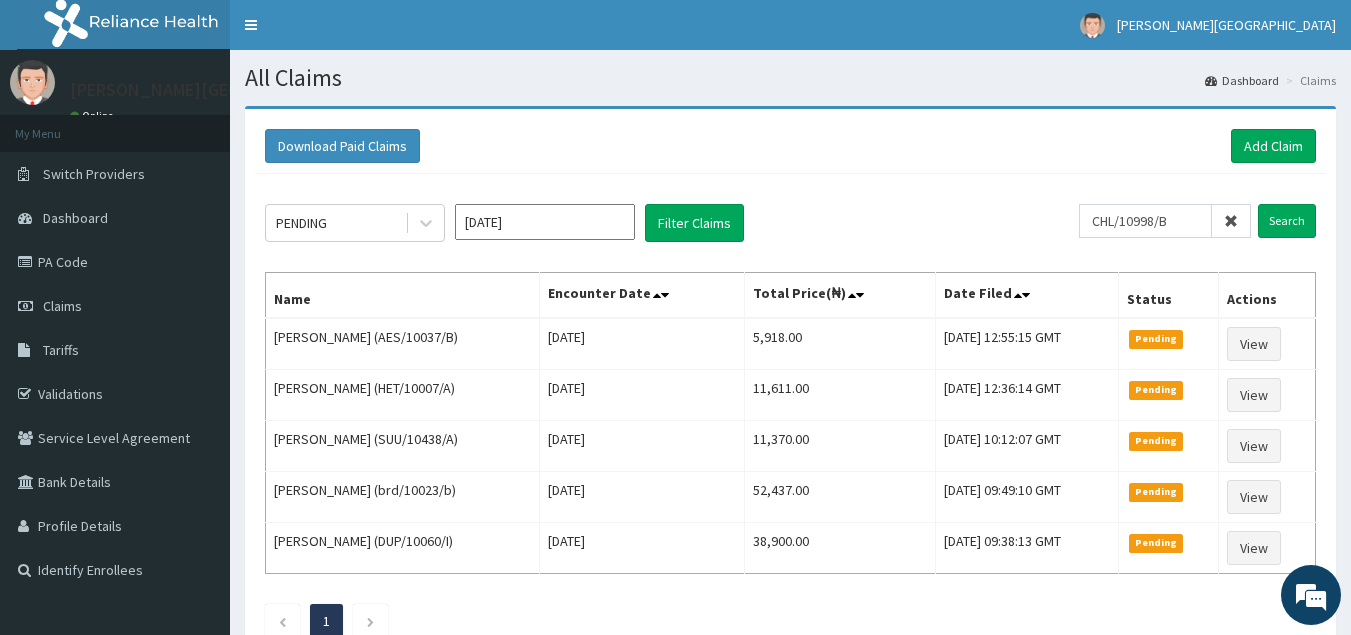 click on "CHL/10998/B Search" at bounding box center (1197, 221) 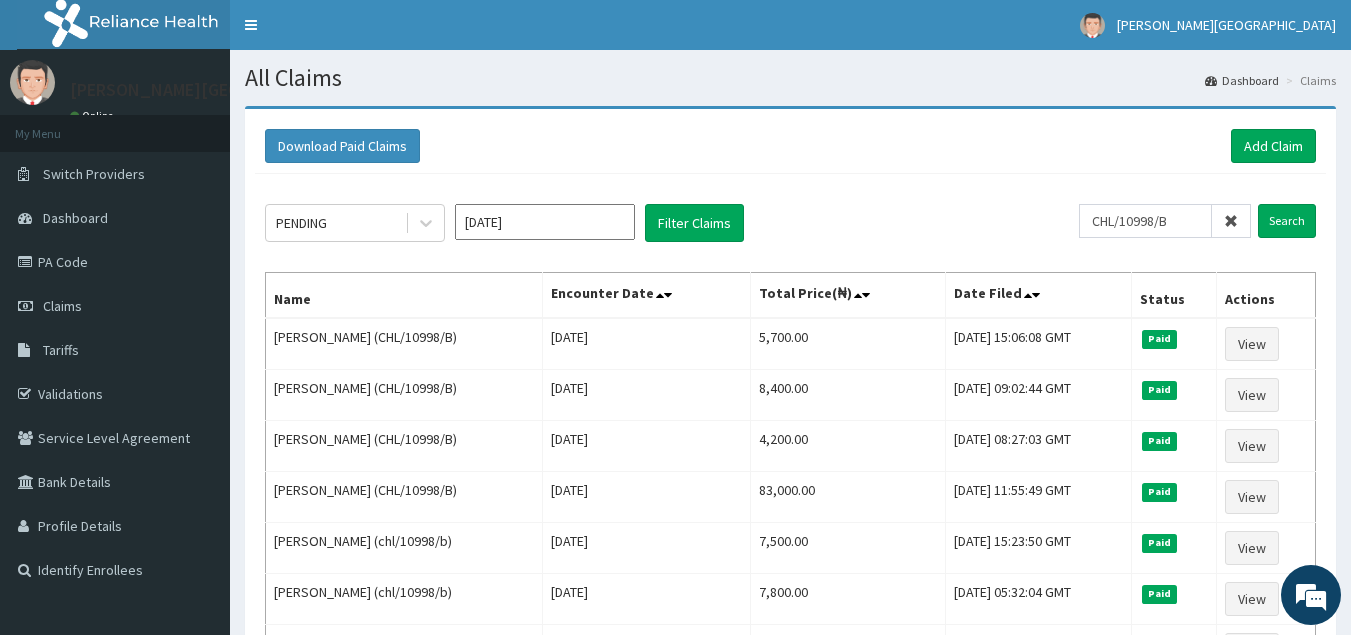 click at bounding box center [1231, 221] 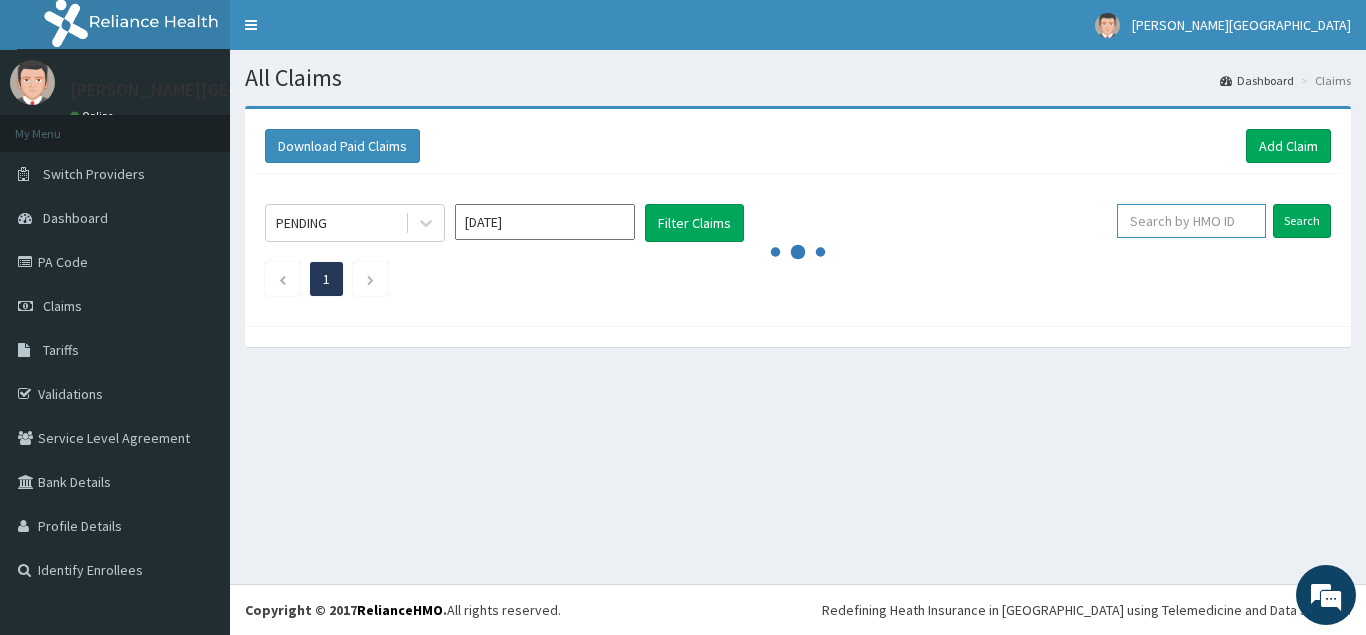 click at bounding box center [1191, 221] 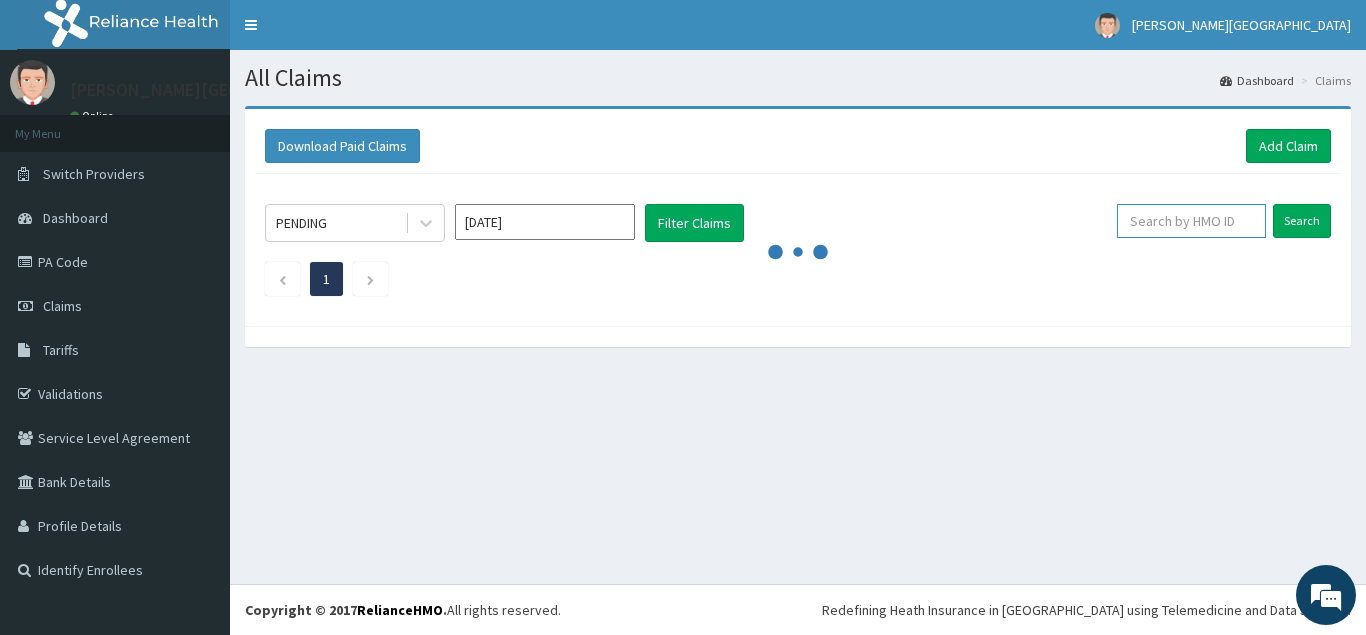 paste on "LLD/10088/A" 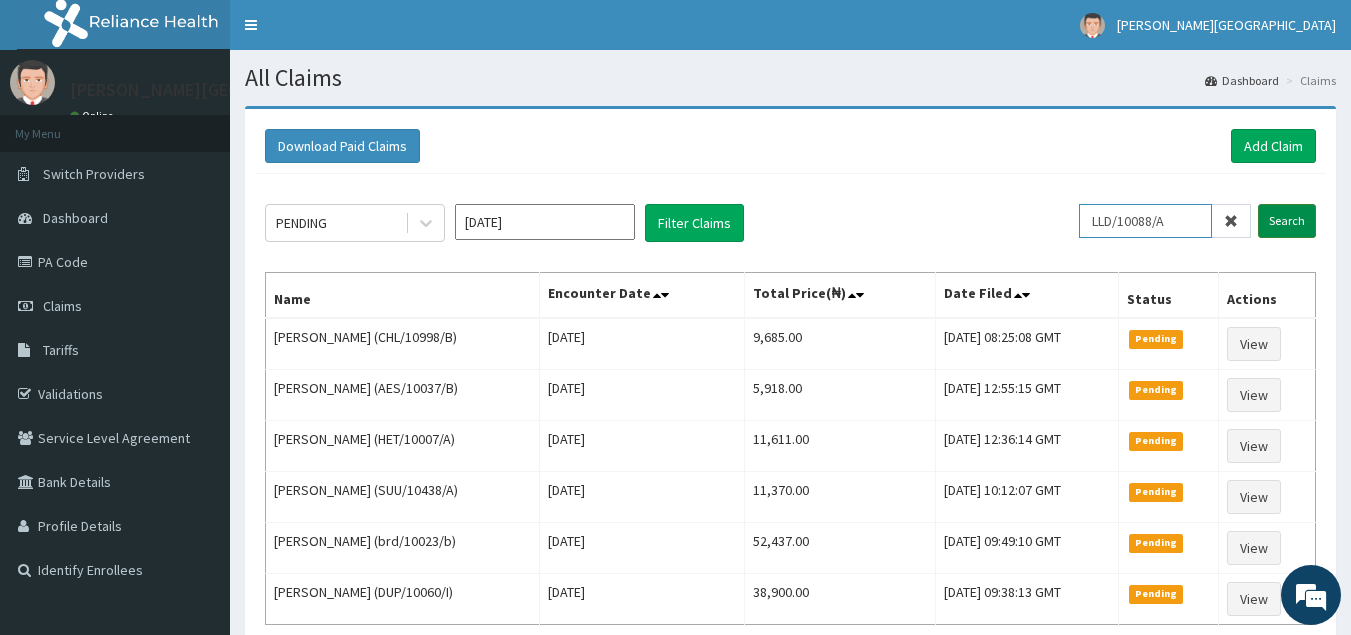 type on "LLD/10088/A" 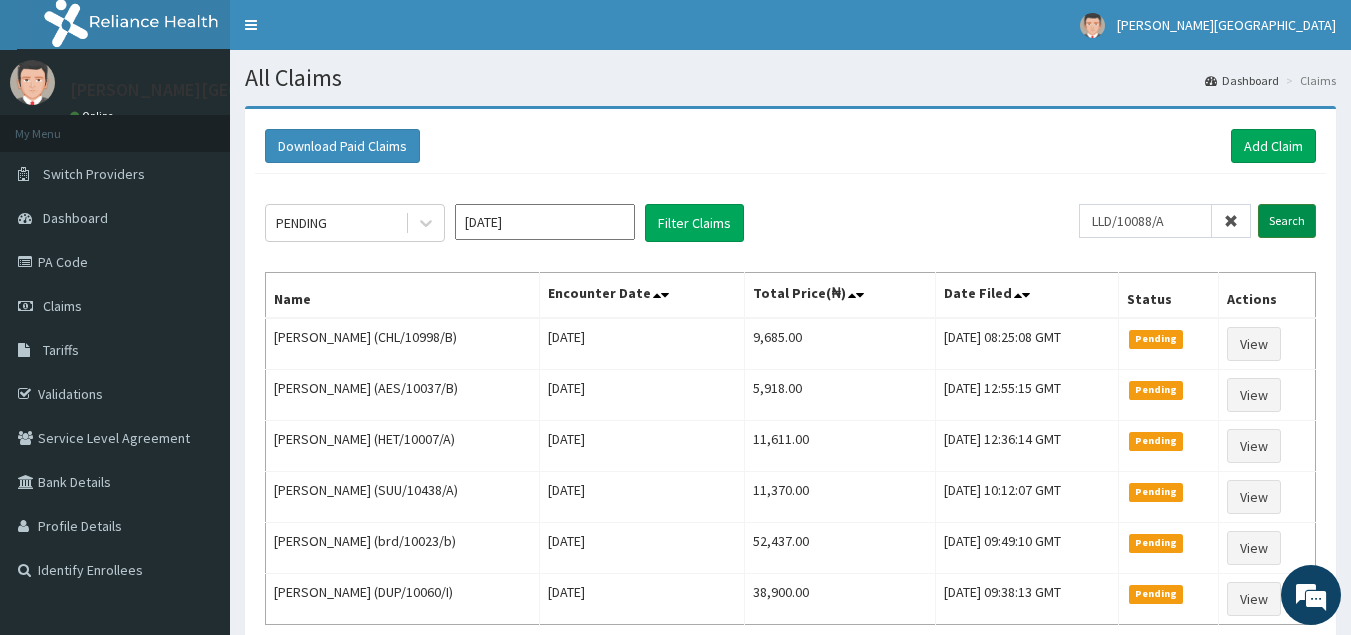 click on "Search" at bounding box center (1287, 221) 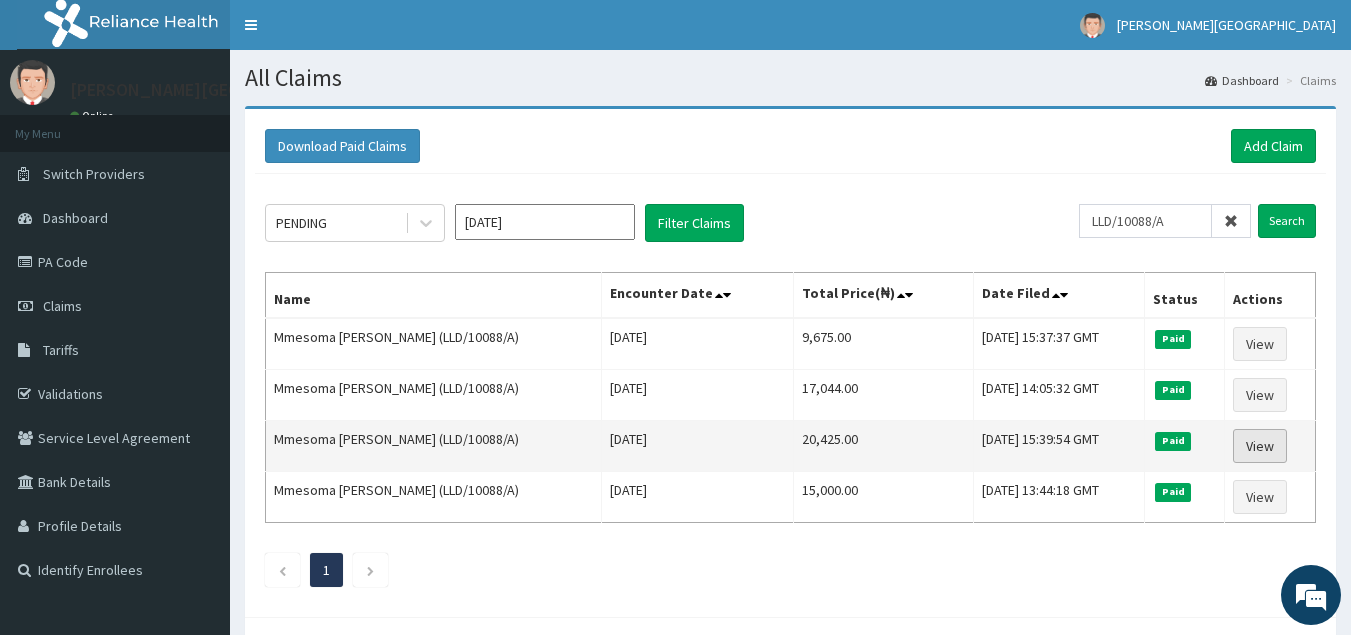 click on "View" at bounding box center [1260, 446] 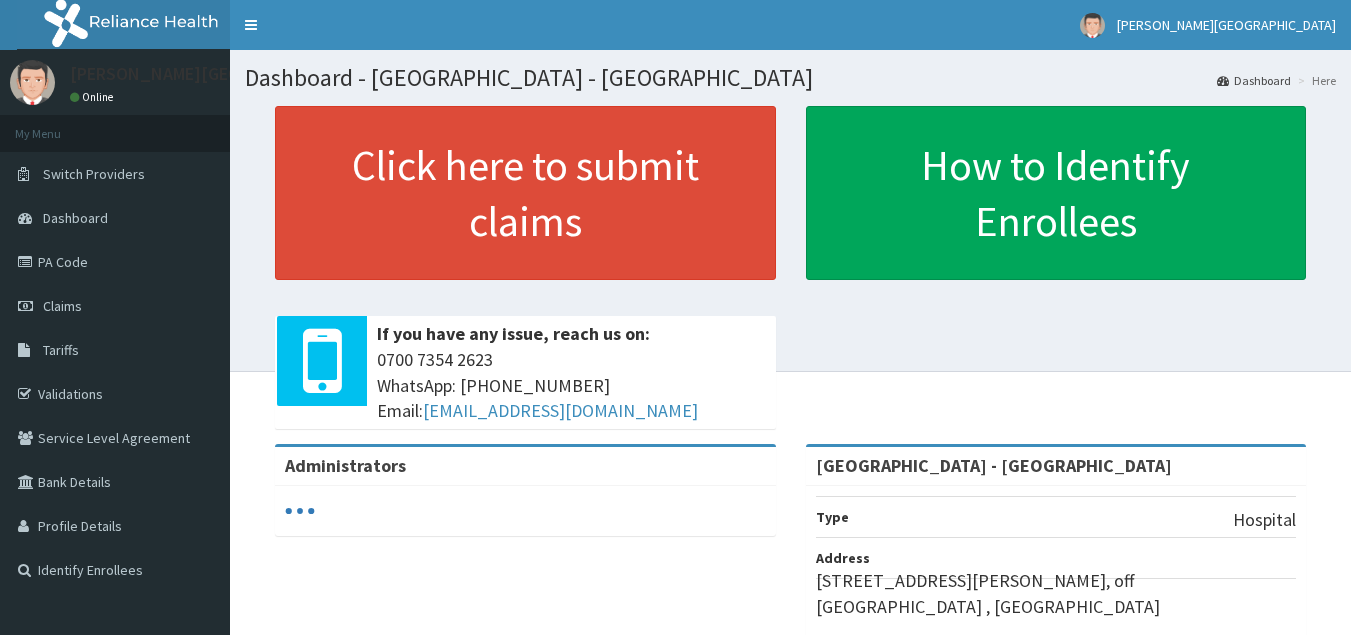 scroll, scrollTop: 0, scrollLeft: 0, axis: both 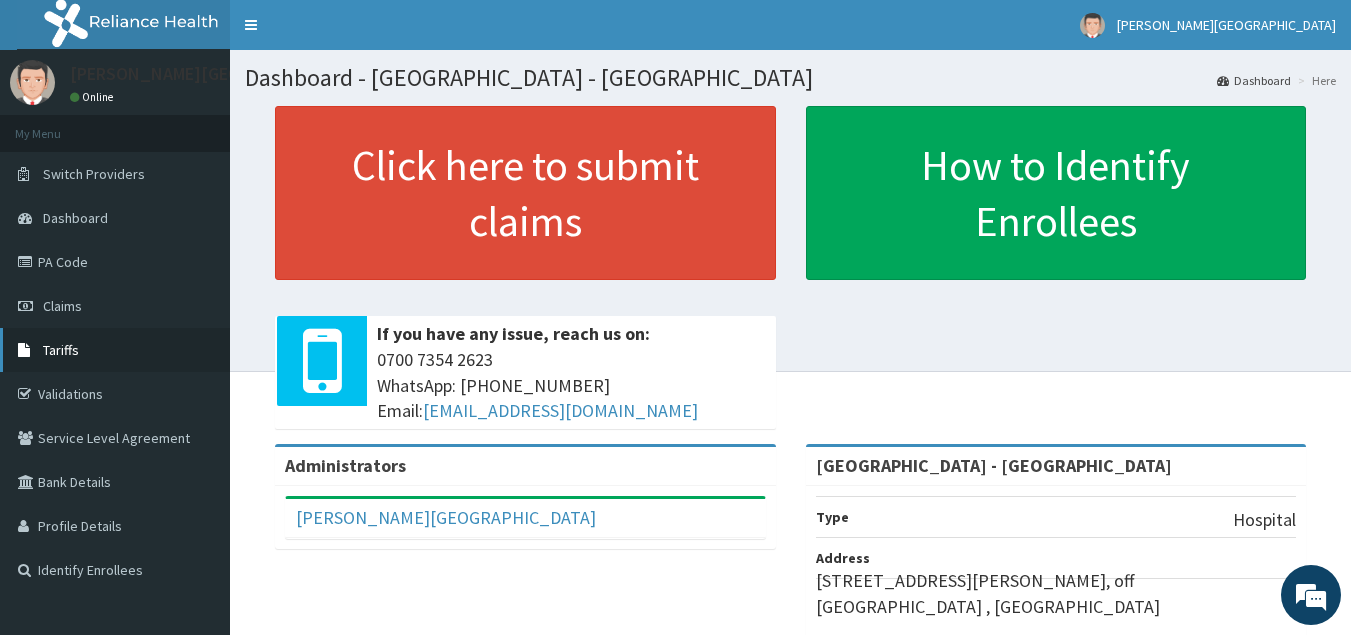 click on "Tariffs" at bounding box center (115, 350) 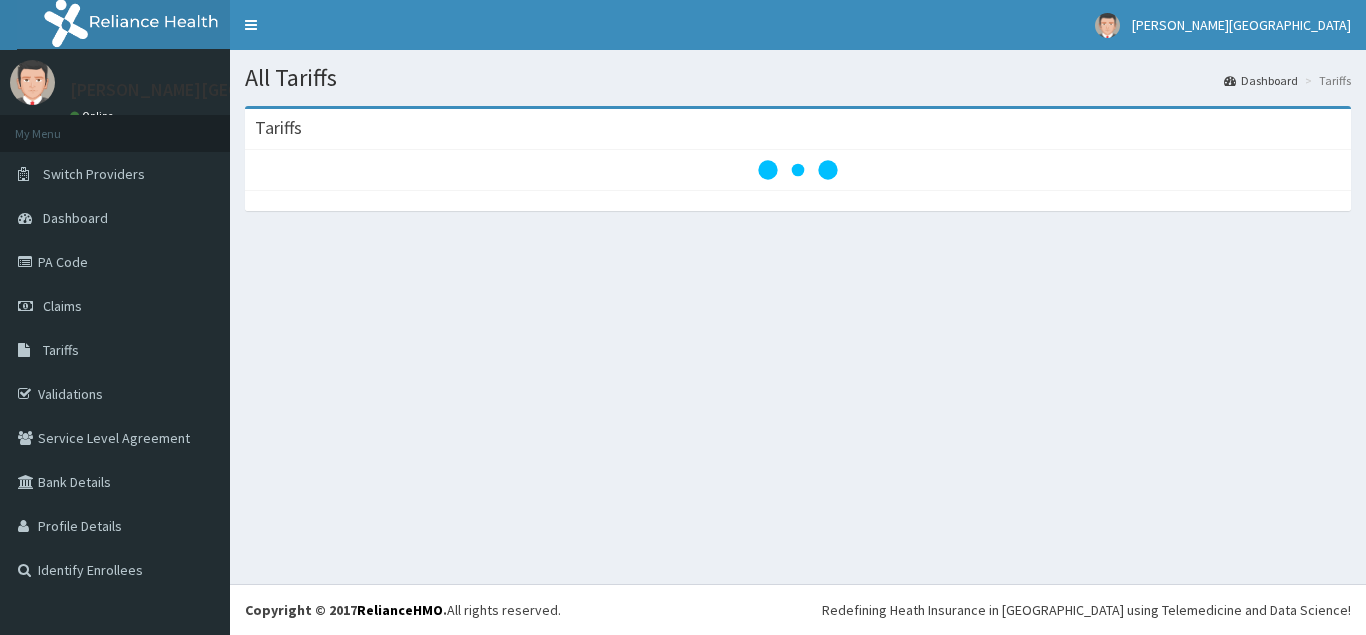 scroll, scrollTop: 0, scrollLeft: 0, axis: both 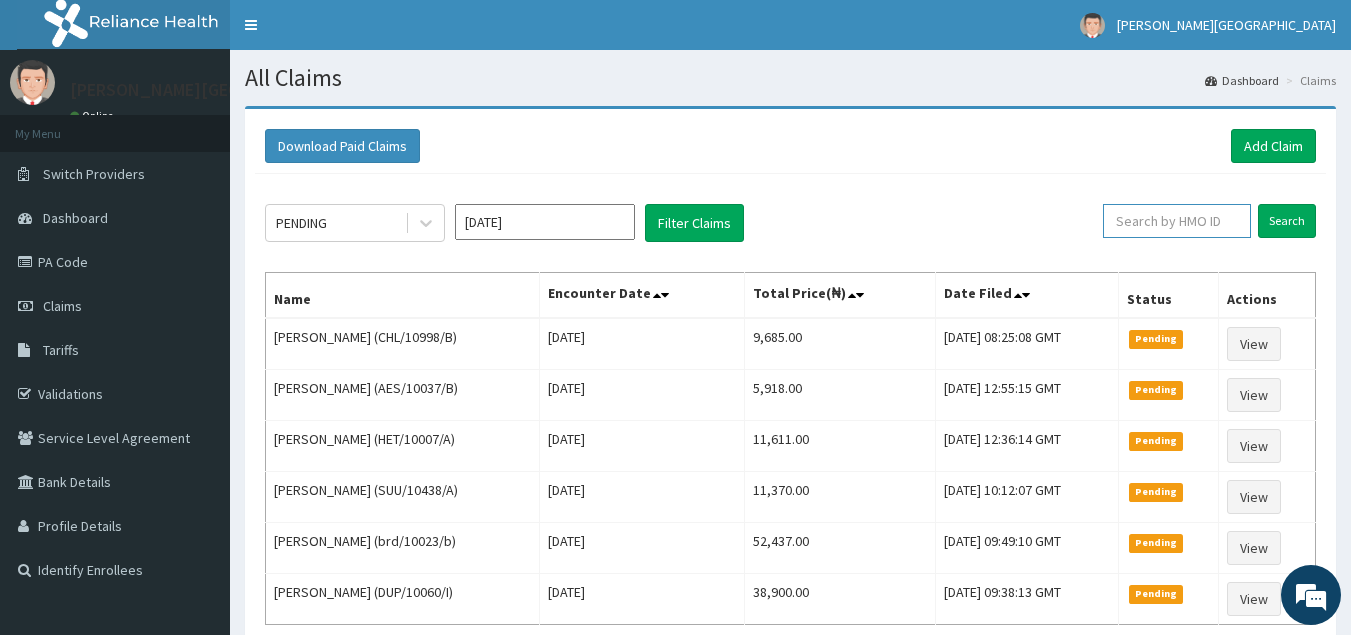 click at bounding box center (1177, 221) 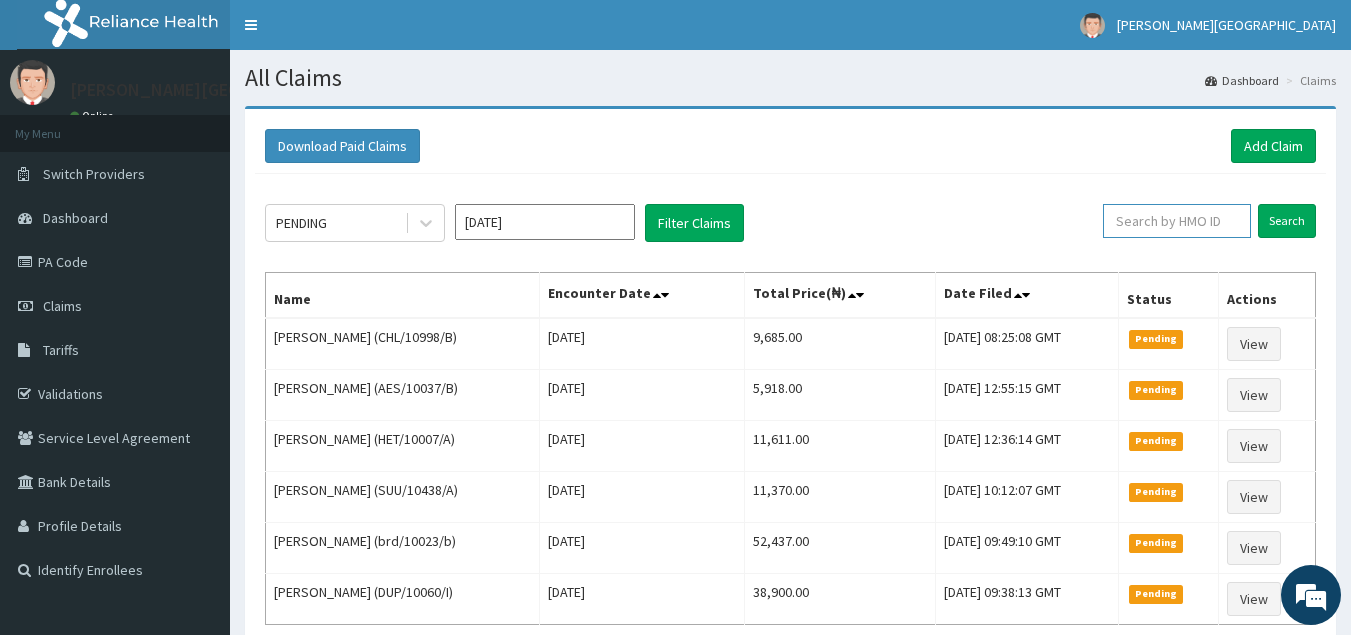 paste on "LLD/10088/A" 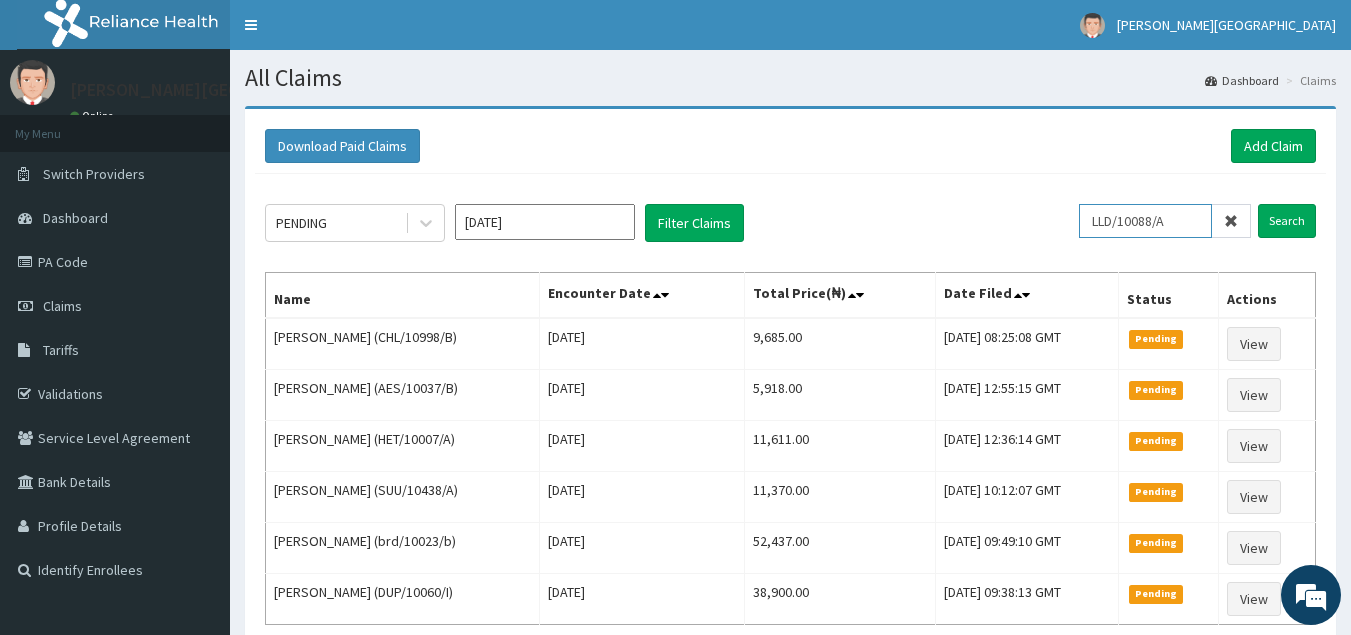 click on "LLD/10088/A" at bounding box center (1145, 221) 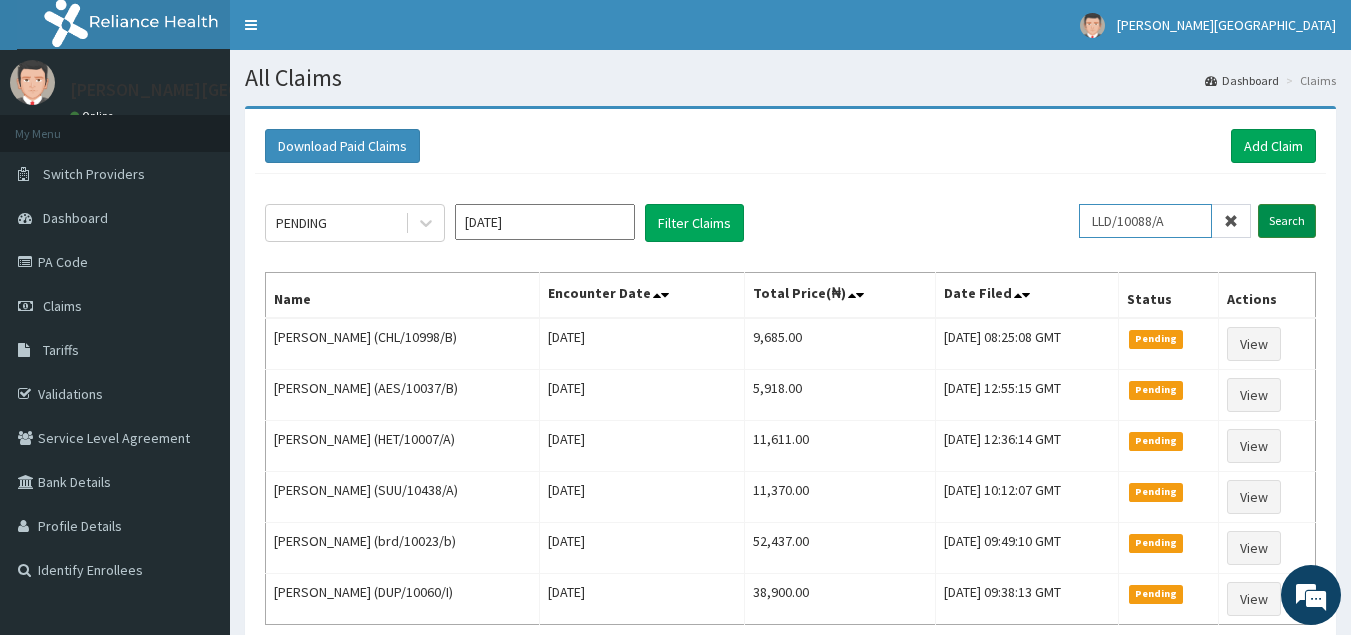 type on "LLD/10088/A" 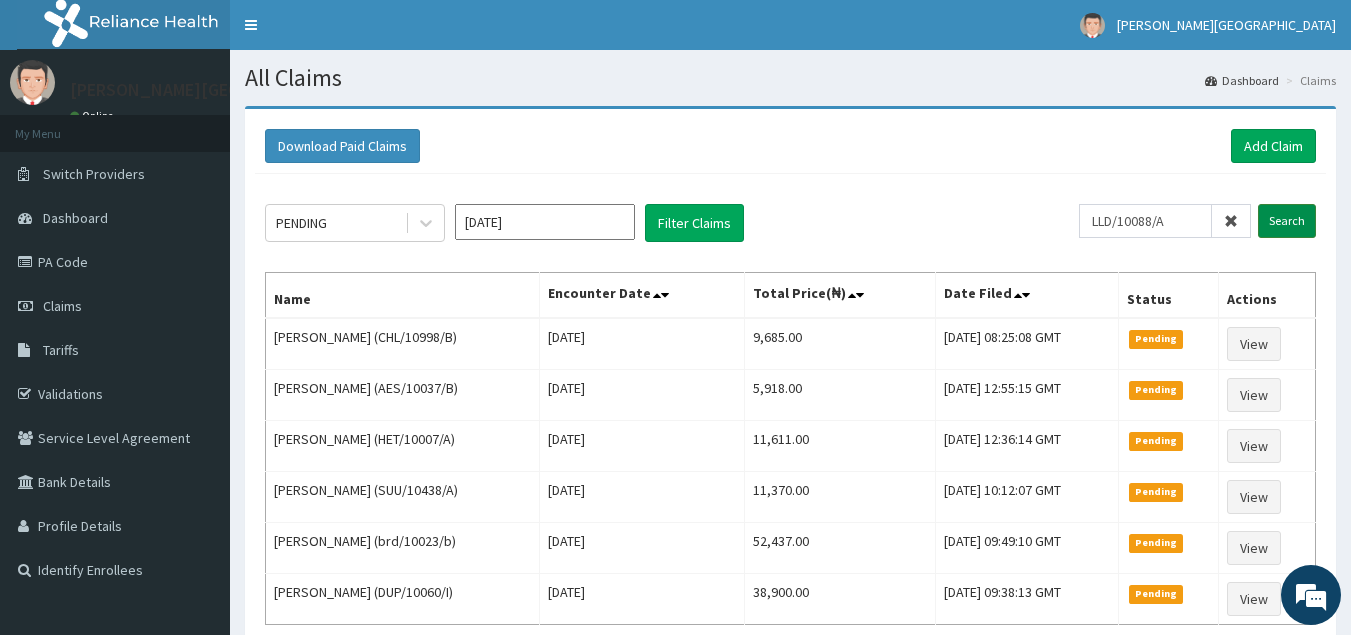 click on "Search" at bounding box center [1287, 221] 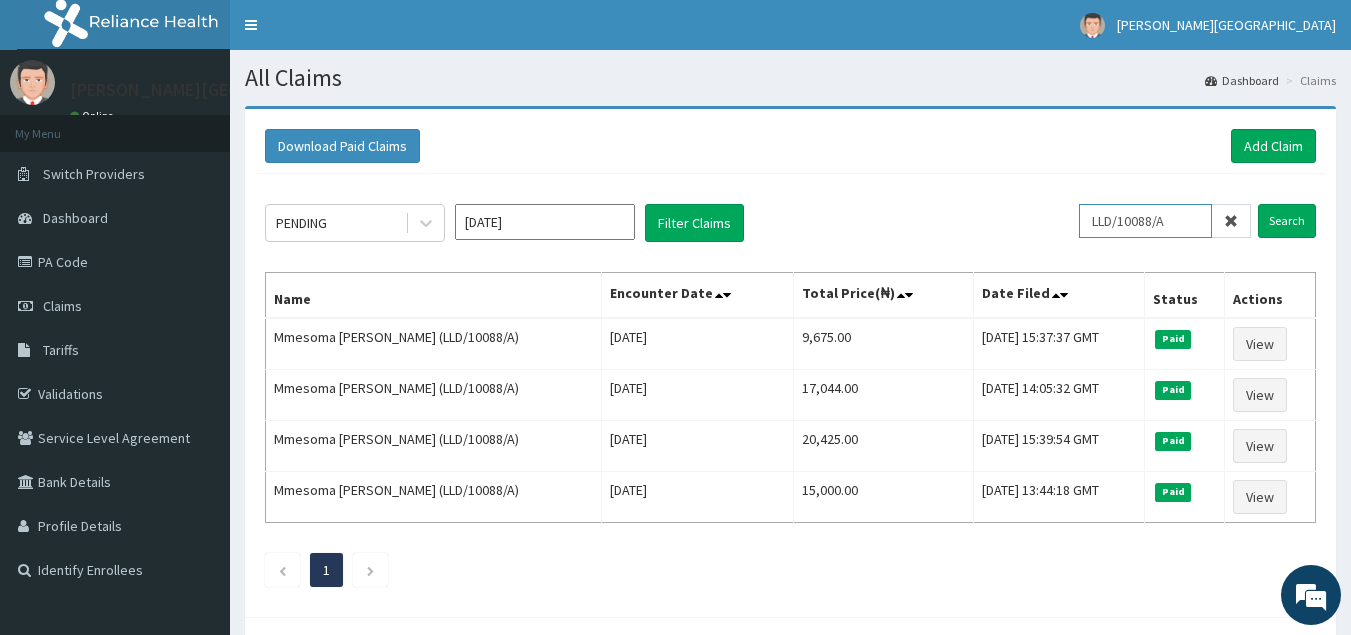 drag, startPoint x: 1188, startPoint y: 216, endPoint x: 1094, endPoint y: 226, distance: 94.53042 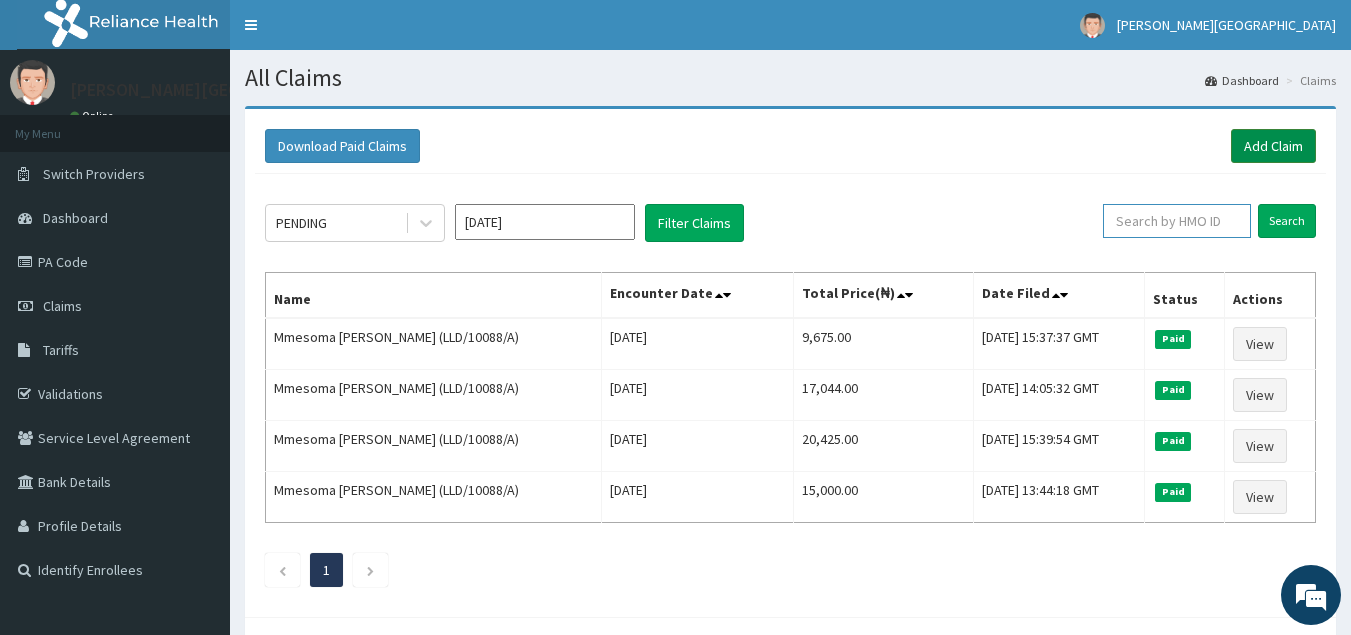 type 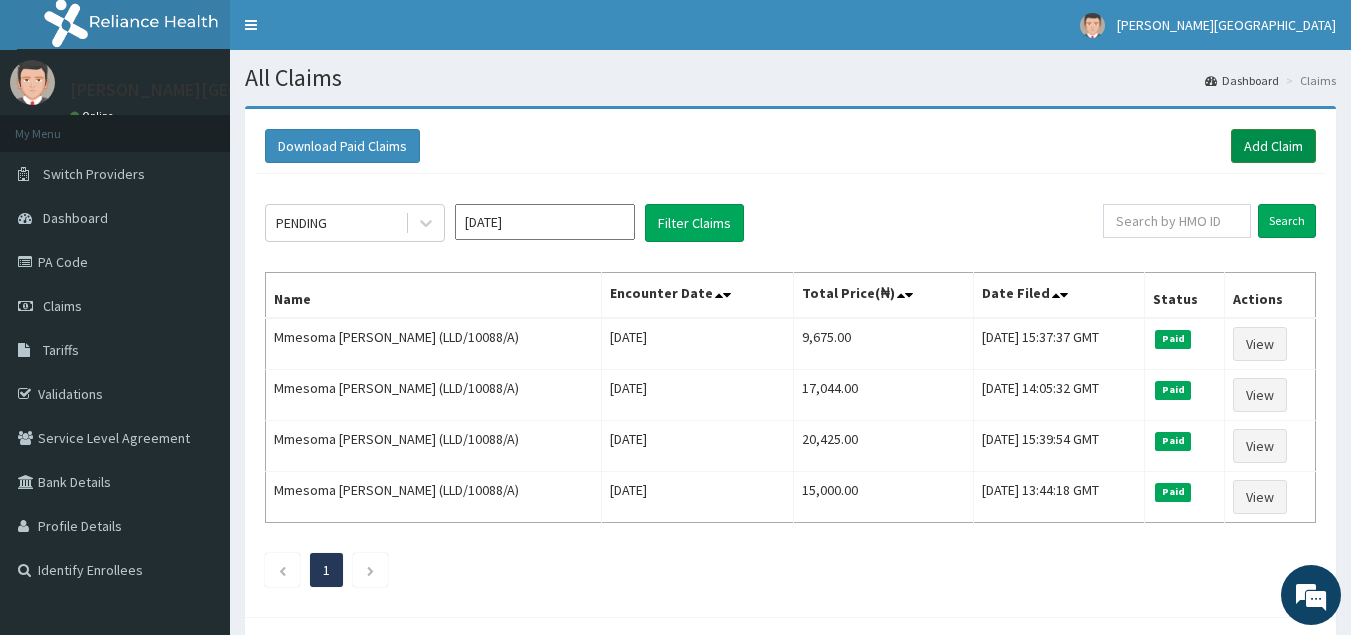 click on "Add Claim" at bounding box center [1273, 146] 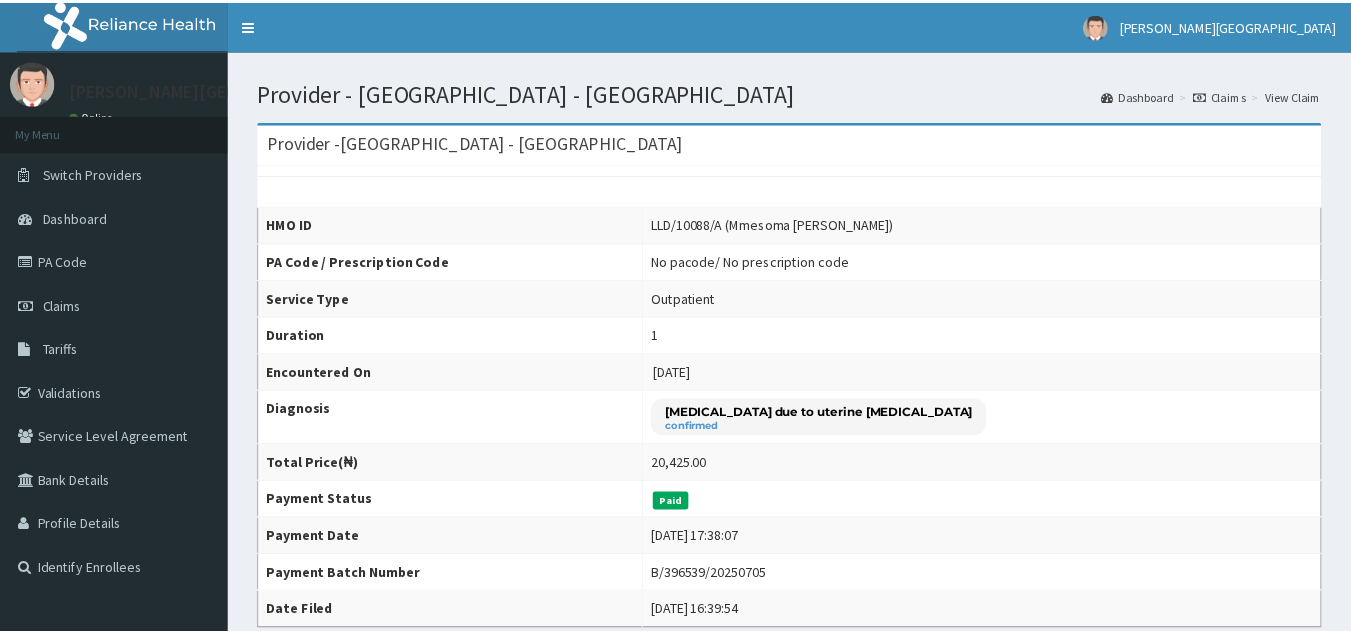 scroll, scrollTop: 0, scrollLeft: 0, axis: both 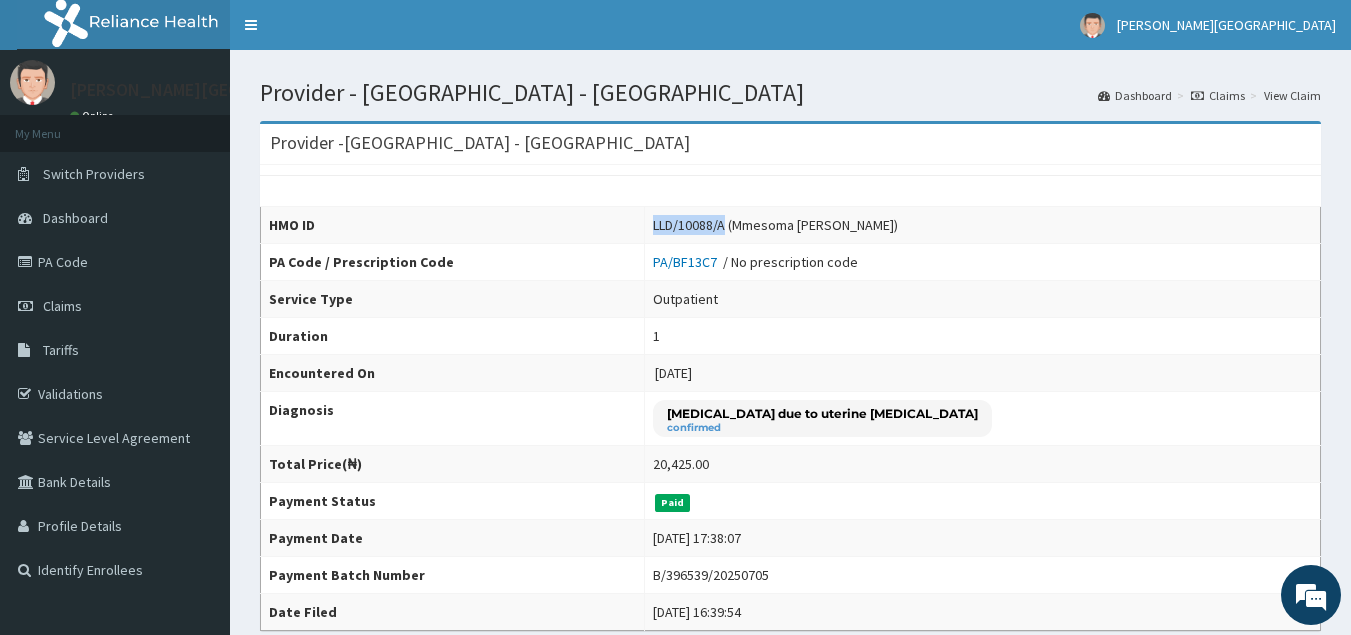 drag, startPoint x: 768, startPoint y: 222, endPoint x: 683, endPoint y: 214, distance: 85.37564 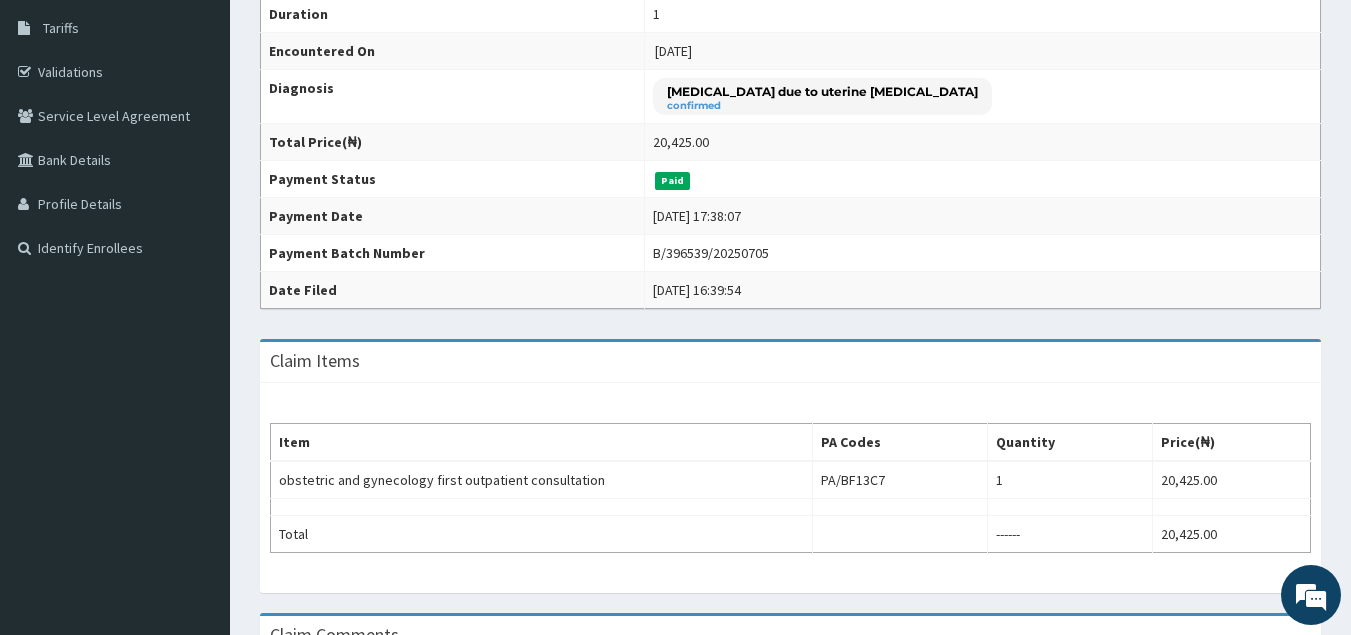 scroll, scrollTop: 326, scrollLeft: 0, axis: vertical 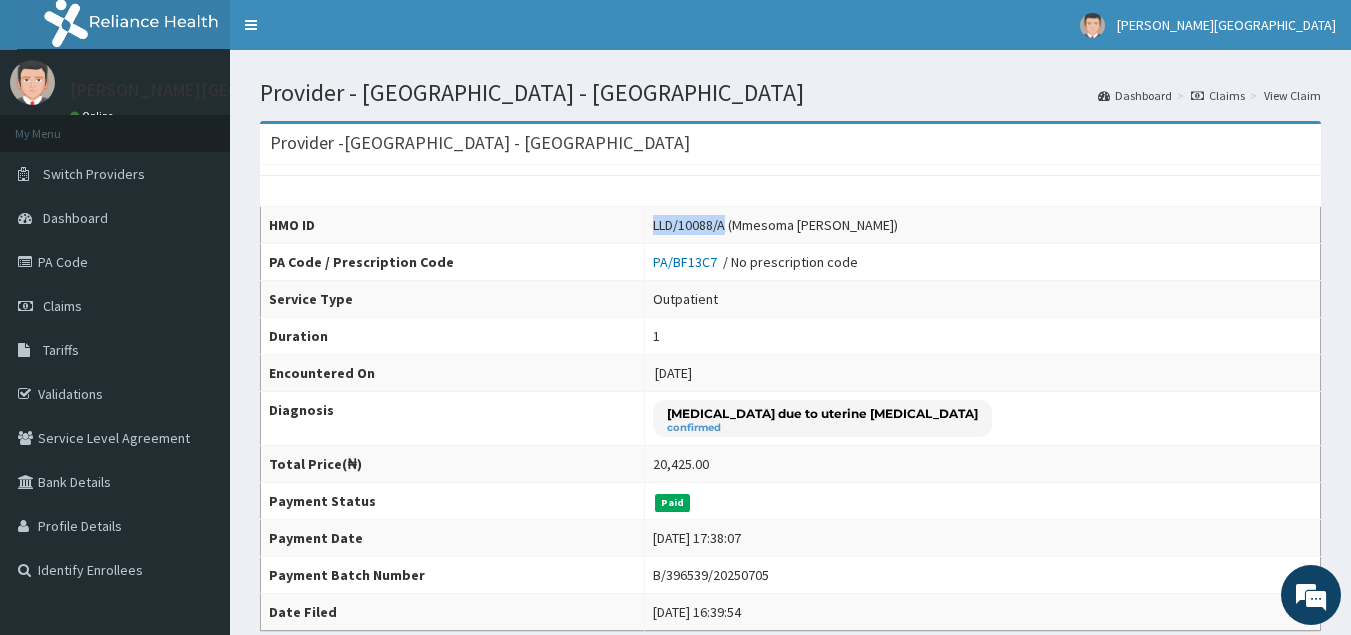 drag, startPoint x: 767, startPoint y: 221, endPoint x: 674, endPoint y: 231, distance: 93.53609 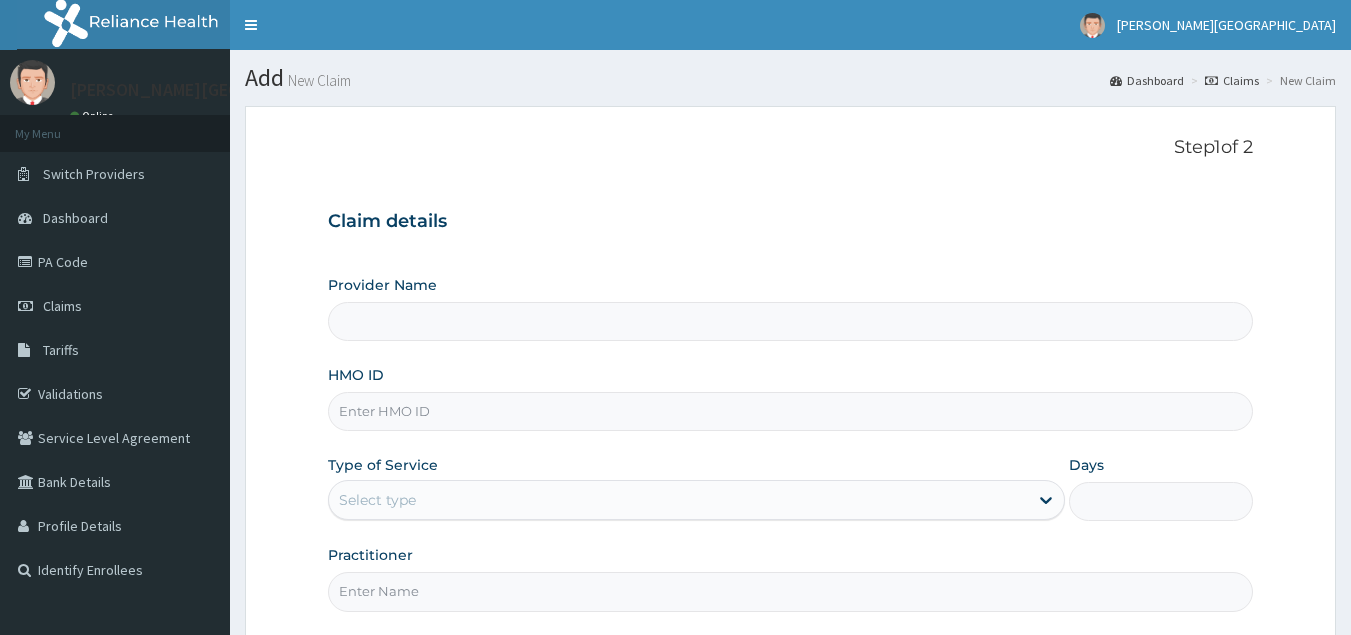 scroll, scrollTop: 0, scrollLeft: 0, axis: both 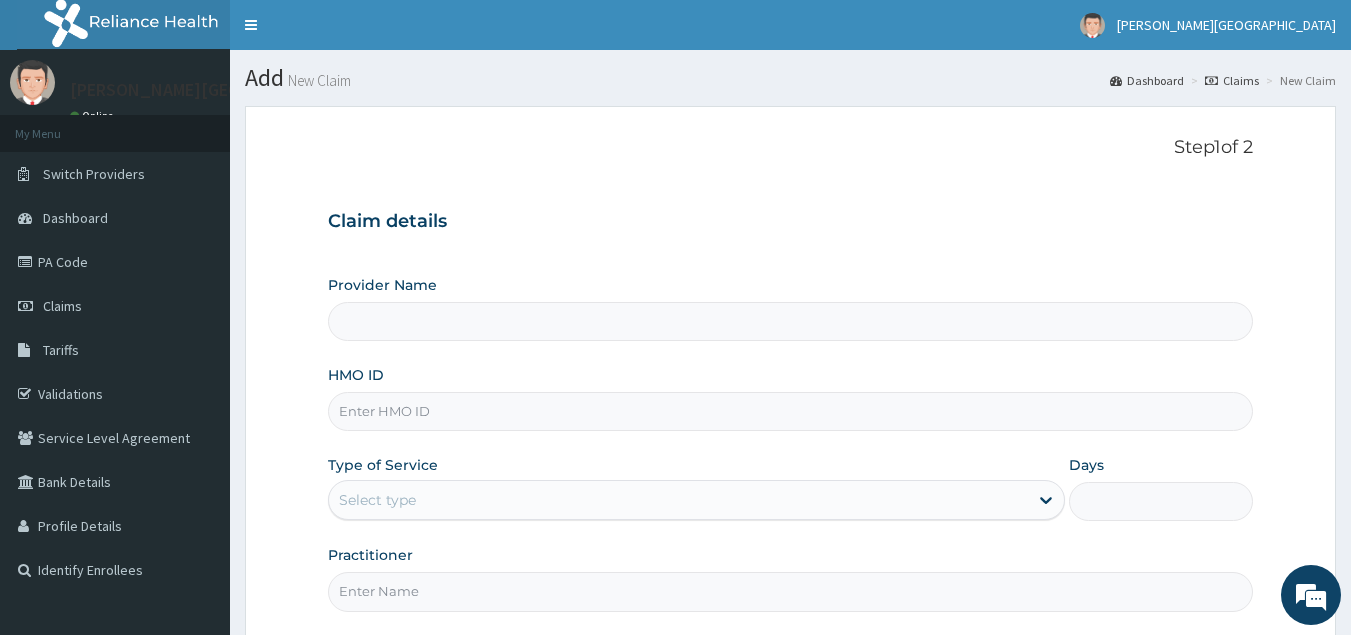 type on "[GEOGRAPHIC_DATA] - [GEOGRAPHIC_DATA]" 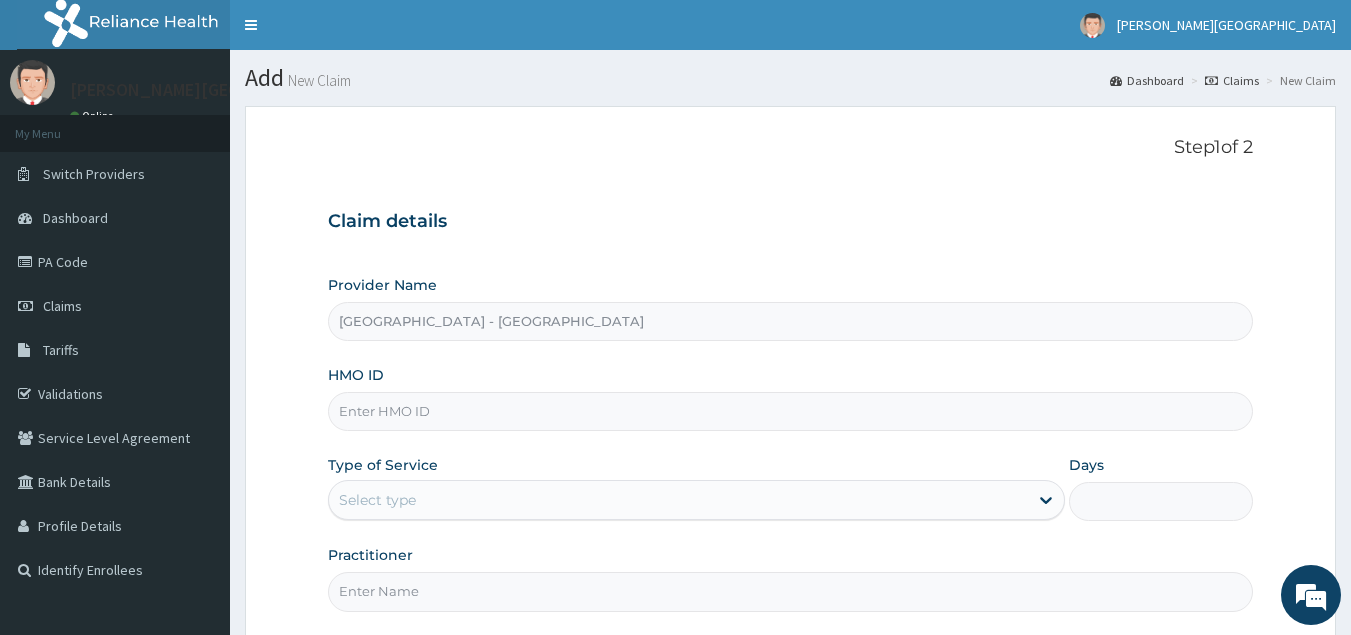 click on "HMO ID" at bounding box center (791, 411) 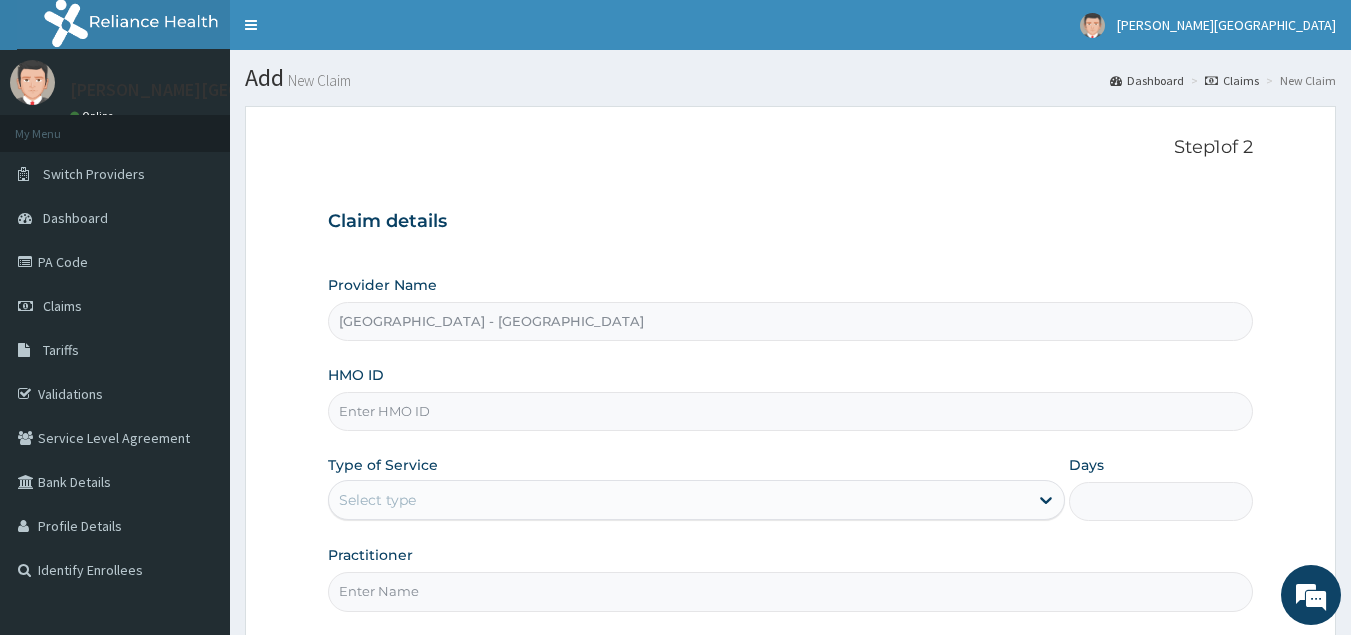 paste on "LLD/10088/A" 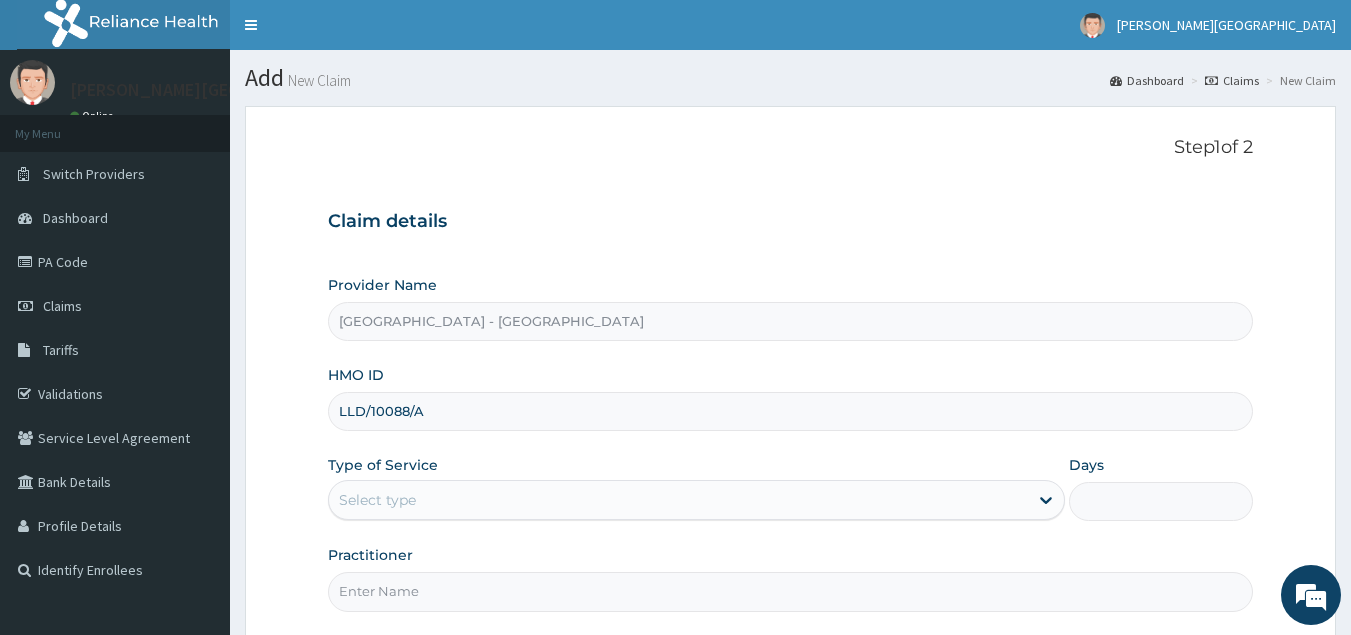 type on "LLD/10088/A" 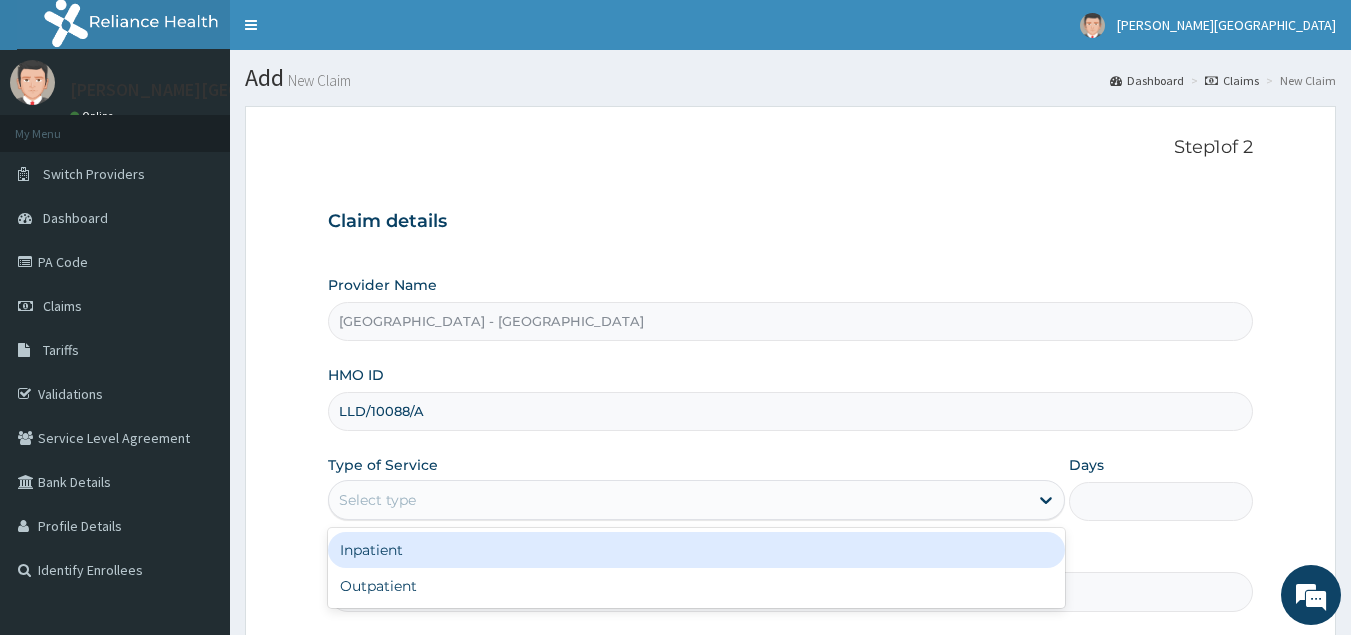 click on "Select type" at bounding box center [377, 500] 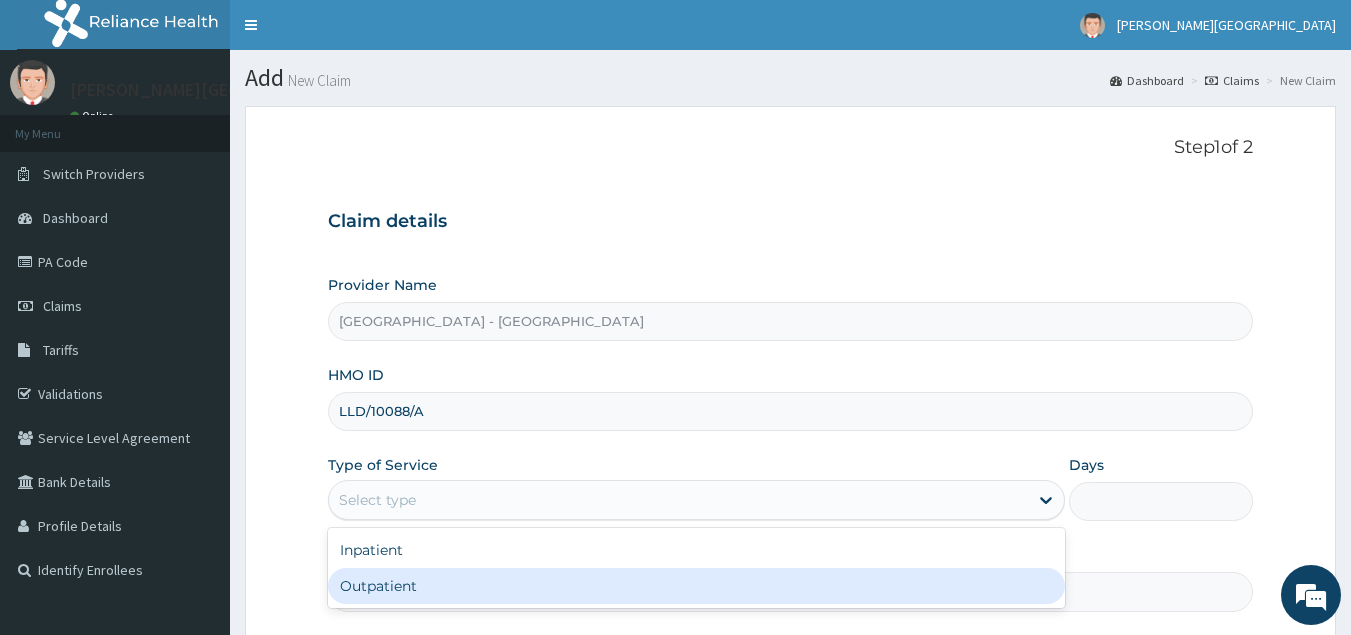 click on "Outpatient" at bounding box center [696, 586] 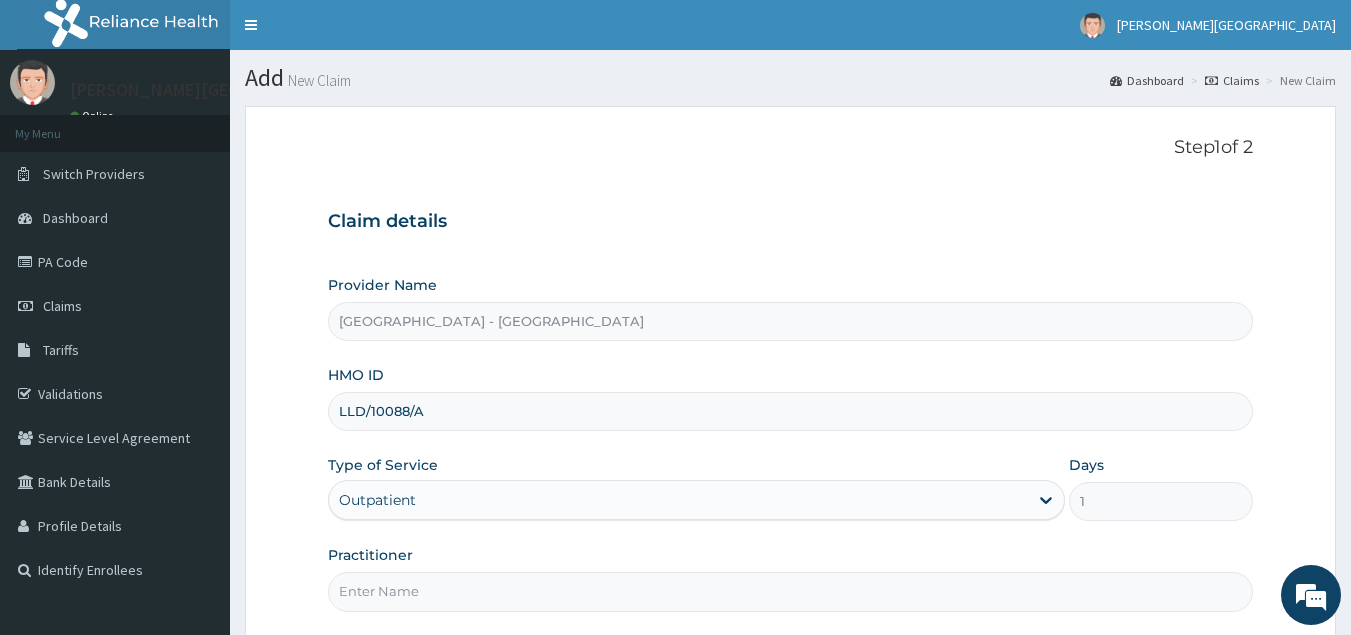 click on "Practitioner" at bounding box center [791, 591] 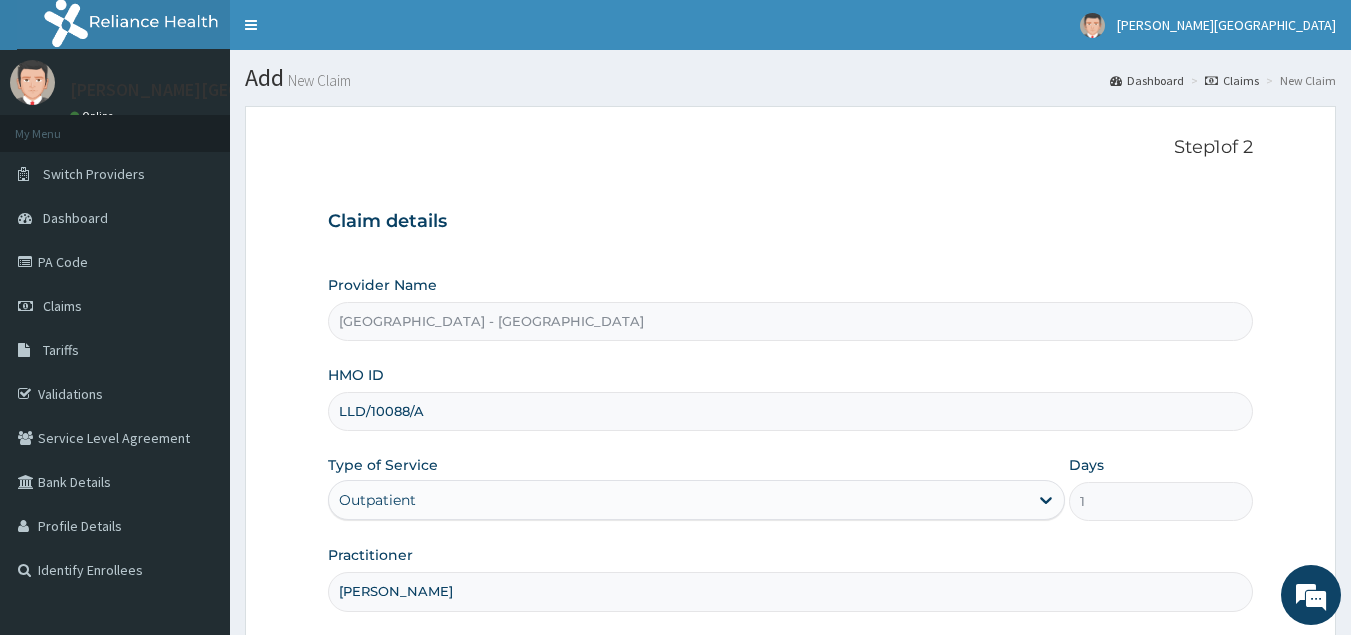 scroll, scrollTop: 40, scrollLeft: 0, axis: vertical 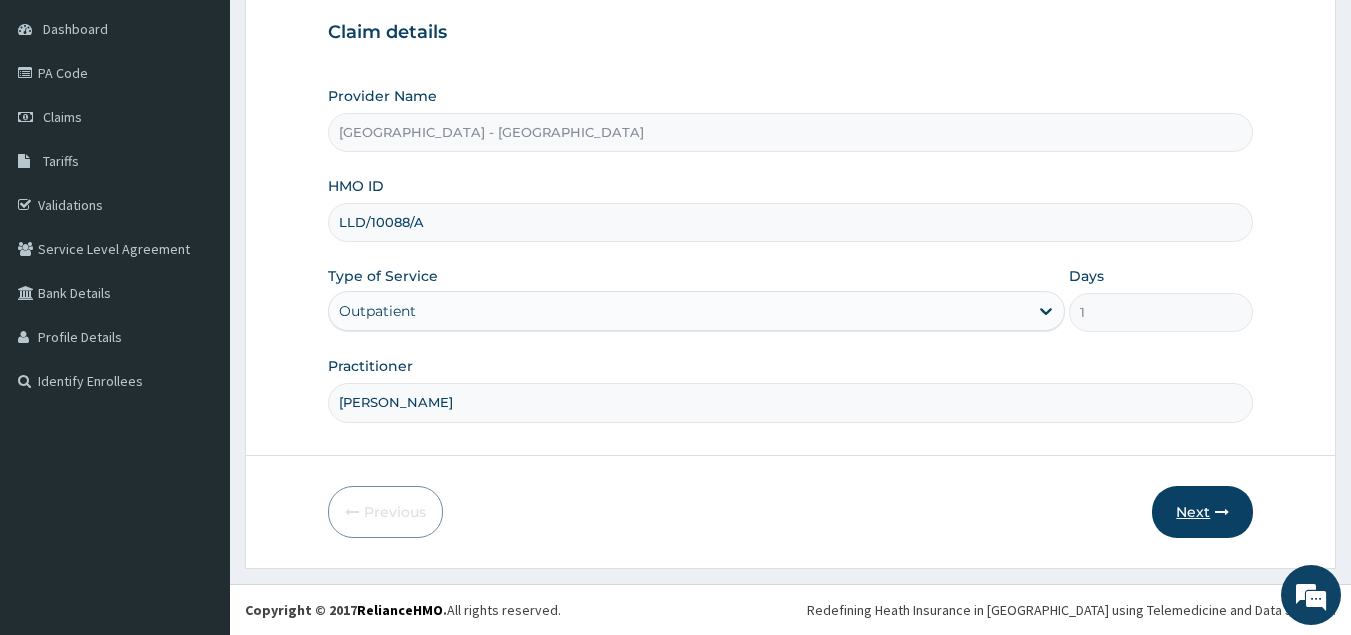 click on "Next" at bounding box center (1202, 512) 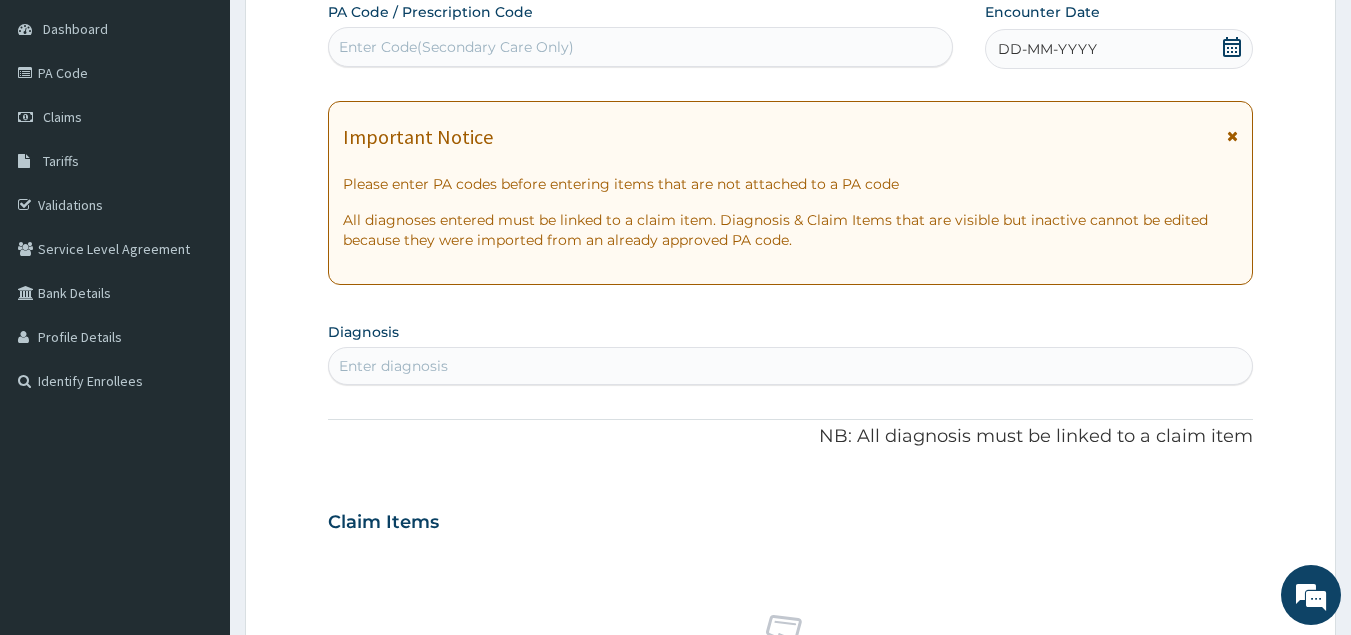 click 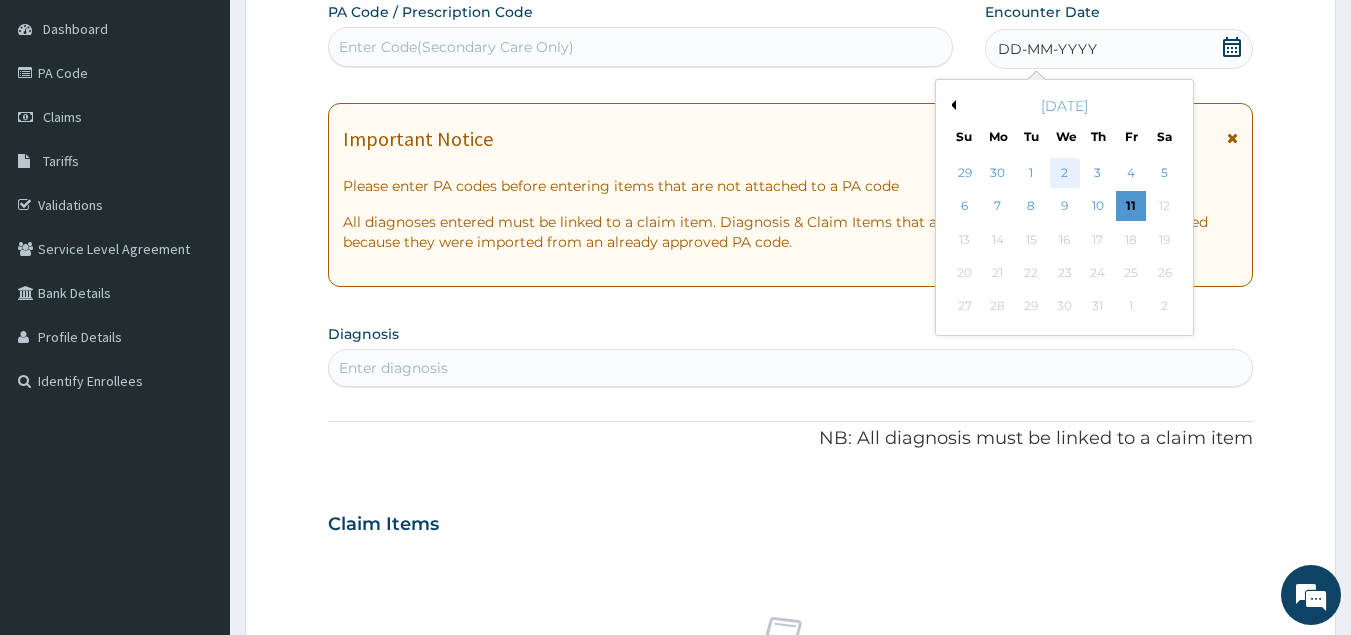 click on "2" at bounding box center (1065, 173) 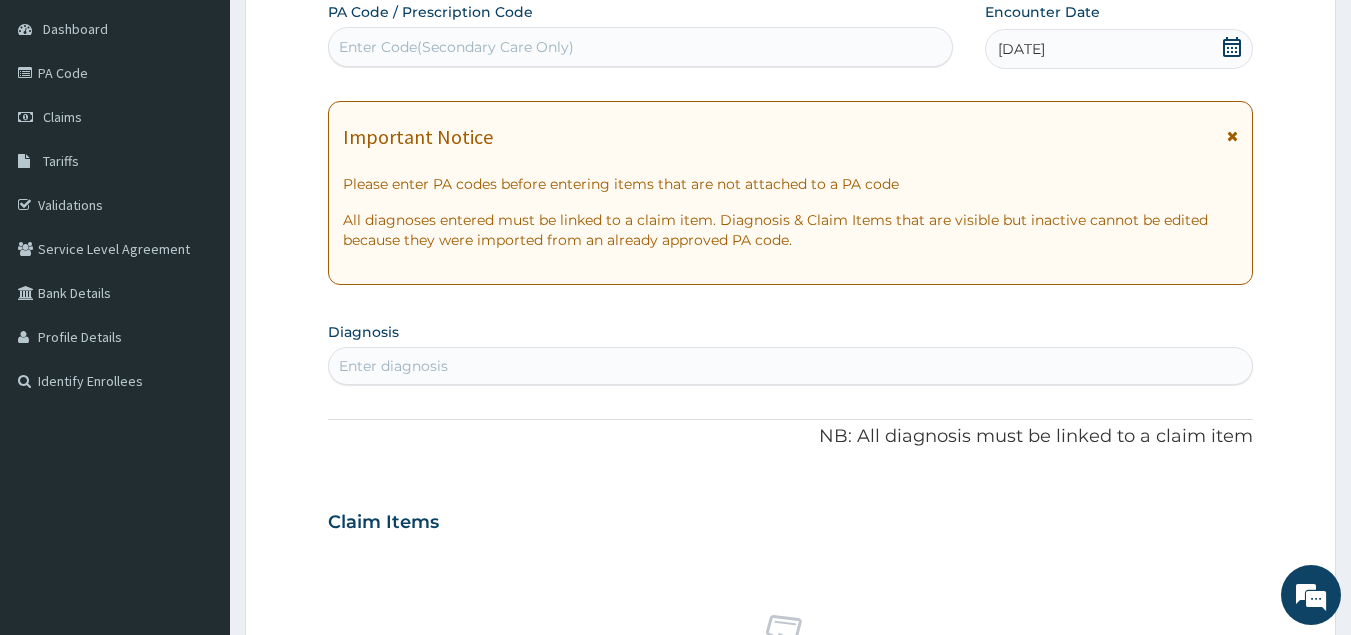 click on "Enter diagnosis" at bounding box center (393, 366) 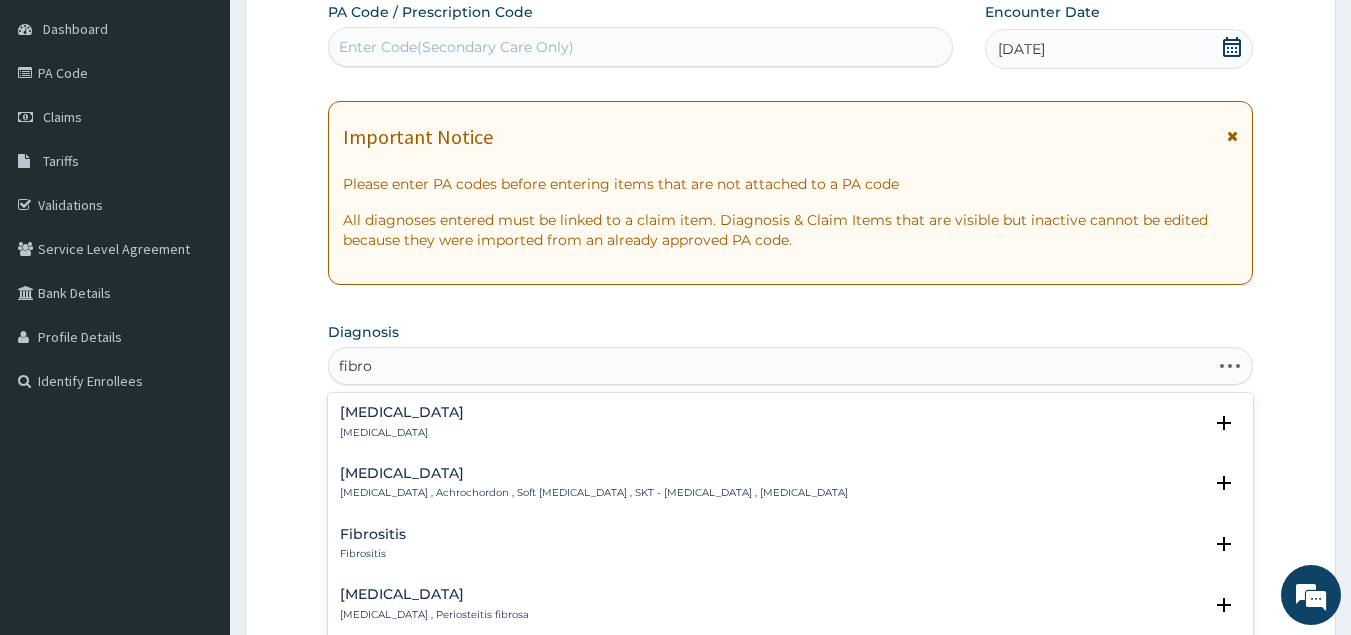 type on "fibroi" 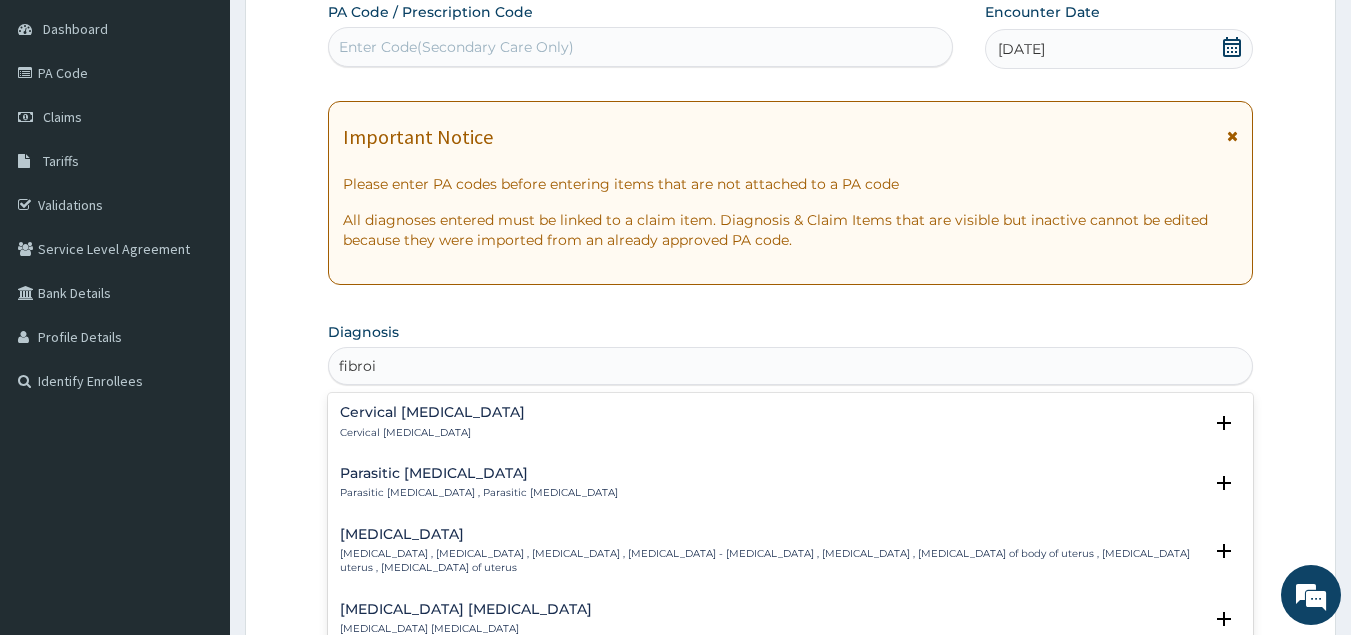 click on "Uterine leiomyoma" at bounding box center [771, 534] 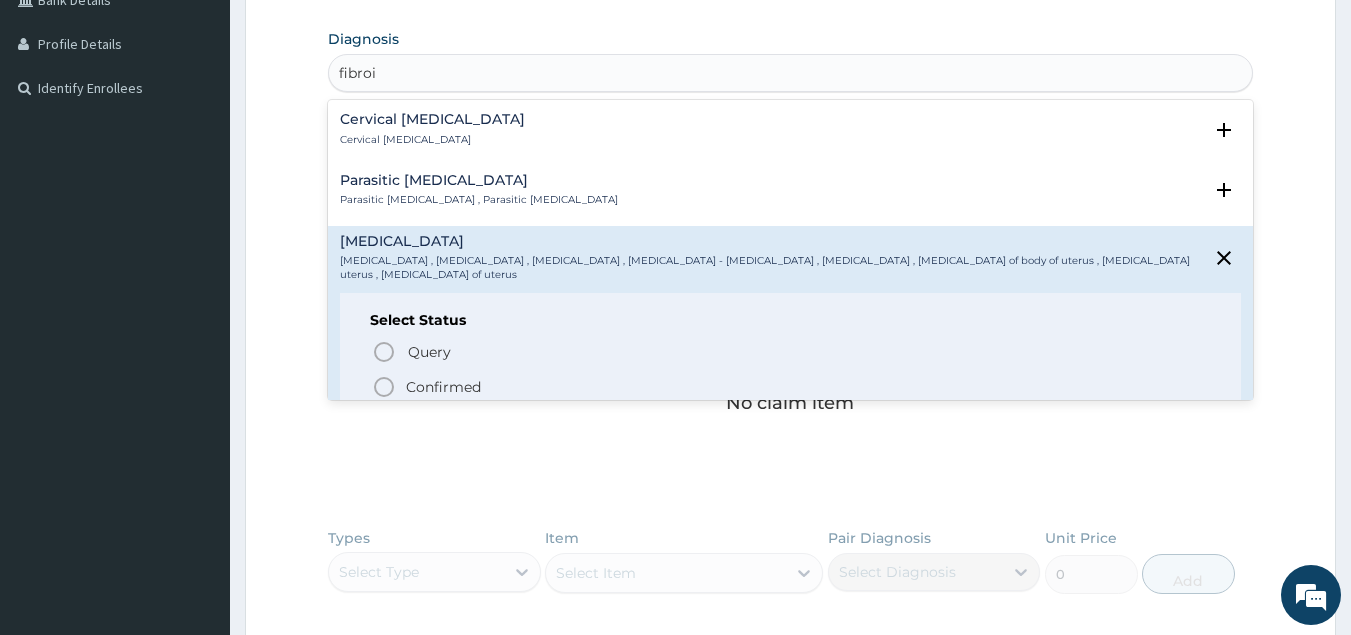 scroll, scrollTop: 496, scrollLeft: 0, axis: vertical 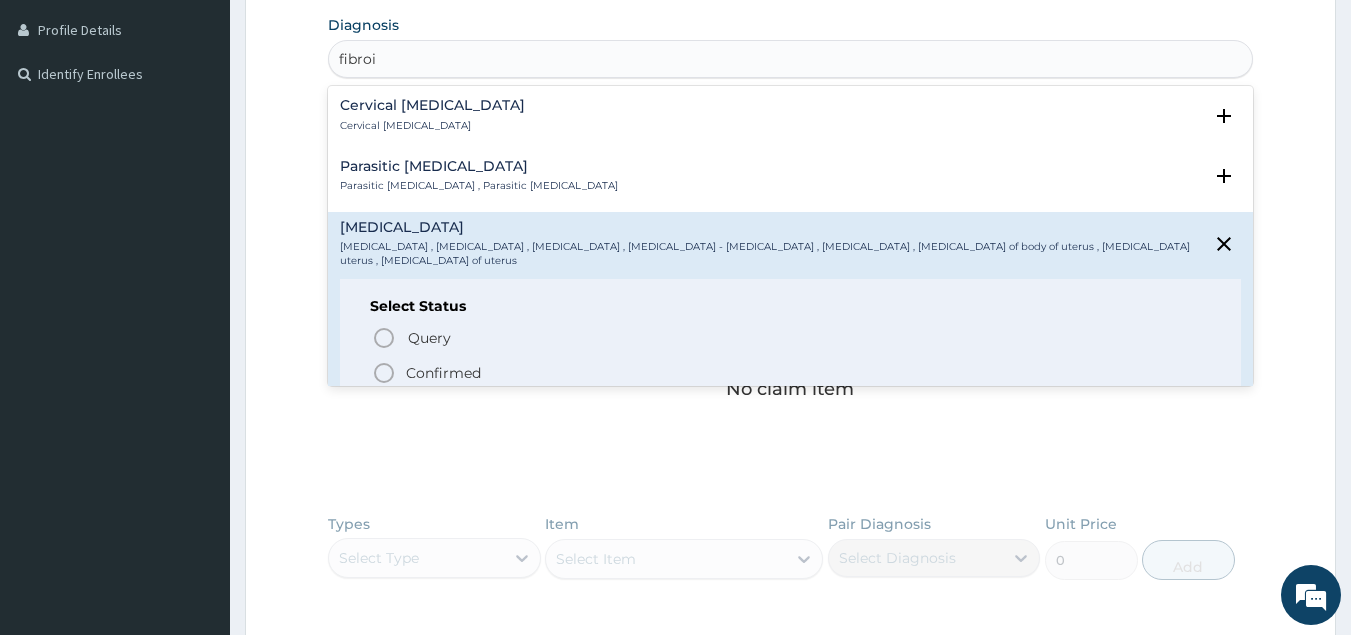click 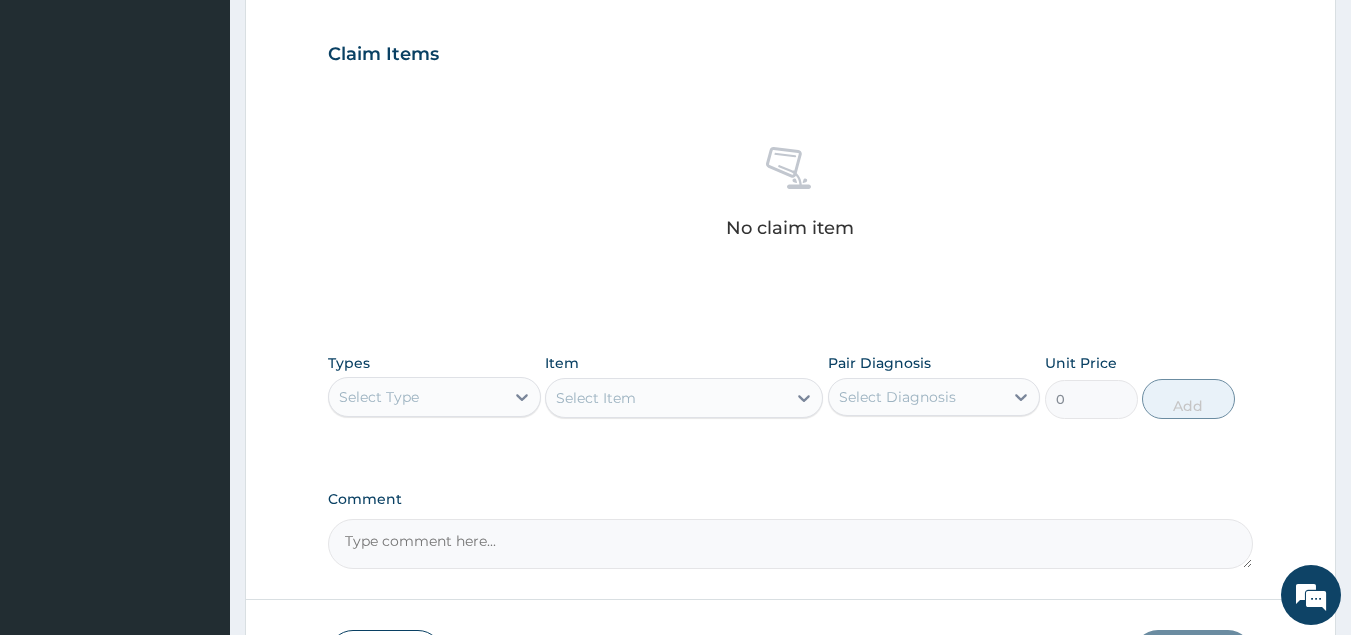 scroll, scrollTop: 682, scrollLeft: 0, axis: vertical 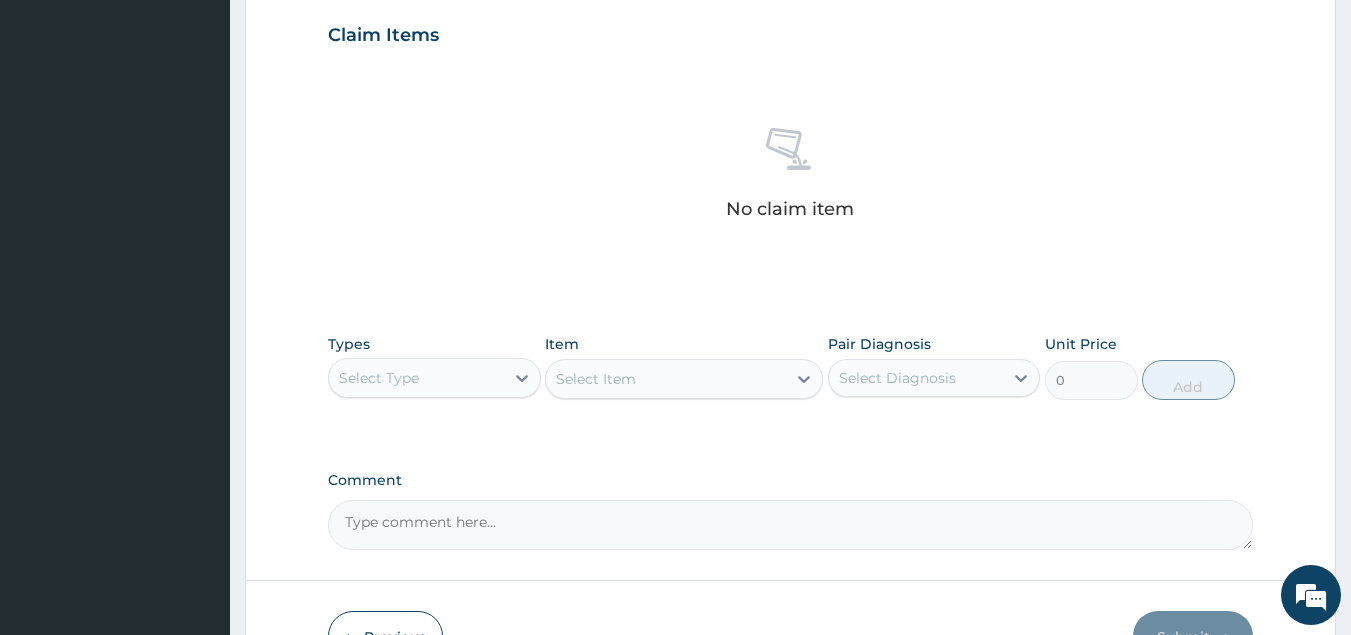 click on "Select Type" at bounding box center [379, 378] 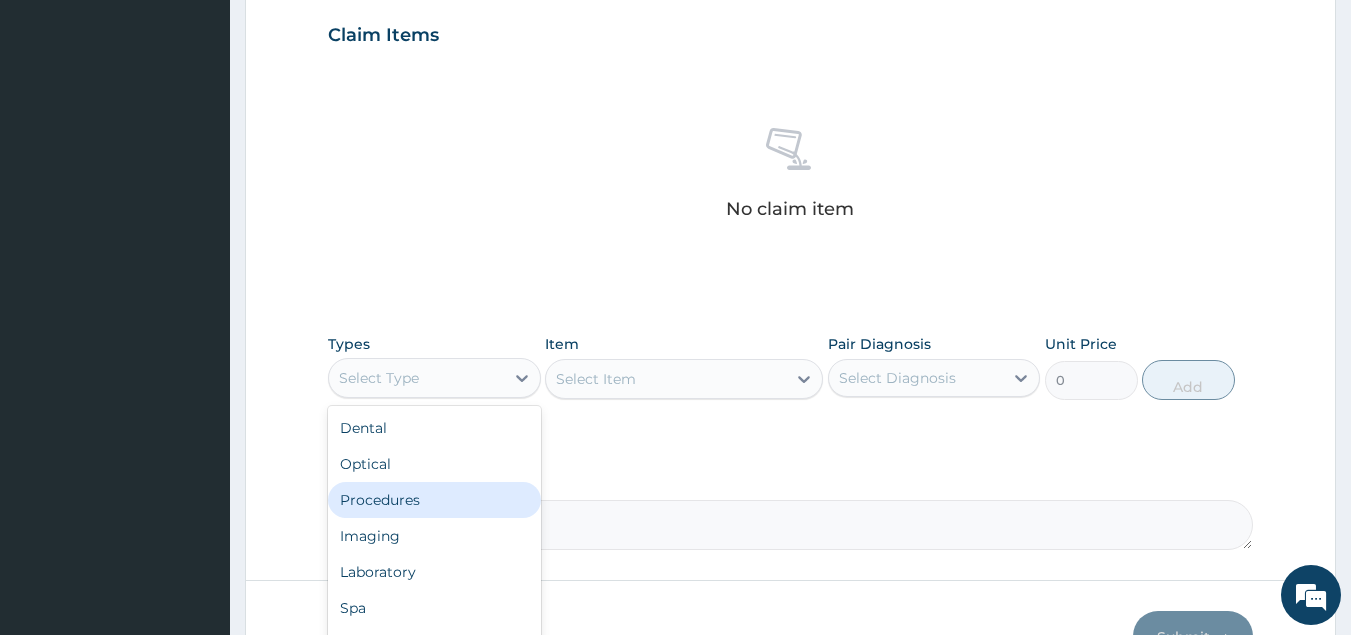 click on "Procedures" at bounding box center [434, 500] 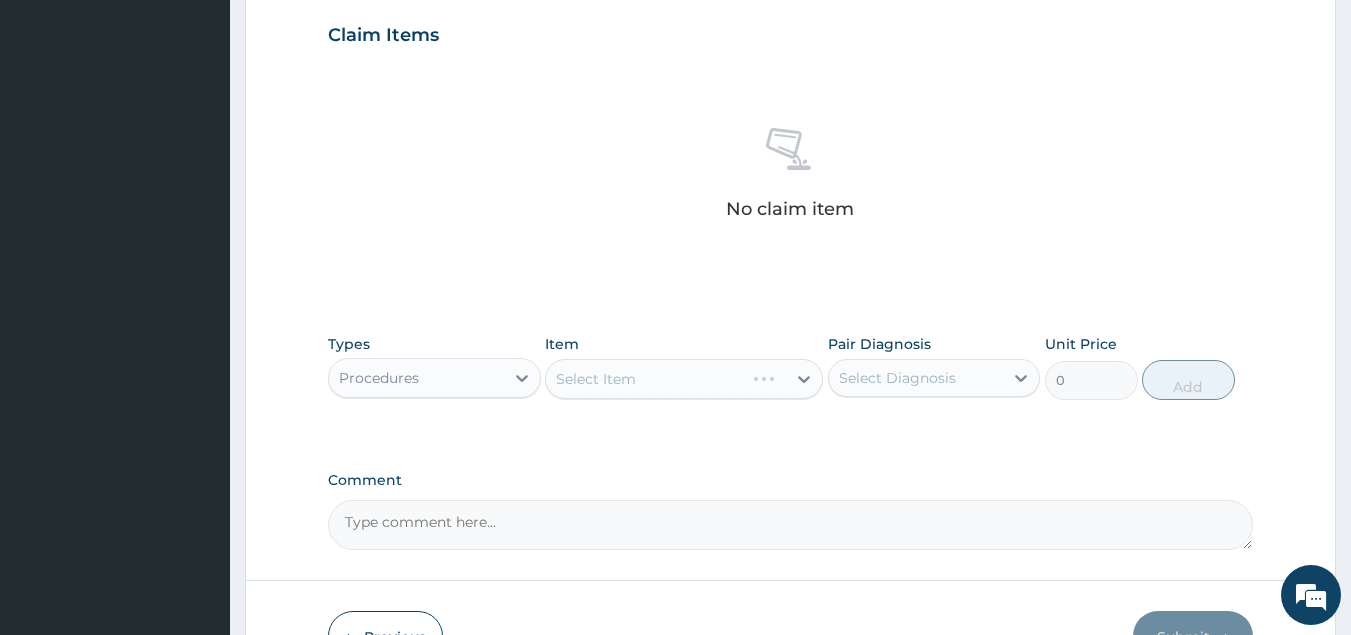 click on "Select Item" at bounding box center [684, 379] 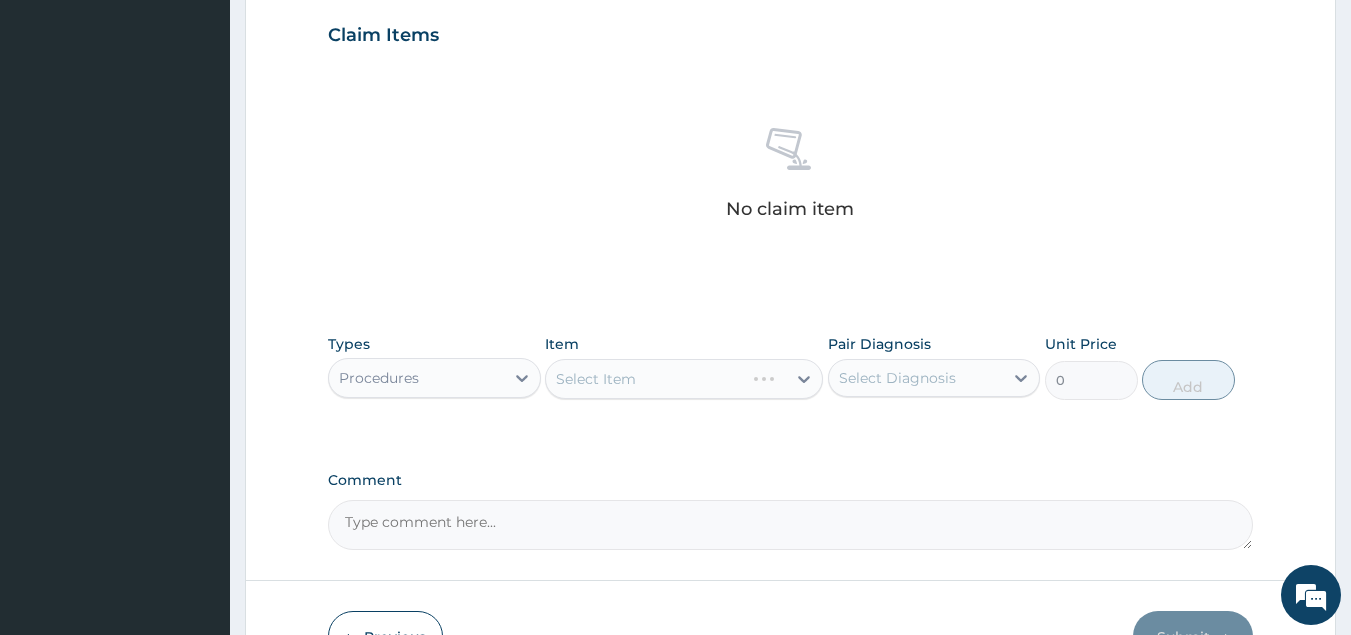 click on "Select Item" at bounding box center [684, 379] 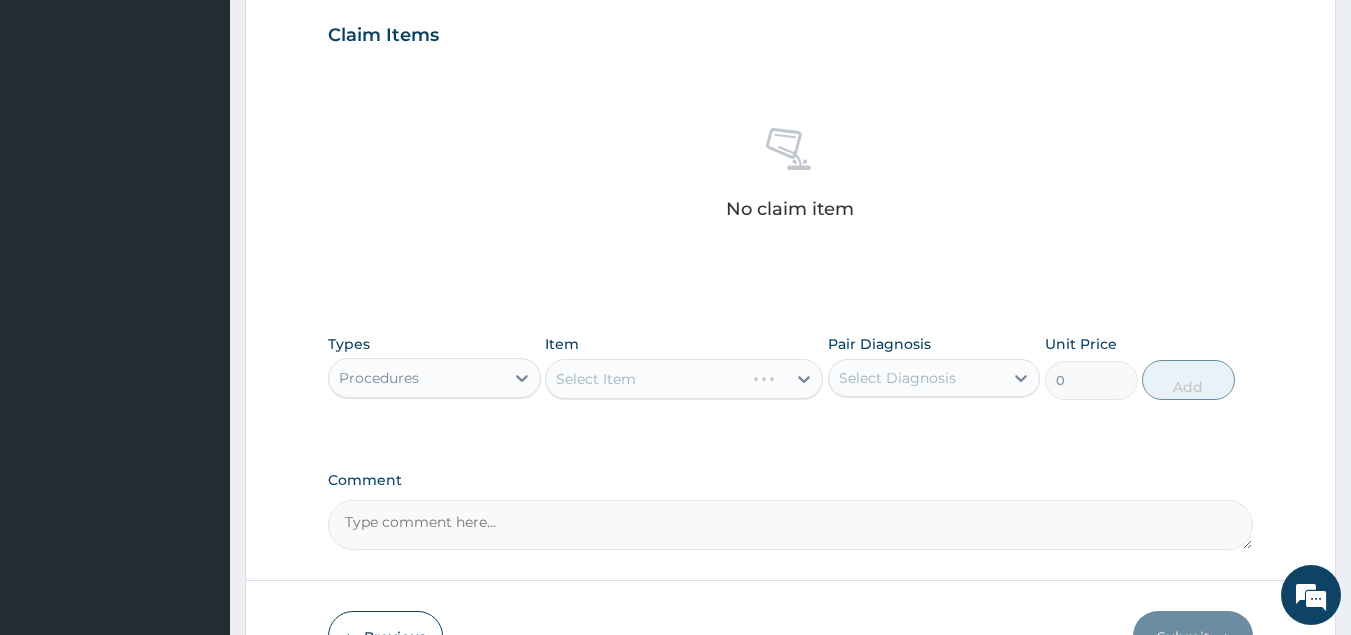 click on "Select Item" at bounding box center (684, 379) 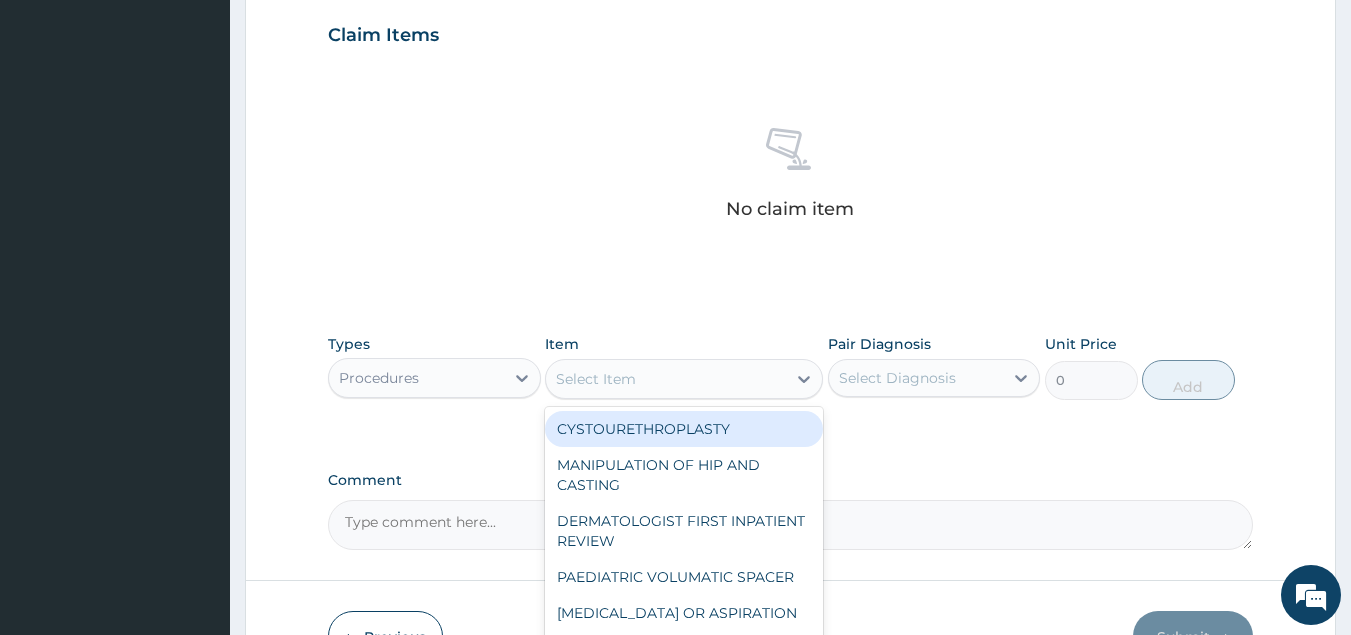 click on "Select Item" at bounding box center (666, 379) 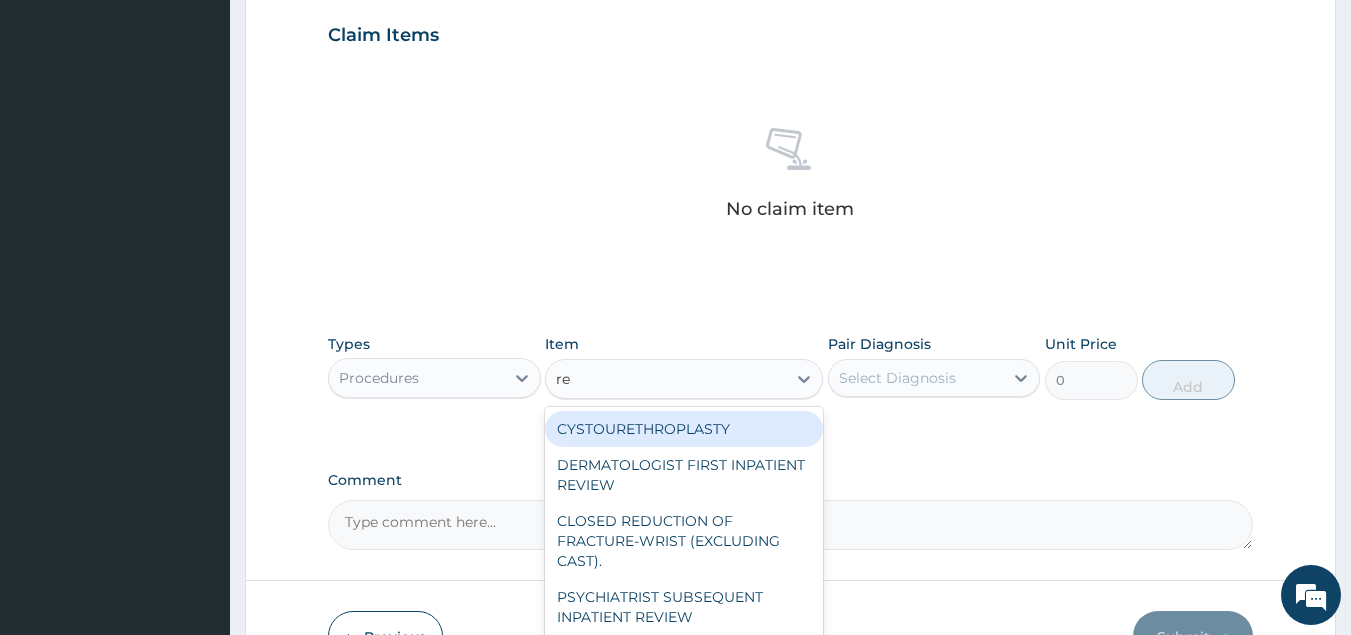 type on "reg" 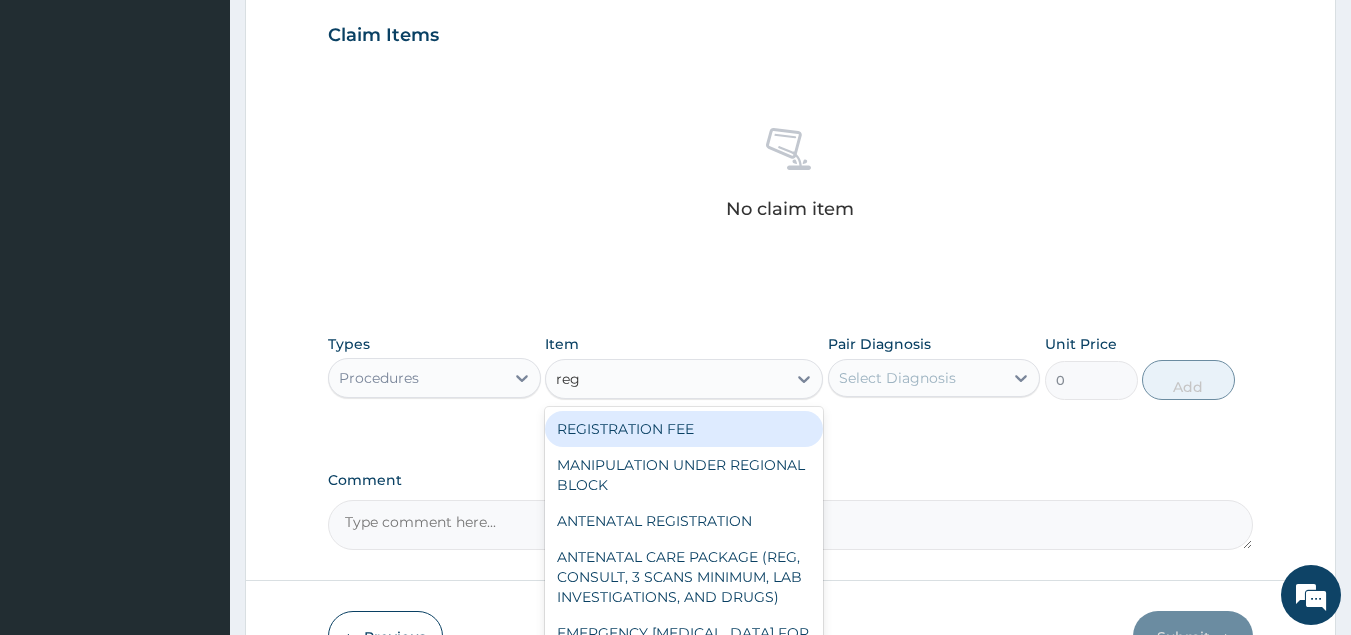 click on "REGISTRATION FEE" at bounding box center [684, 429] 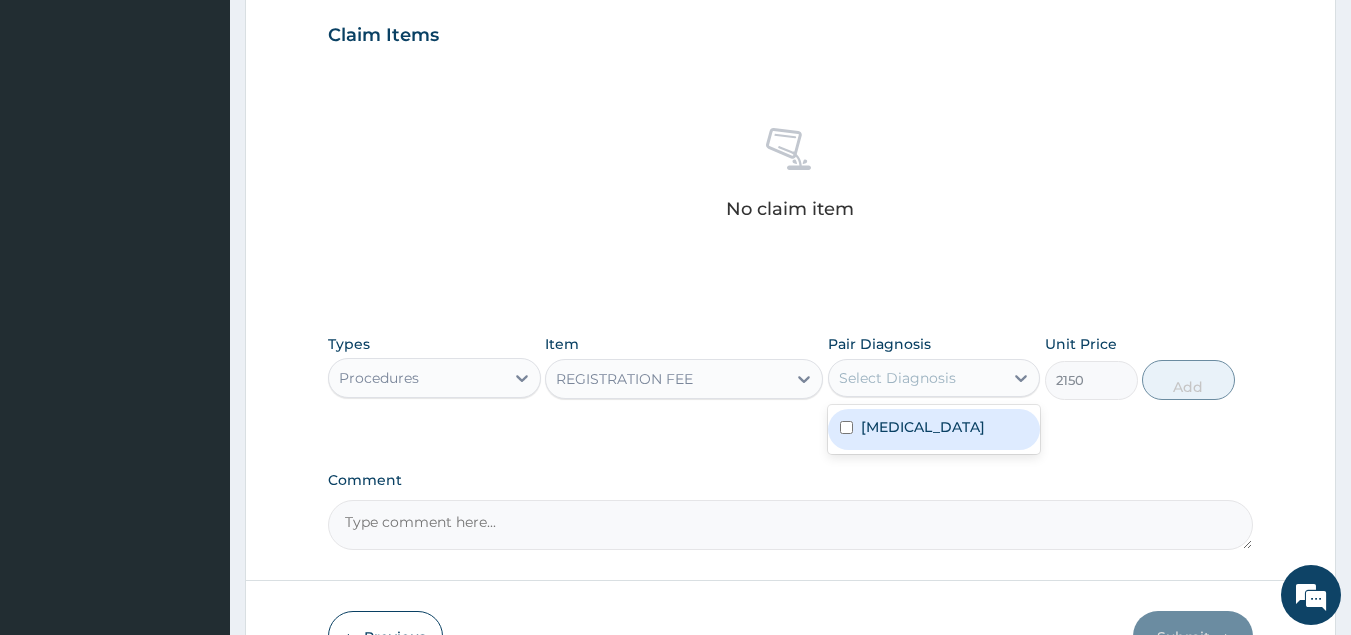 click on "Select Diagnosis" at bounding box center (897, 378) 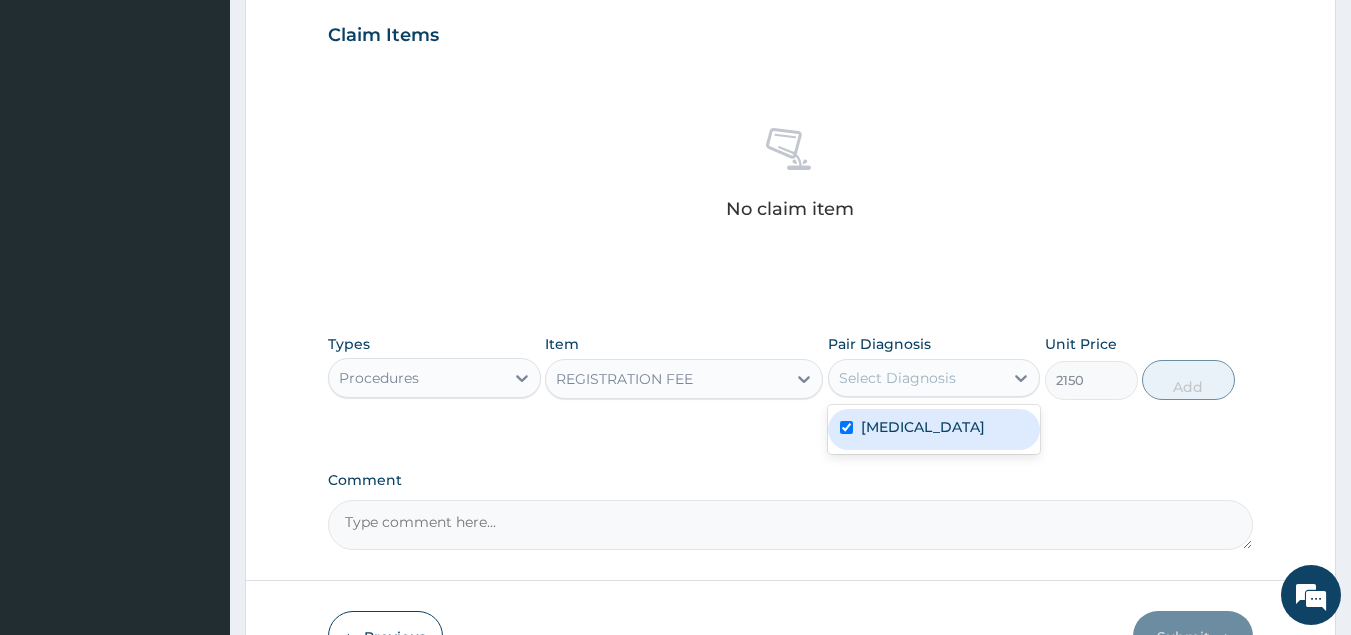 checkbox on "true" 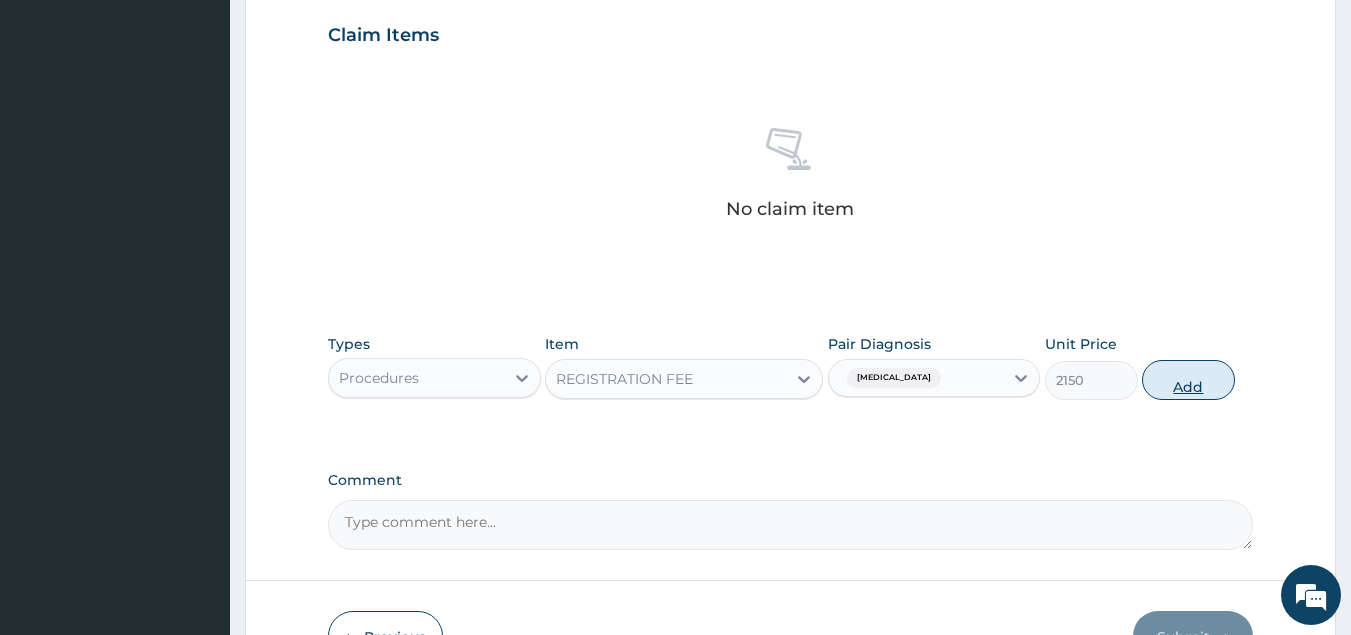 click on "Add" at bounding box center [1188, 380] 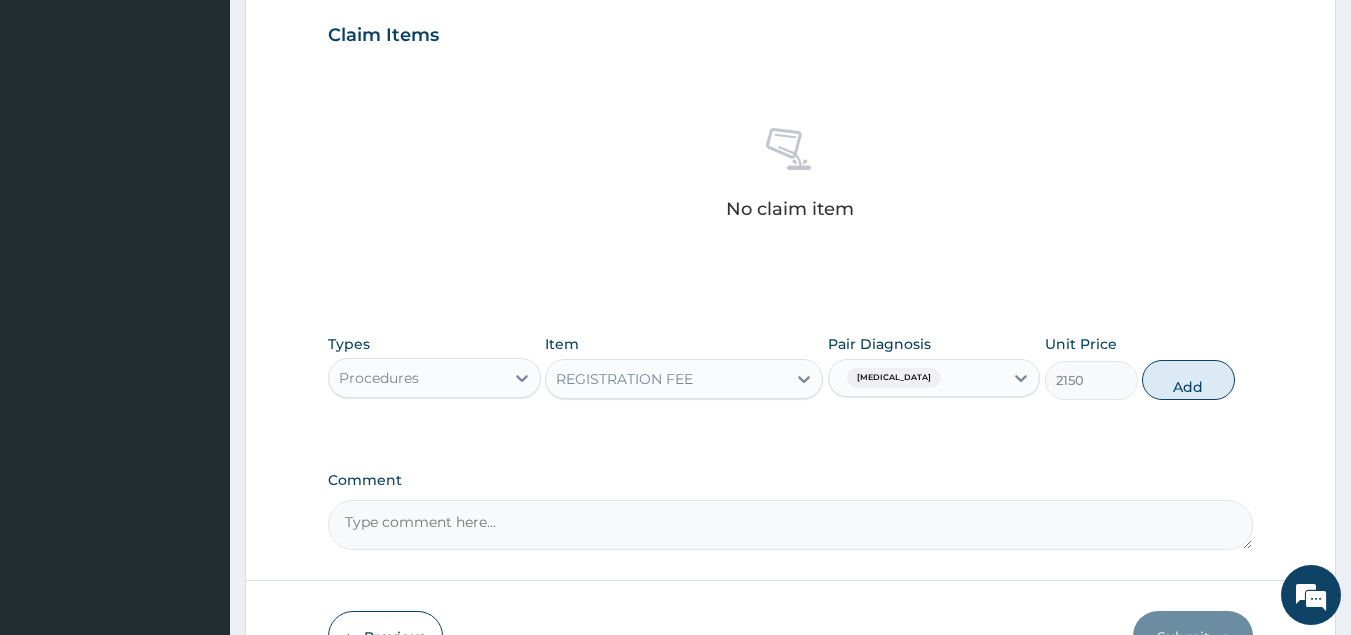 type on "0" 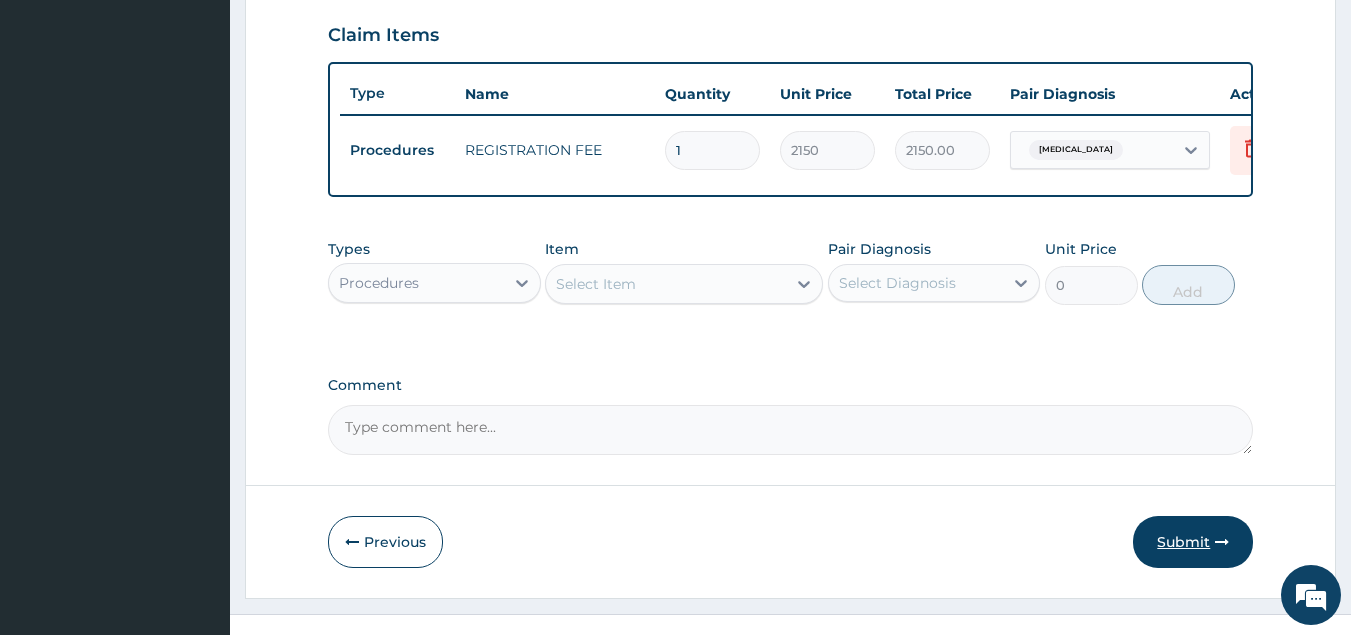 click on "Submit" at bounding box center (1193, 542) 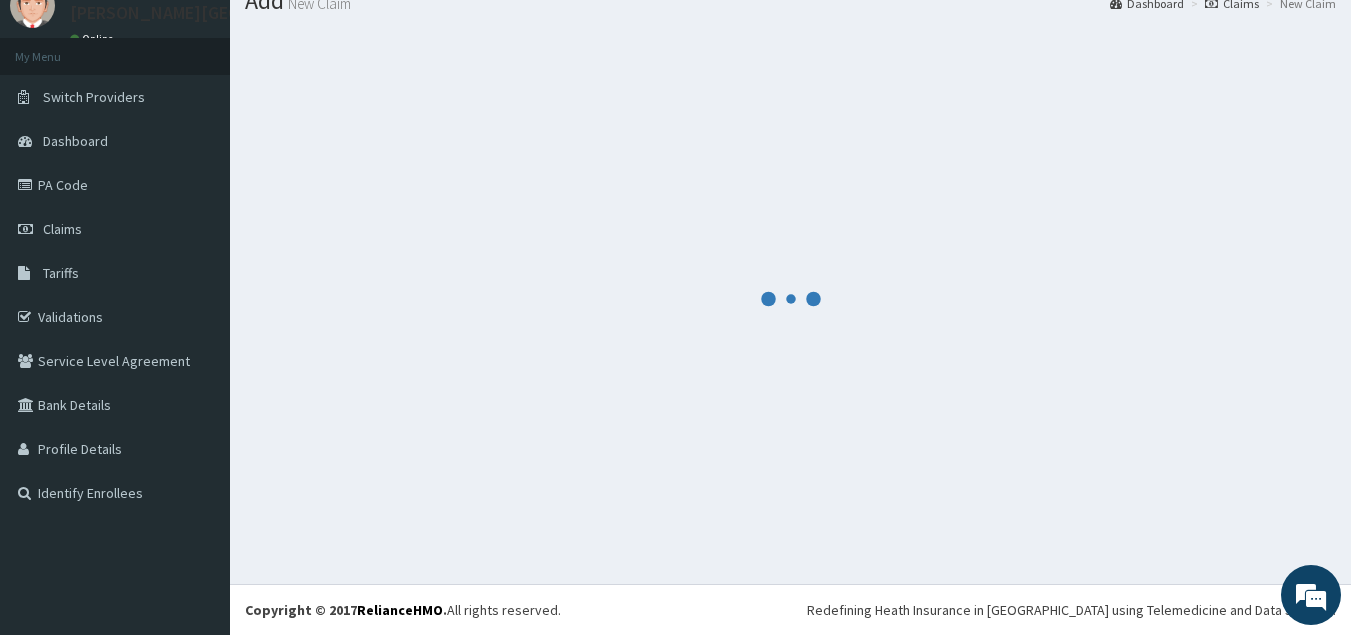 scroll, scrollTop: 682, scrollLeft: 0, axis: vertical 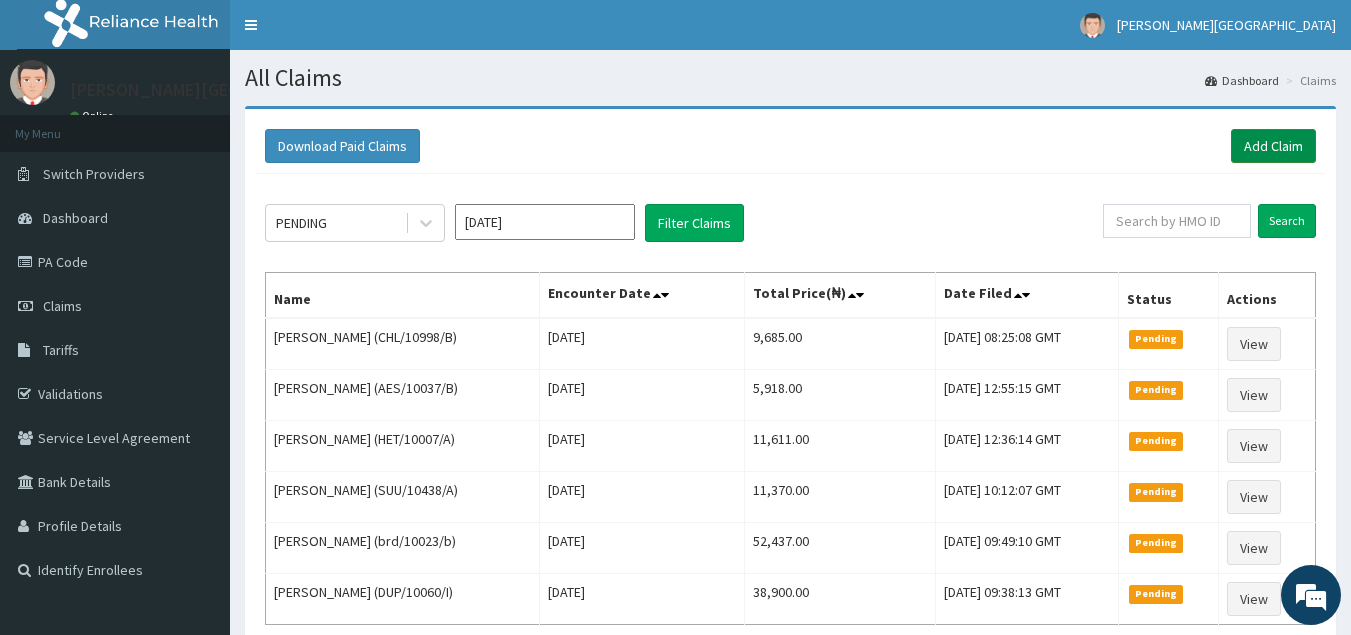 click on "Add Claim" at bounding box center [1273, 146] 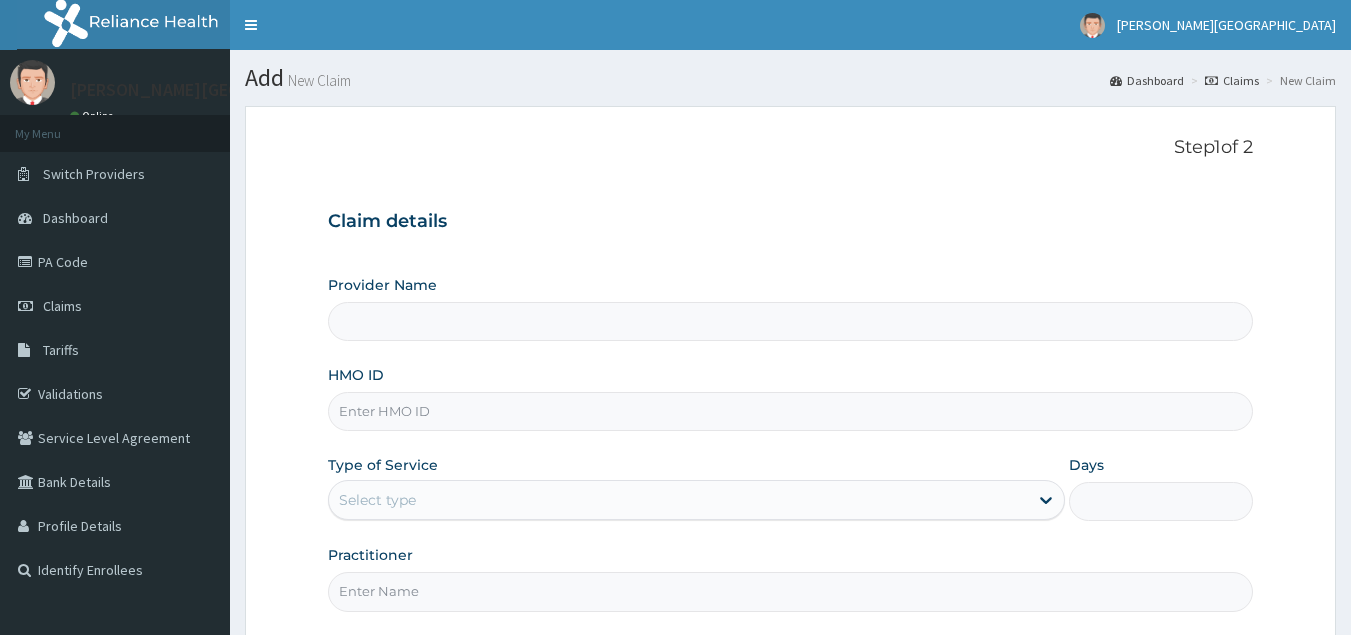 scroll, scrollTop: 0, scrollLeft: 0, axis: both 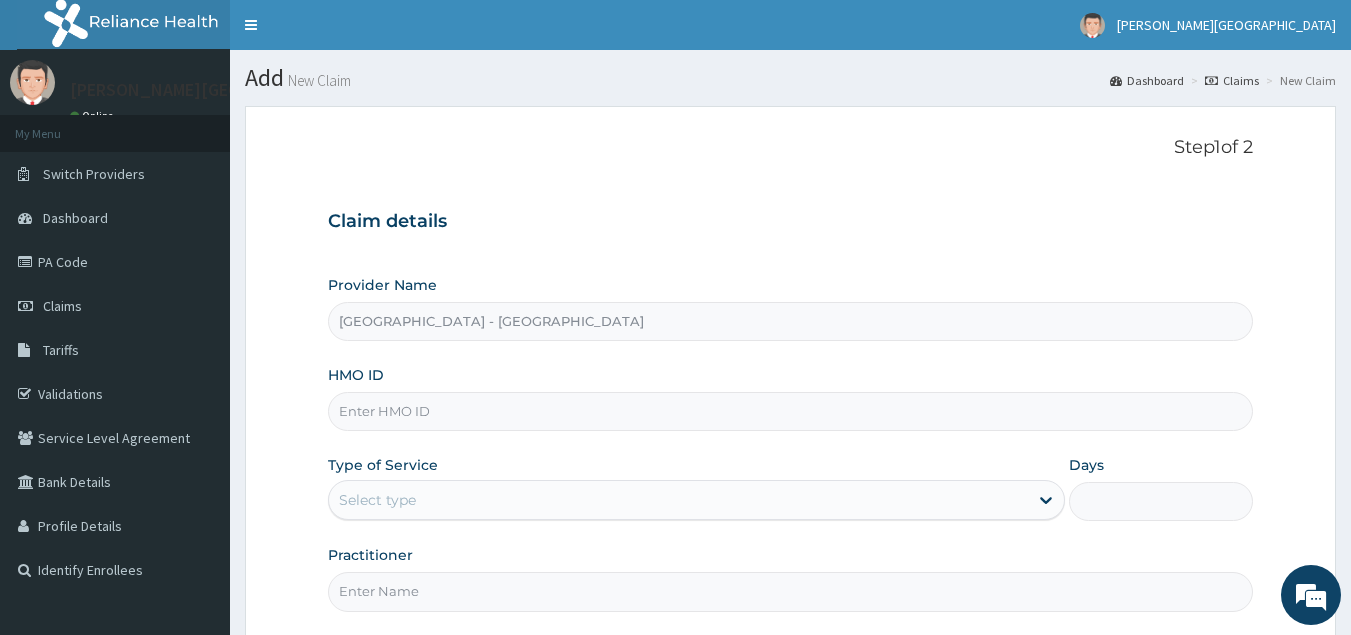 paste on "LLD/10088/A" 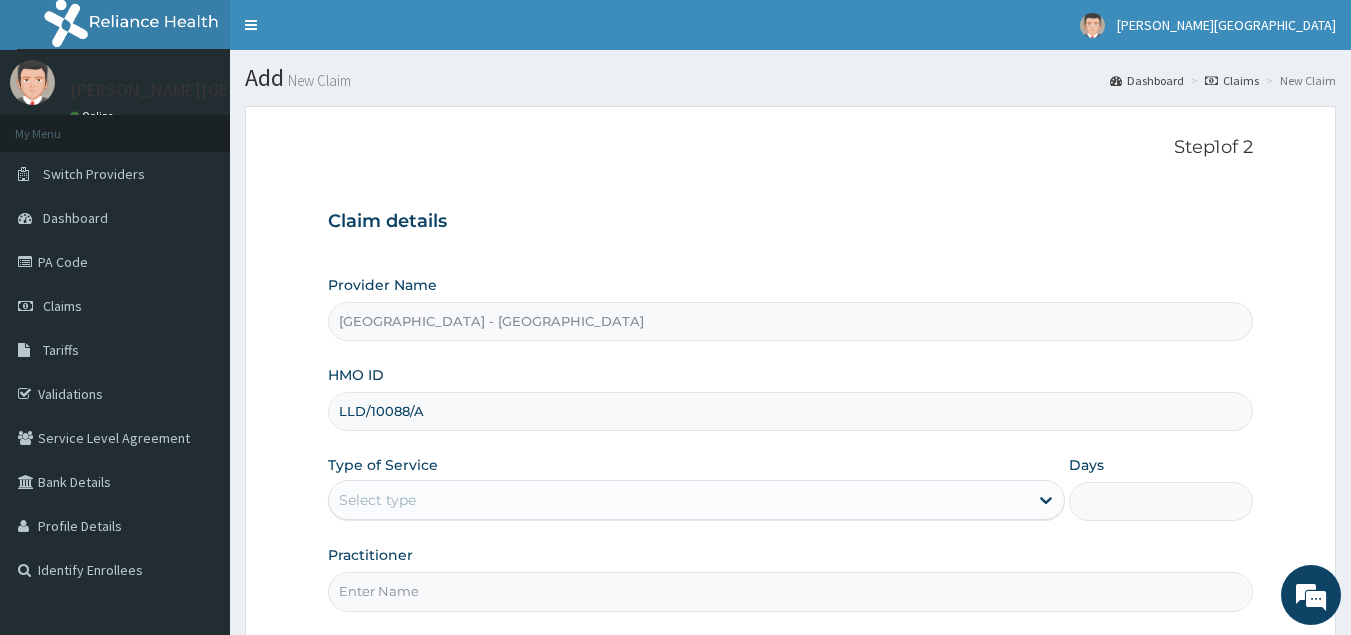type on "LLD/10088/A" 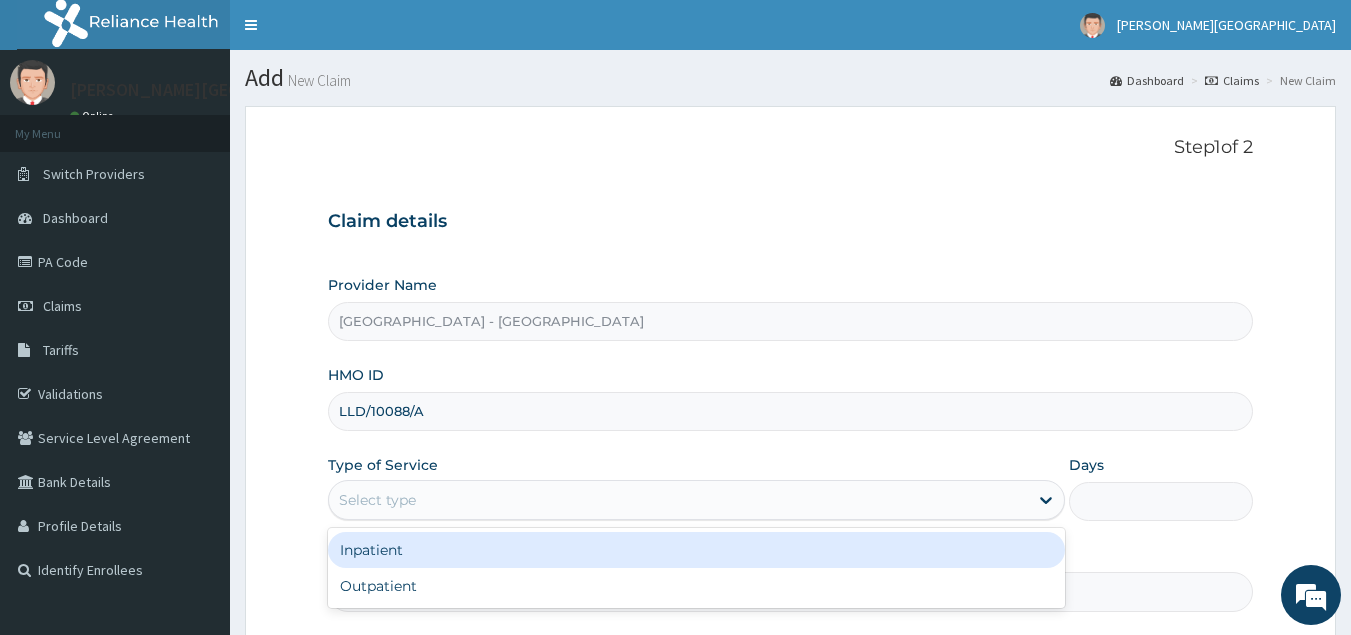 click on "Select type" at bounding box center (377, 500) 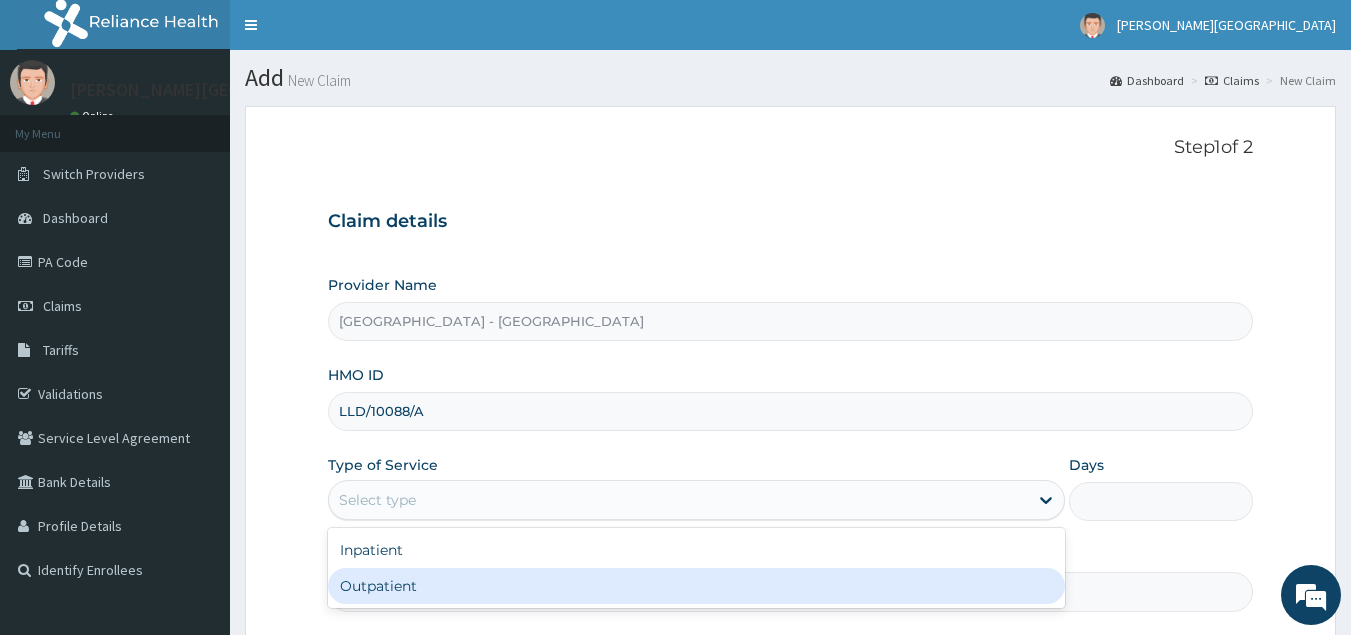 click on "Outpatient" at bounding box center [696, 586] 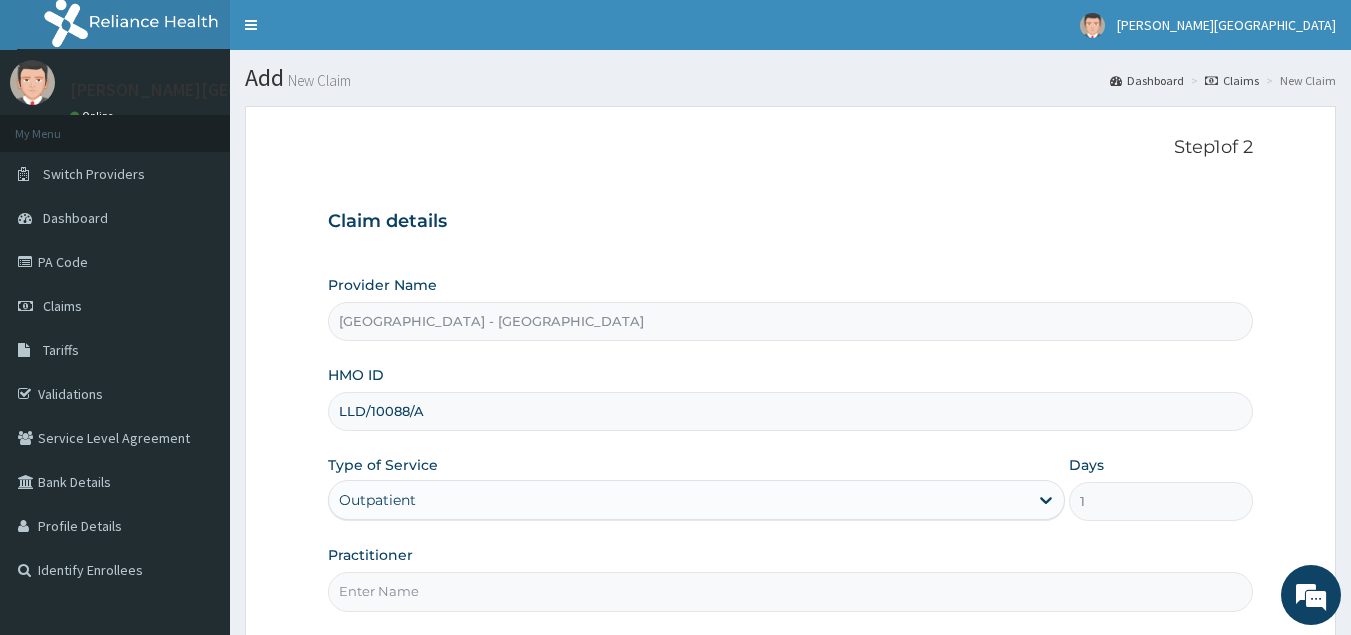 click on "Practitioner" at bounding box center [791, 591] 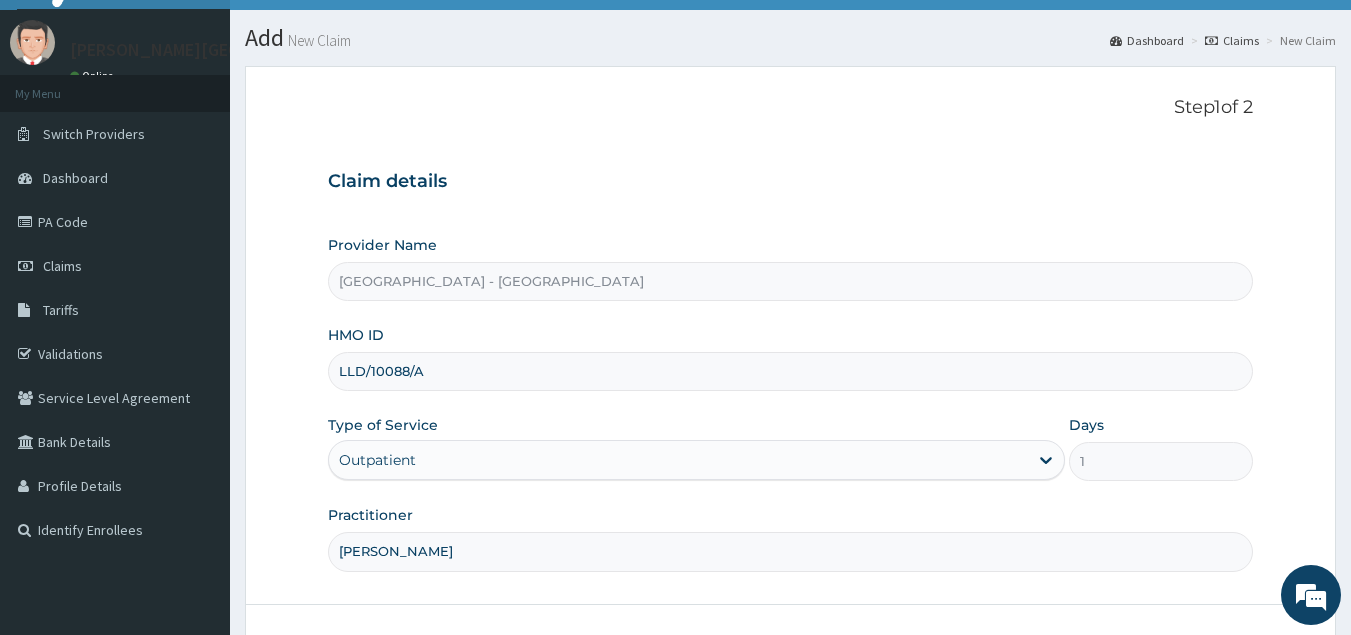 scroll, scrollTop: 189, scrollLeft: 0, axis: vertical 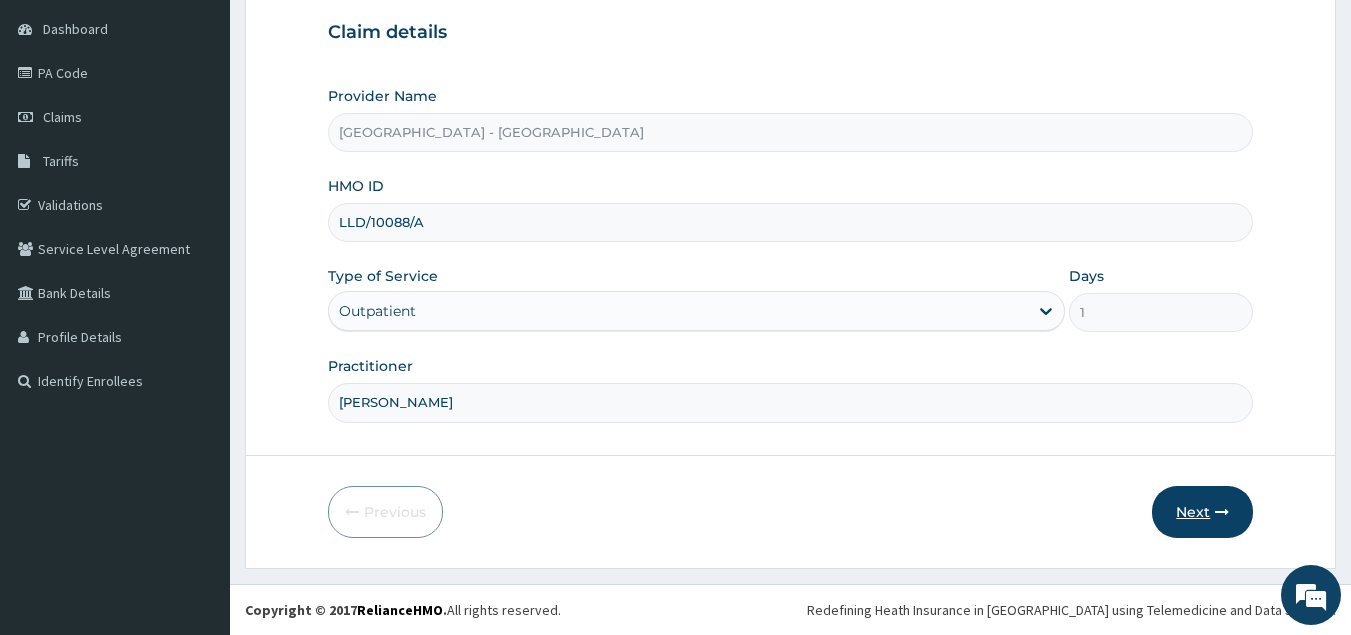 click on "Next" at bounding box center [1202, 512] 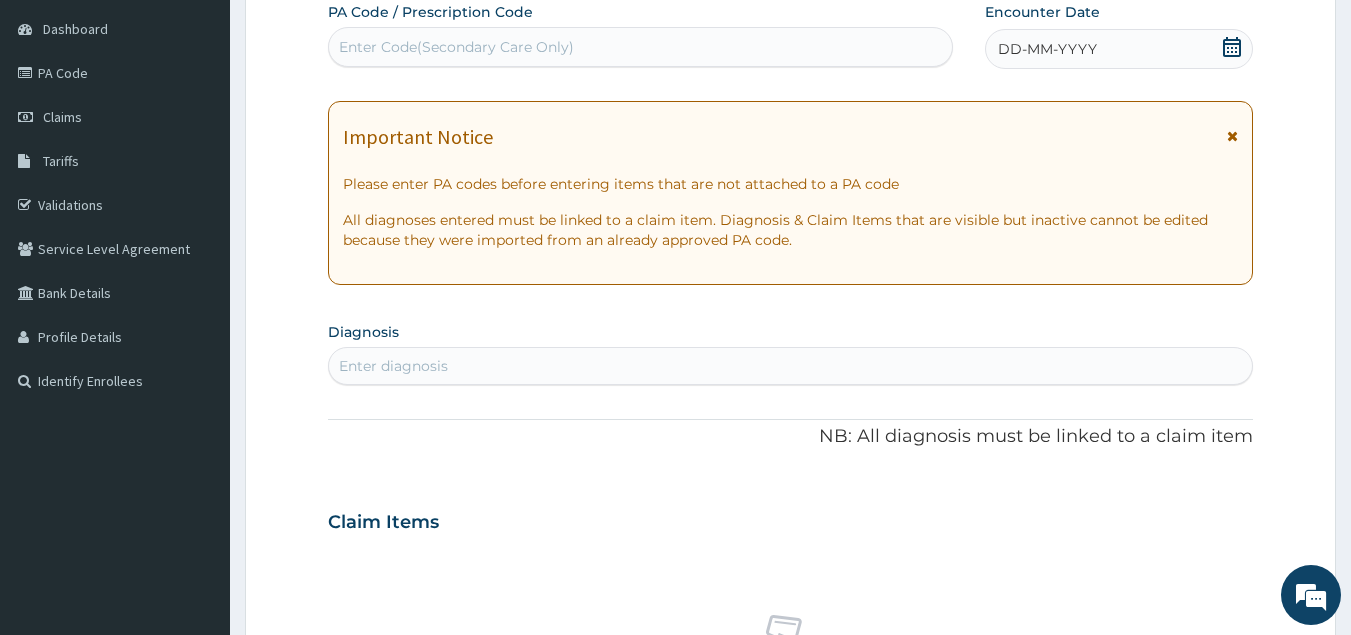 scroll, scrollTop: 0, scrollLeft: 0, axis: both 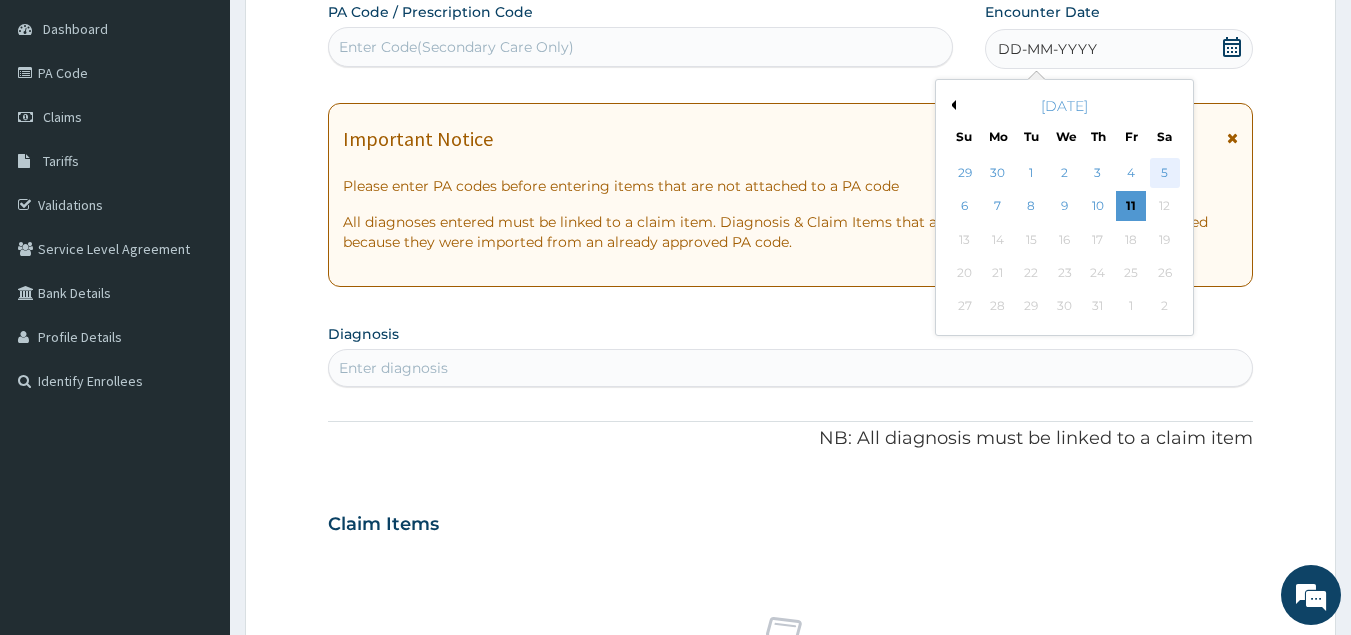 click on "5" at bounding box center [1165, 173] 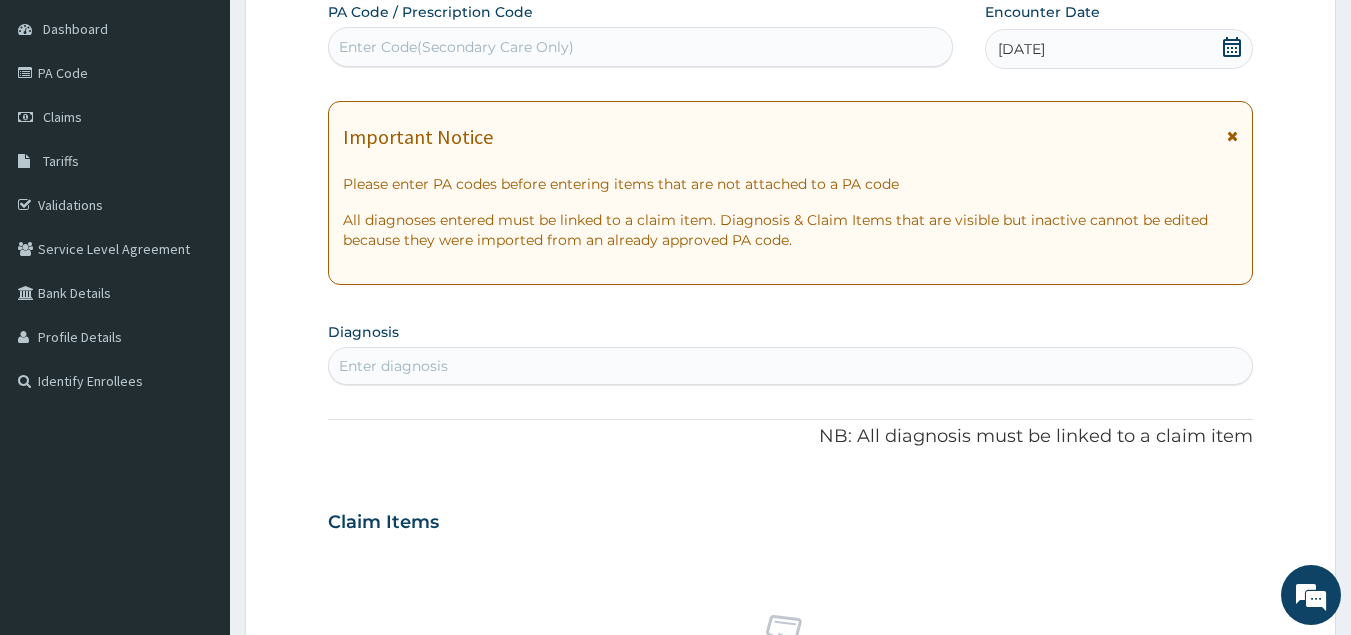click on "Enter diagnosis" at bounding box center [393, 366] 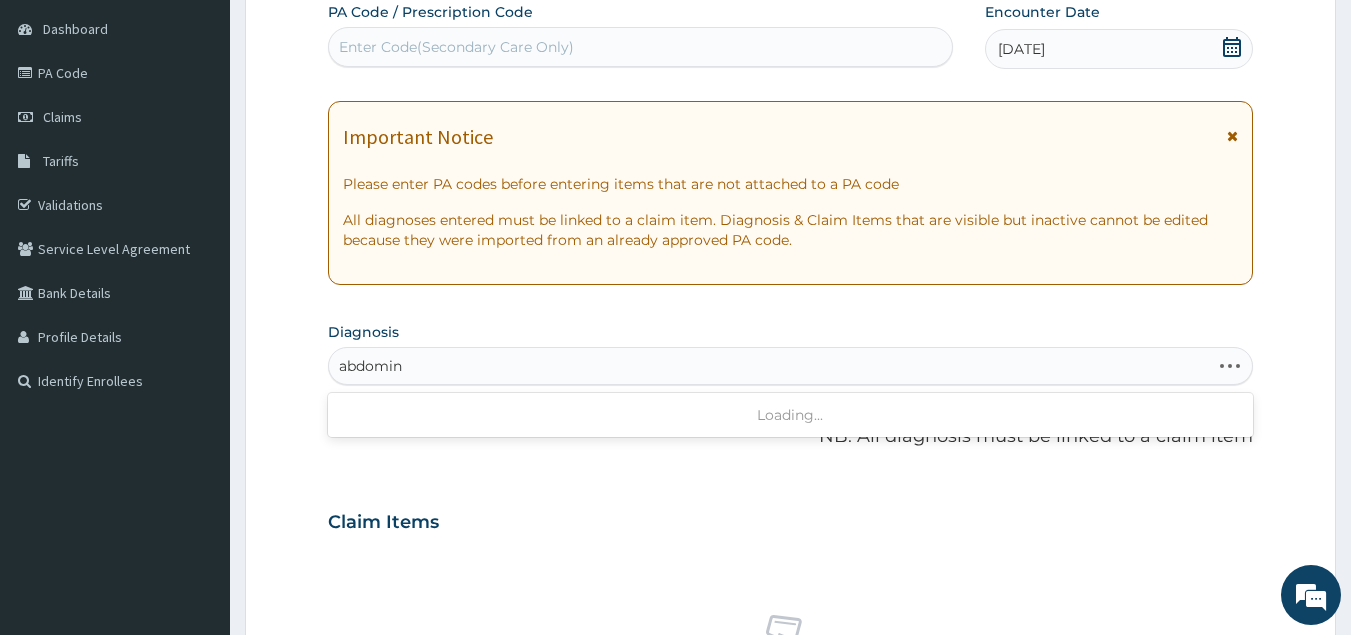 type on "abdomina" 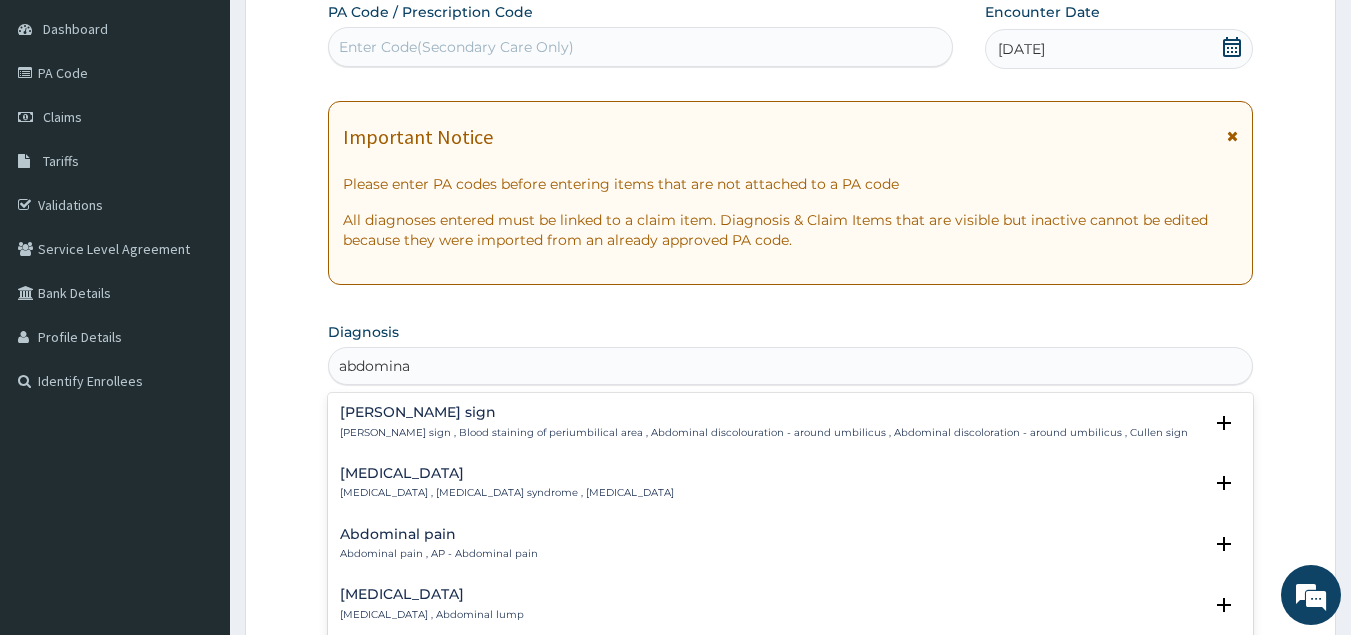 click on "Abdominal pain" at bounding box center [439, 534] 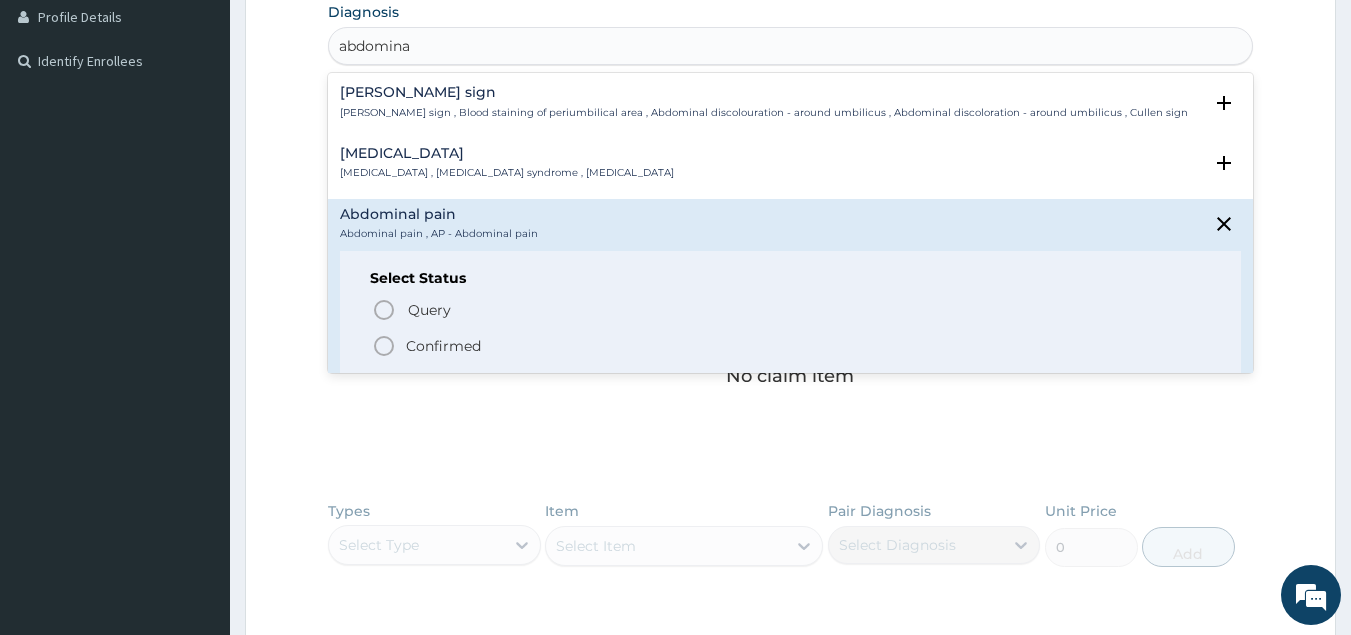 scroll, scrollTop: 549, scrollLeft: 0, axis: vertical 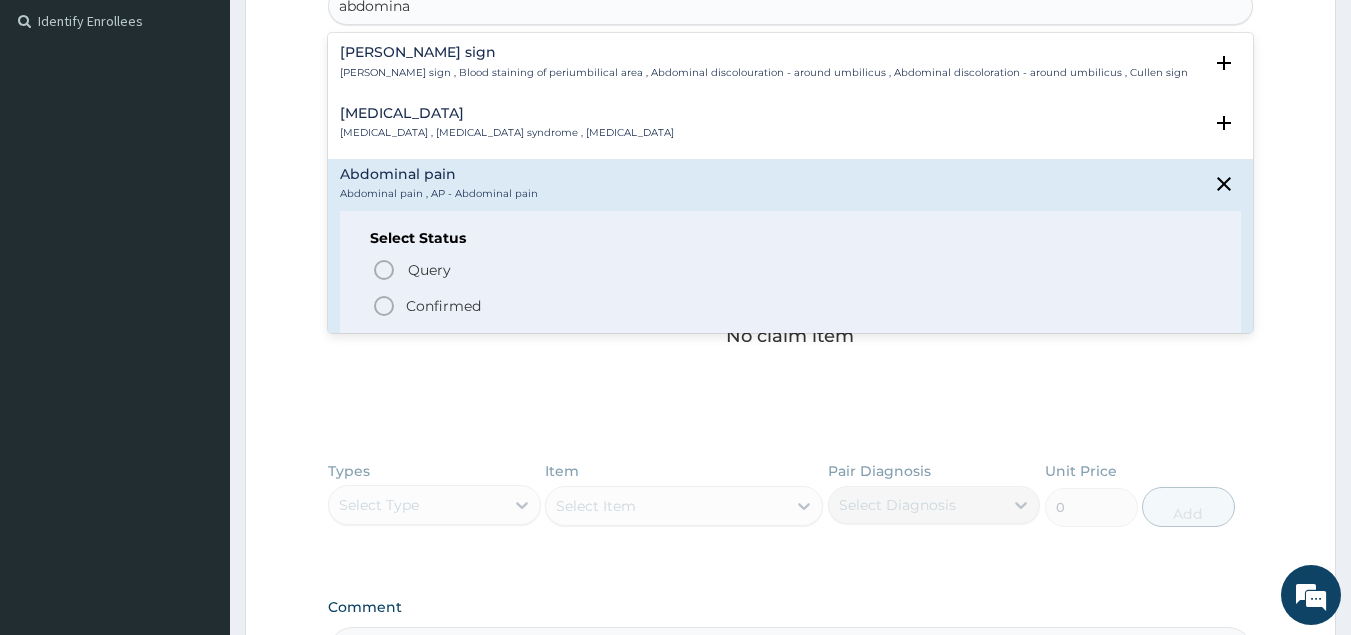 click 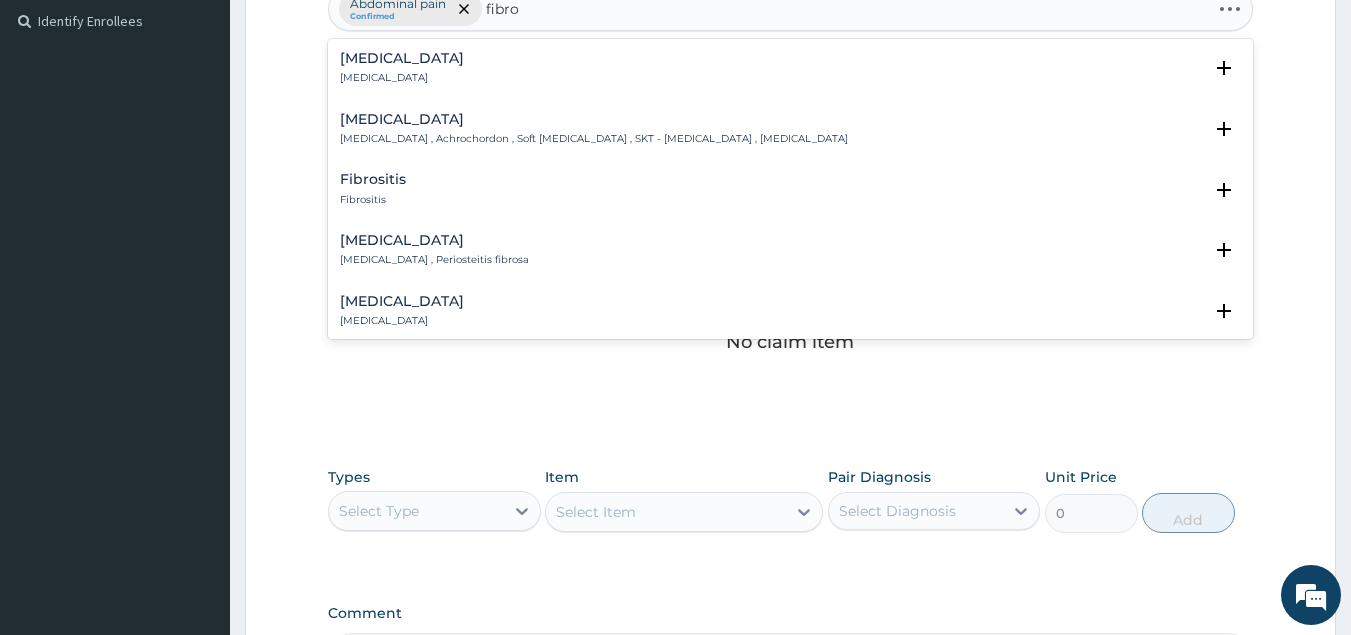 type on "fibroi" 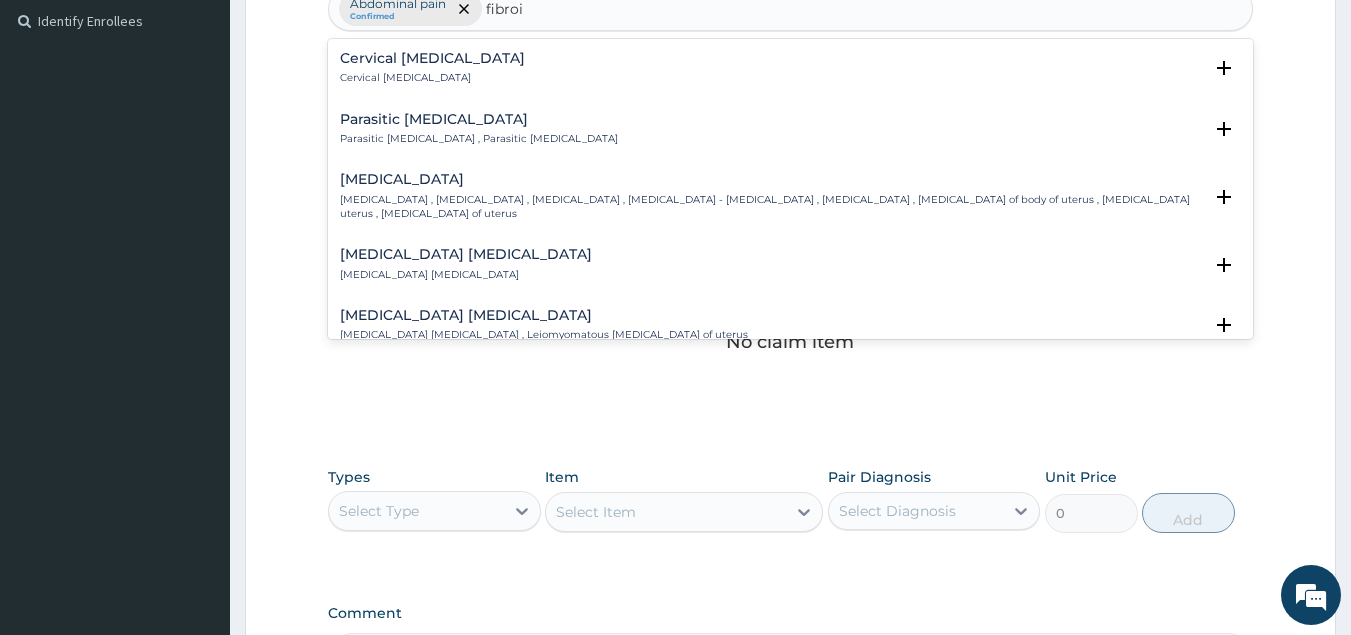 click on "Uterine leiomyoma" at bounding box center (771, 179) 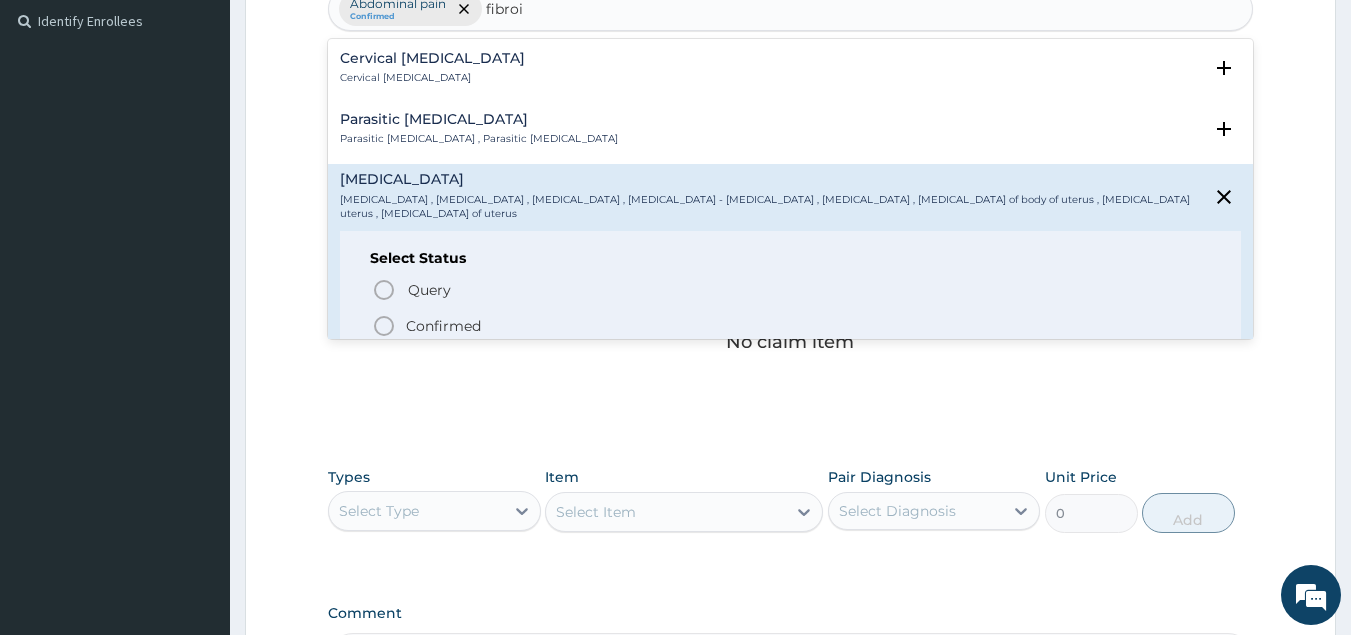 click 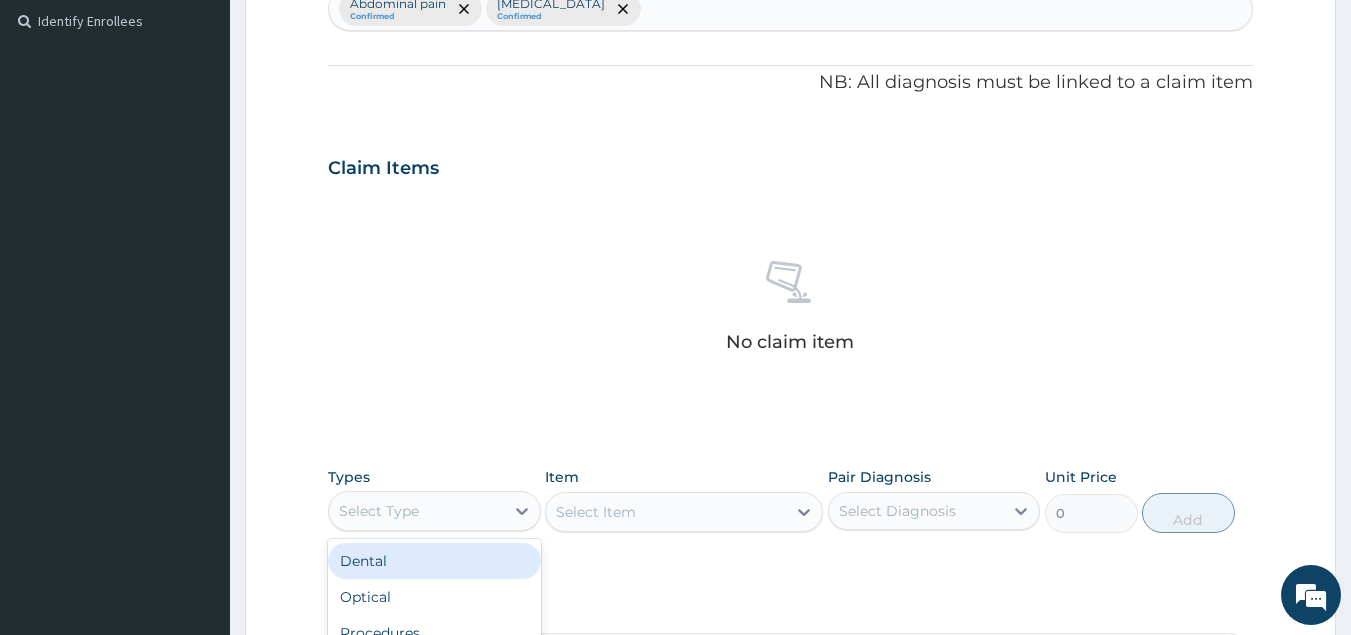click on "Select Type" at bounding box center [416, 511] 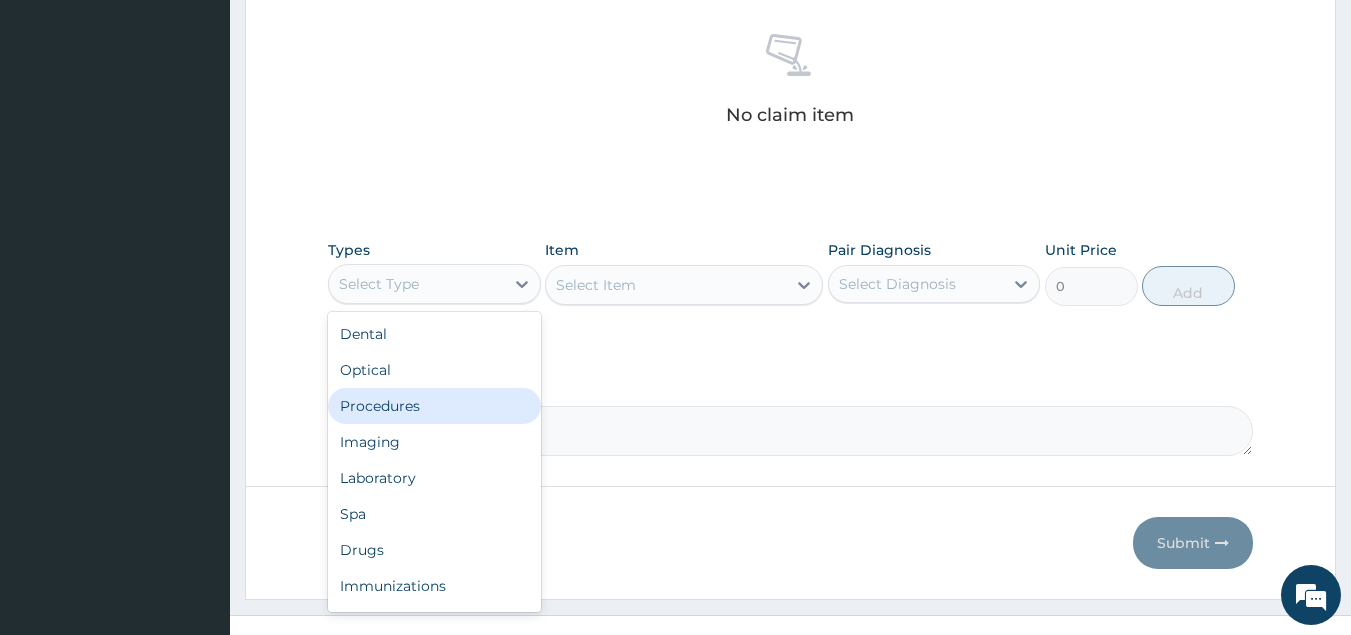 scroll, scrollTop: 807, scrollLeft: 0, axis: vertical 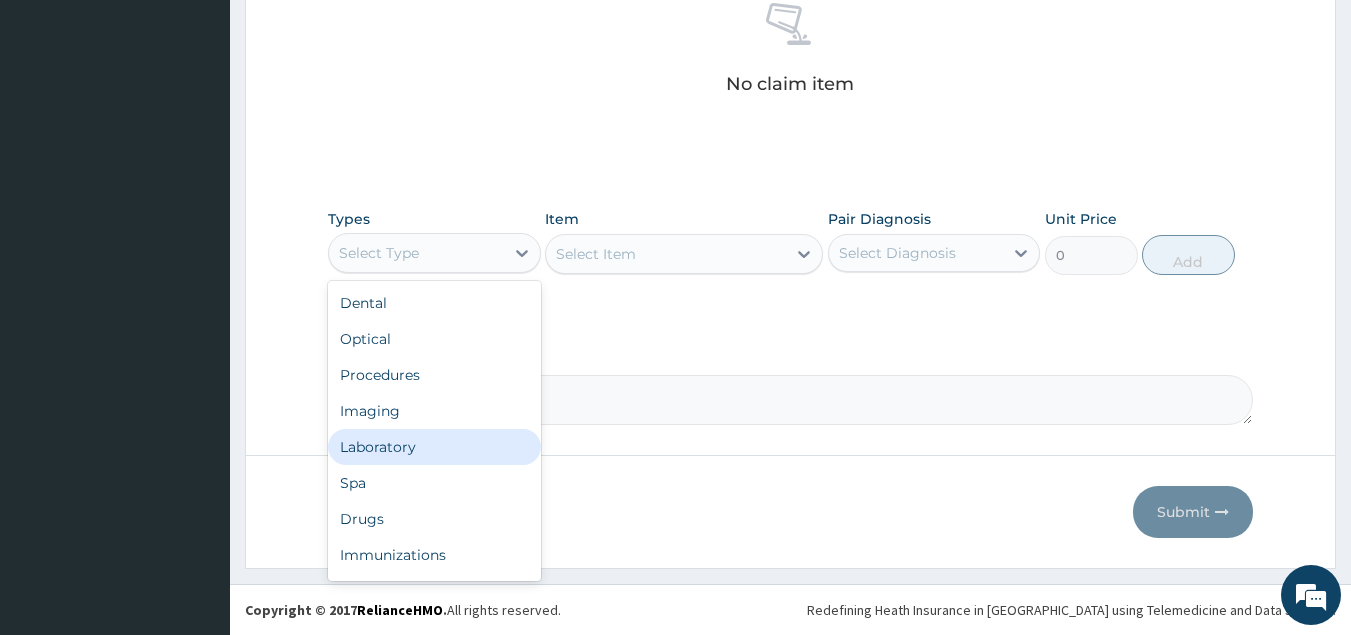 click on "Laboratory" at bounding box center [434, 447] 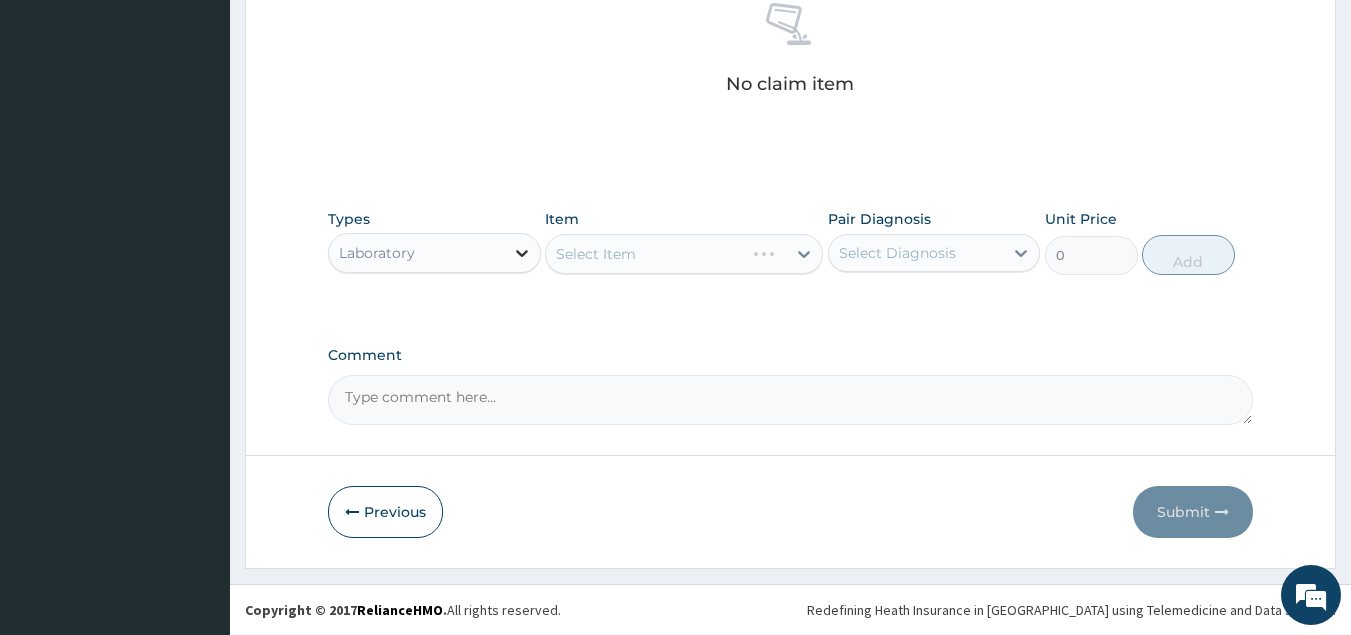 click 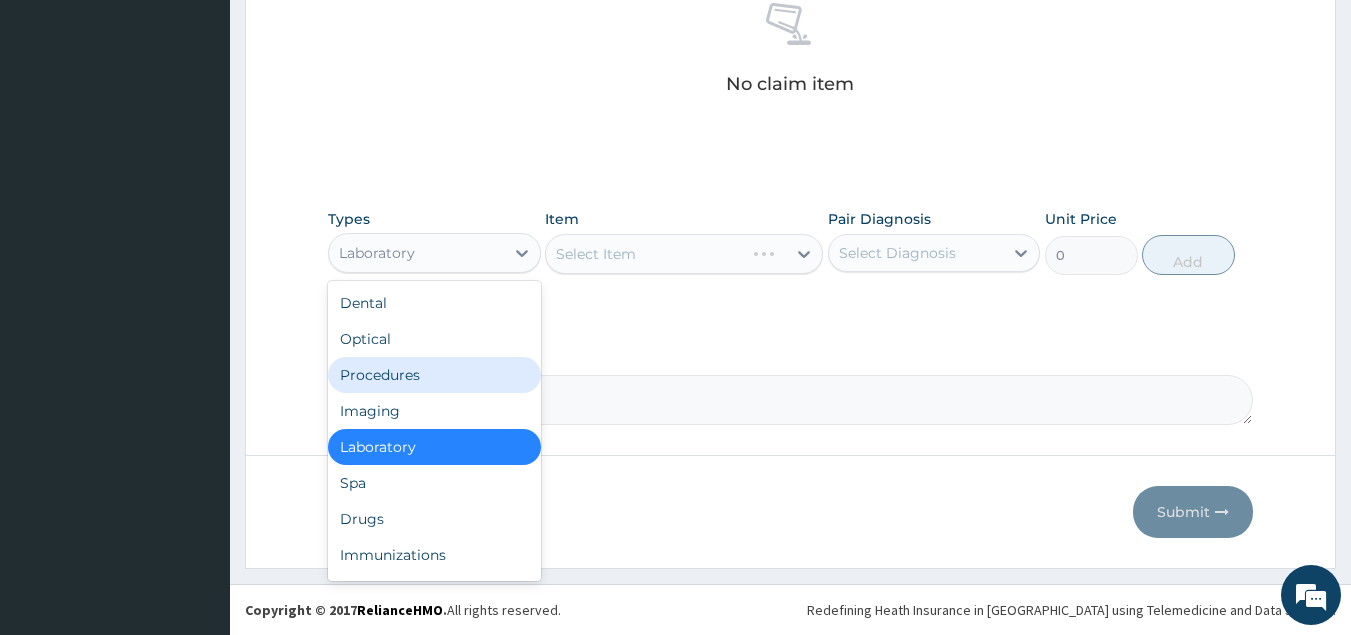 click on "Procedures" at bounding box center (434, 375) 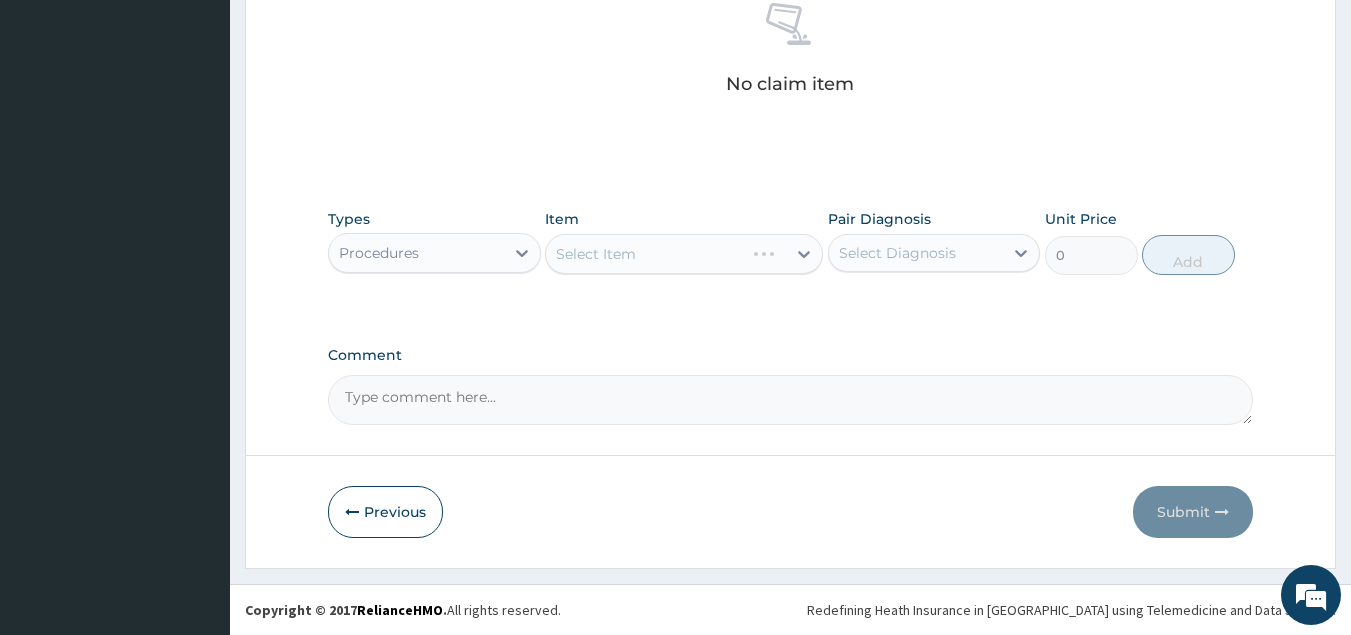 click on "Select Item" at bounding box center (684, 254) 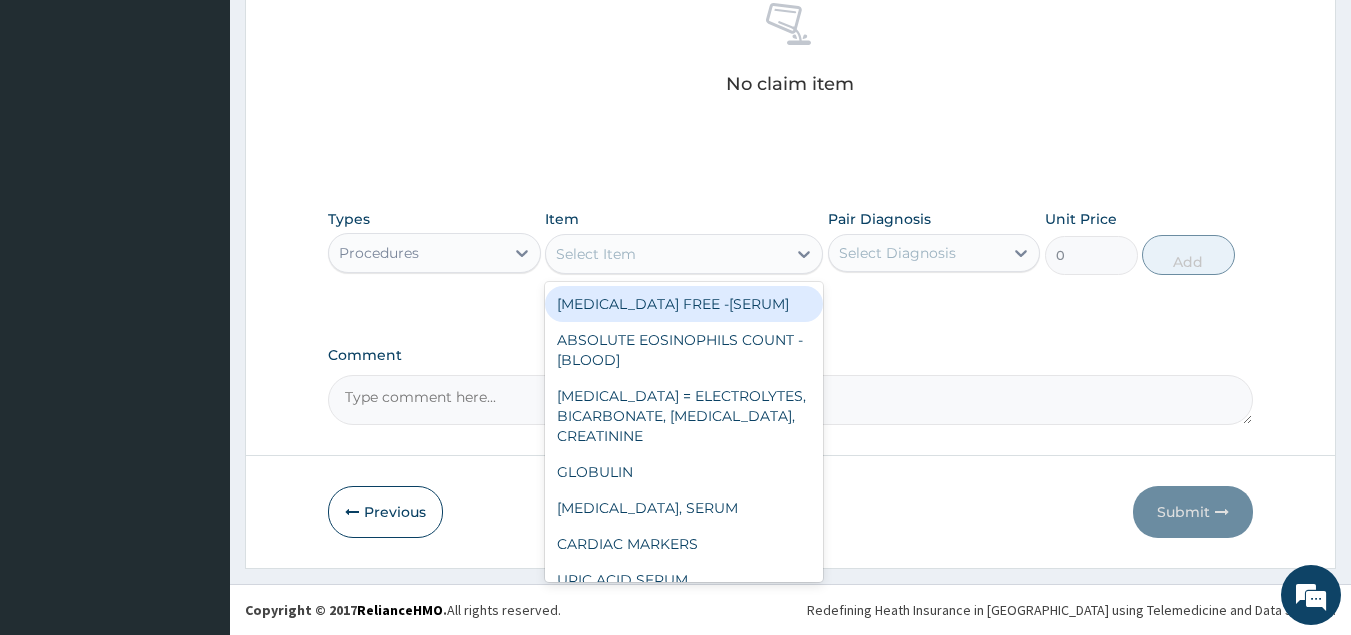 click 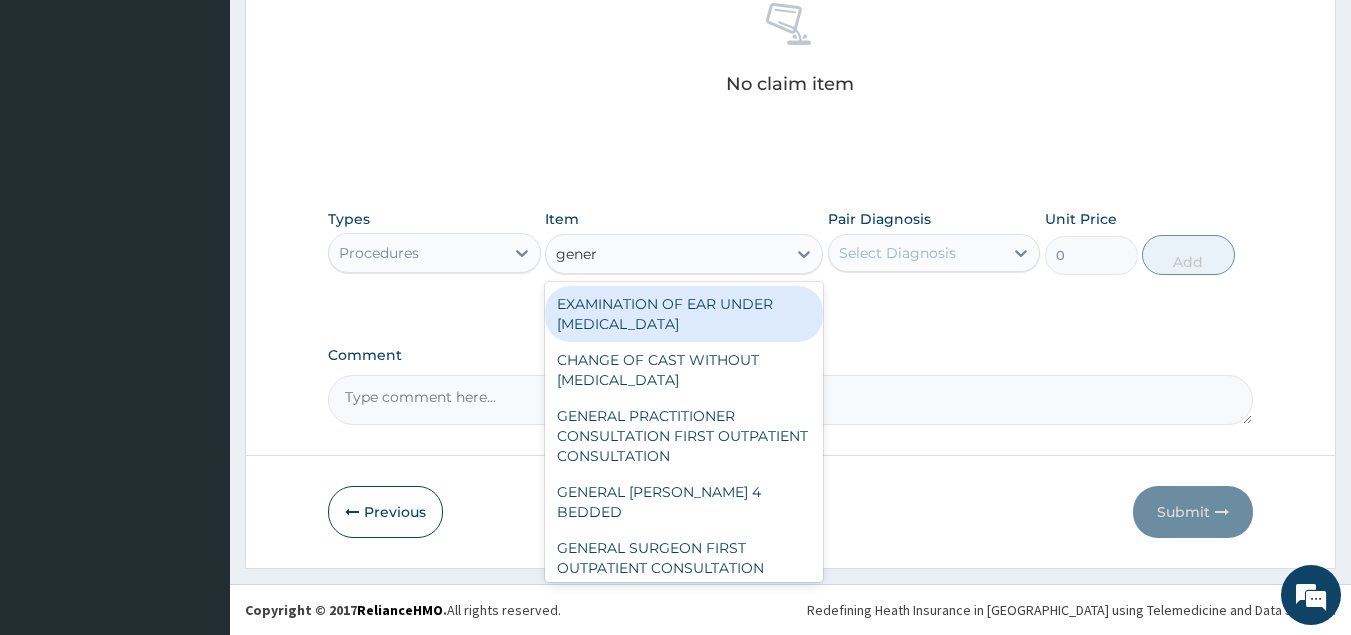 type on "genera" 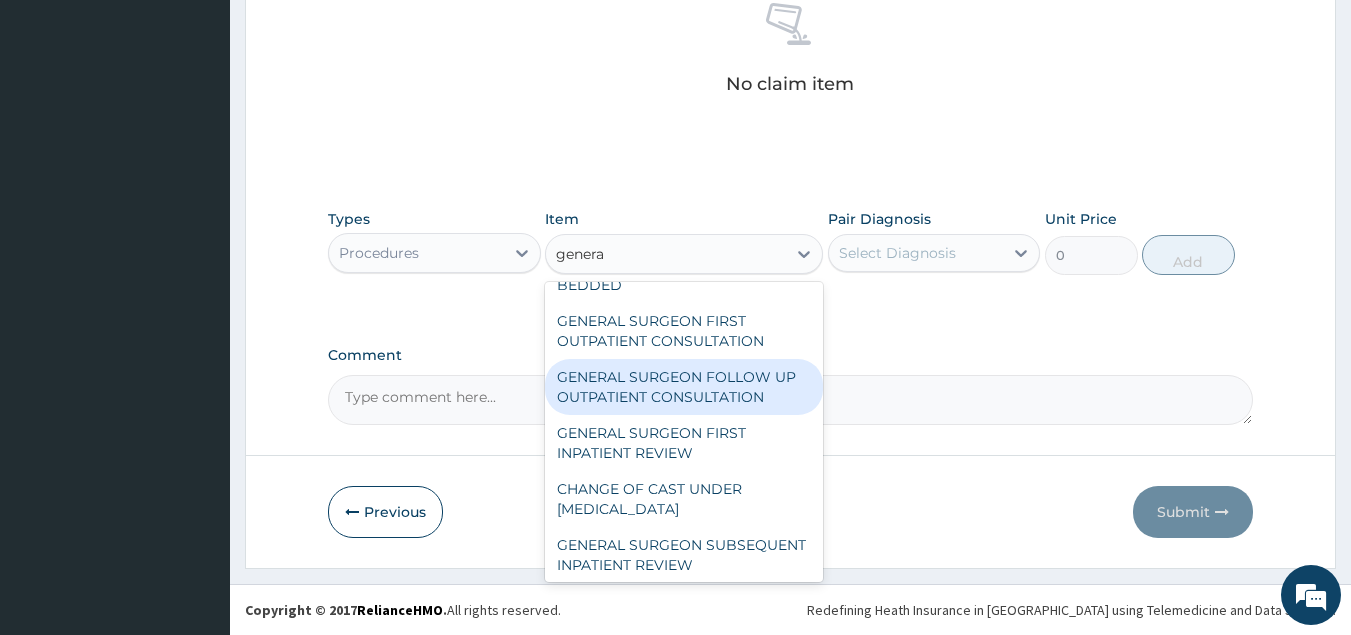 scroll, scrollTop: 288, scrollLeft: 0, axis: vertical 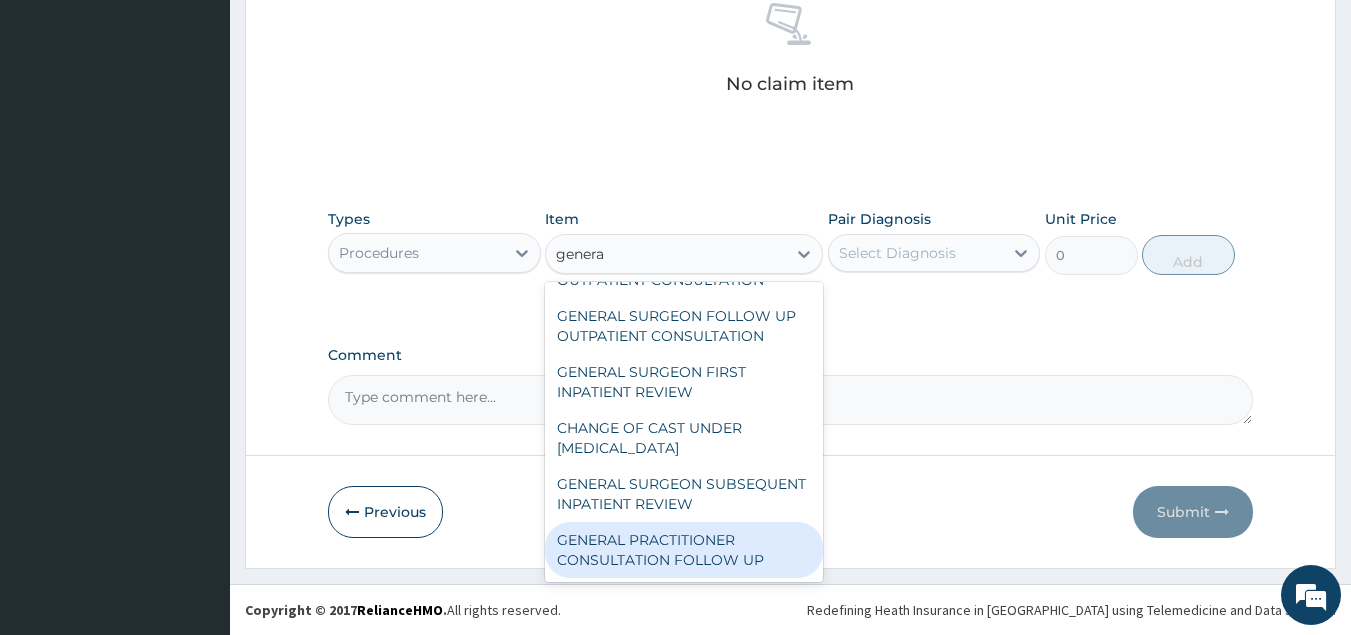 click on "GENERAL PRACTITIONER CONSULTATION FOLLOW UP" at bounding box center [684, 550] 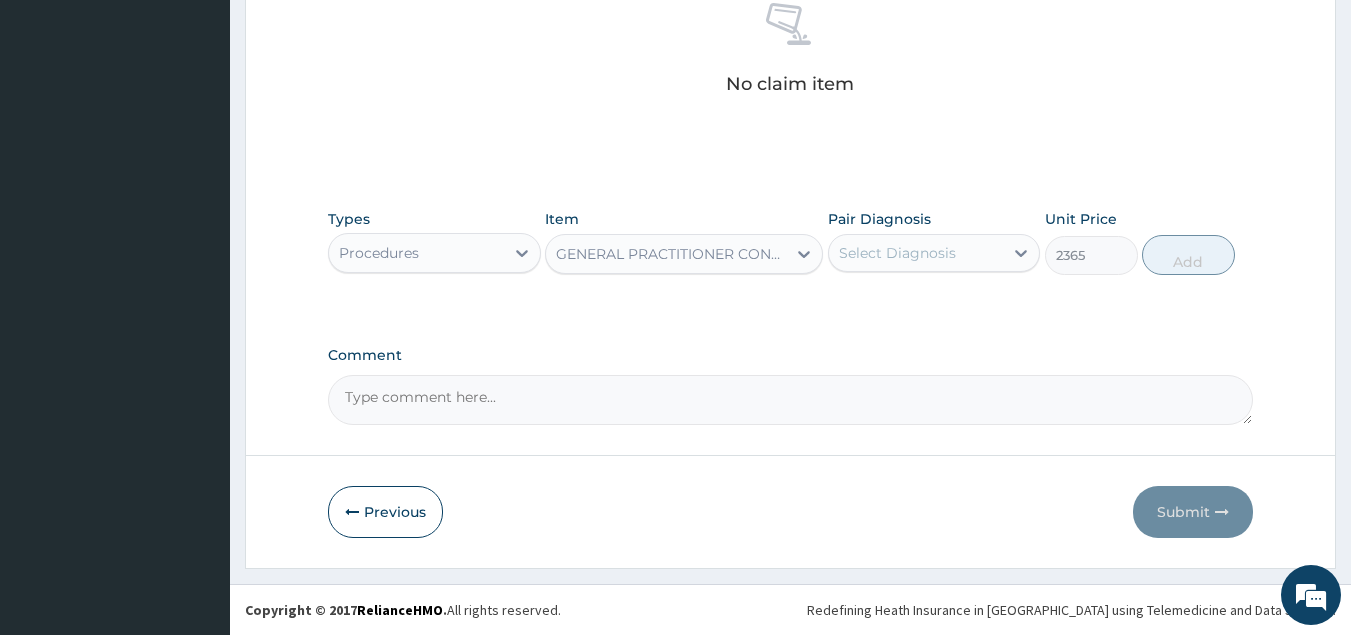 click on "Select Diagnosis" at bounding box center (897, 253) 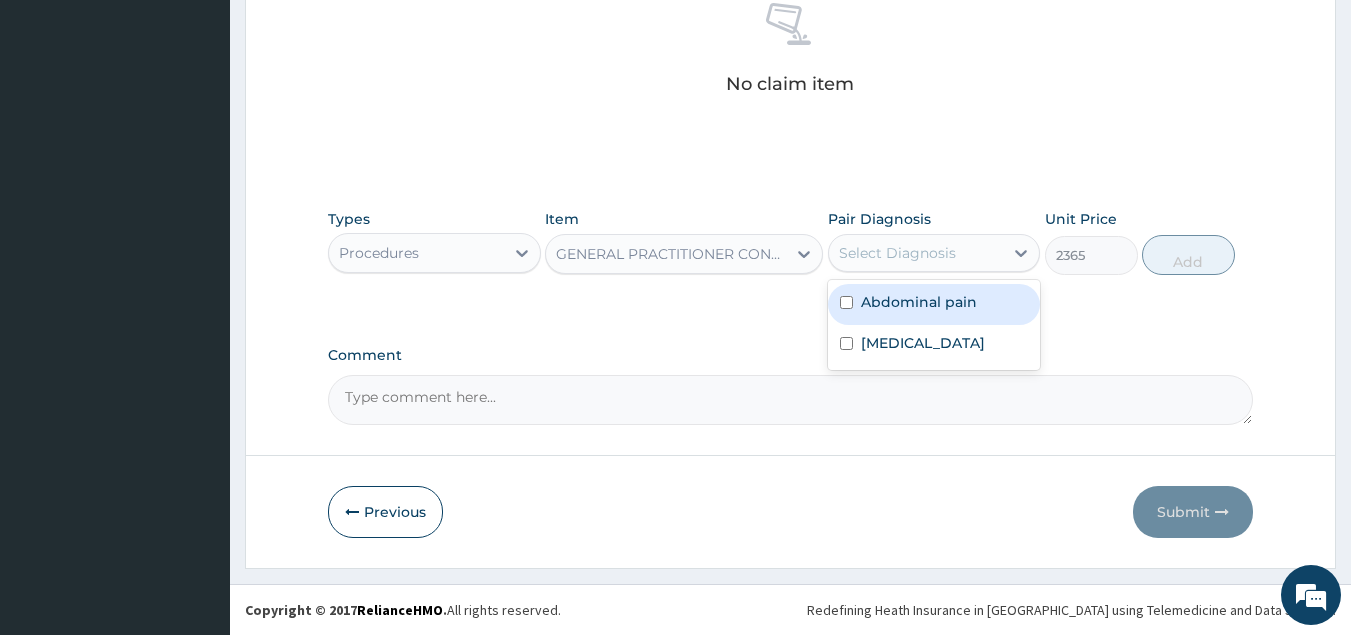 click on "Abdominal pain" at bounding box center [934, 304] 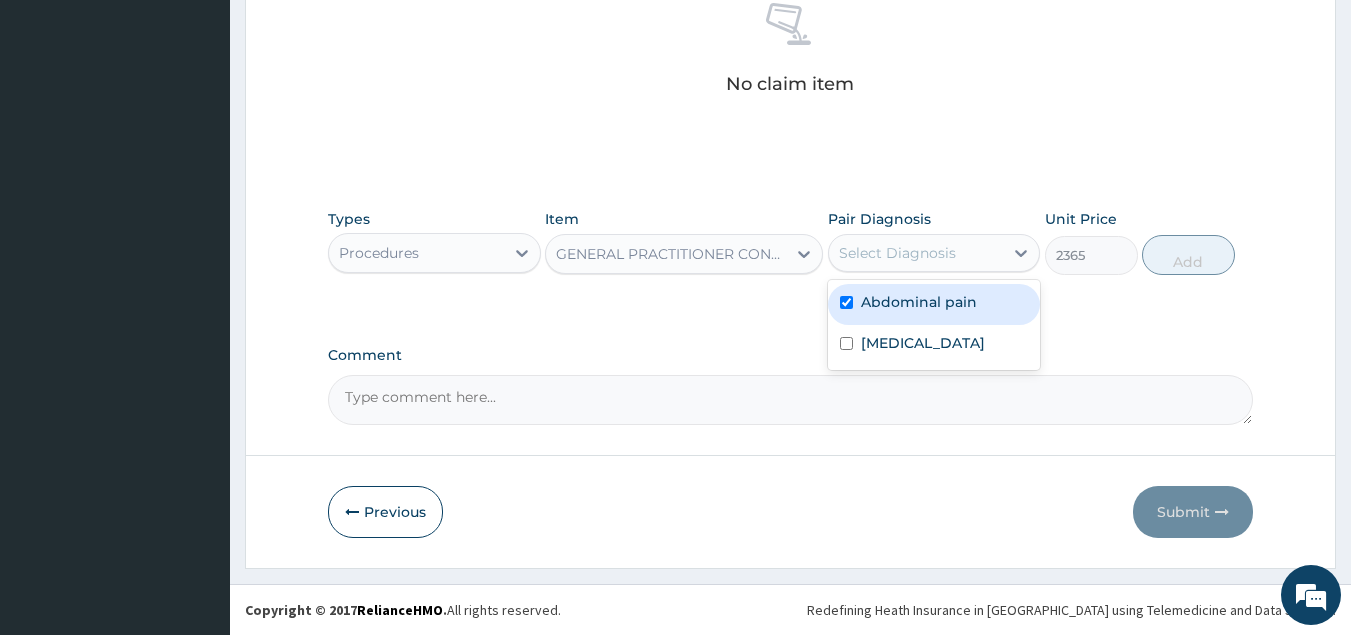 checkbox on "true" 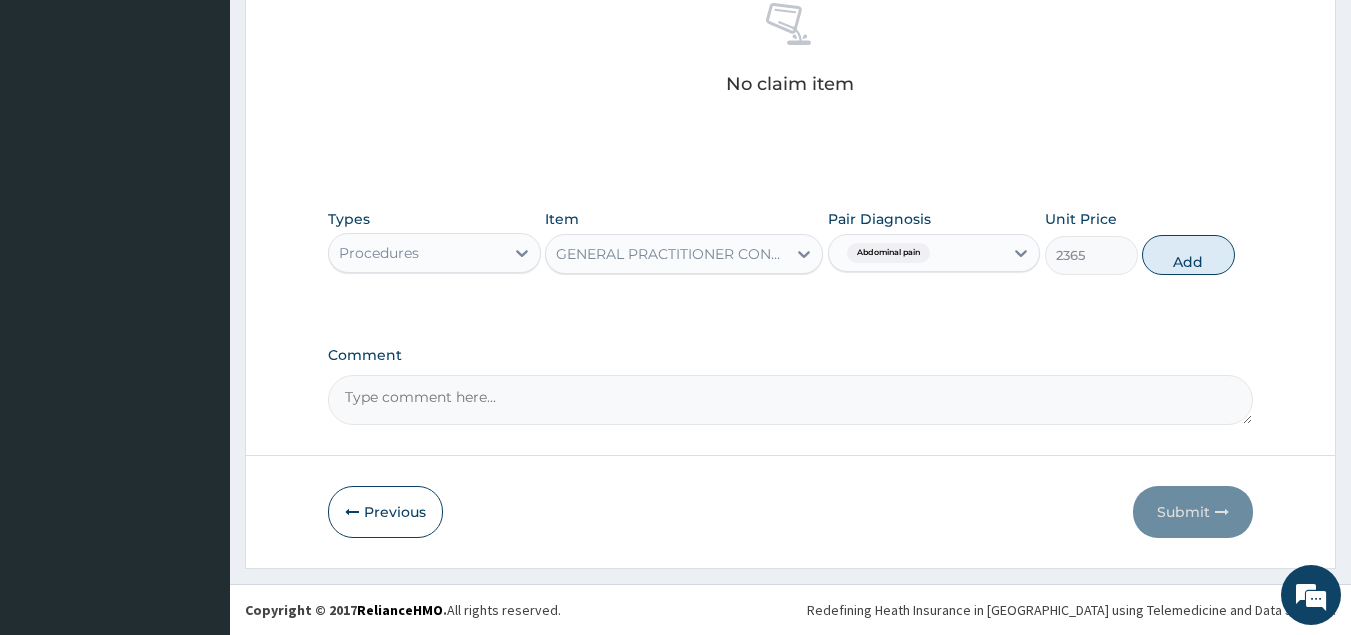 click on "Abdominal pain" at bounding box center [916, 253] 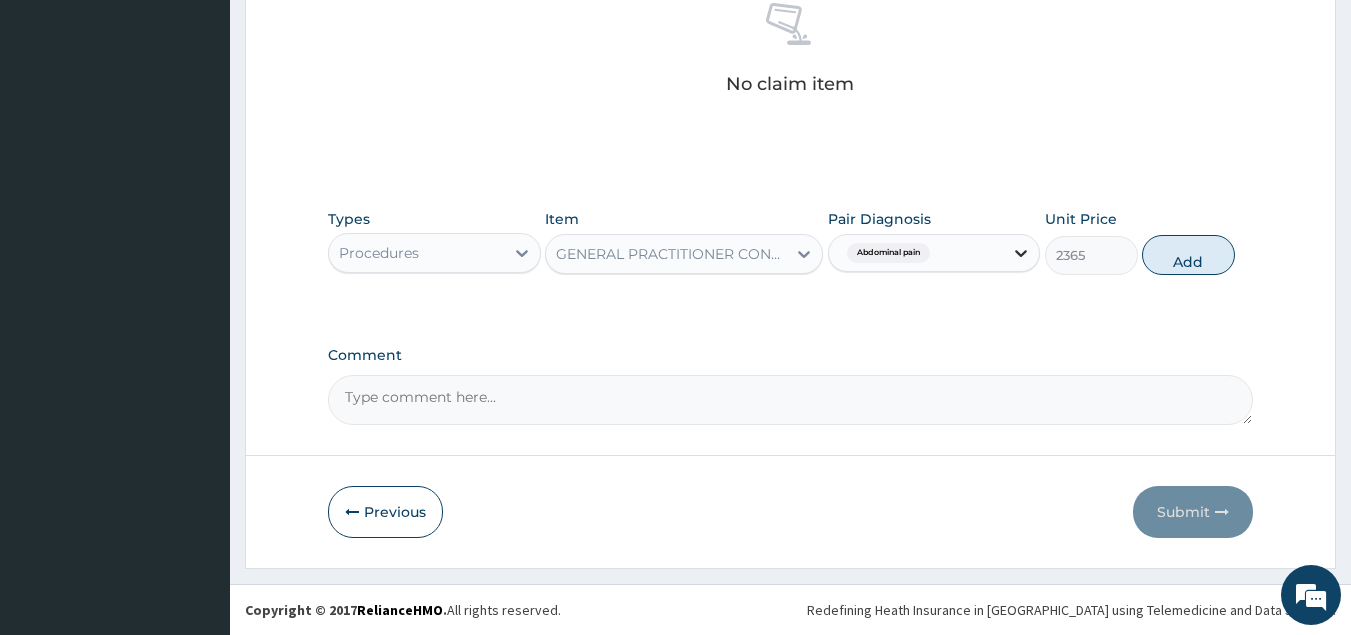 click 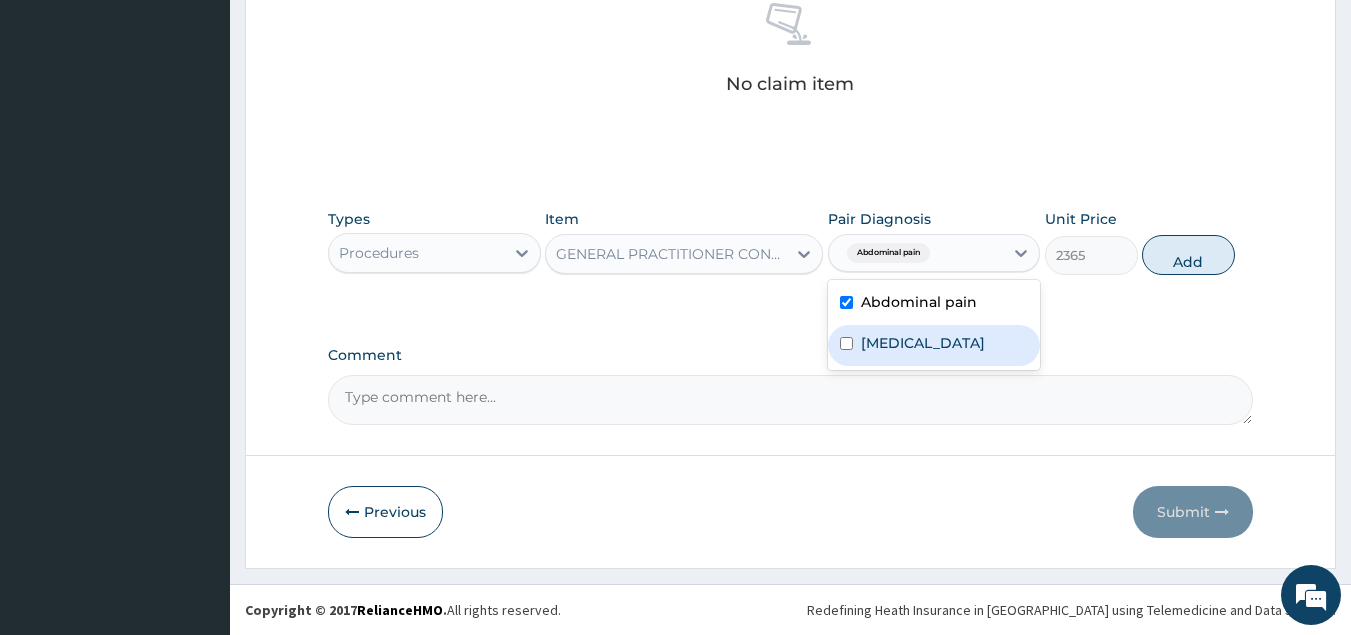 click on "Uterine leiomyoma" at bounding box center (923, 343) 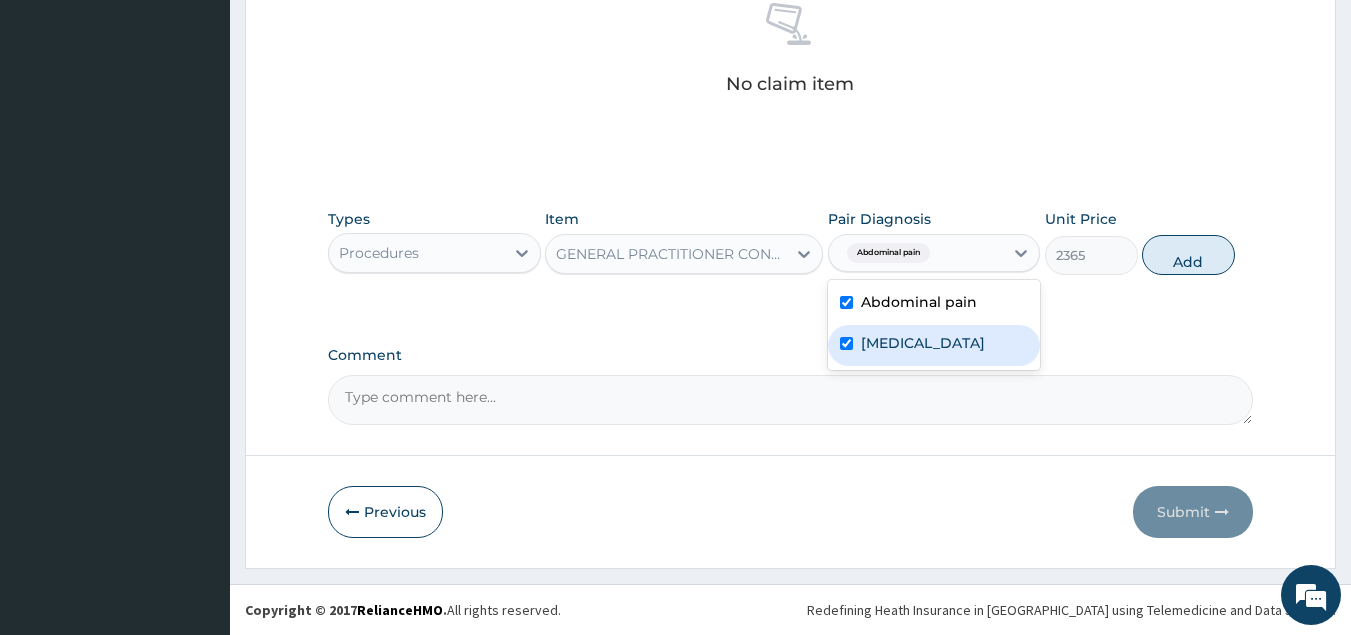 checkbox on "true" 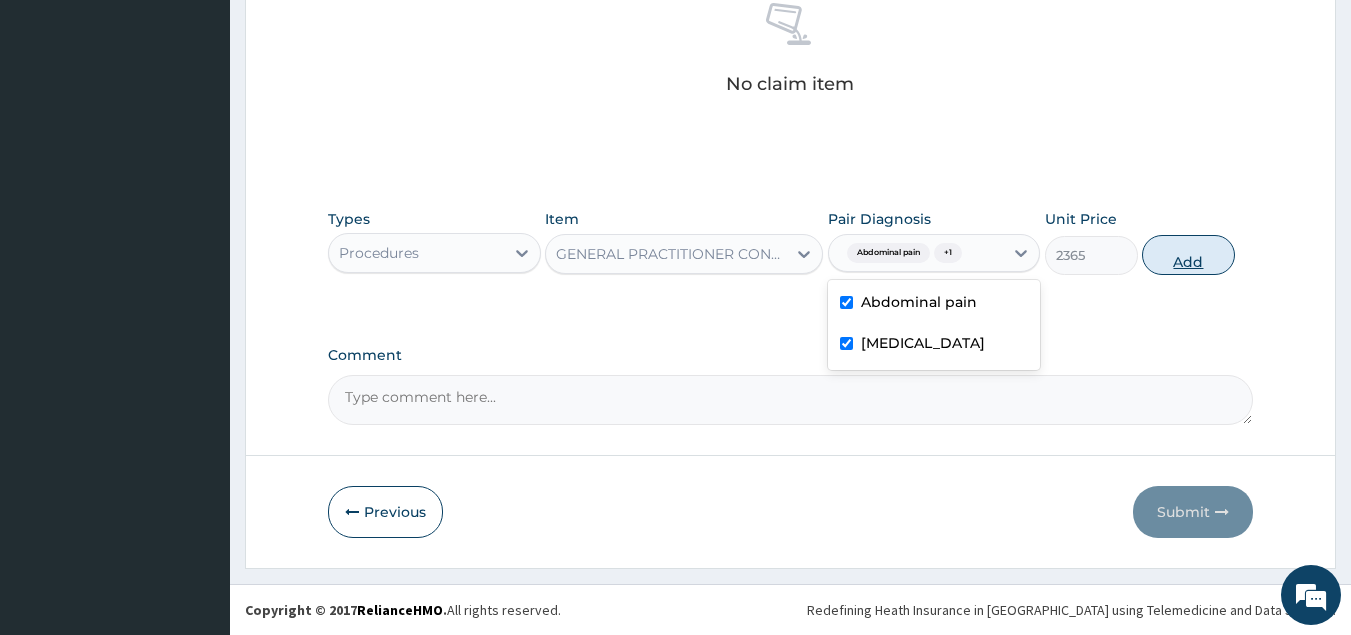 click on "Add" at bounding box center [1188, 255] 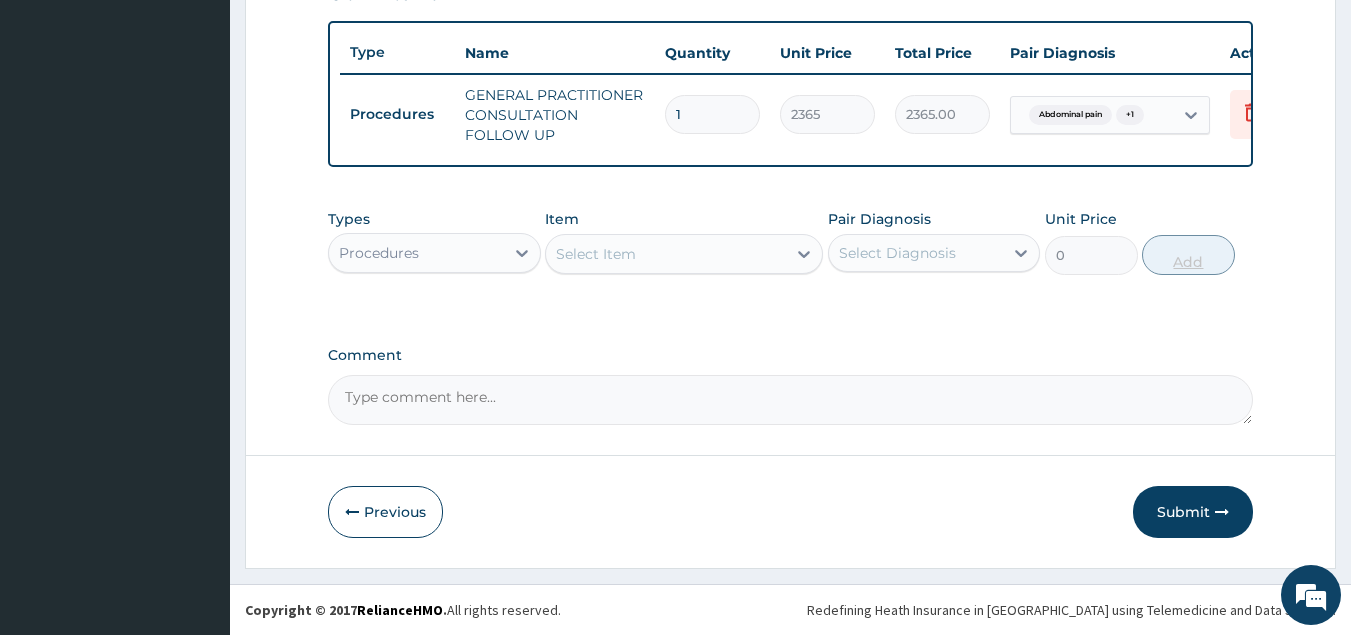 scroll, scrollTop: 738, scrollLeft: 0, axis: vertical 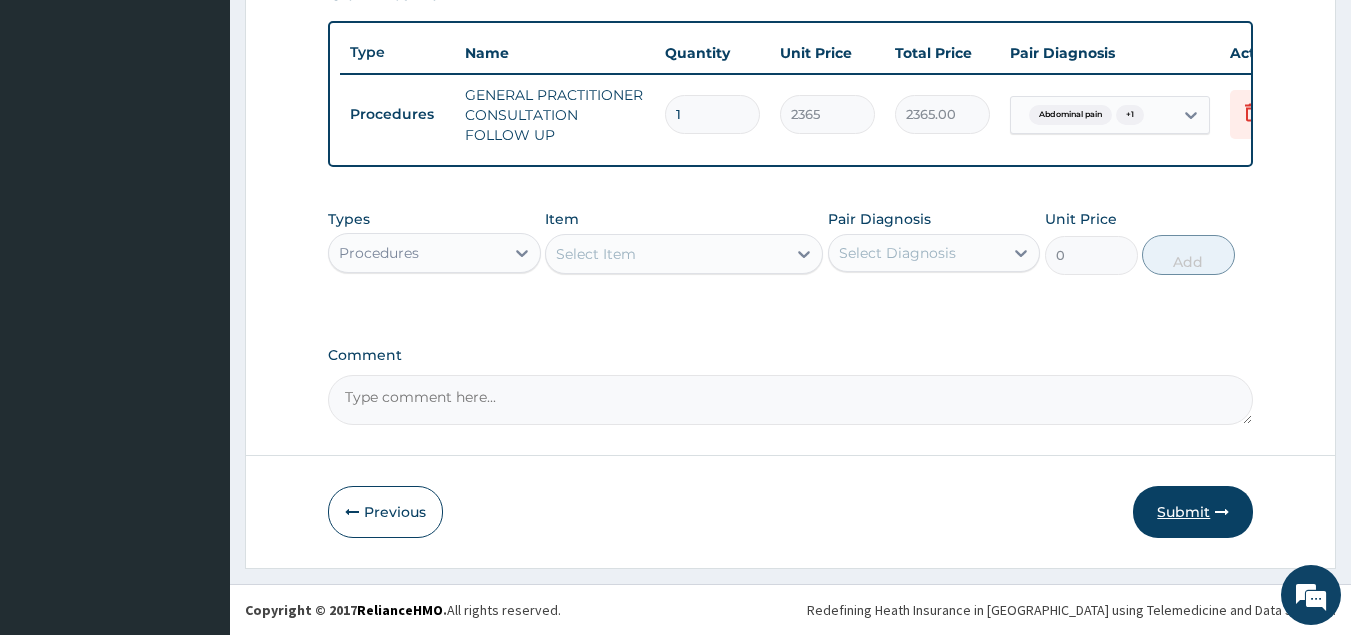click on "Submit" at bounding box center [1193, 512] 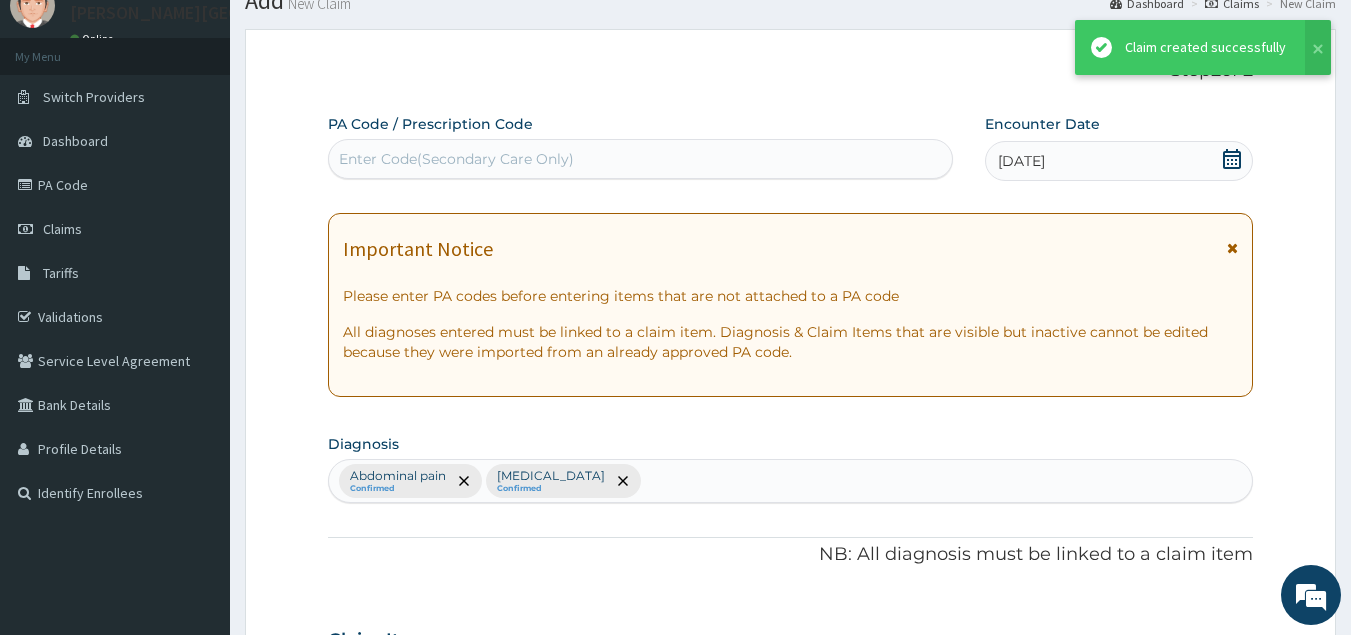 scroll, scrollTop: 738, scrollLeft: 0, axis: vertical 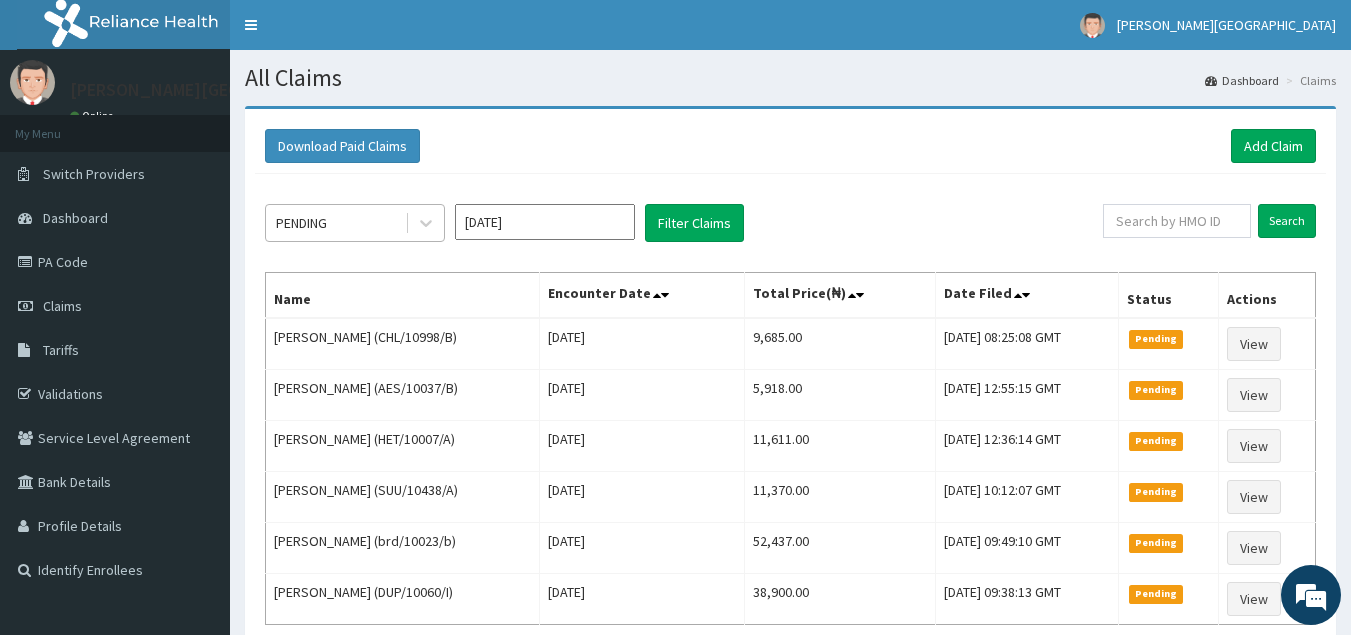 click at bounding box center (424, 223) 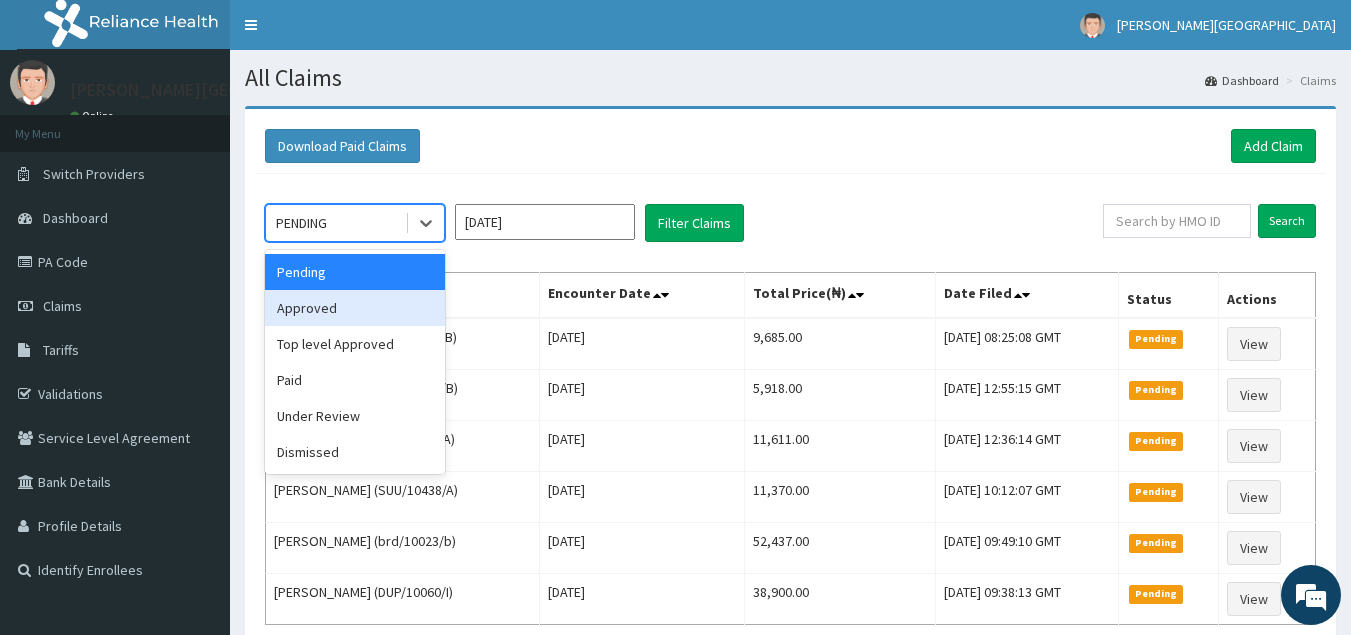 click on "Approved" at bounding box center [355, 308] 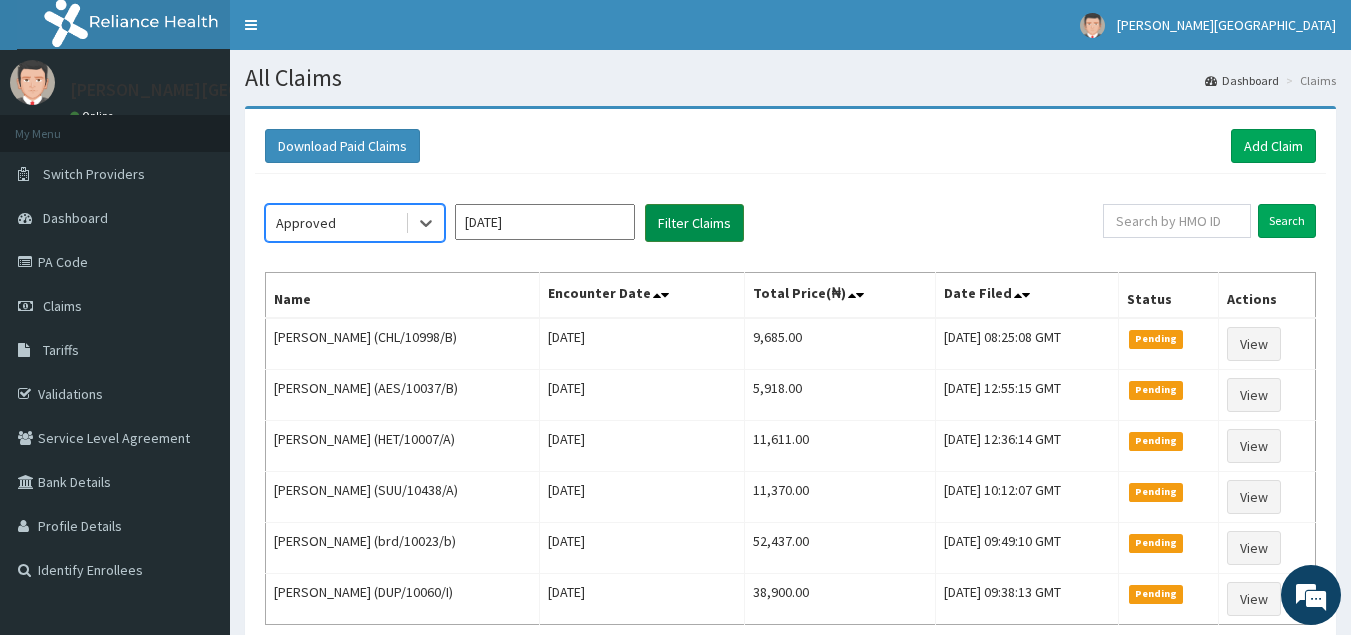 click on "Filter Claims" at bounding box center (694, 223) 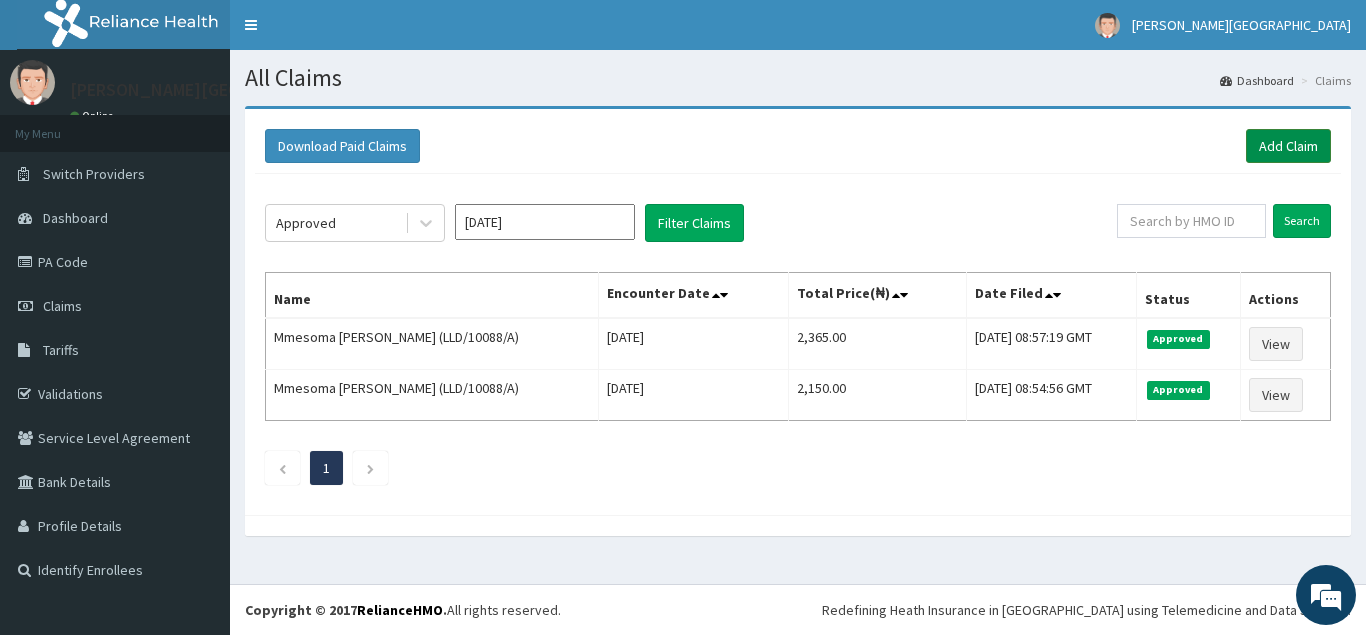 click on "Add Claim" at bounding box center [1288, 146] 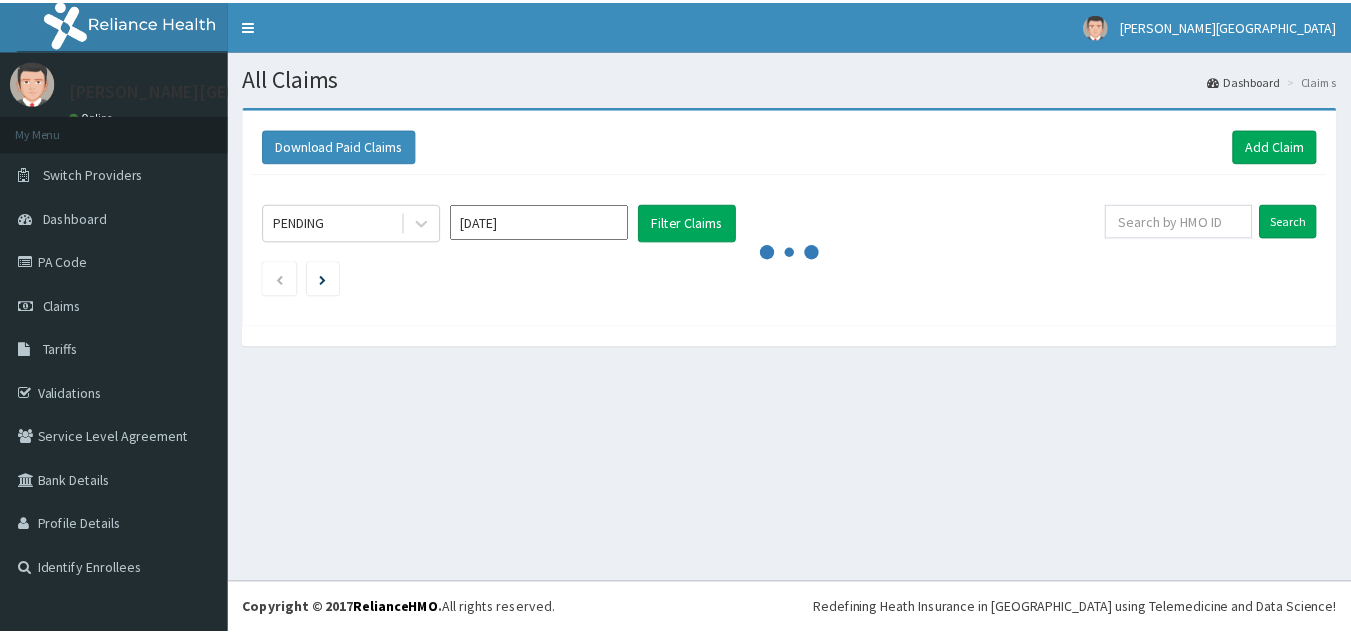 scroll, scrollTop: 0, scrollLeft: 0, axis: both 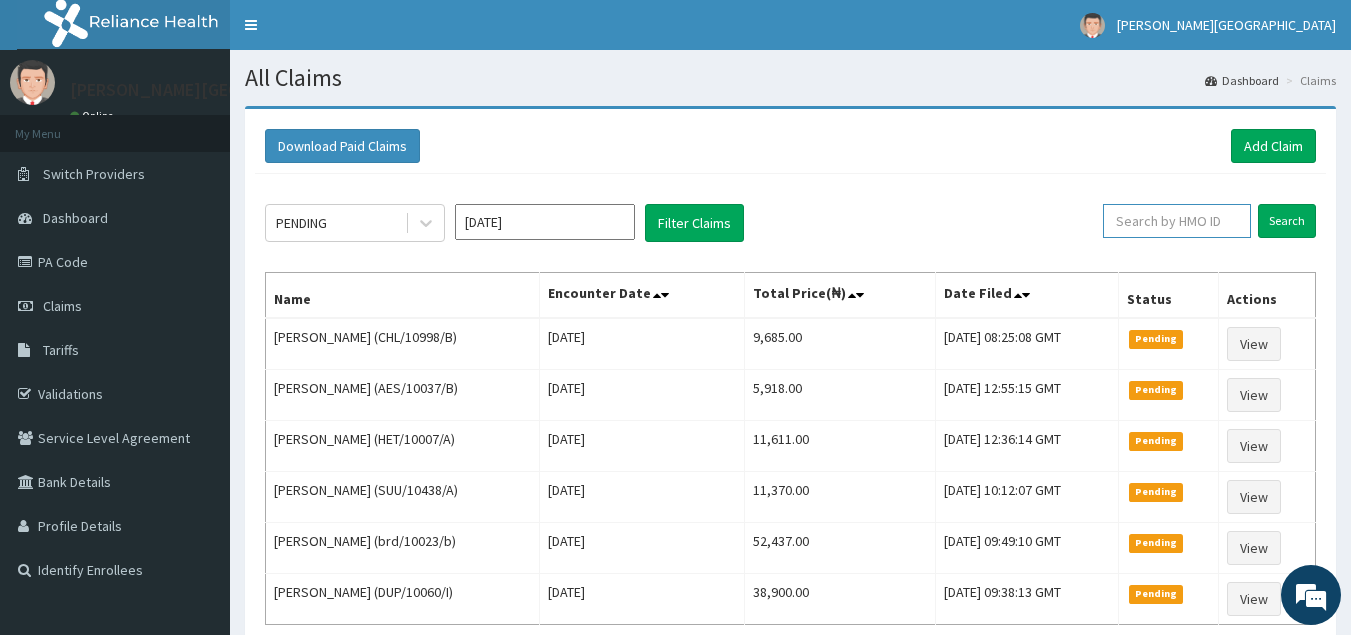 click at bounding box center (1177, 221) 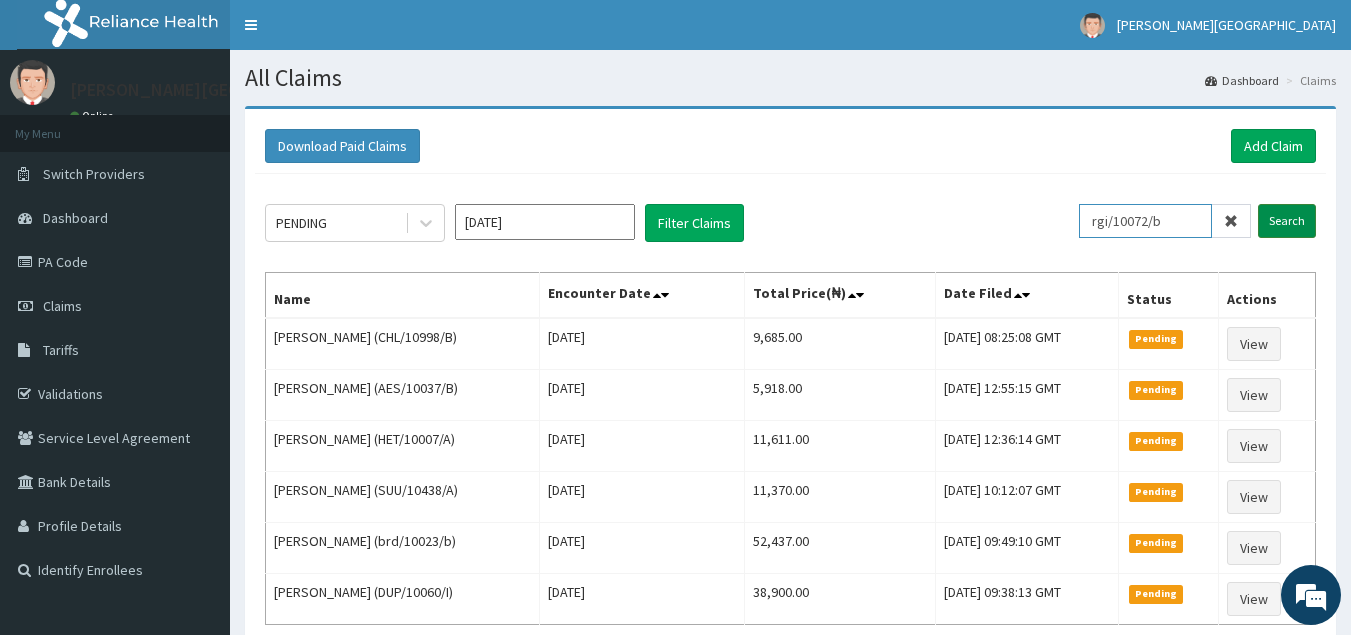 type on "rgi/10072/b" 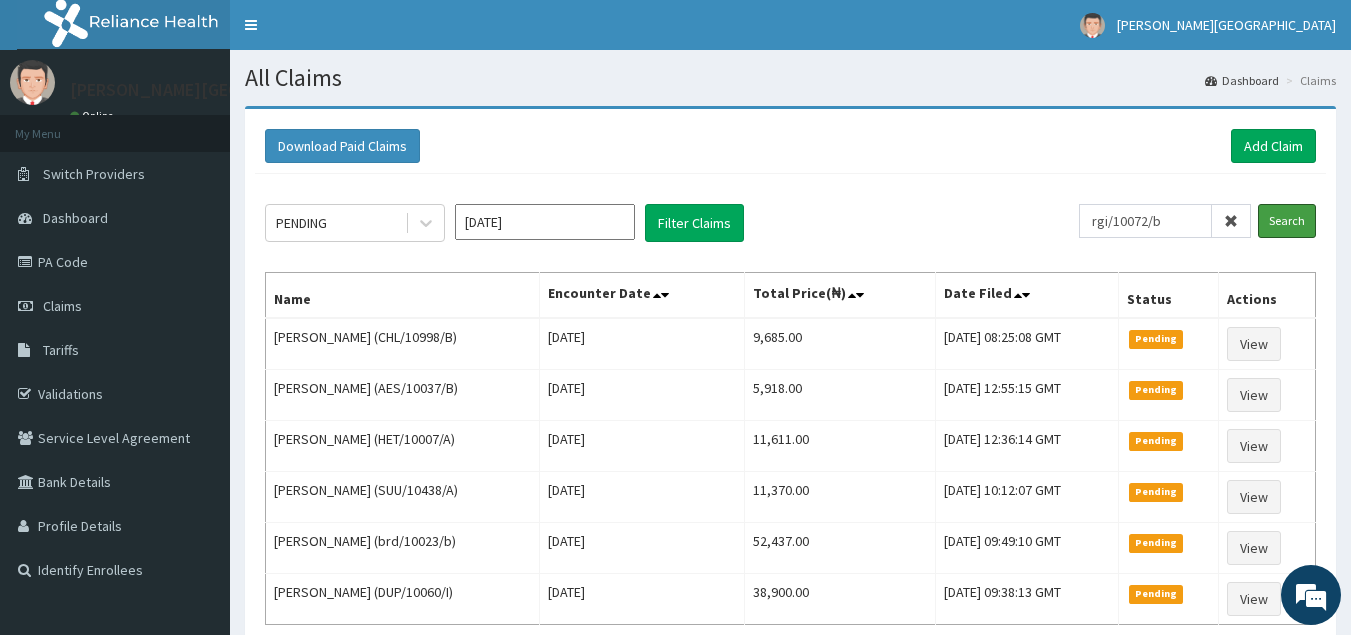 click on "Search" at bounding box center (1287, 221) 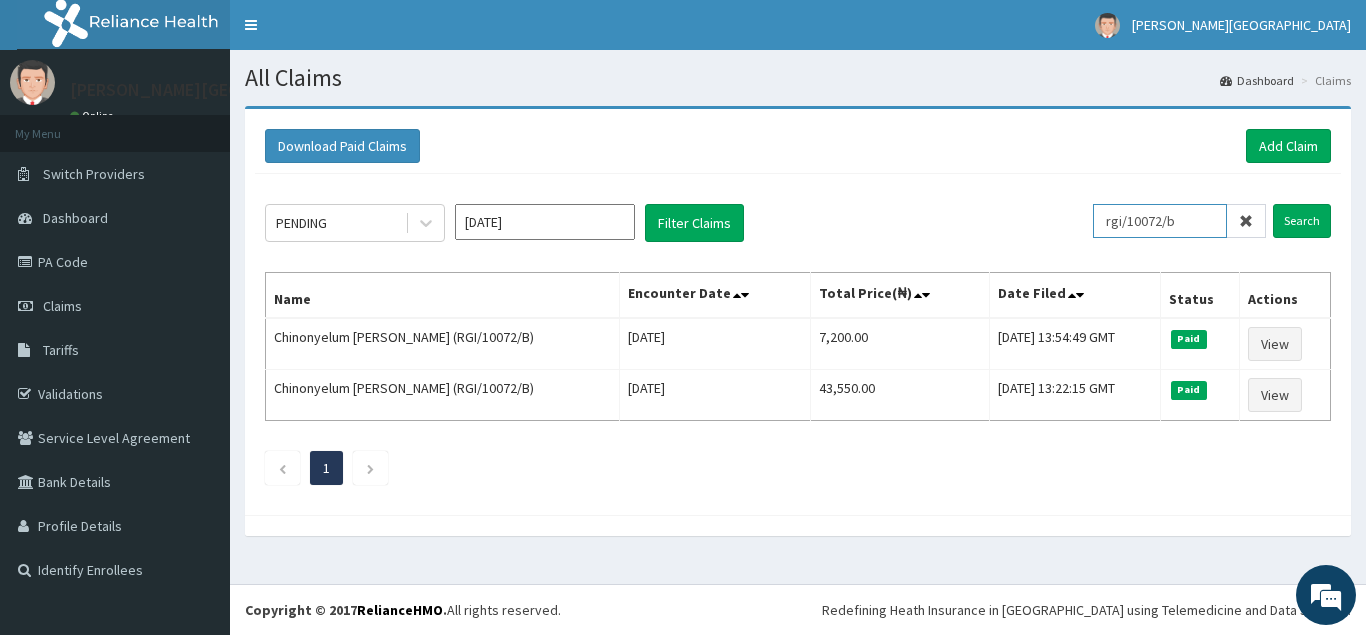 click on "rgi/10072/b" at bounding box center [1160, 221] 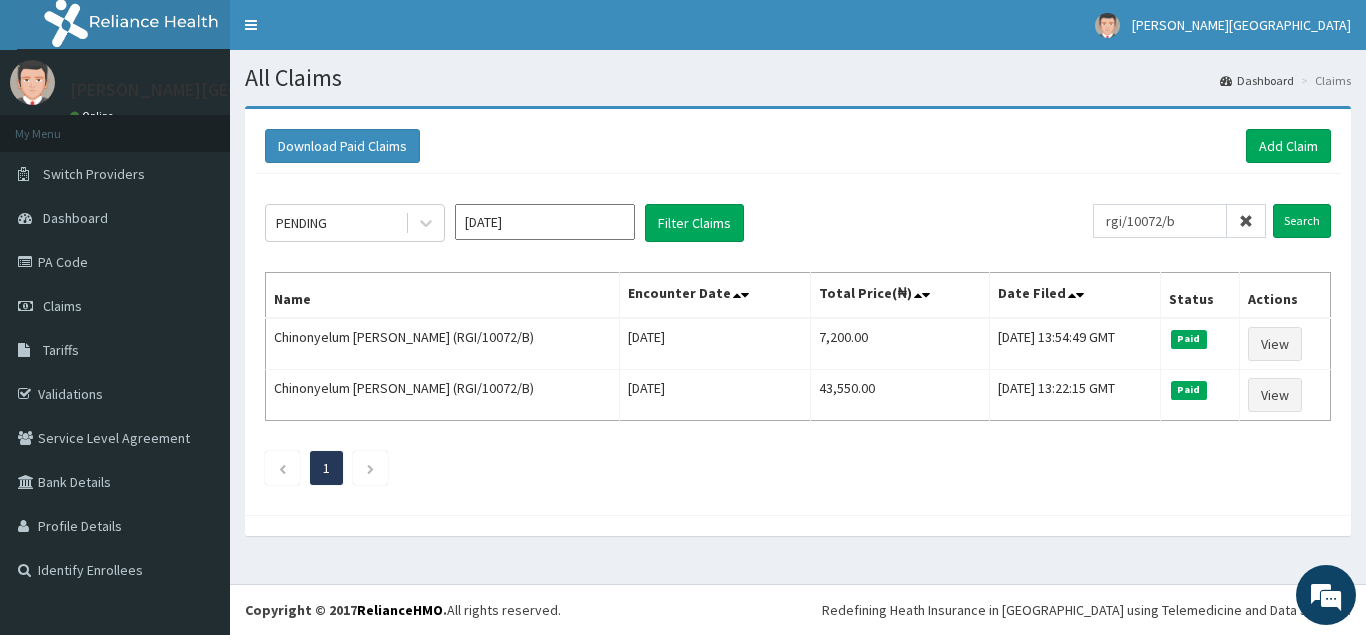 click at bounding box center (1246, 221) 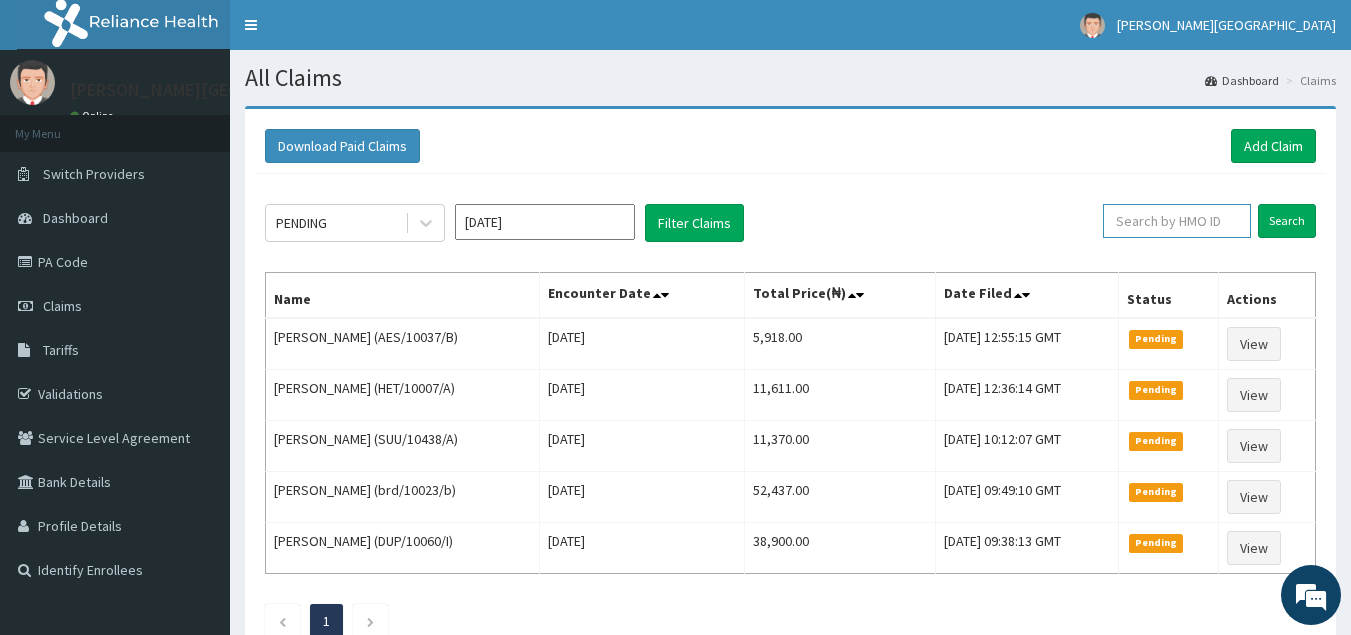 click at bounding box center [1177, 221] 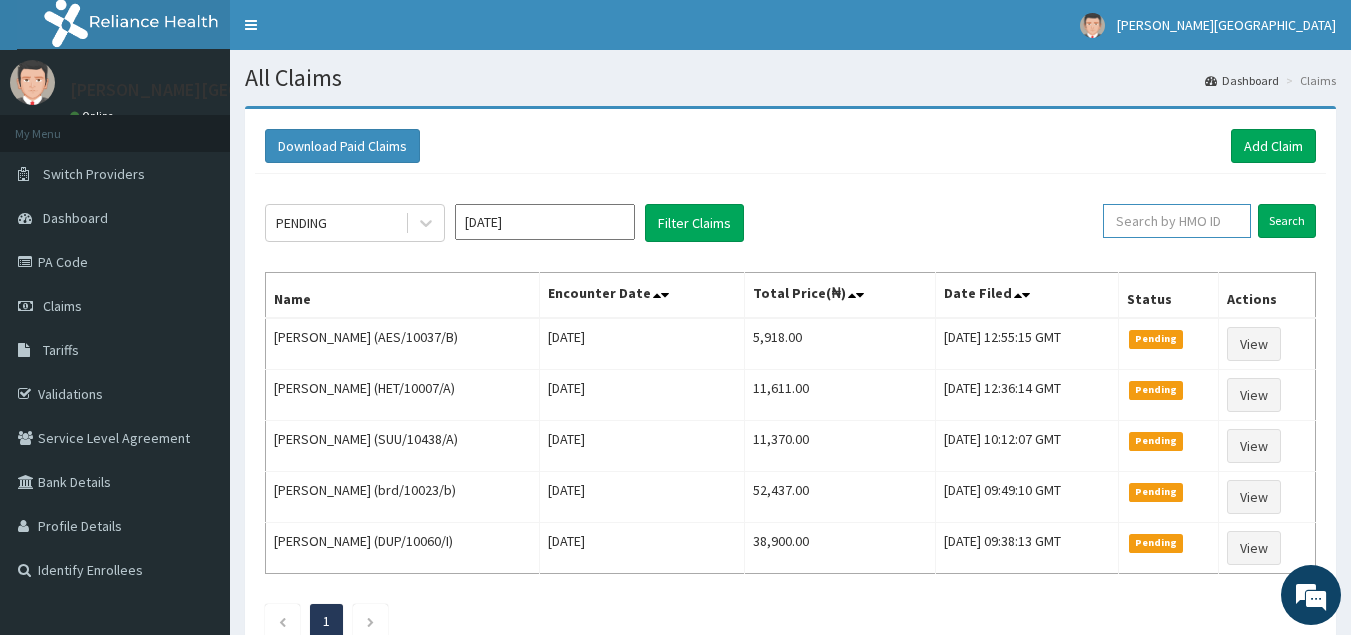 paste on "rgi/10072/b" 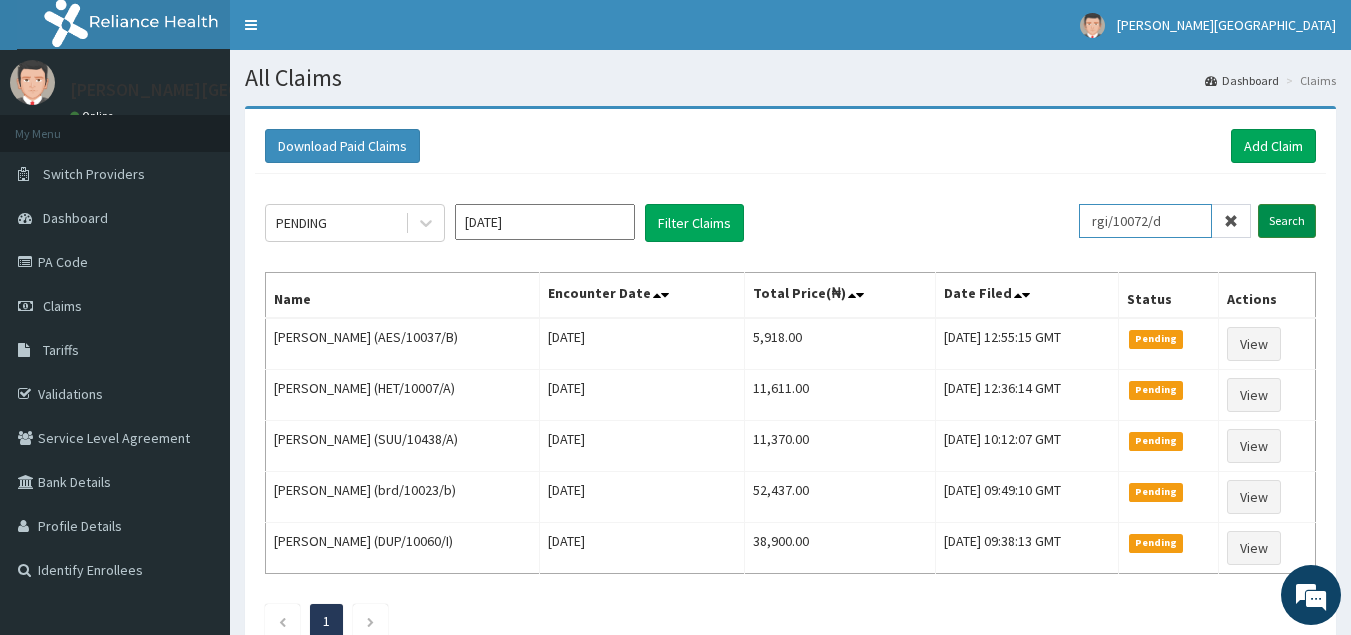 type on "rgi/10072/d" 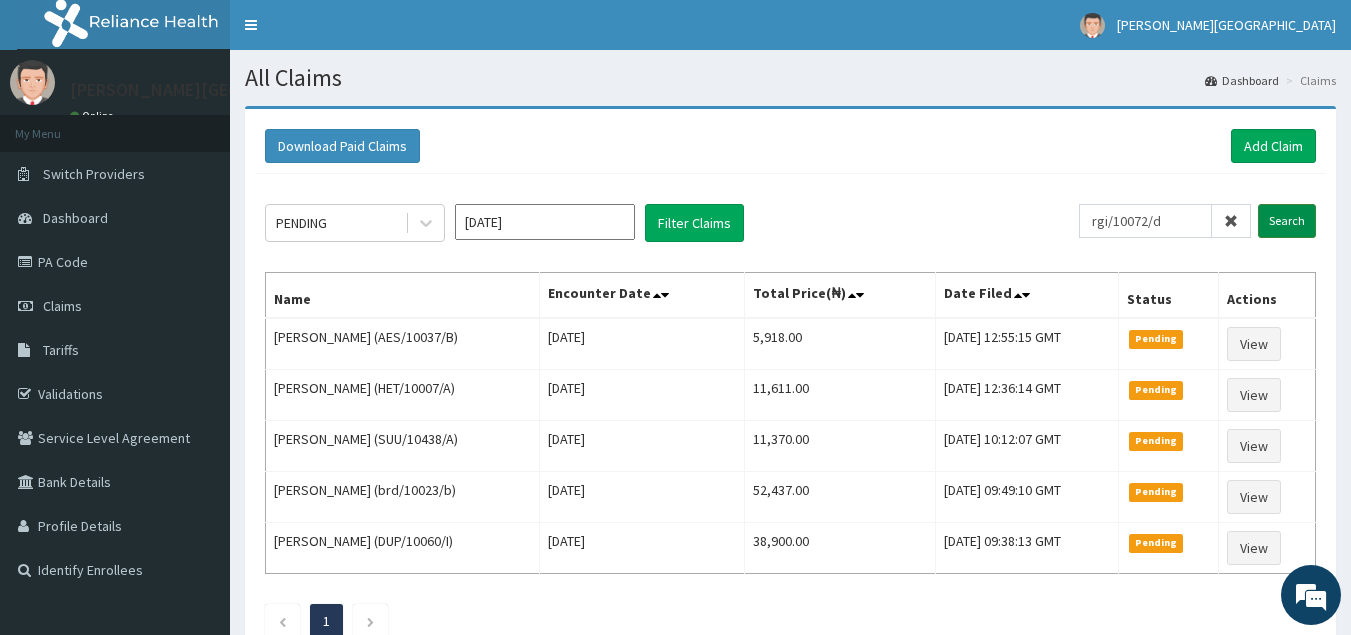 click on "Search" at bounding box center [1287, 221] 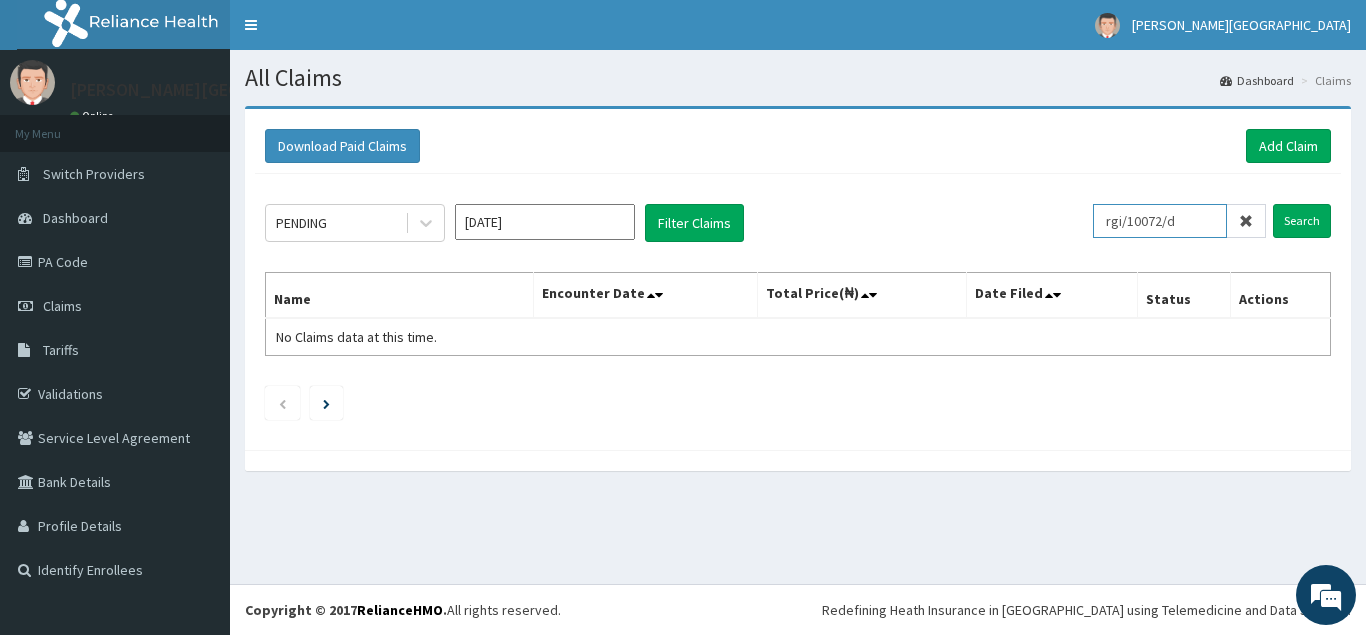 drag, startPoint x: 1206, startPoint y: 227, endPoint x: 1109, endPoint y: 222, distance: 97.128784 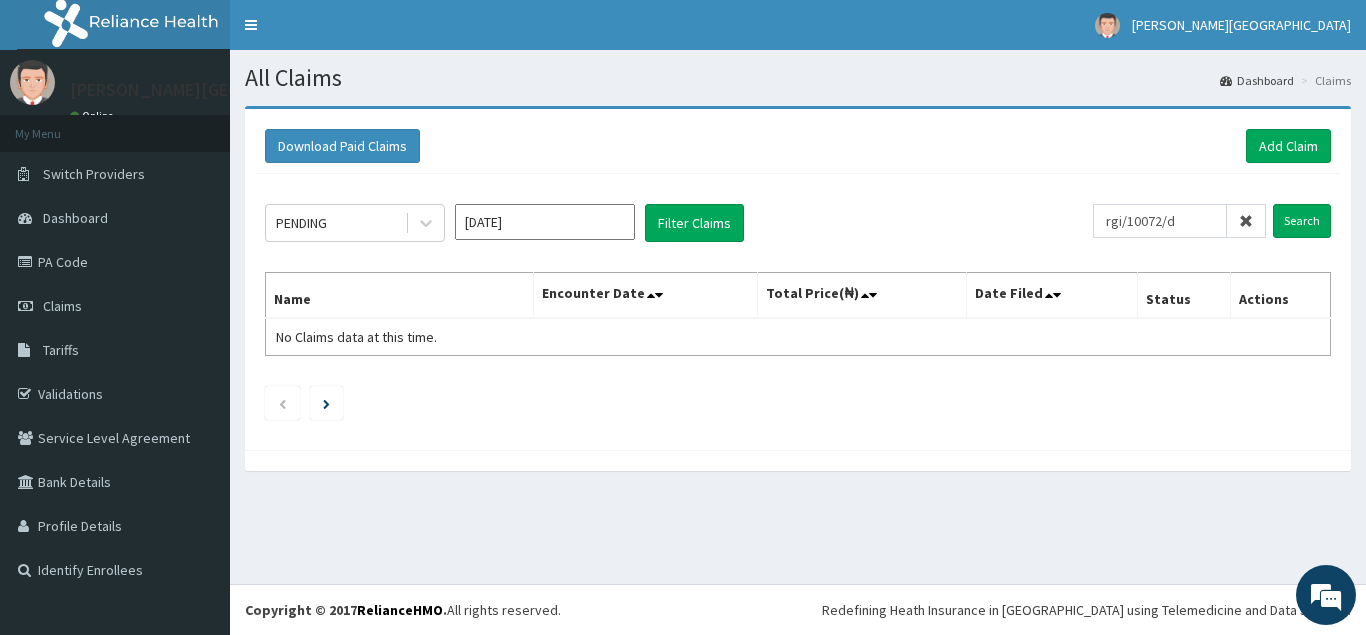 click at bounding box center (1246, 221) 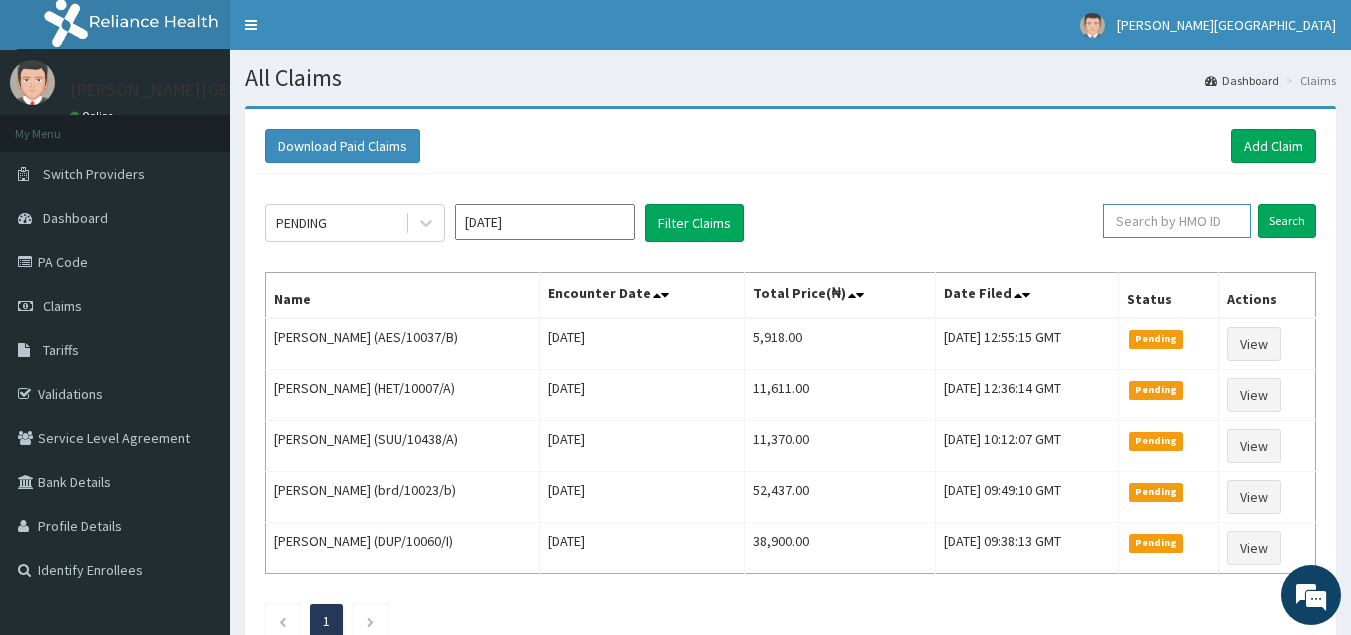 click at bounding box center [1177, 221] 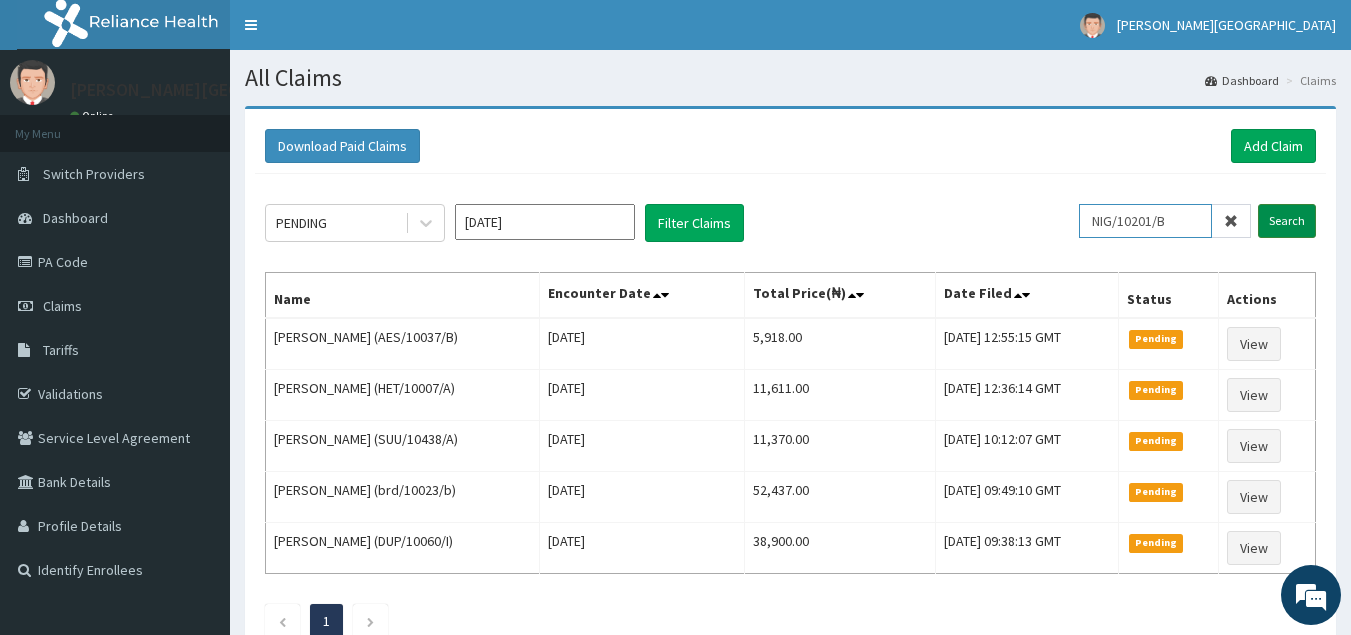 type on "NIG/10201/B" 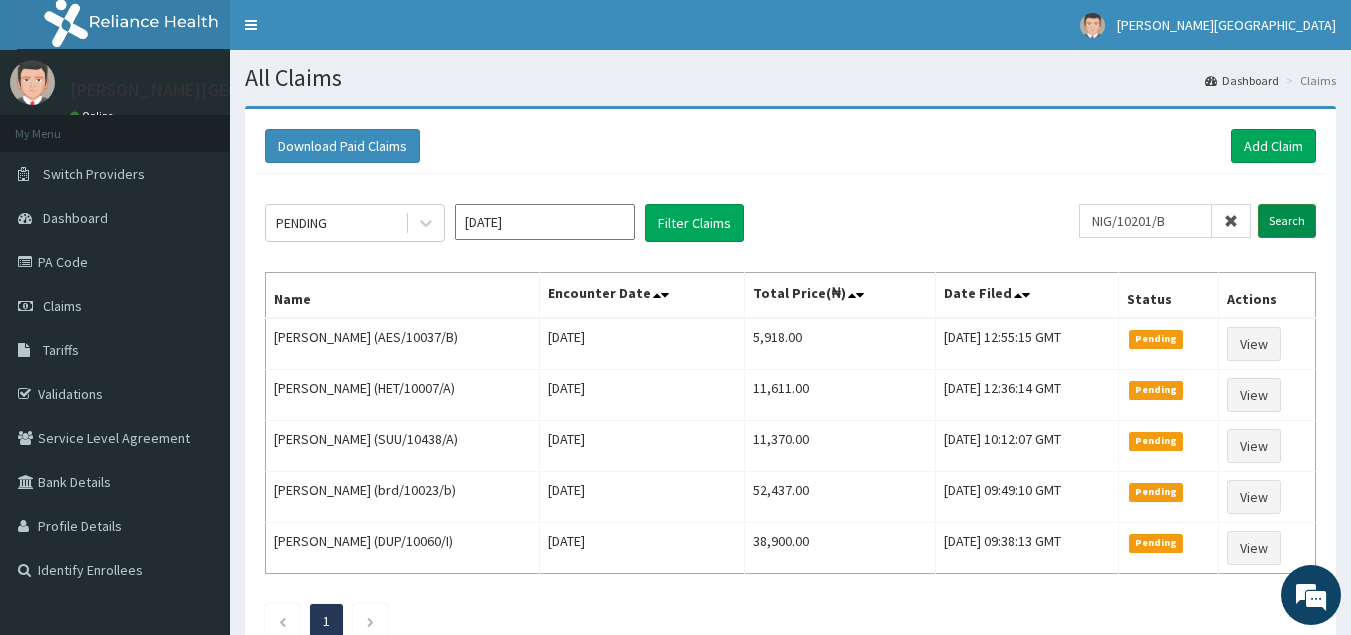 click on "Search" at bounding box center [1287, 221] 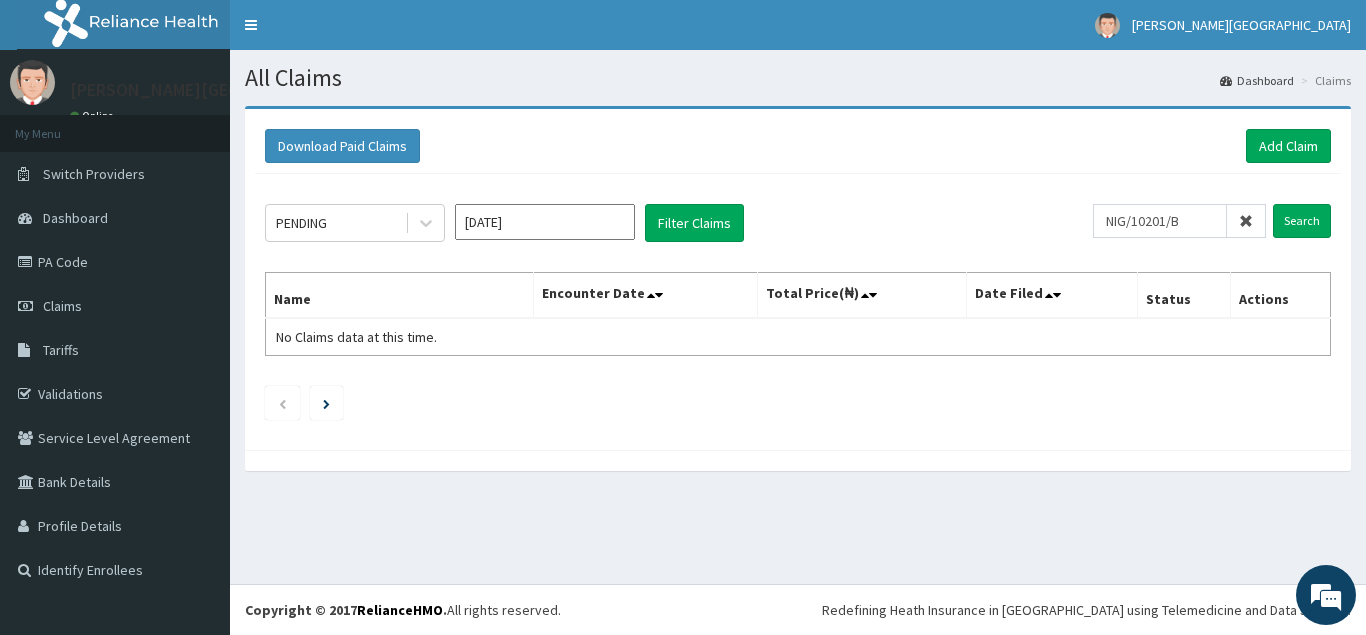 click at bounding box center (1246, 221) 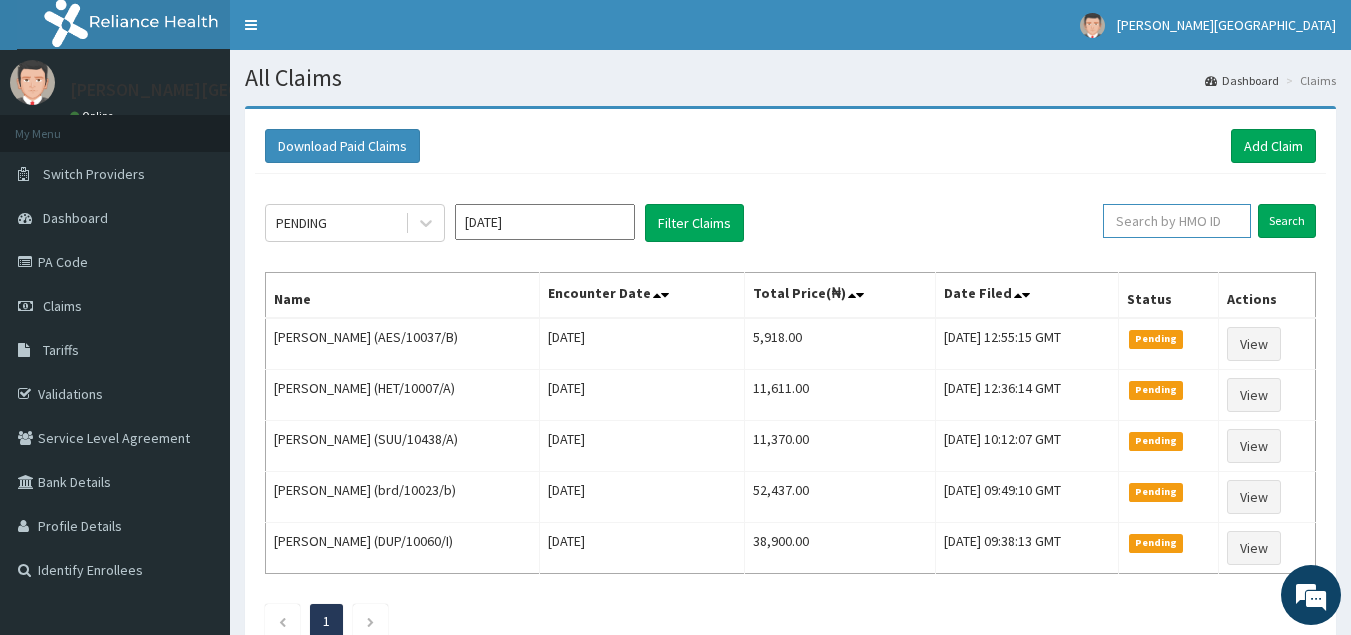 click at bounding box center (1177, 221) 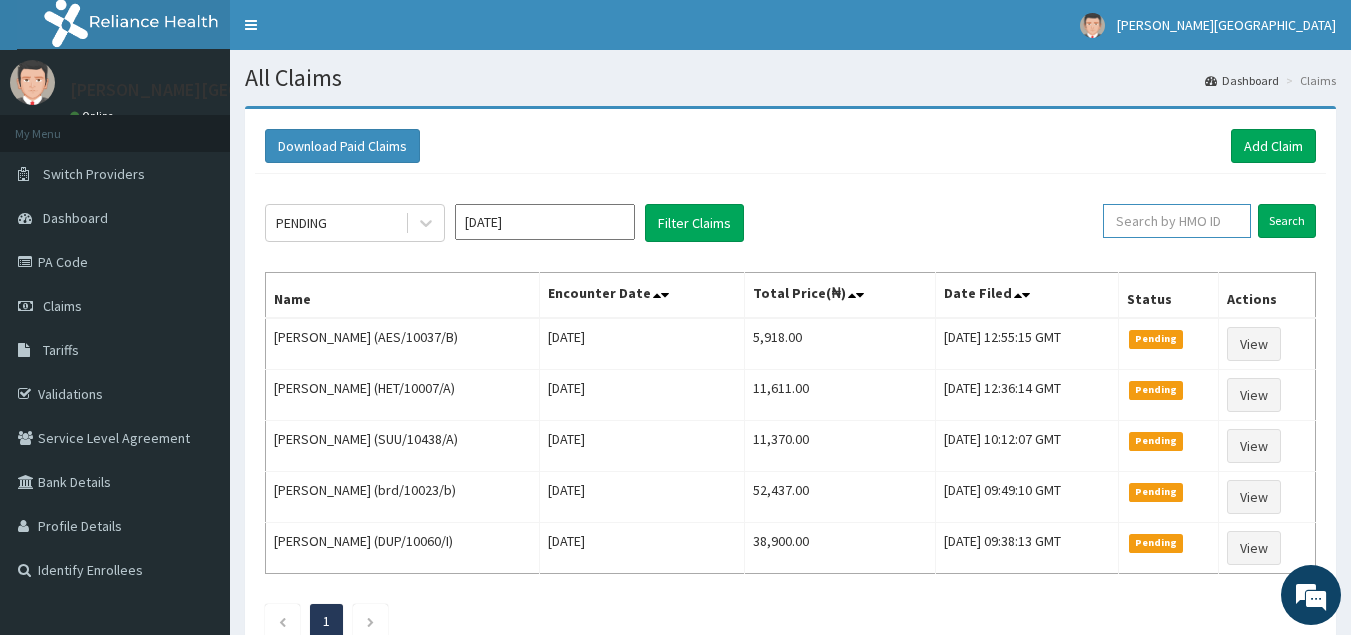 paste on "CYA/10059/E" 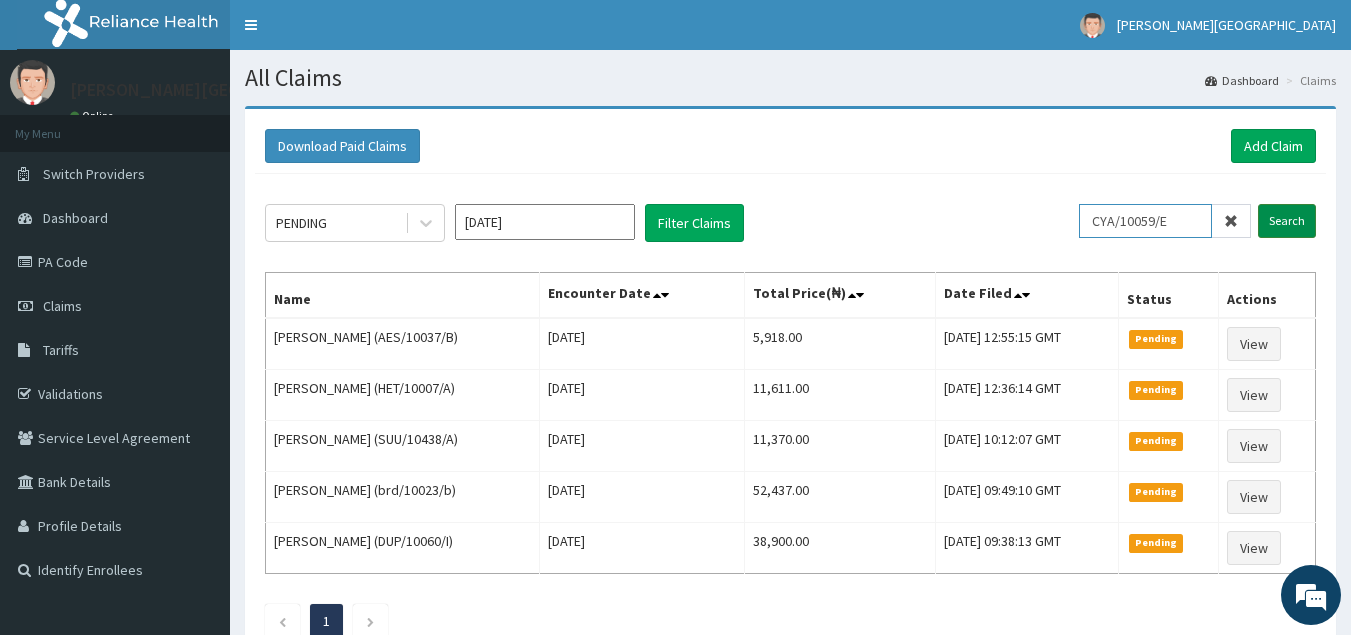 type on "CYA/10059/E" 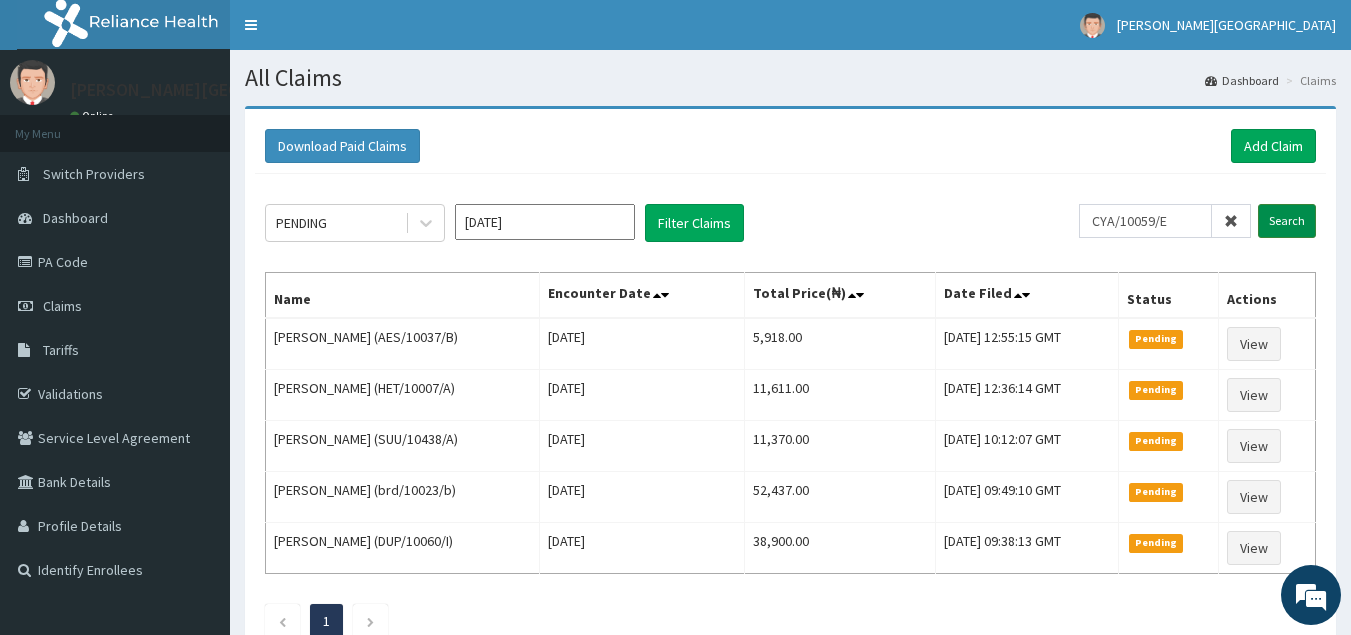click on "Search" at bounding box center [1287, 221] 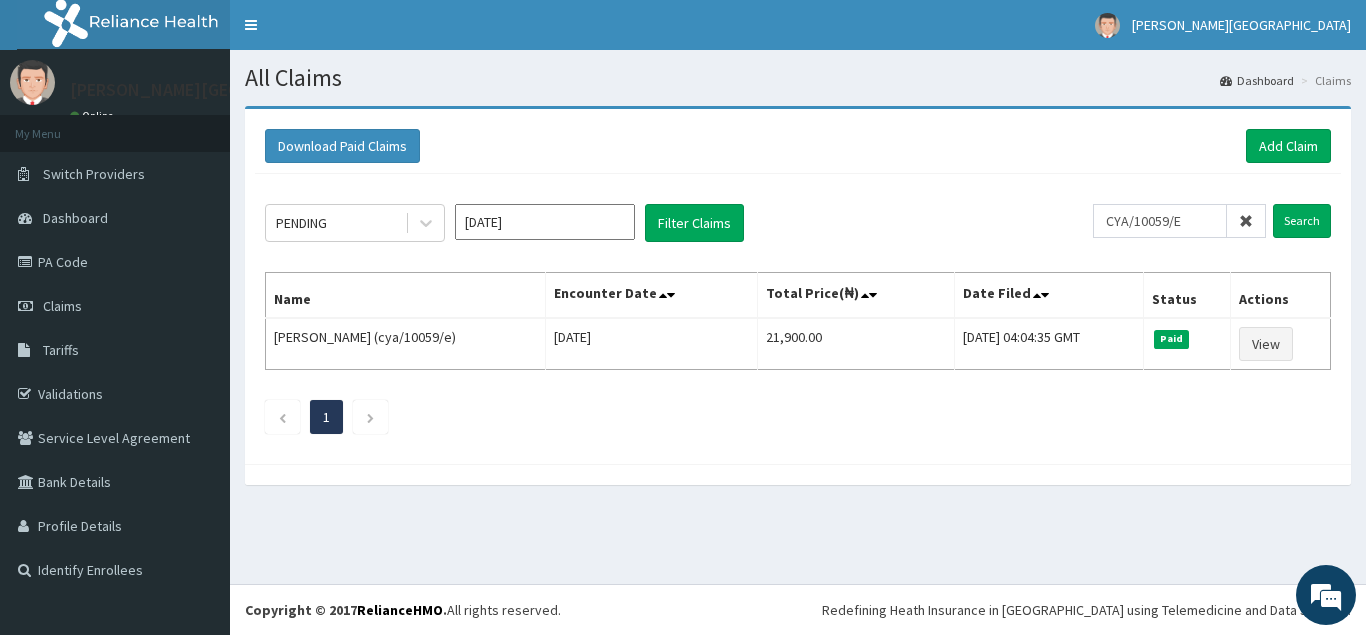 click at bounding box center [1246, 221] 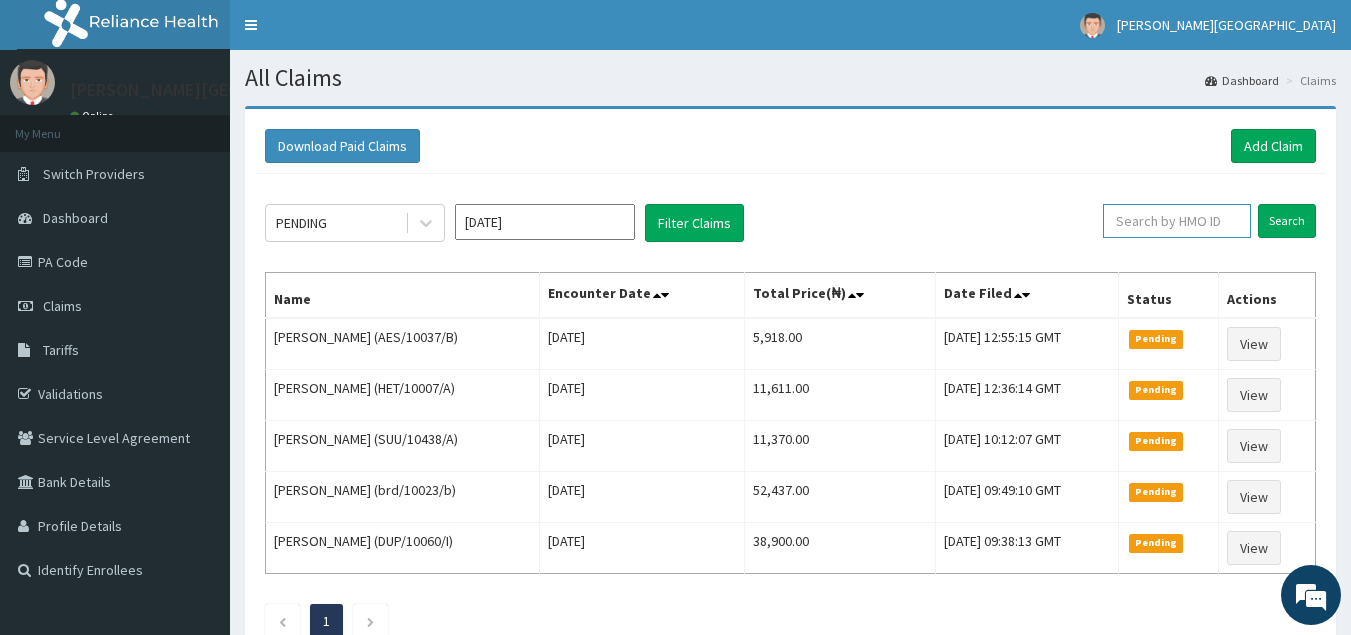 click at bounding box center (1177, 221) 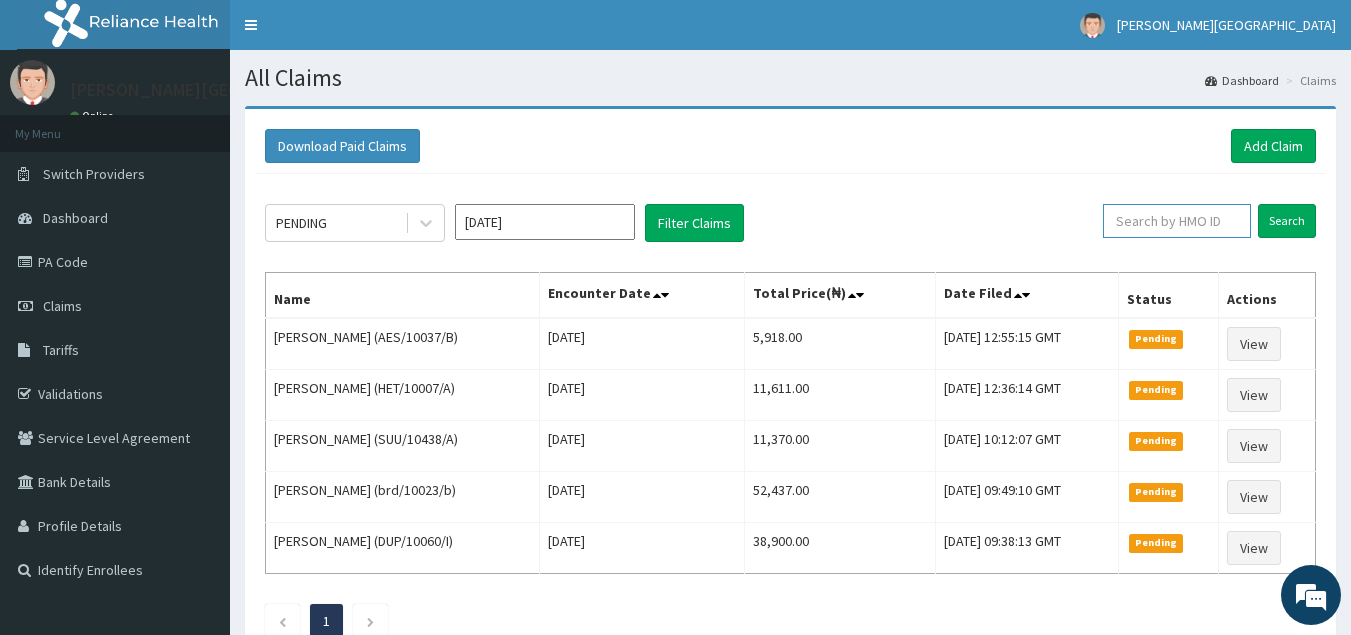 paste on "FMC/11631/A" 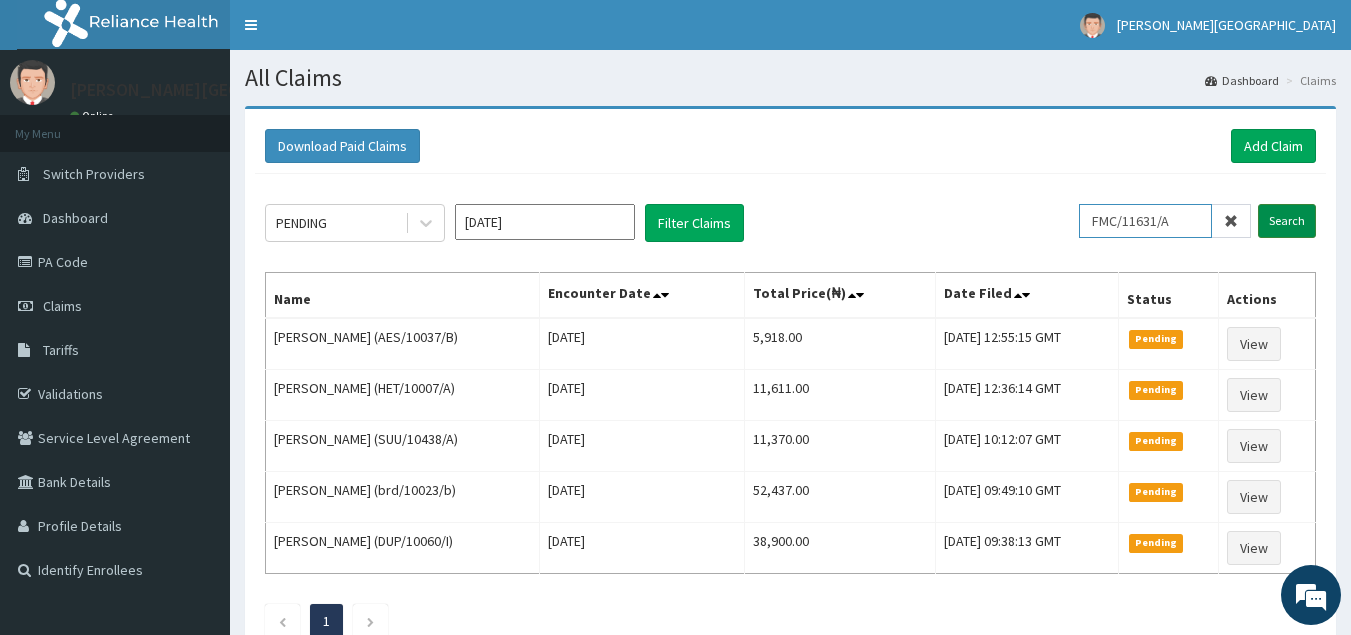 type on "FMC/11631/A" 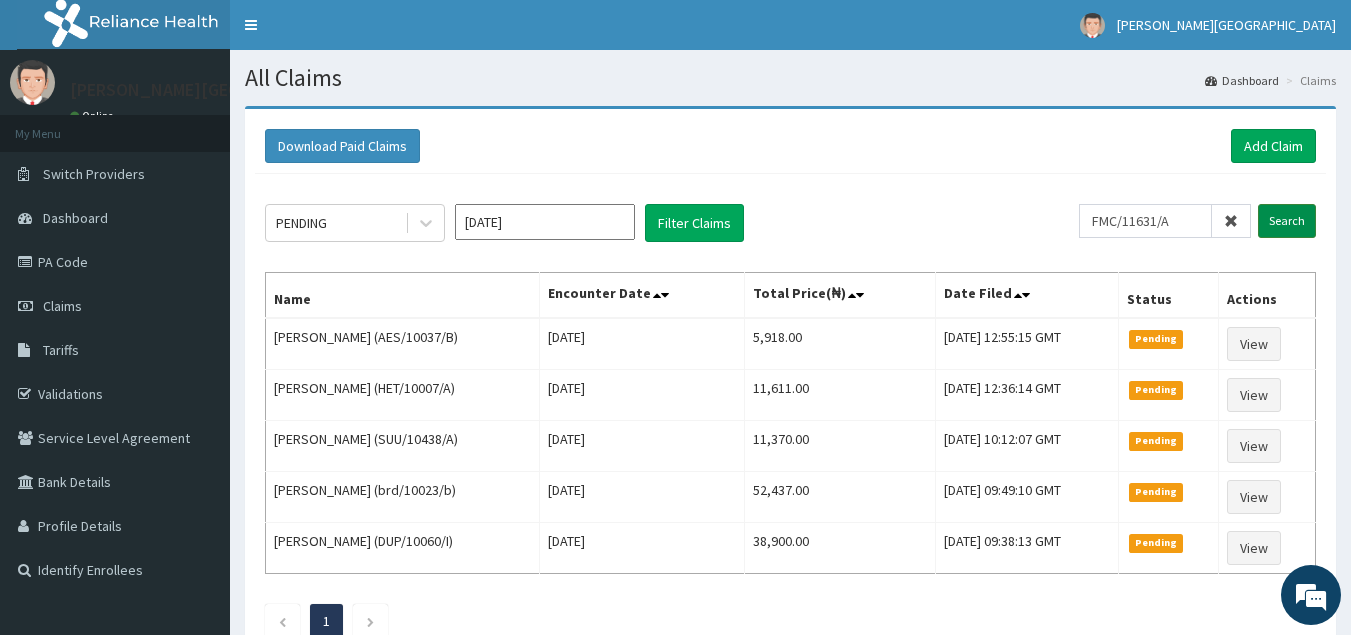 click on "Search" at bounding box center (1287, 221) 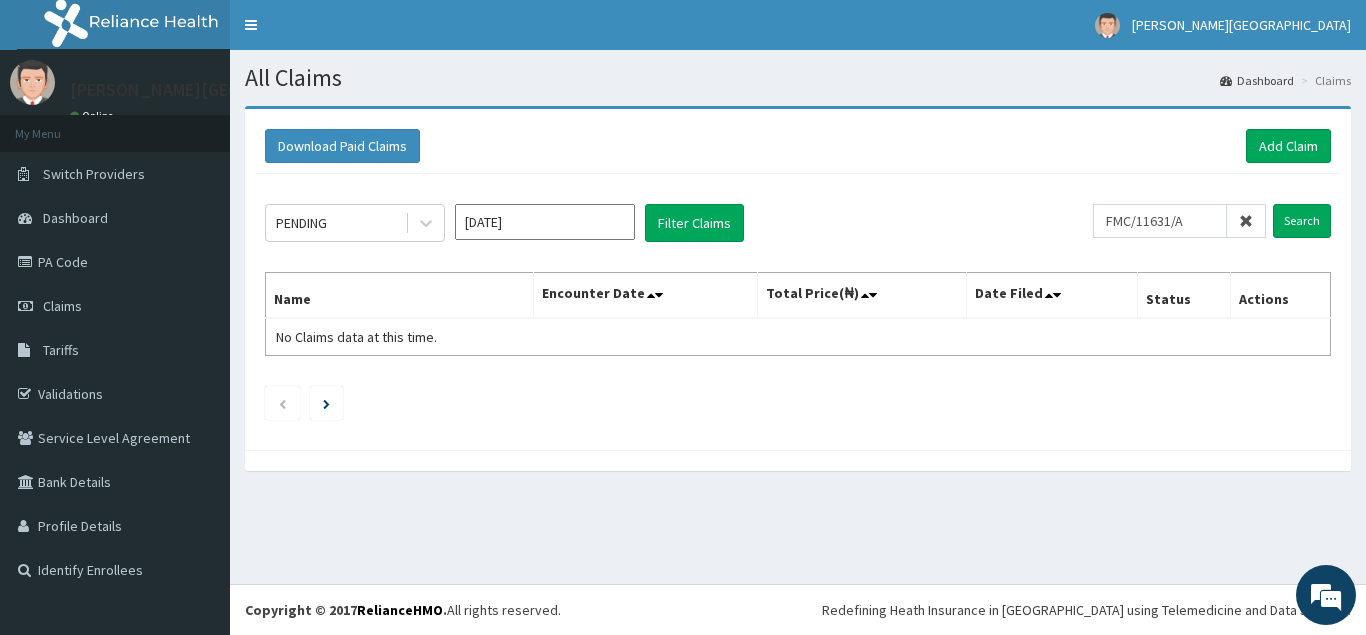 click at bounding box center [1246, 221] 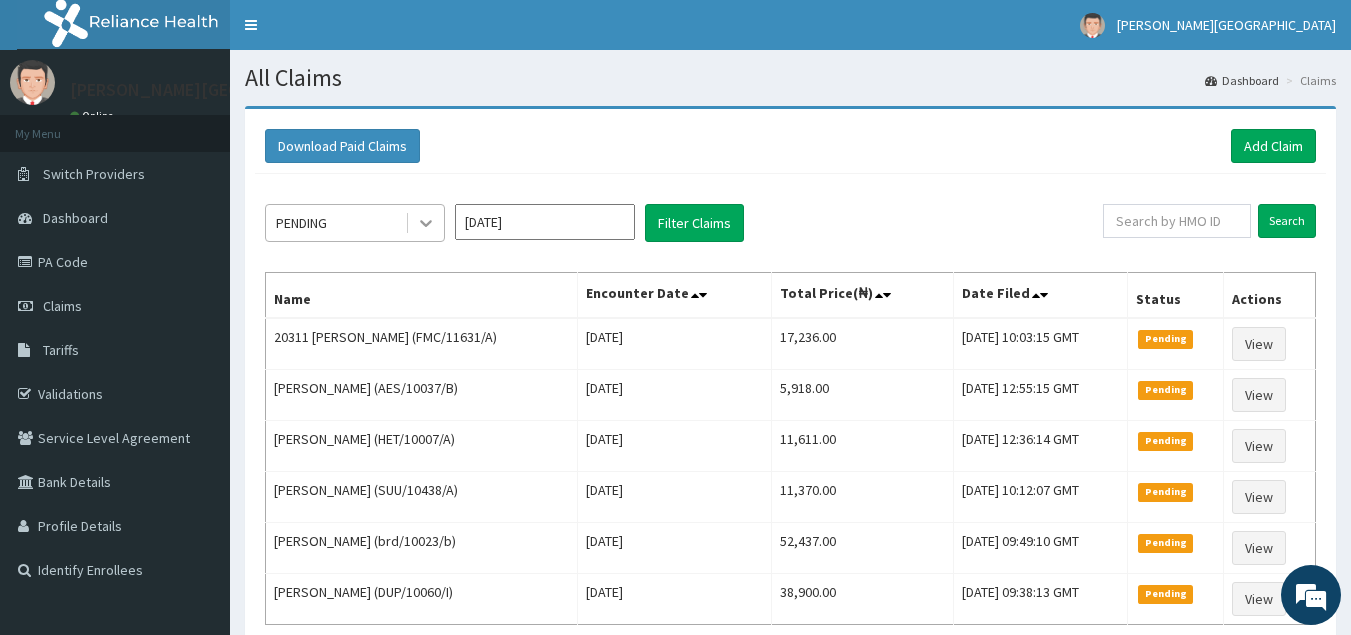 click 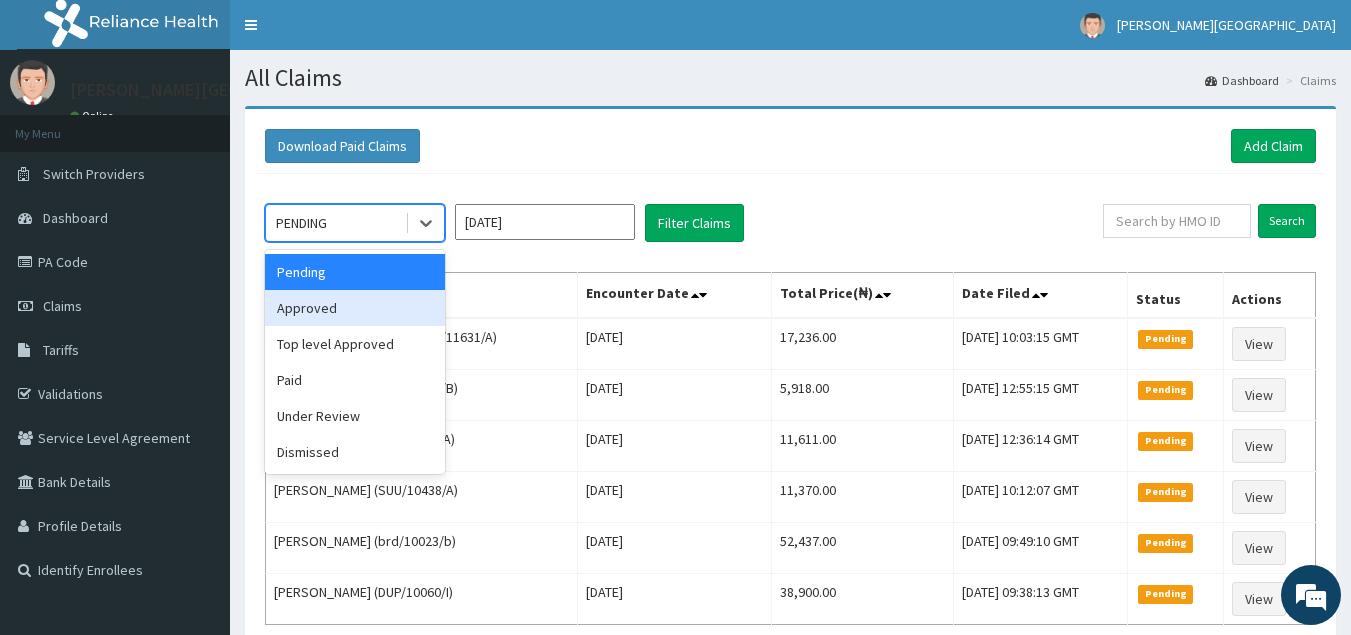 click on "Approved" at bounding box center [355, 308] 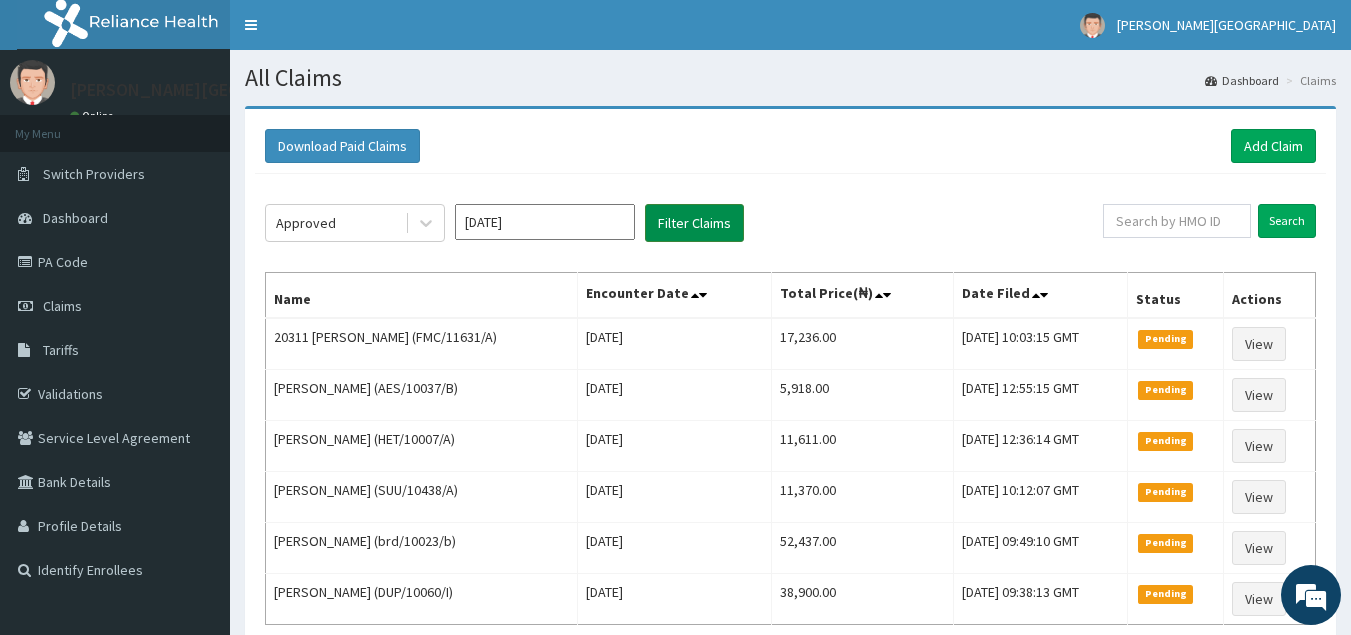 click on "Filter Claims" at bounding box center [694, 223] 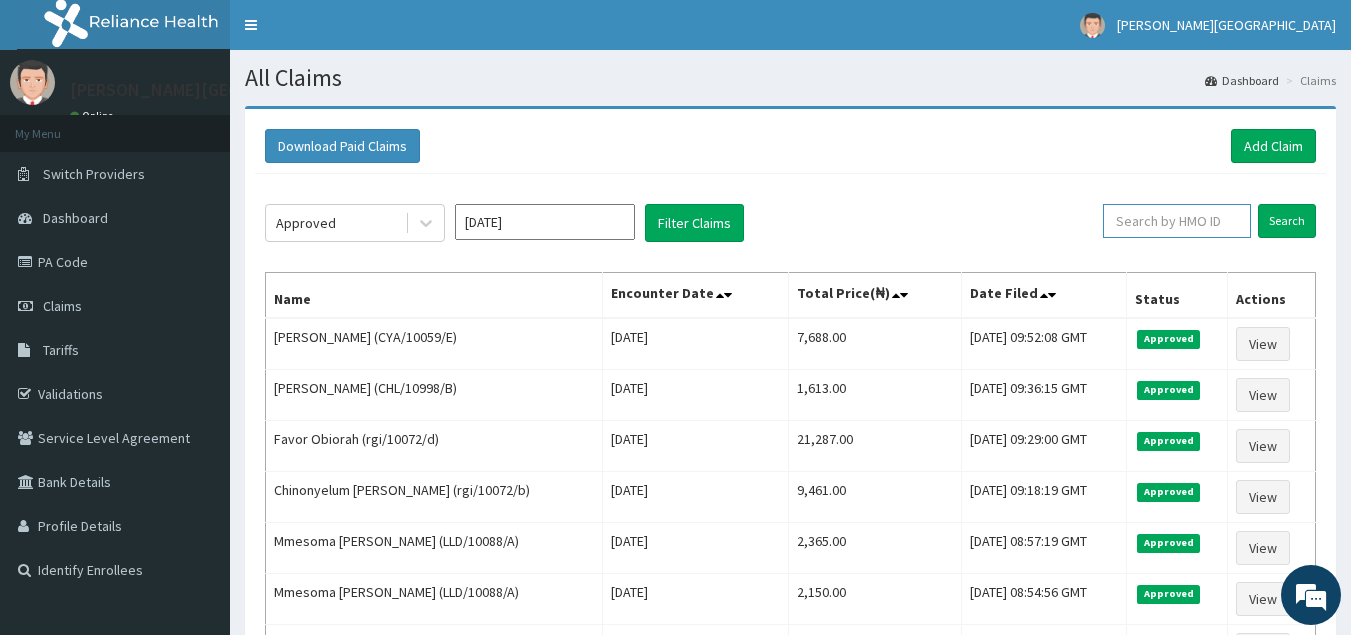 click at bounding box center (1177, 221) 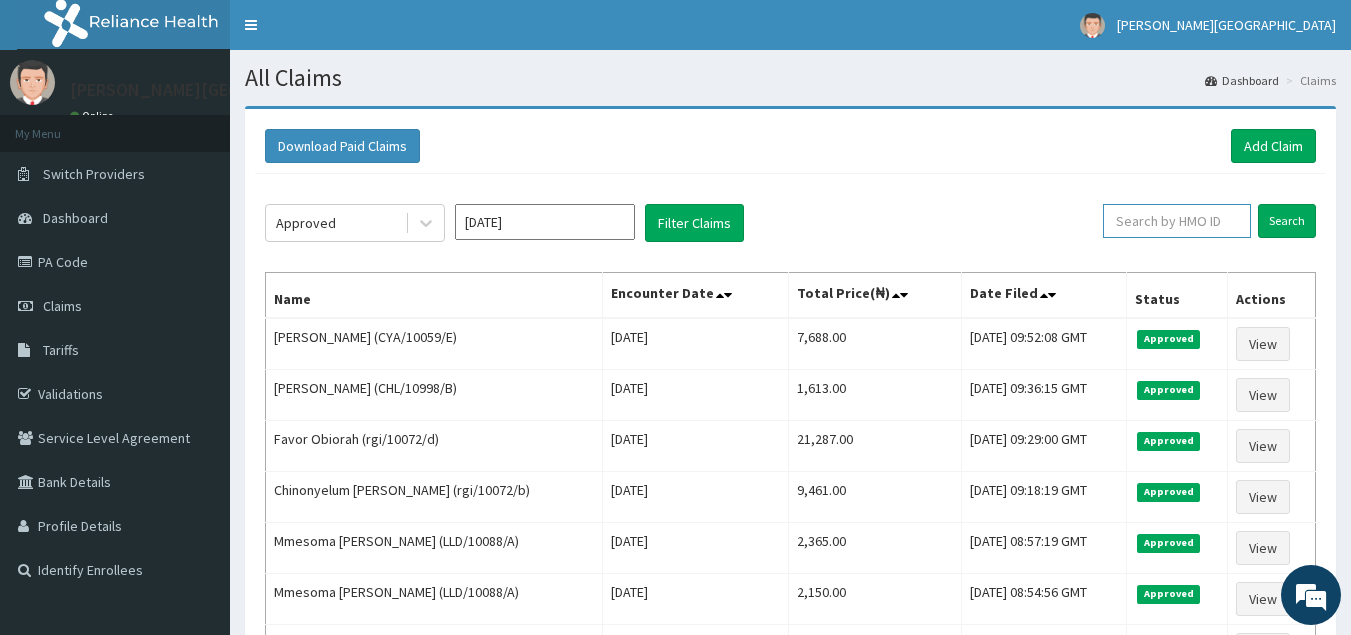 paste on "BKS/10022/C" 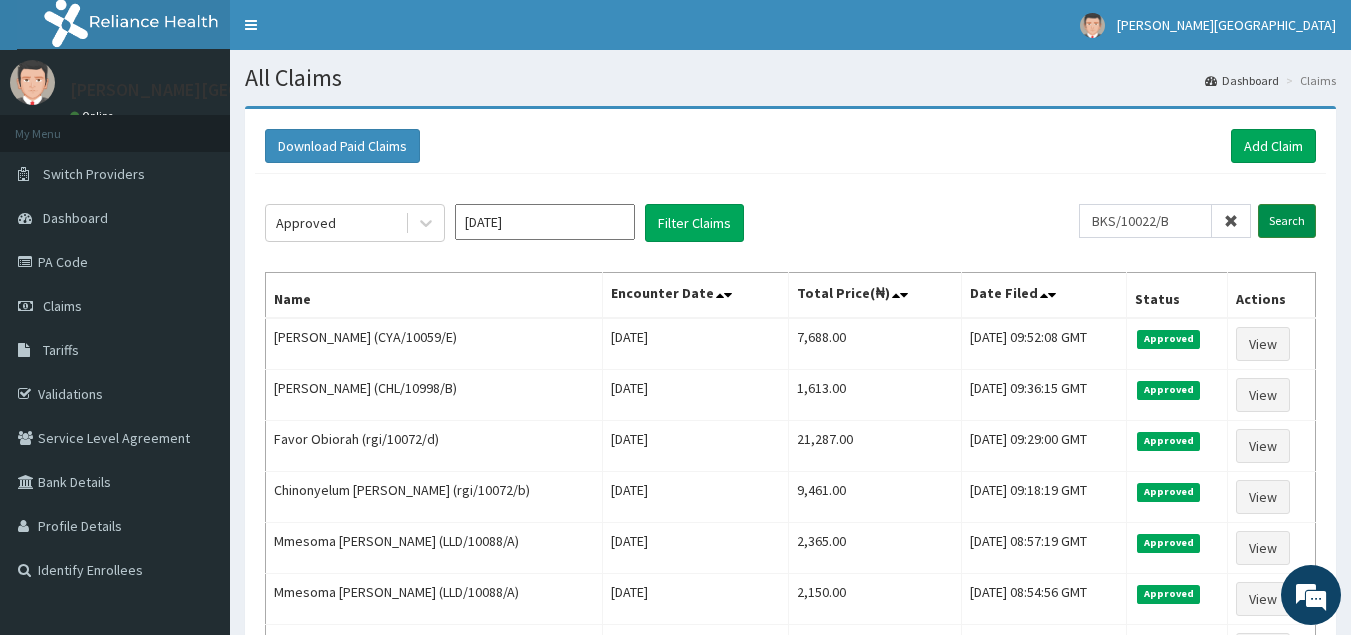 click on "Search" at bounding box center [1287, 221] 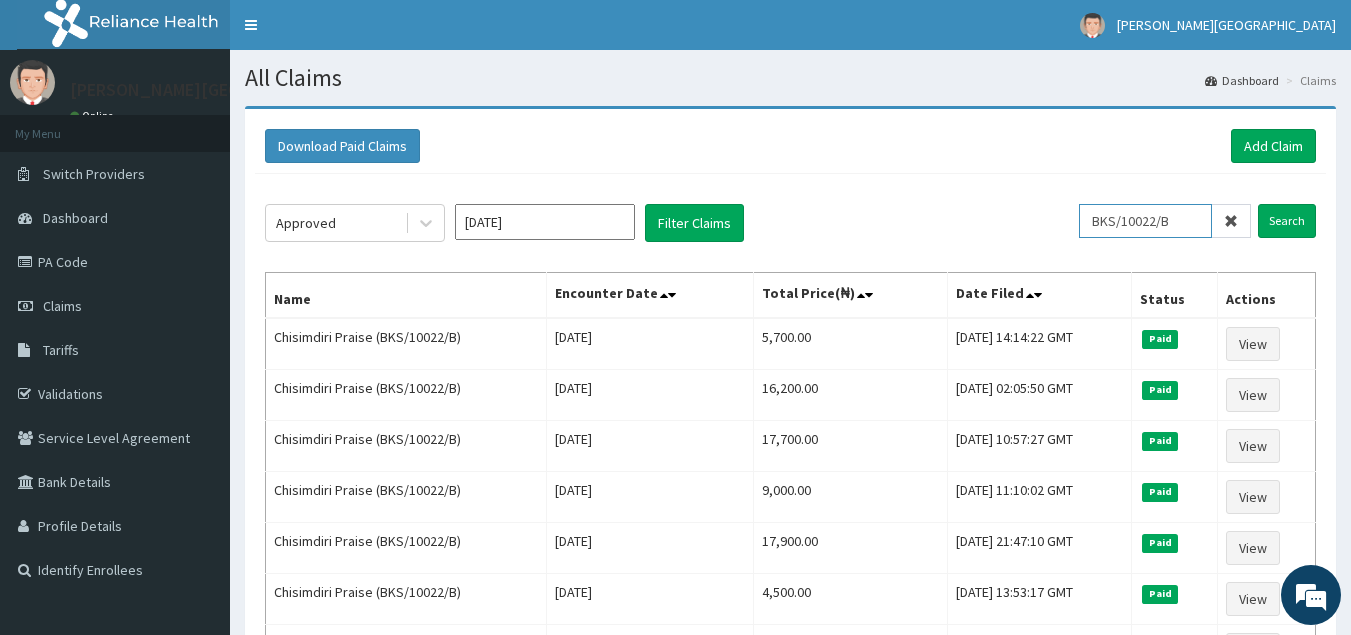 click on "BKS/10022/B" at bounding box center (1145, 221) 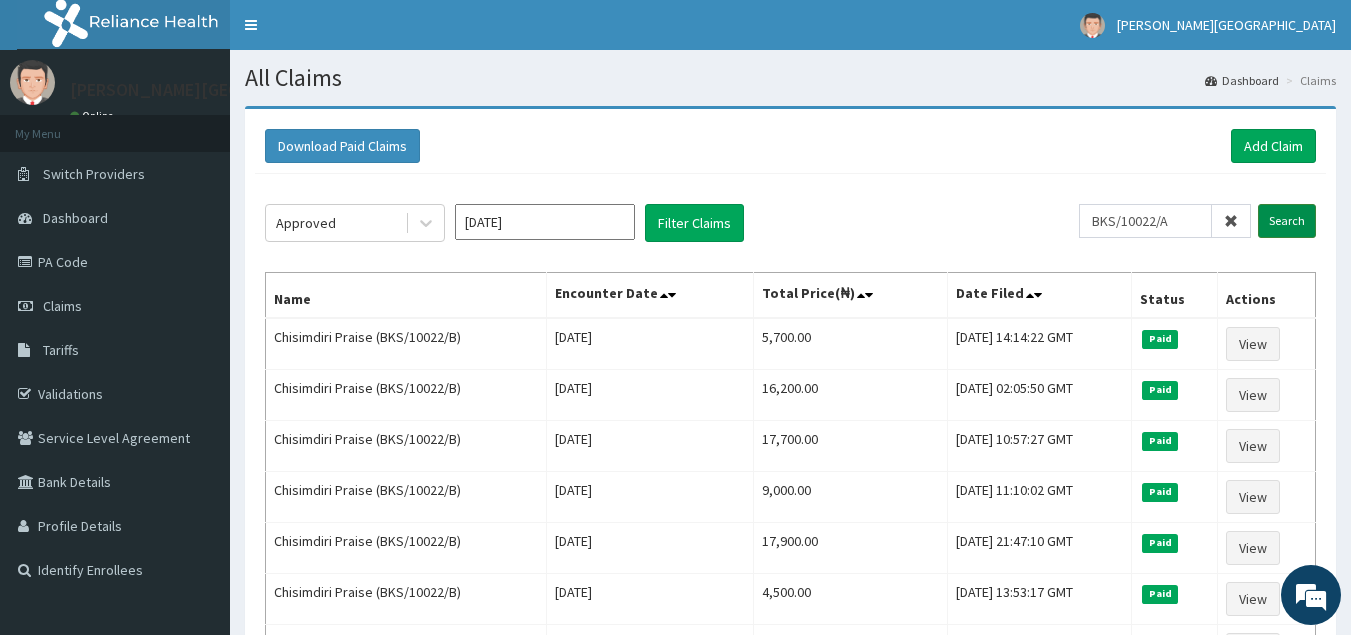 click on "Search" at bounding box center (1287, 221) 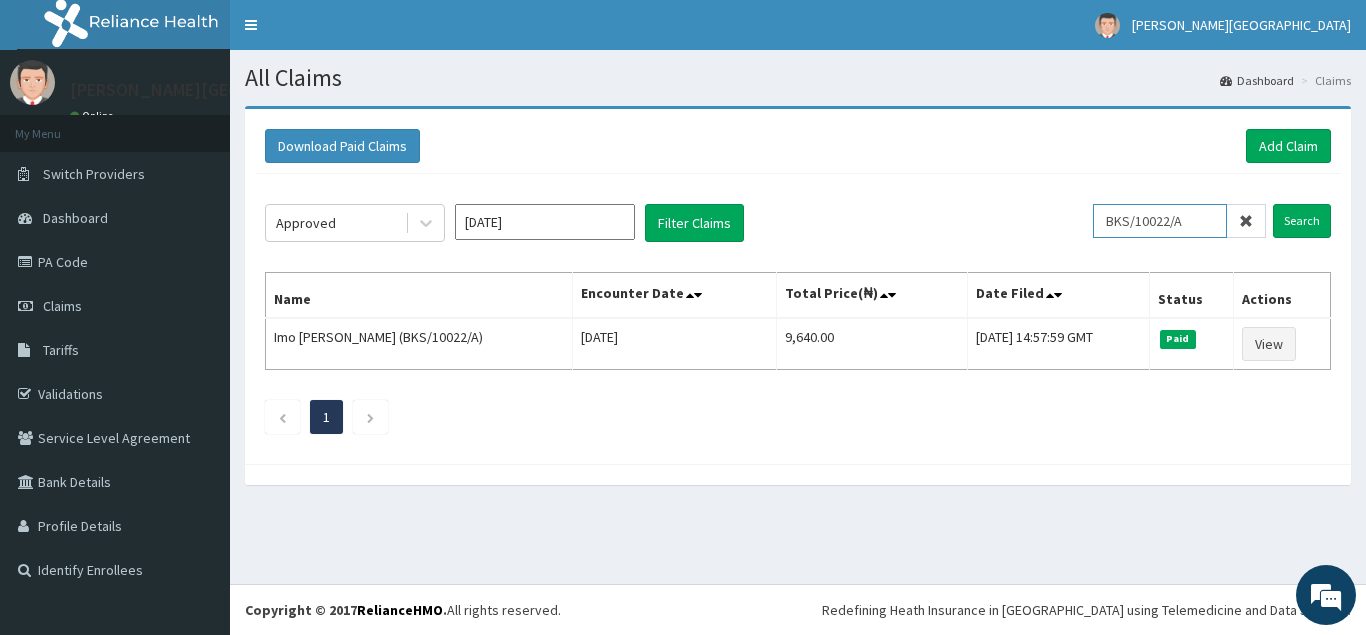 click on "BKS/10022/A" at bounding box center (1160, 221) 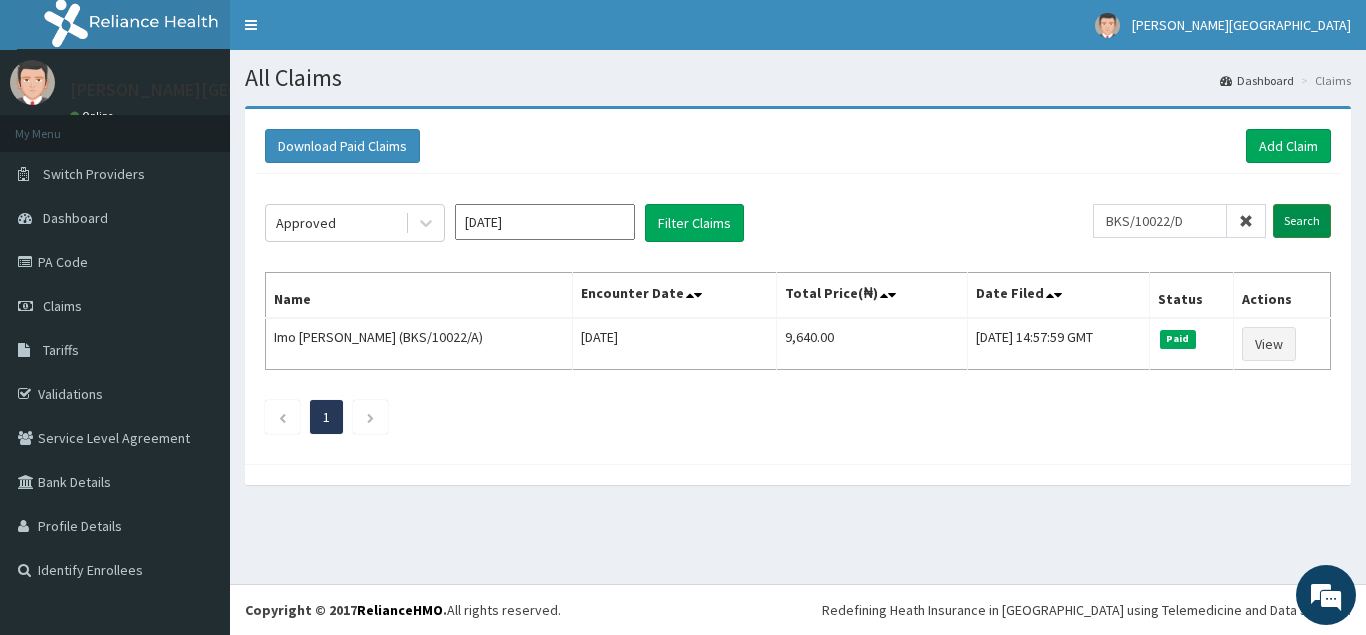 click on "Search" at bounding box center [1302, 221] 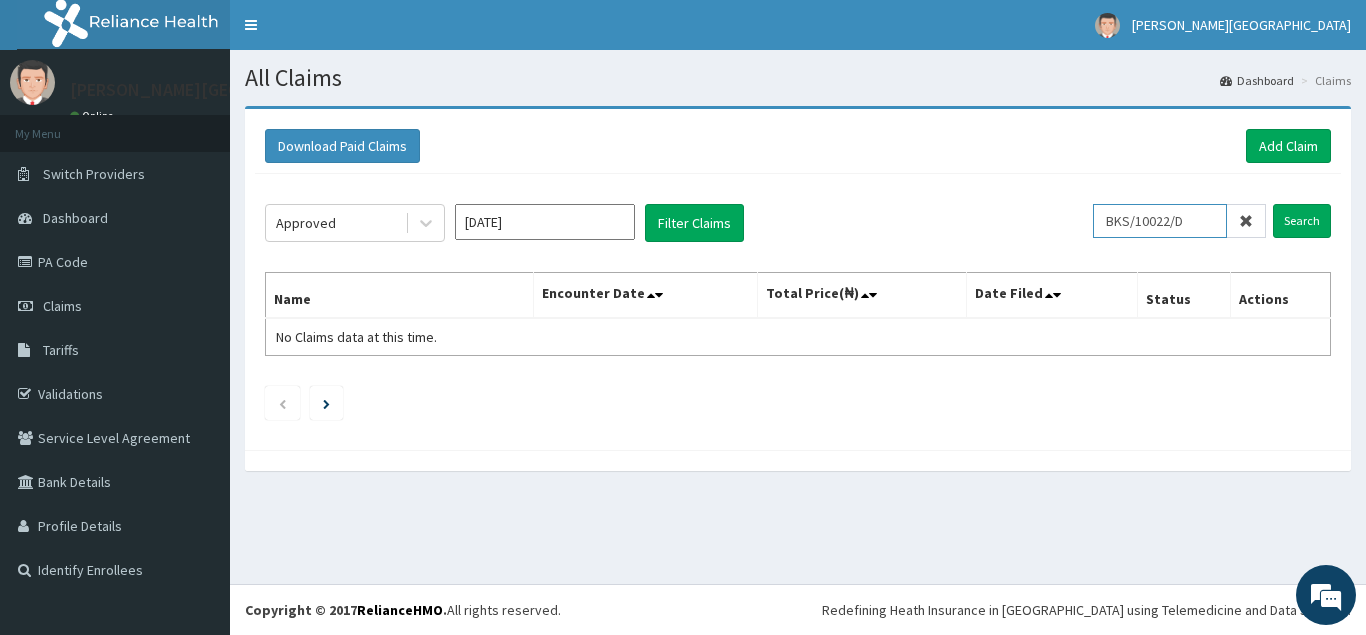 click on "BKS/10022/D" at bounding box center [1160, 221] 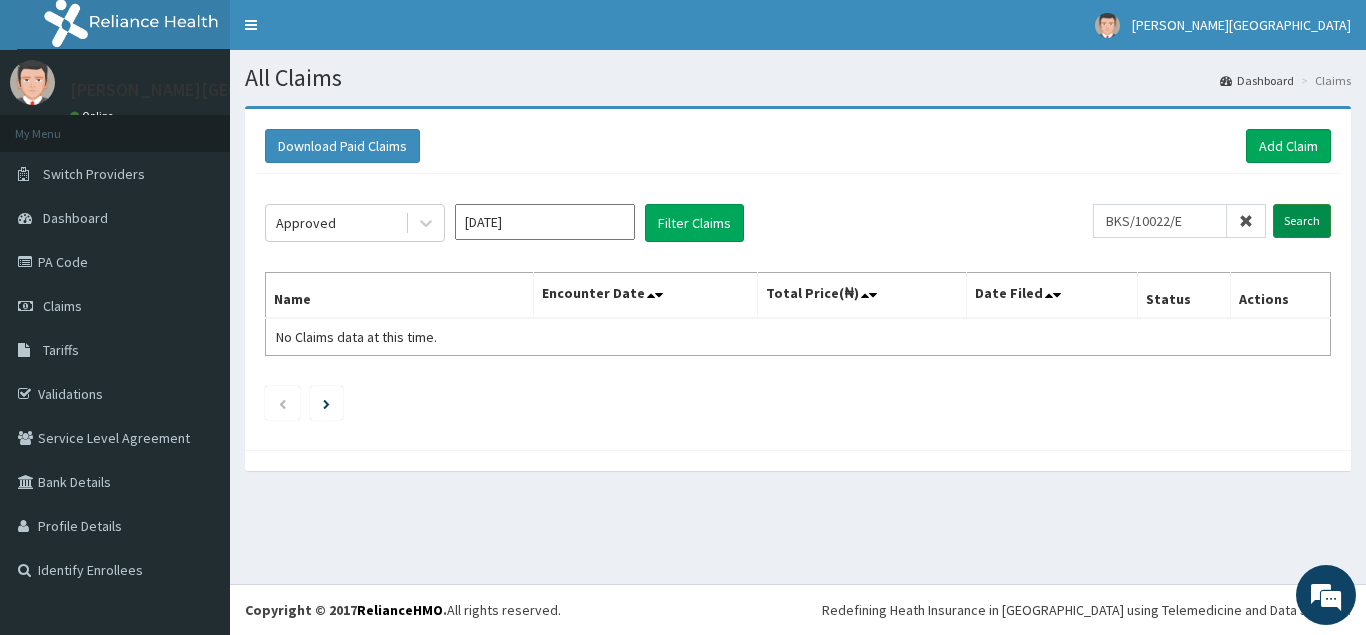 click on "Search" at bounding box center [1302, 221] 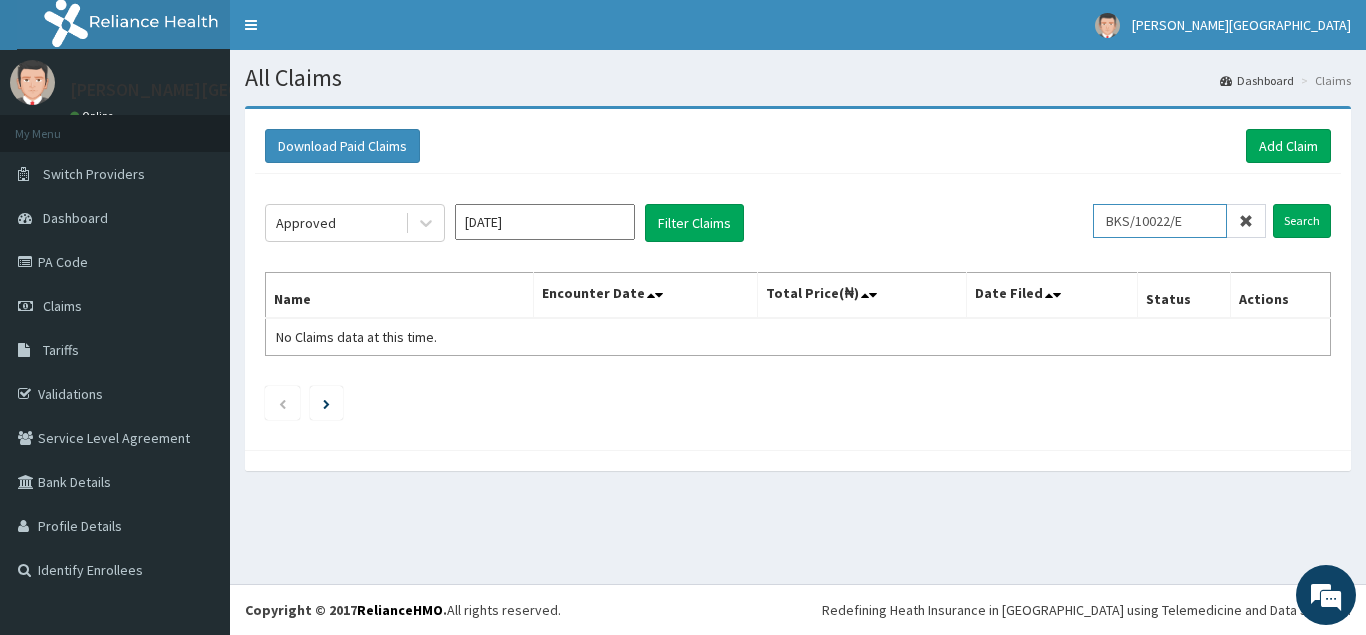 click on "BKS/10022/E" at bounding box center [1160, 221] 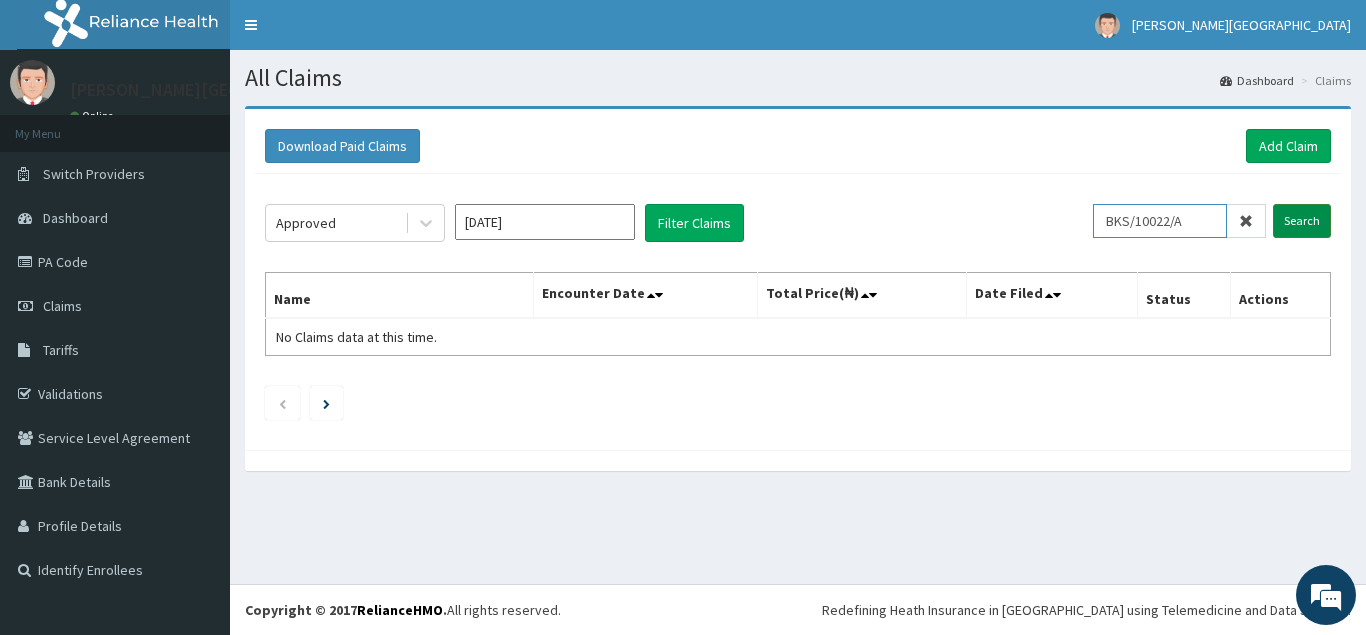 type on "BKS/10022/A" 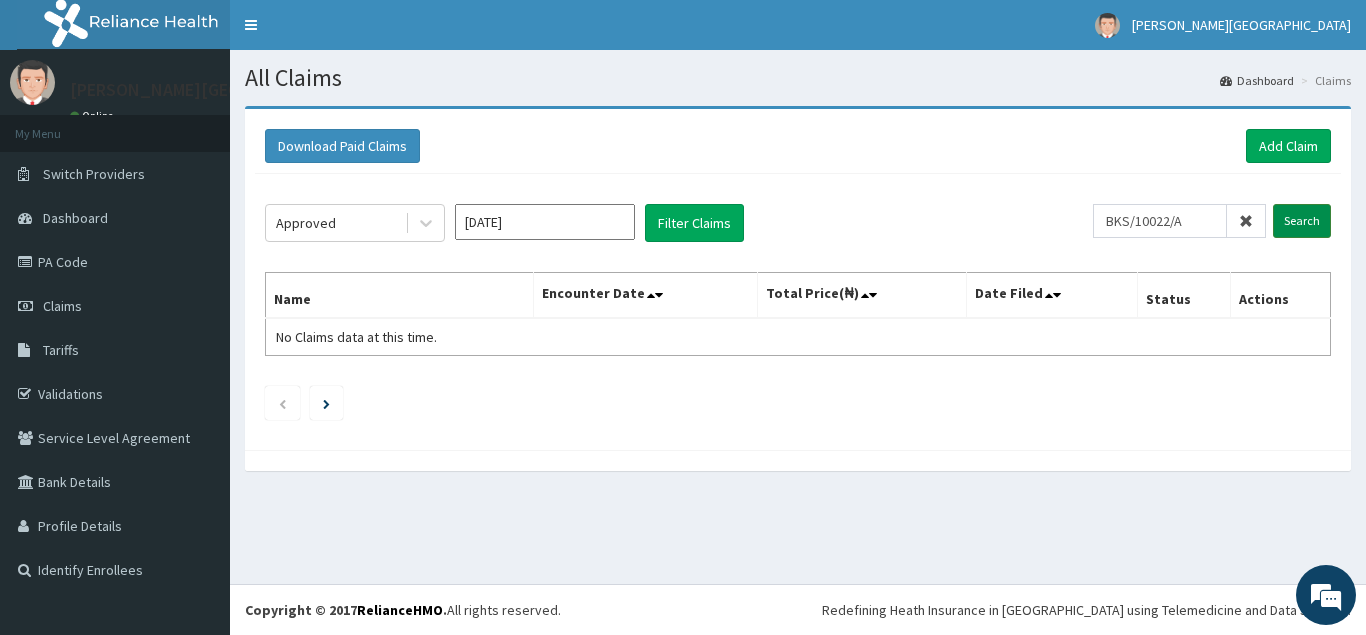 click on "Search" at bounding box center [1302, 221] 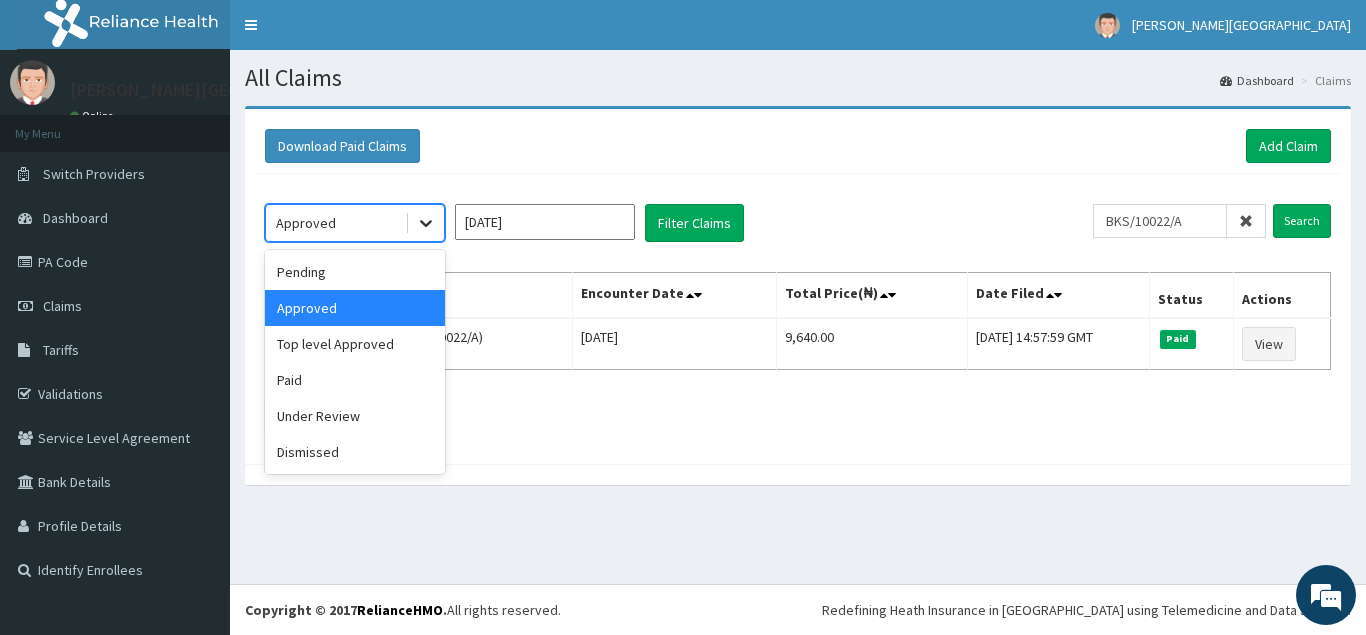 click at bounding box center (426, 223) 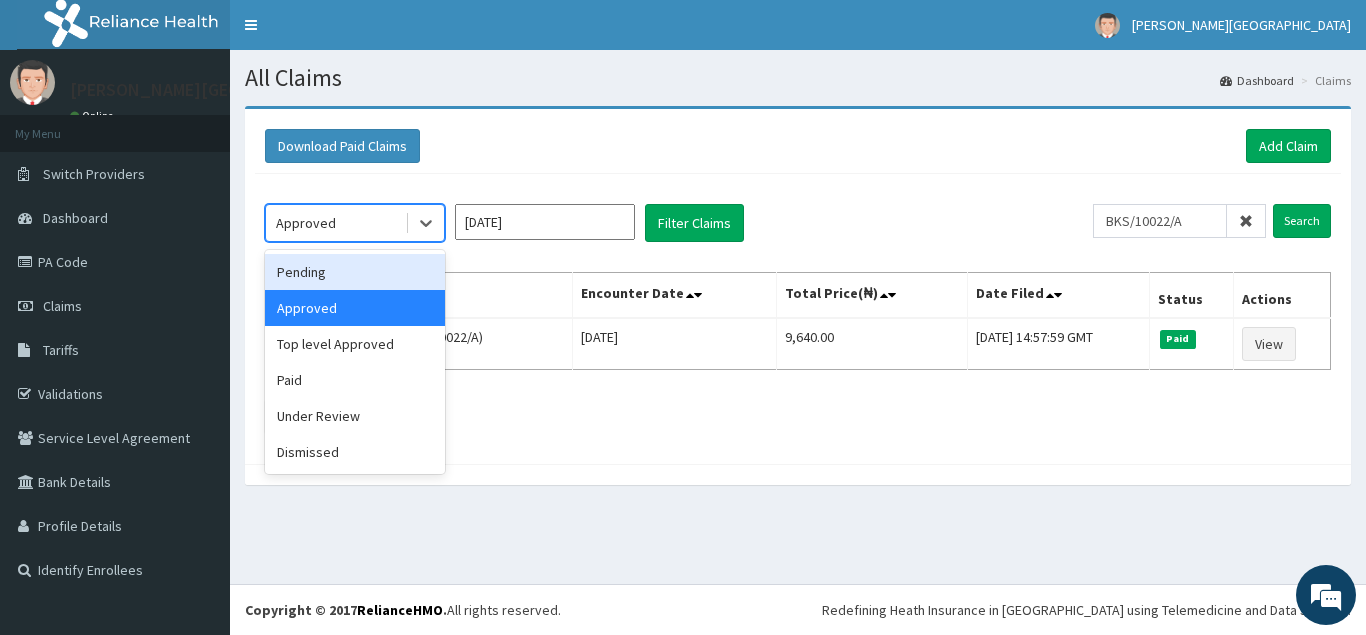 click at bounding box center [1246, 221] 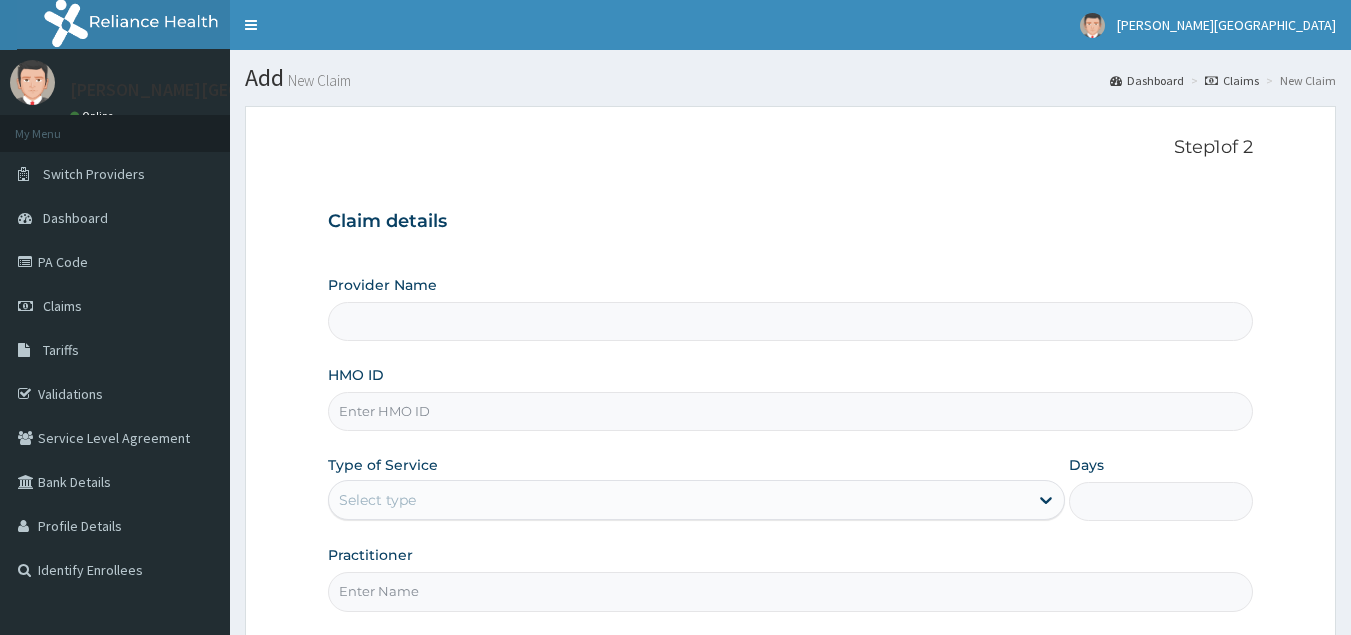 scroll, scrollTop: 0, scrollLeft: 0, axis: both 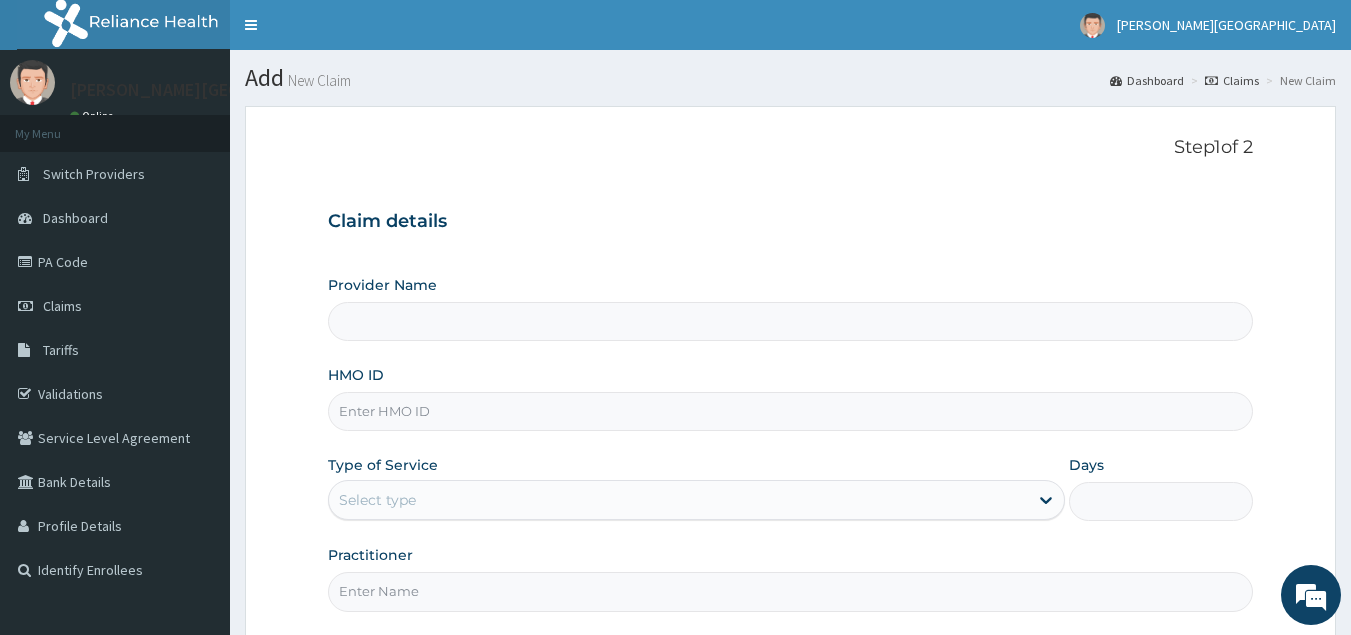 type on "[GEOGRAPHIC_DATA] - [GEOGRAPHIC_DATA]" 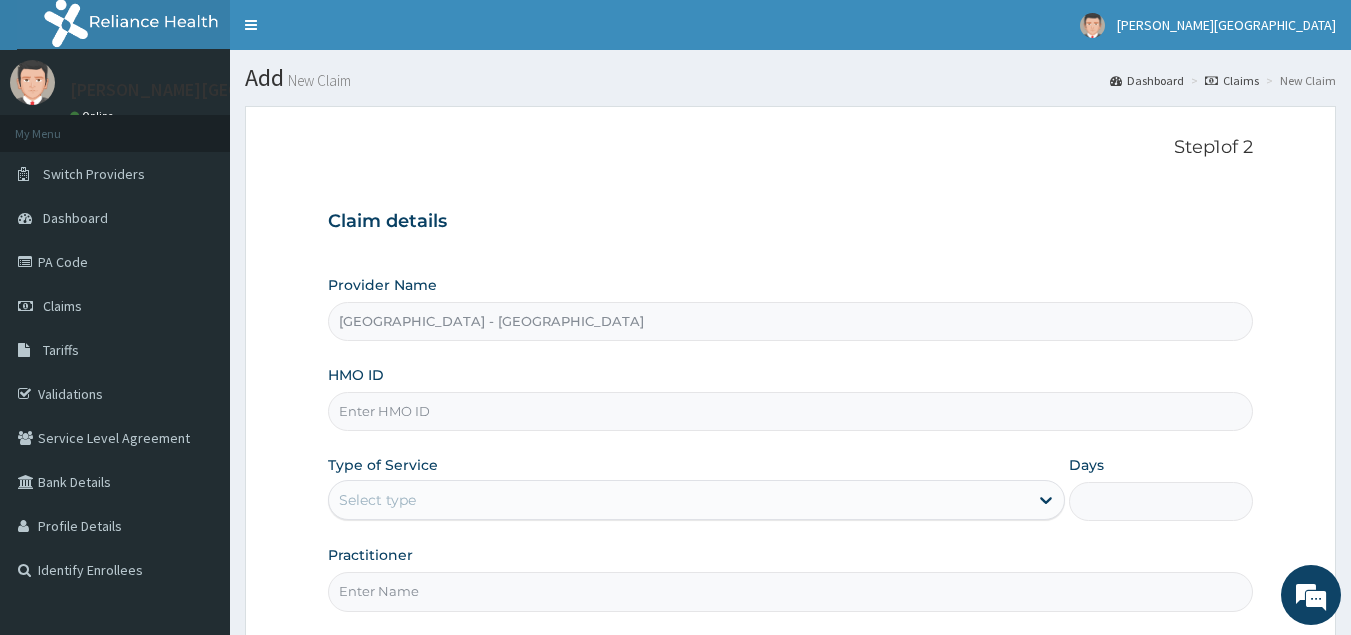 click on "HMO ID" at bounding box center (791, 411) 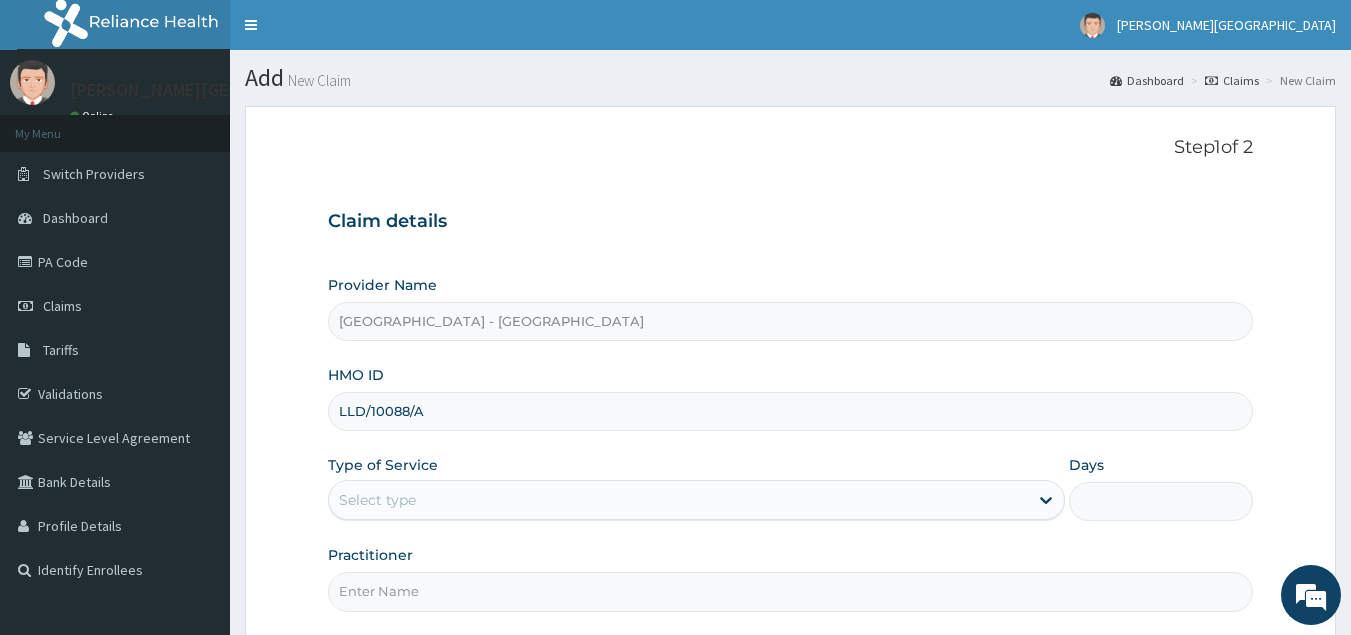 type on "LLD/10088/A" 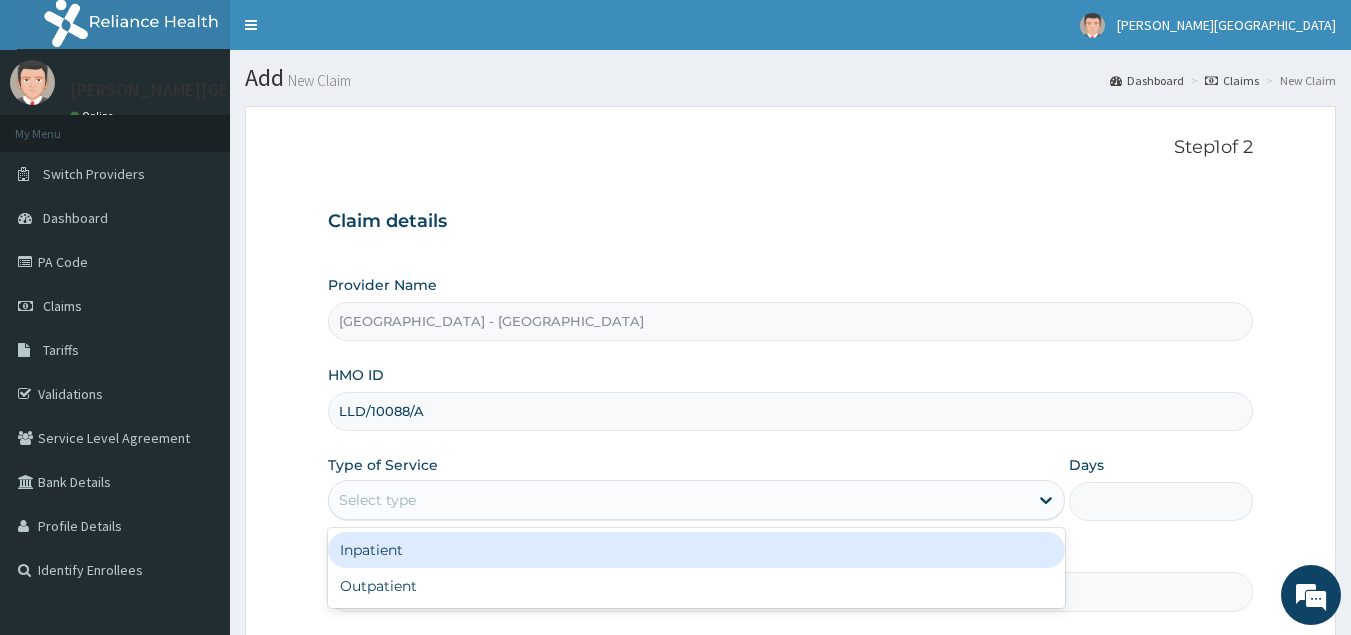 click on "Select type" at bounding box center (678, 500) 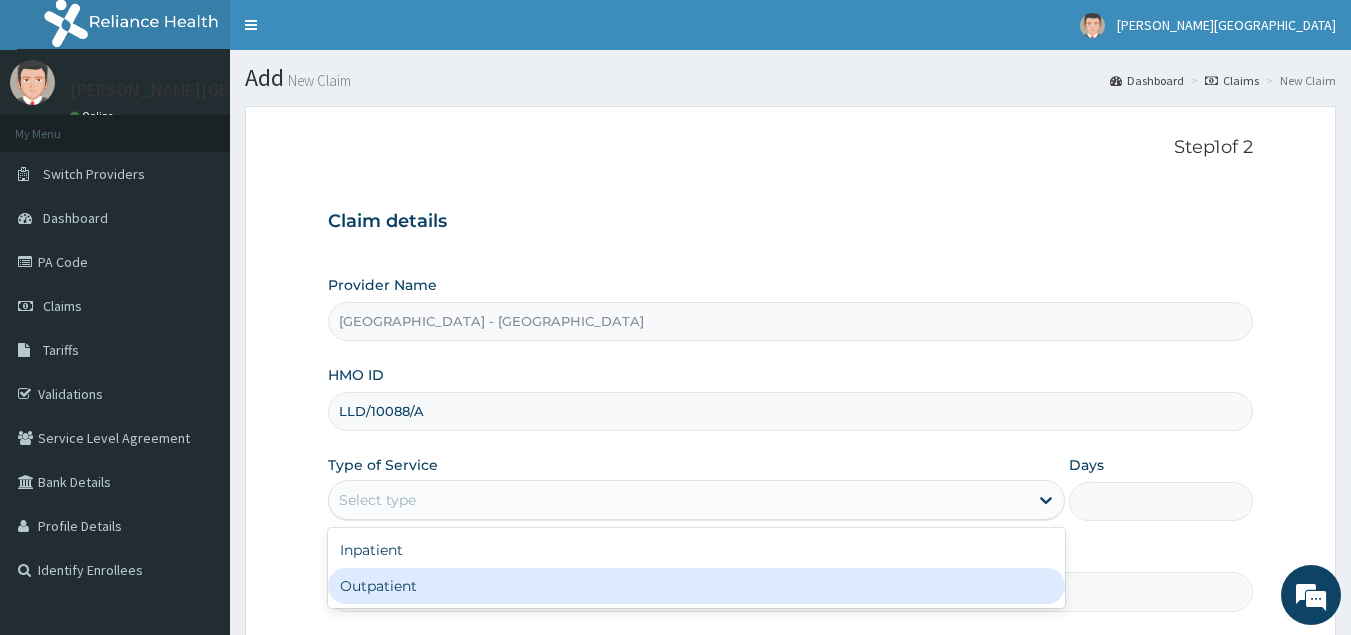 click on "Outpatient" at bounding box center (696, 586) 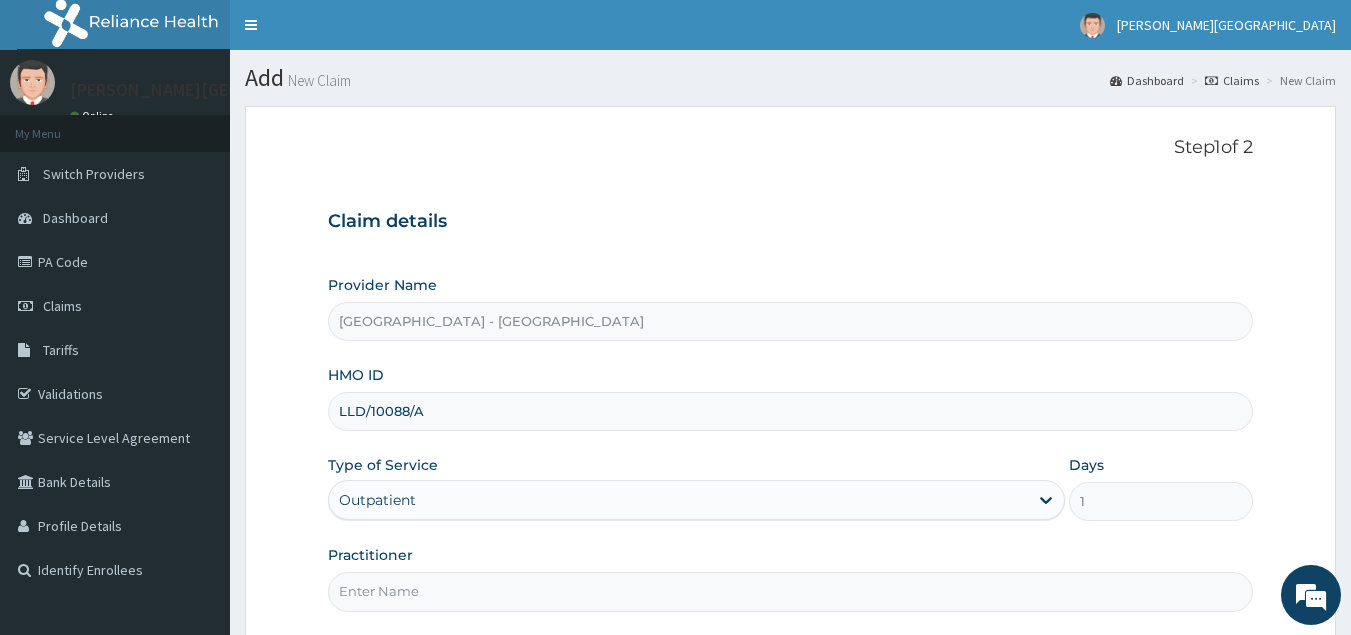 drag, startPoint x: 667, startPoint y: 582, endPoint x: 662, endPoint y: 564, distance: 18.681541 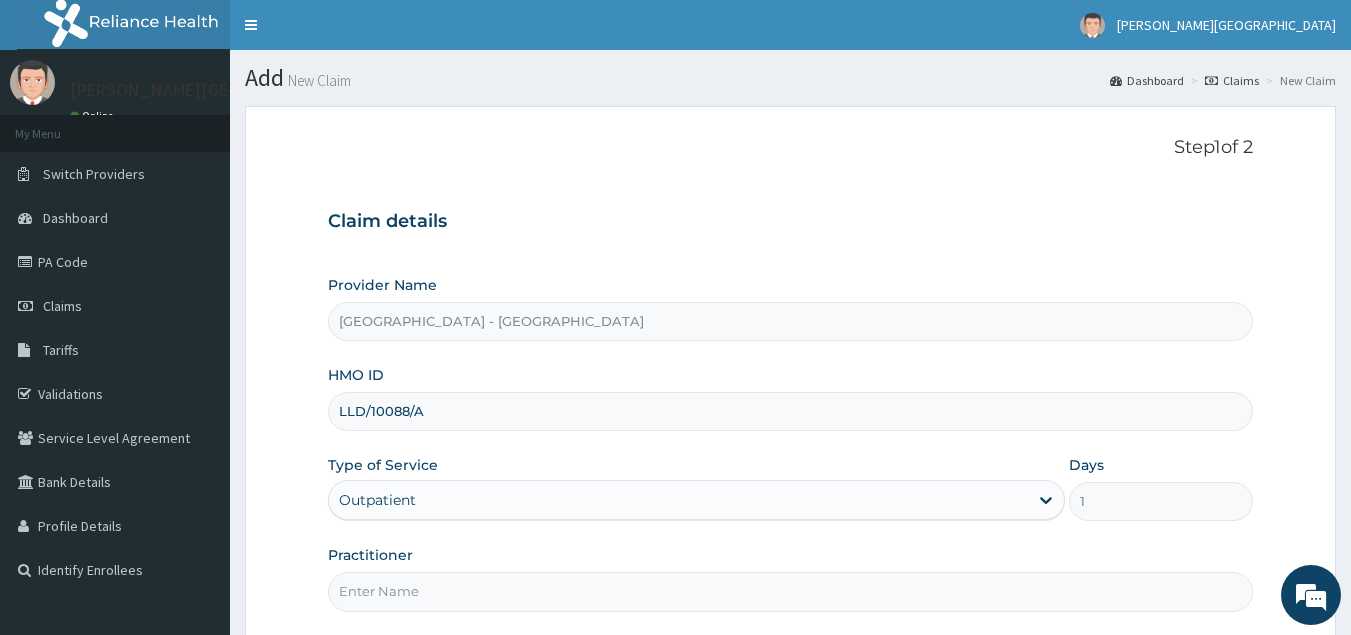 scroll, scrollTop: 0, scrollLeft: 0, axis: both 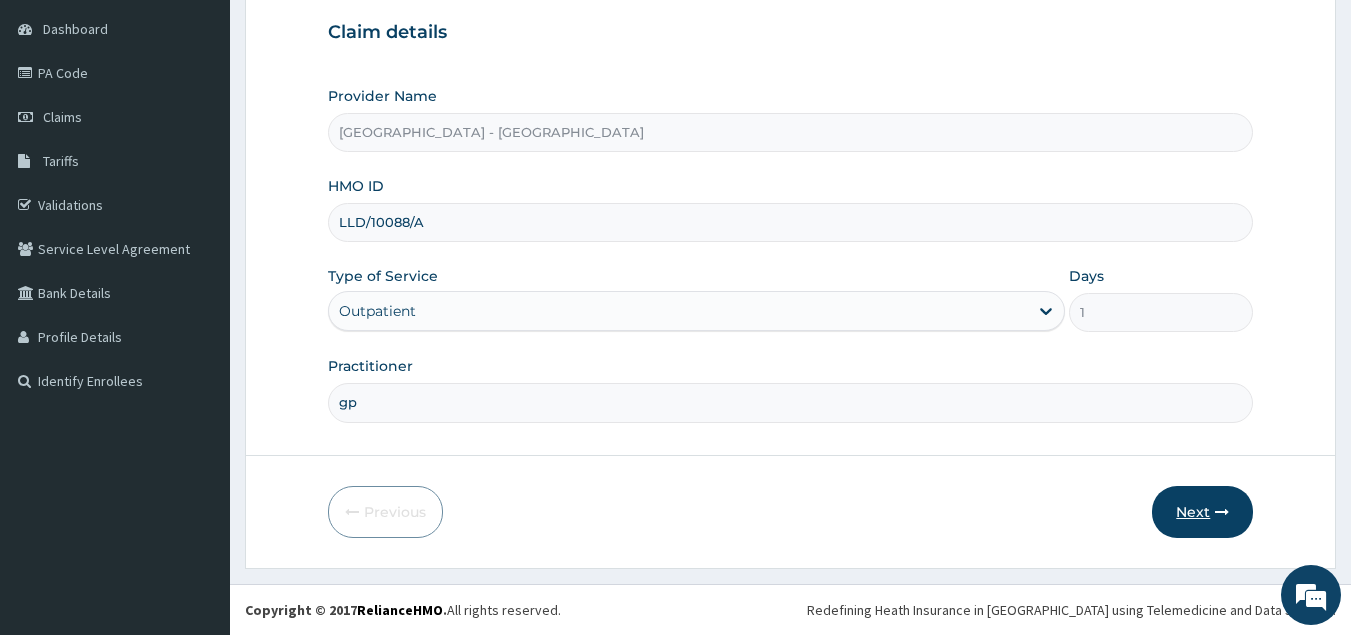 type on "gp" 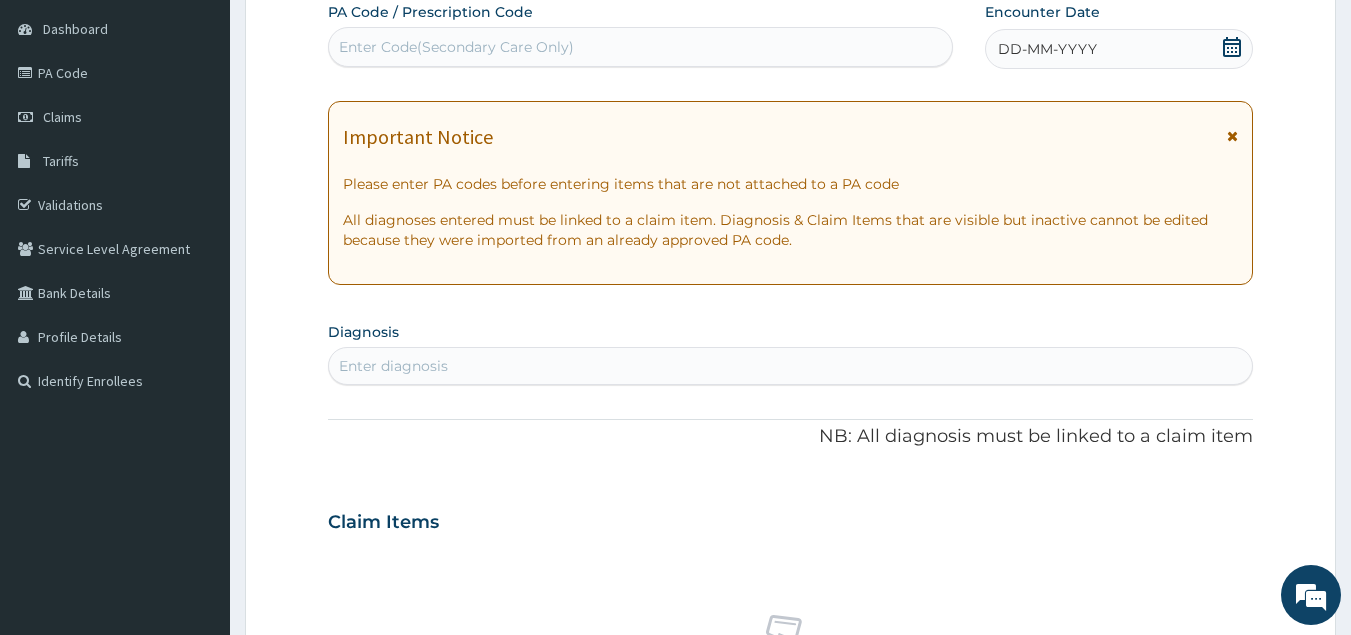 click 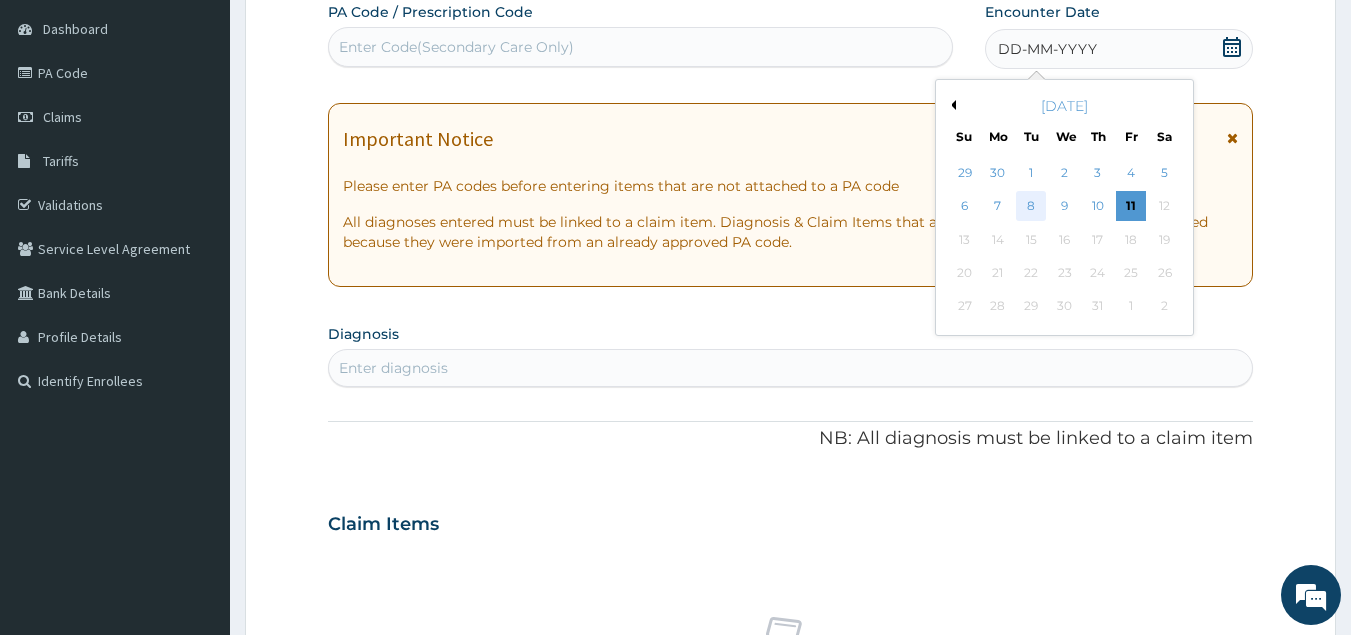 click on "8" at bounding box center (1032, 207) 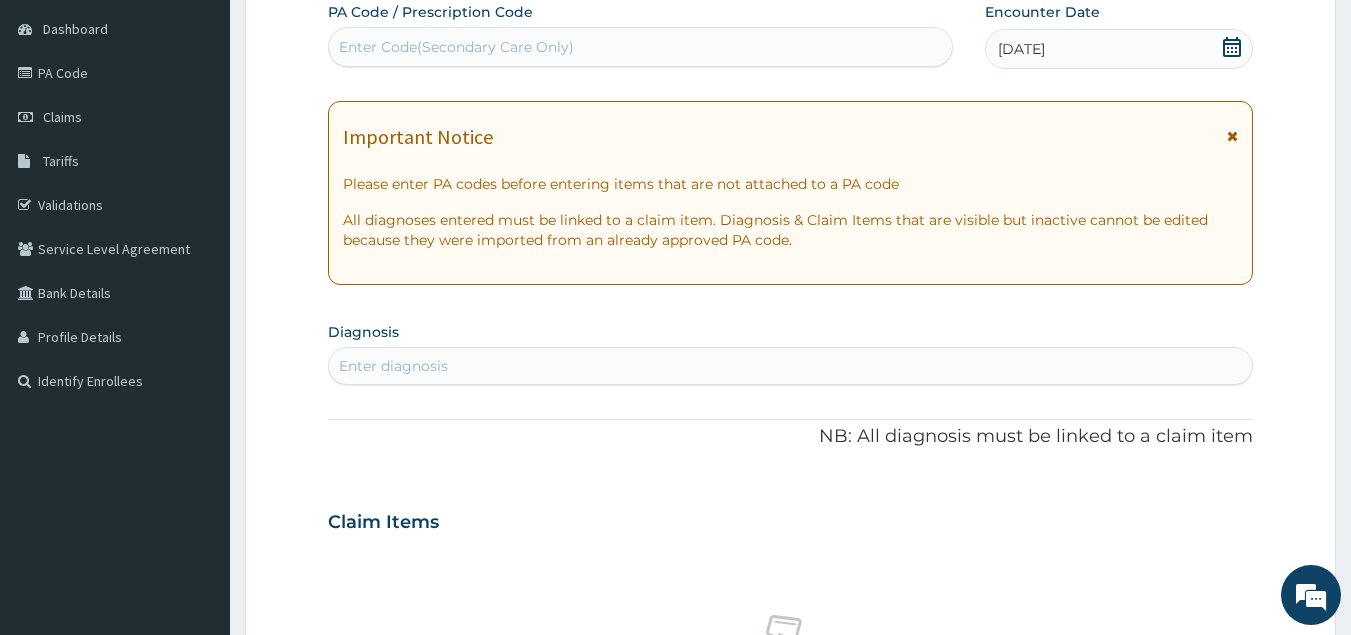 click on "Enter diagnosis" at bounding box center (791, 366) 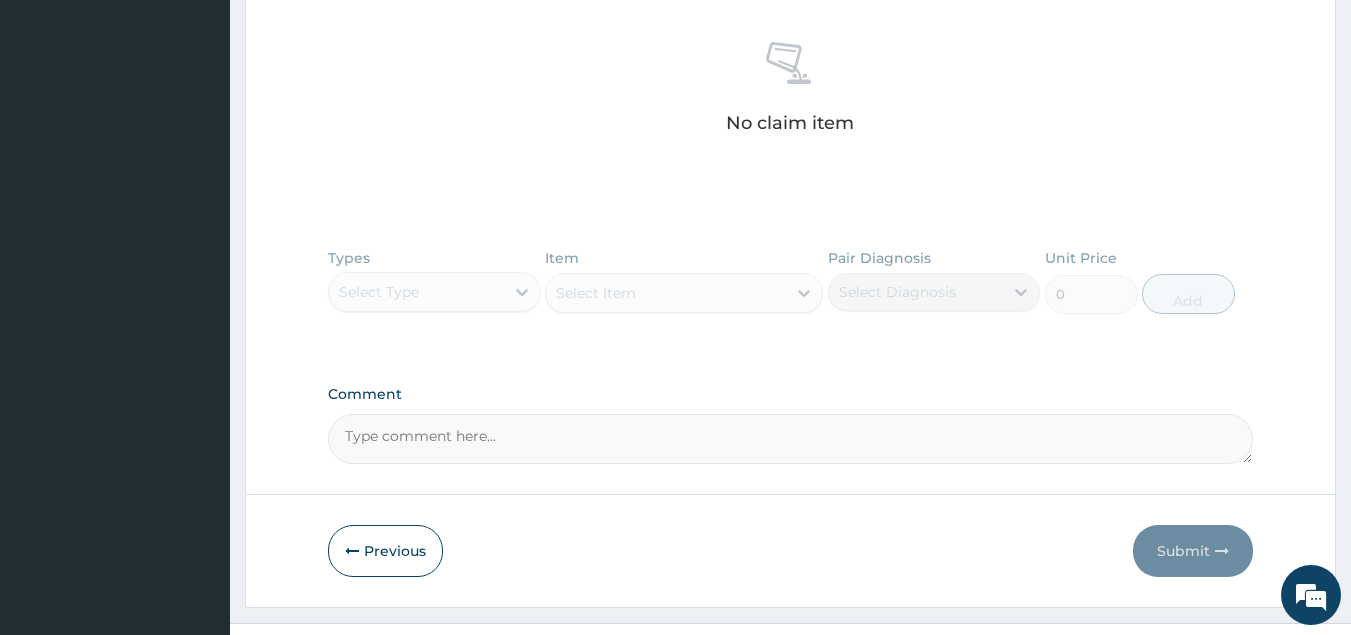 scroll, scrollTop: 801, scrollLeft: 0, axis: vertical 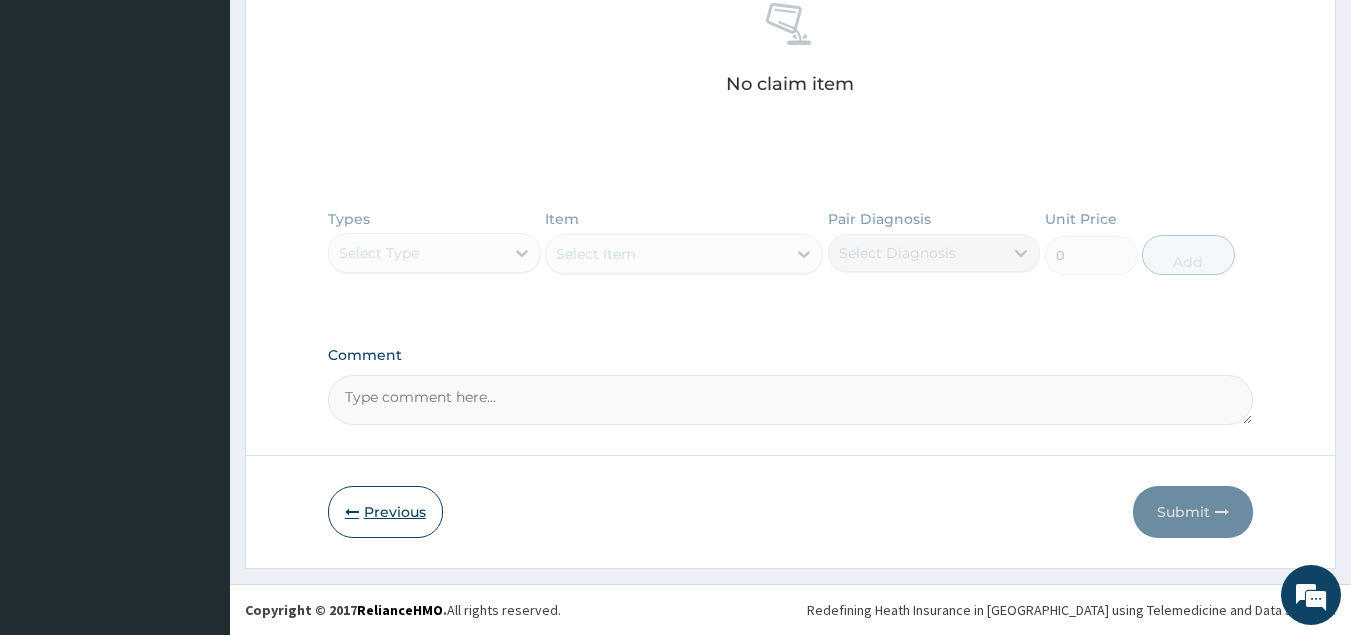 click on "Previous" at bounding box center [385, 512] 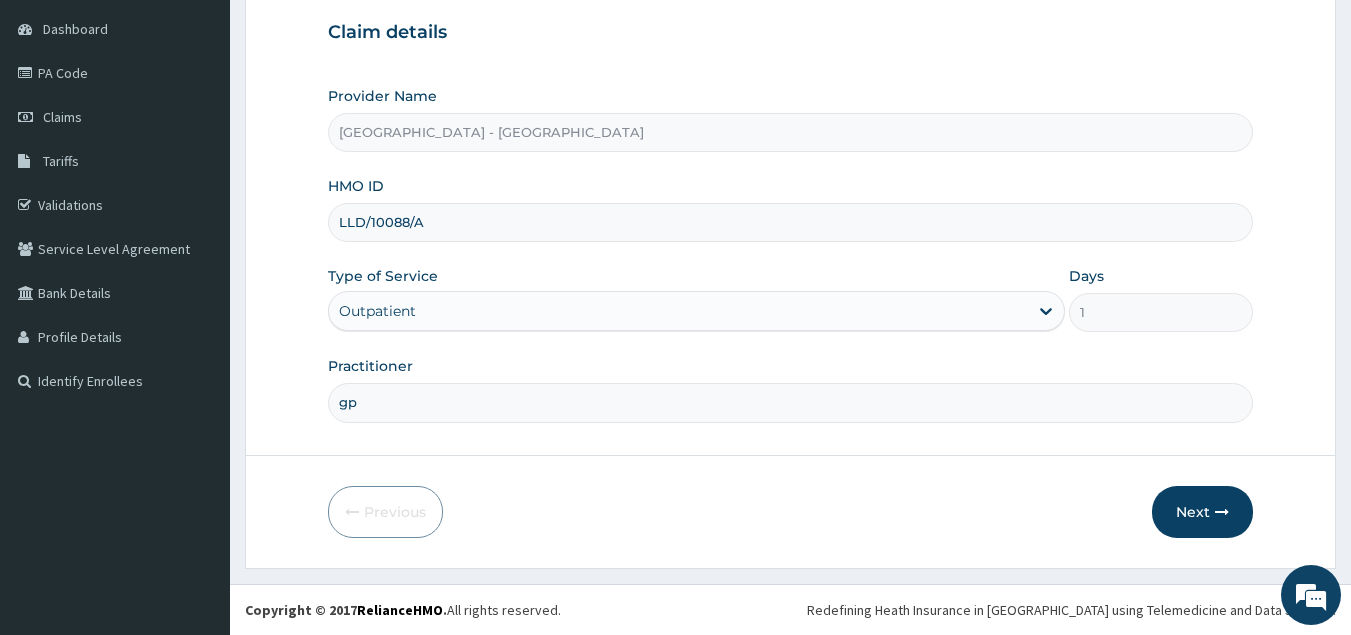 drag, startPoint x: 484, startPoint y: 233, endPoint x: 293, endPoint y: 236, distance: 191.02356 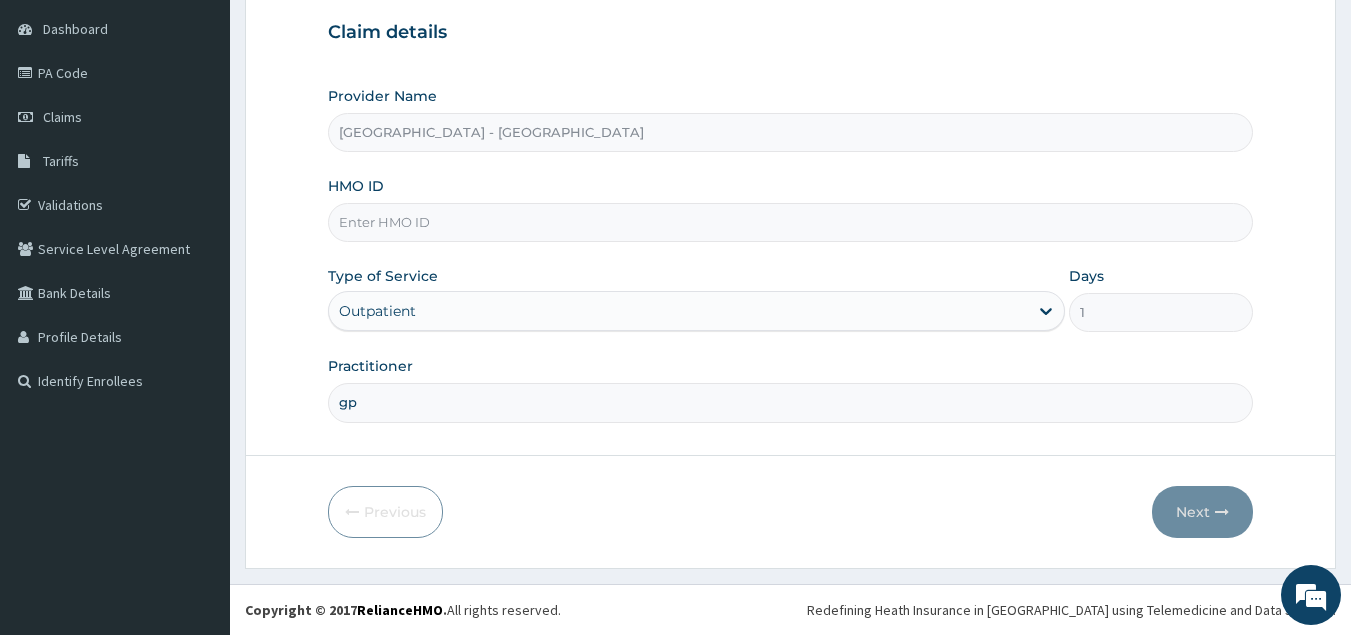 paste on "rgi/10072/b" 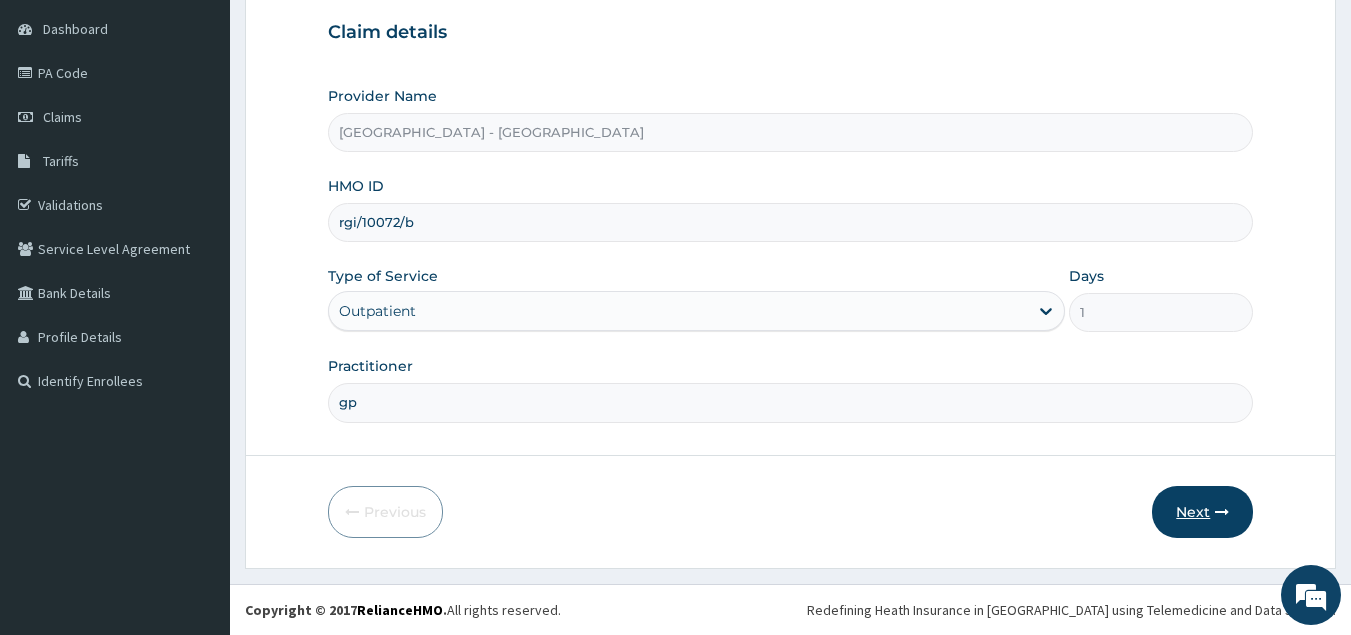type on "rgi/10072/b" 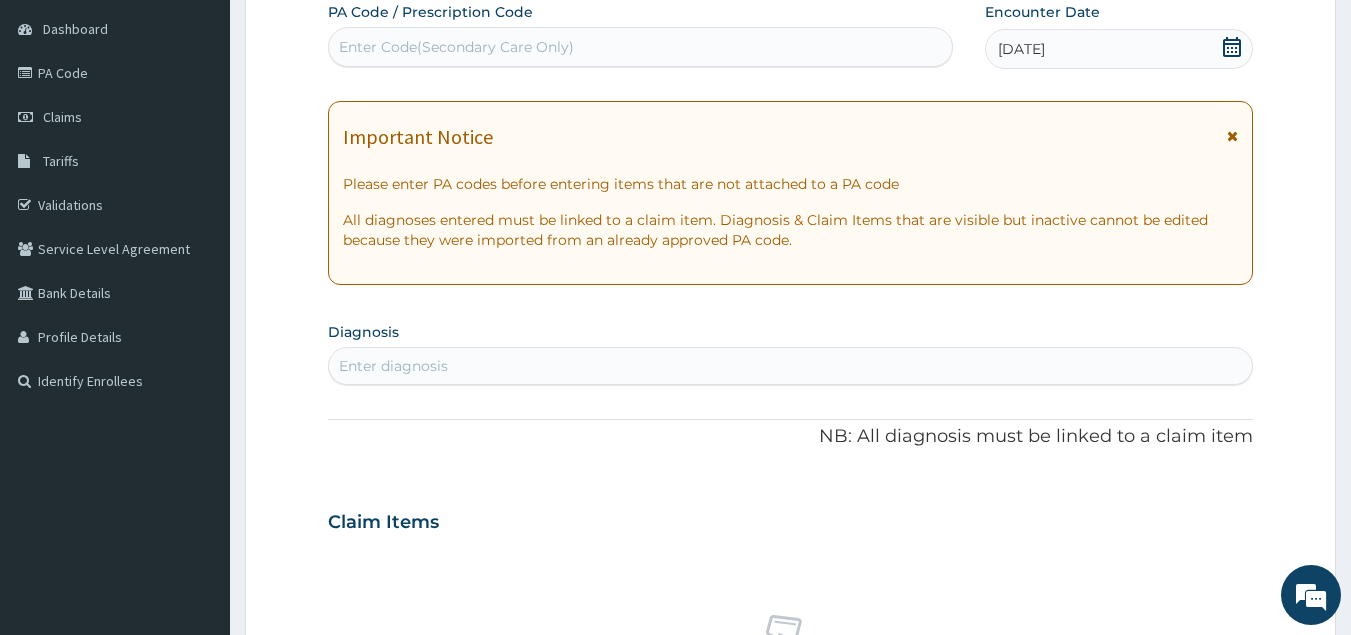 click on "Enter diagnosis" at bounding box center [393, 366] 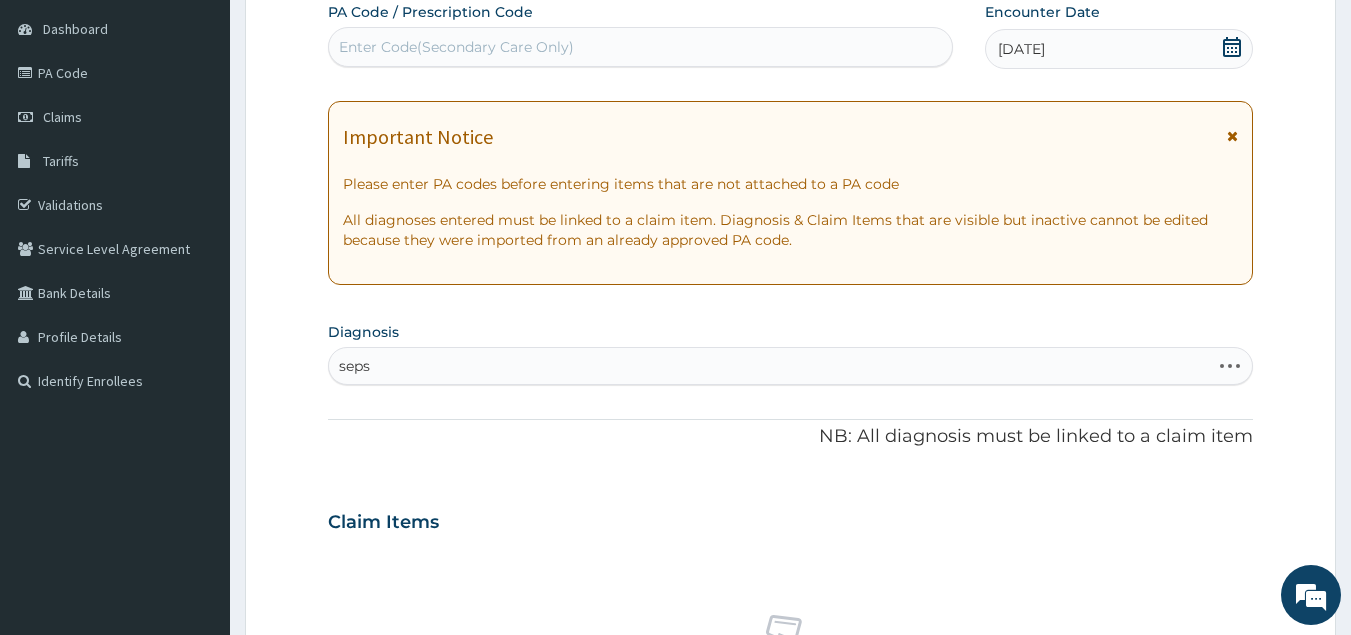 type on "sepsi" 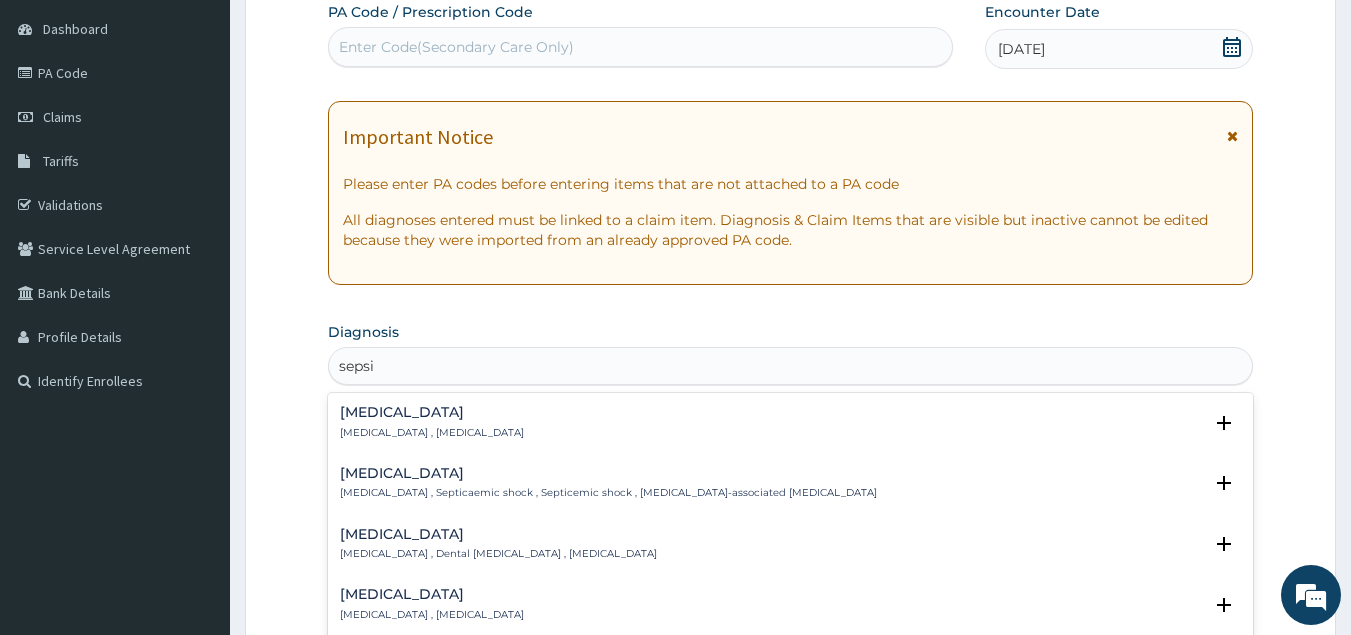 click on "Sepsis Systemic infection , Sepsis" at bounding box center (432, 422) 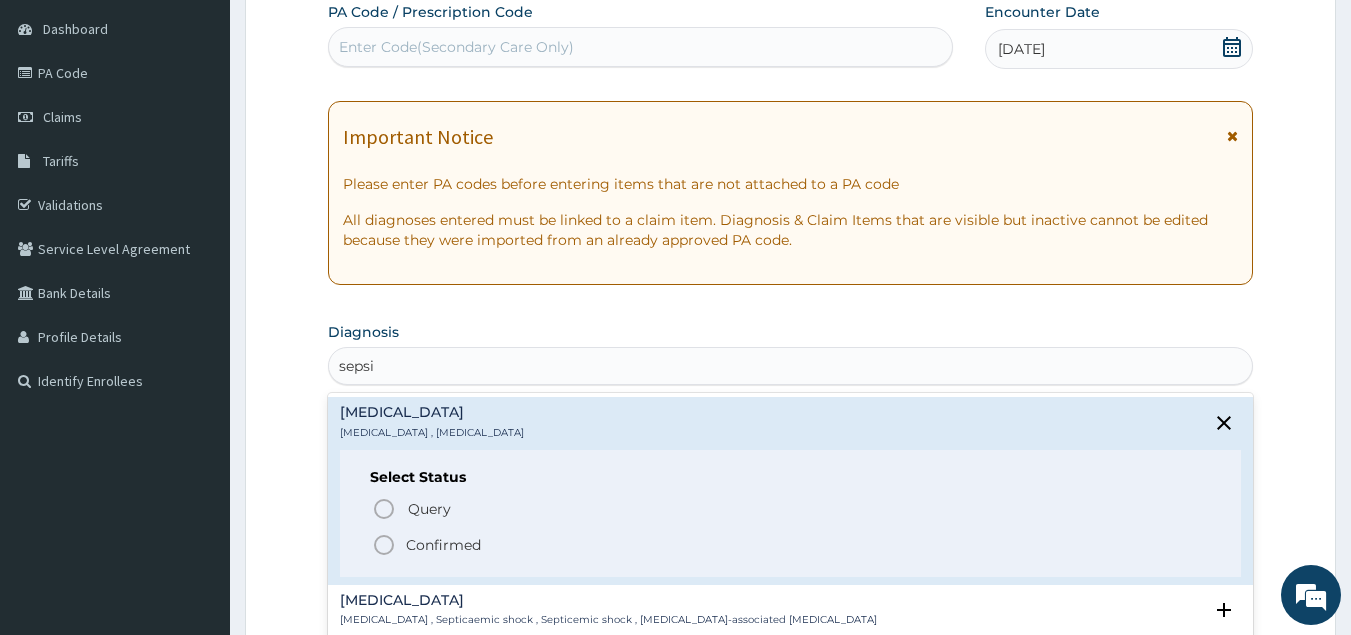 click on "Confirmed" at bounding box center (443, 545) 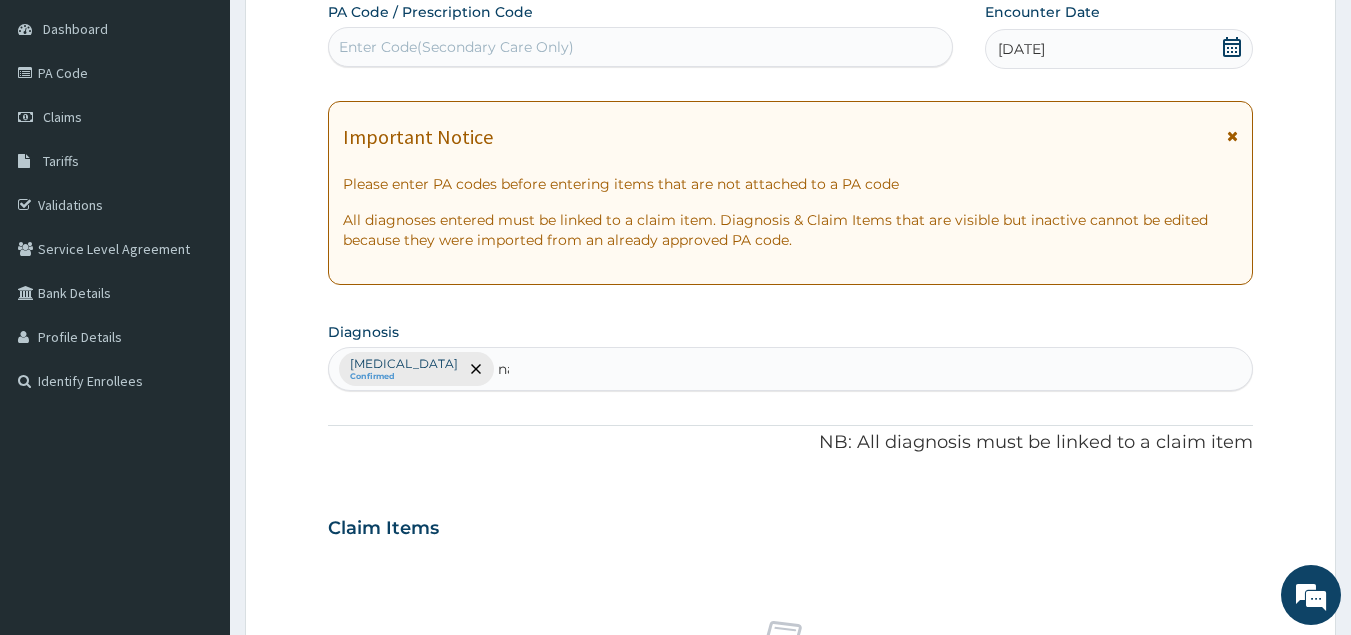 type on "n" 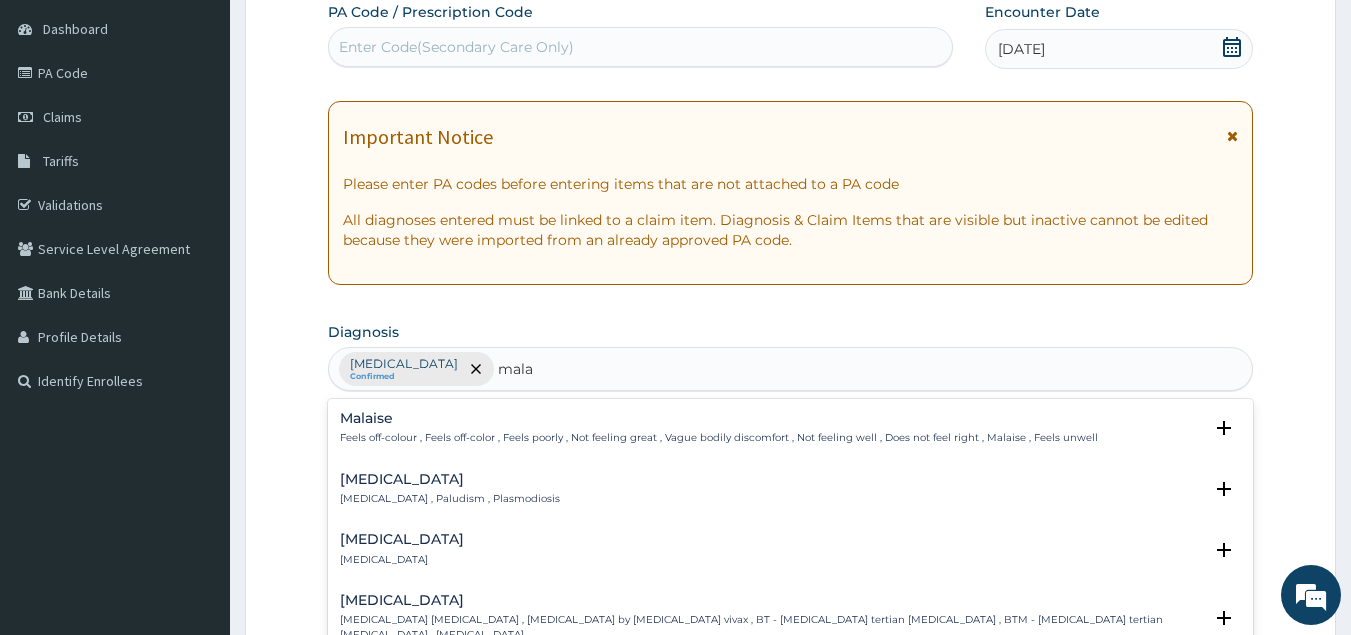 type on "malar" 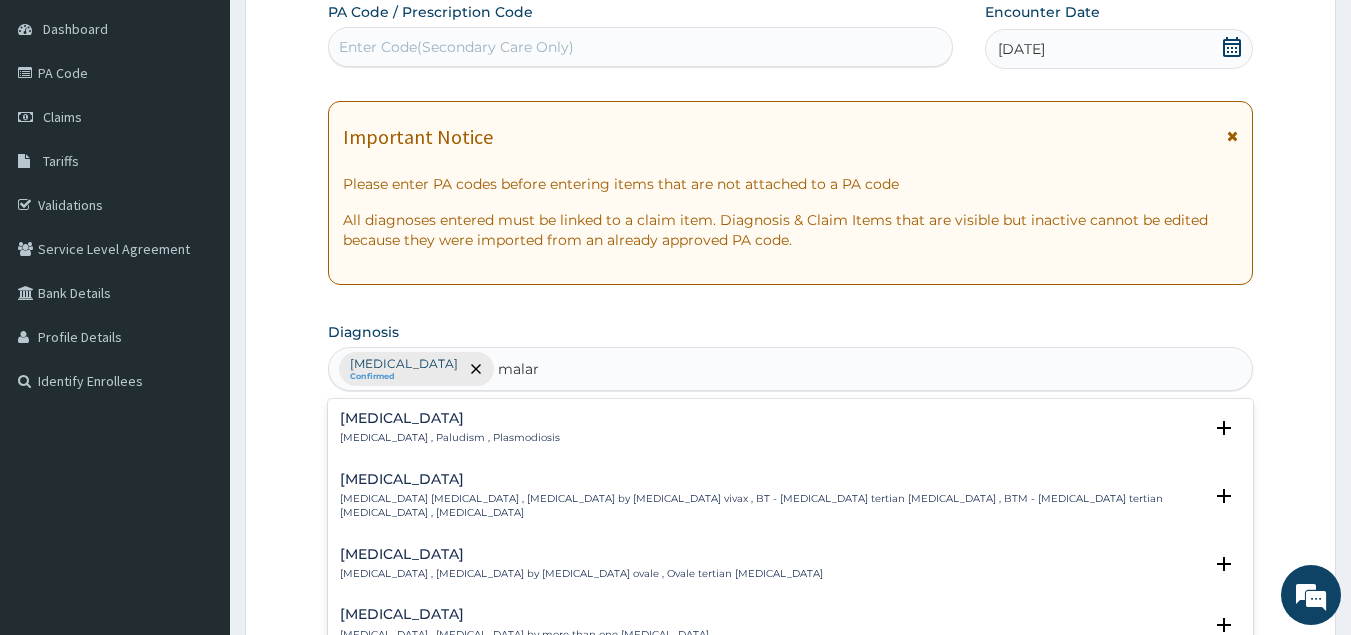 click on "Malaria" at bounding box center [450, 418] 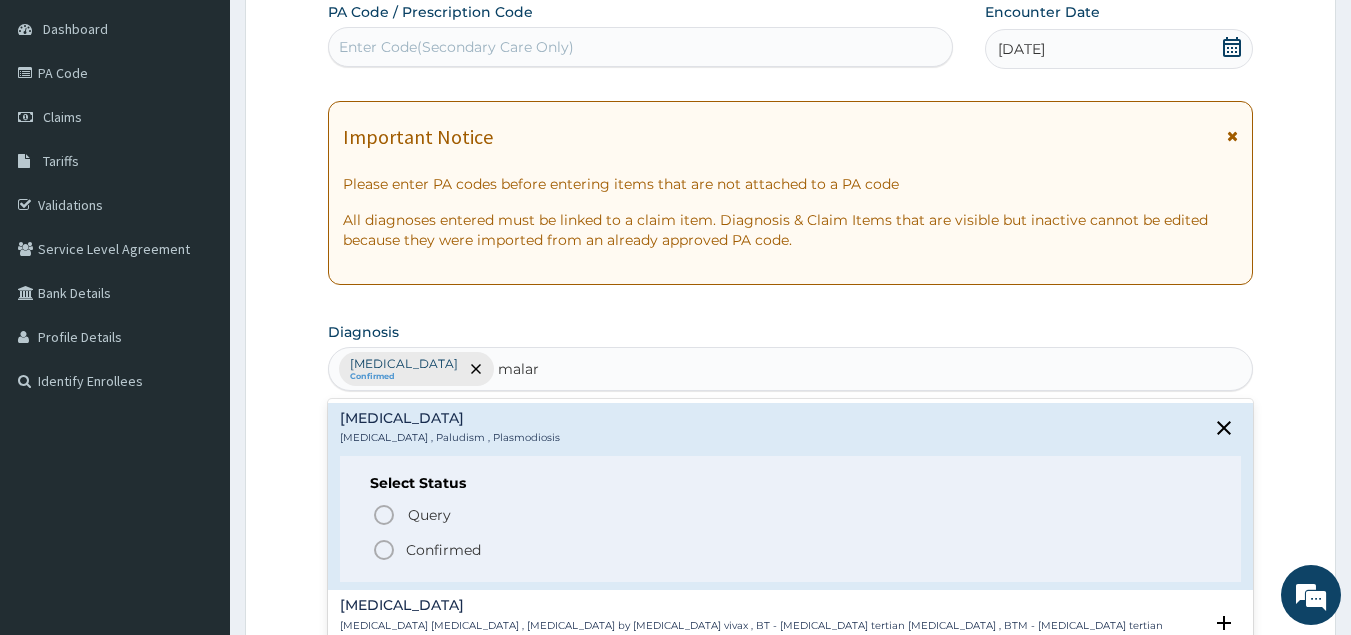 click on "Confirmed" at bounding box center (443, 550) 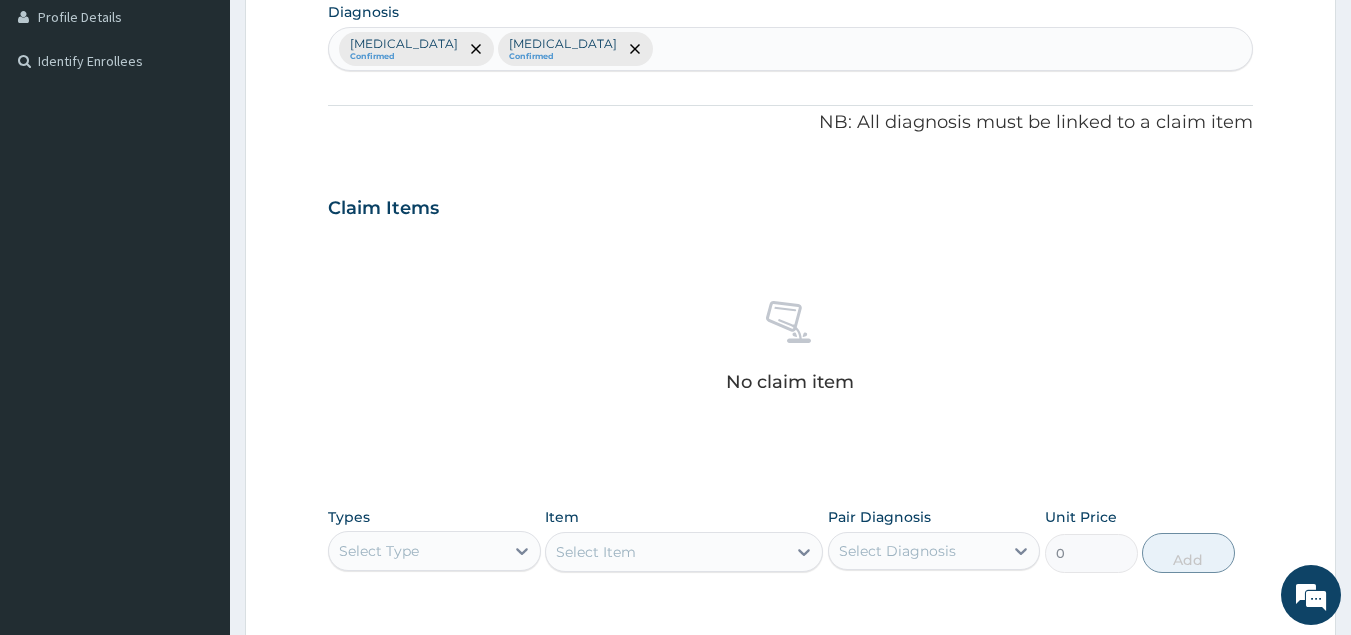 scroll, scrollTop: 562, scrollLeft: 0, axis: vertical 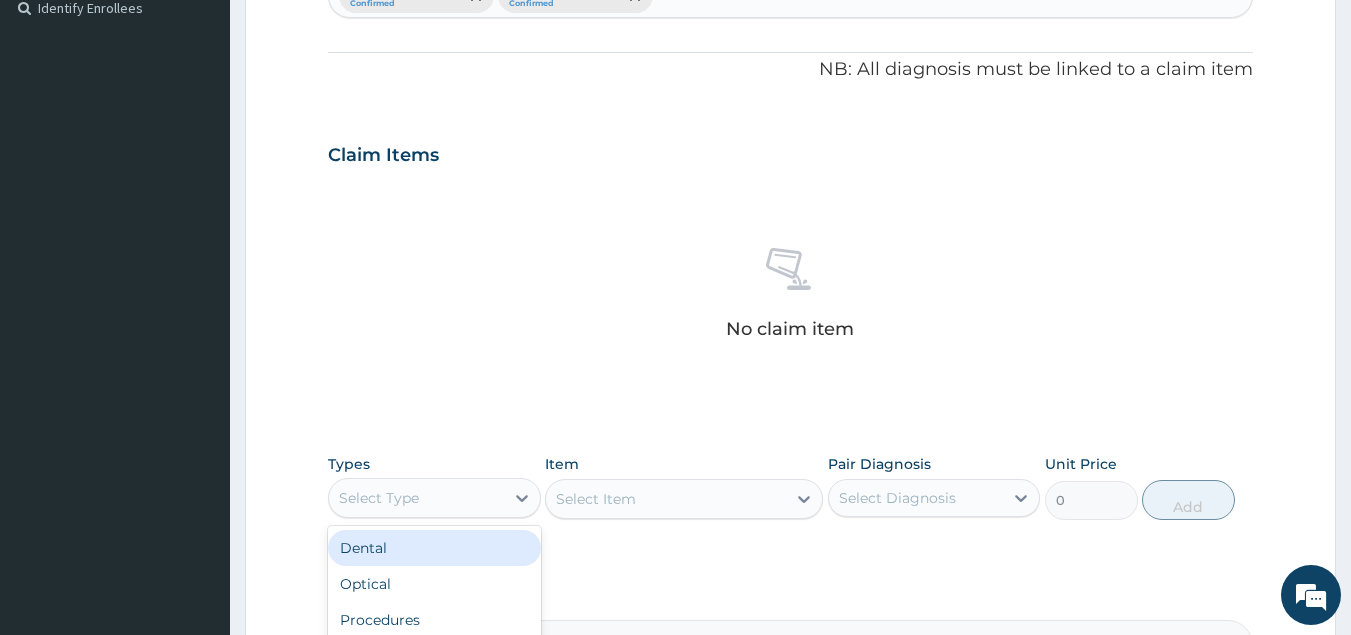 click on "Select Type" at bounding box center [416, 498] 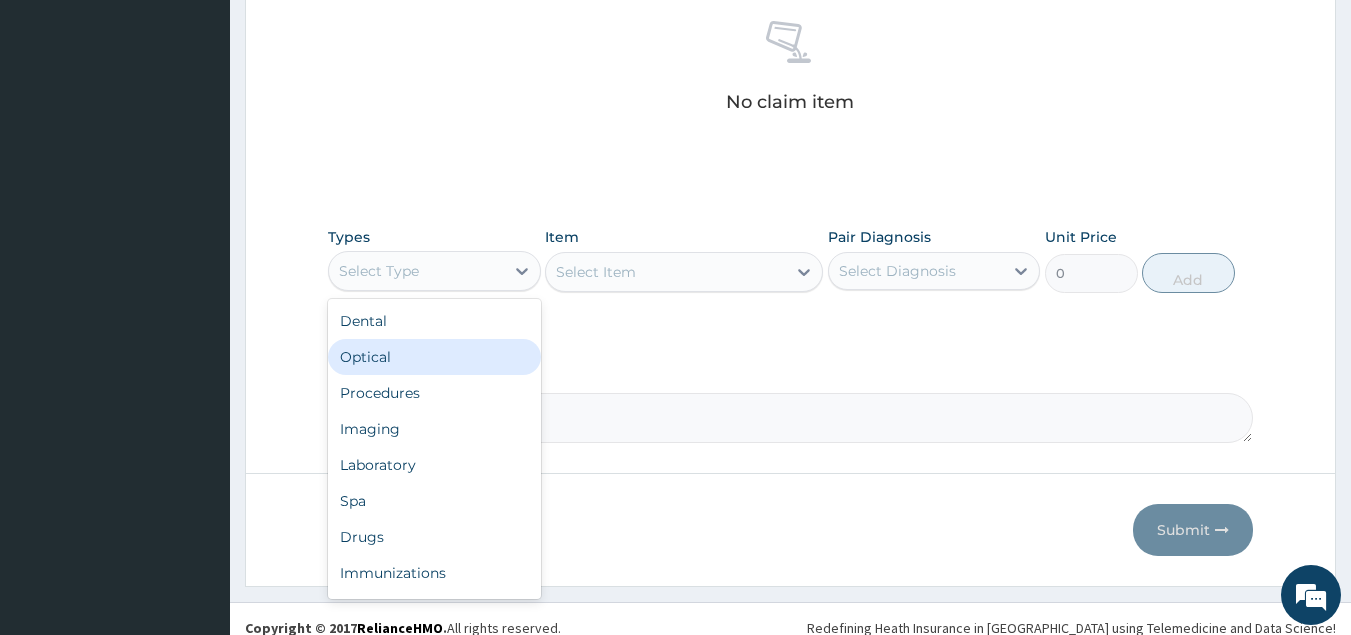scroll, scrollTop: 807, scrollLeft: 0, axis: vertical 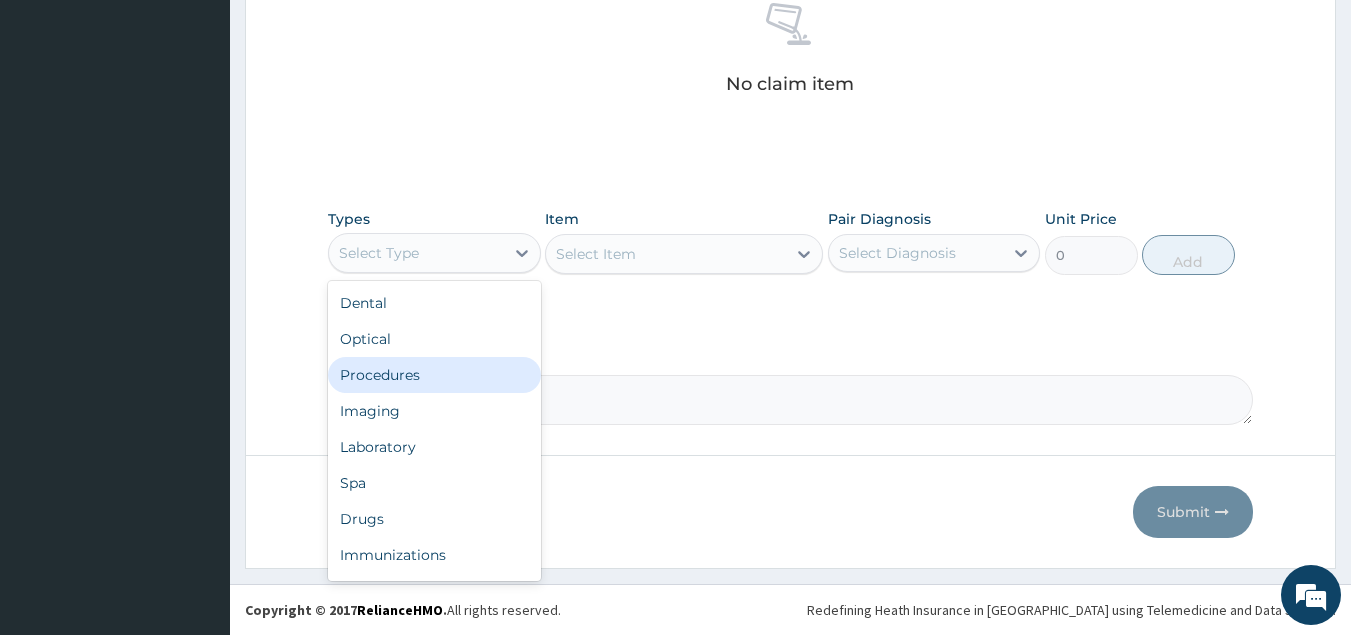 click on "Procedures" at bounding box center [434, 375] 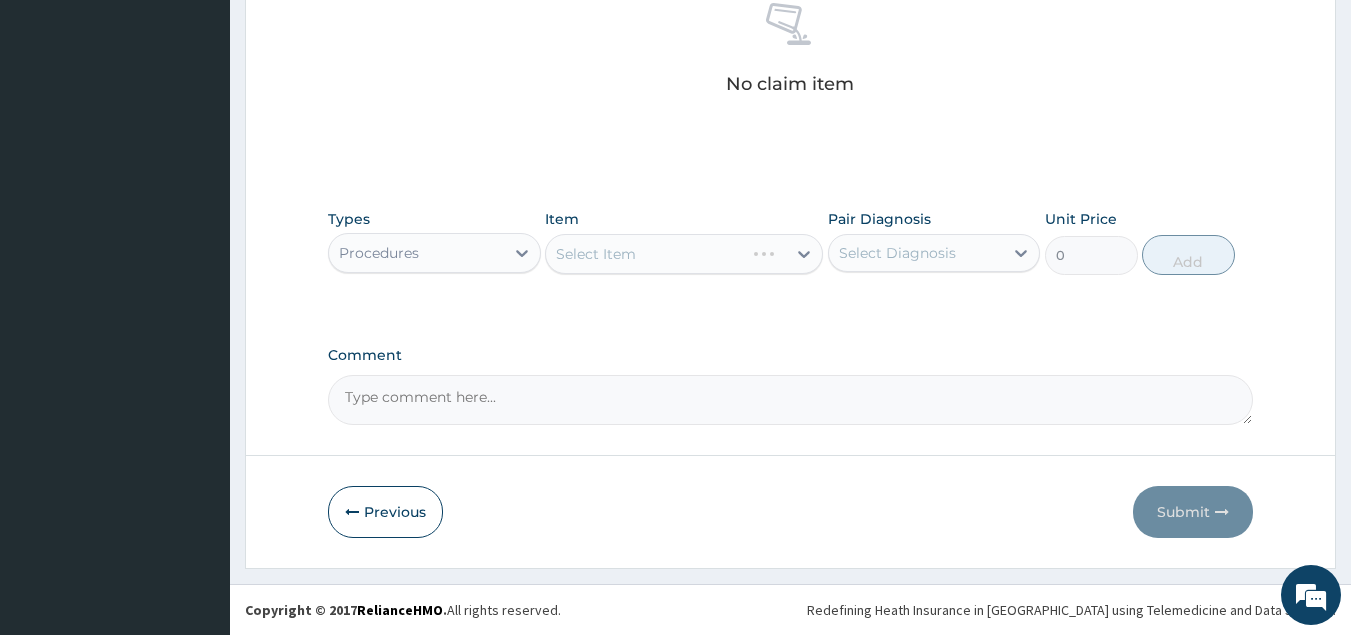 click on "Select Item" at bounding box center (684, 254) 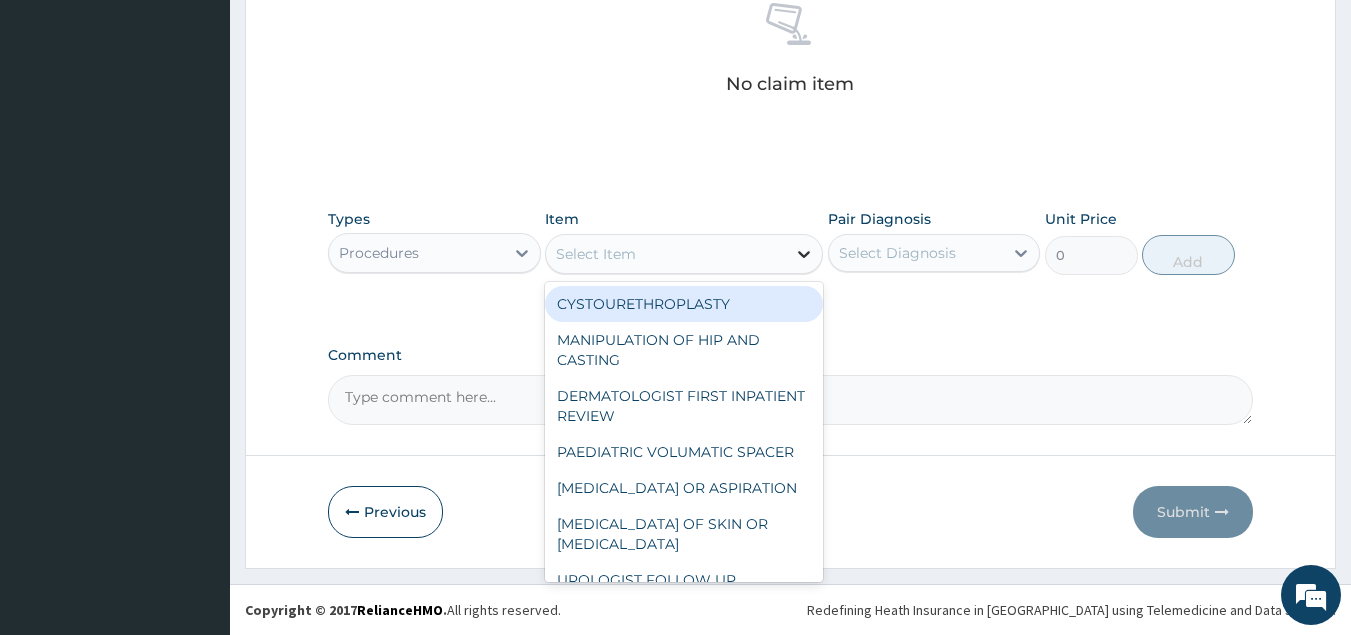 click 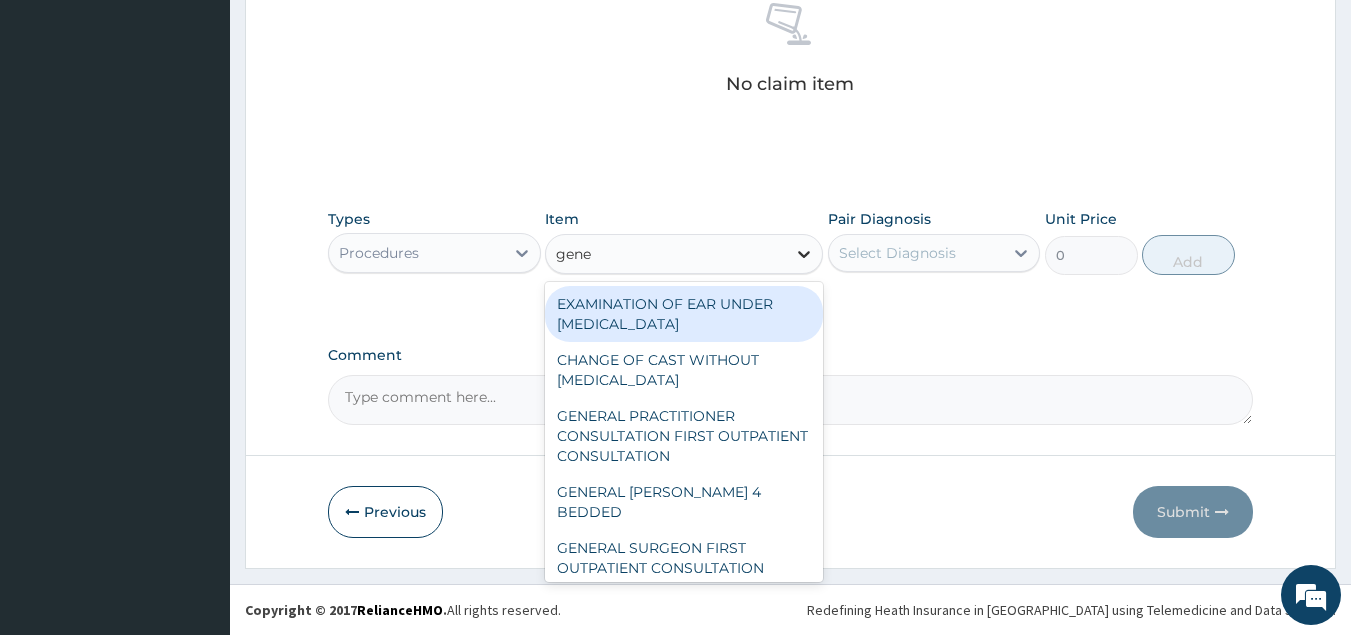 type on "gener" 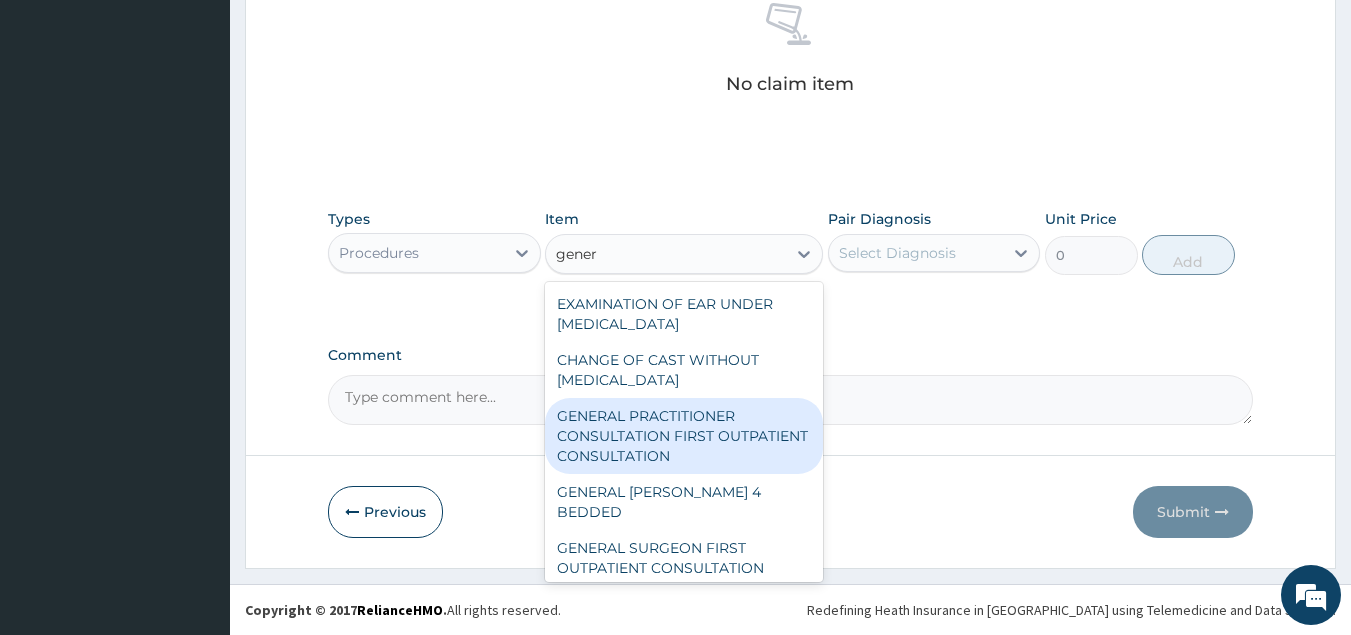 click on "GENERAL PRACTITIONER CONSULTATION FIRST OUTPATIENT CONSULTATION" at bounding box center (684, 436) 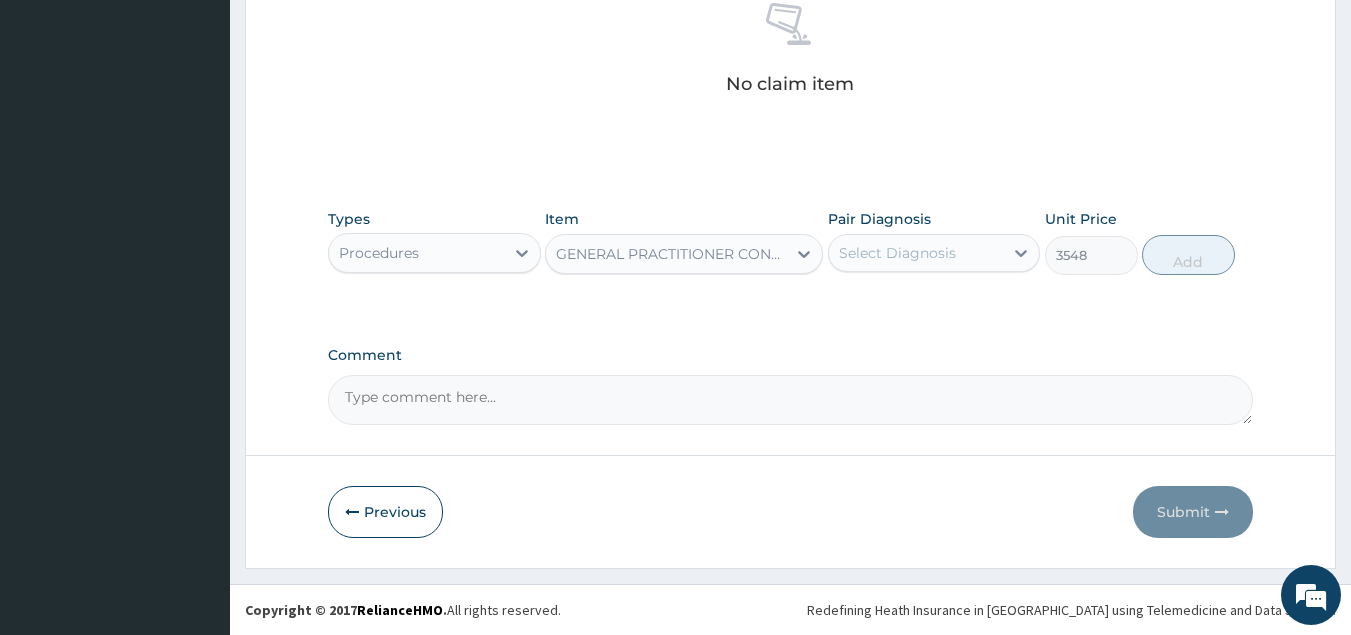 click on "Select Diagnosis" at bounding box center [897, 253] 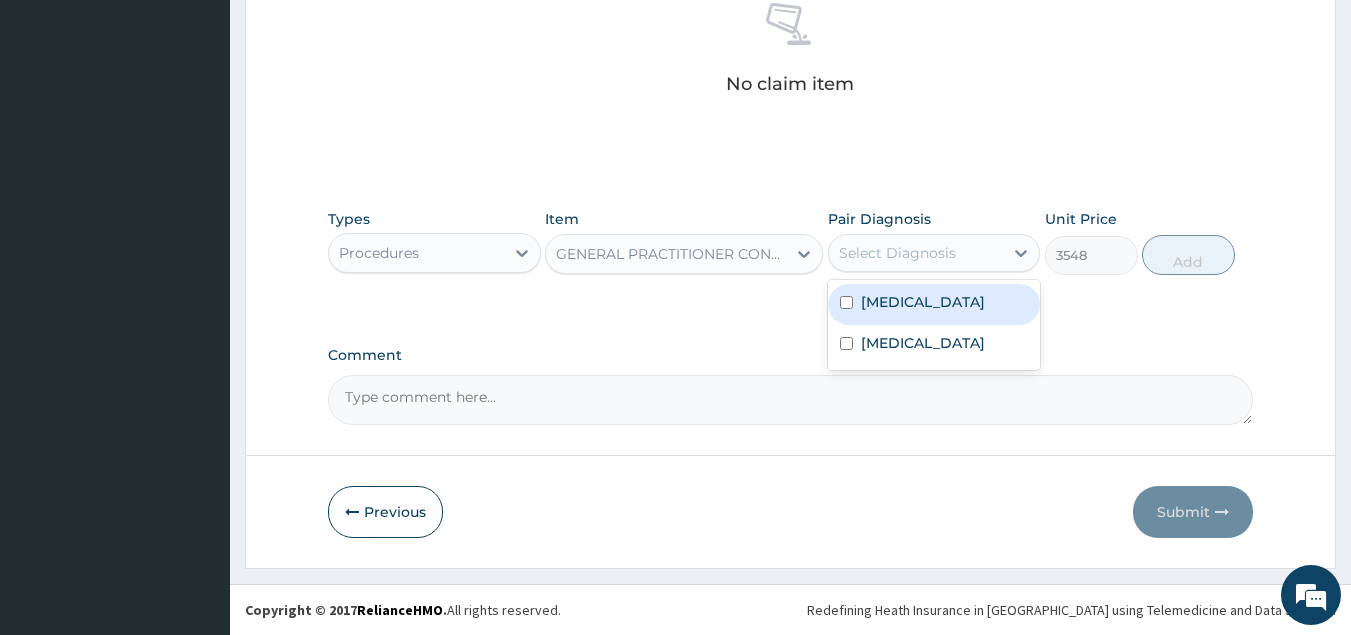 click on "Sepsis" at bounding box center [934, 304] 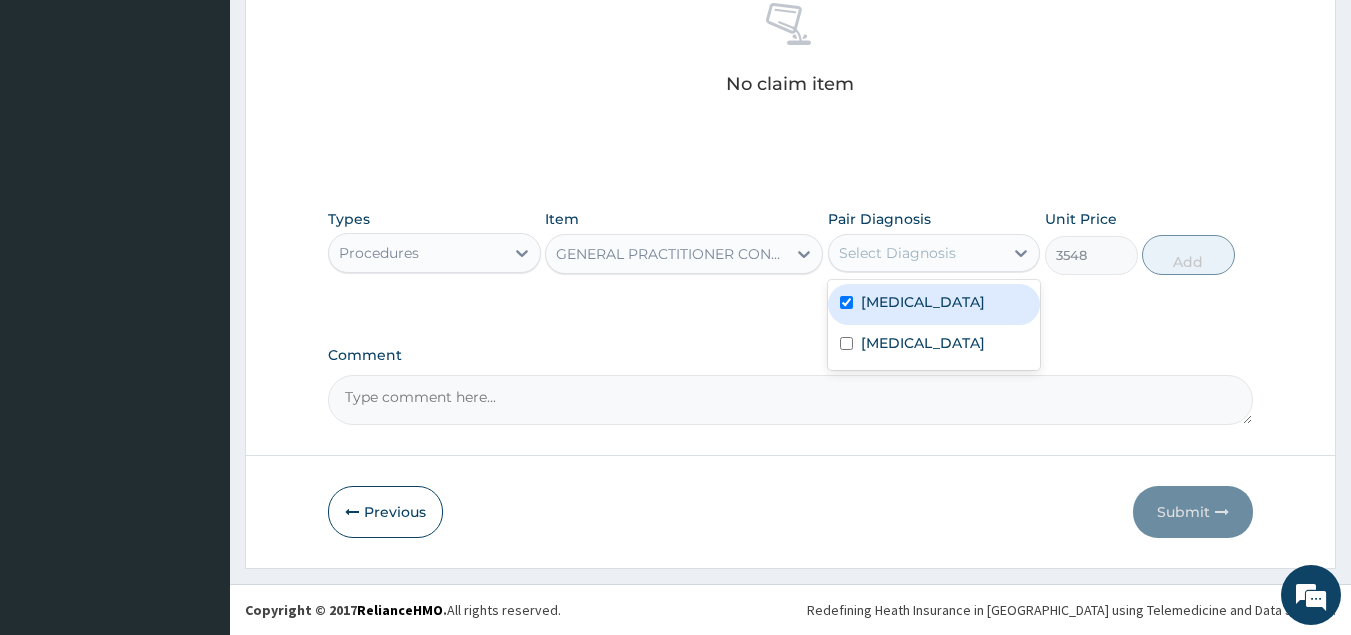 checkbox on "true" 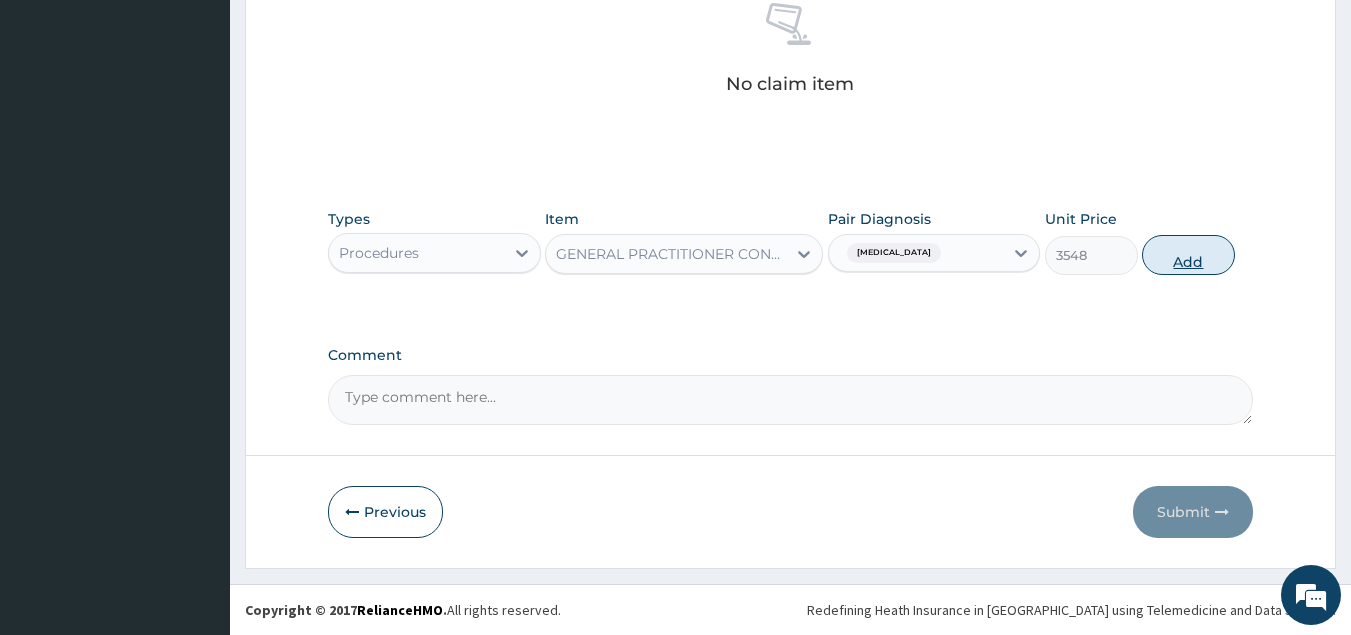 click on "Add" at bounding box center (1188, 255) 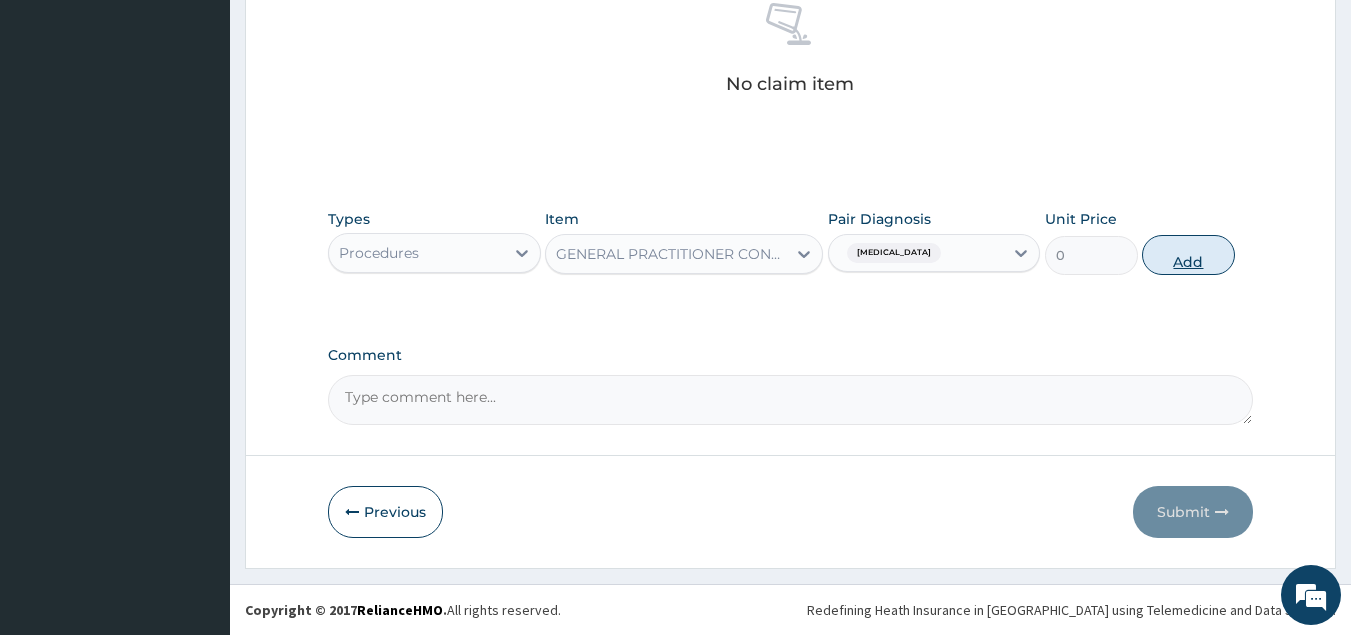 scroll, scrollTop: 758, scrollLeft: 0, axis: vertical 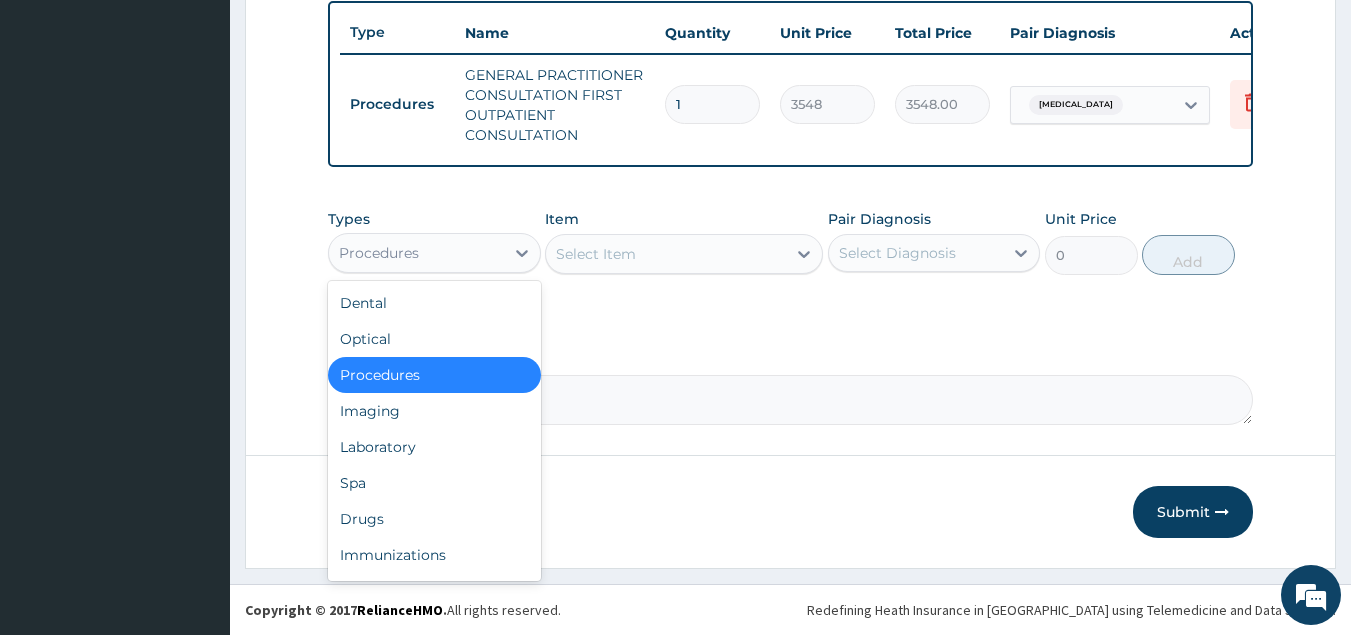 click on "Procedures" at bounding box center [416, 253] 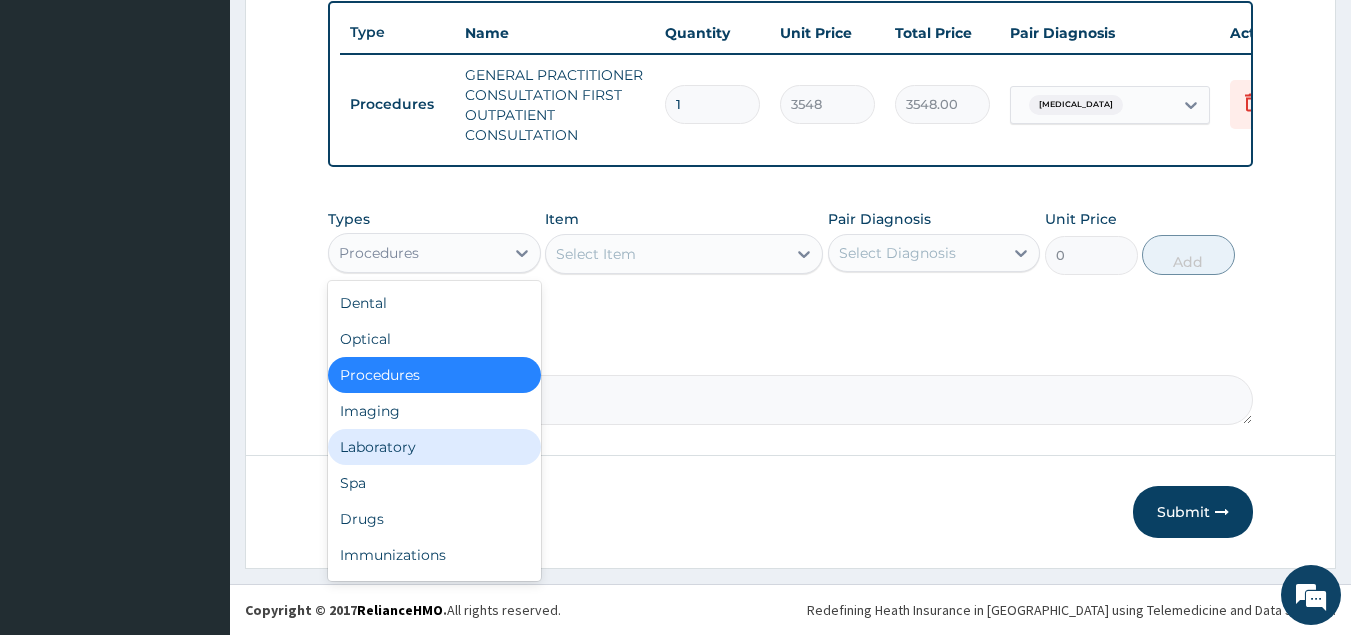 click on "Laboratory" at bounding box center (434, 447) 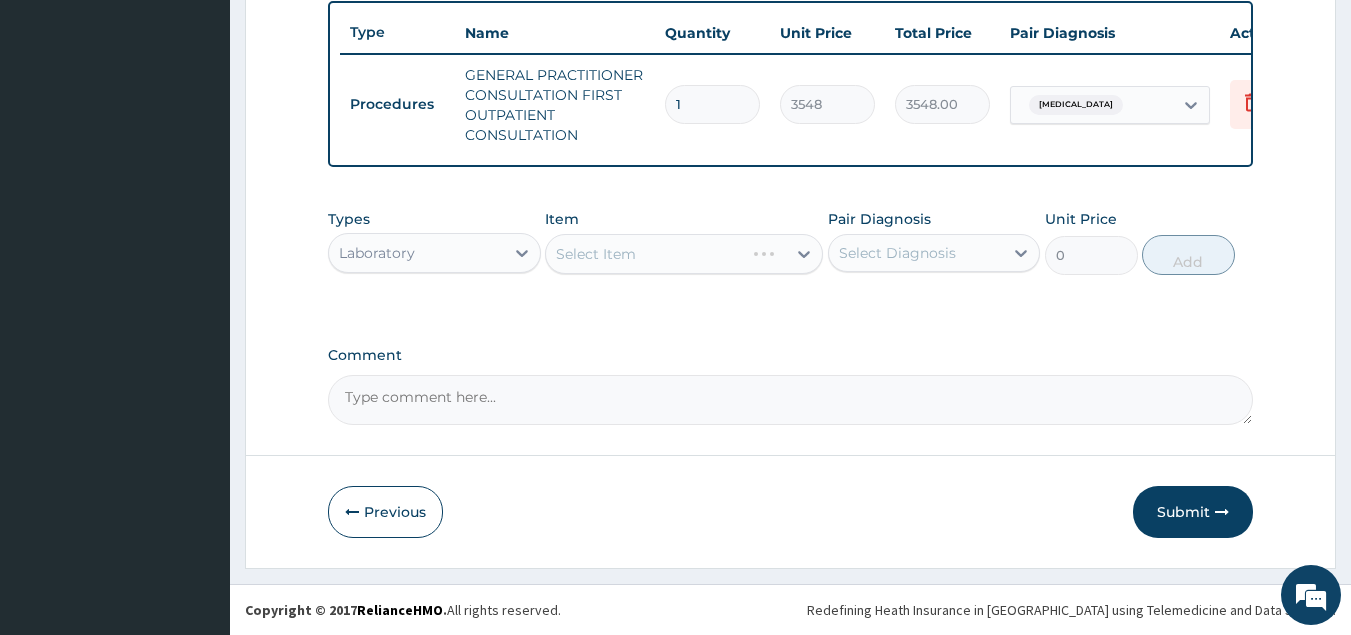 click on "Select Item" at bounding box center [684, 254] 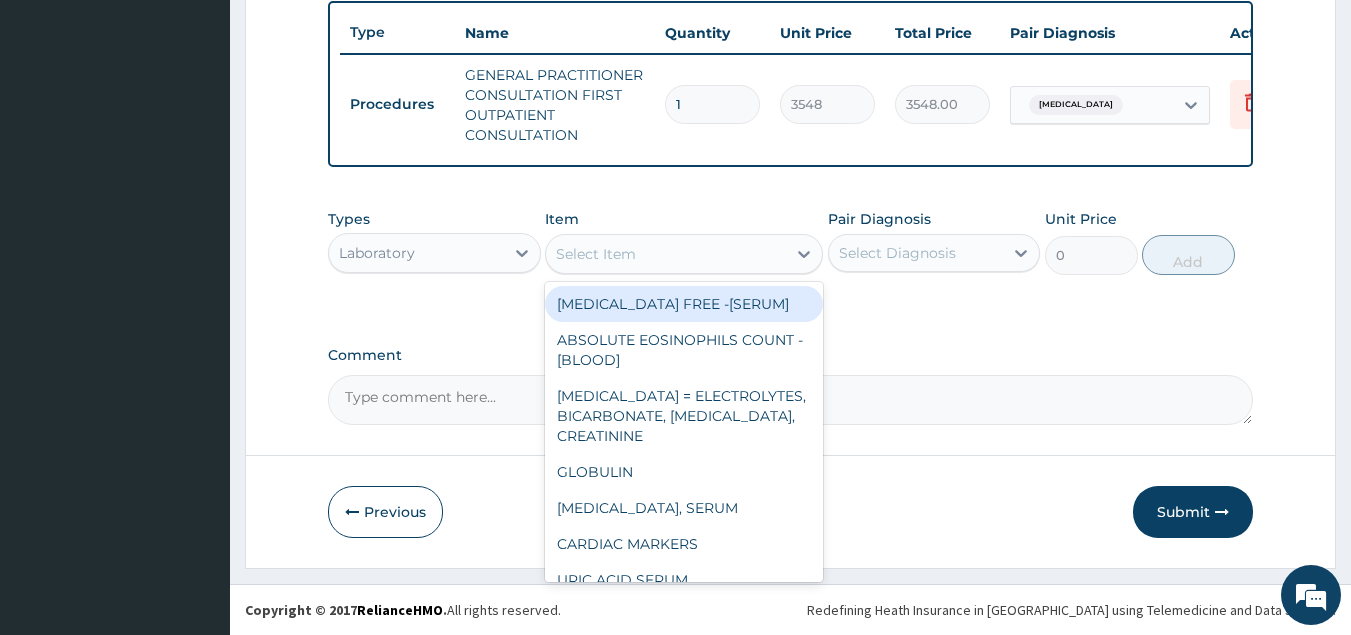 click 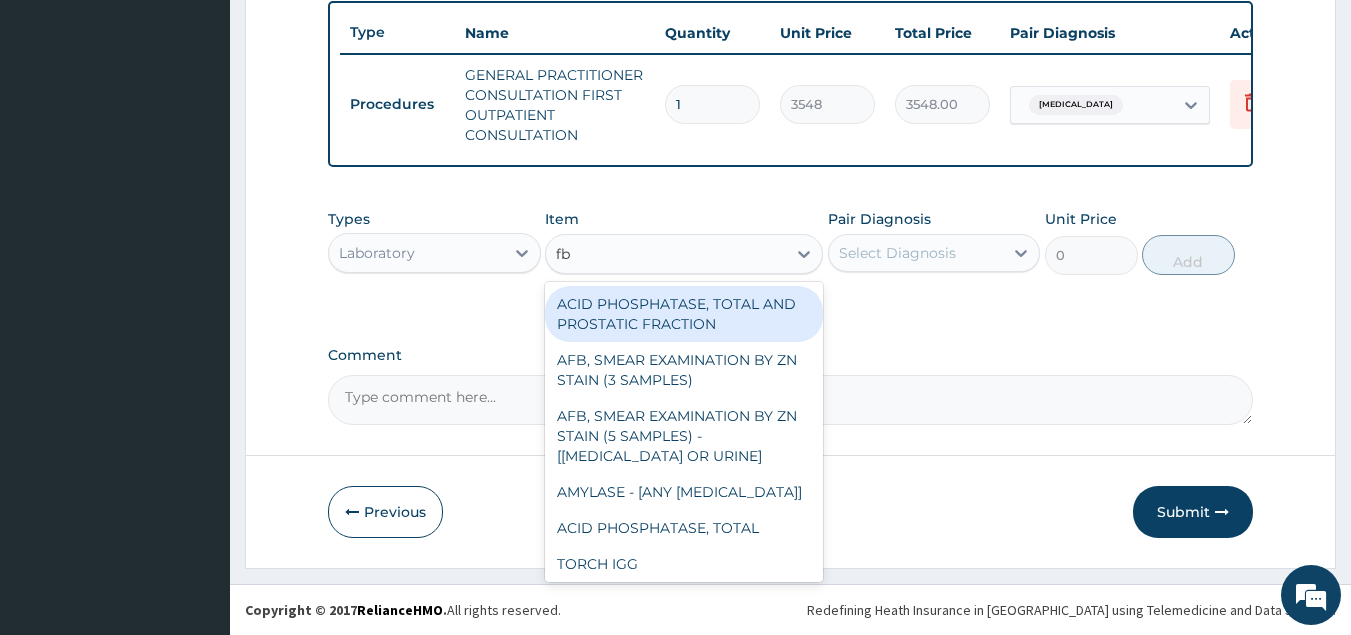 type on "fbc" 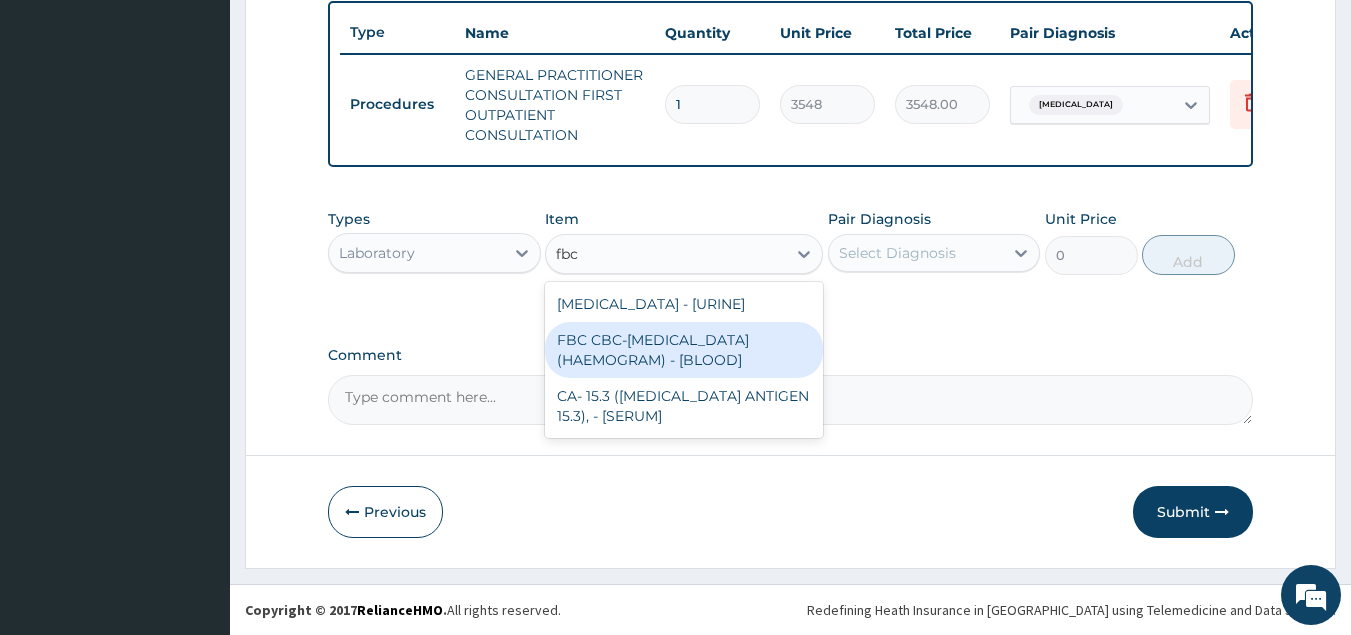 click on "FBC CBC-[MEDICAL_DATA] (HAEMOGRAM) - [BLOOD]" at bounding box center (684, 350) 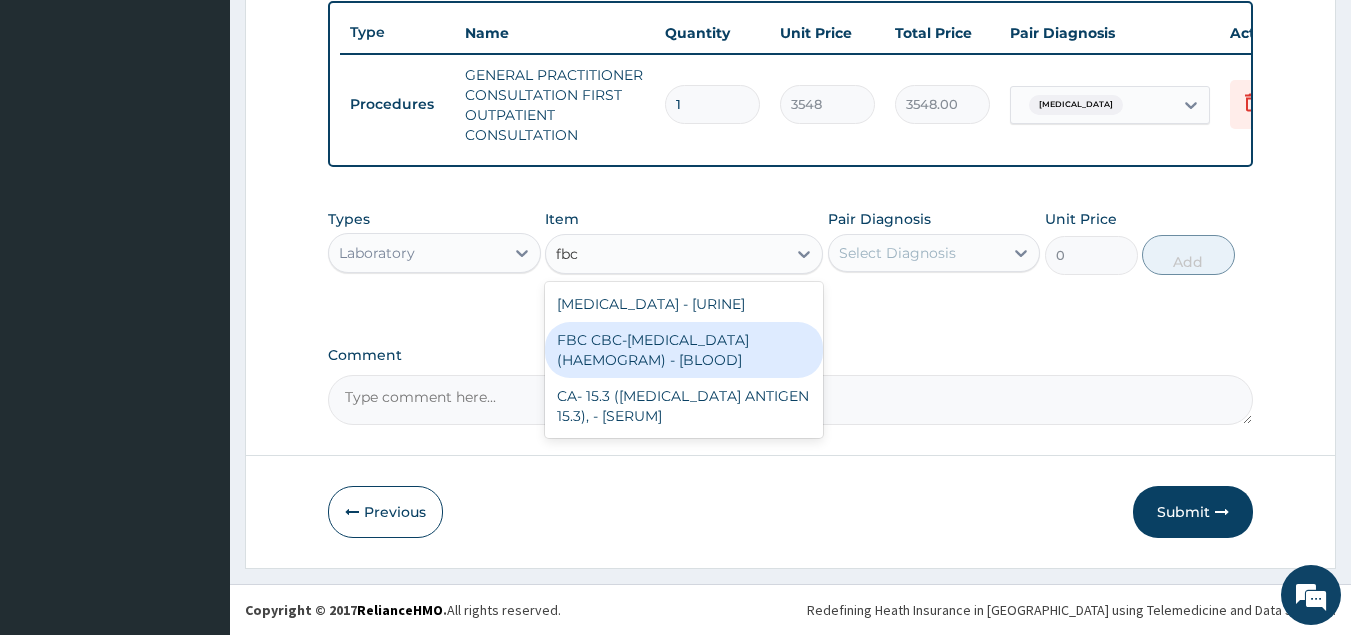 type 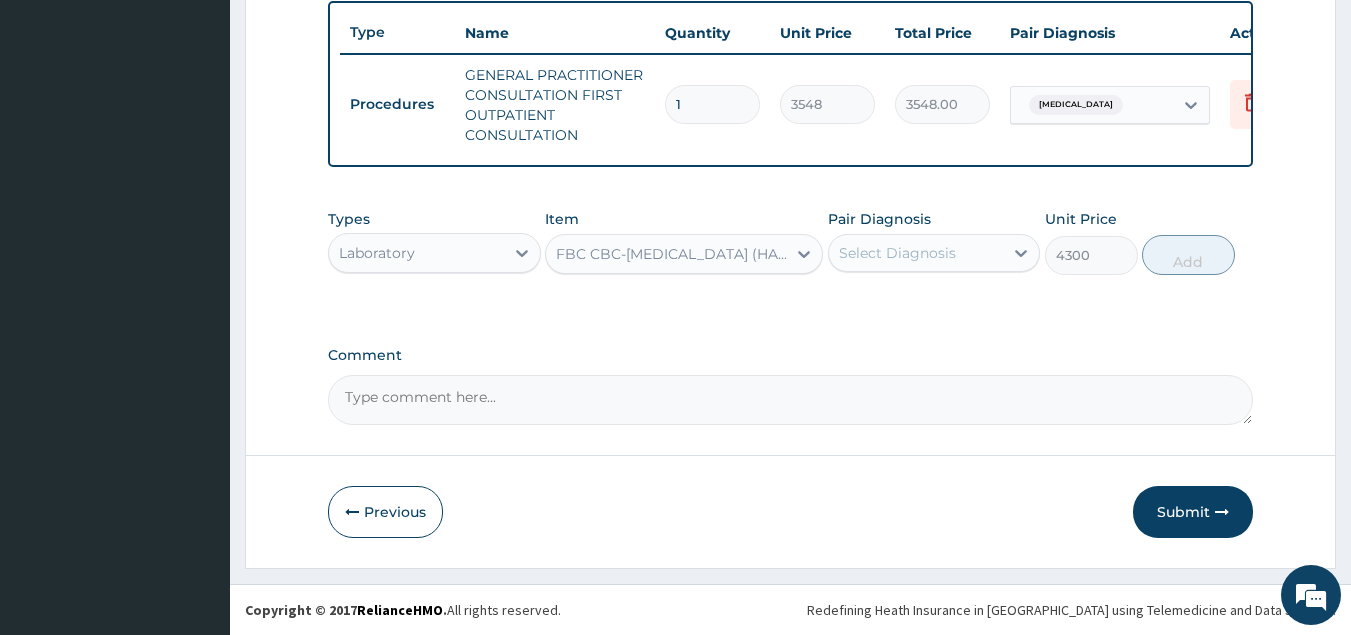 click on "Select Diagnosis" at bounding box center [897, 253] 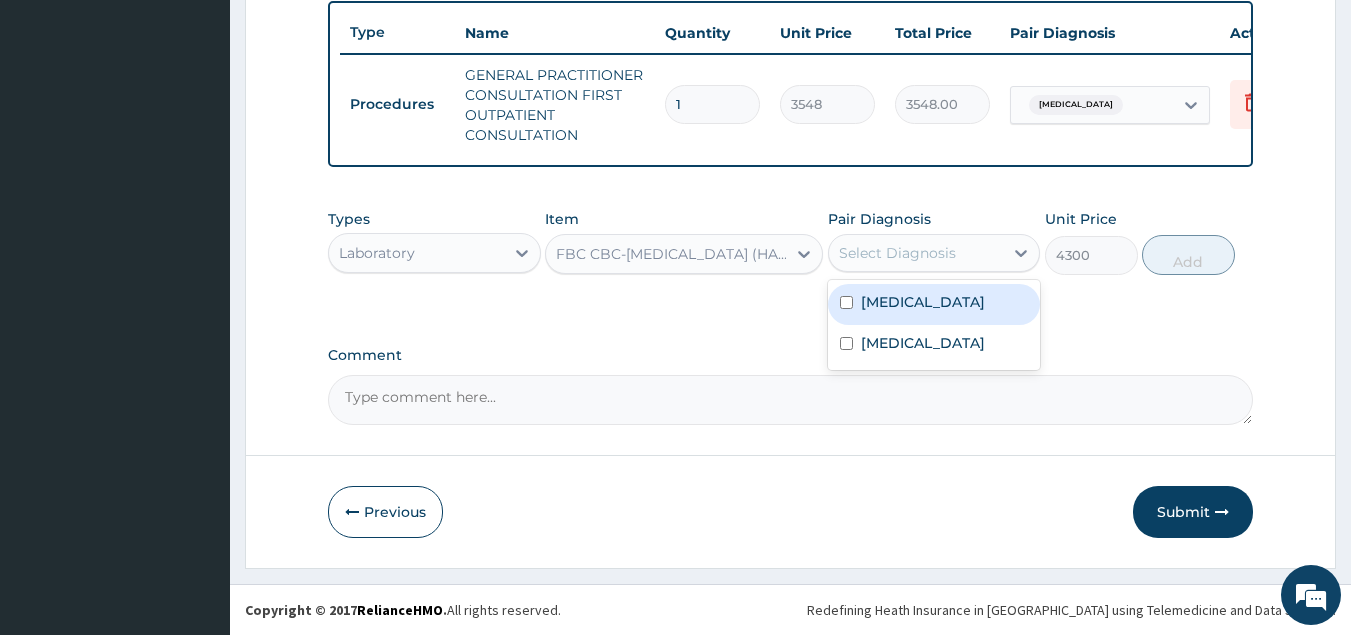 click on "Sepsis" at bounding box center (934, 304) 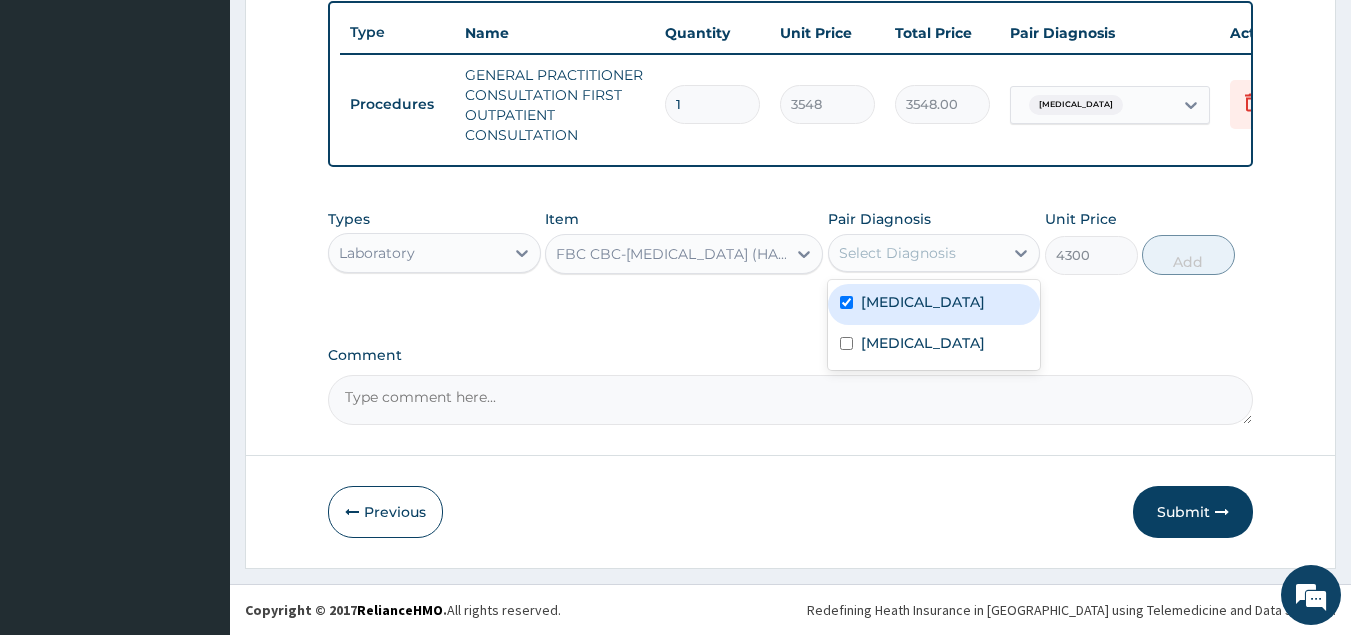 checkbox on "true" 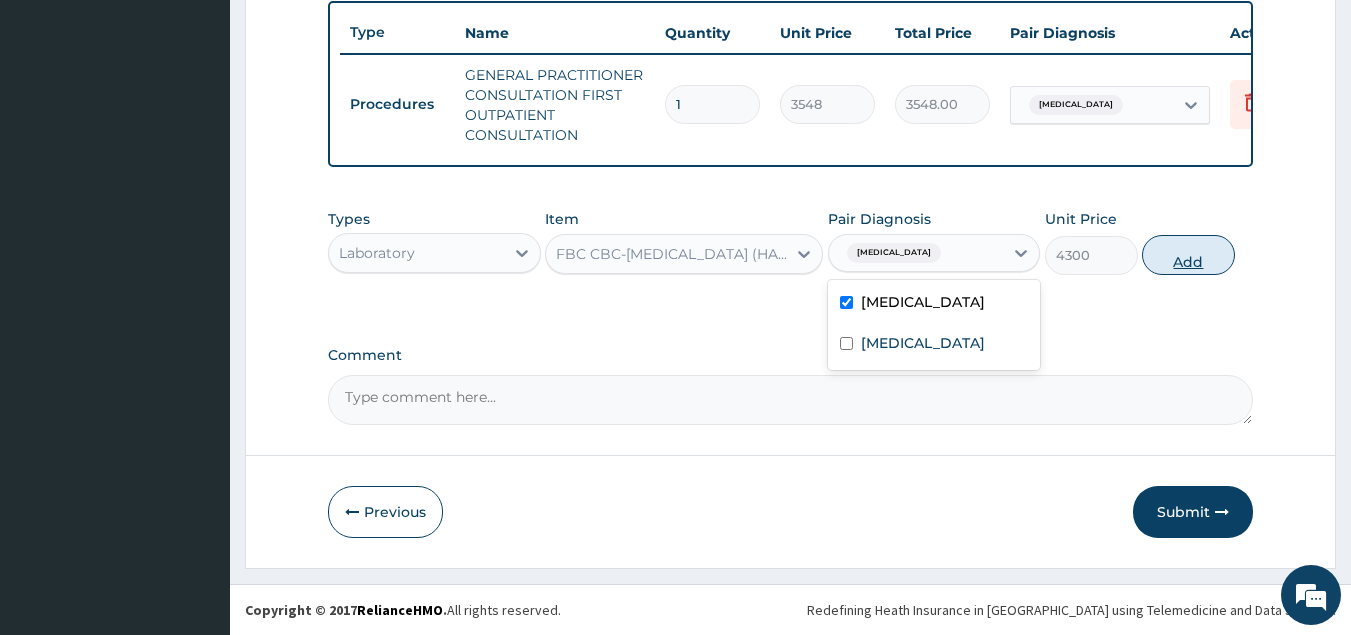 click on "Add" at bounding box center (1188, 255) 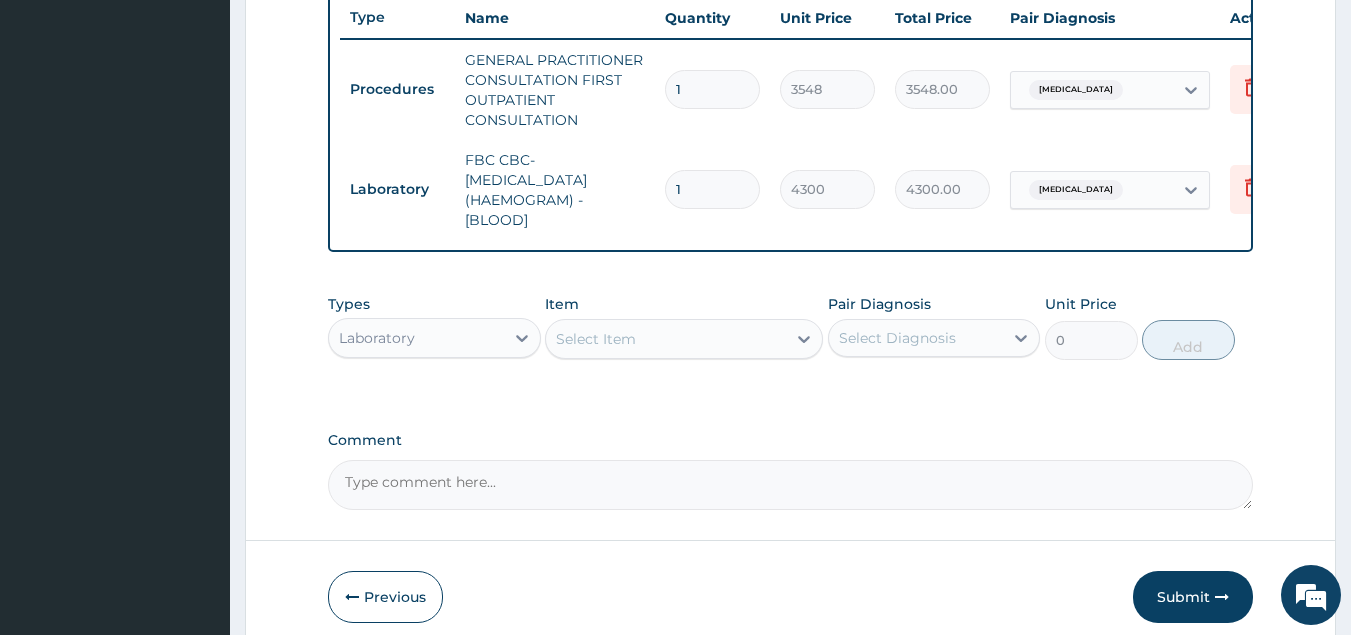 click on "Select Item" at bounding box center [684, 339] 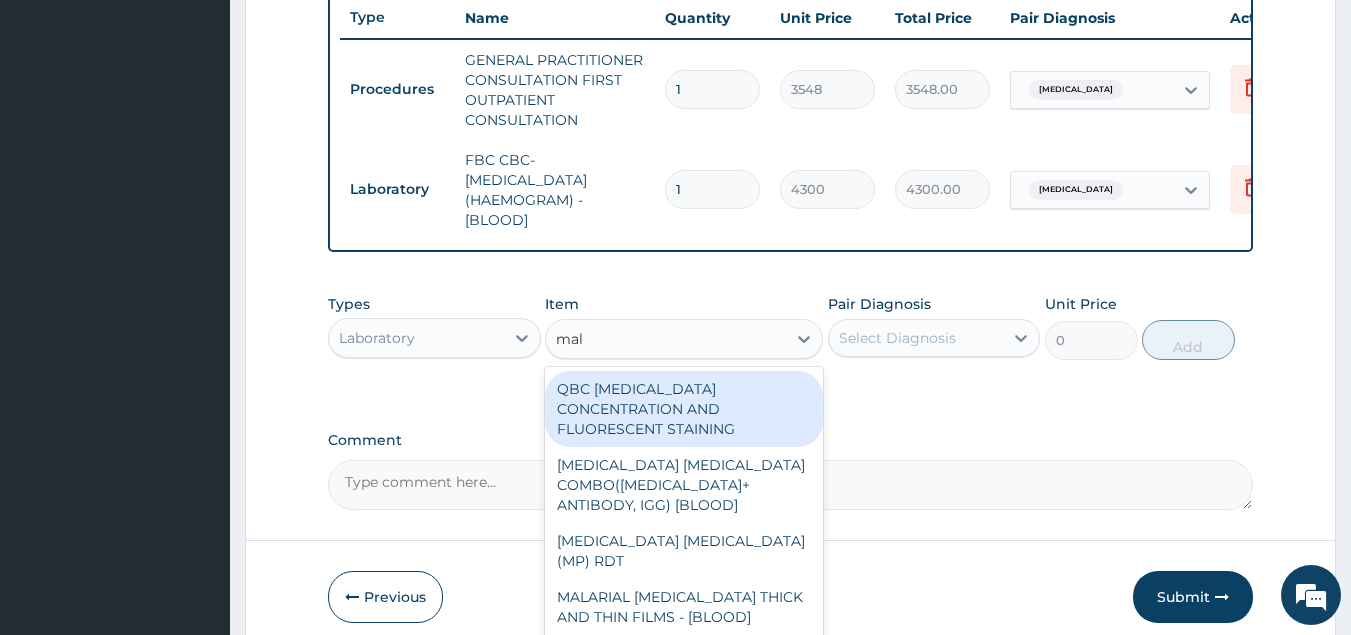 type on "mala" 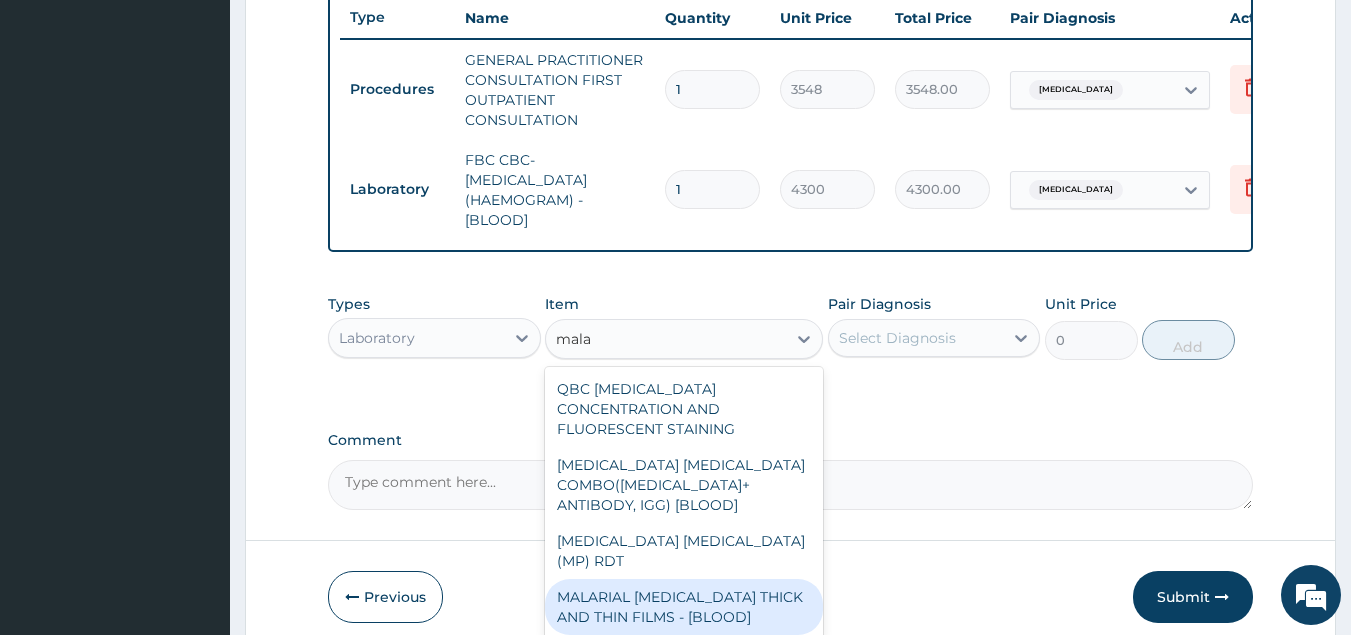 click on "MALARIAL [MEDICAL_DATA] THICK AND THIN FILMS - [BLOOD]" at bounding box center [684, 607] 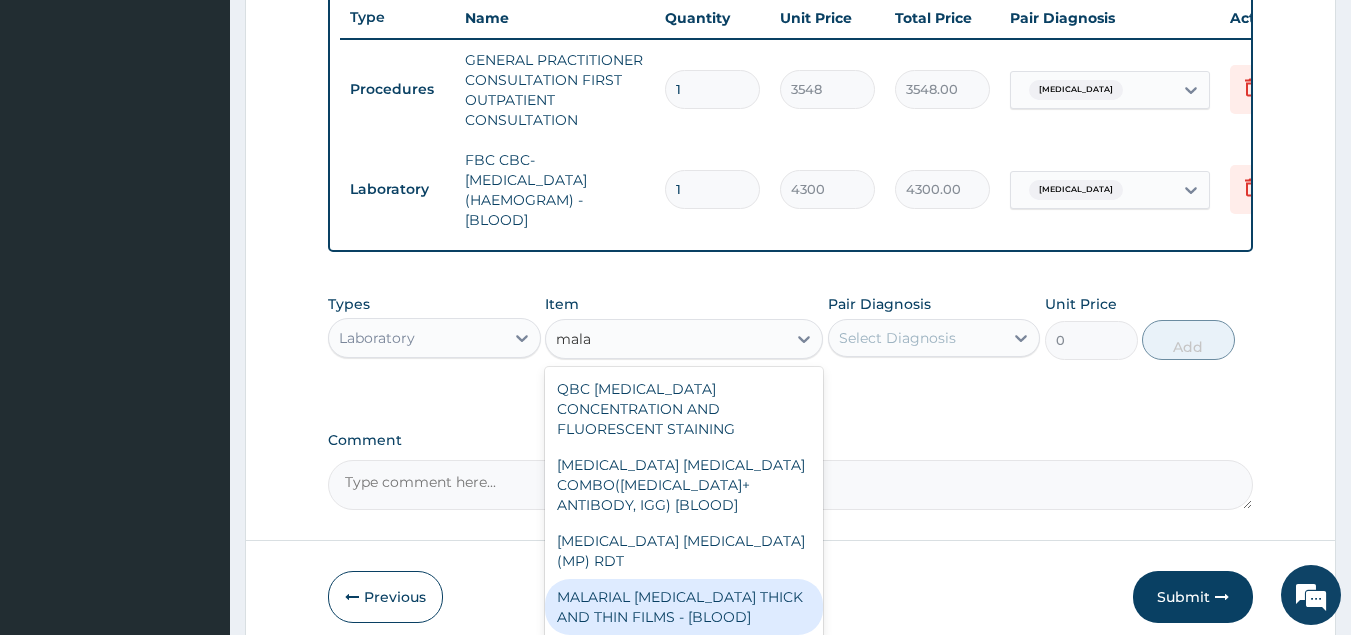 type 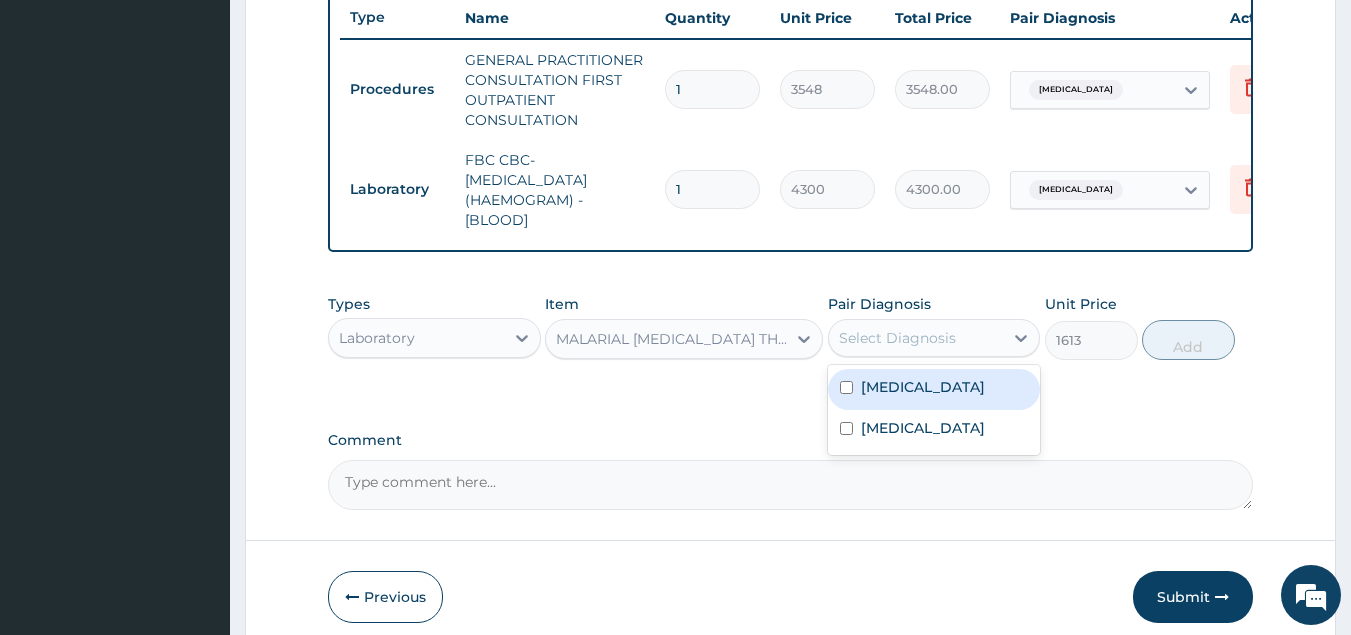 click on "Select Diagnosis" at bounding box center [916, 338] 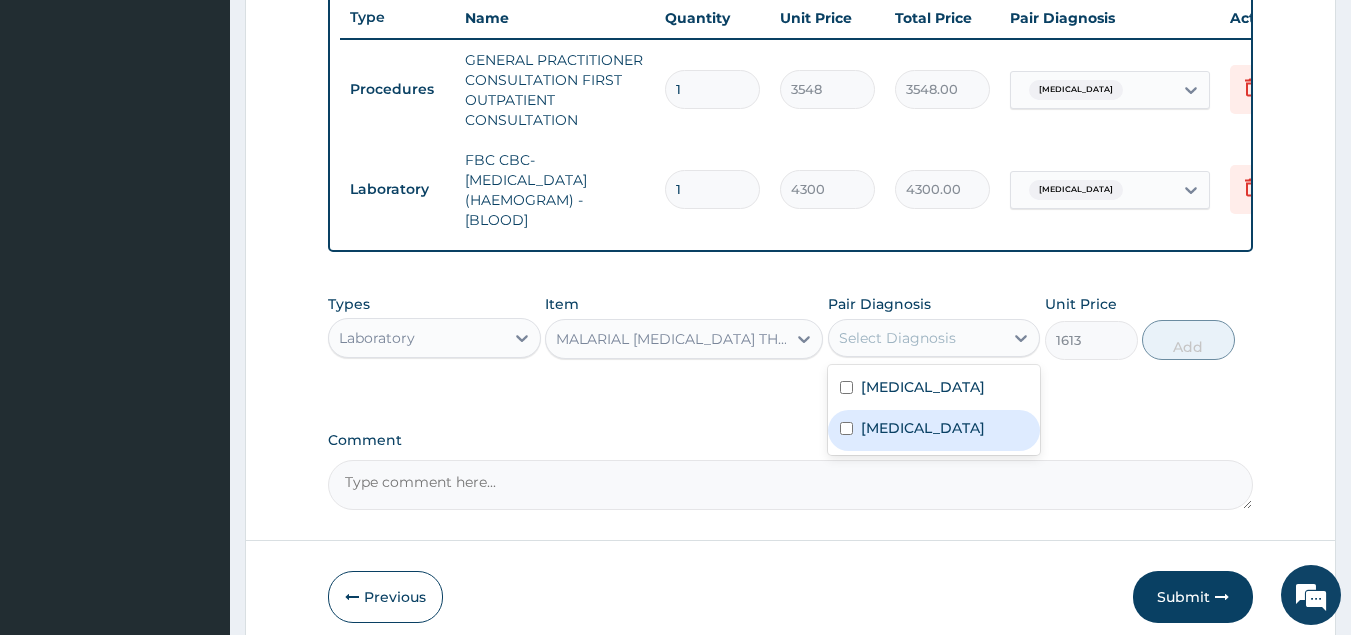 click on "Malaria" at bounding box center (934, 430) 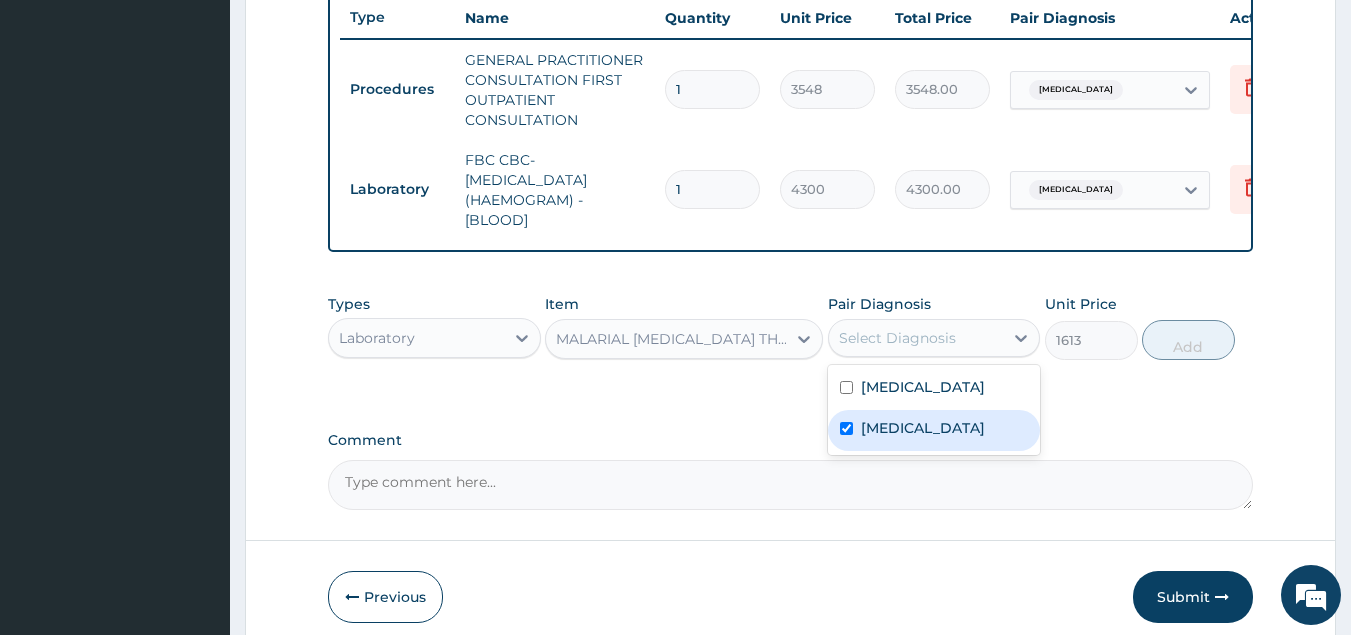 checkbox on "true" 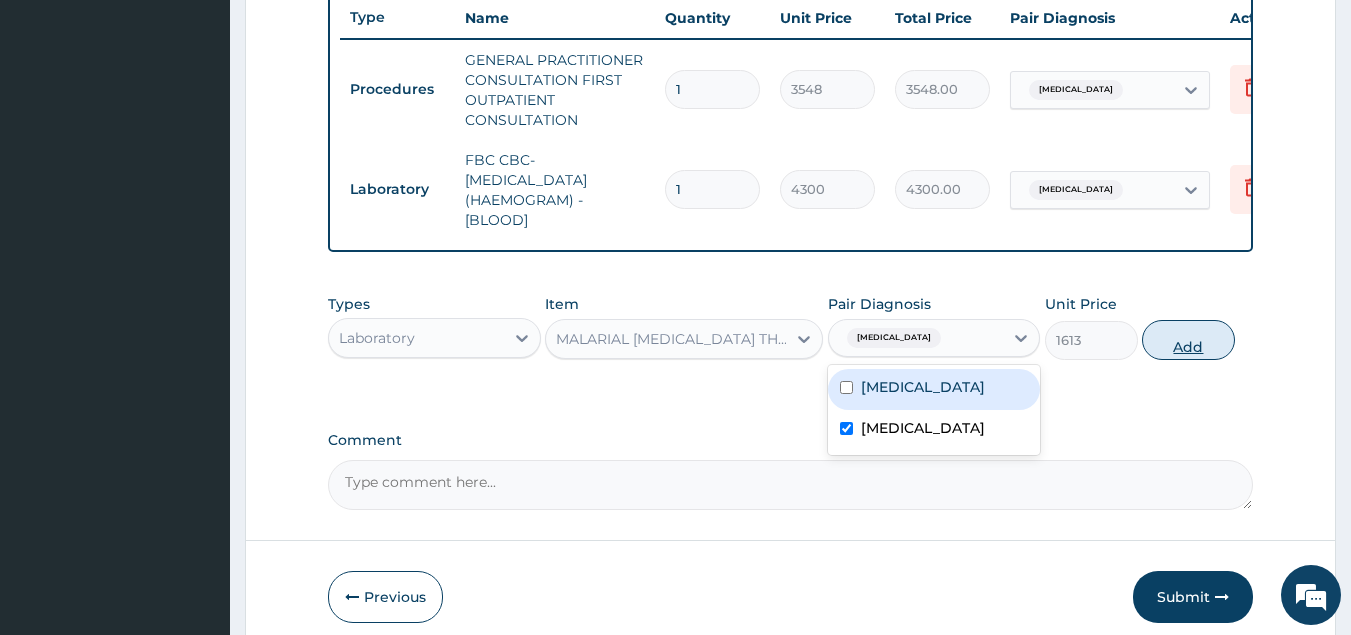 click on "Add" at bounding box center [1188, 340] 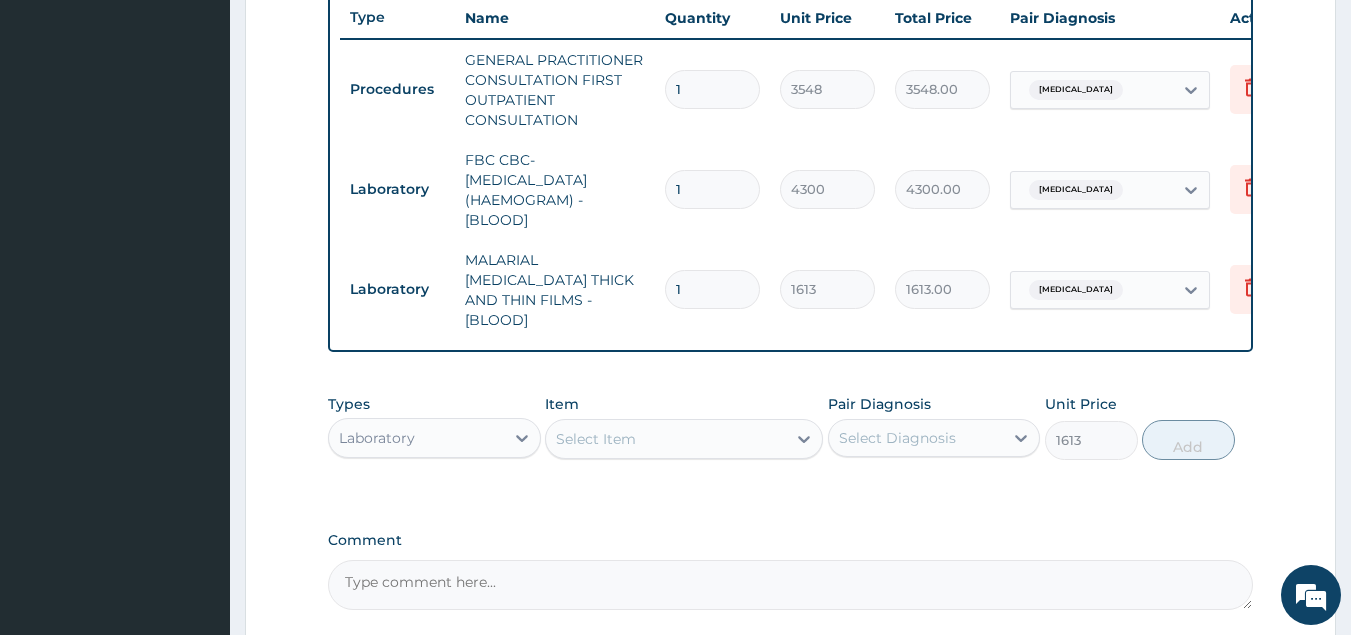 type on "0" 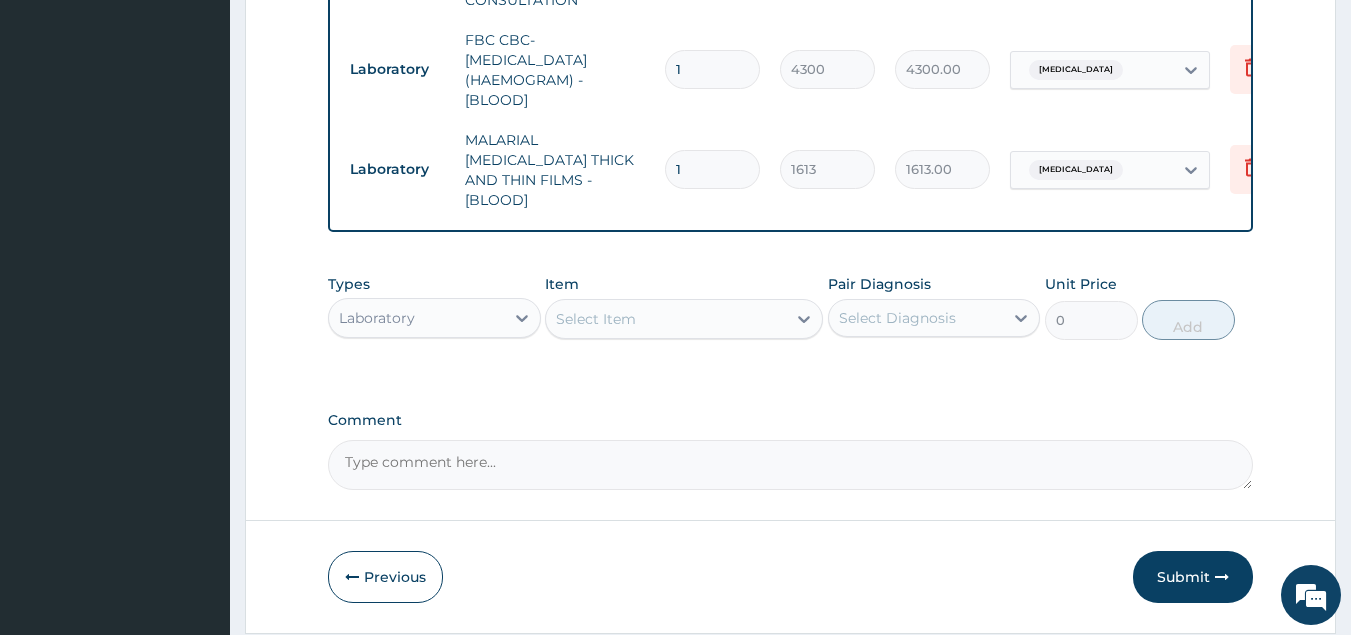 scroll, scrollTop: 938, scrollLeft: 0, axis: vertical 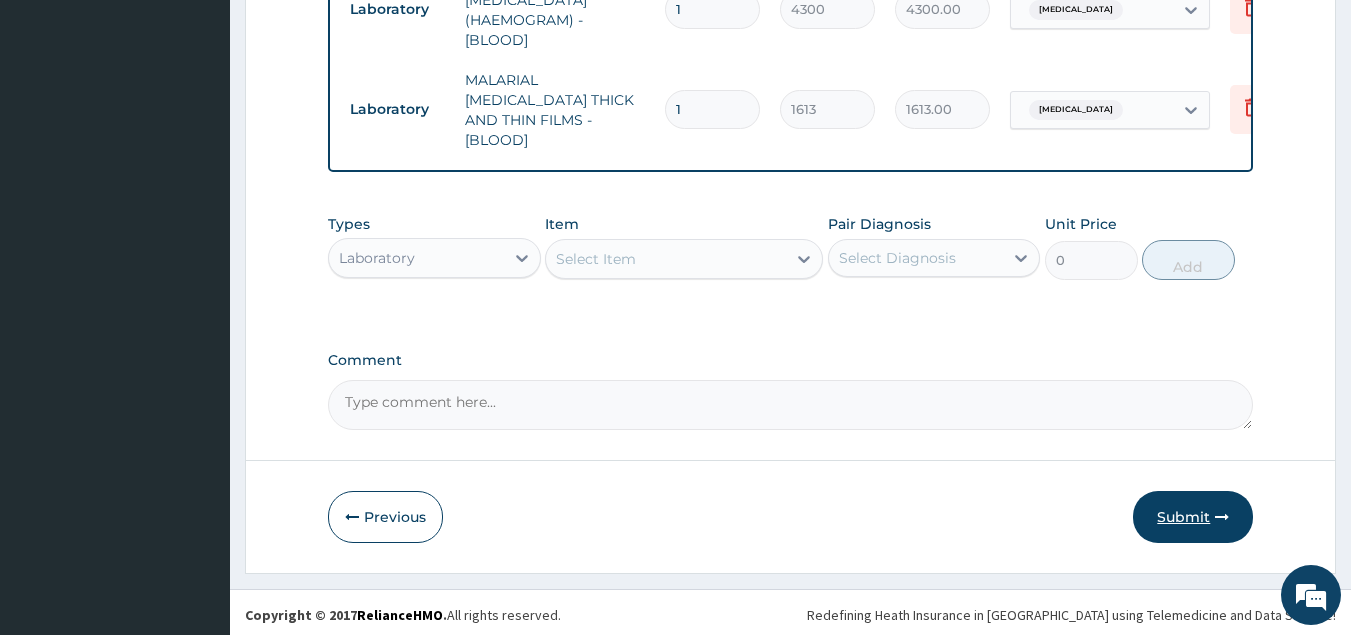 click on "Submit" at bounding box center (1193, 517) 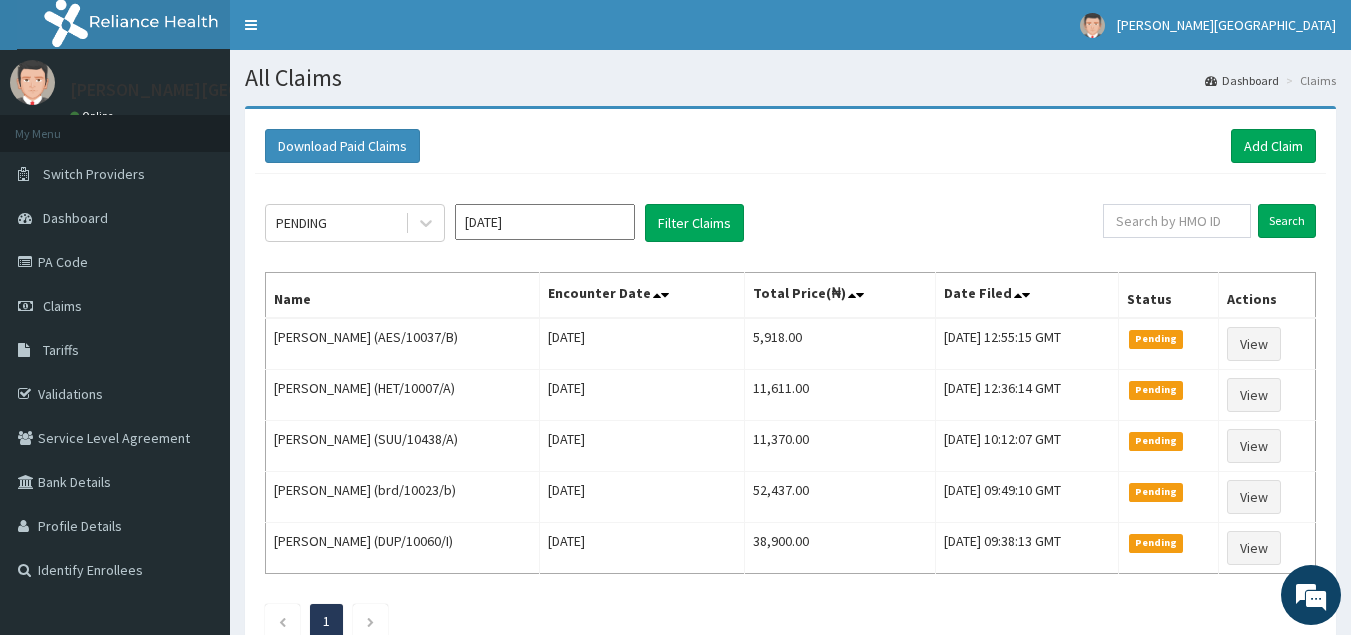scroll, scrollTop: 0, scrollLeft: 0, axis: both 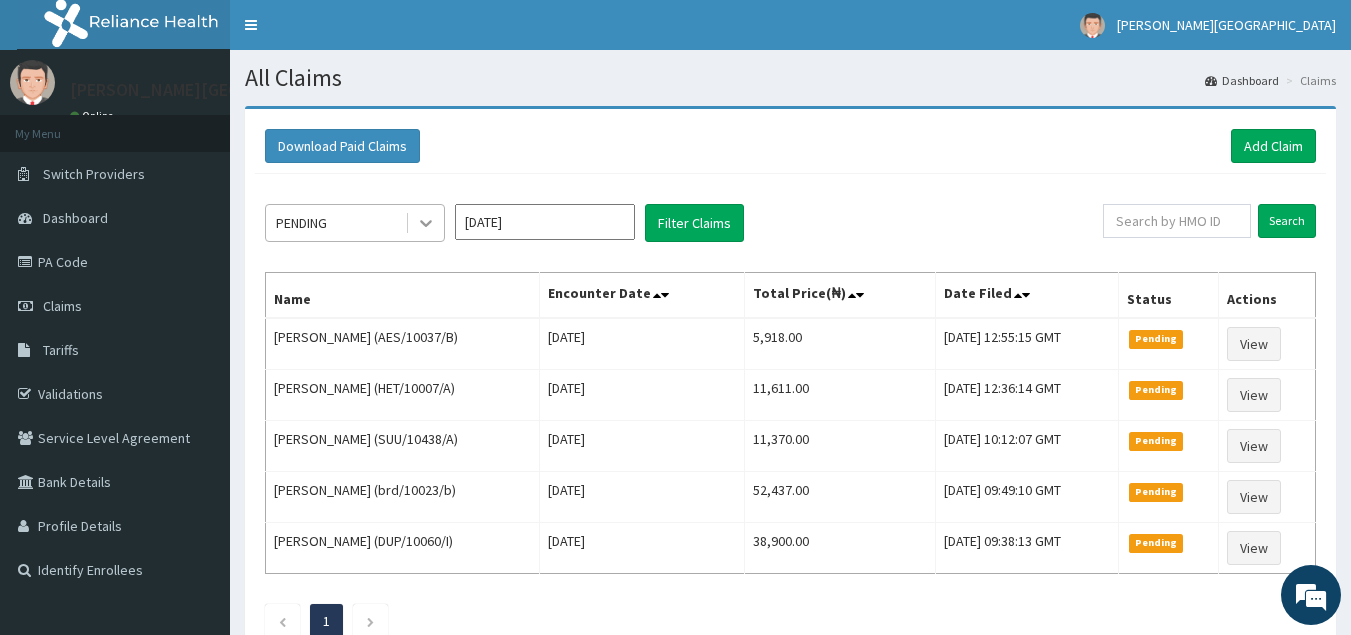 click 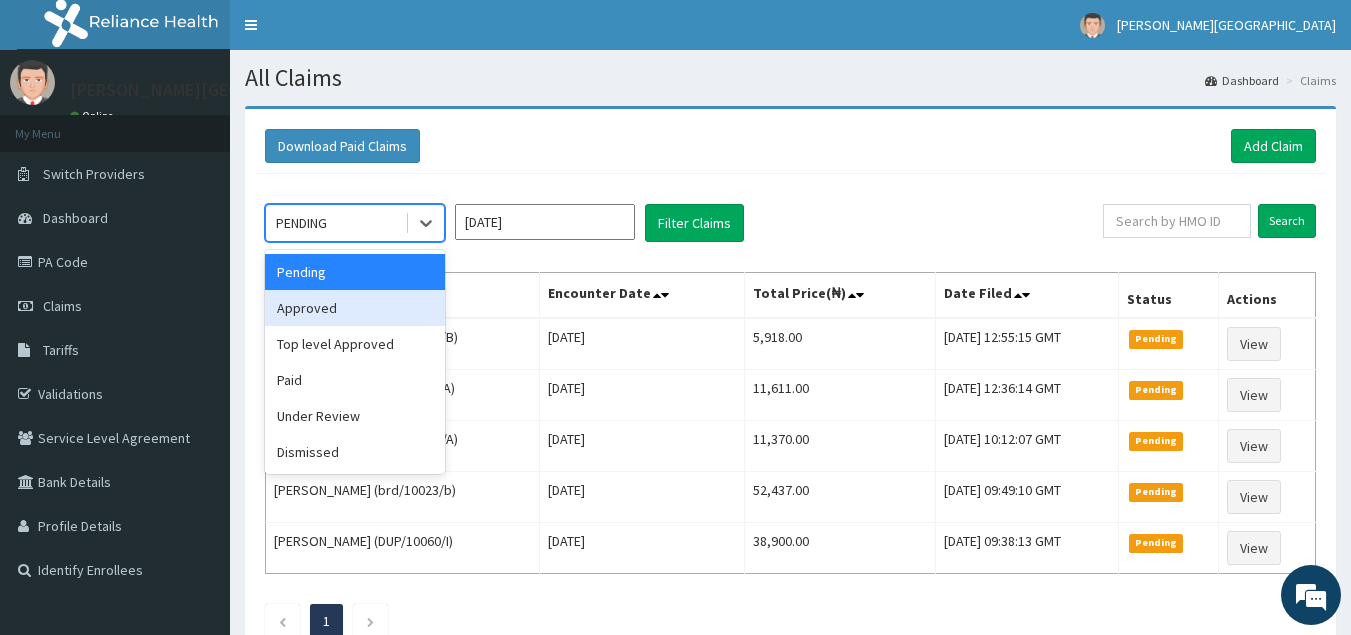 click on "Approved" at bounding box center [355, 308] 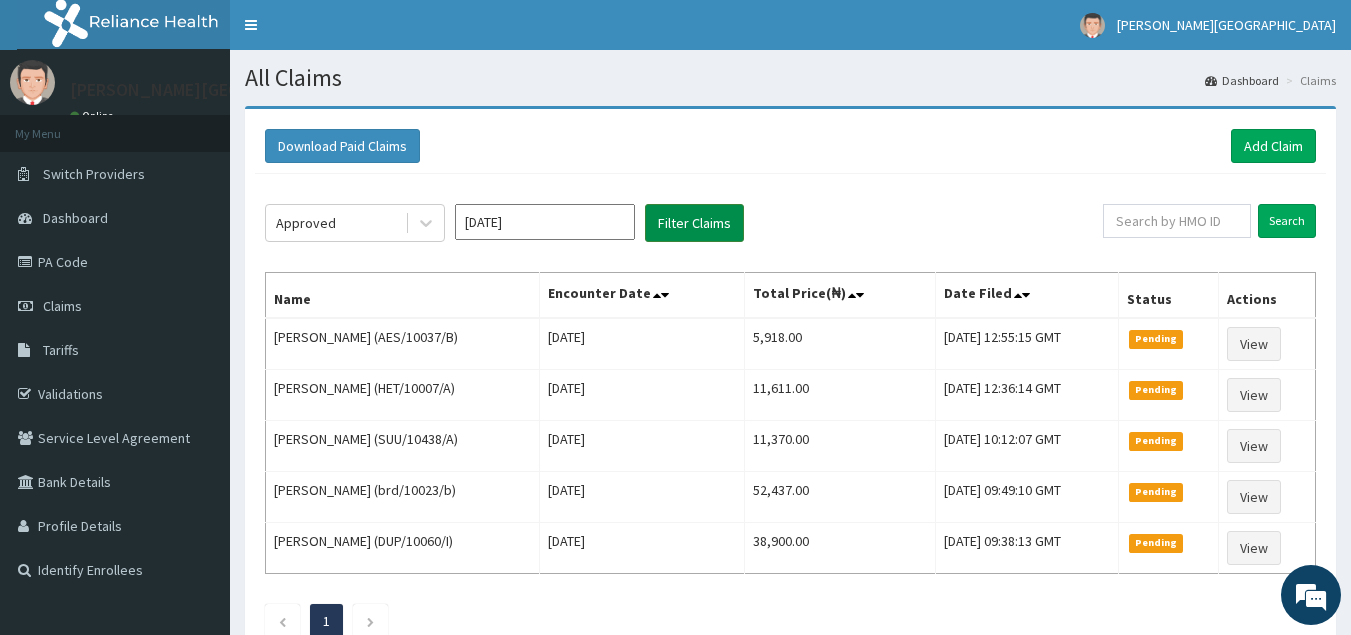 click on "Filter Claims" at bounding box center [694, 223] 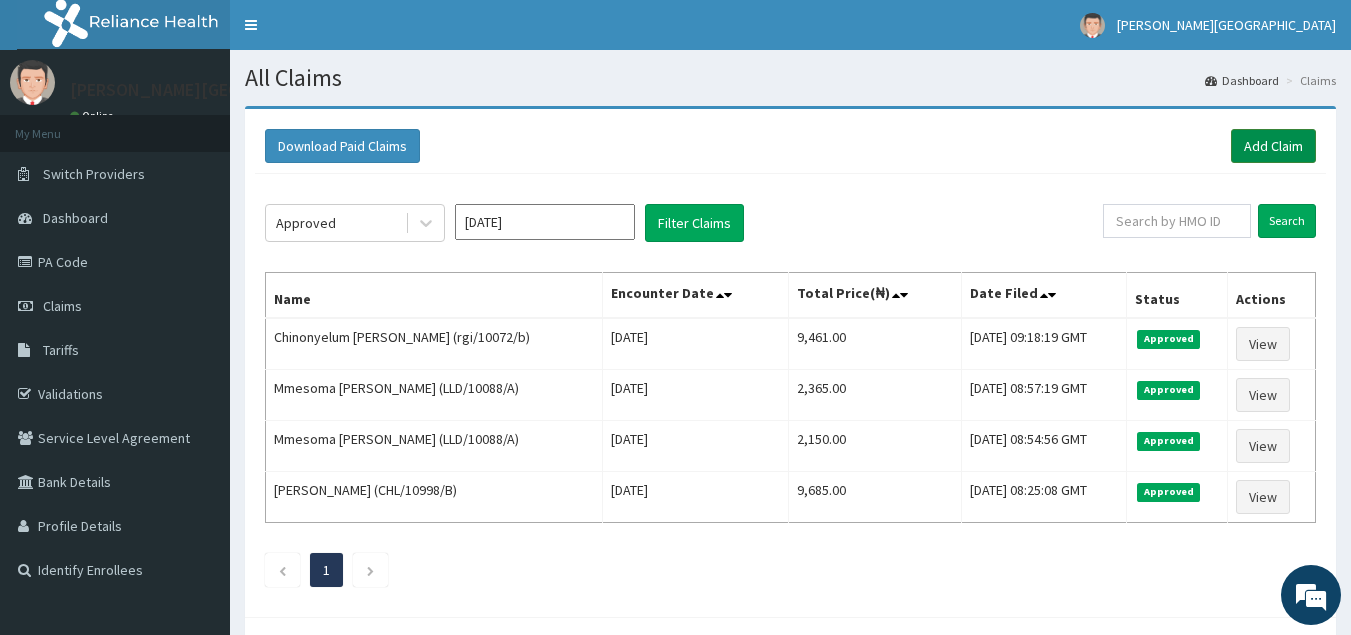 click on "Add Claim" at bounding box center [1273, 146] 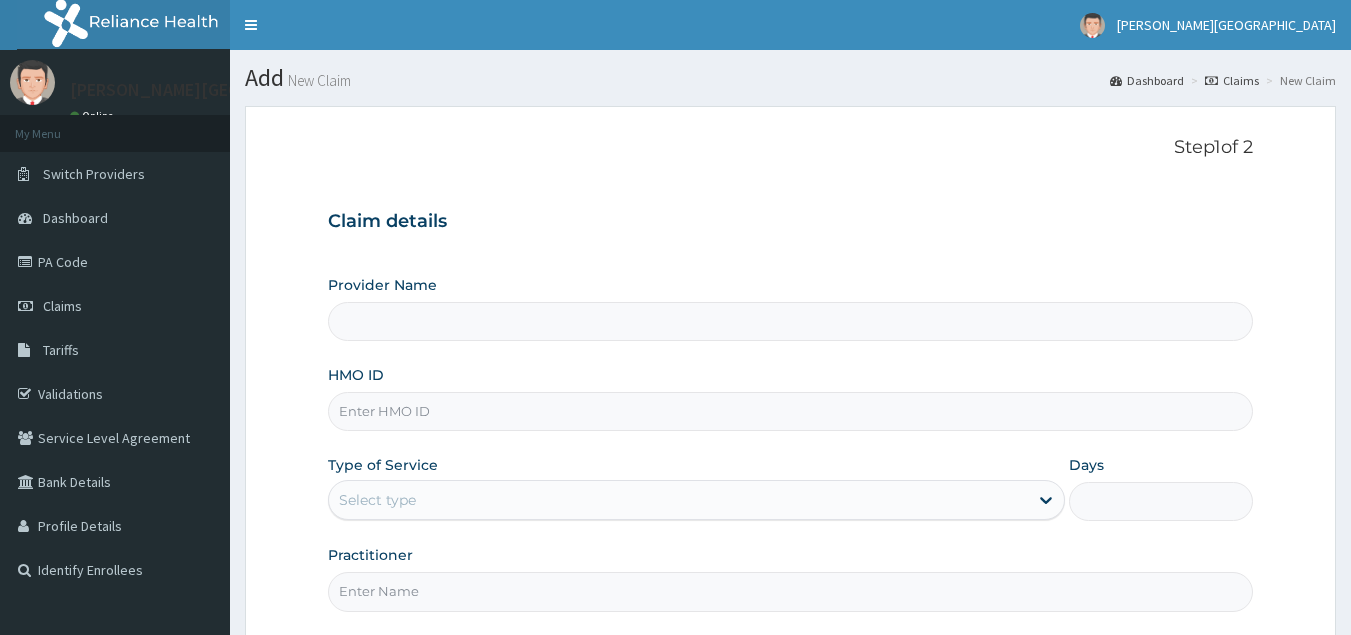 scroll, scrollTop: 0, scrollLeft: 0, axis: both 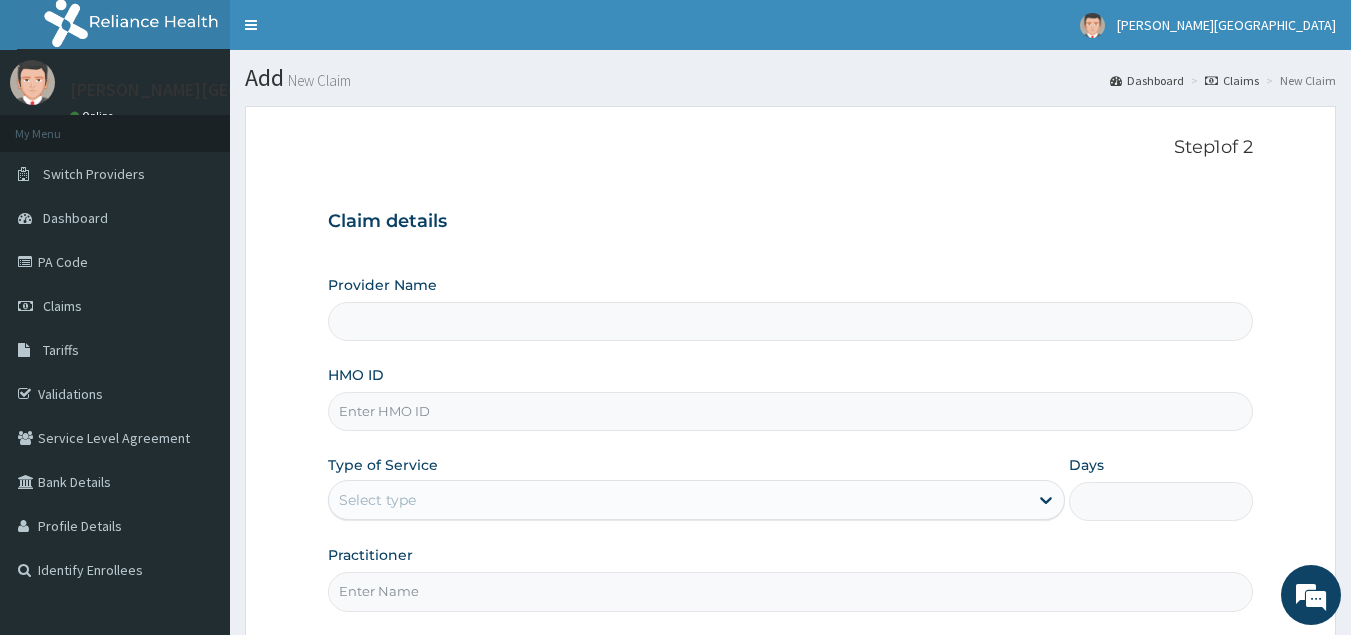 type on "[GEOGRAPHIC_DATA] - [GEOGRAPHIC_DATA]" 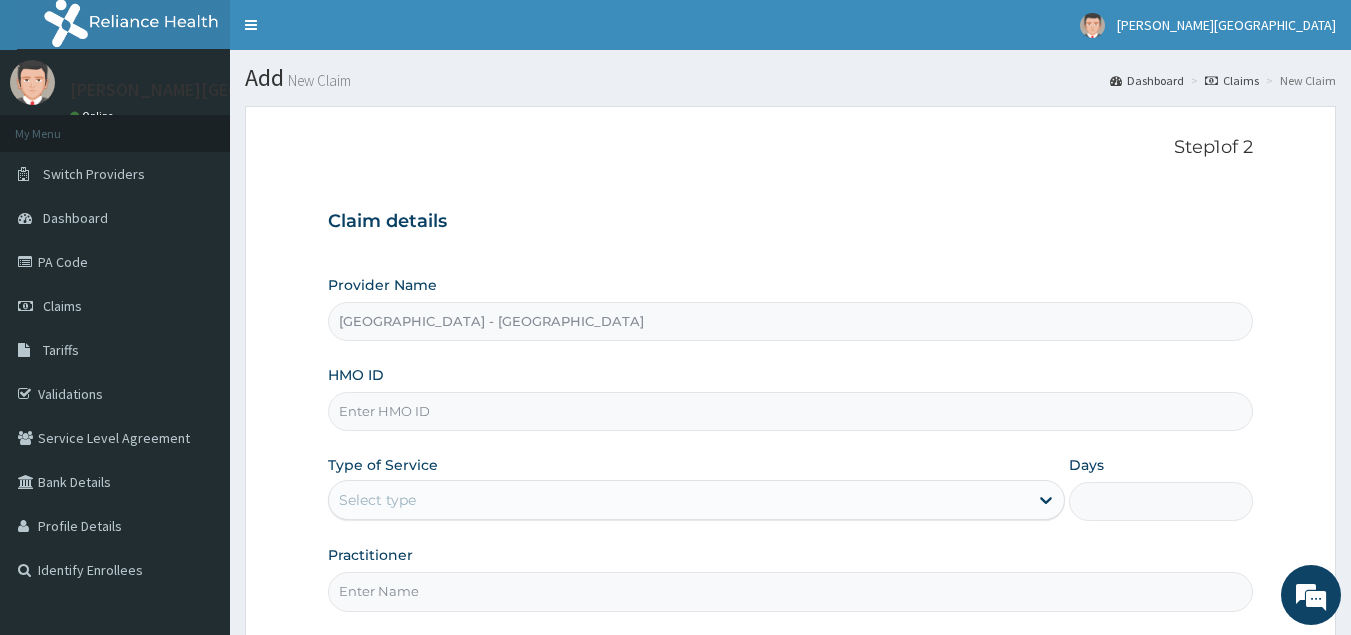 click on "HMO ID" at bounding box center [791, 411] 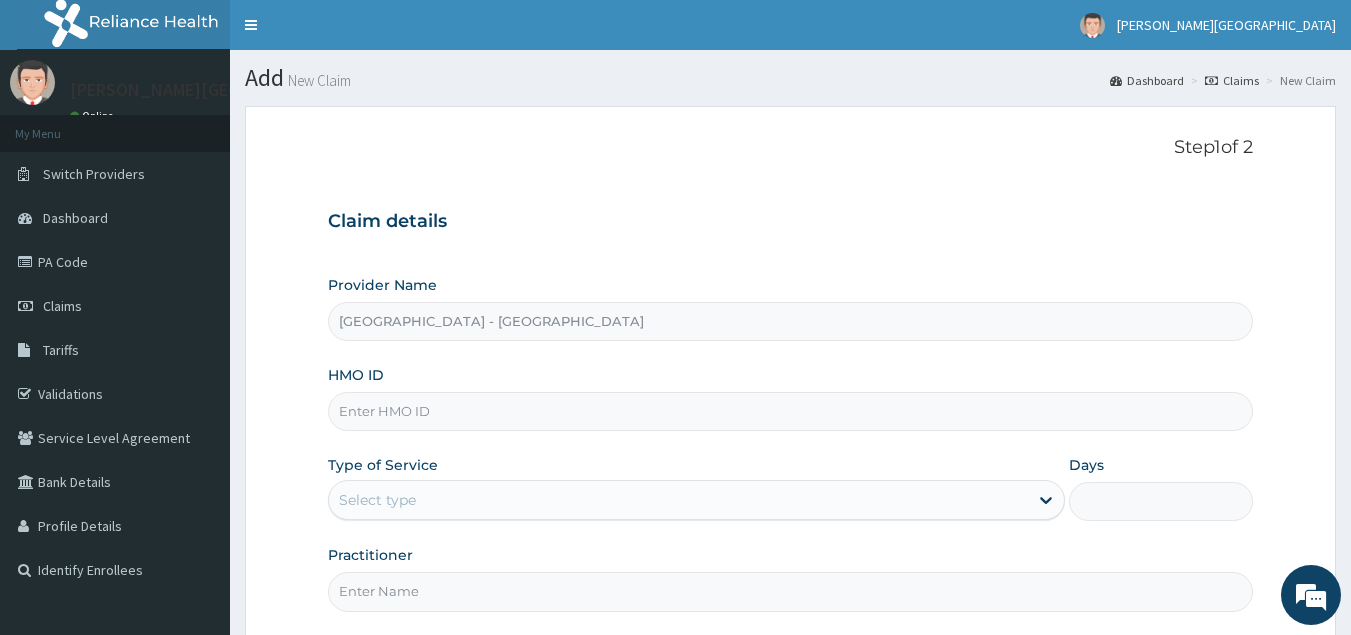 paste on "rgi/10072/d" 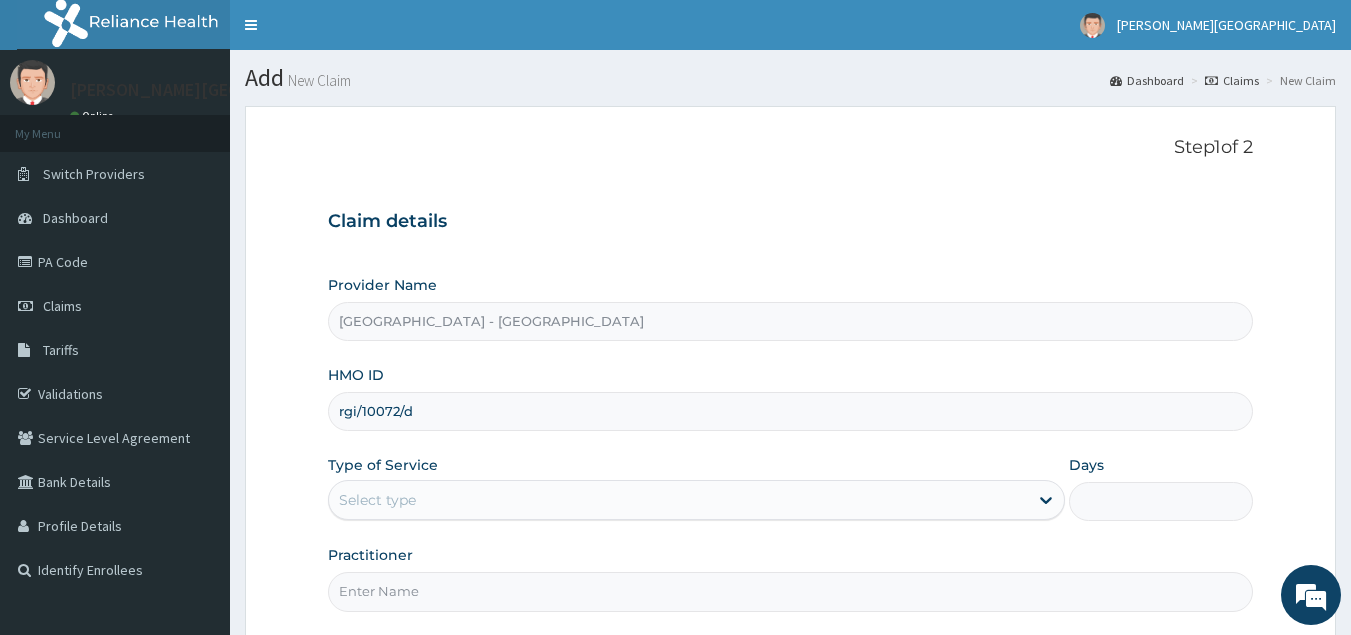 type on "rgi/10072/d" 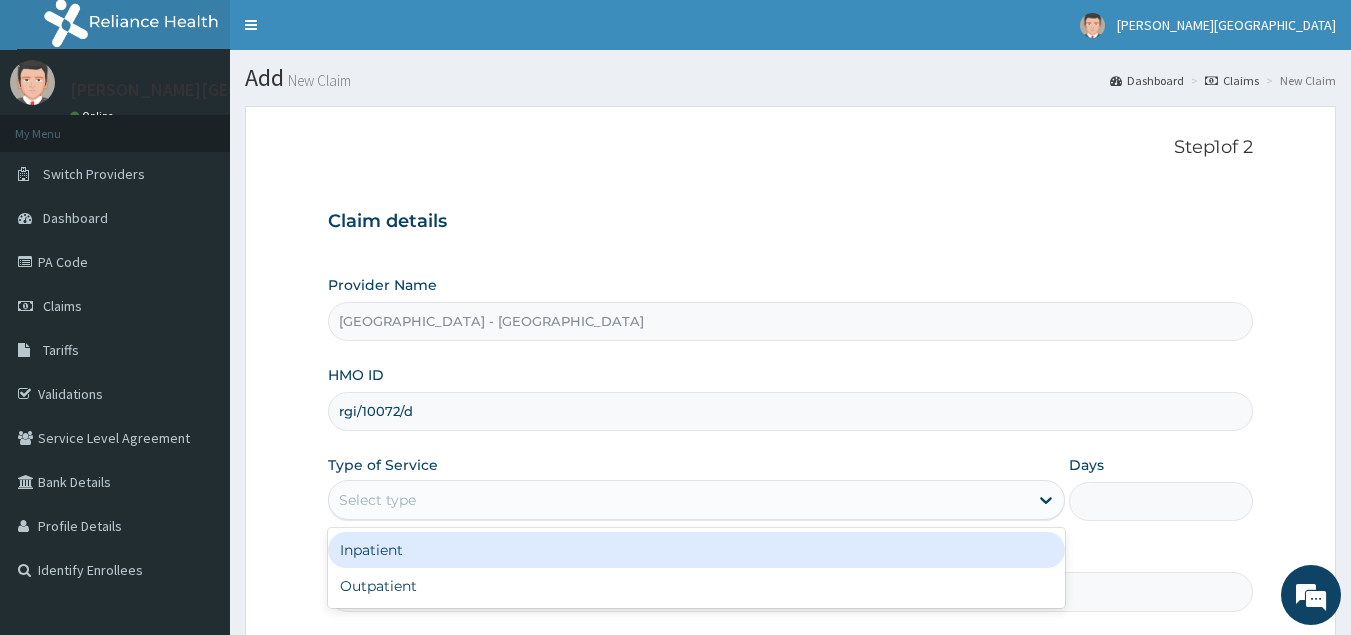 click on "Select type" at bounding box center (678, 500) 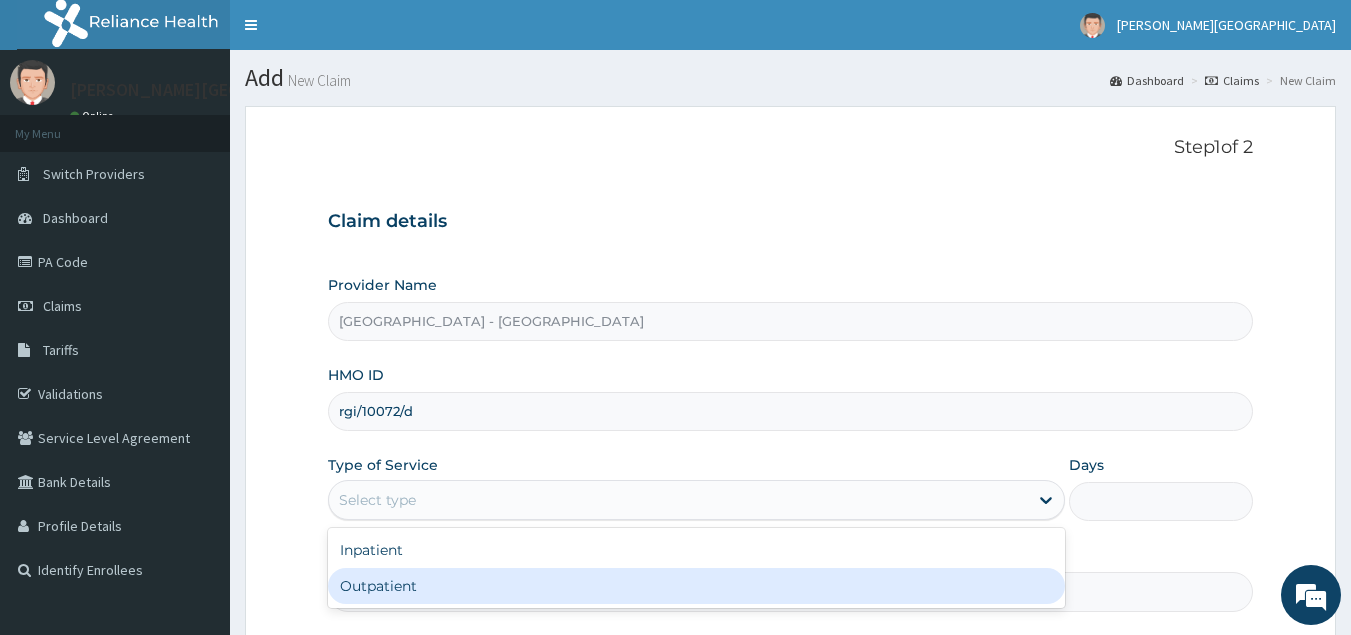 click on "Outpatient" at bounding box center [696, 586] 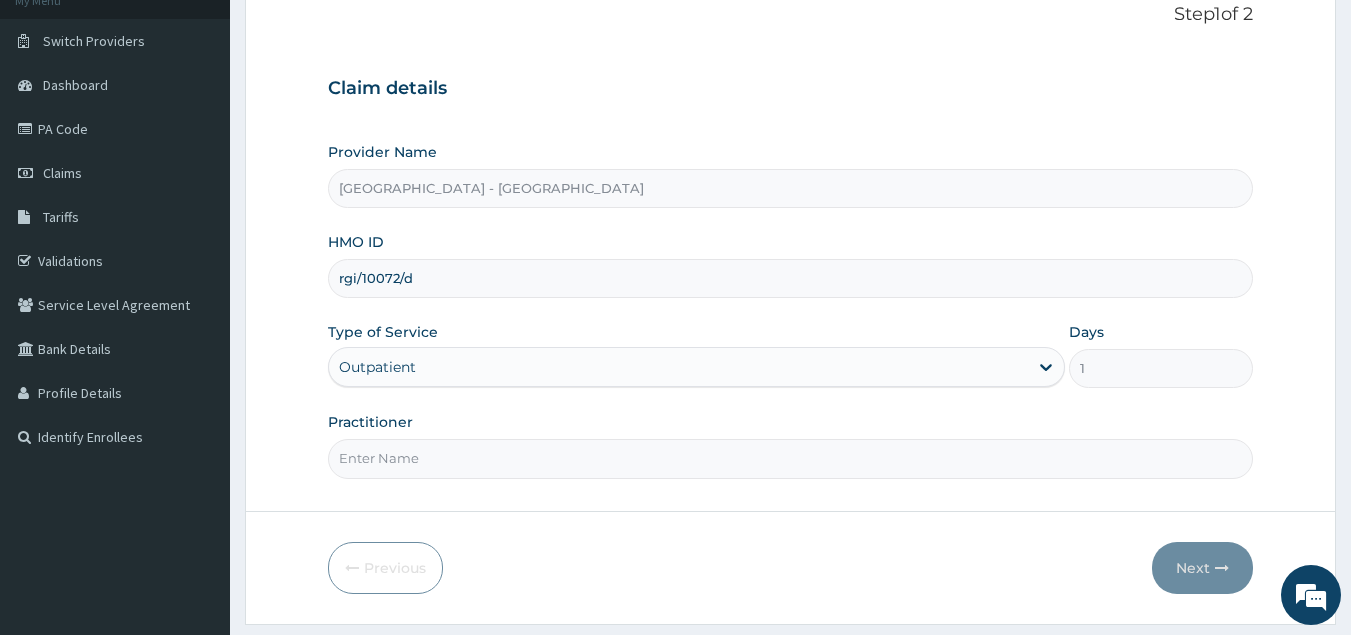 scroll, scrollTop: 189, scrollLeft: 0, axis: vertical 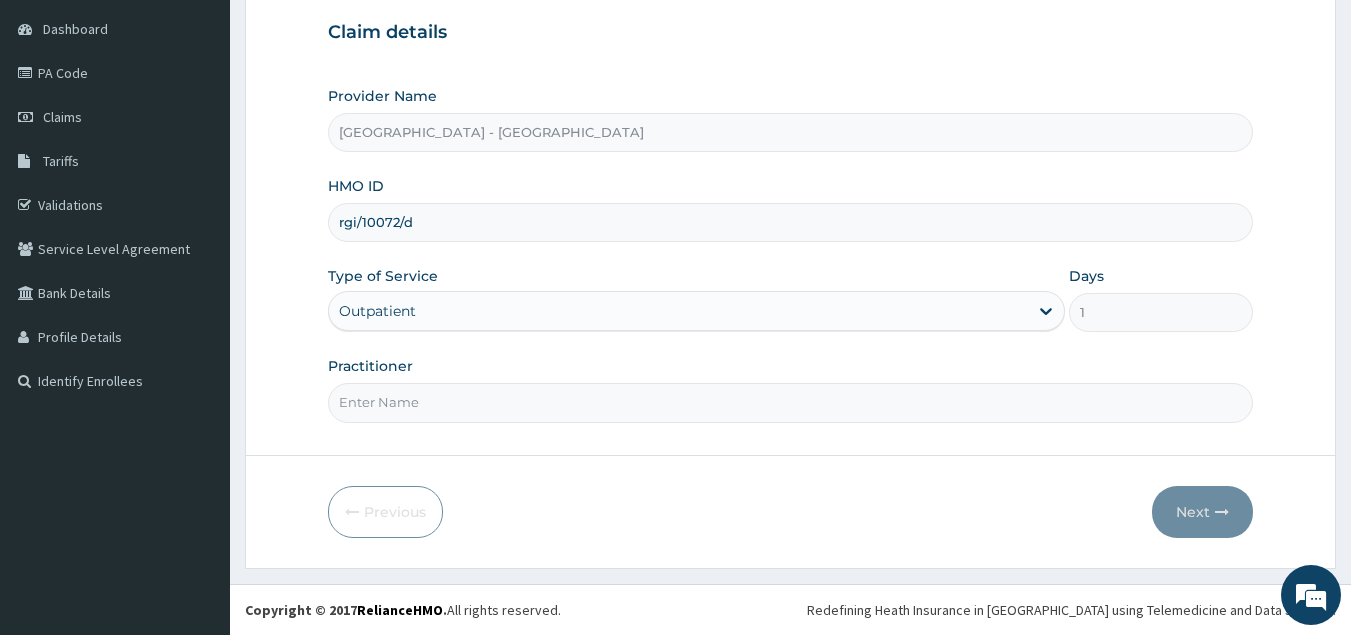 click on "Practitioner" at bounding box center [791, 402] 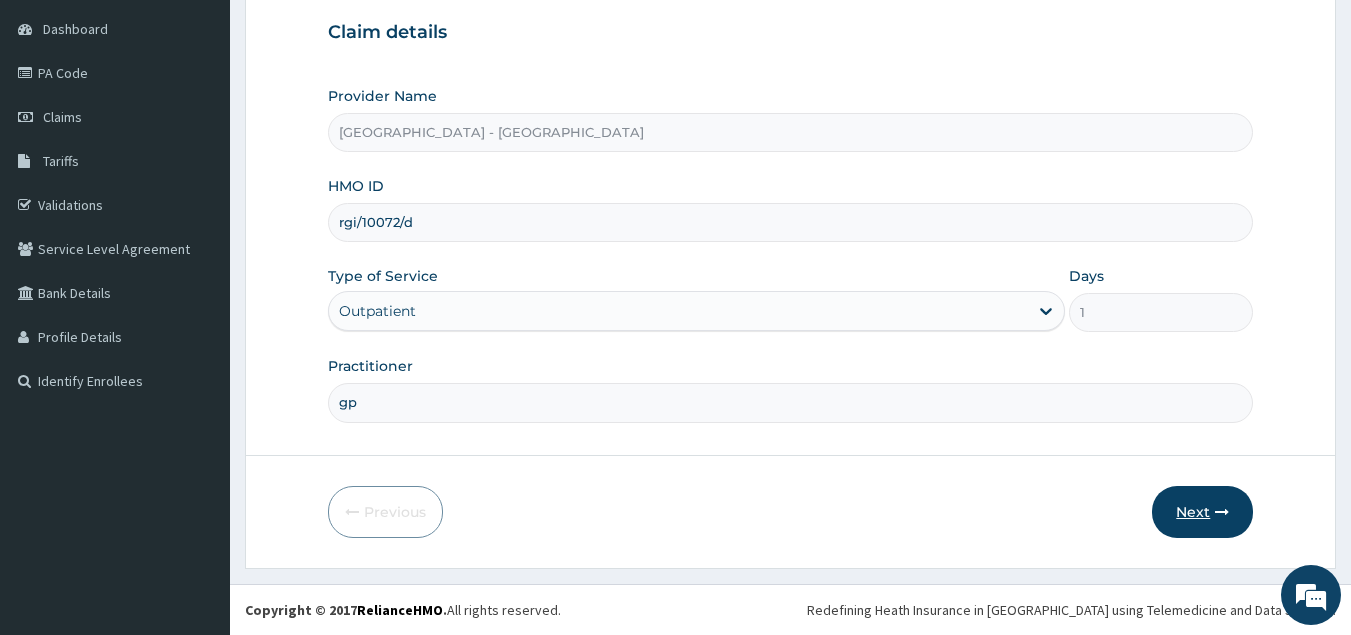 type on "gp" 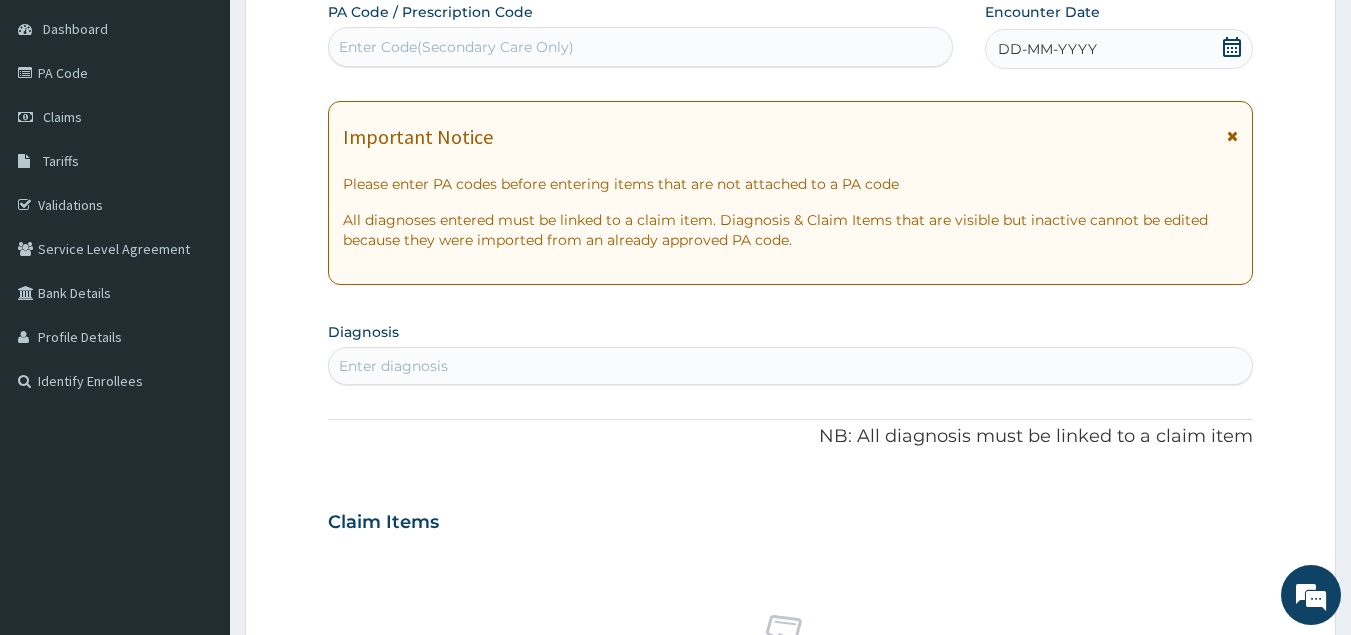 click on "Enter Code(Secondary Care Only)" at bounding box center [456, 47] 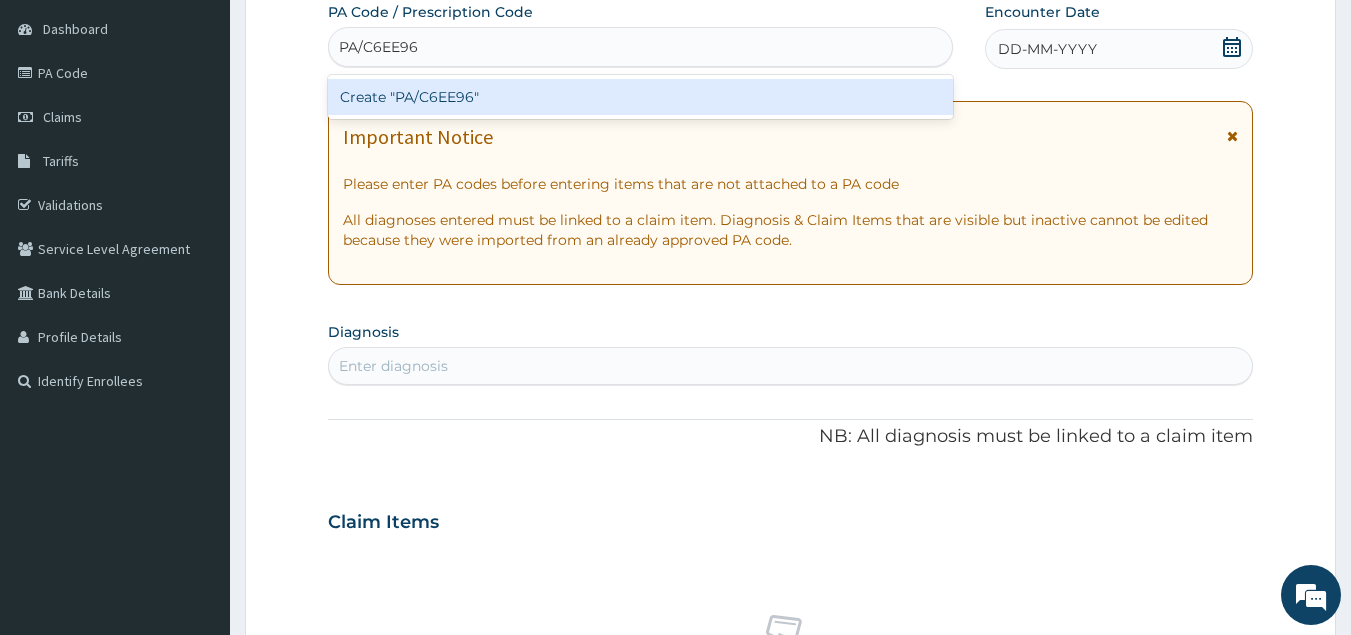 click on "Create "PA/C6EE96"" at bounding box center [641, 97] 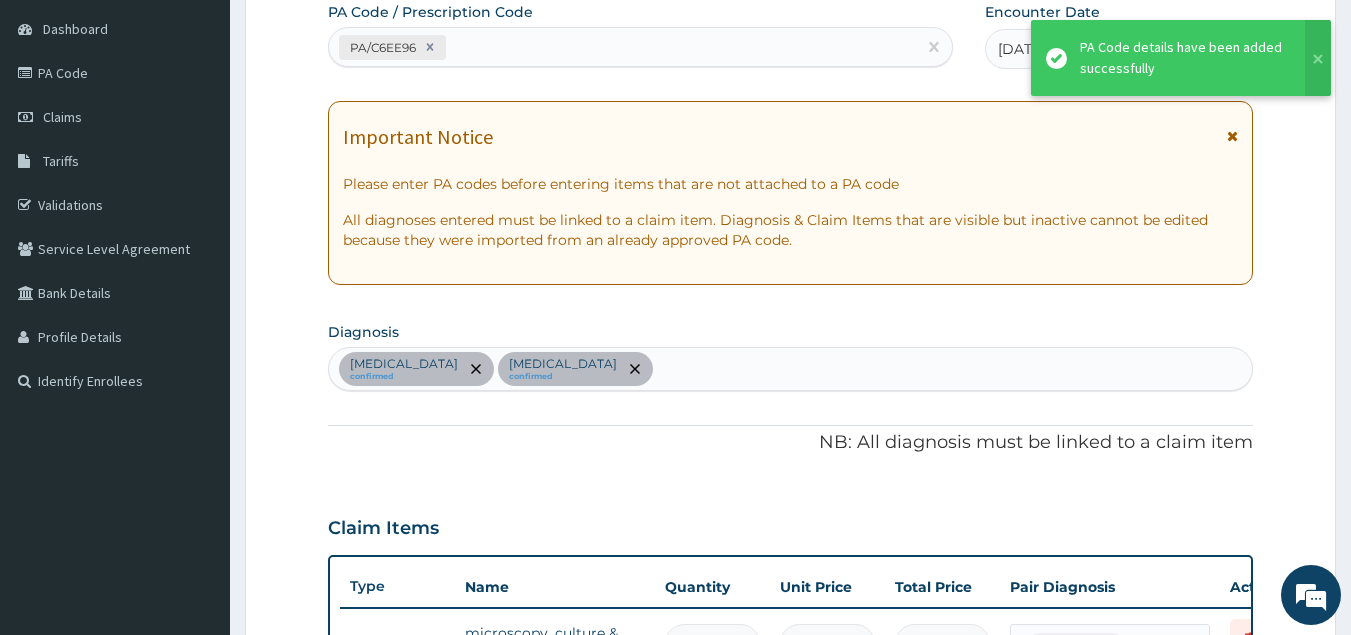 scroll, scrollTop: 584, scrollLeft: 0, axis: vertical 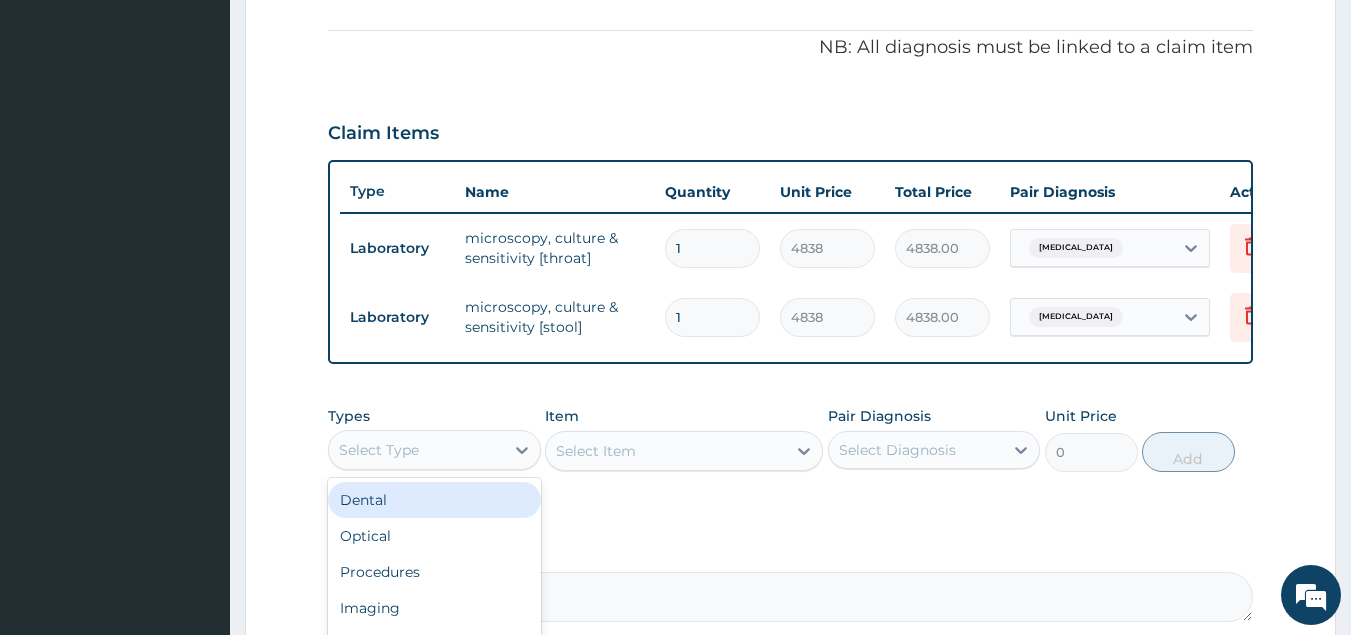 click on "Select Type" at bounding box center (416, 450) 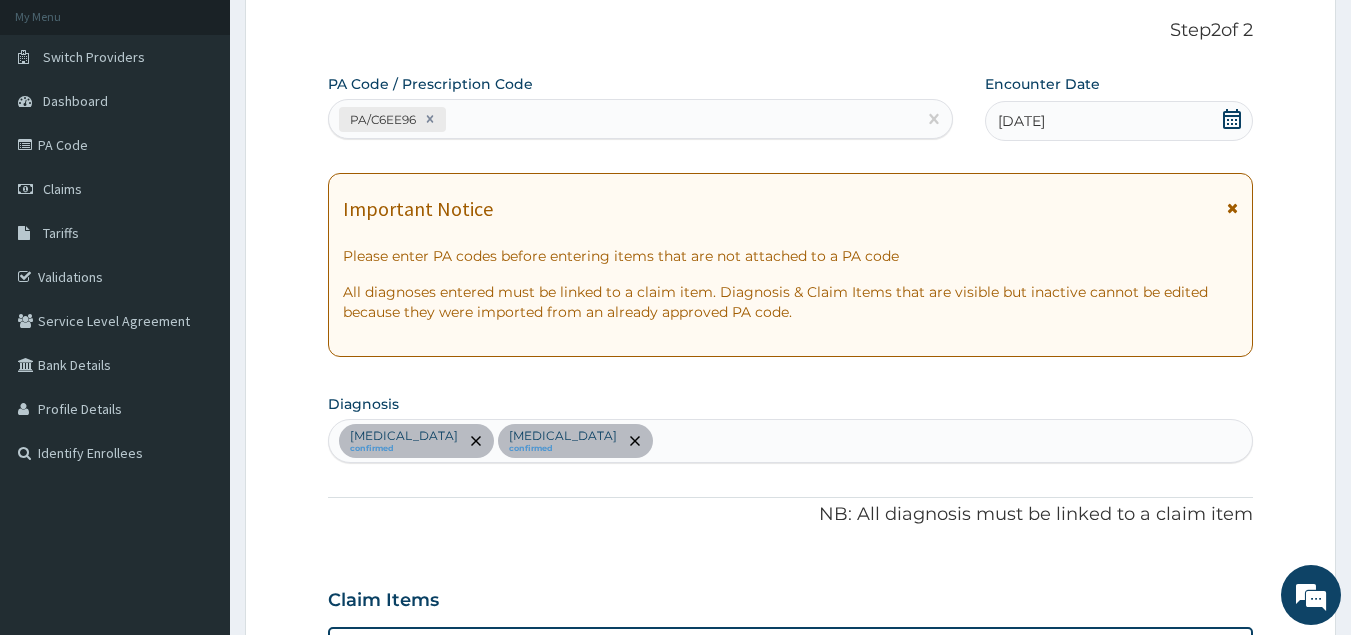 scroll, scrollTop: 24, scrollLeft: 0, axis: vertical 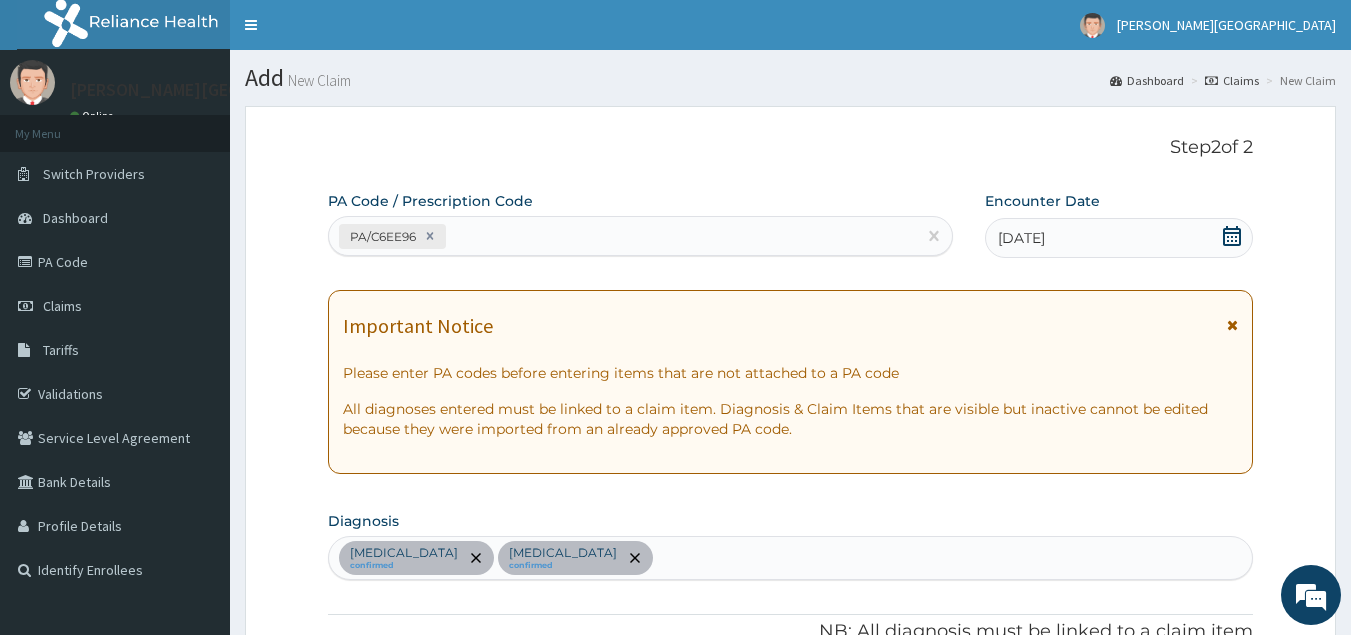 click on "Upper respiratory infection confirmed Acute gastroenteritis confirmed" at bounding box center (791, 558) 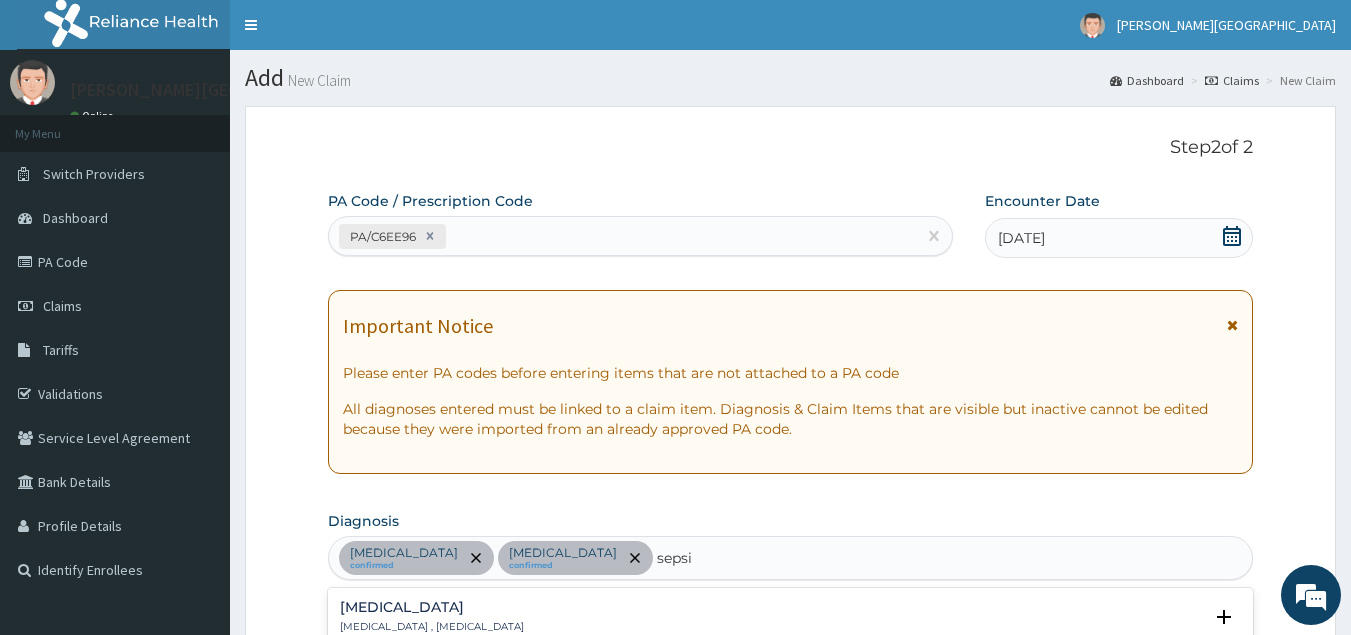 type on "sepsis" 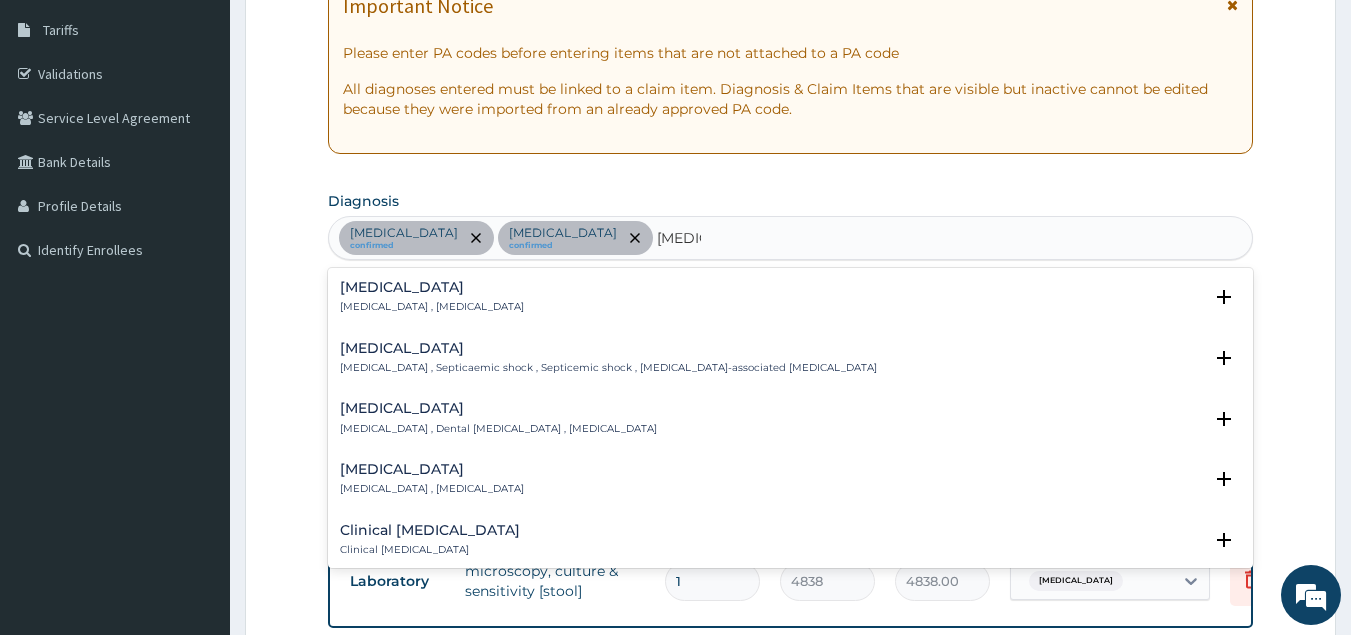 scroll, scrollTop: 413, scrollLeft: 0, axis: vertical 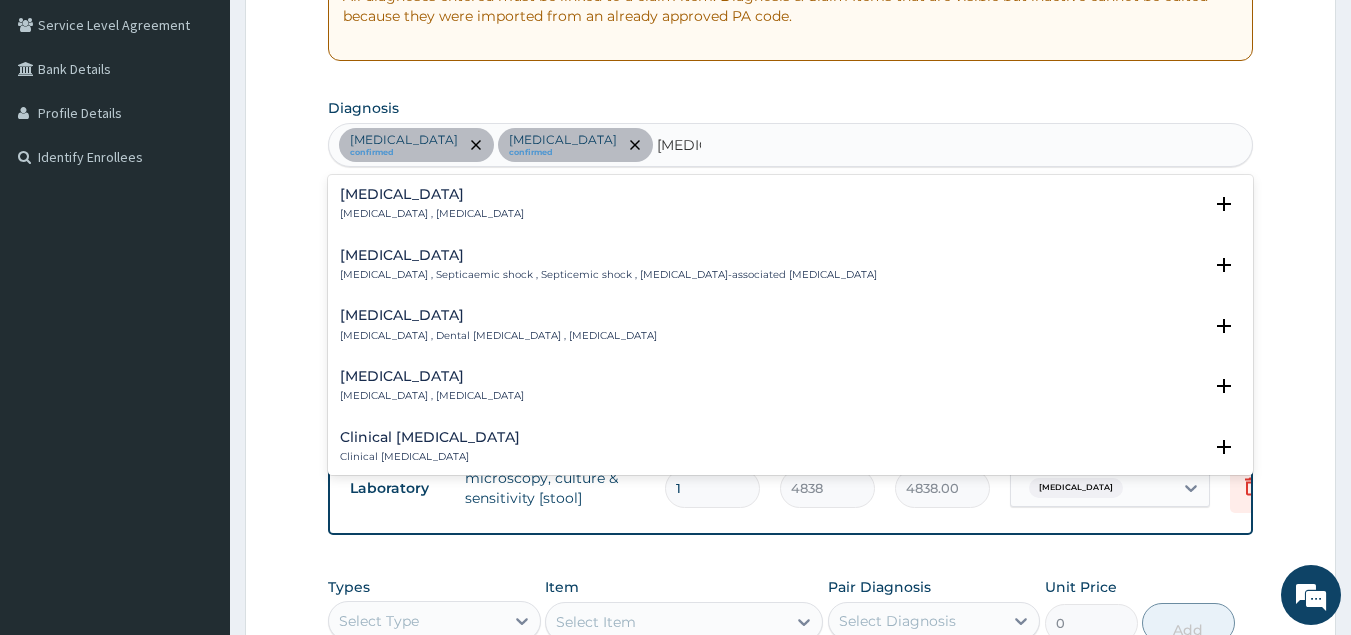 click on "Sepsis" at bounding box center (432, 194) 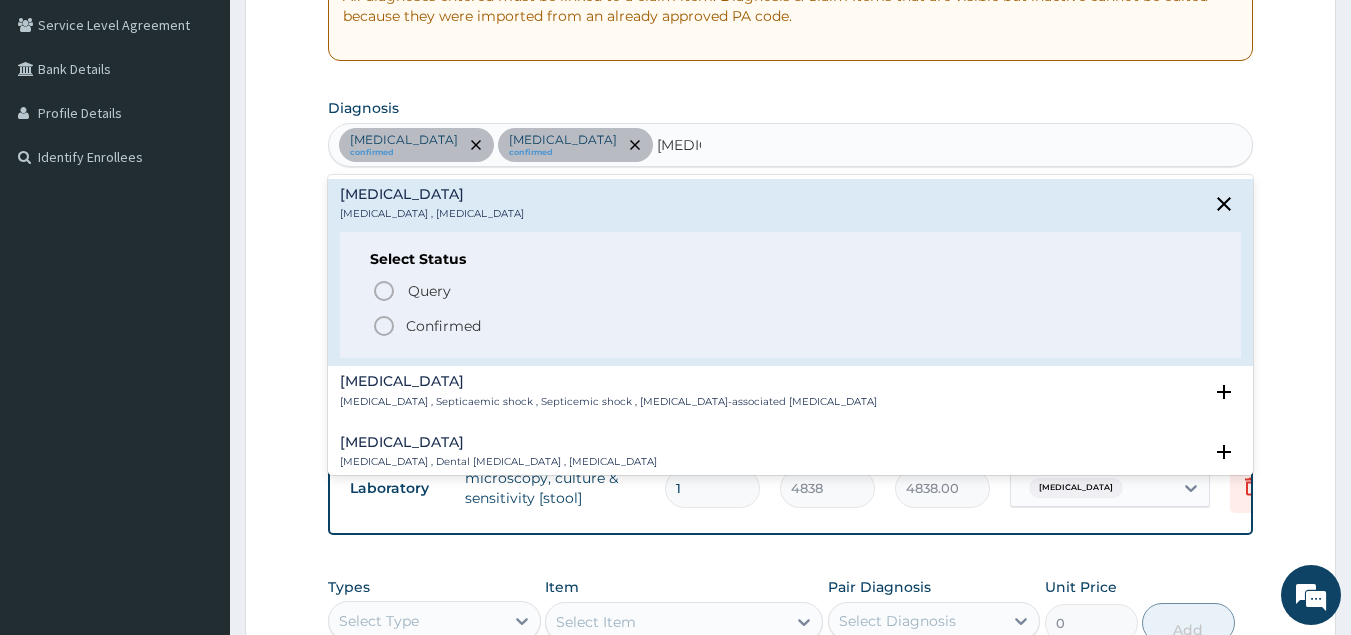click on "Confirmed" at bounding box center (443, 326) 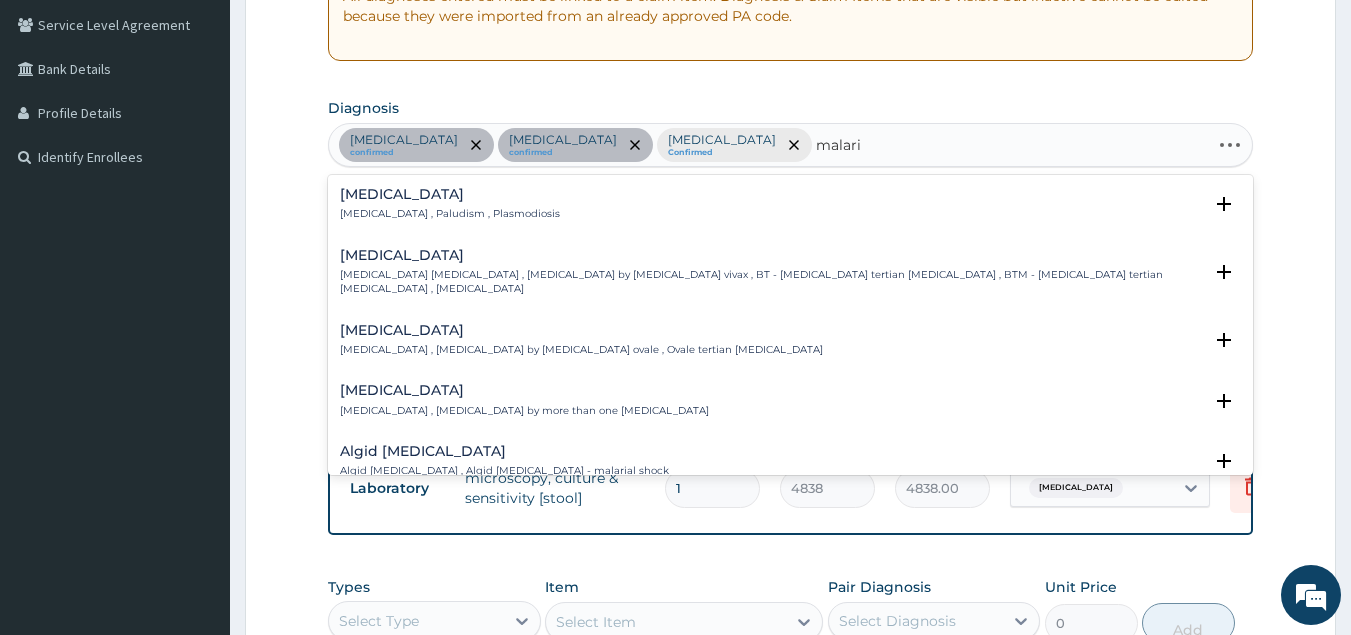 type on "malaria" 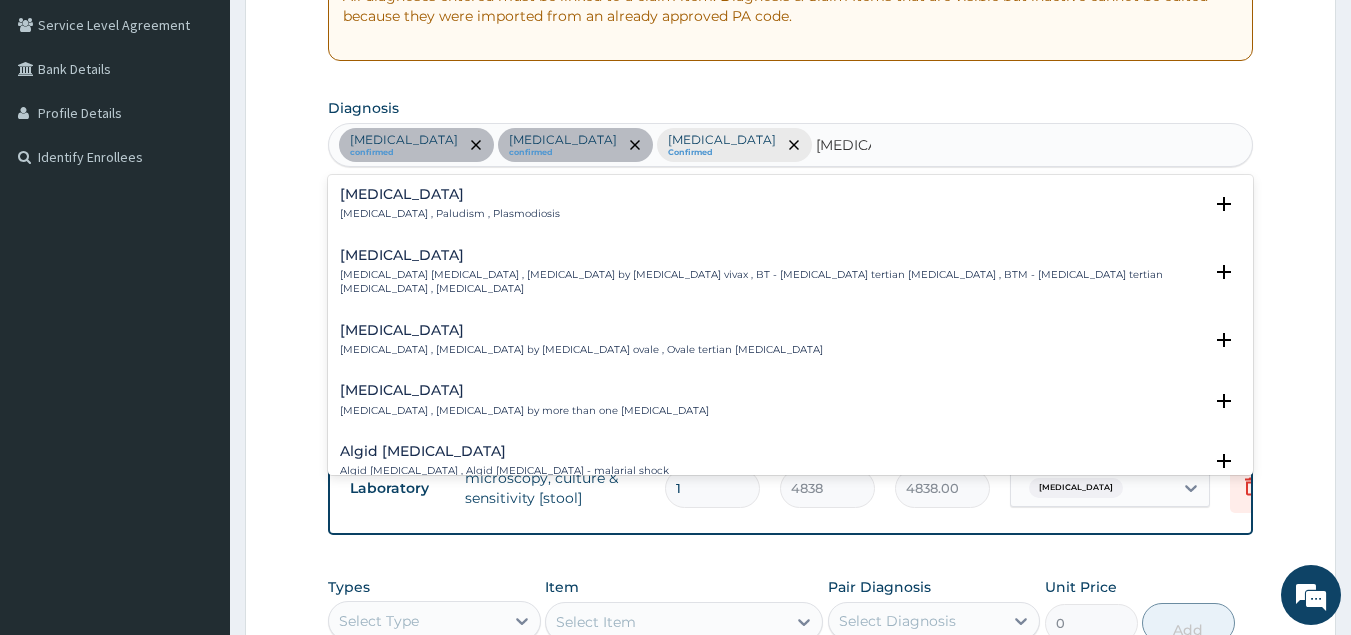 click on "Malaria , Paludism , Plasmodiosis" at bounding box center (450, 214) 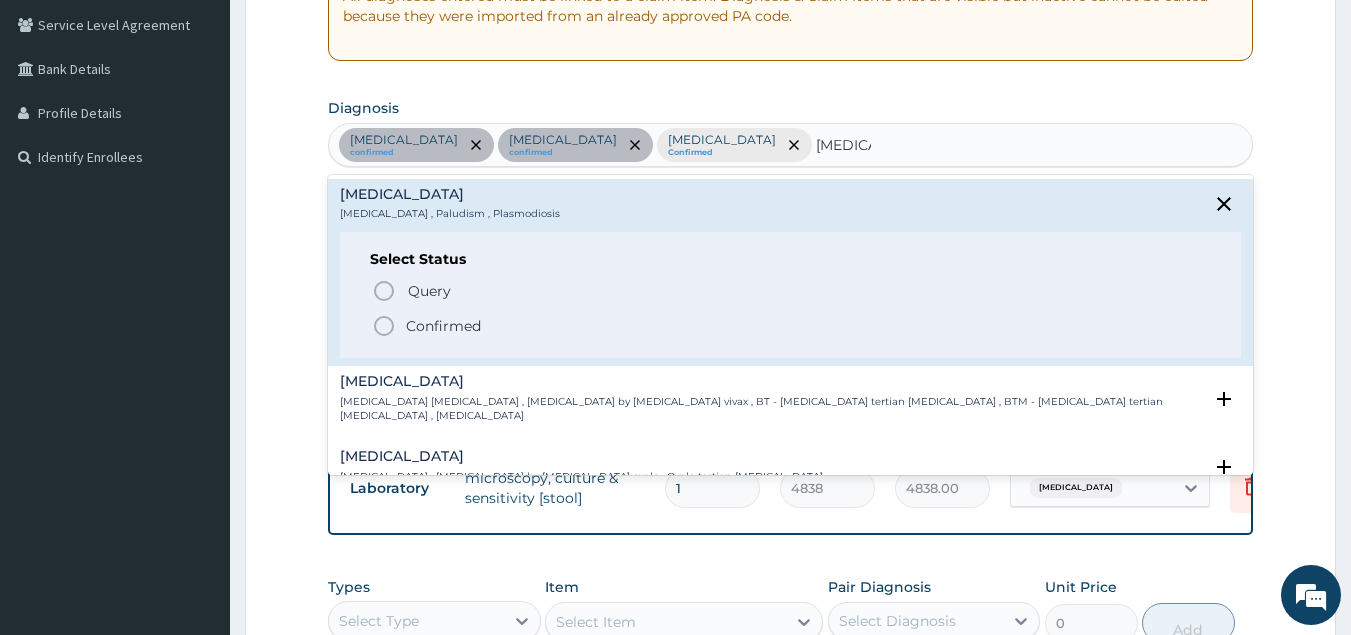 click on "Confirmed" at bounding box center (443, 326) 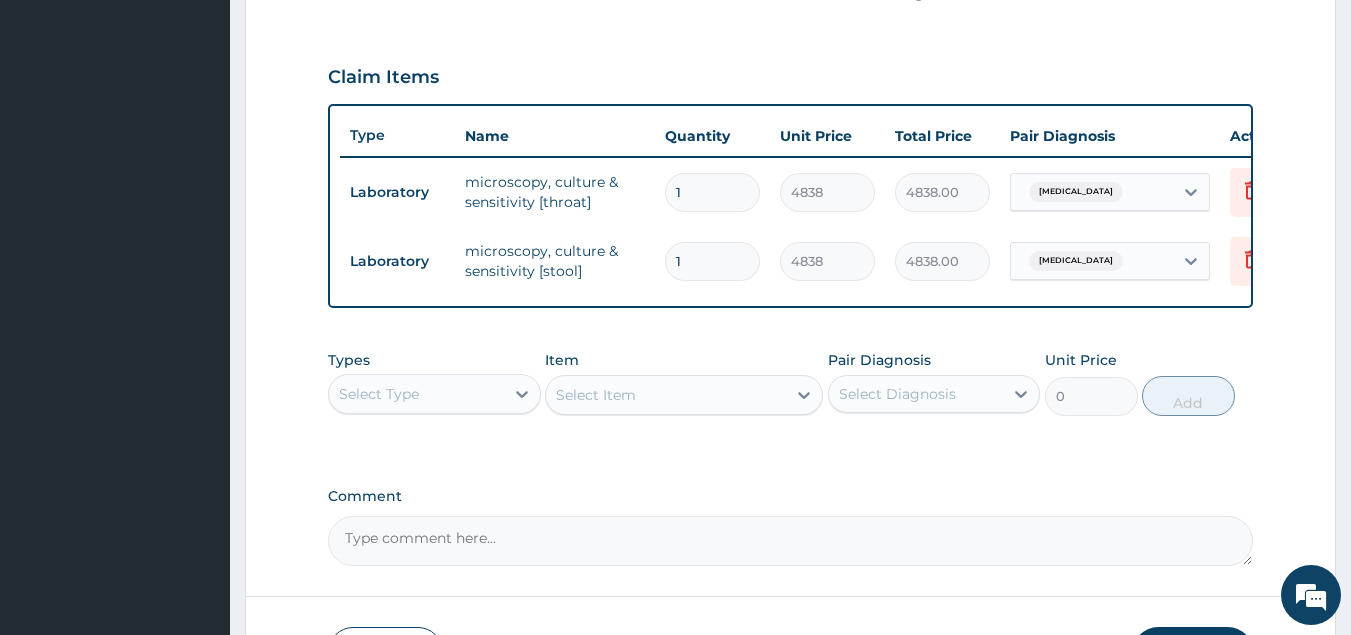 scroll, scrollTop: 796, scrollLeft: 0, axis: vertical 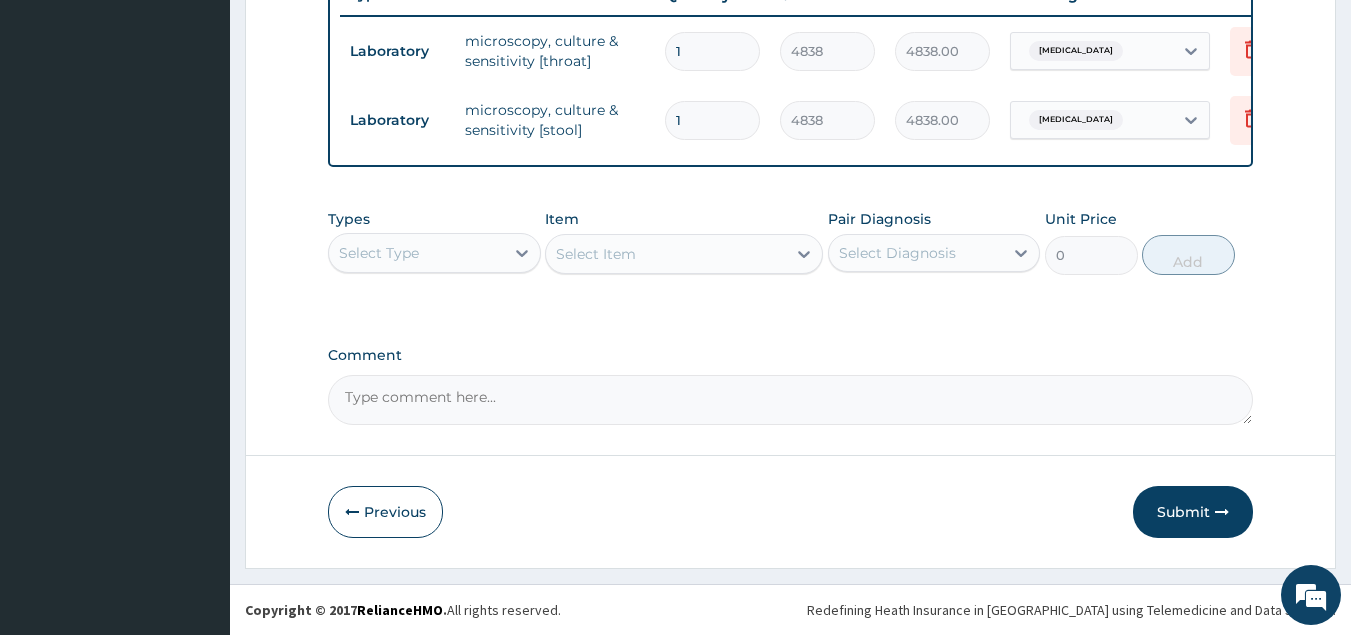 click on "Select Type" at bounding box center [416, 253] 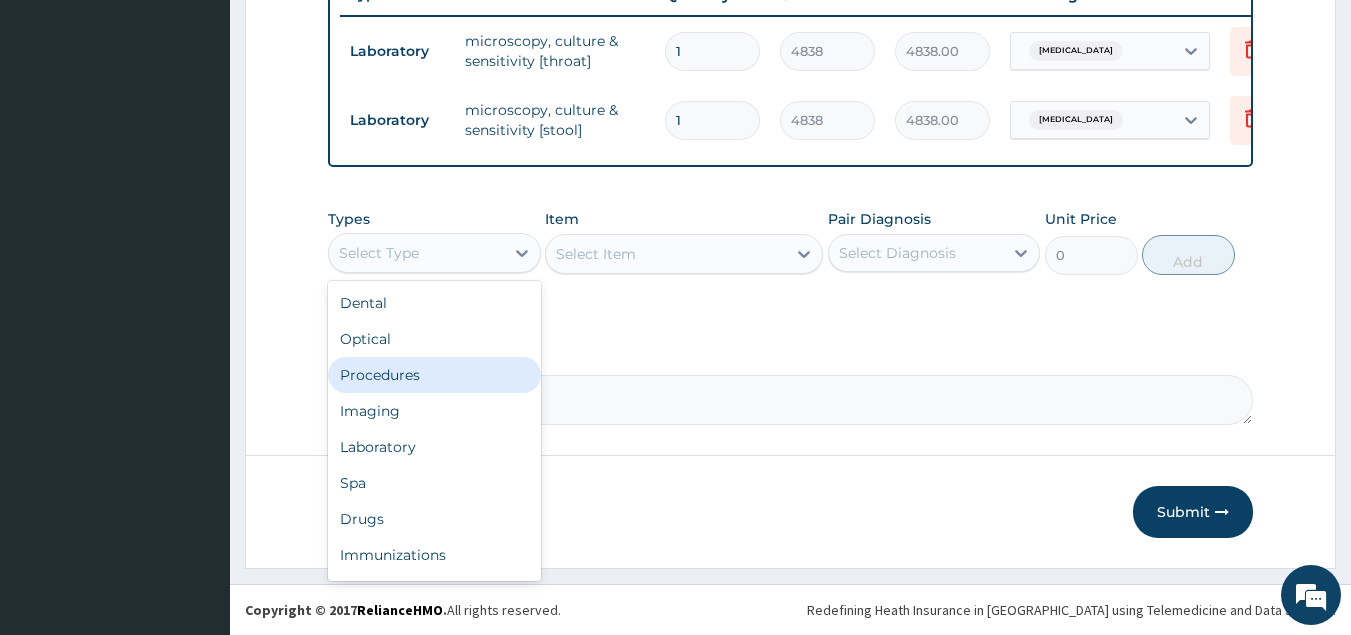 click on "Procedures" at bounding box center [434, 375] 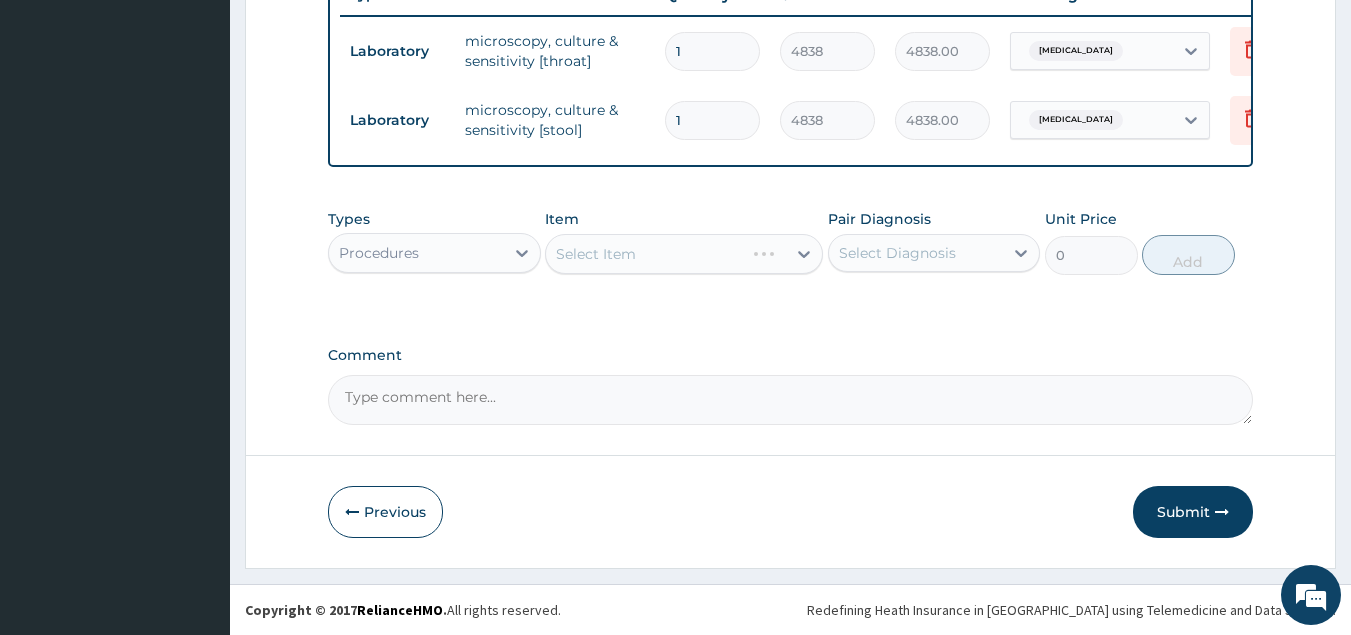click on "Select Item" at bounding box center (684, 254) 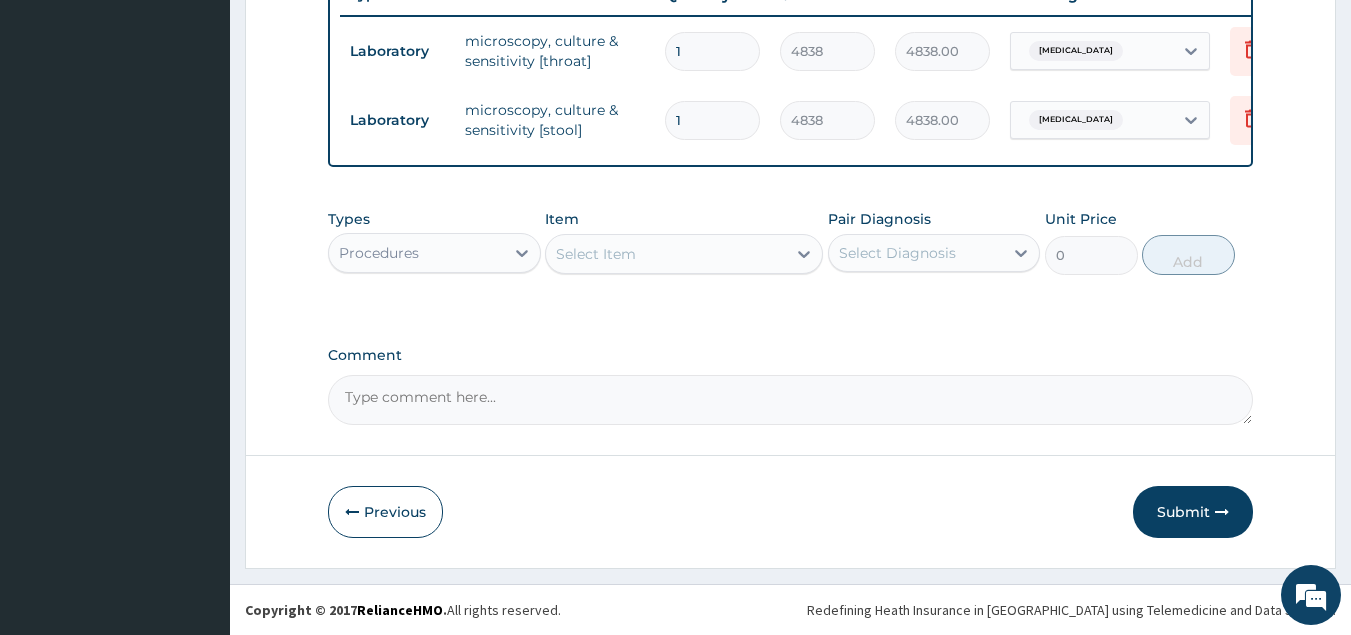 click on "Select Item" at bounding box center (666, 254) 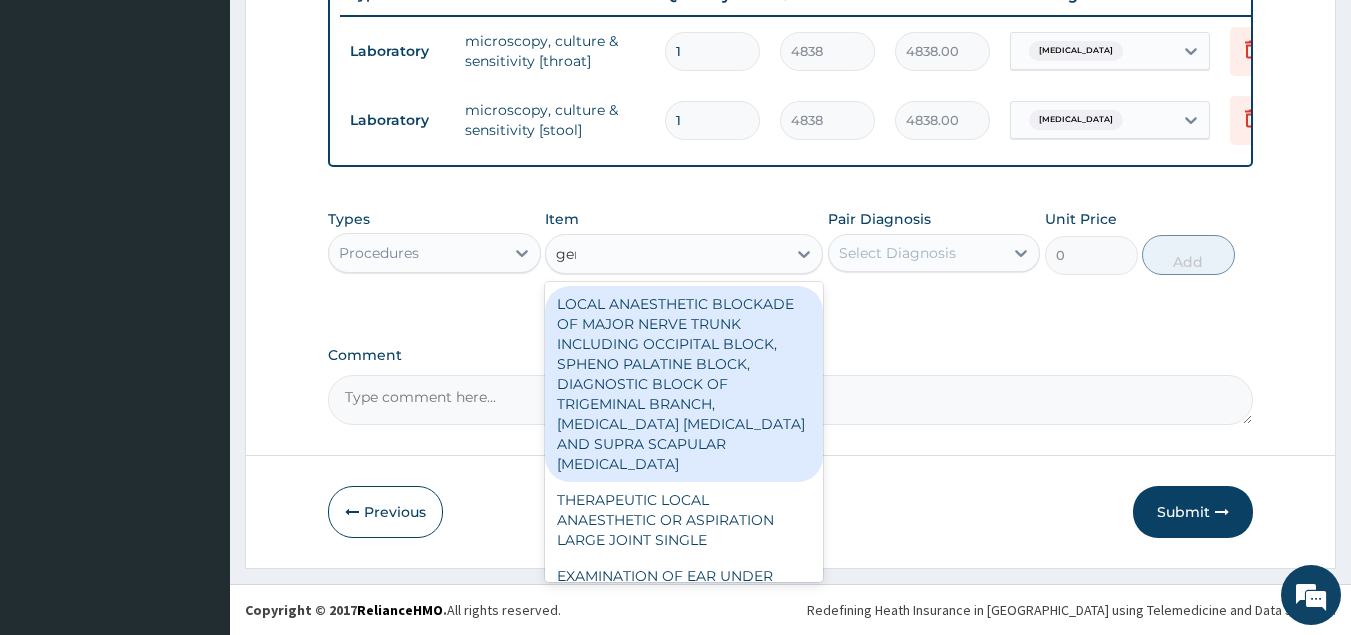 type on "gene" 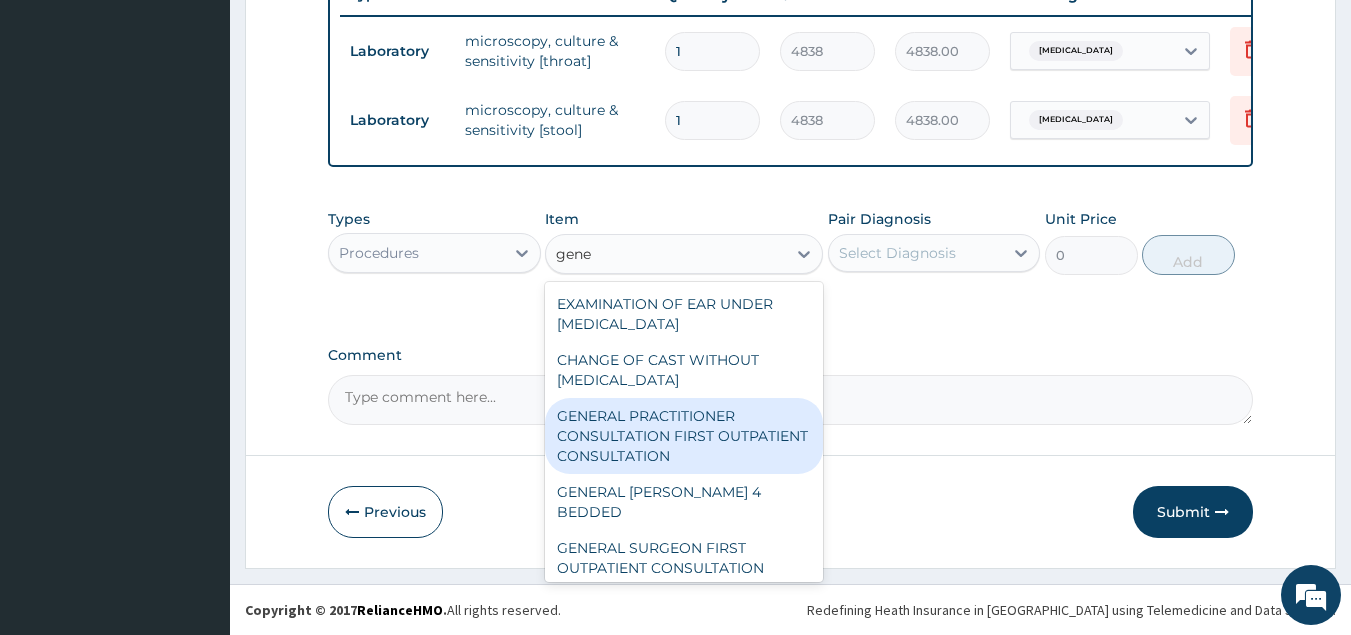 drag, startPoint x: 754, startPoint y: 424, endPoint x: 946, endPoint y: 310, distance: 223.29353 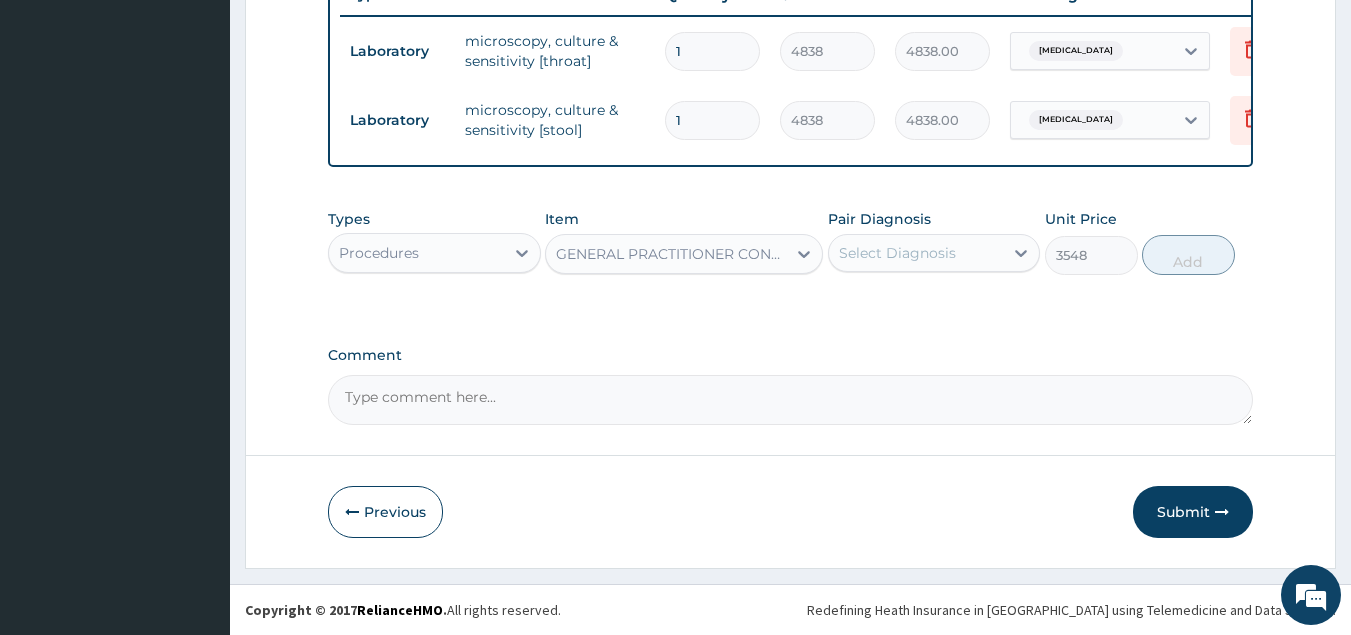 click on "Select Diagnosis" at bounding box center (897, 253) 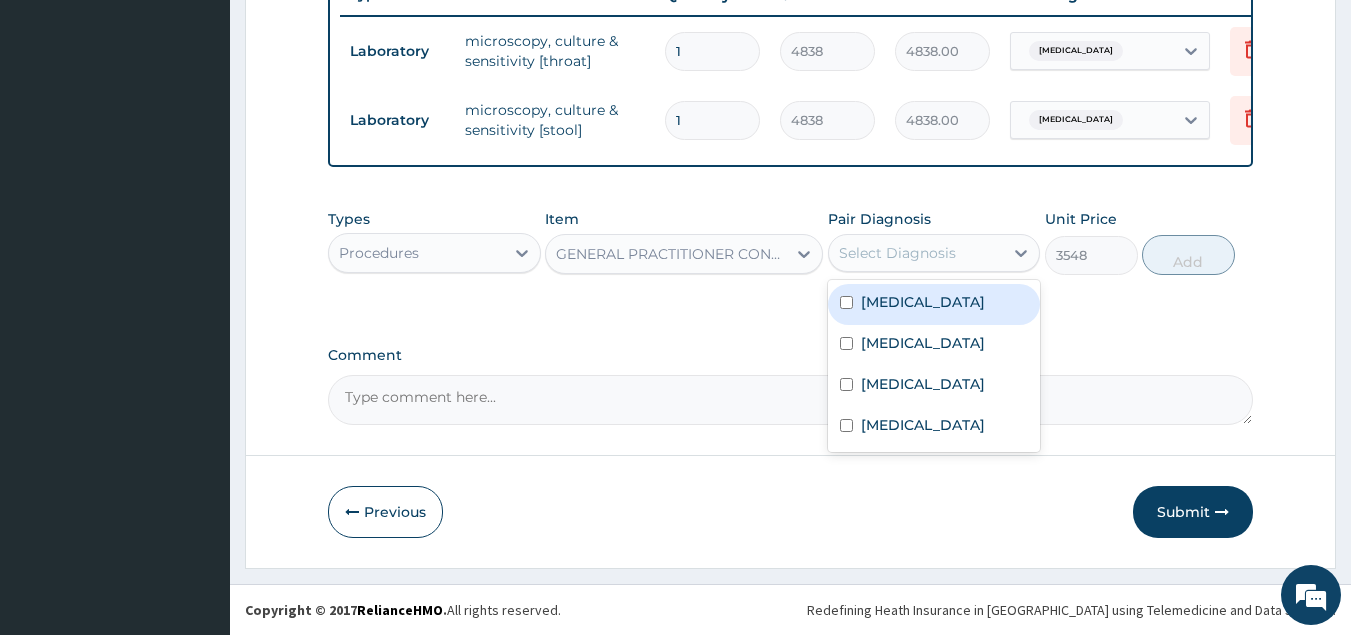 click on "Upper respiratory infection" at bounding box center (923, 302) 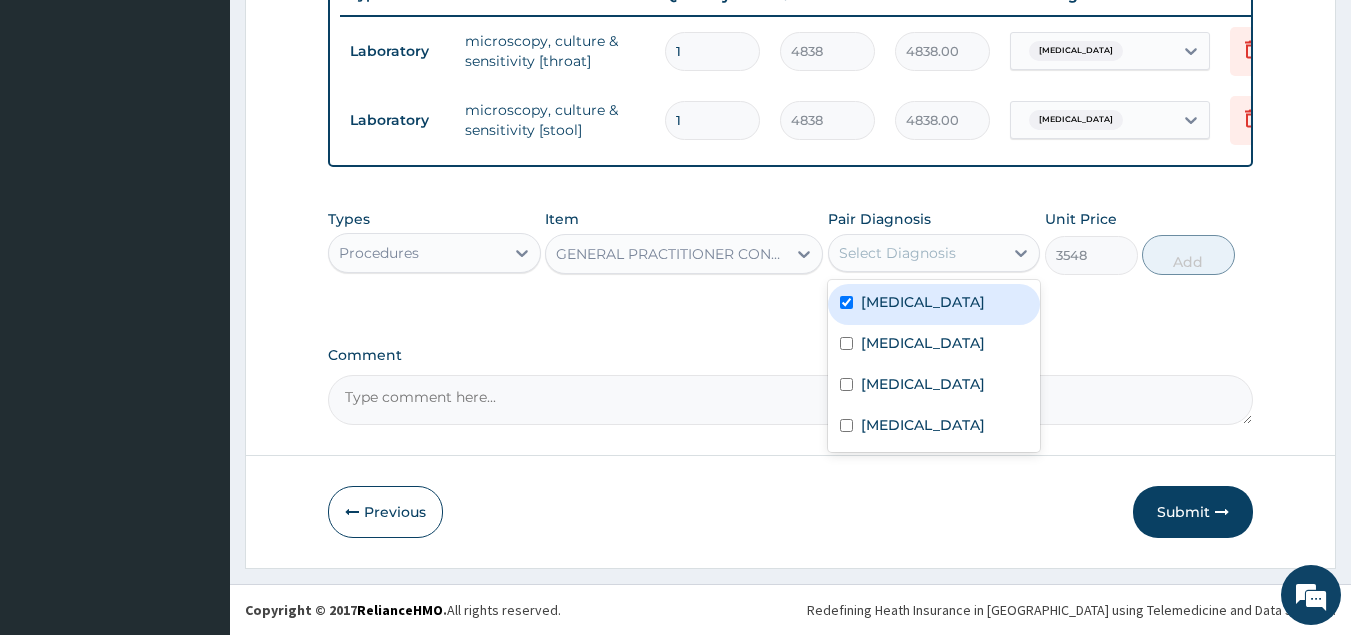 checkbox on "true" 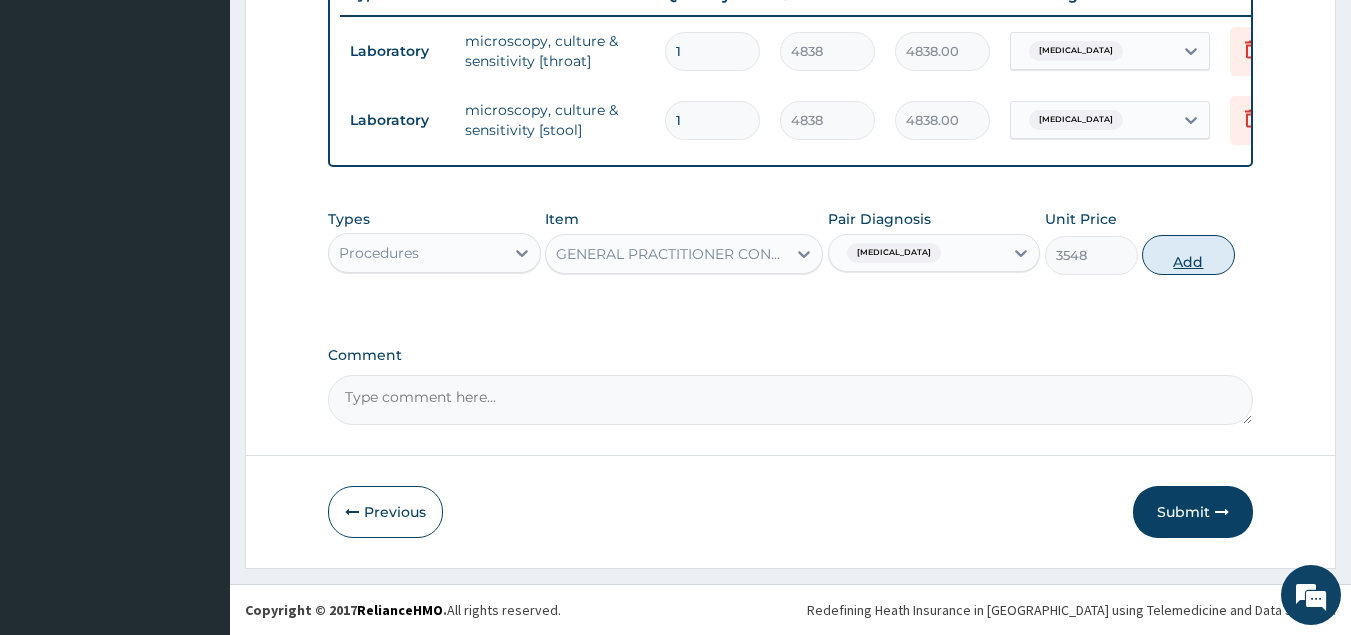 click on "Add" at bounding box center (1188, 255) 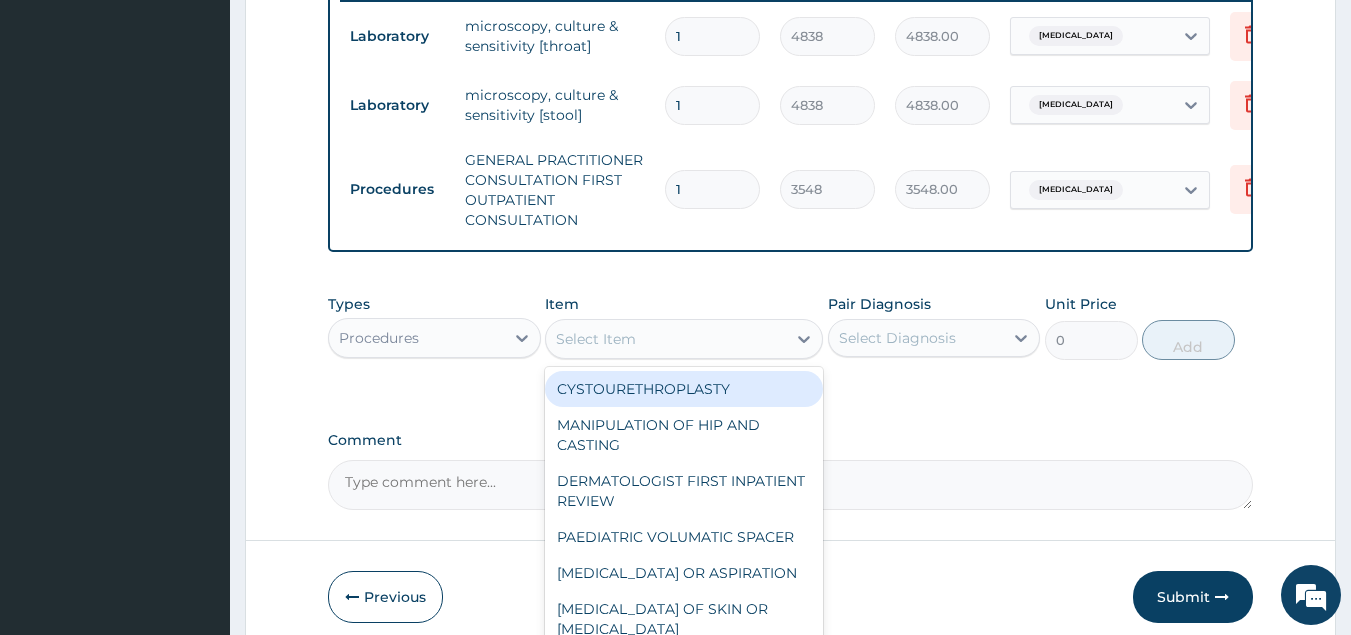click on "Select Item" at bounding box center [666, 339] 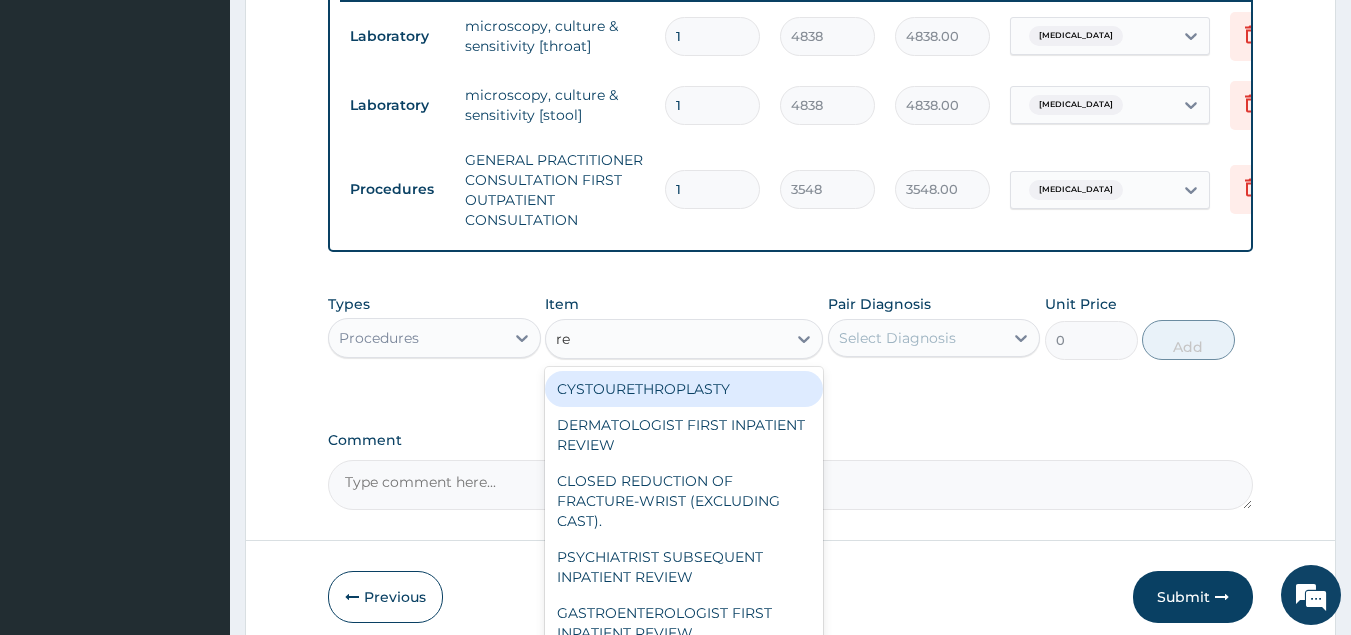 type on "reg" 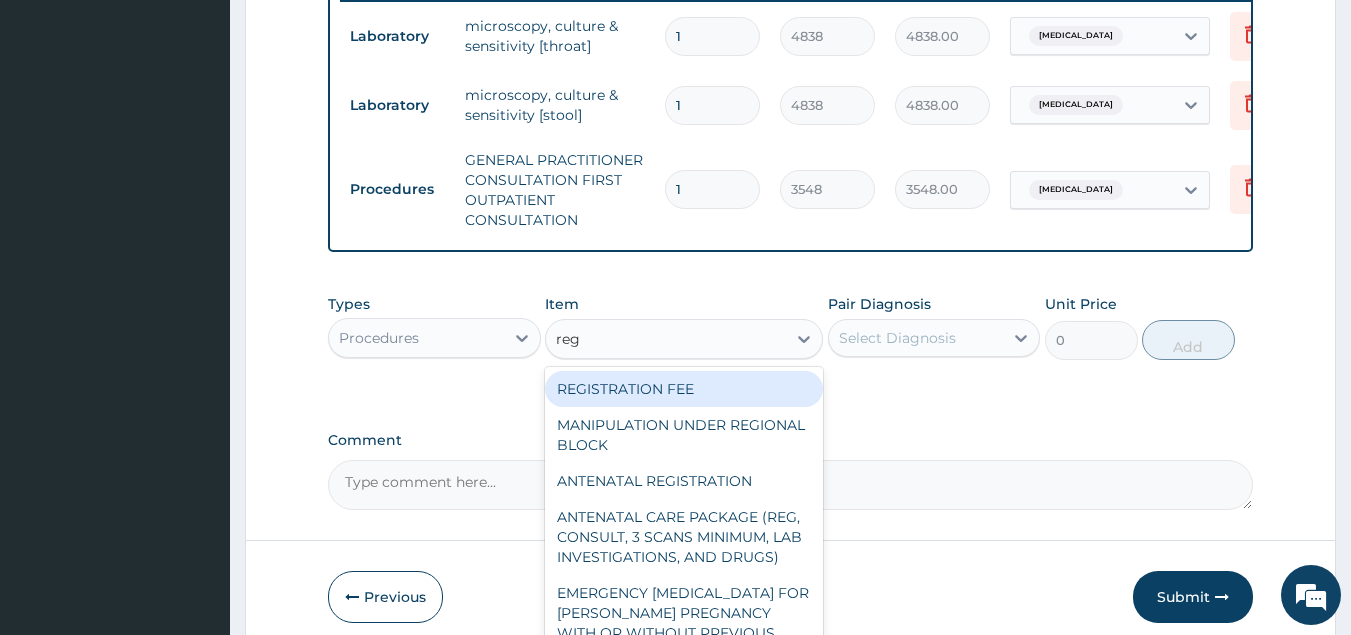 click on "REGISTRATION FEE" at bounding box center [684, 389] 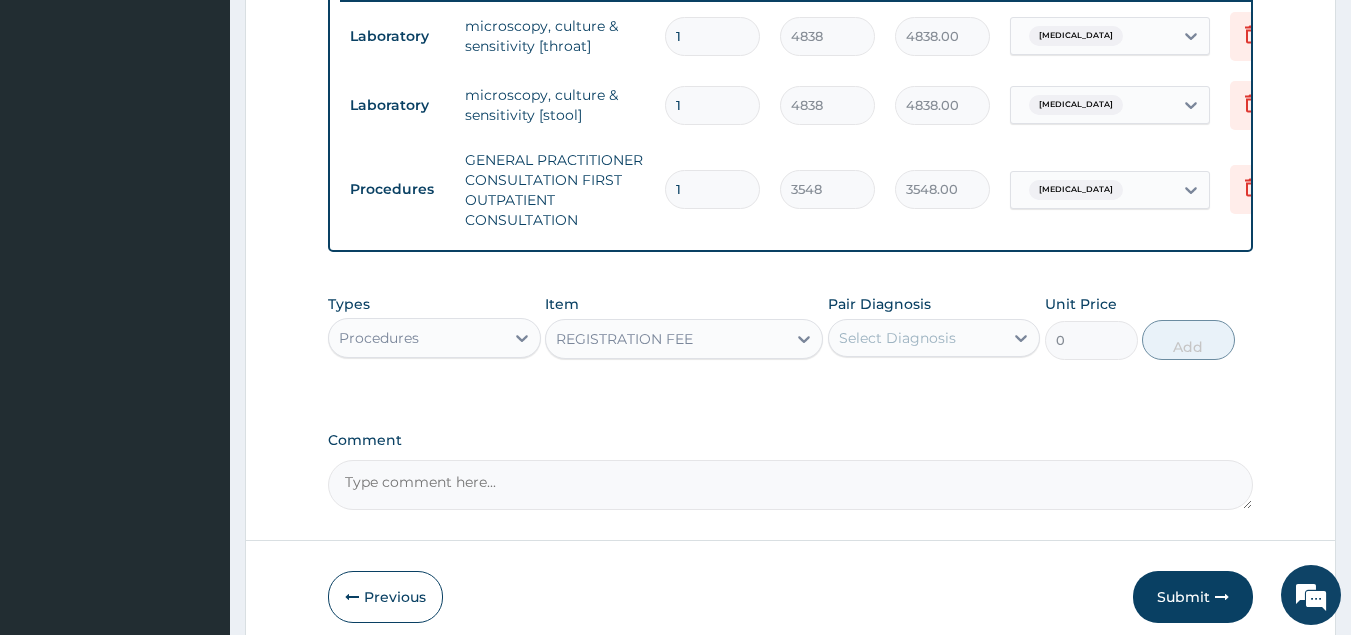 type 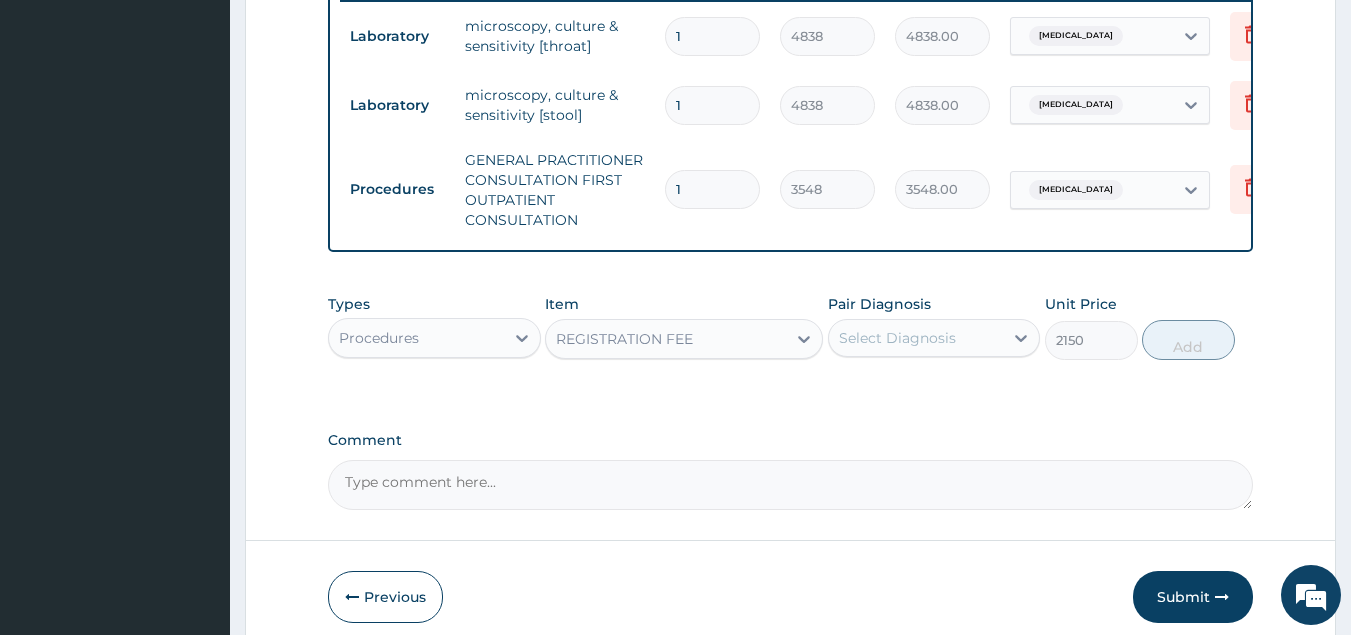 click on "Select Diagnosis" at bounding box center (897, 338) 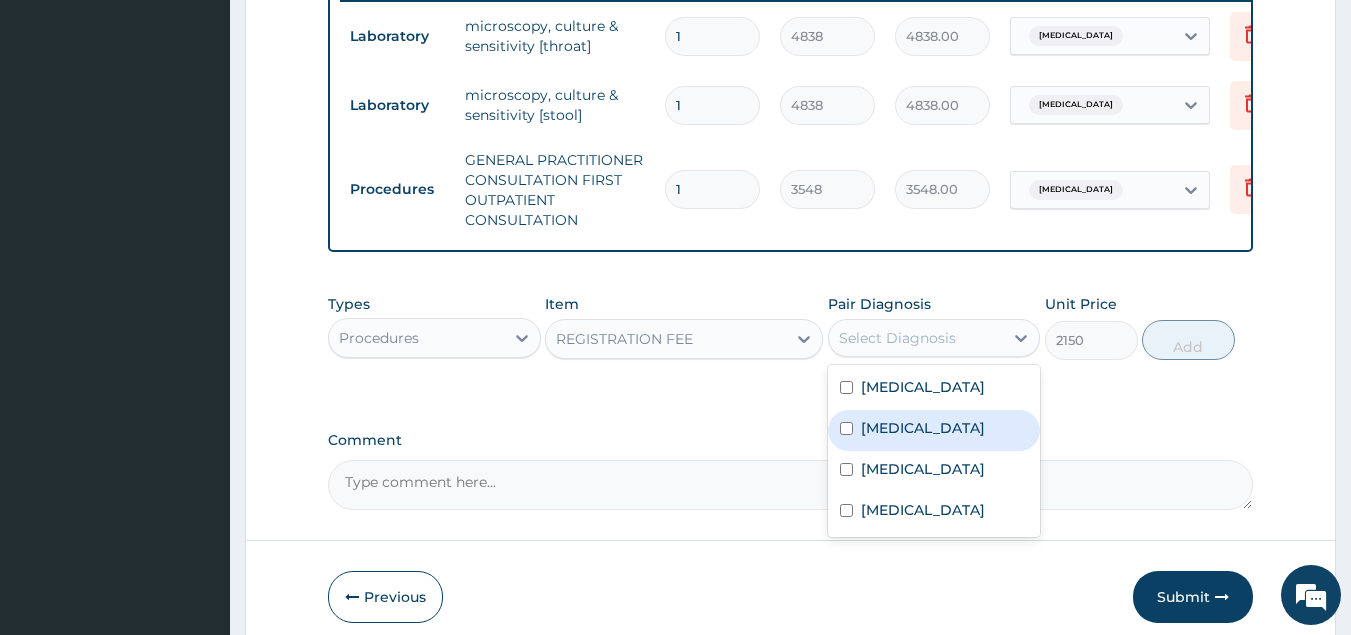 click on "Acute gastroenteritis" at bounding box center [934, 430] 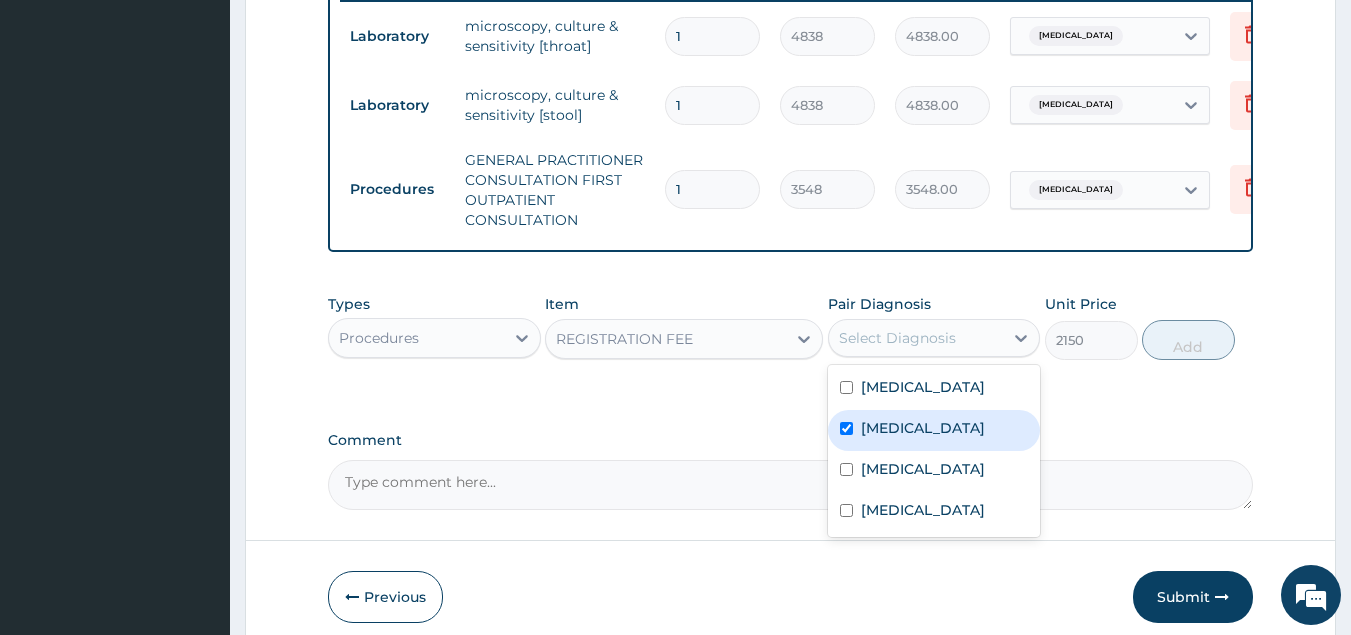checkbox on "true" 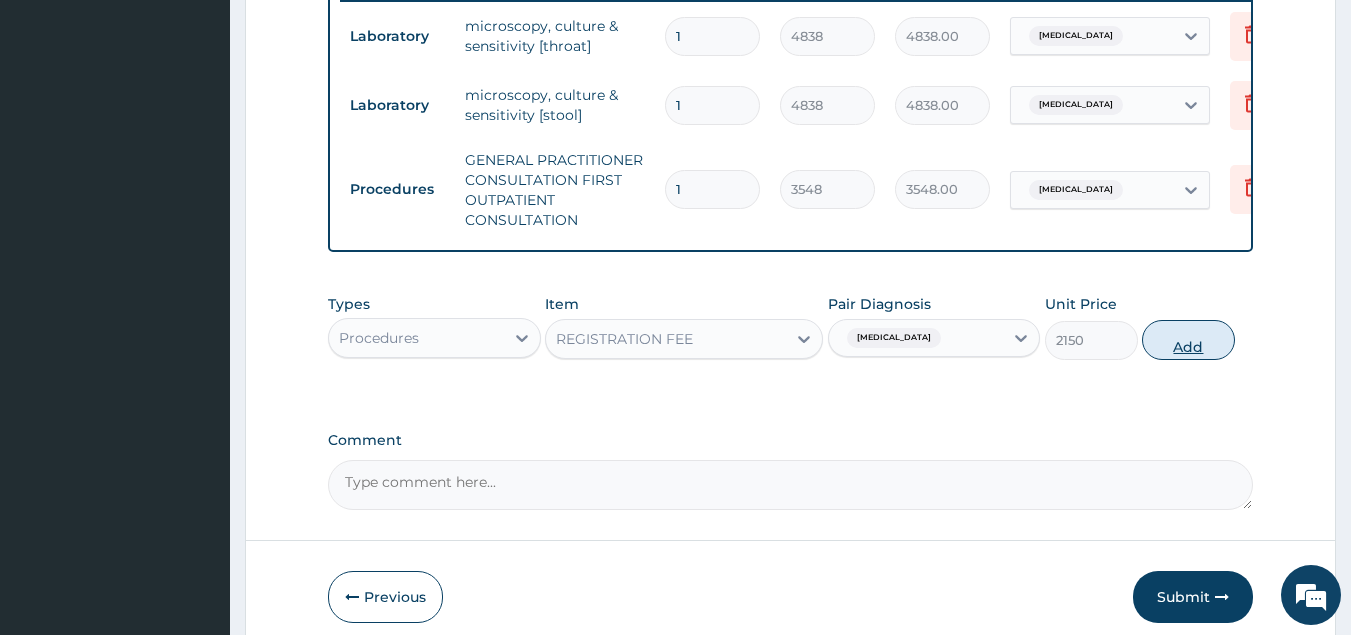 click on "Add" at bounding box center [1188, 340] 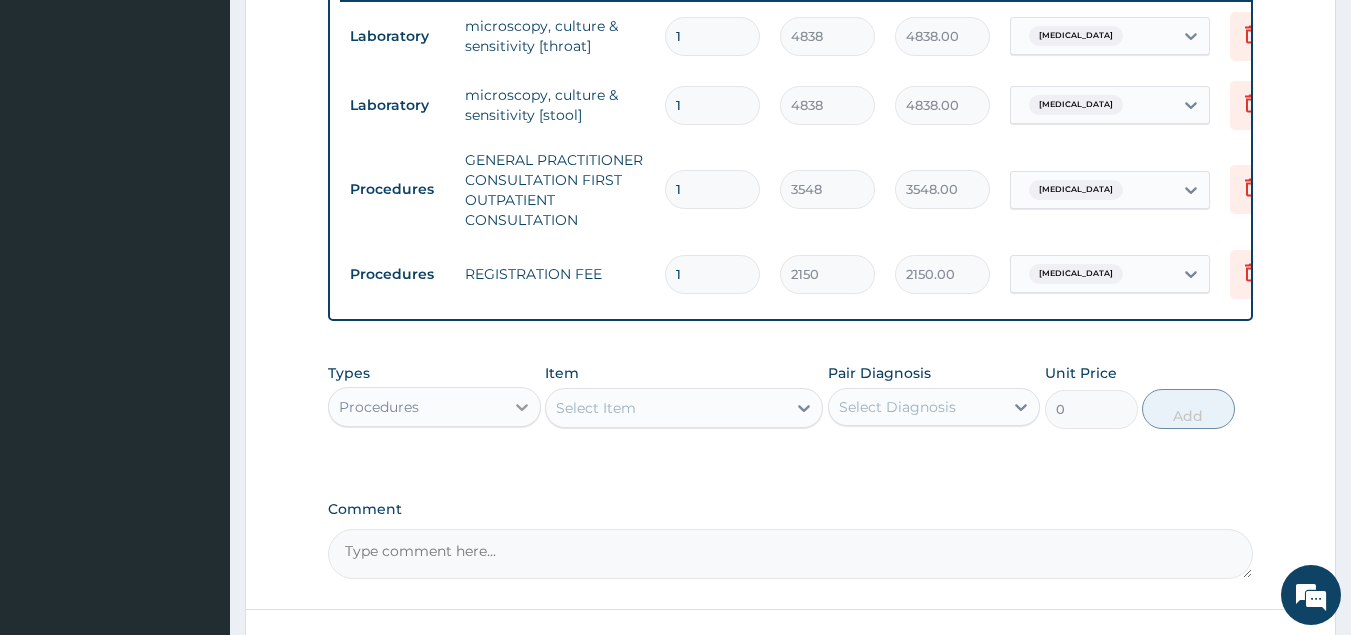 click at bounding box center [522, 407] 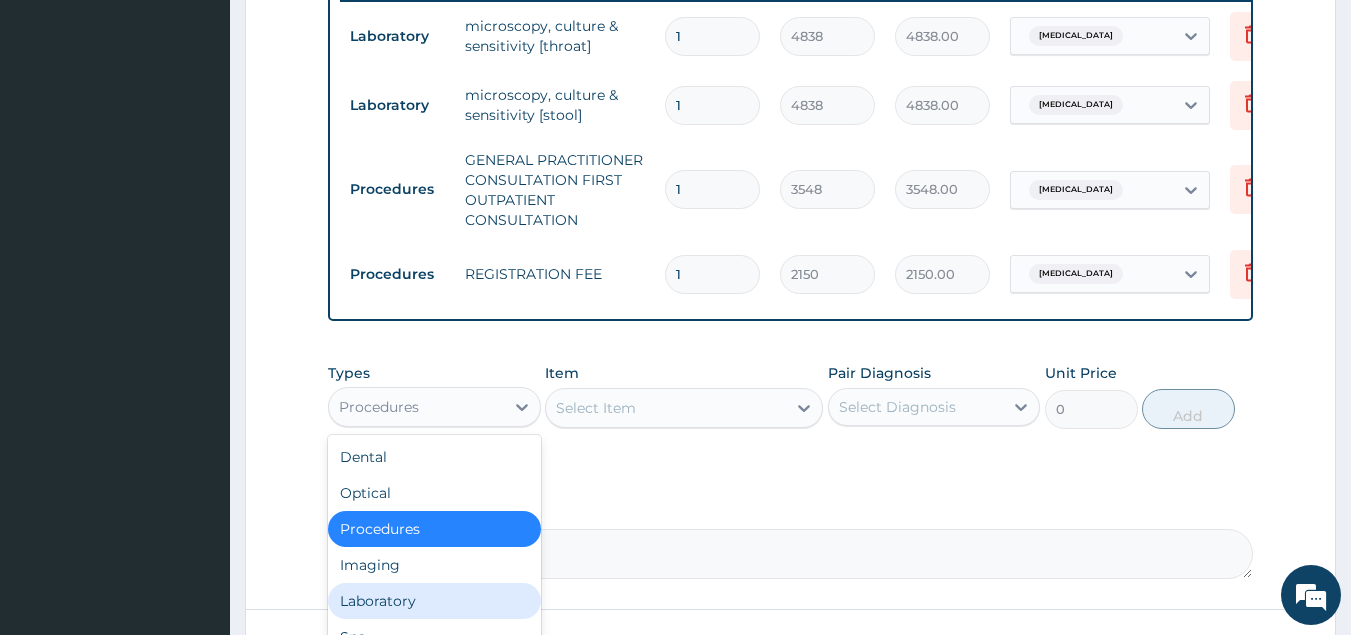 click on "Laboratory" at bounding box center [434, 601] 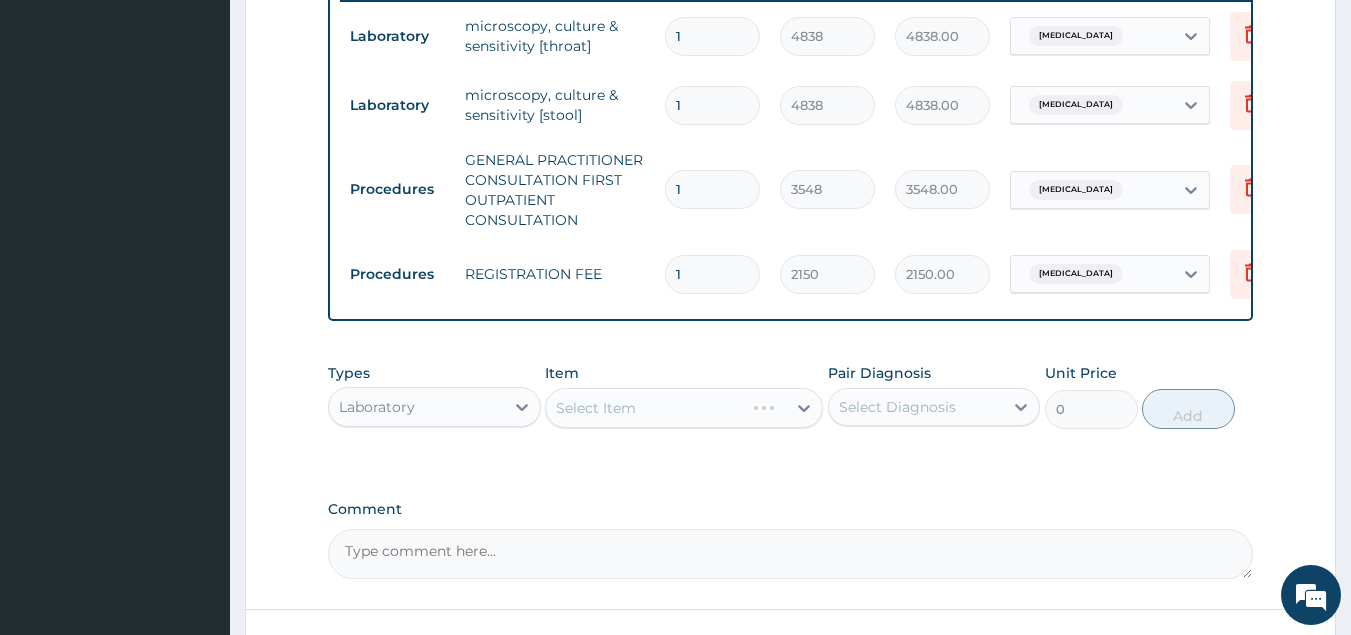 click on "Select Item" at bounding box center (684, 408) 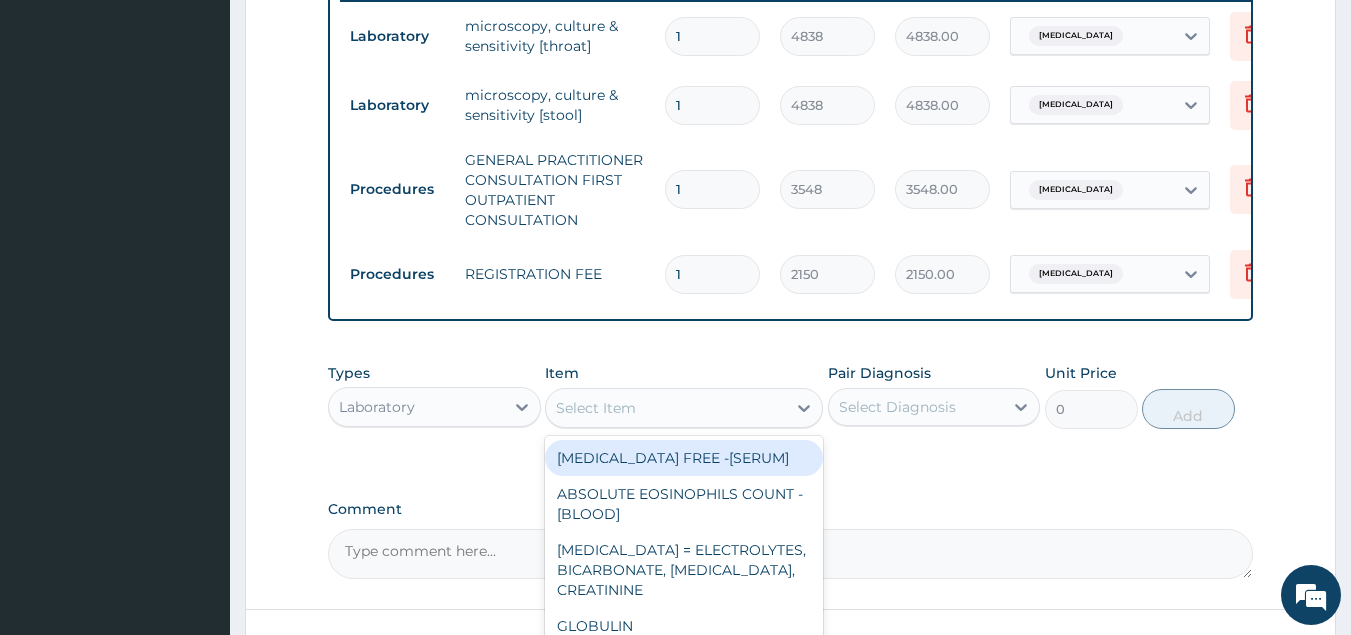 click 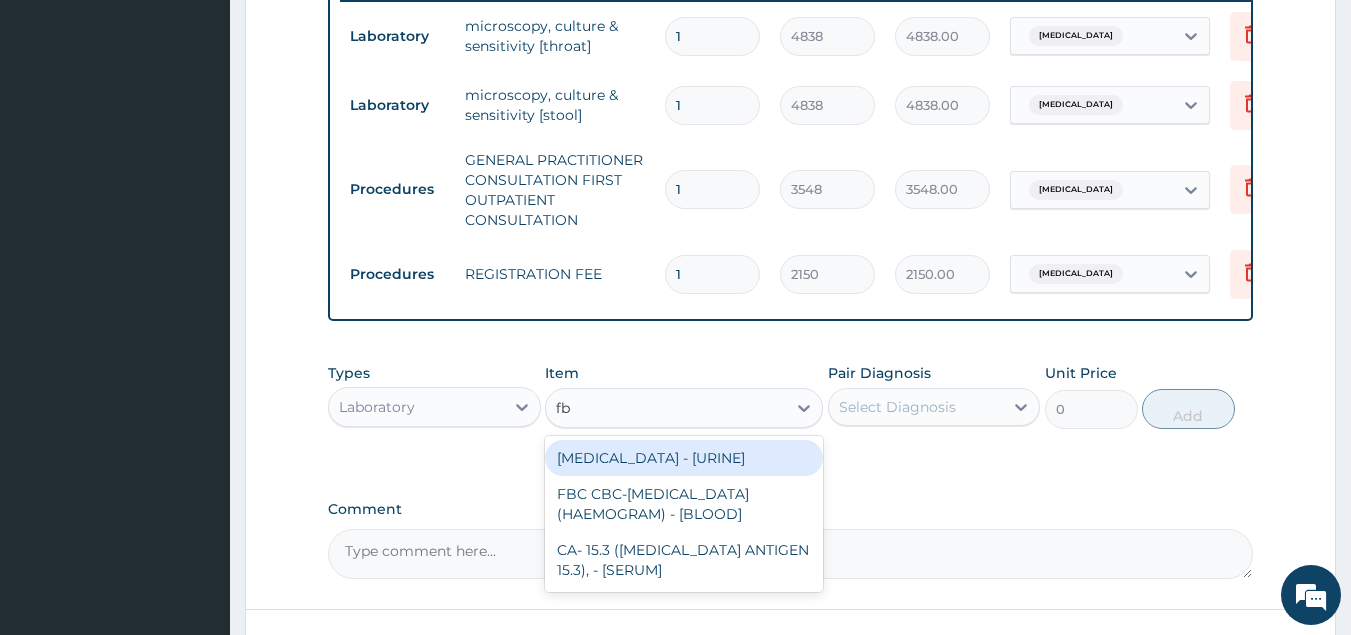 type on "fbc" 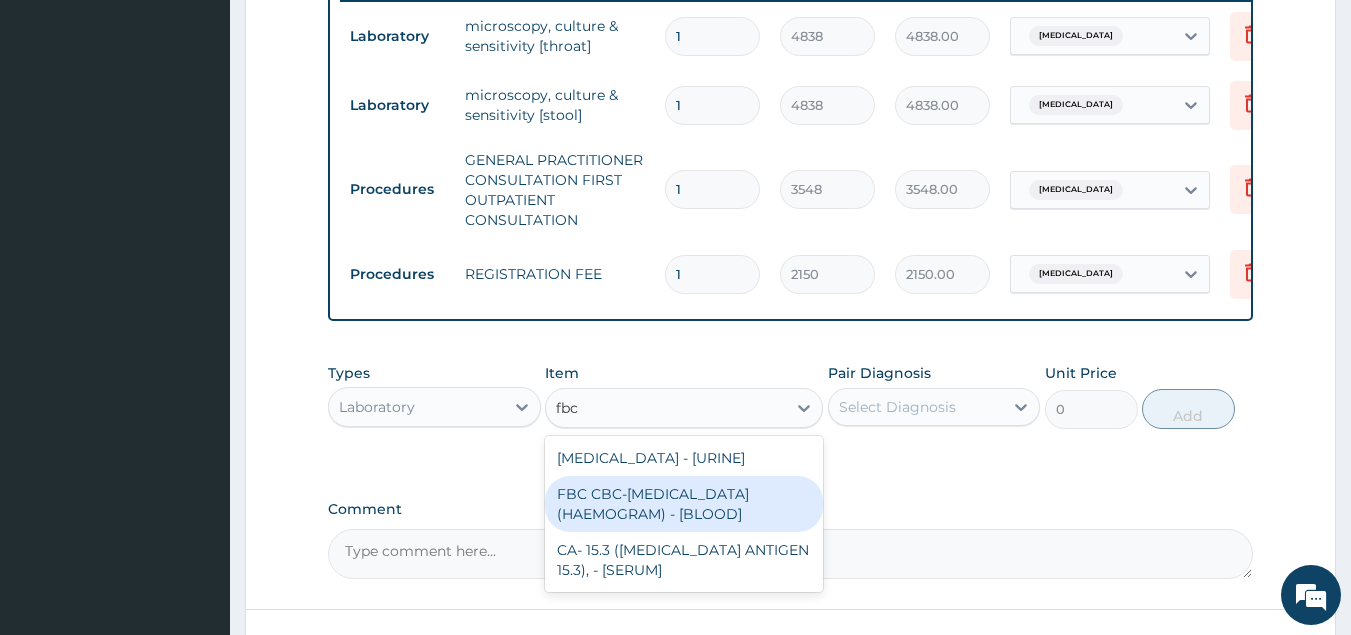 click on "FBC CBC-COMPLETE BLOOD COUNT (HAEMOGRAM) - [BLOOD]" at bounding box center (684, 504) 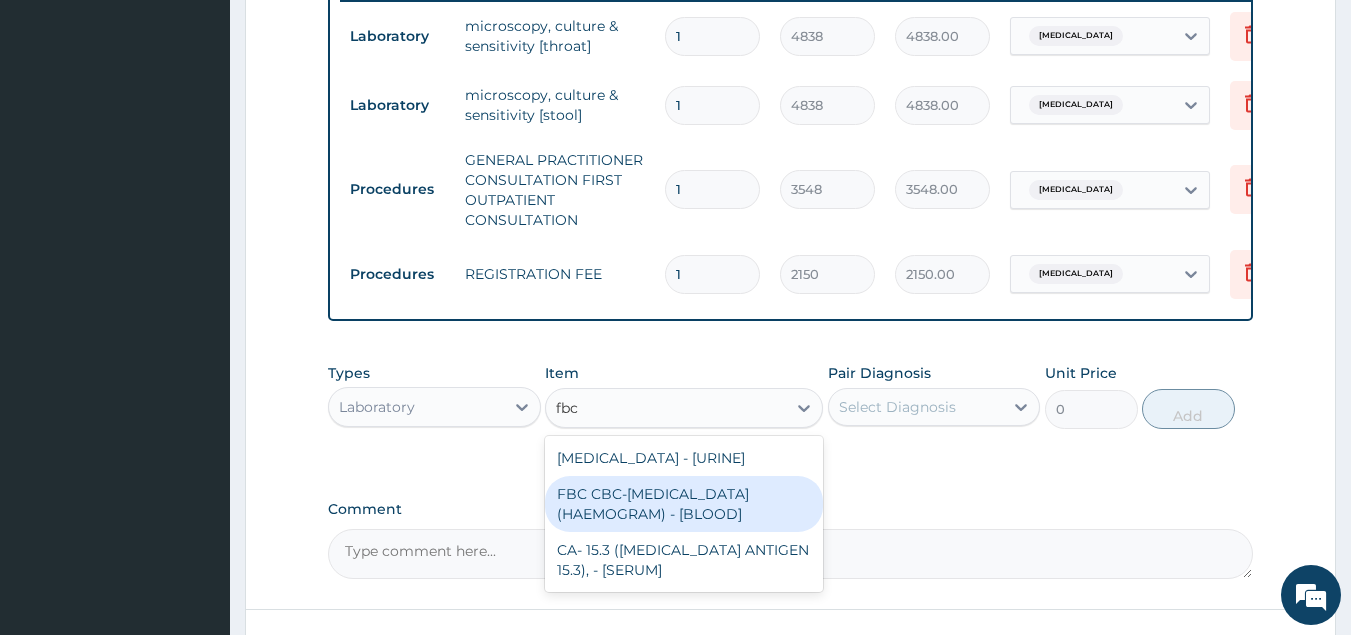 type 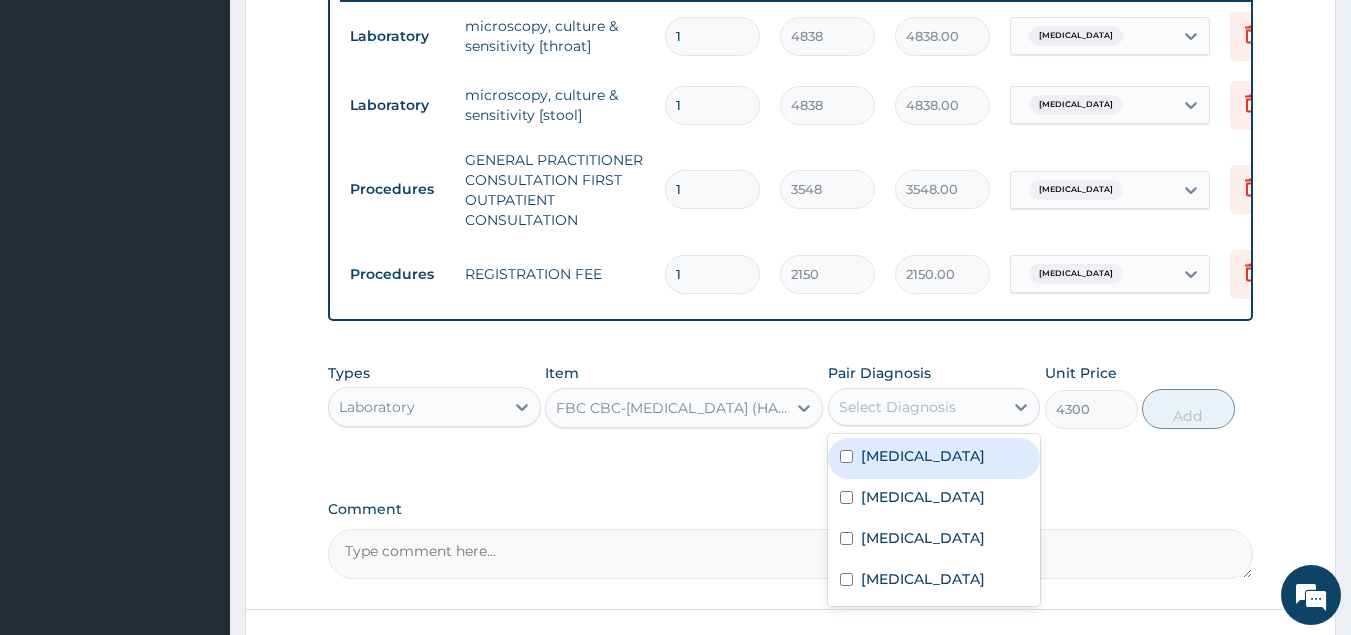 click on "Select Diagnosis" at bounding box center (916, 407) 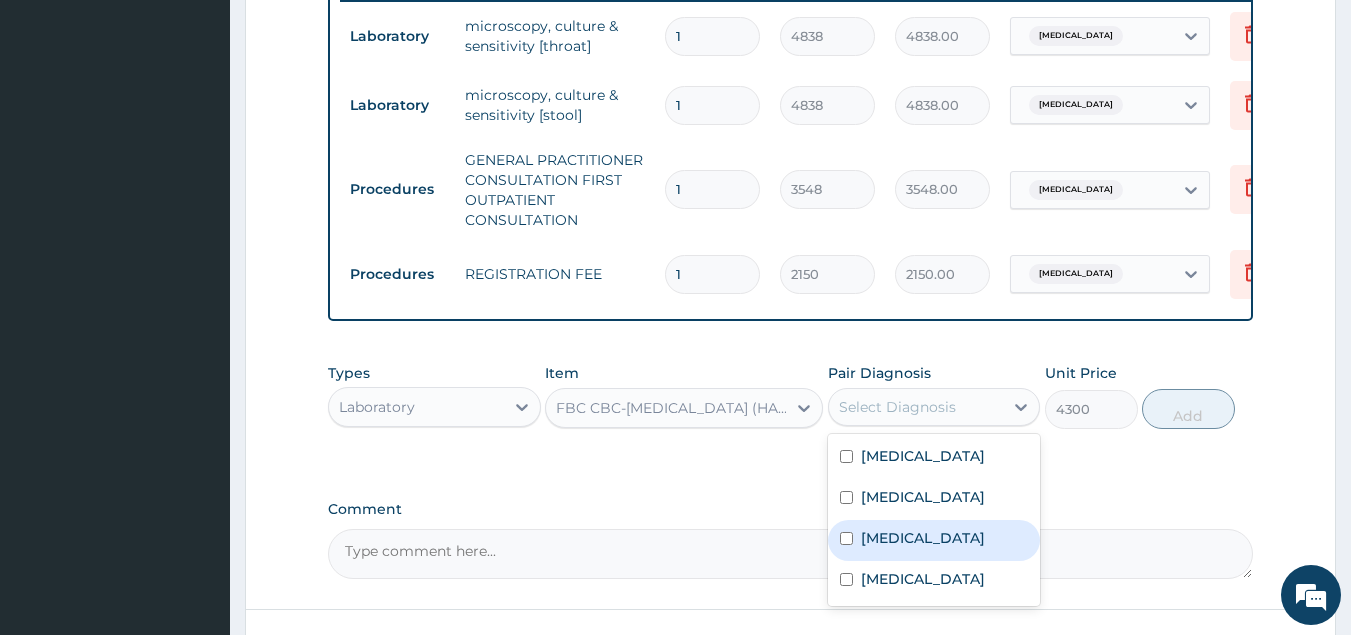 click on "Sepsis" at bounding box center (923, 538) 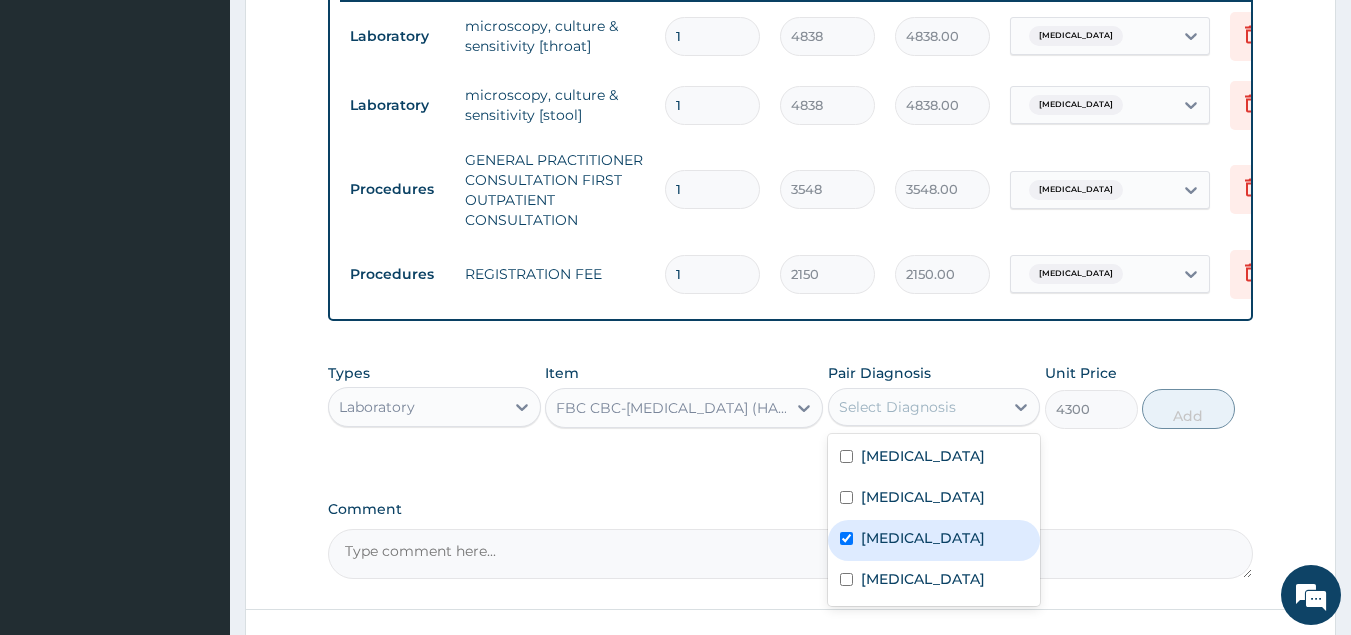 checkbox on "true" 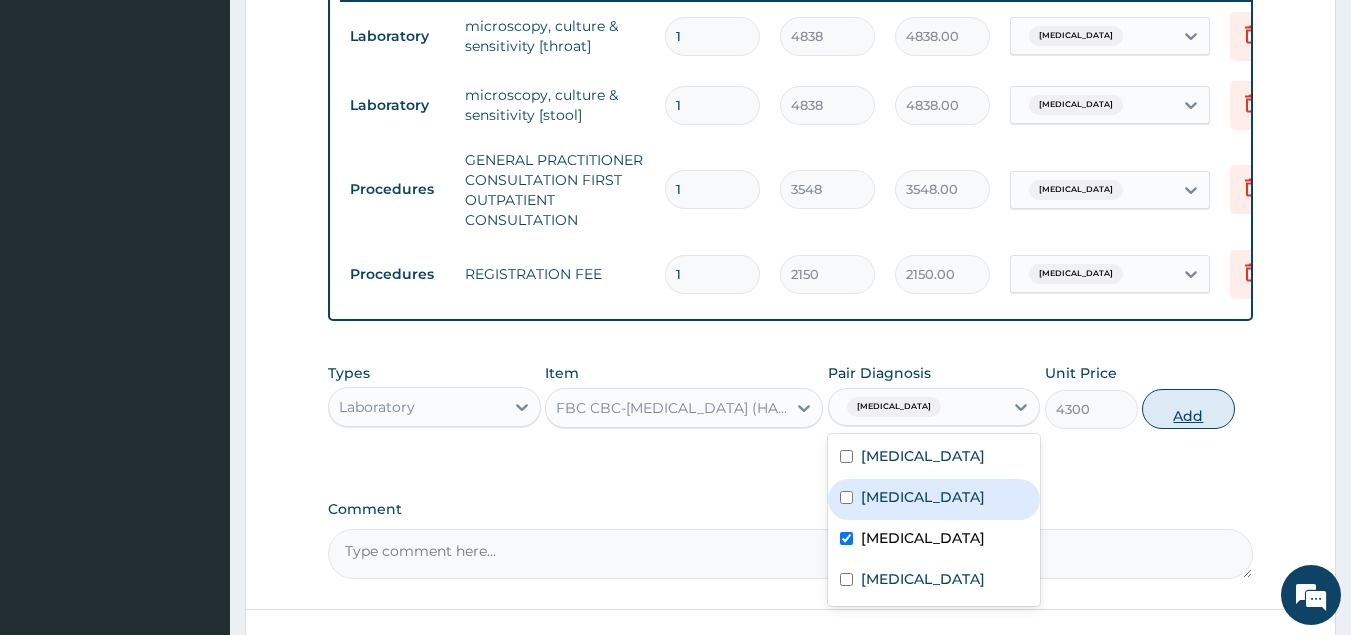 click on "Add" at bounding box center [1188, 409] 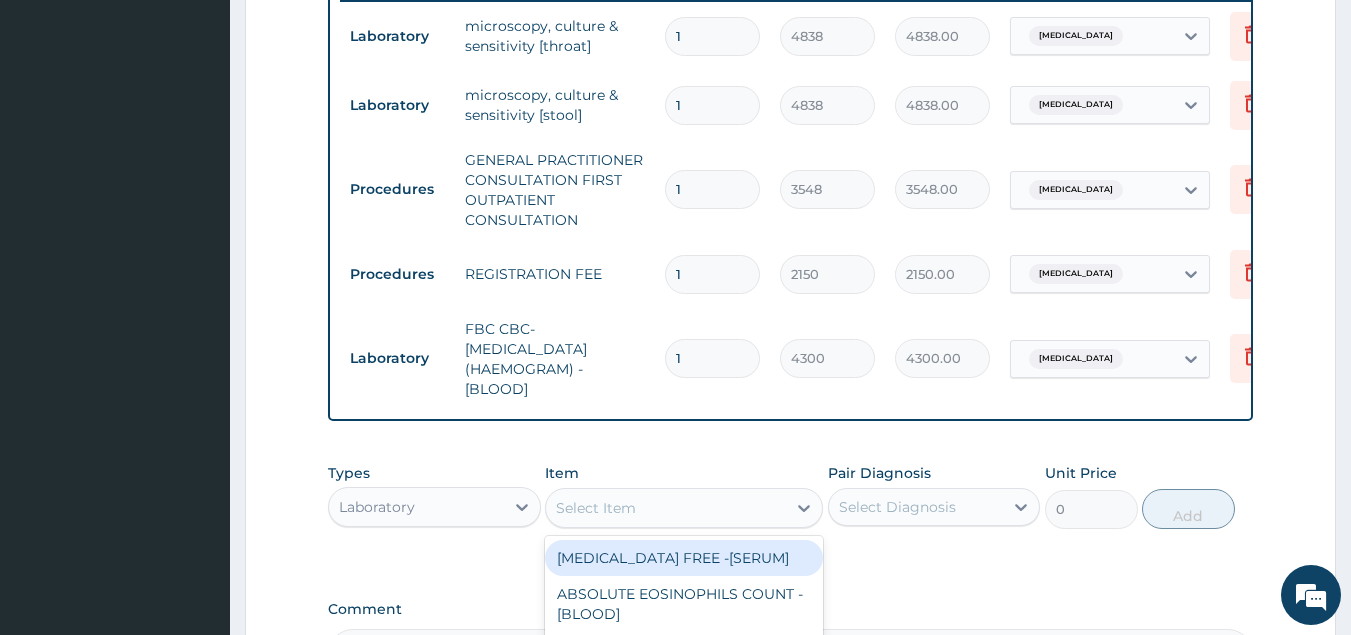 click on "Select Item" at bounding box center (666, 508) 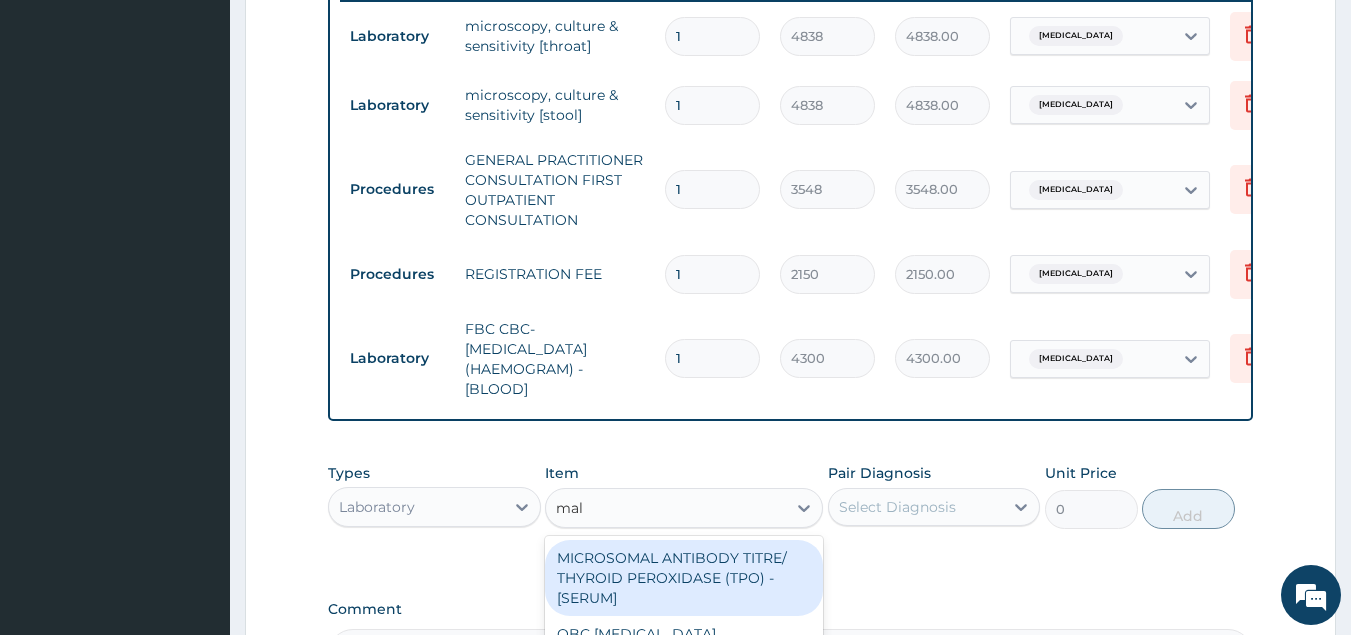 type on "mala" 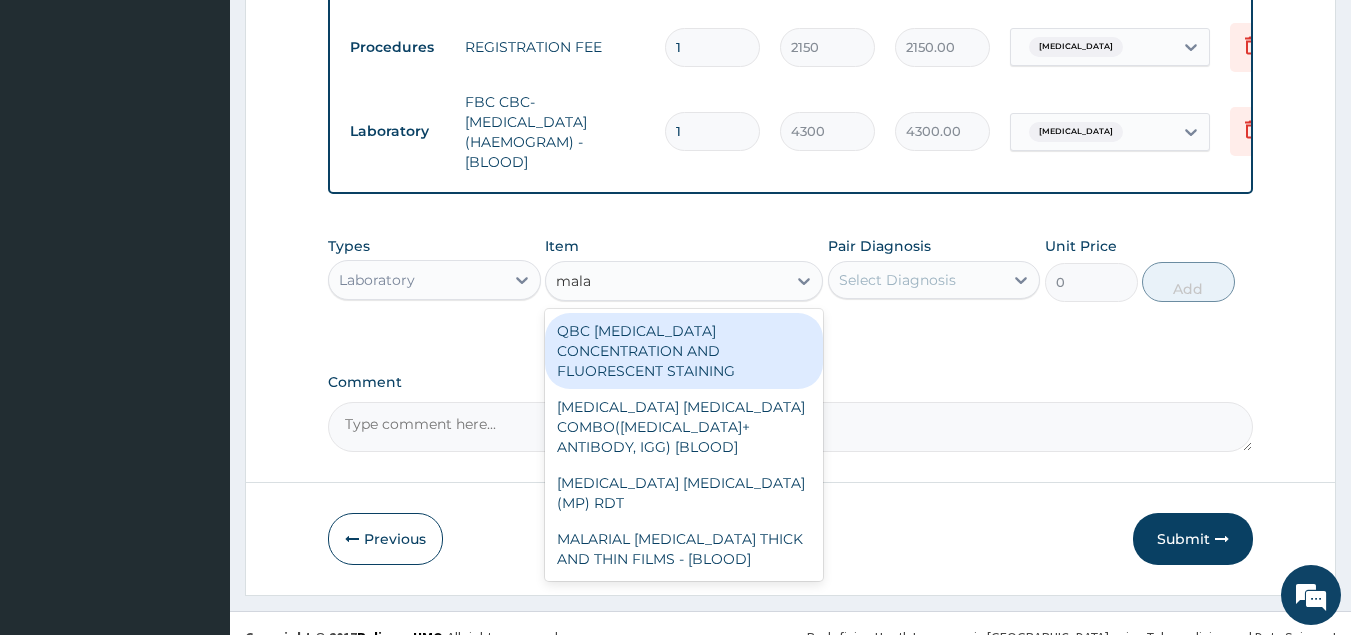 scroll, scrollTop: 1065, scrollLeft: 0, axis: vertical 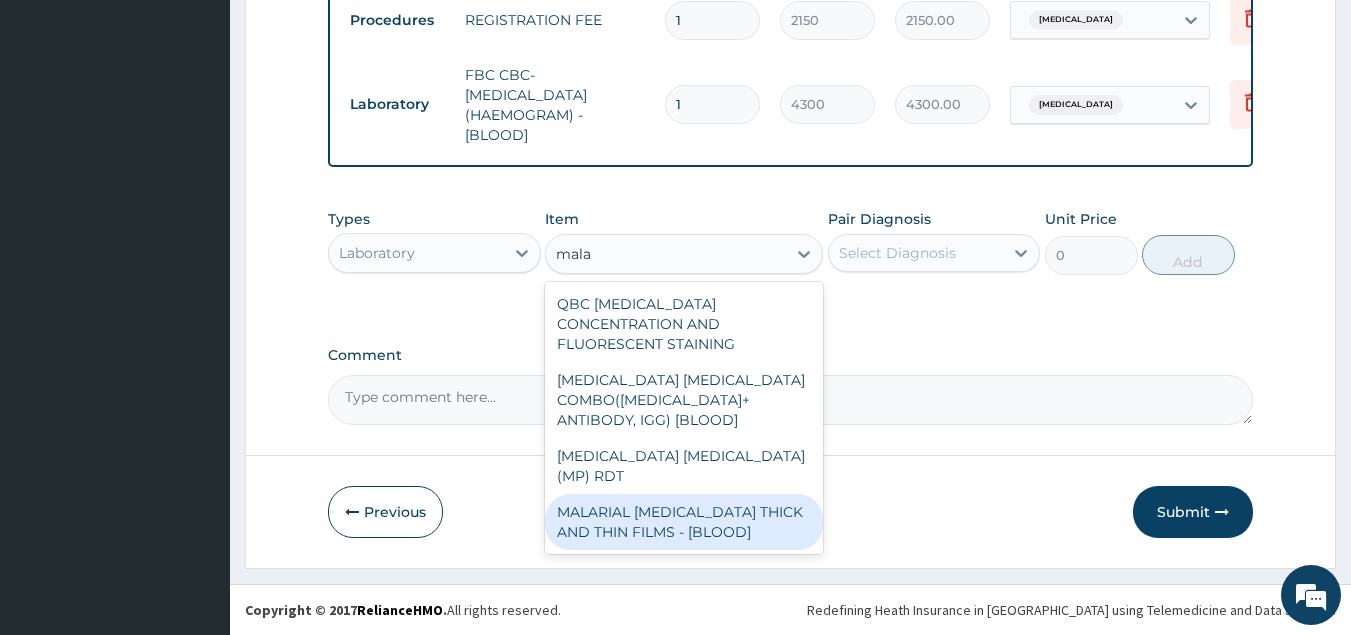 click on "MALARIAL PARASITE THICK AND THIN FILMS - [BLOOD]" at bounding box center (684, 522) 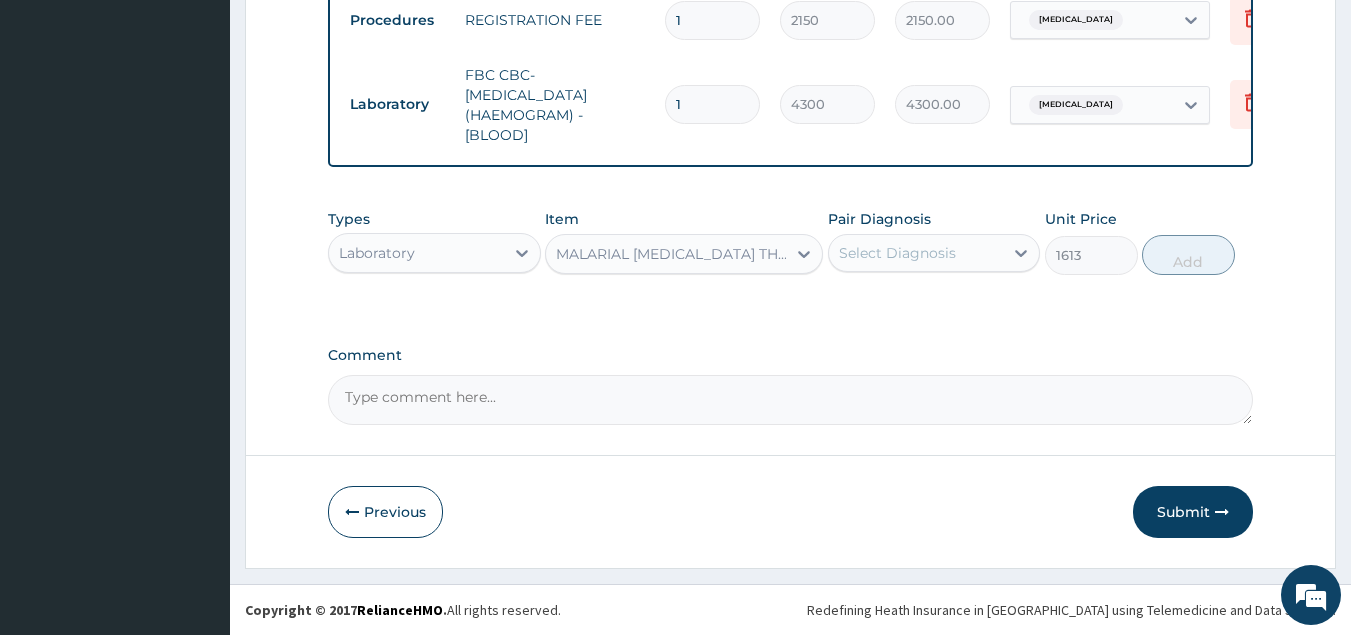 click on "Select Diagnosis" at bounding box center (916, 253) 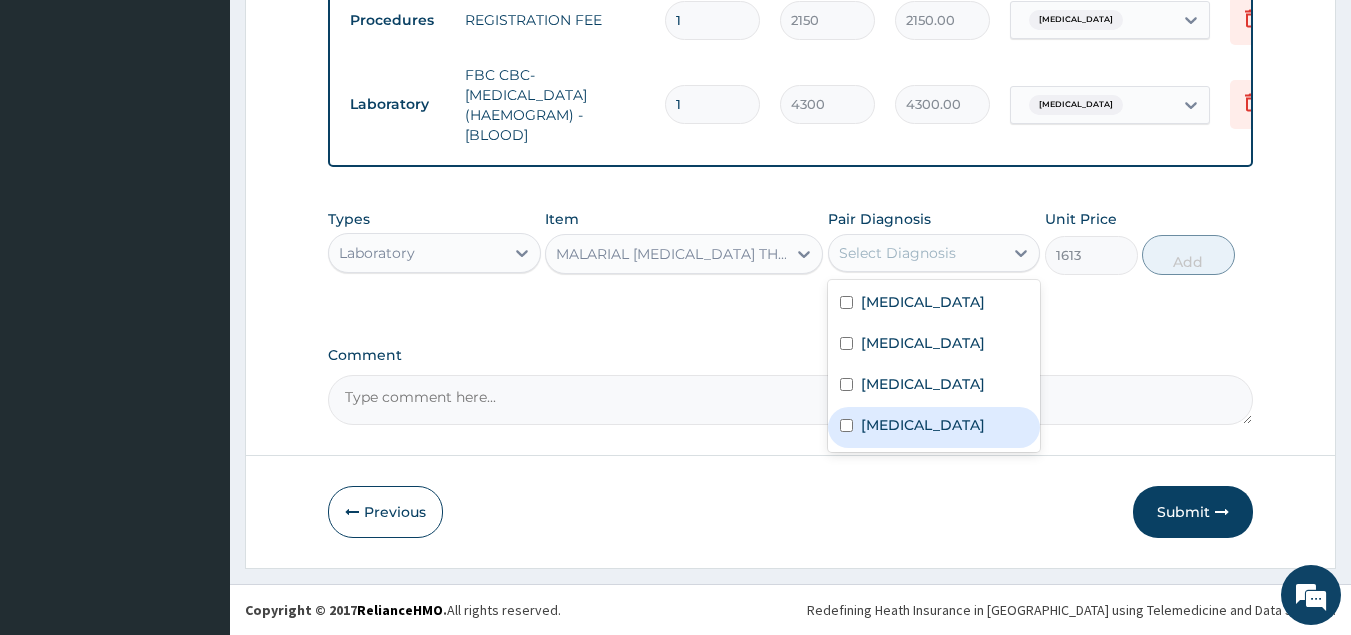click on "Malaria" at bounding box center (923, 425) 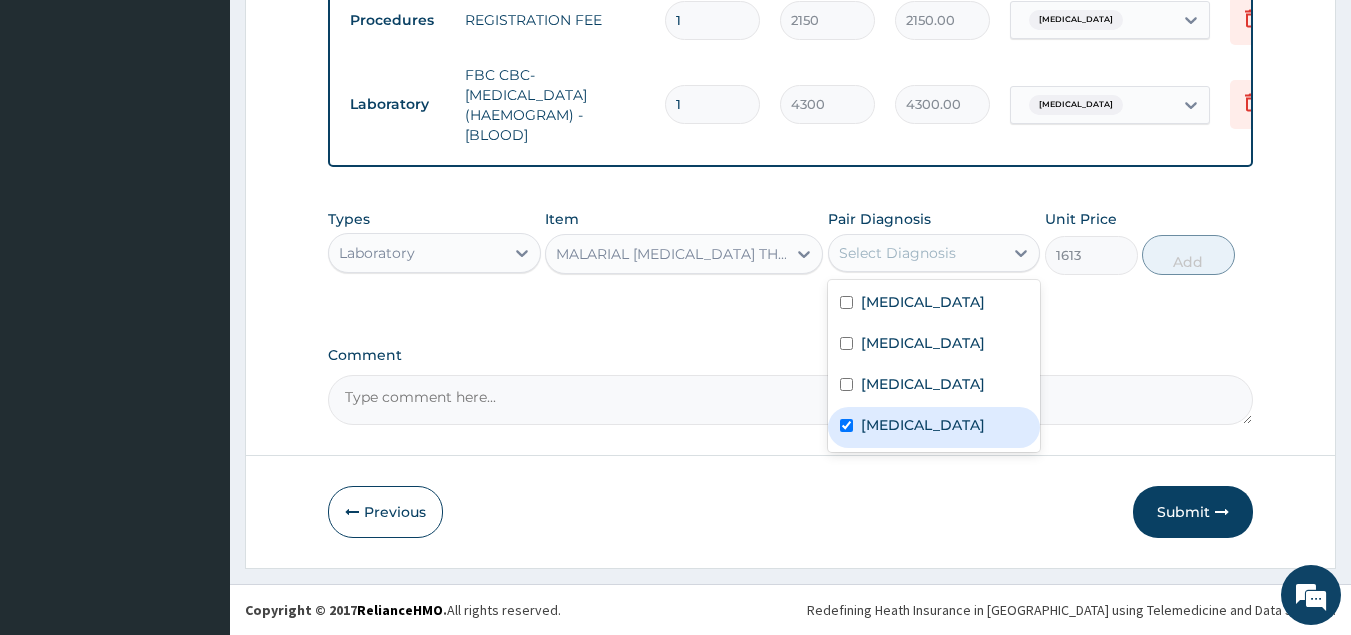 checkbox on "true" 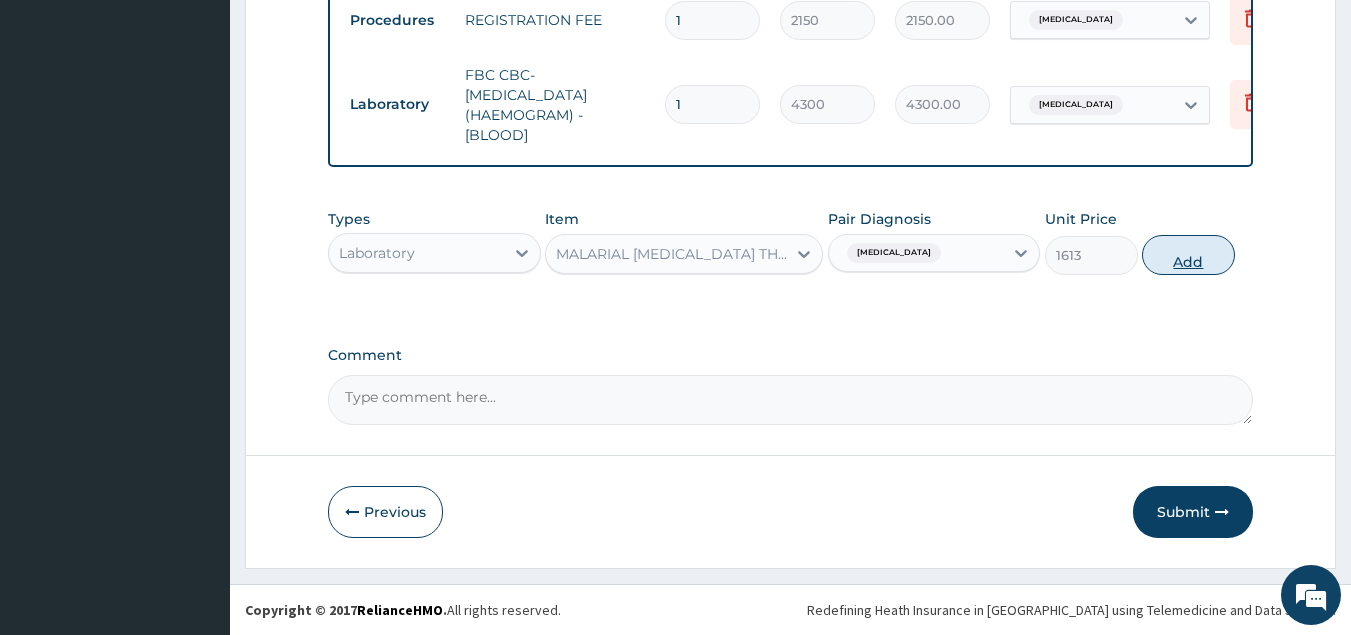 click on "Add" at bounding box center [1188, 255] 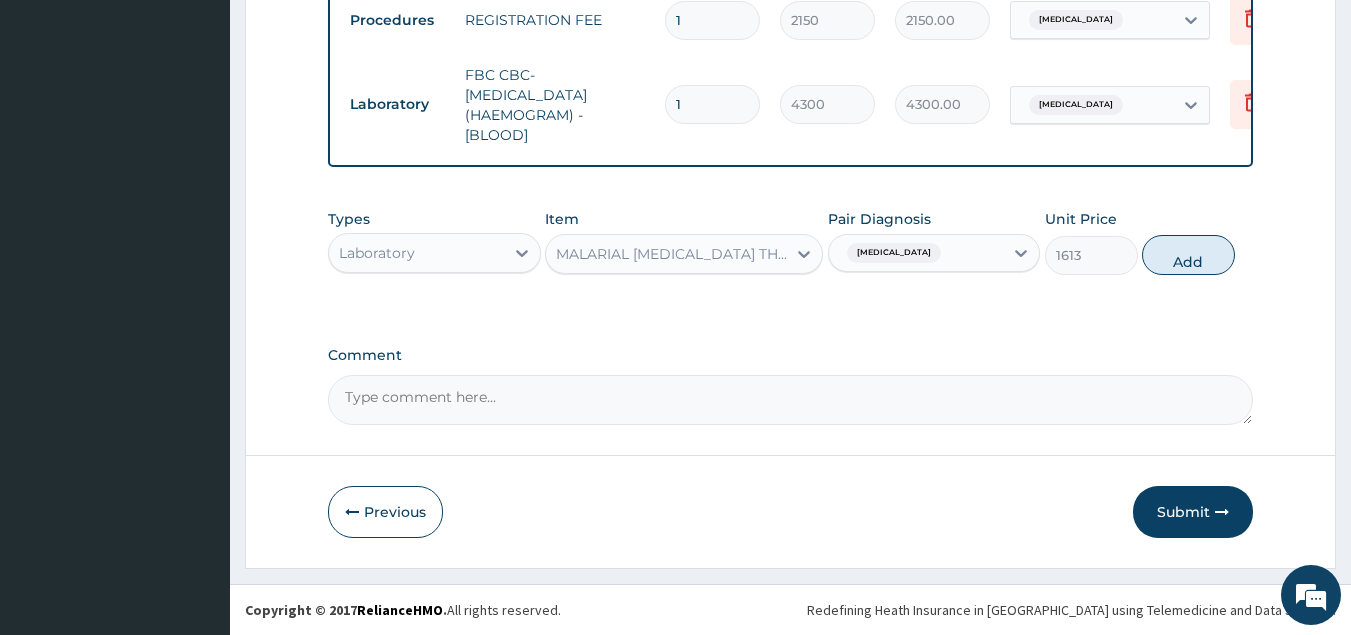 type on "0" 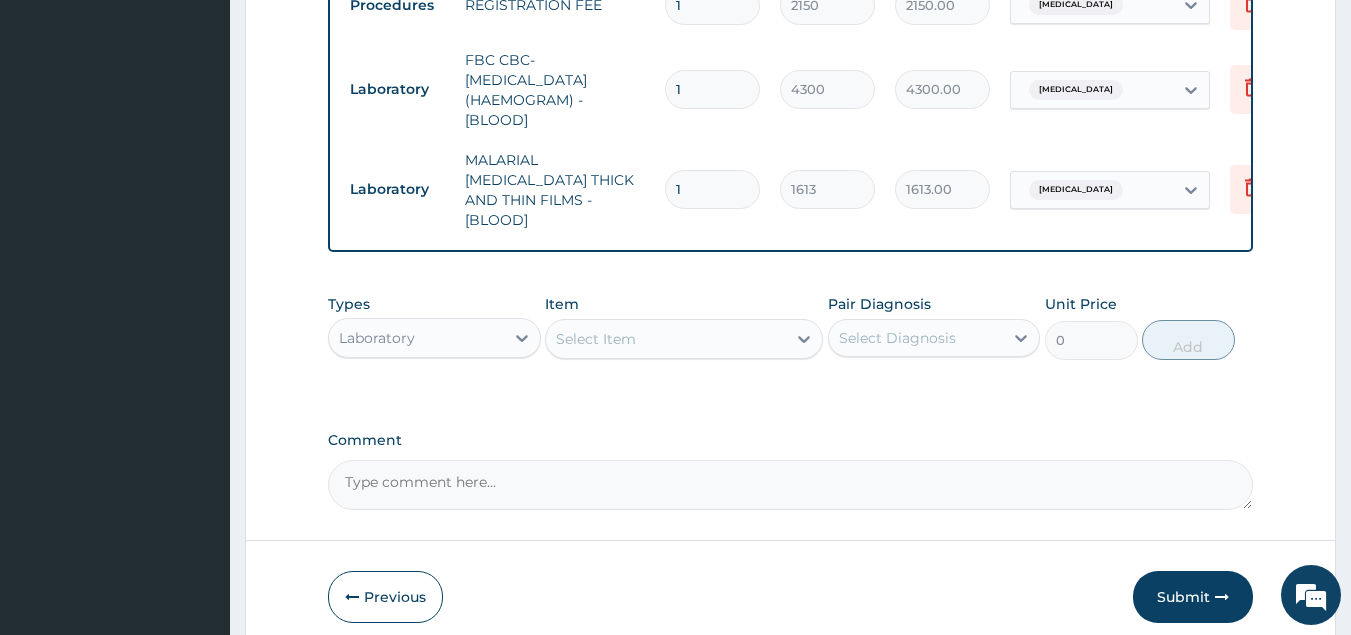 type on "2" 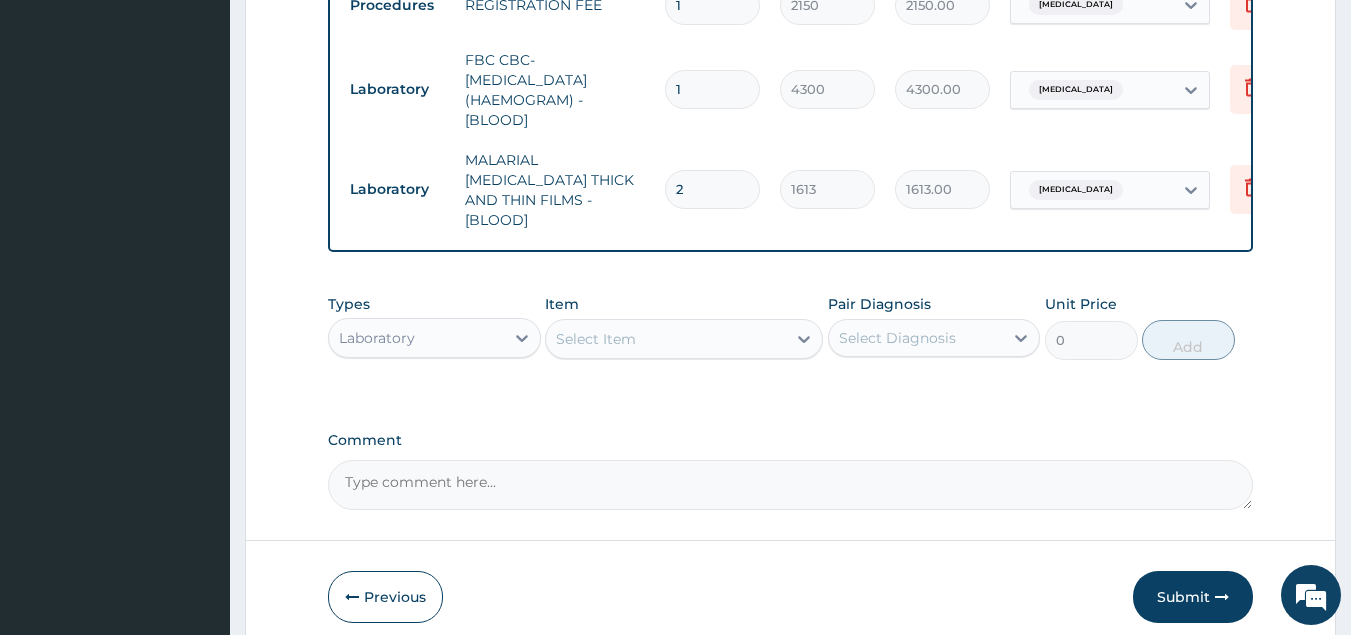 type on "3226.00" 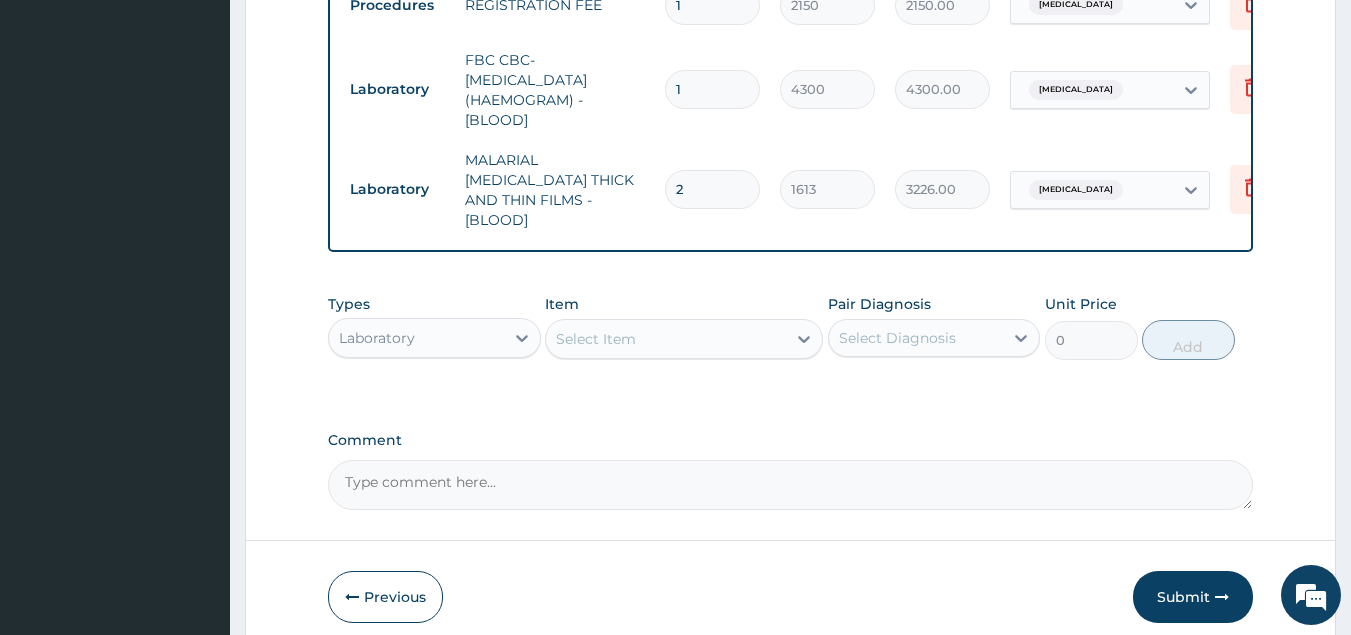 type 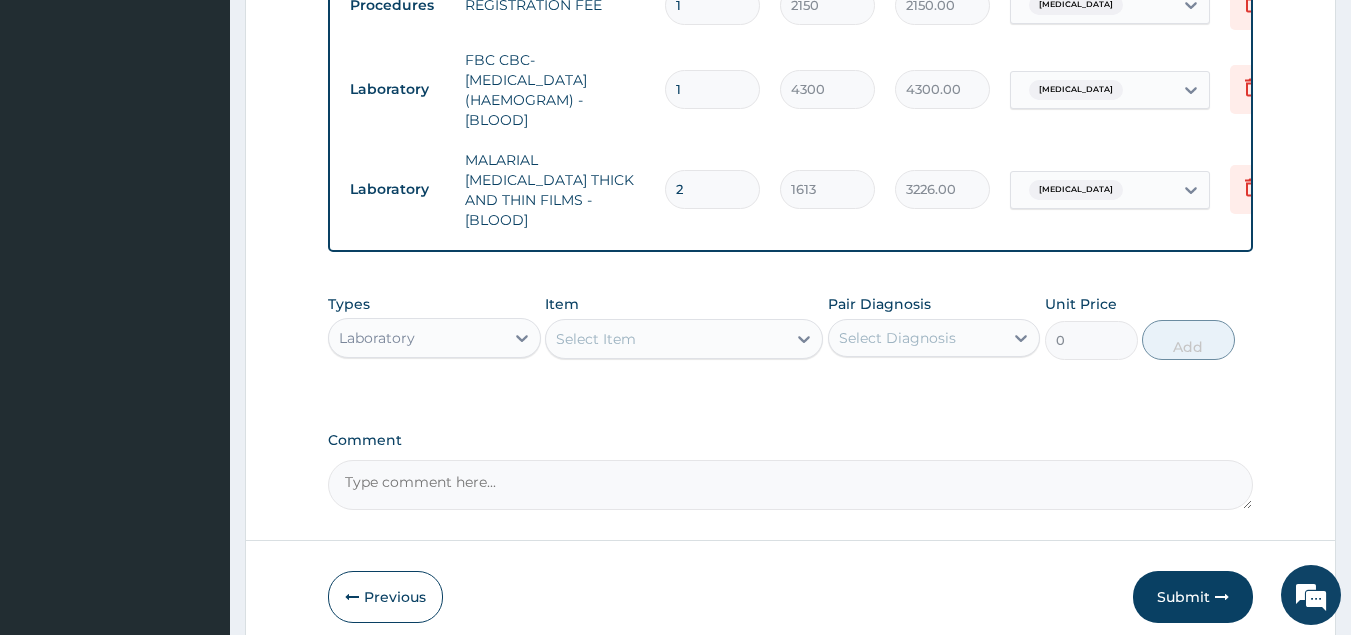 type on "0.00" 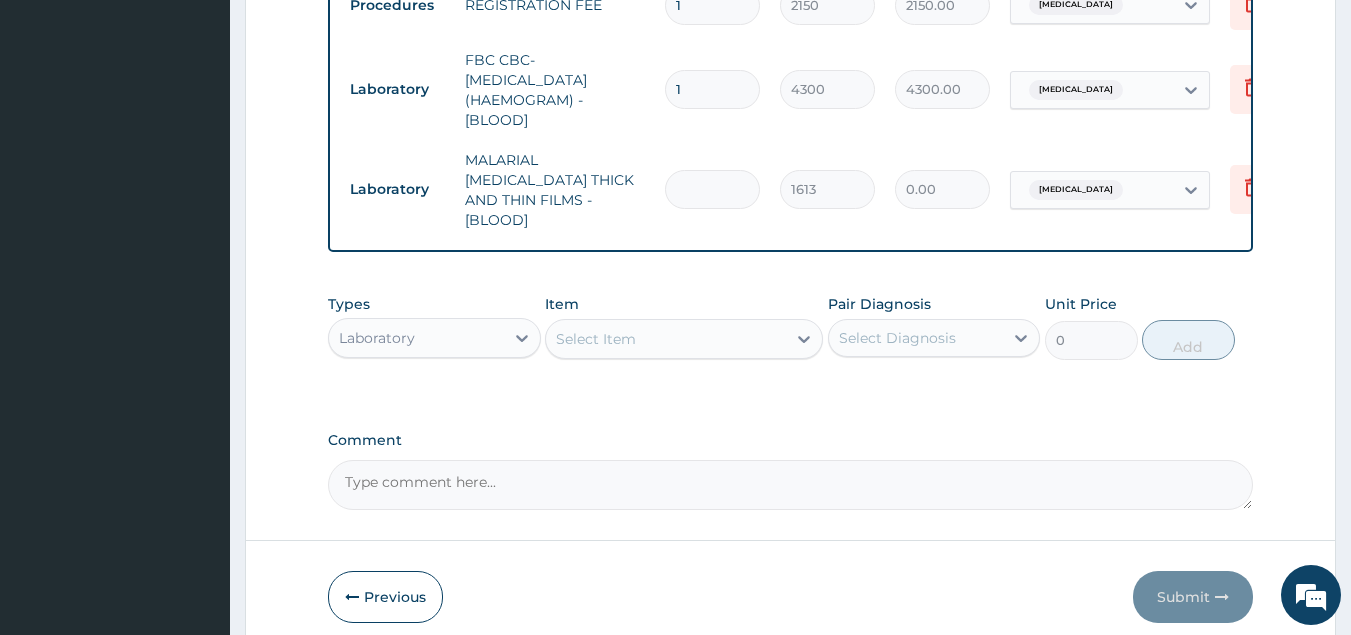 type on "1" 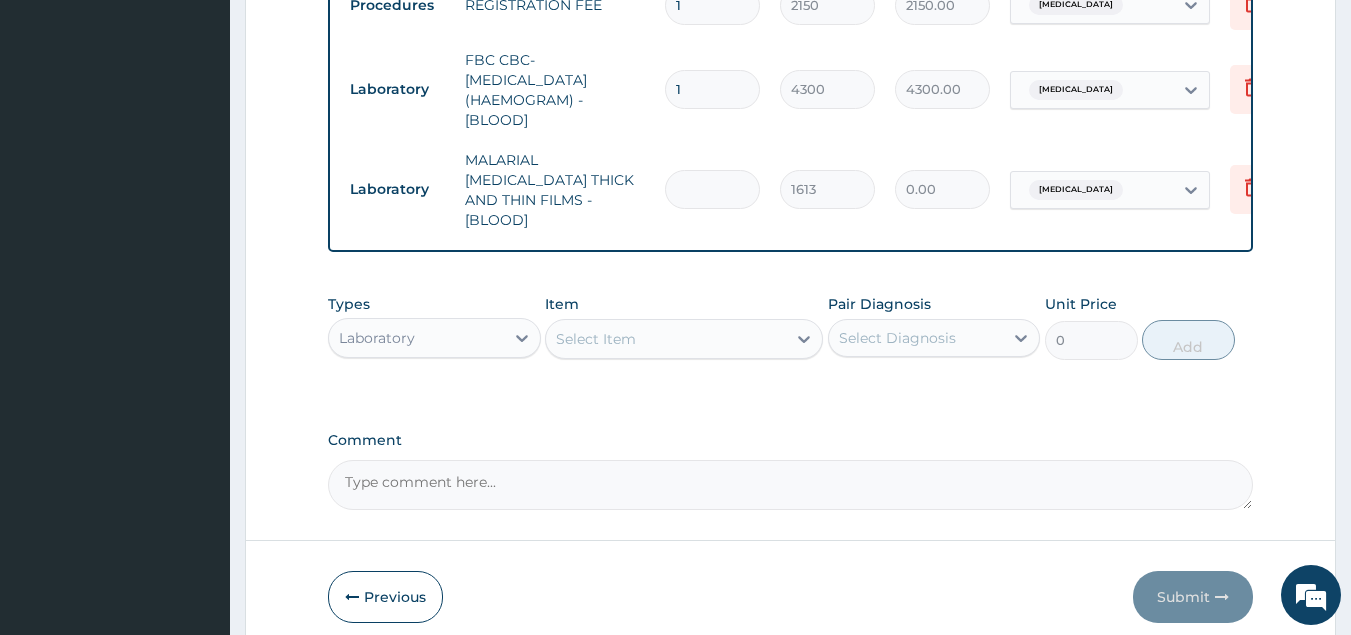 type on "1613.00" 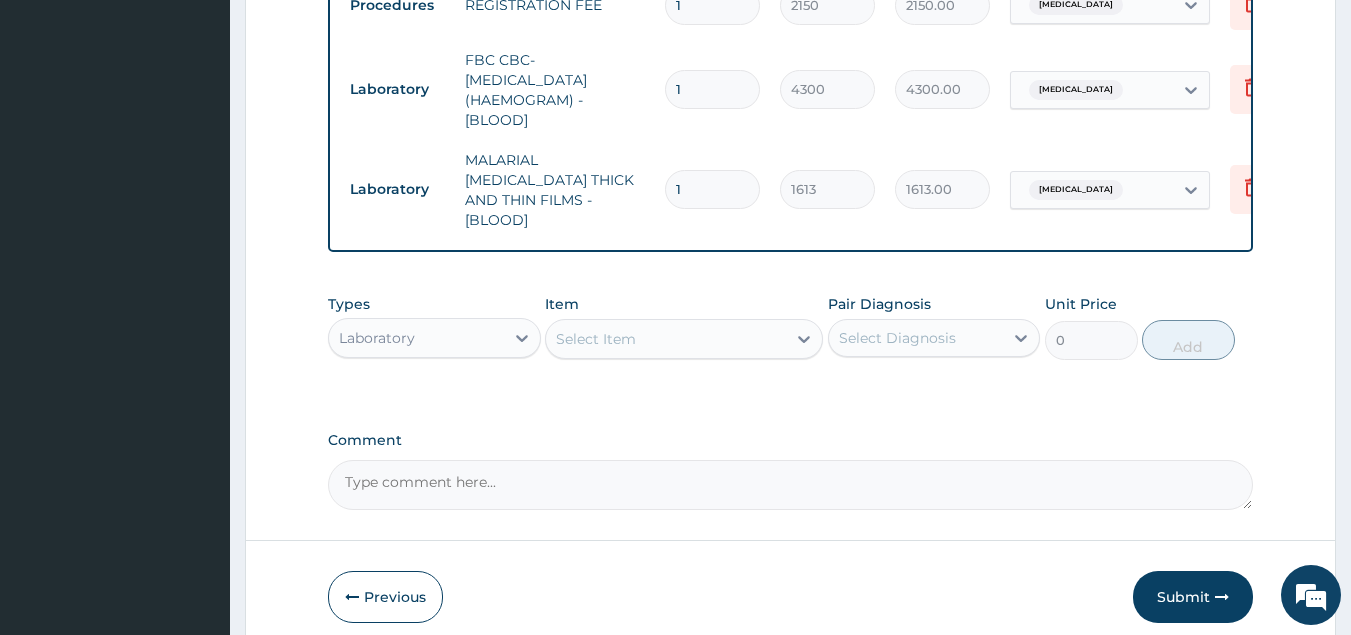 type on "1" 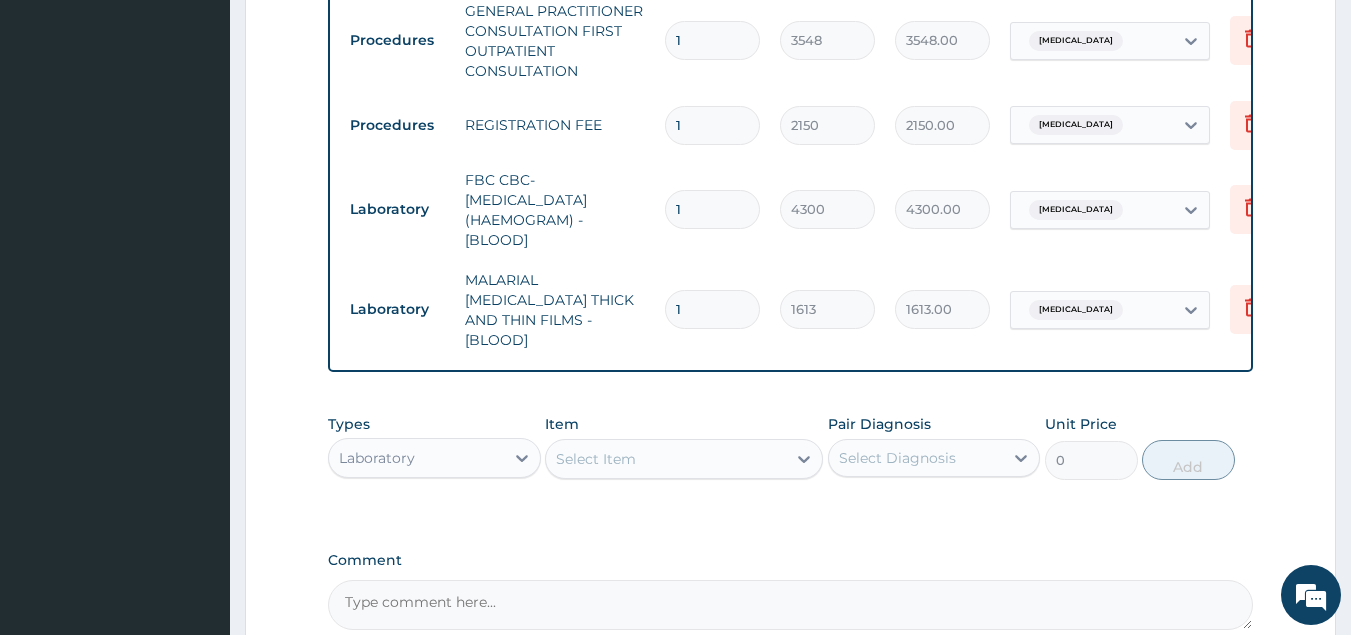 scroll, scrollTop: 825, scrollLeft: 0, axis: vertical 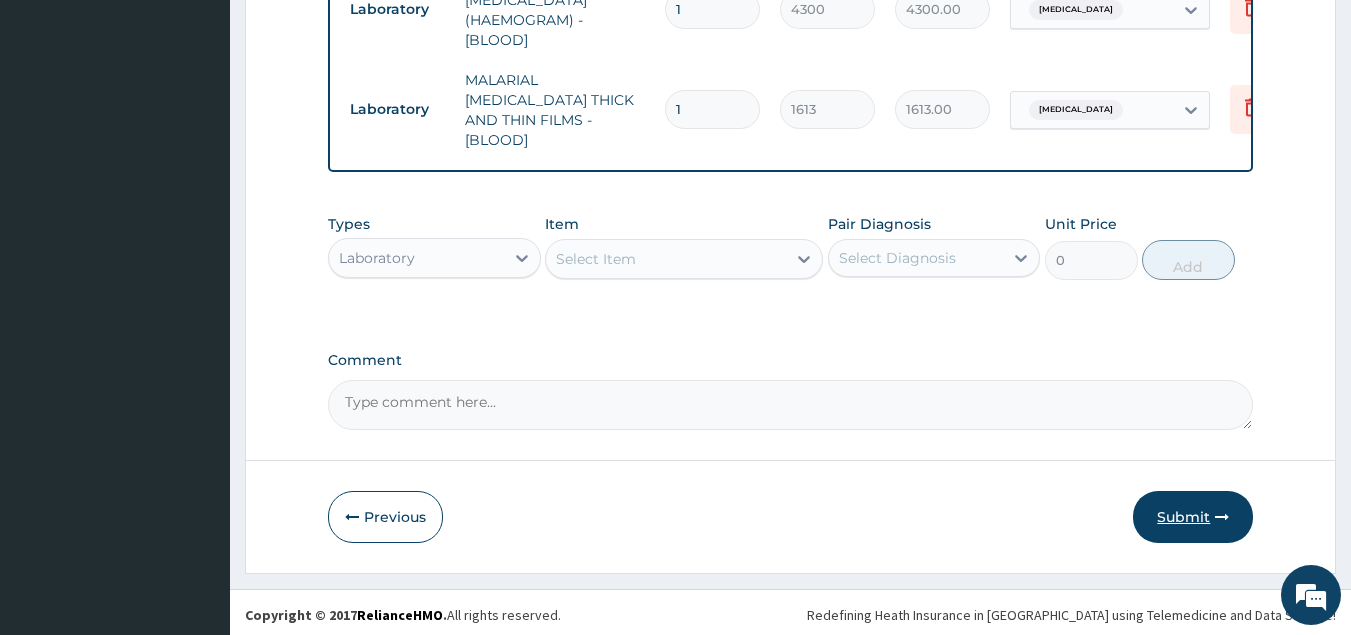 click on "Submit" at bounding box center [1193, 517] 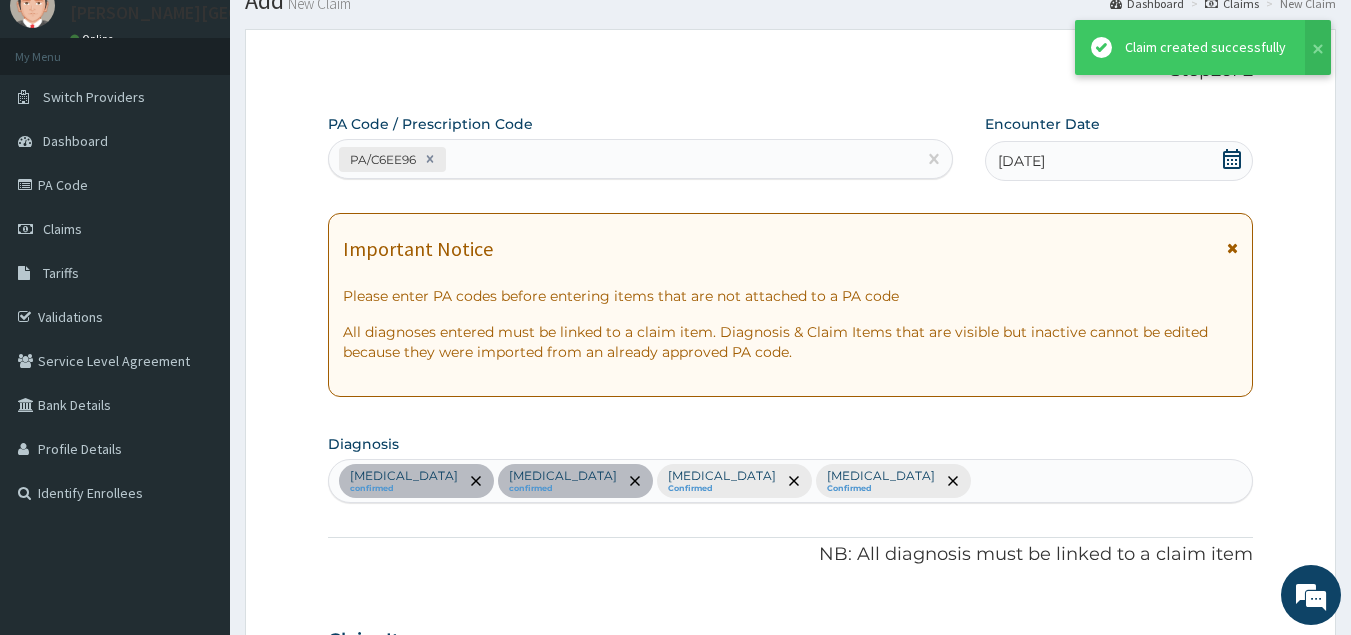 scroll, scrollTop: 1145, scrollLeft: 0, axis: vertical 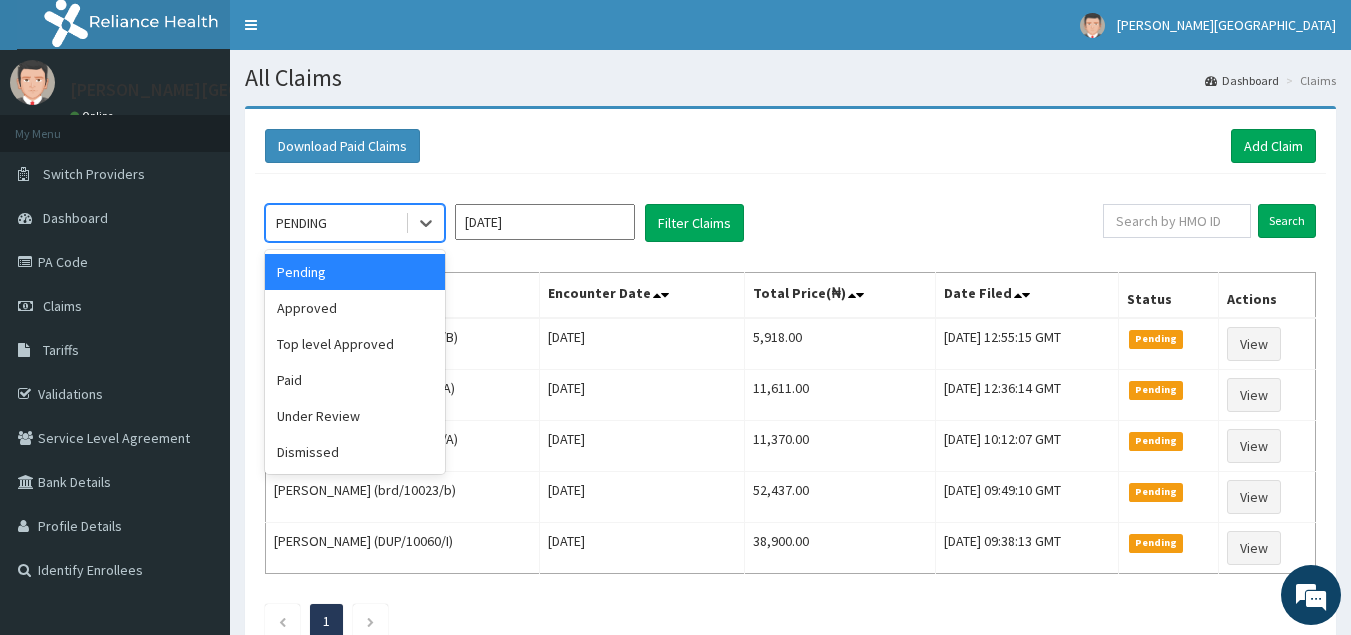 click on "PENDING" at bounding box center (335, 223) 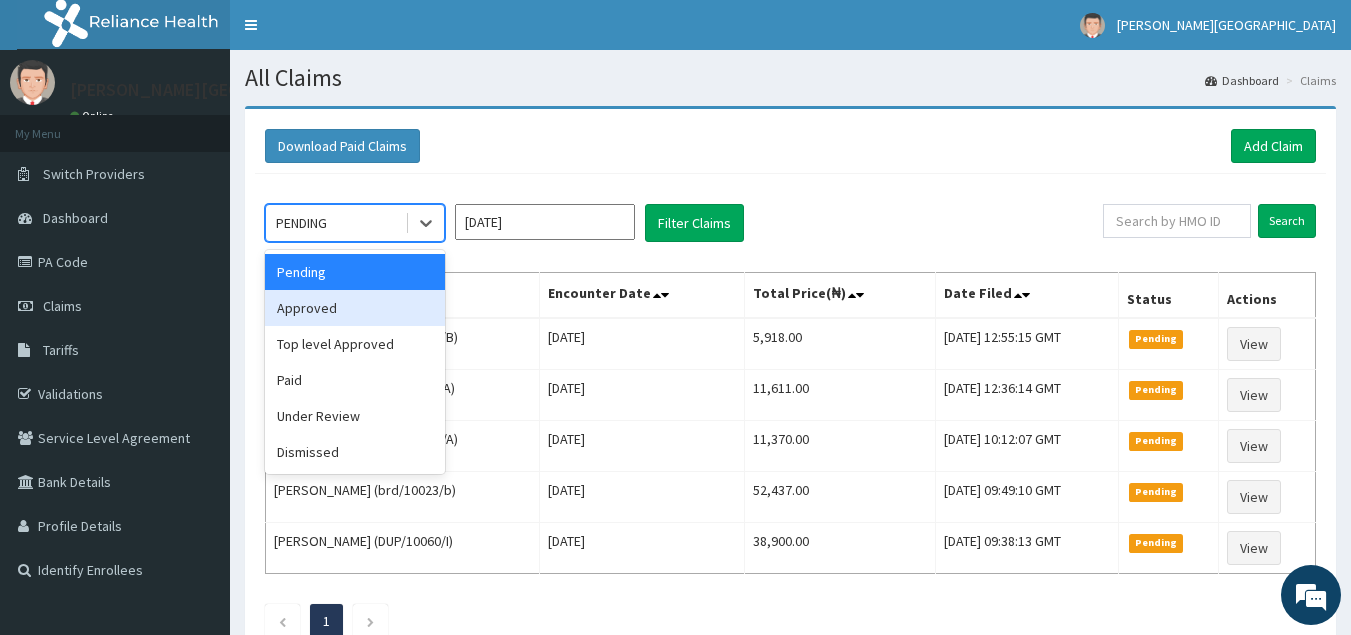 click on "Approved" at bounding box center [355, 308] 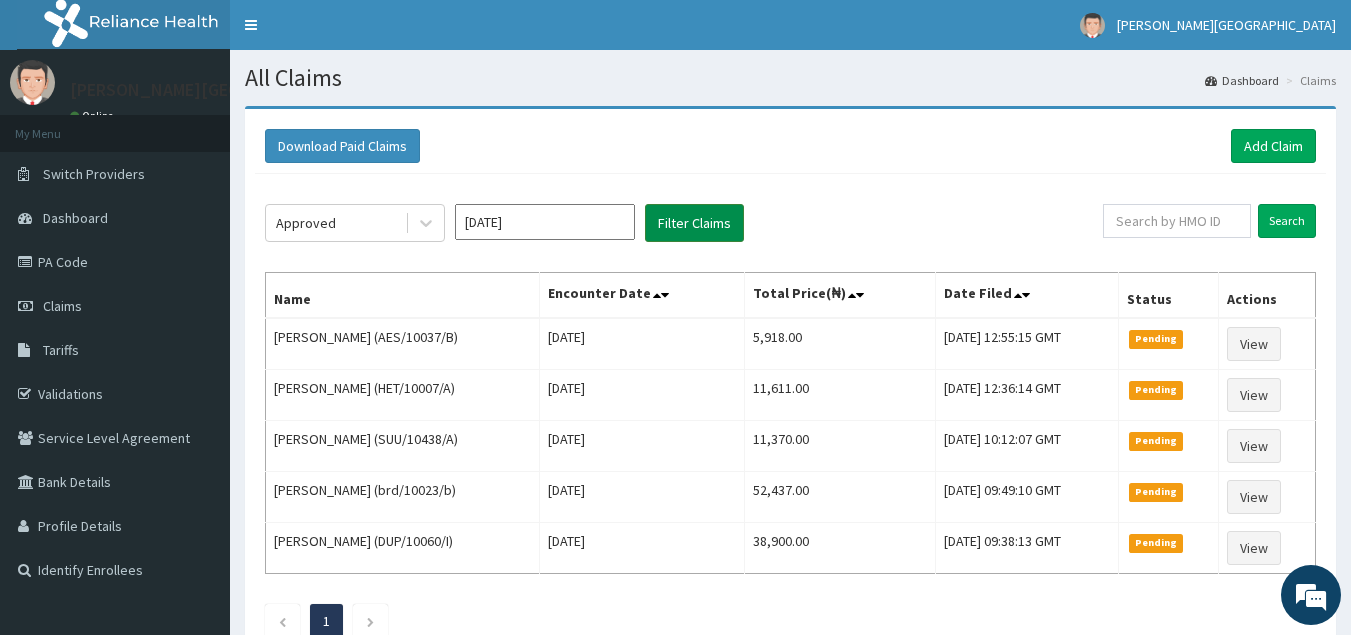 click on "Filter Claims" at bounding box center [694, 223] 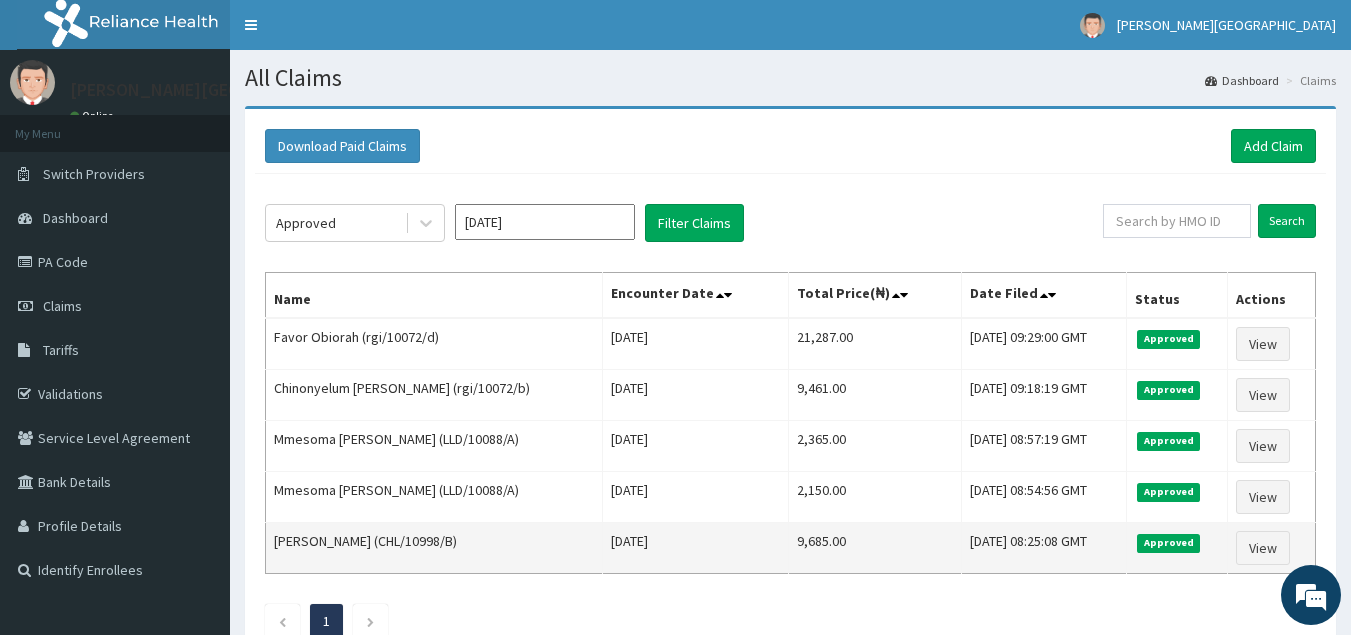 drag, startPoint x: 373, startPoint y: 542, endPoint x: 446, endPoint y: 545, distance: 73.061615 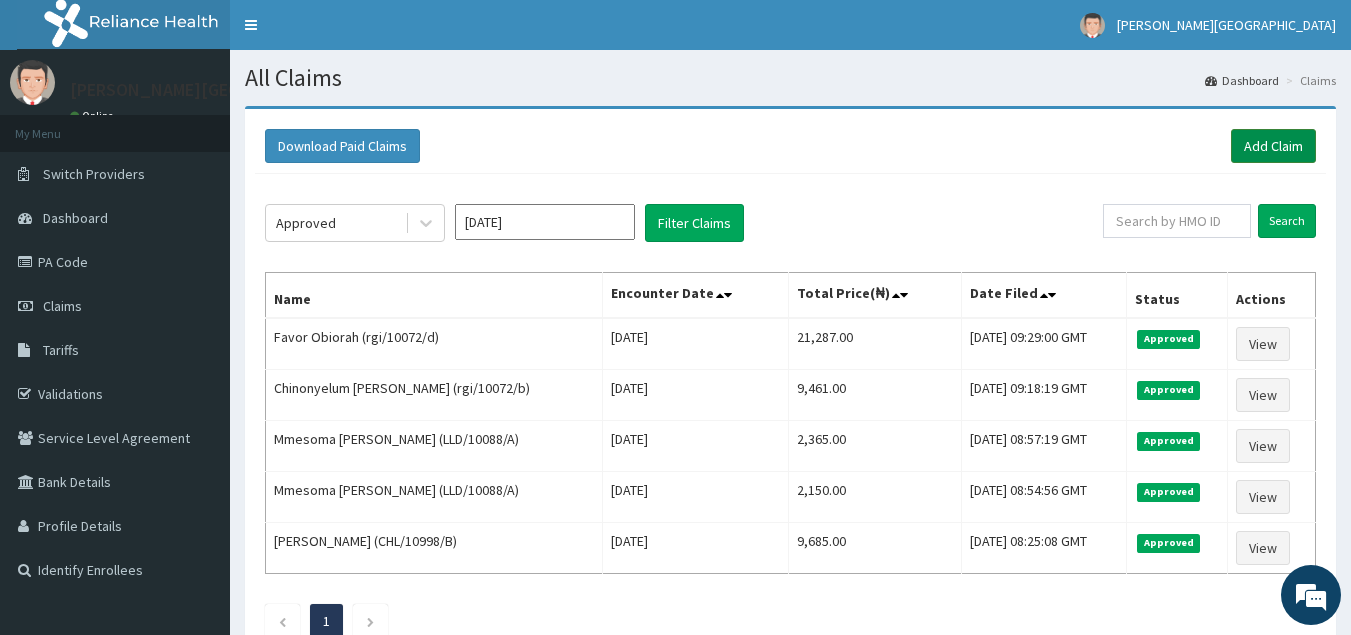 click on "Add Claim" at bounding box center [1273, 146] 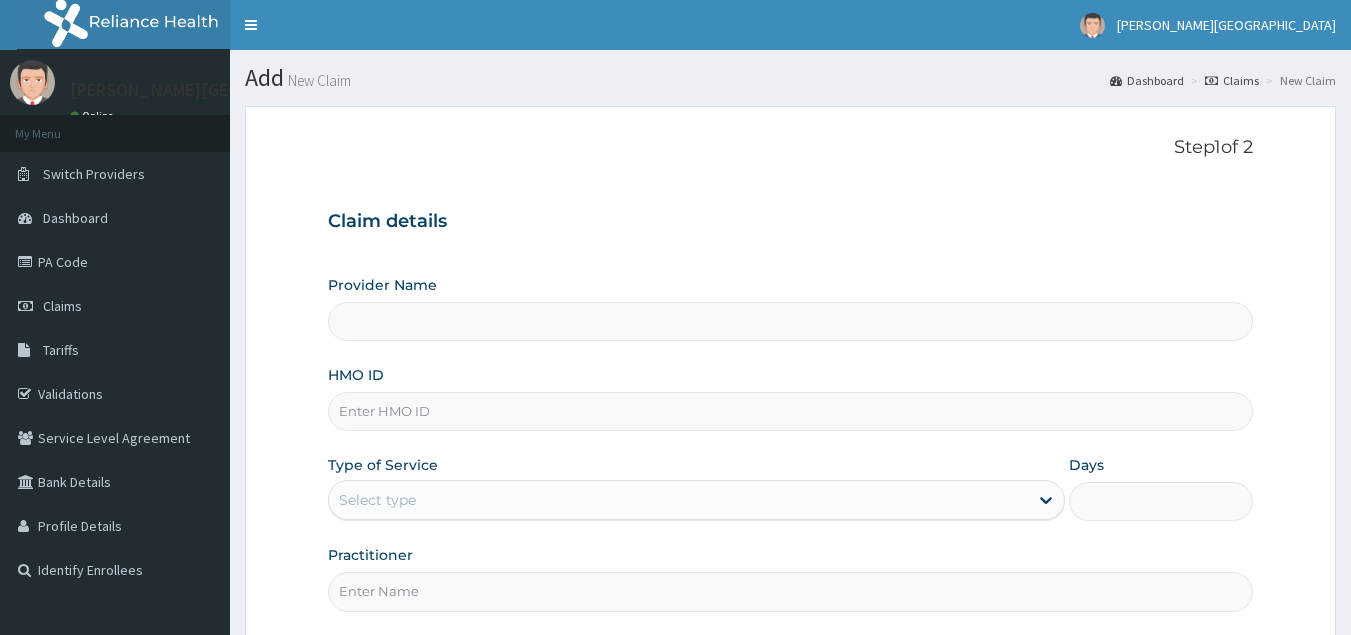 scroll, scrollTop: 0, scrollLeft: 0, axis: both 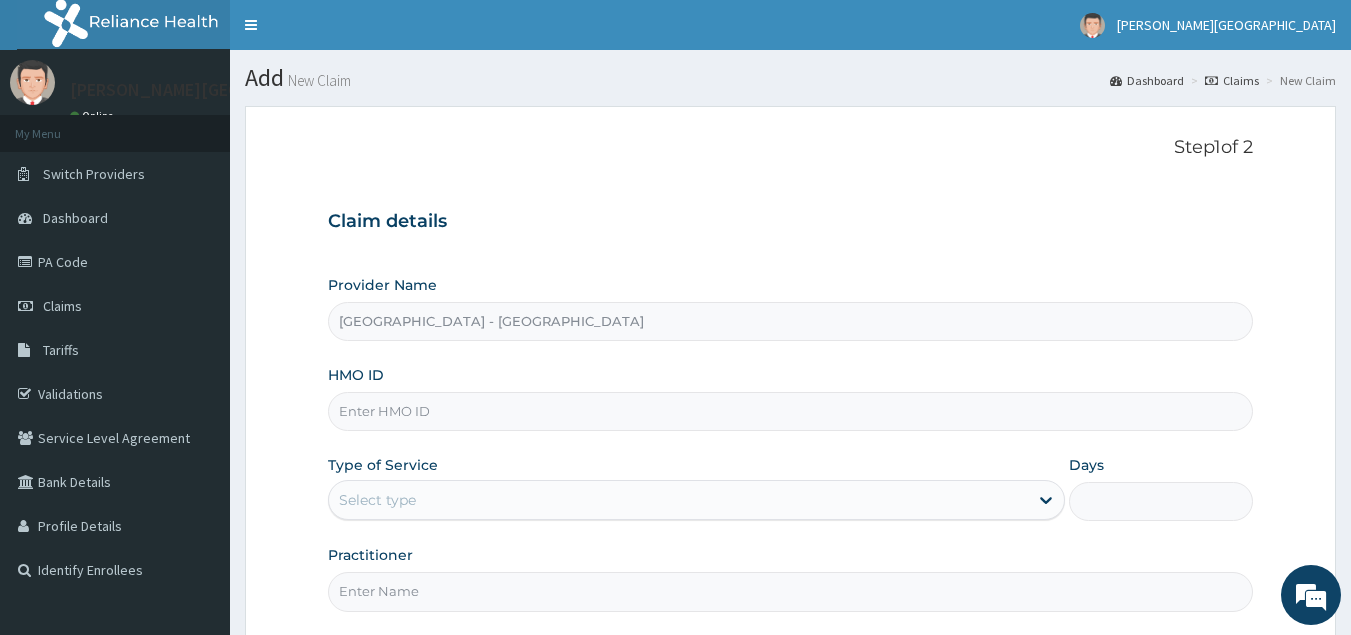 click on "HMO ID" at bounding box center [791, 411] 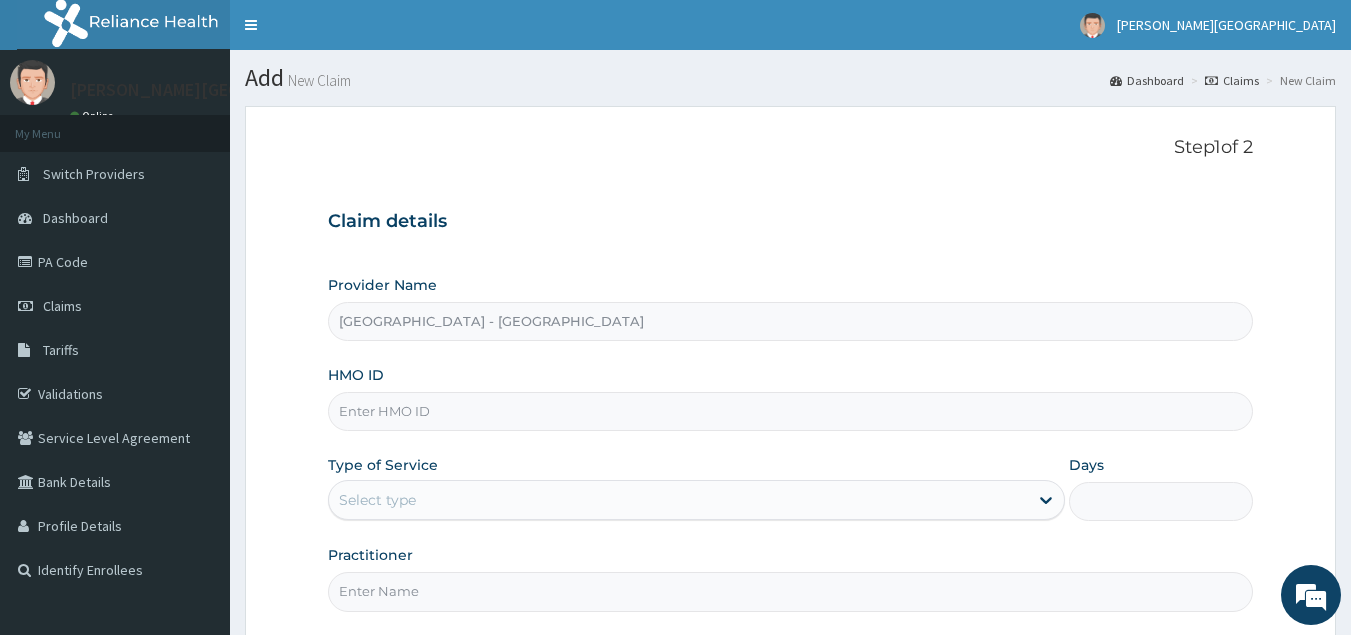 paste on "CHL/10998/B" 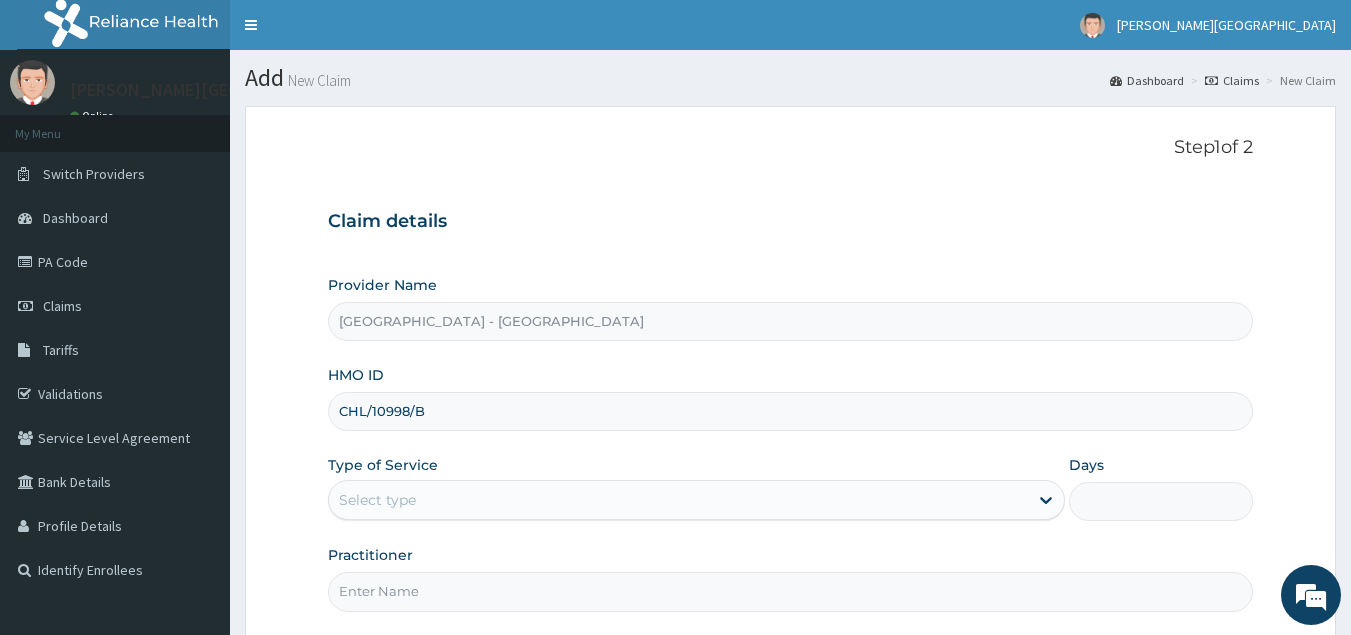 type on "CHL/10998/B" 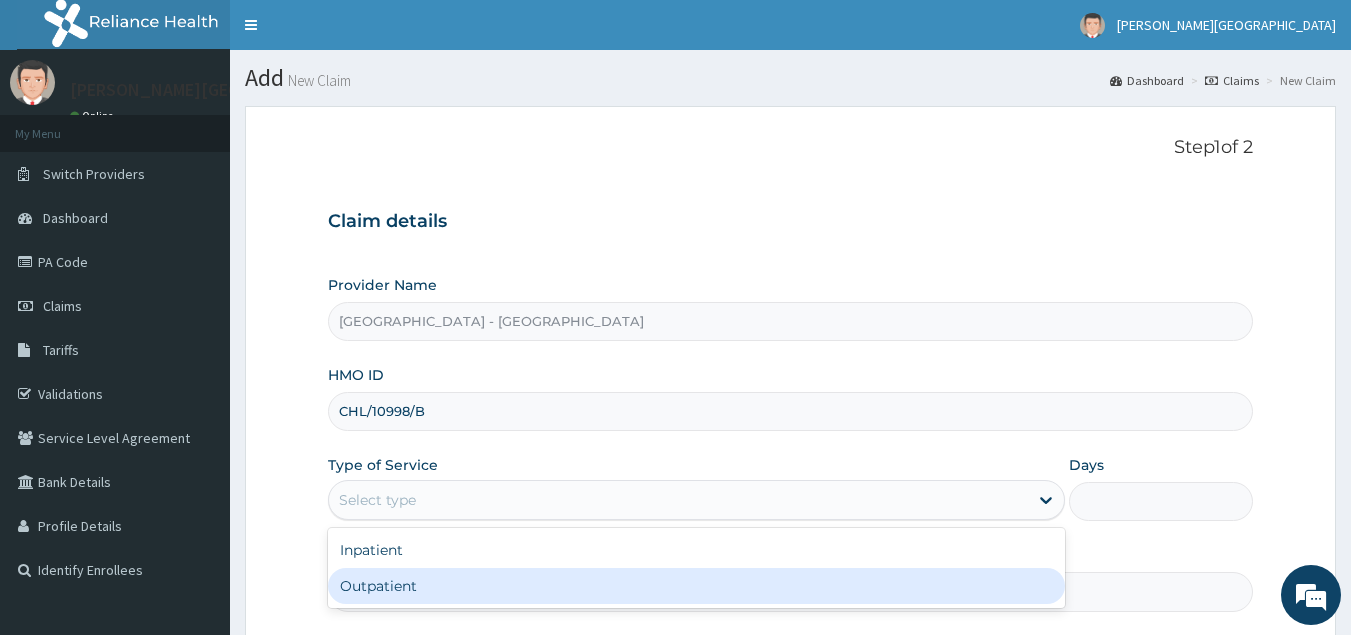 click on "Outpatient" at bounding box center [696, 586] 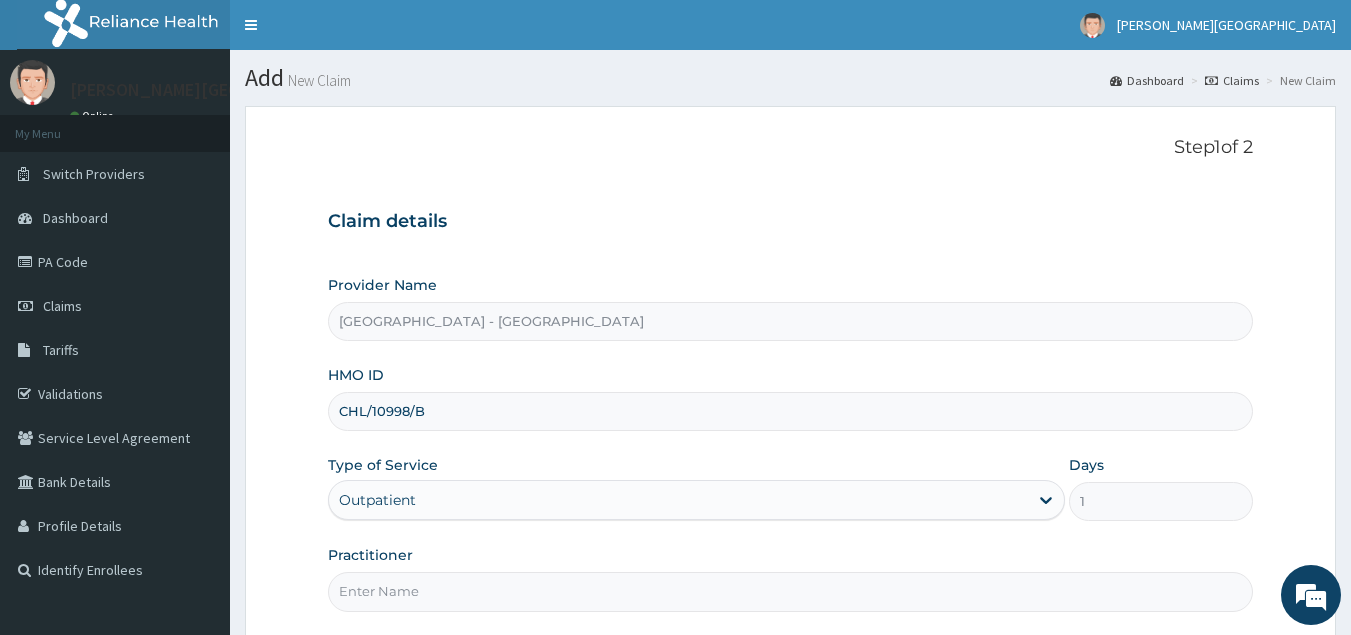click on "Practitioner" at bounding box center (791, 591) 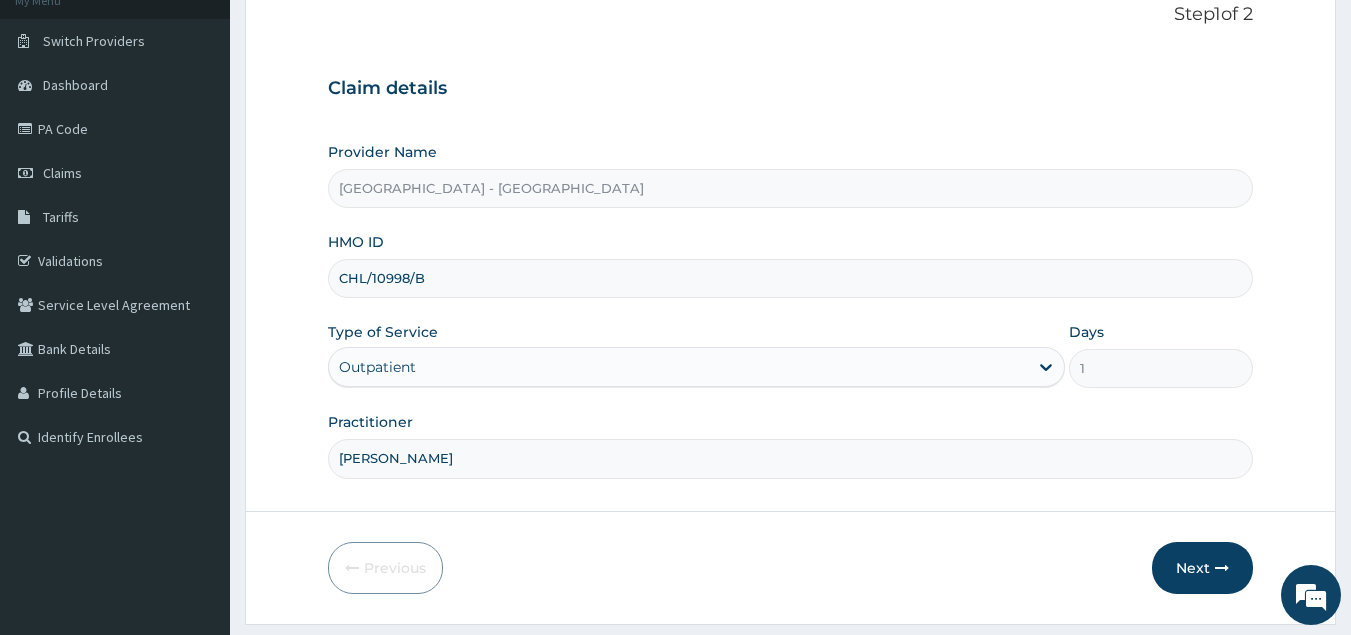 scroll, scrollTop: 189, scrollLeft: 0, axis: vertical 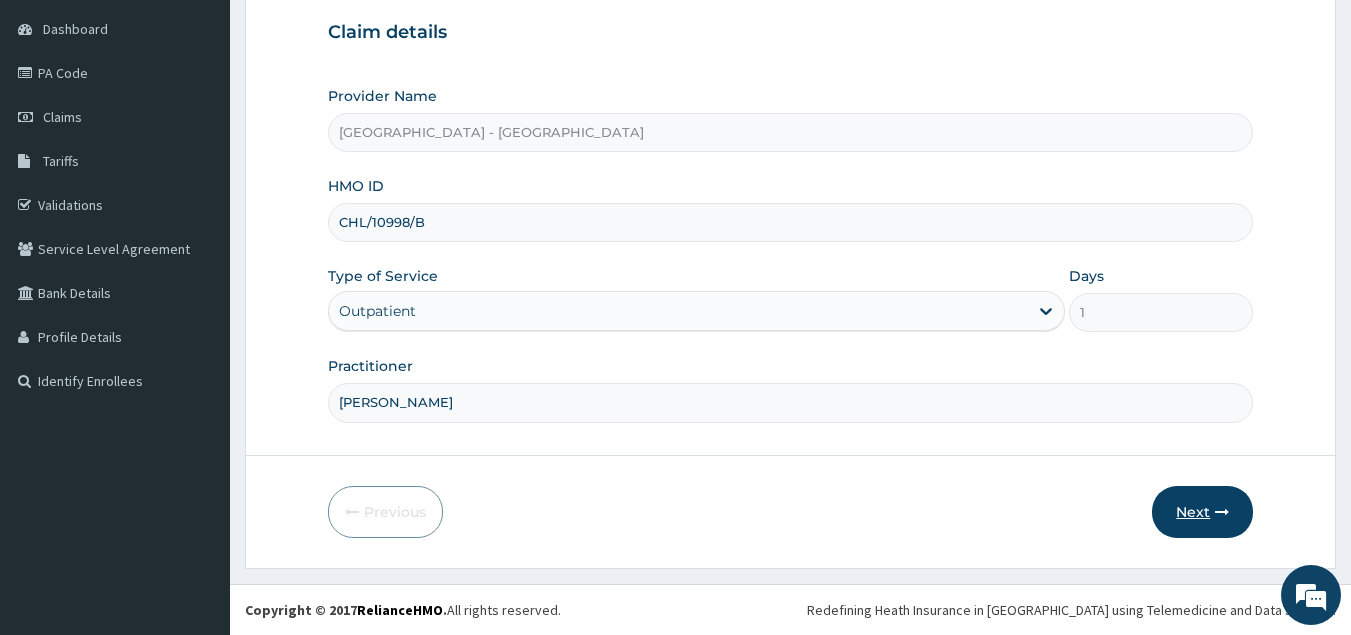 click on "Next" at bounding box center (1202, 512) 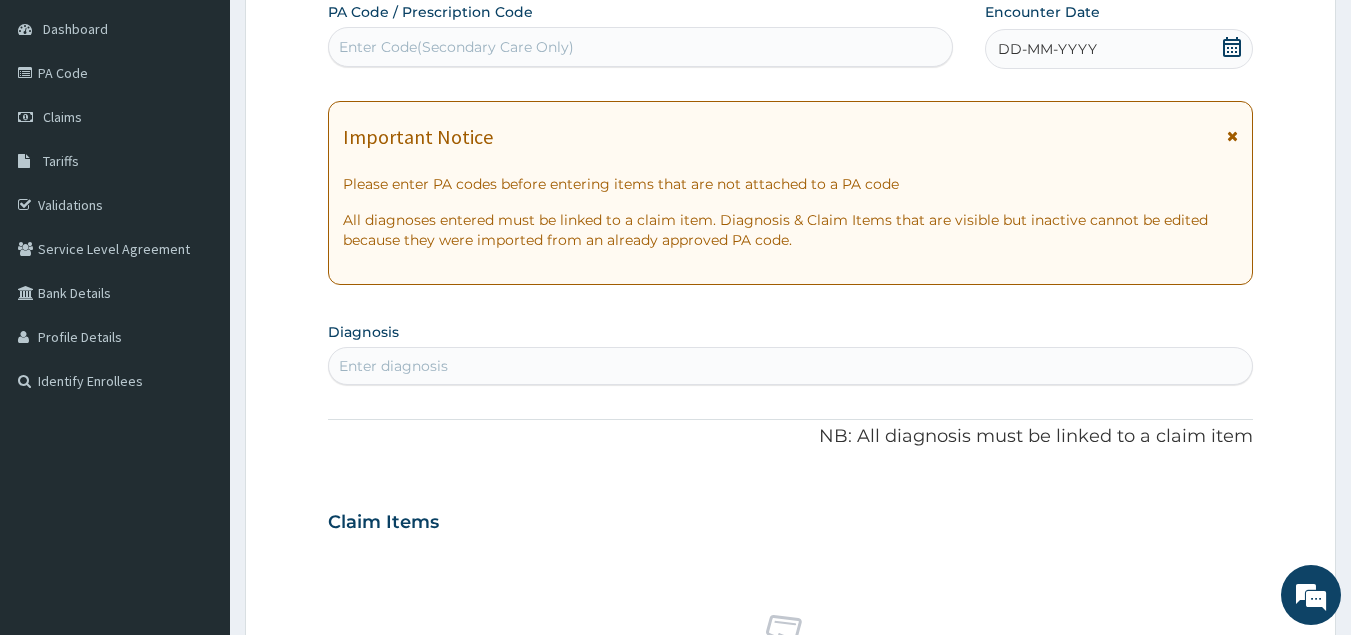 click 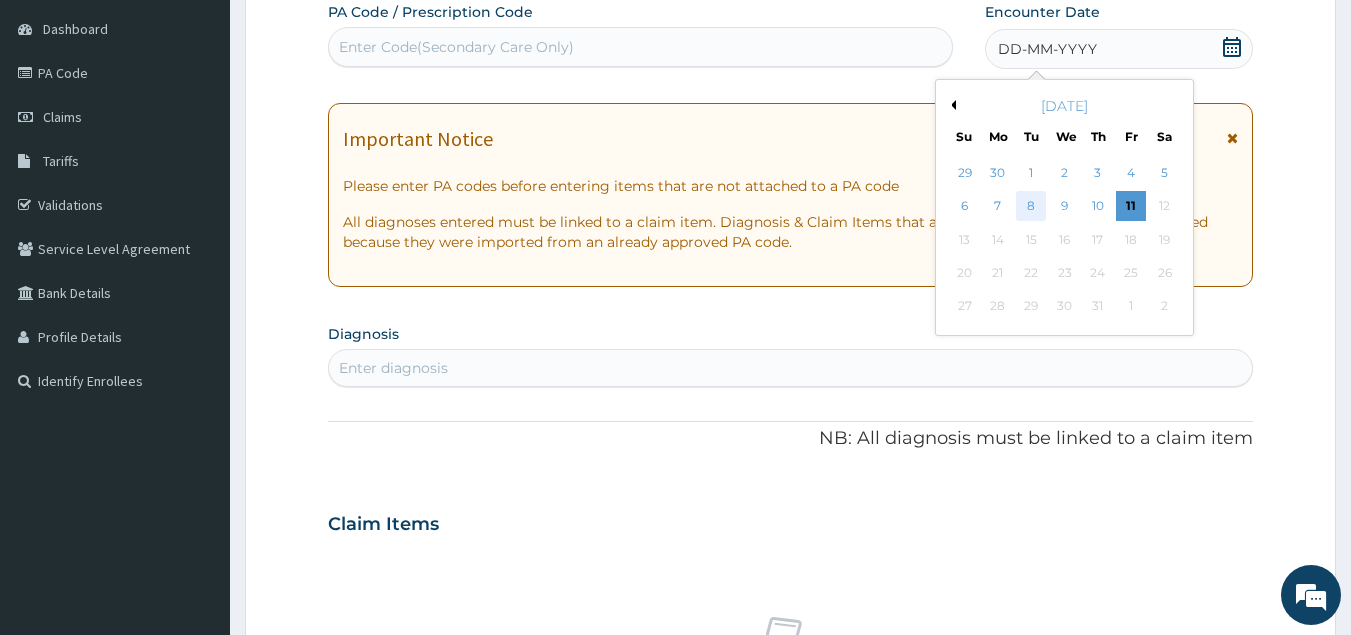 click on "8" at bounding box center [1032, 207] 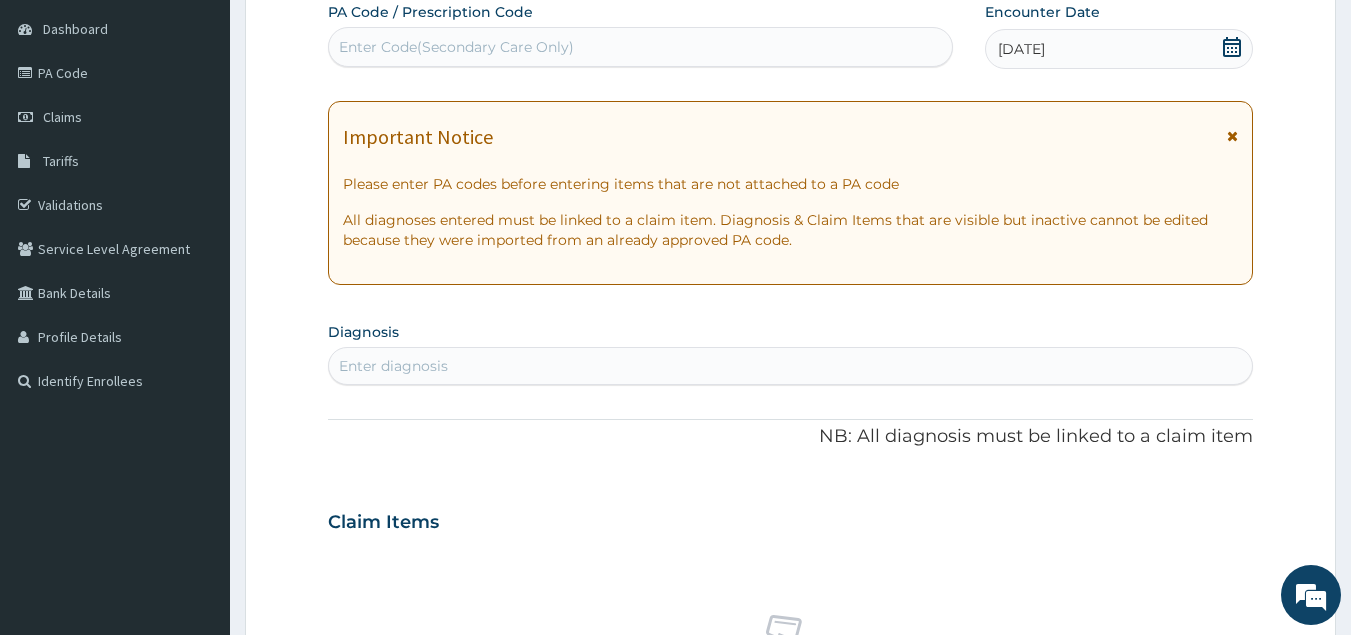 click 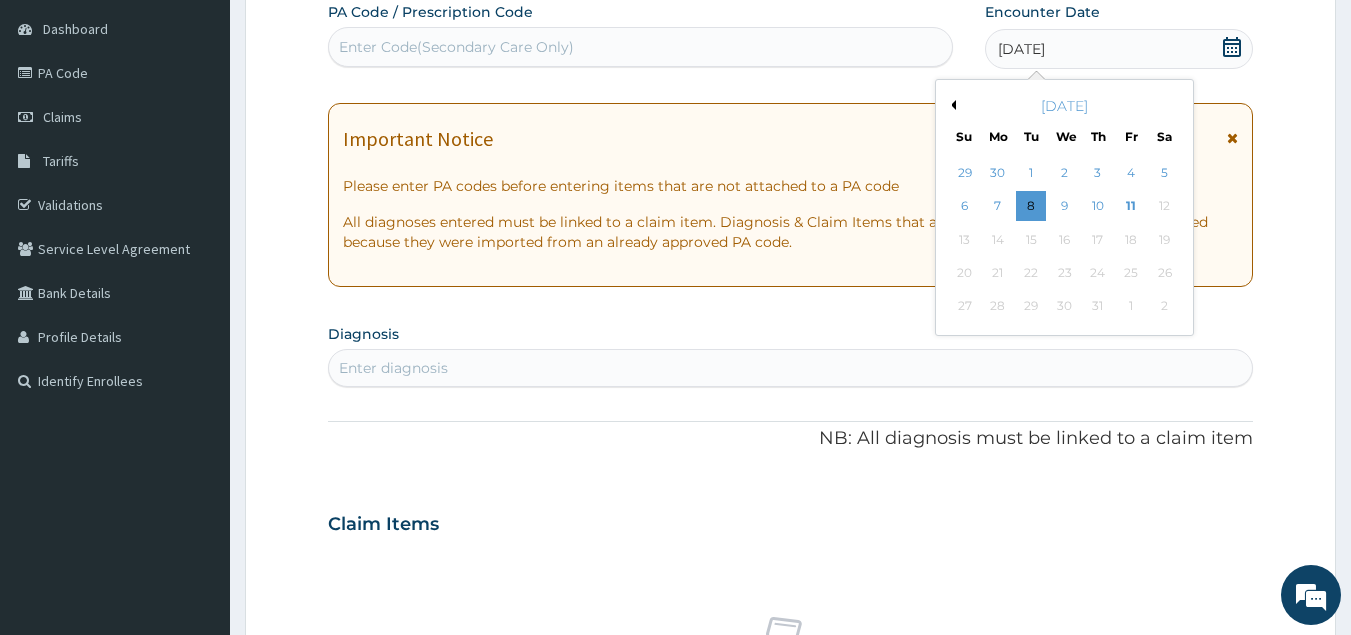 click on "Enter diagnosis" at bounding box center [791, 368] 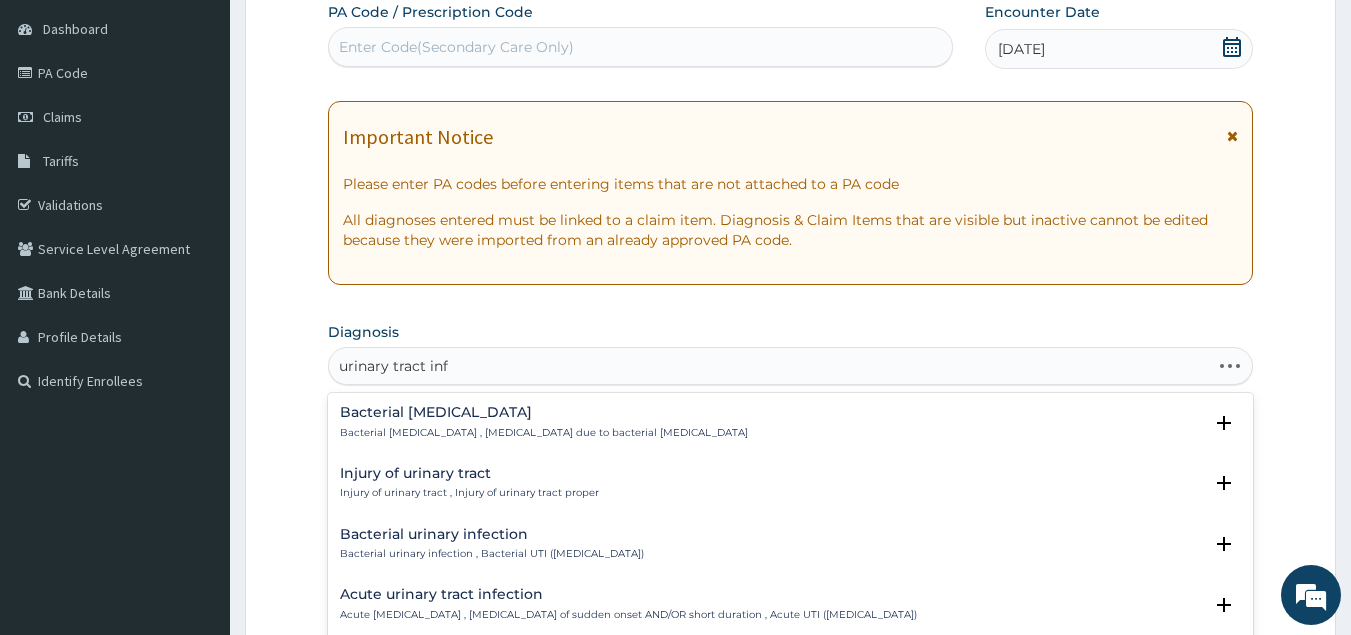 type on "urinary tract infe" 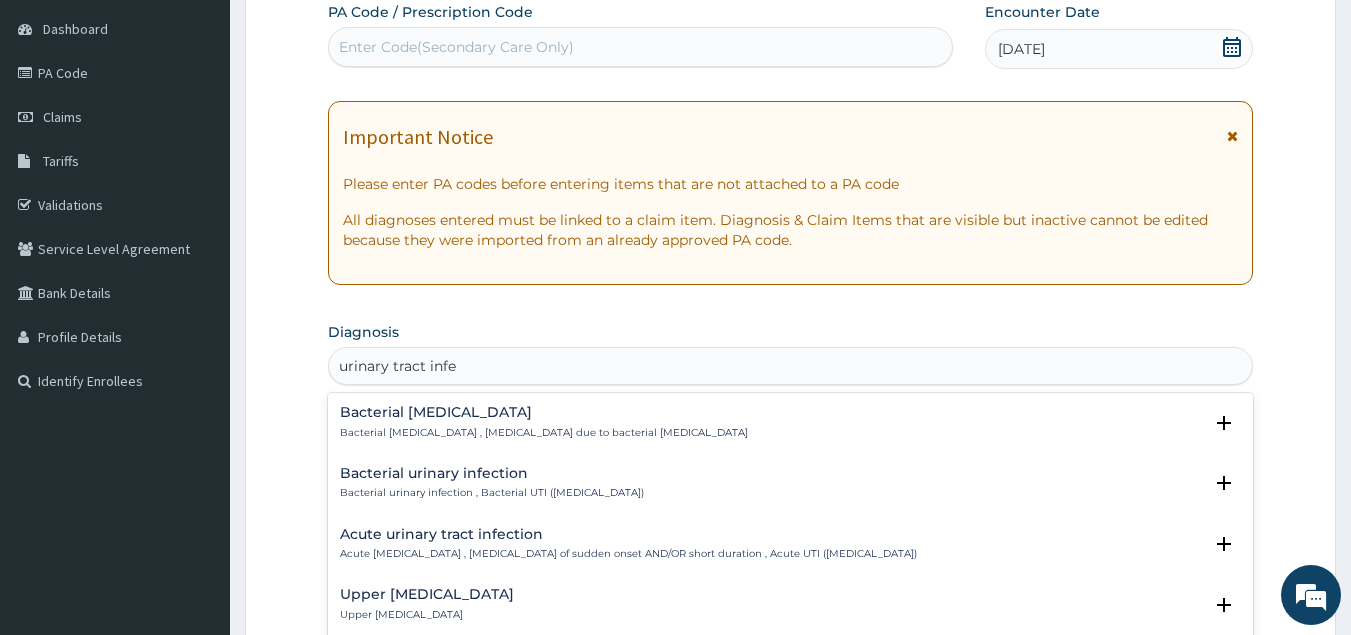 click on "Bacterial urinary infection , Bacterial UTI ([MEDICAL_DATA])" at bounding box center [492, 493] 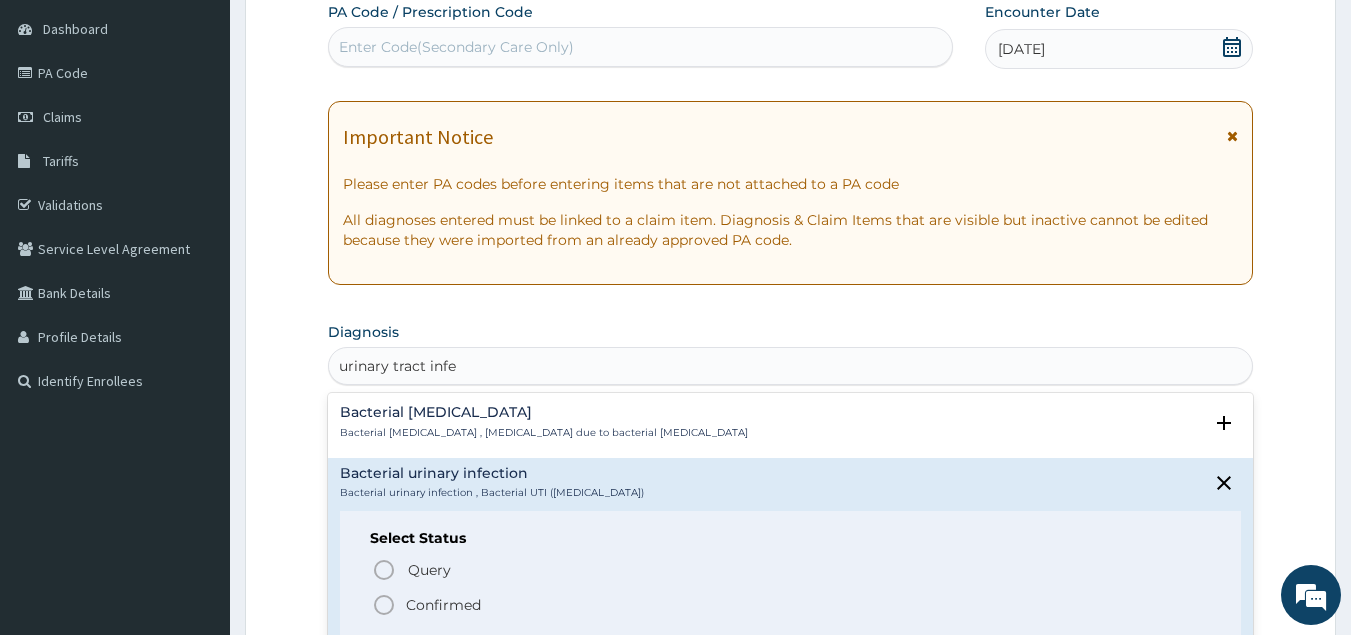 click on "Confirmed" at bounding box center [792, 605] 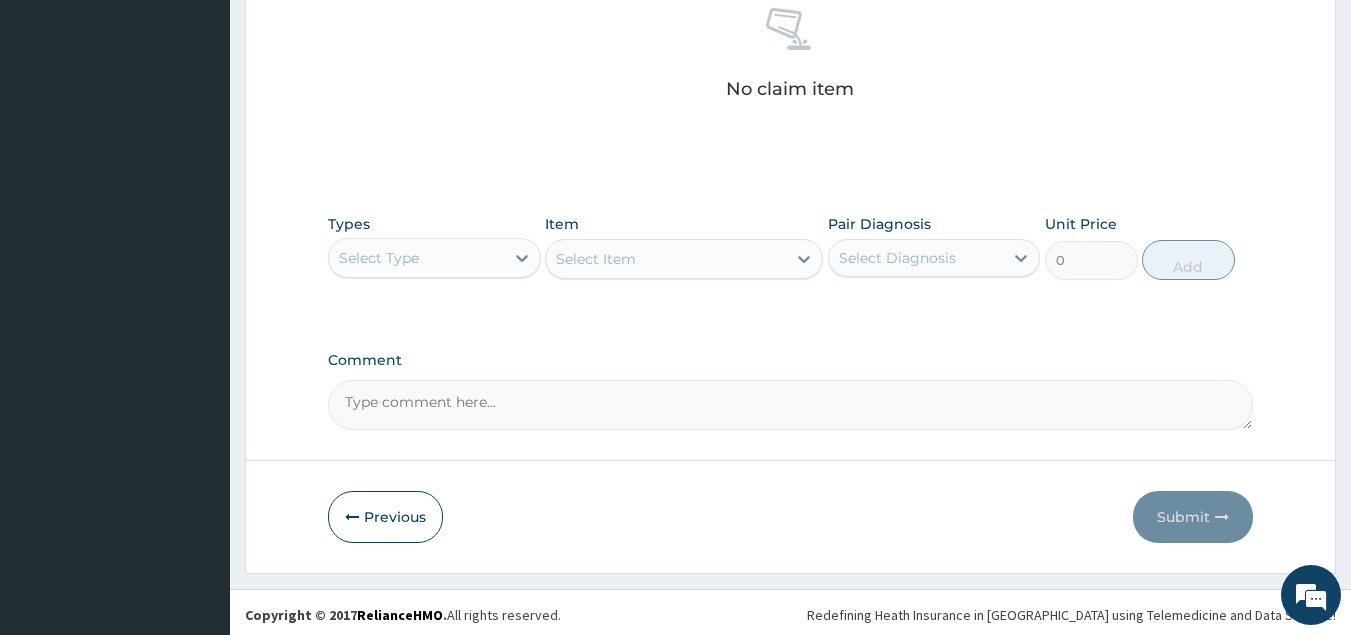 scroll, scrollTop: 807, scrollLeft: 0, axis: vertical 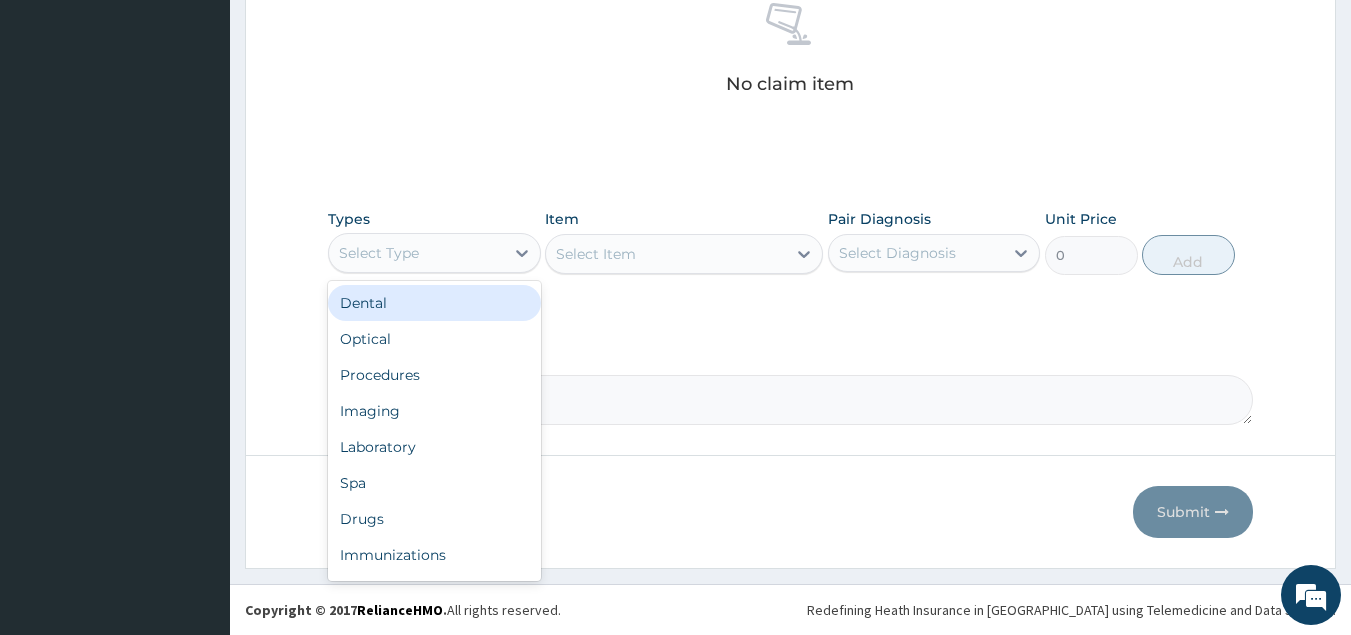 click on "Select Type" at bounding box center [416, 253] 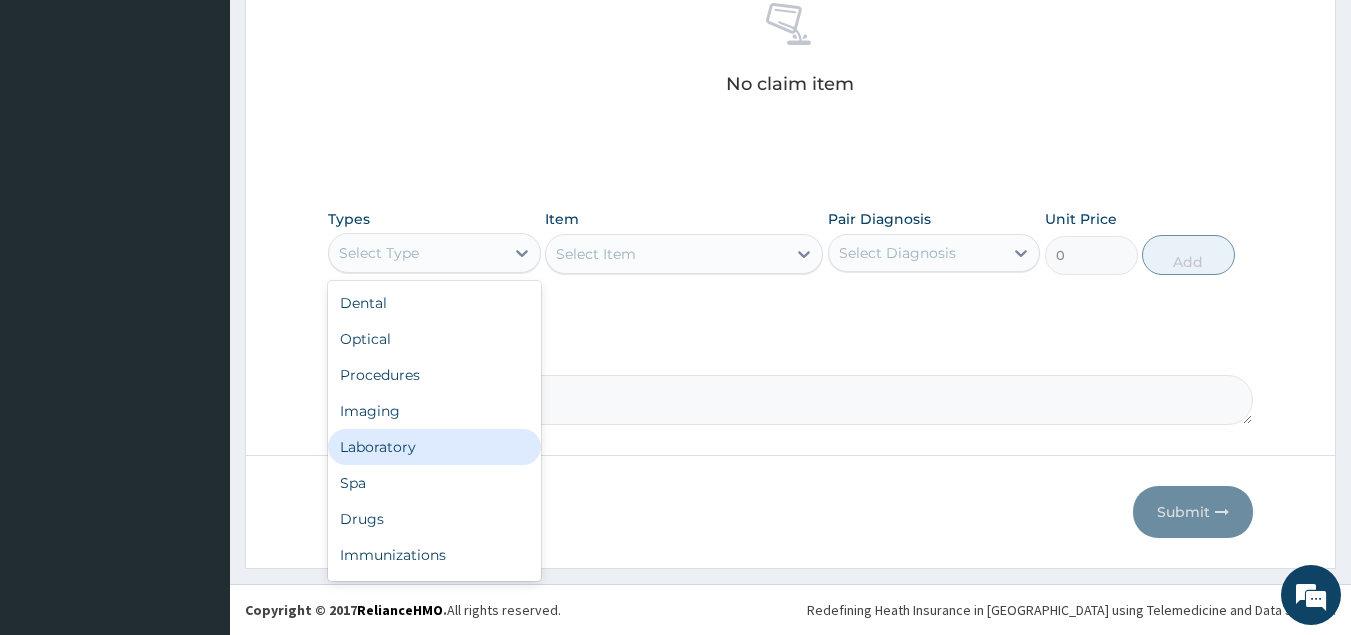 drag, startPoint x: 387, startPoint y: 447, endPoint x: 452, endPoint y: 411, distance: 74.30343 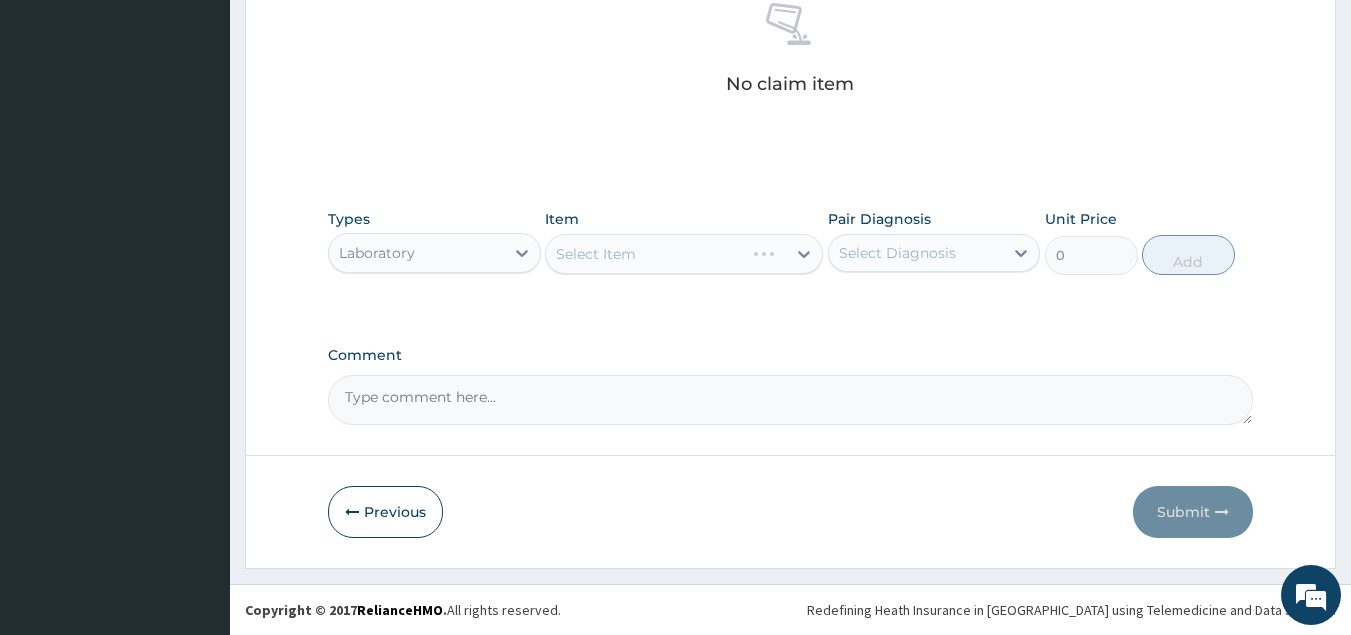 drag, startPoint x: 674, startPoint y: 262, endPoint x: 711, endPoint y: 262, distance: 37 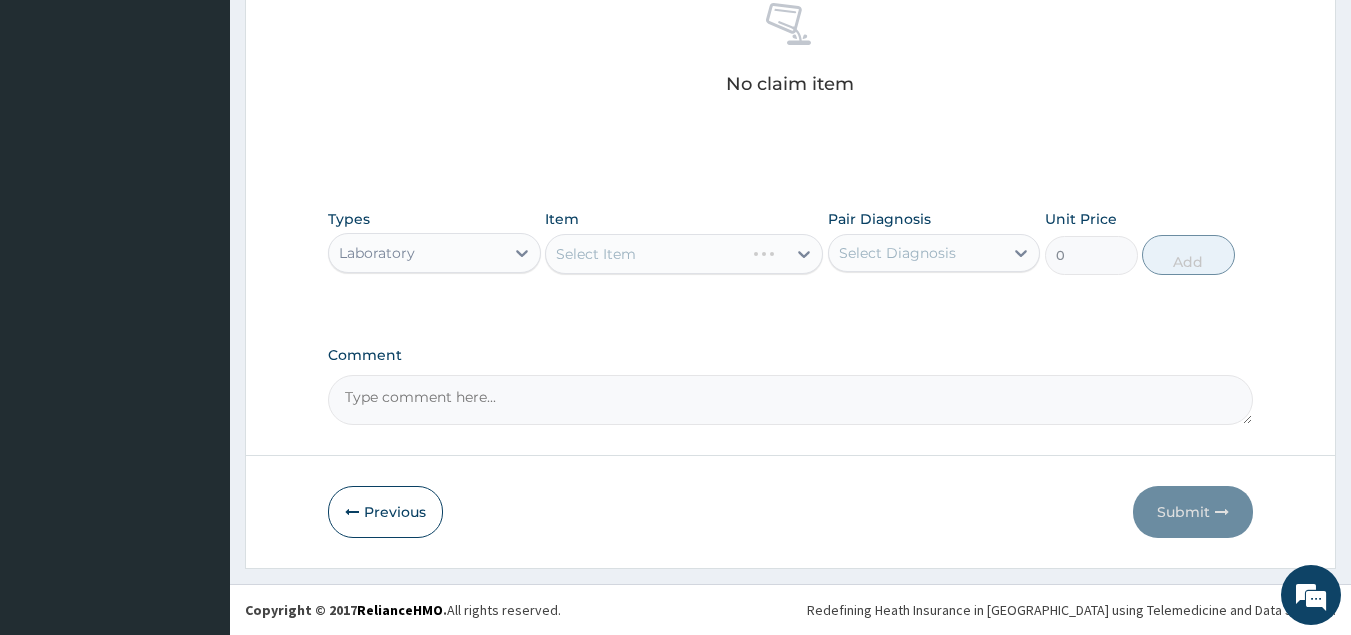 click on "Select Item" at bounding box center (684, 254) 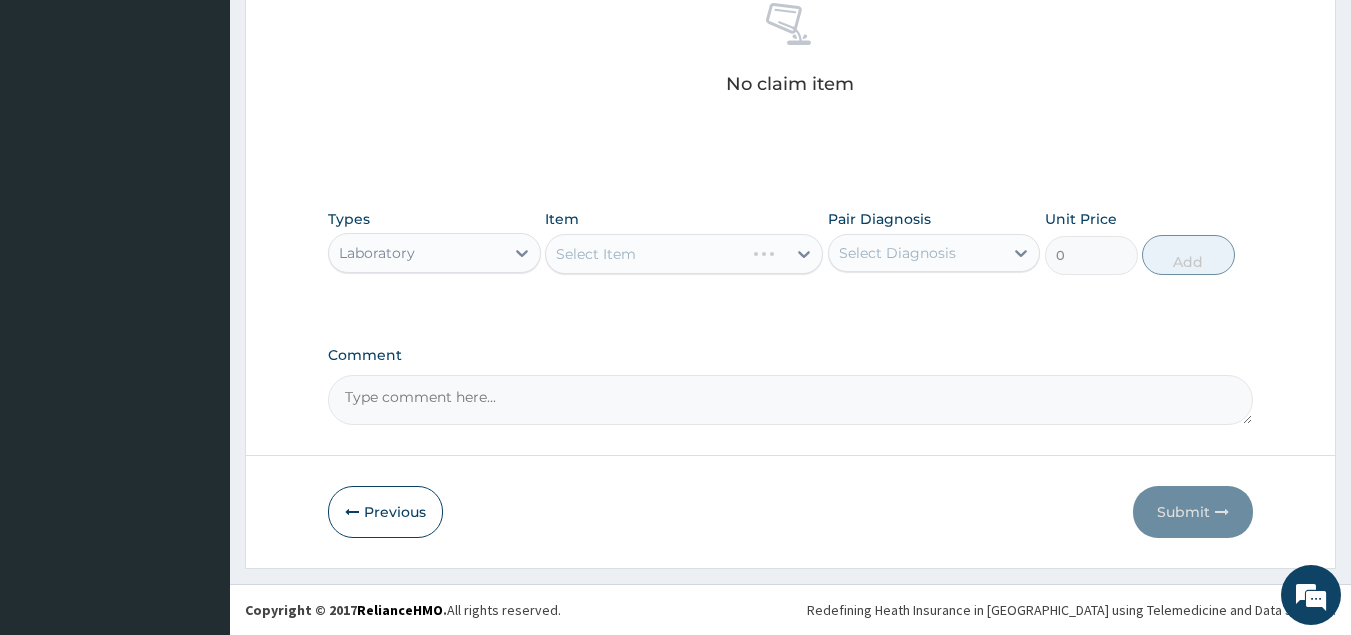 click on "Select Item" at bounding box center [684, 254] 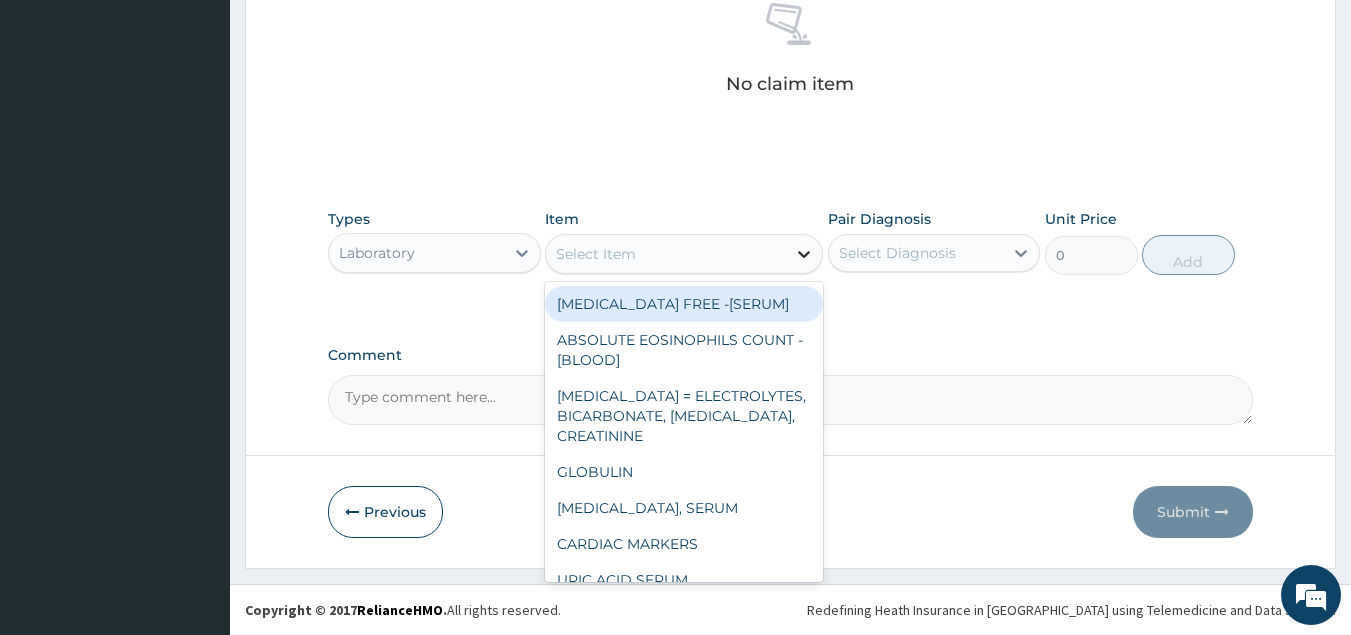 click at bounding box center [804, 254] 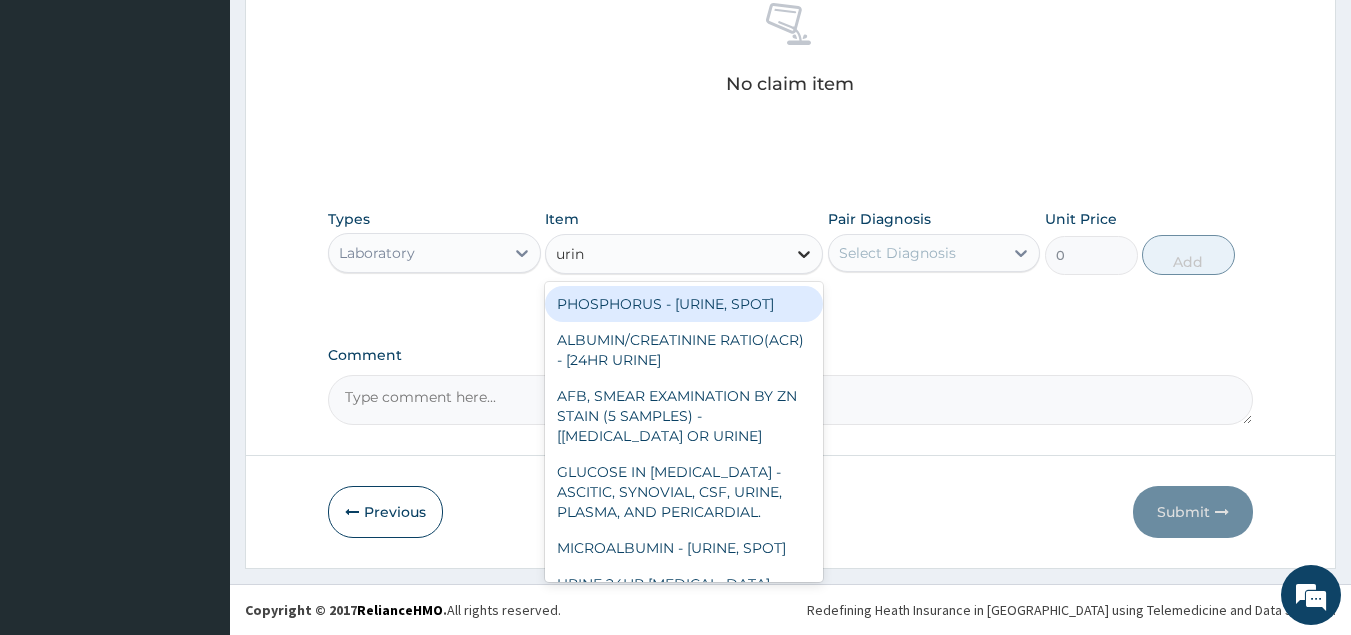 type on "urina" 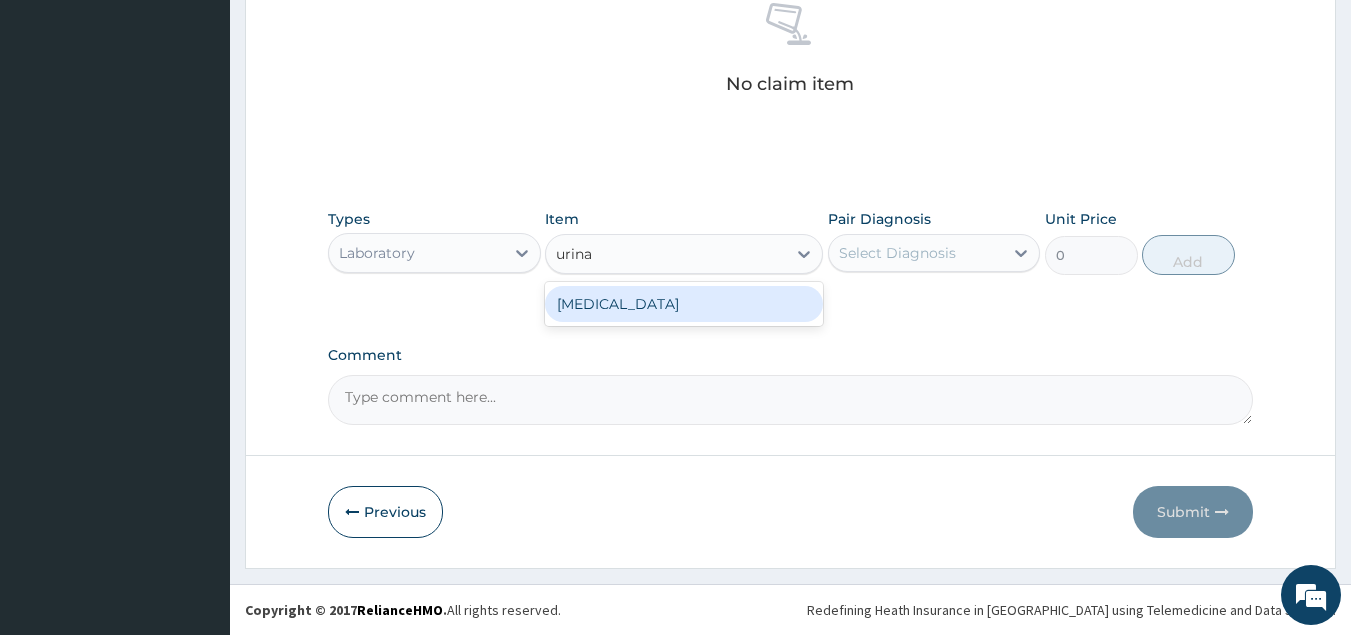 click on "[MEDICAL_DATA]" at bounding box center (684, 304) 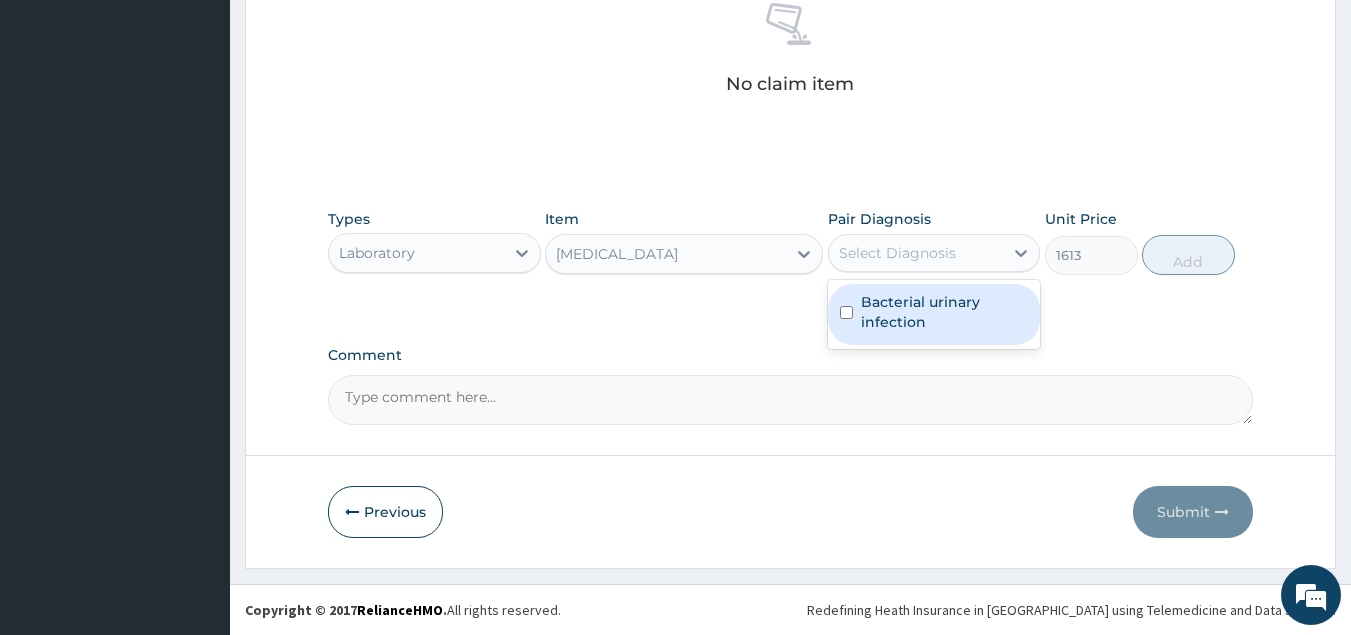 click on "Select Diagnosis" at bounding box center [897, 253] 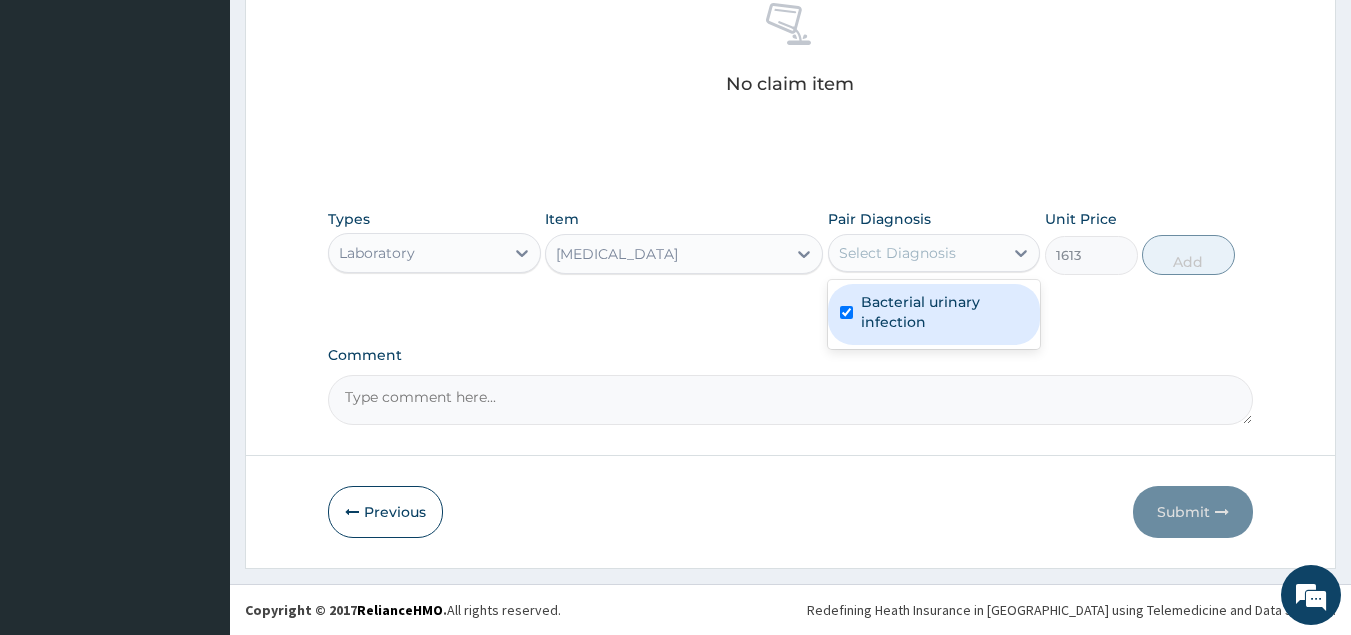 checkbox on "true" 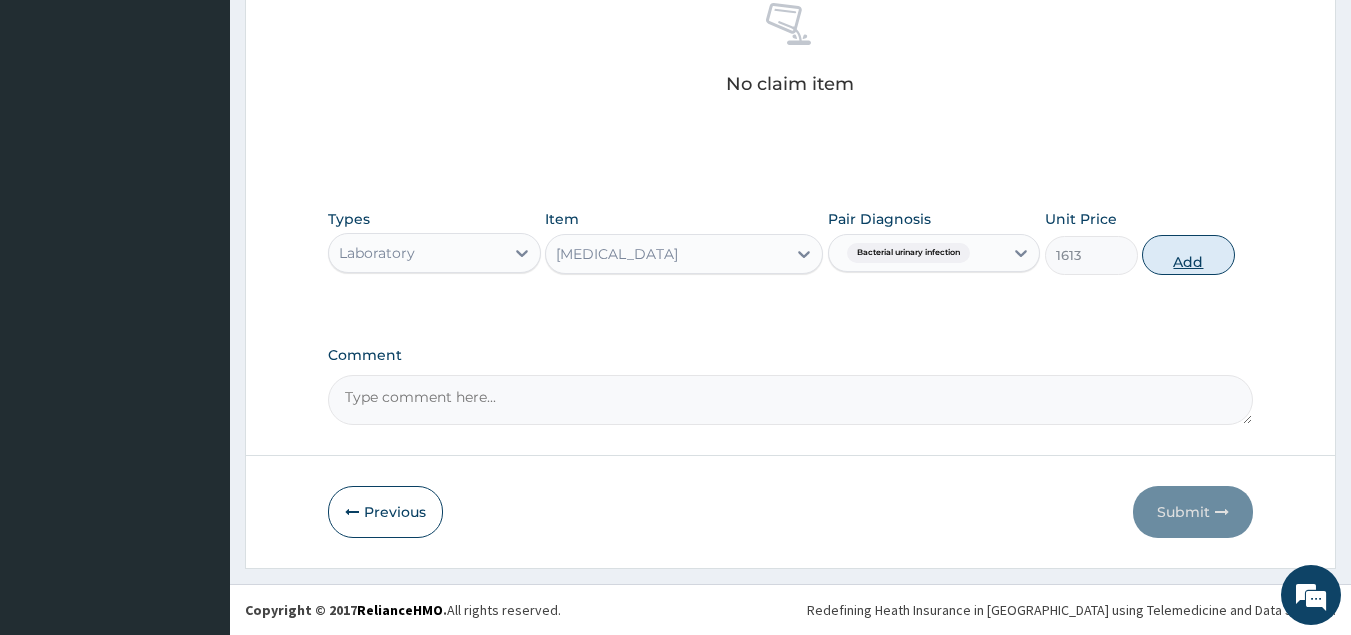 click on "Add" at bounding box center (1188, 255) 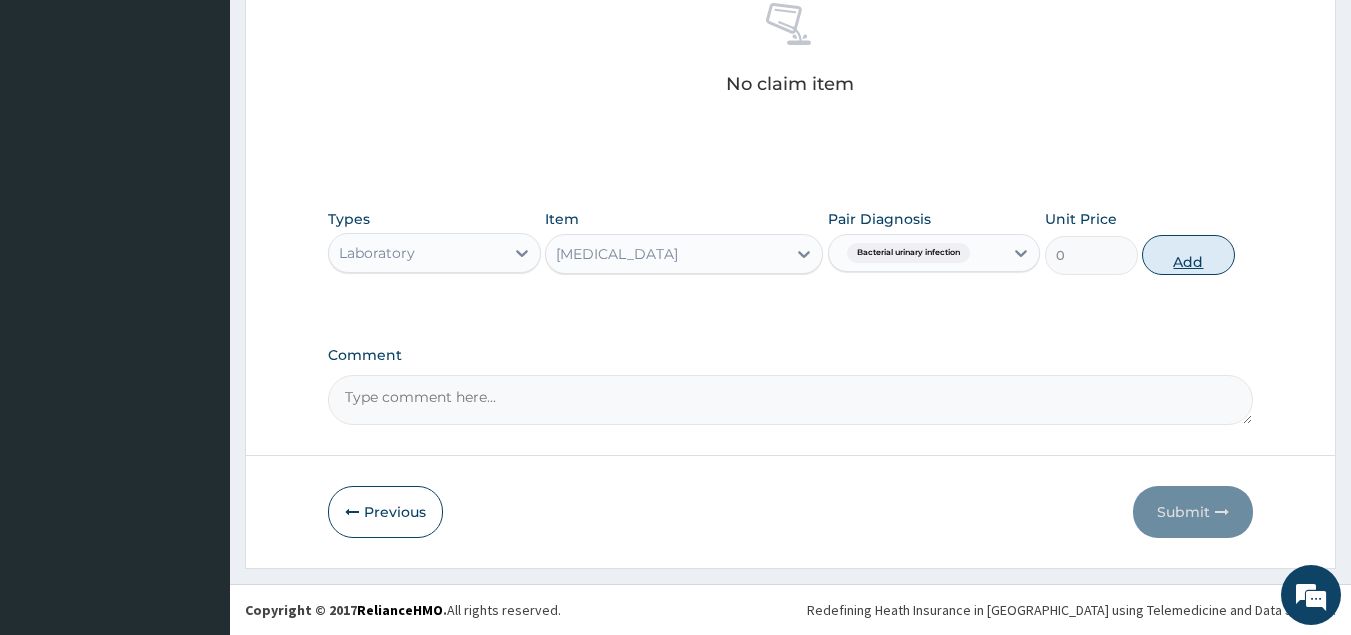 scroll, scrollTop: 727, scrollLeft: 0, axis: vertical 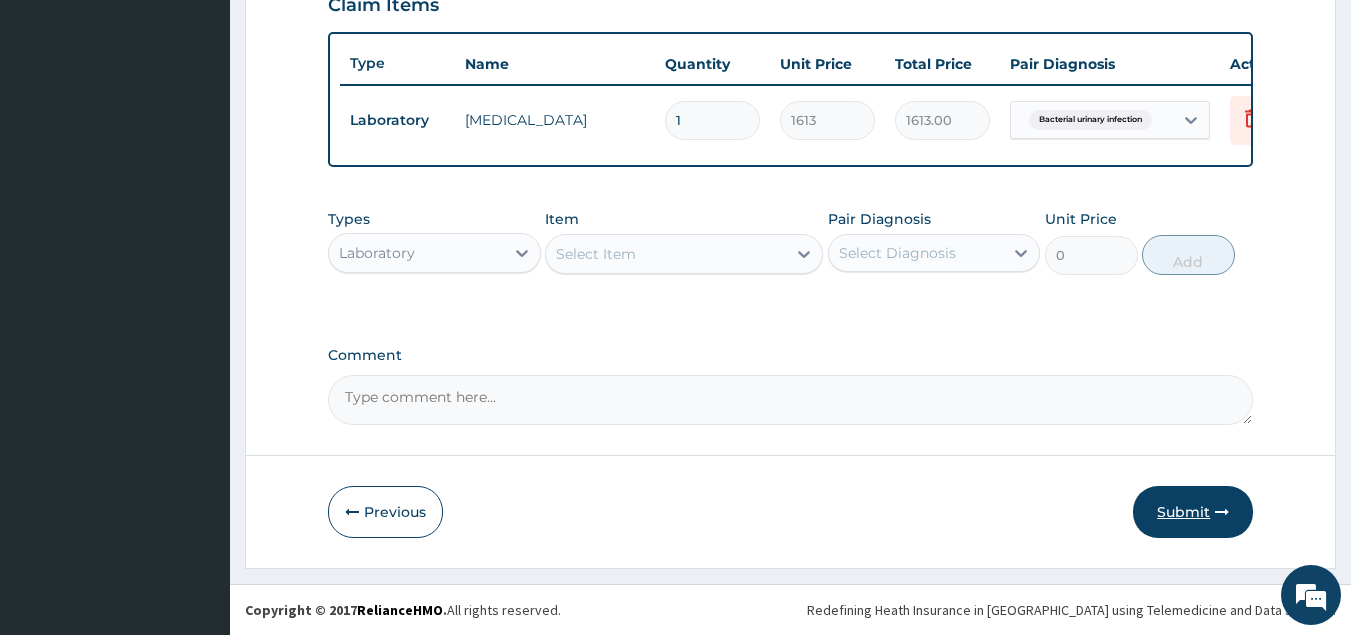 click on "Submit" at bounding box center (1193, 512) 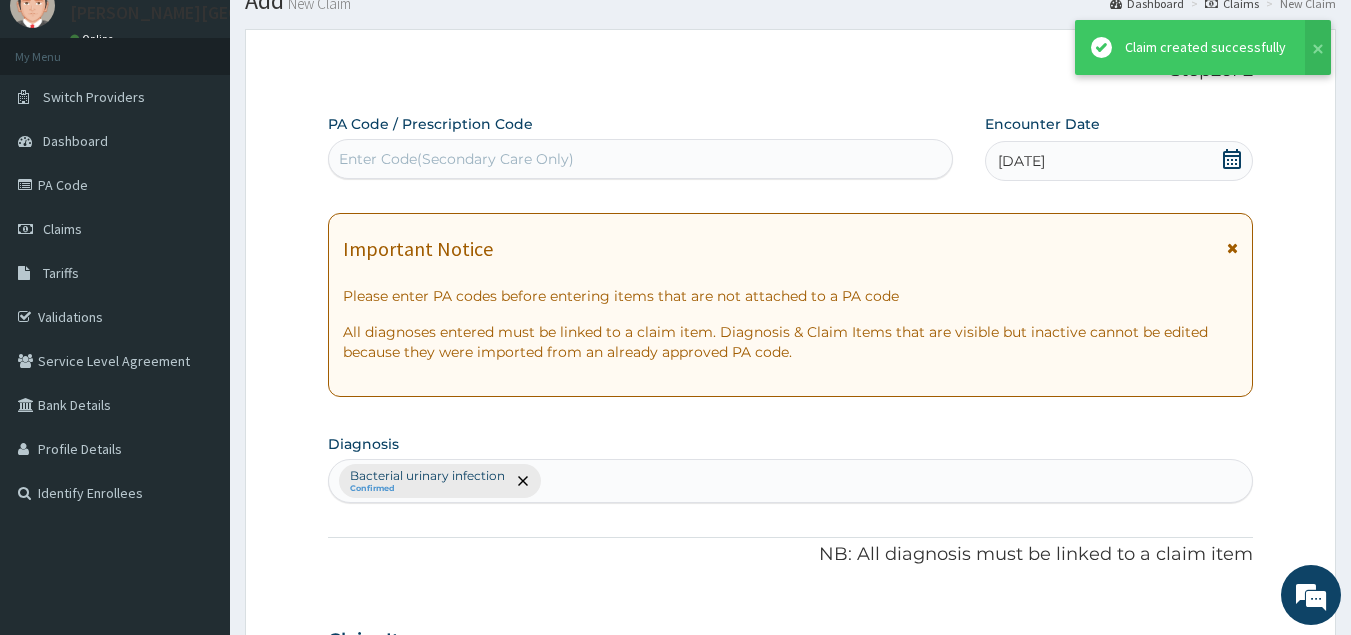 scroll, scrollTop: 727, scrollLeft: 0, axis: vertical 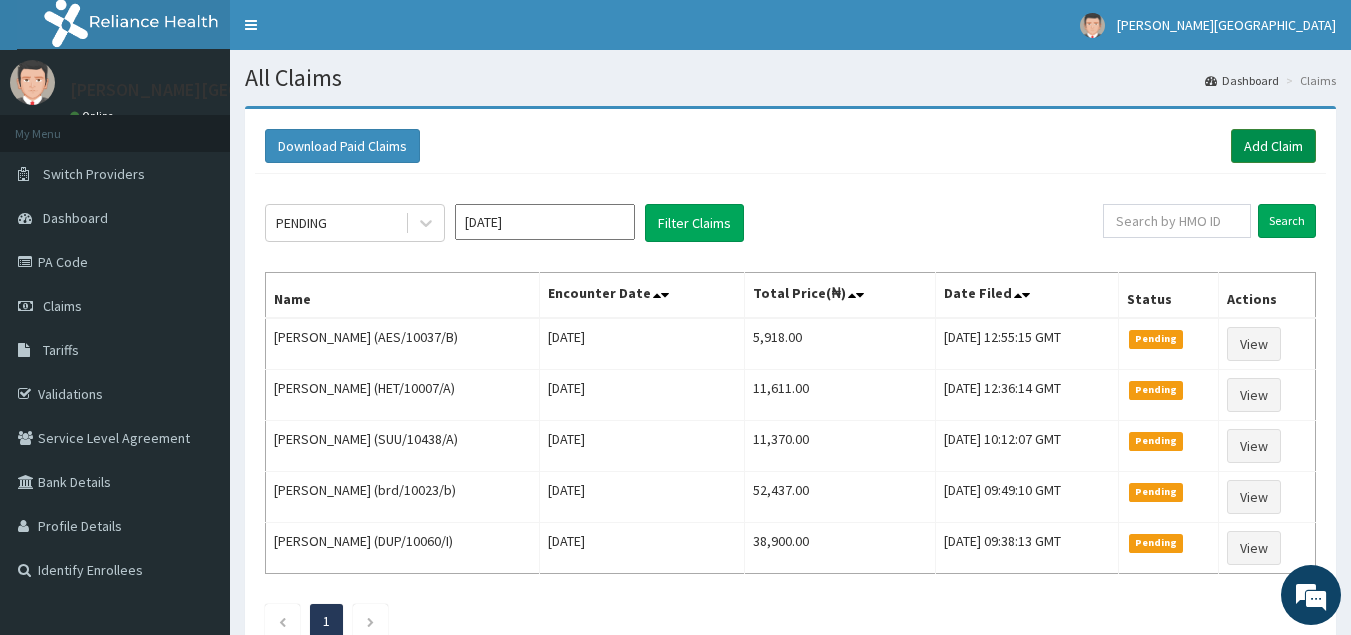 click on "Add Claim" at bounding box center (1273, 146) 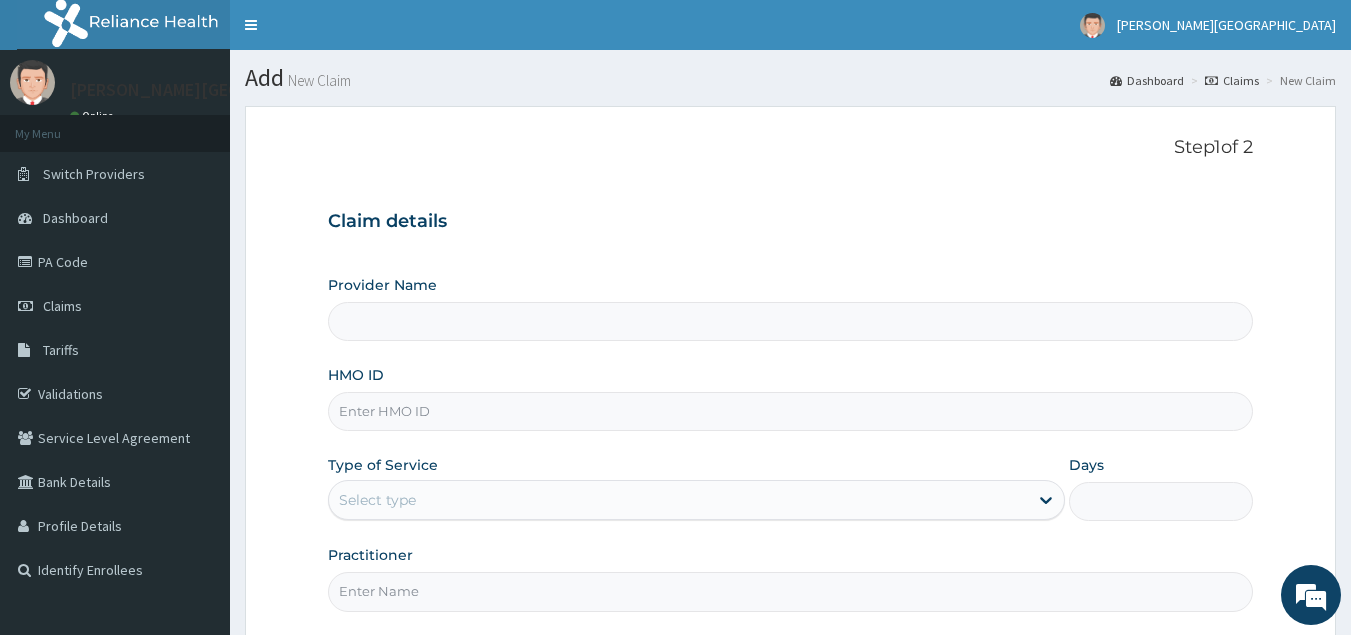 type on "[GEOGRAPHIC_DATA] - [GEOGRAPHIC_DATA]" 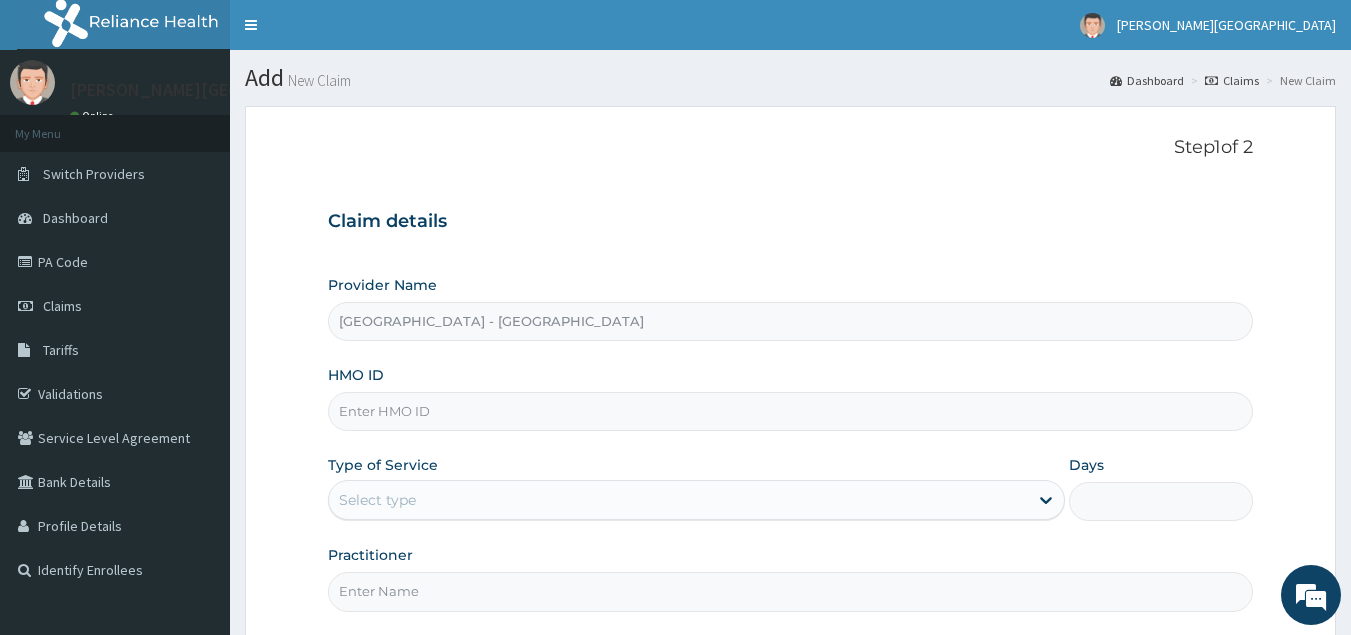 scroll, scrollTop: 0, scrollLeft: 0, axis: both 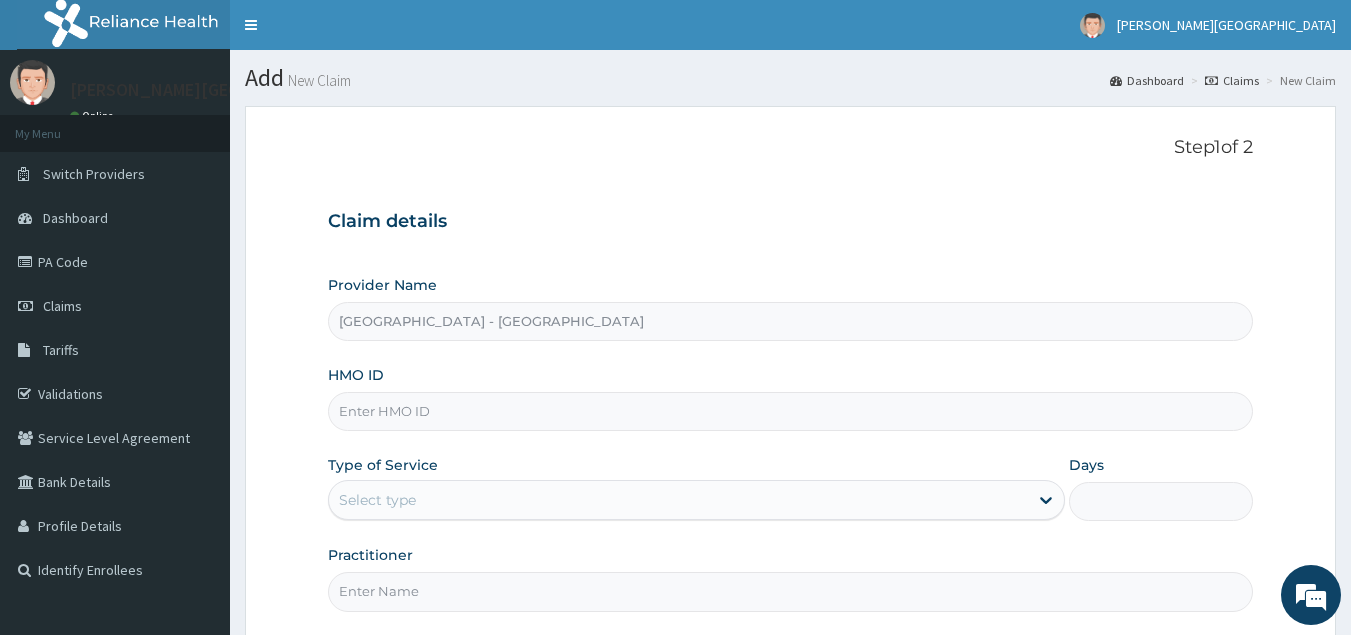 click on "HMO ID" at bounding box center [791, 411] 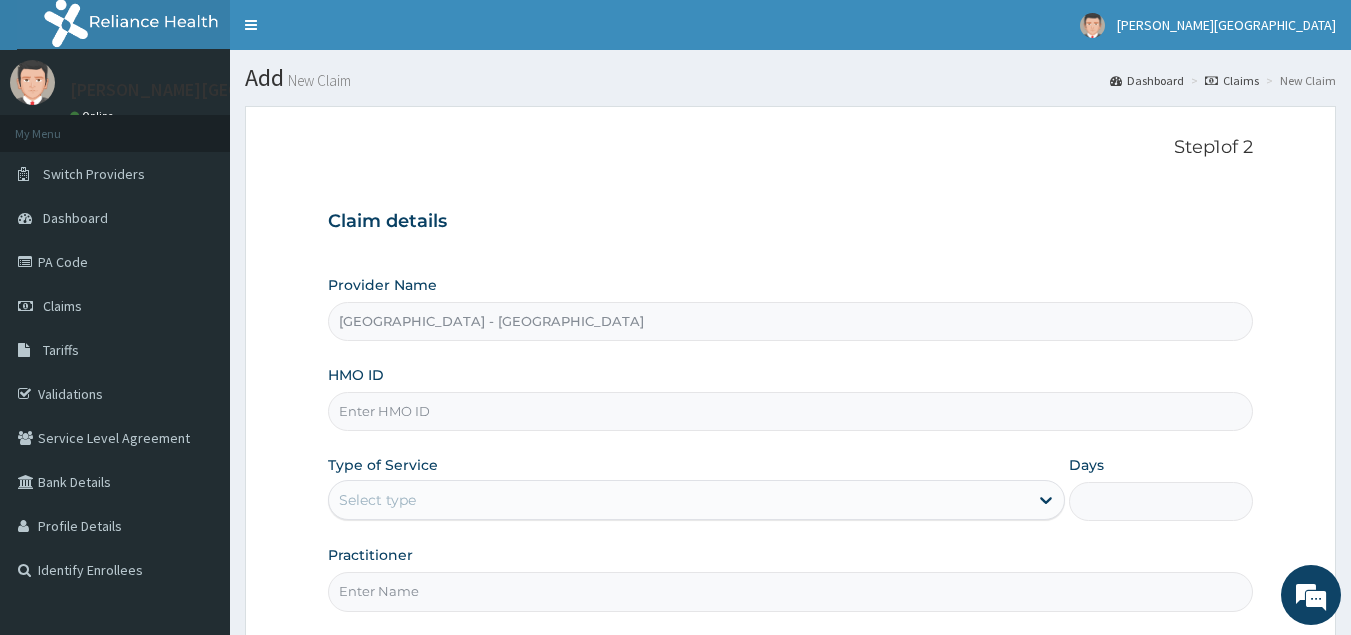 paste on "CYA/10059/E" 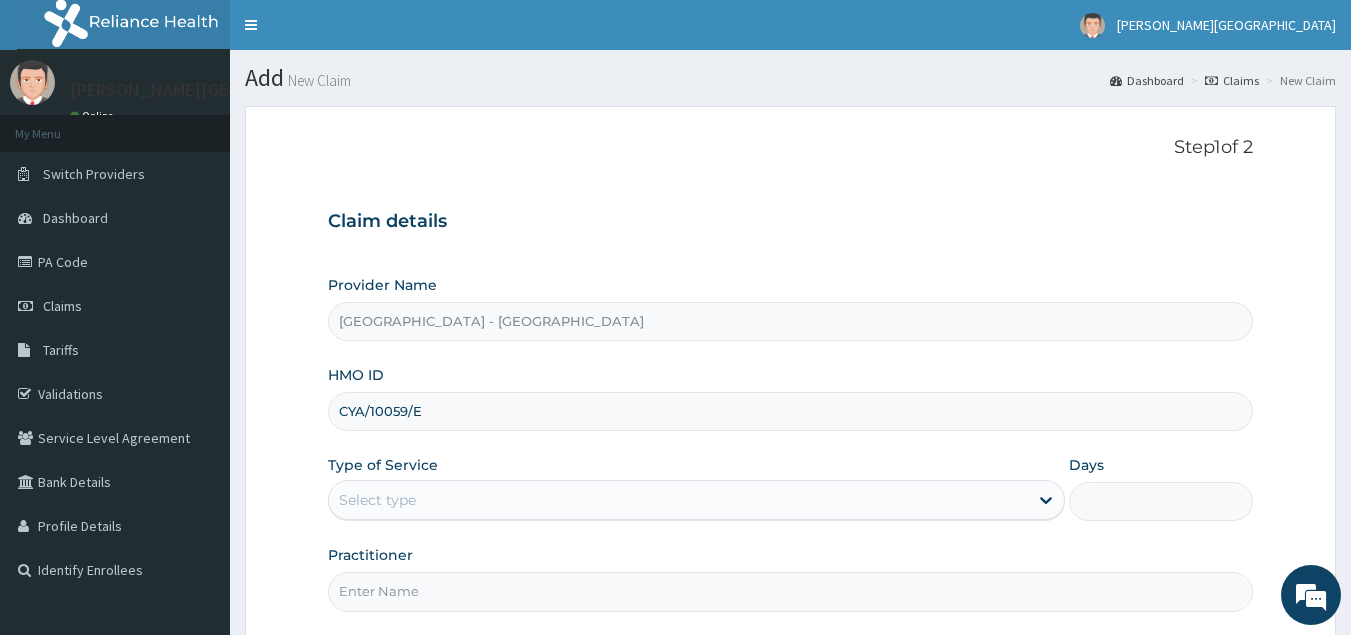 type on "CYA/10059/E" 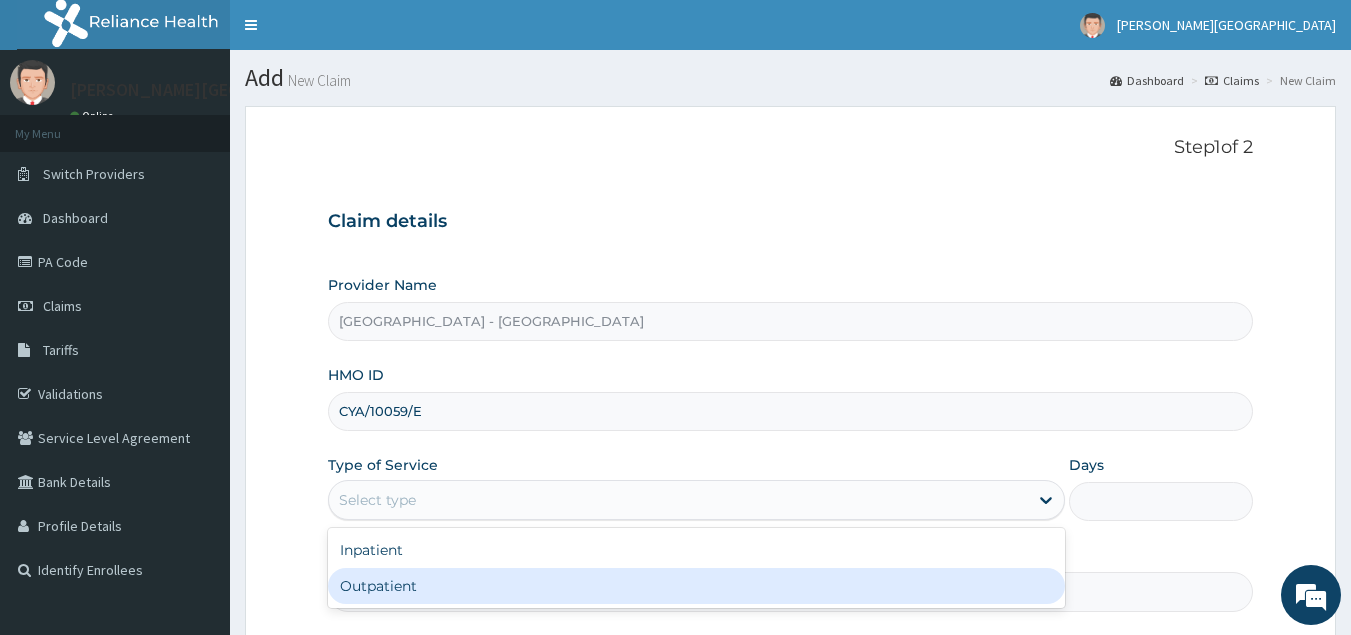 click on "Outpatient" at bounding box center (696, 586) 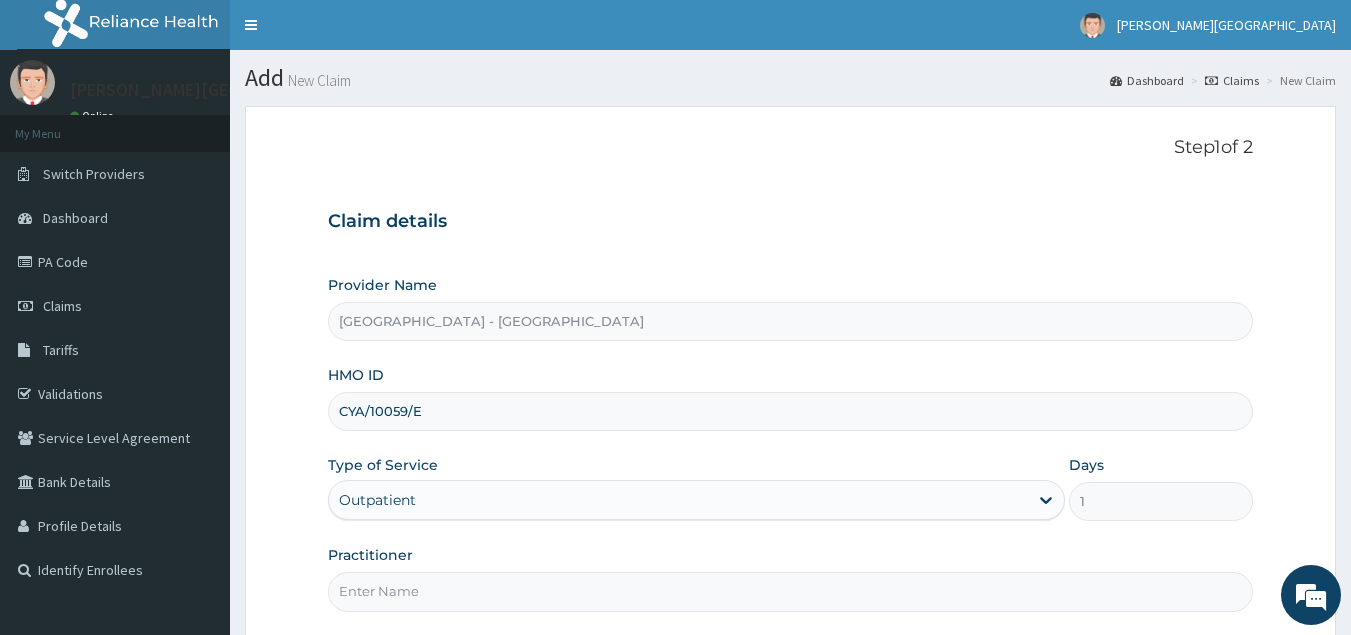 click on "Practitioner" at bounding box center [791, 591] 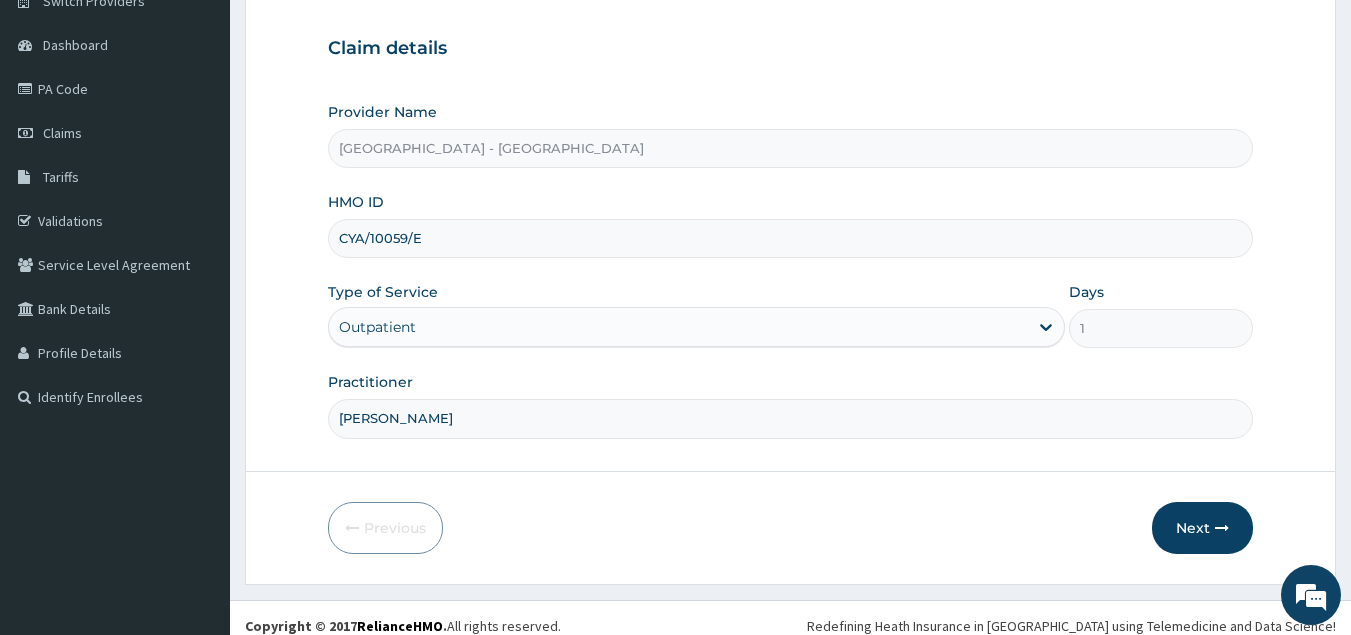 scroll, scrollTop: 189, scrollLeft: 0, axis: vertical 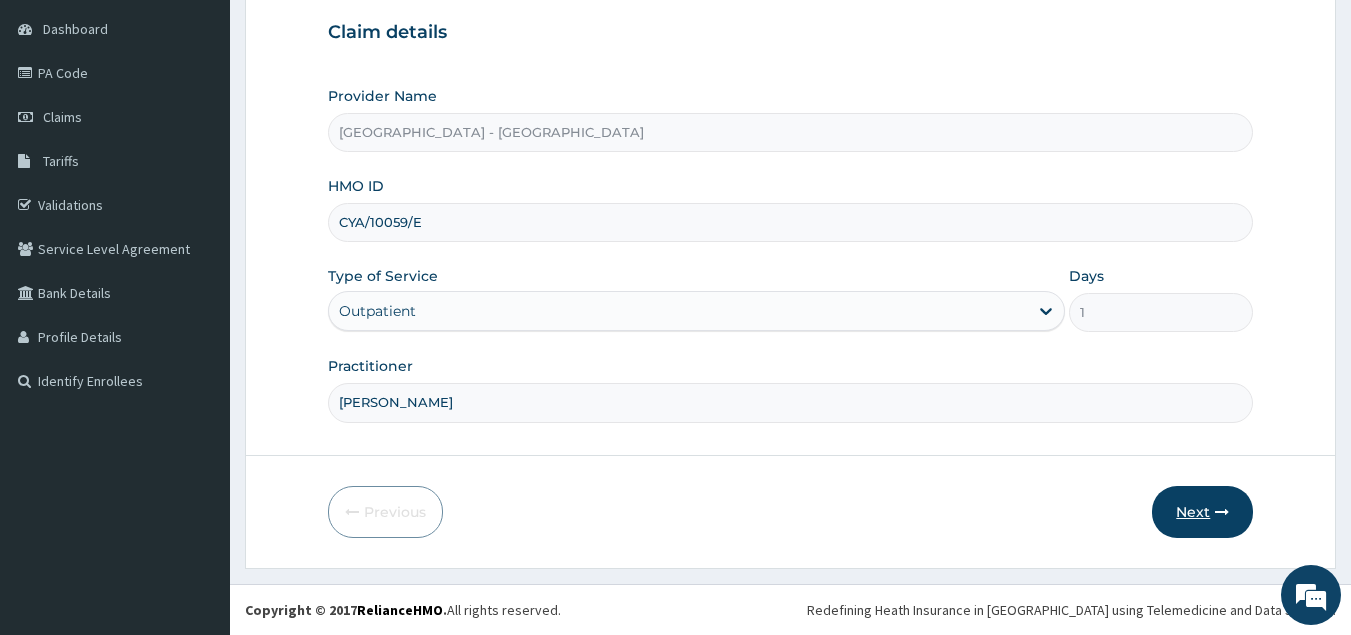 click on "Next" at bounding box center (1202, 512) 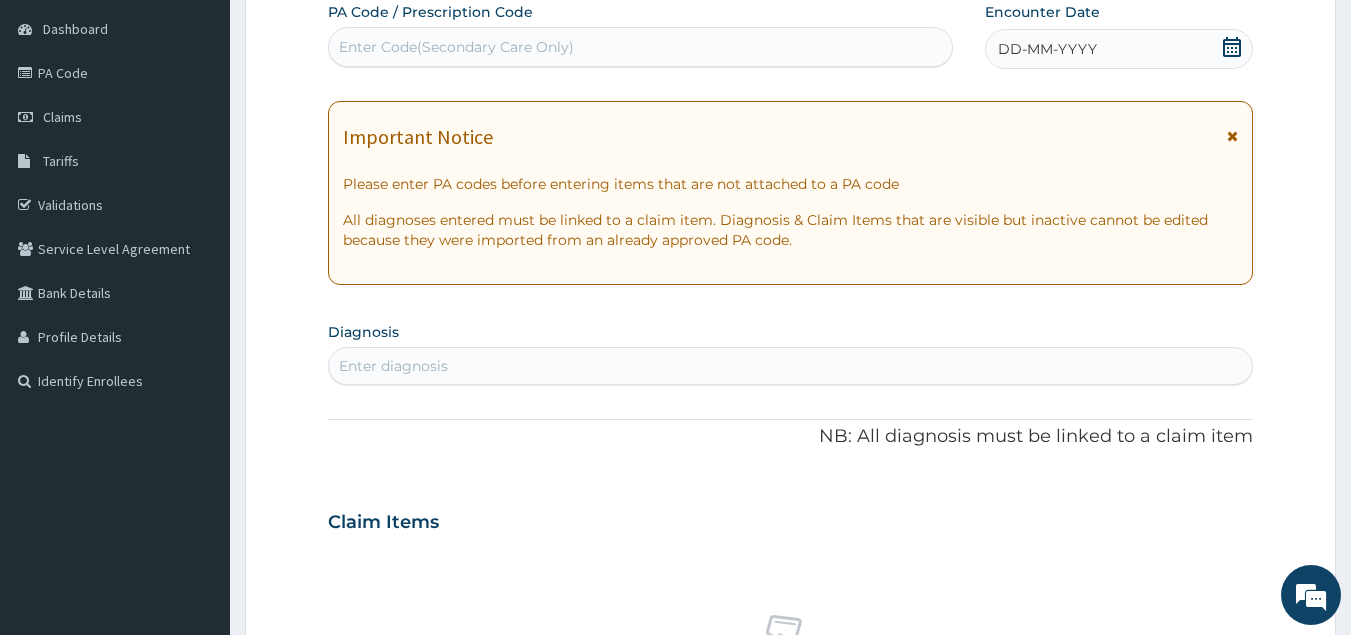 click on "Enter Code(Secondary Care Only)" at bounding box center (641, 47) 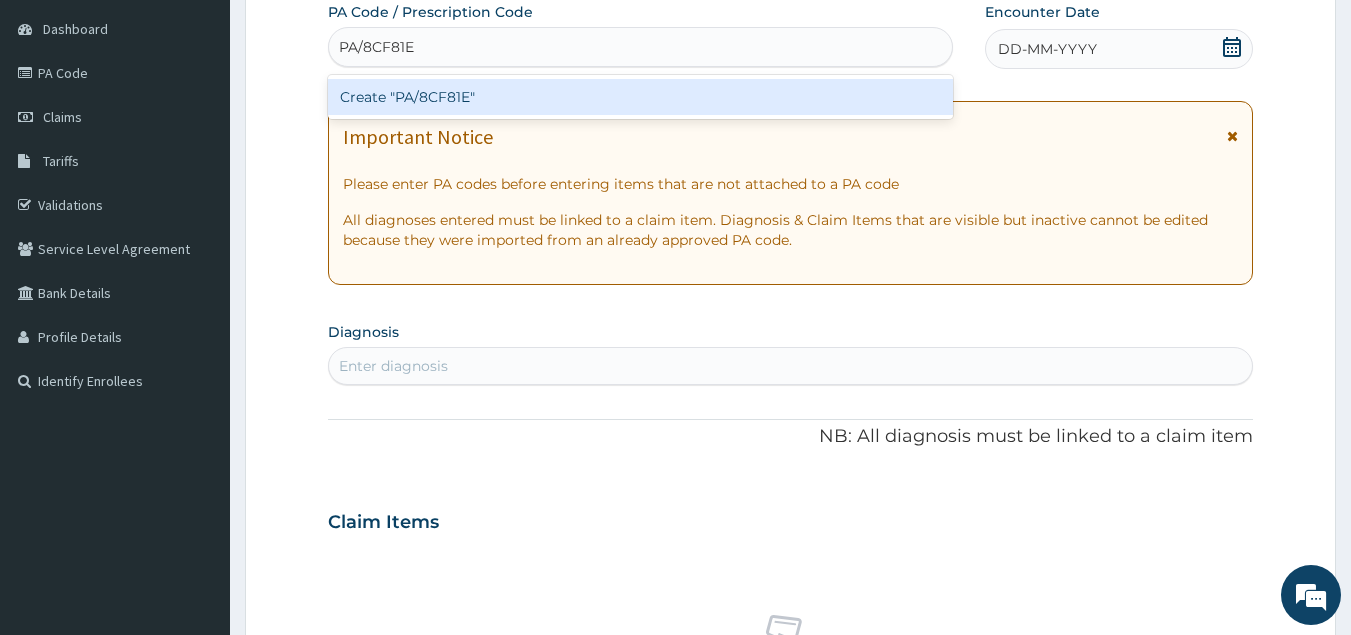 click on "Create "PA/8CF81E"" at bounding box center (641, 97) 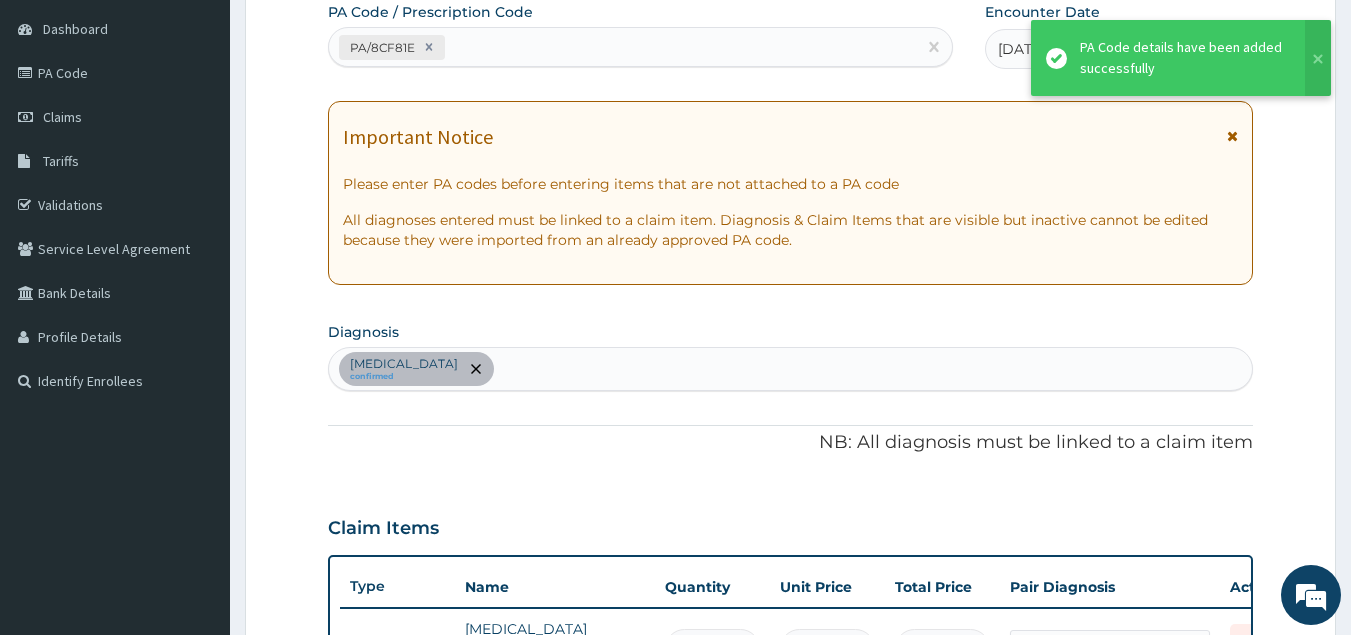 scroll, scrollTop: 222, scrollLeft: 0, axis: vertical 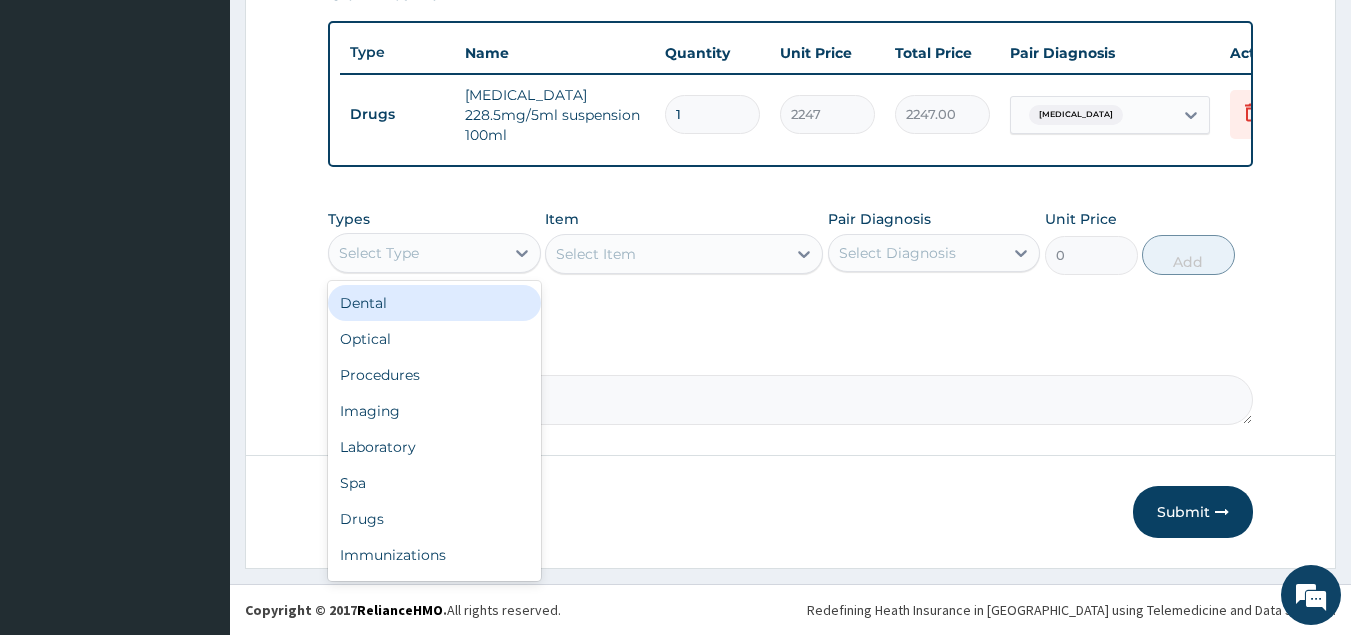 click on "Select Type" at bounding box center (416, 253) 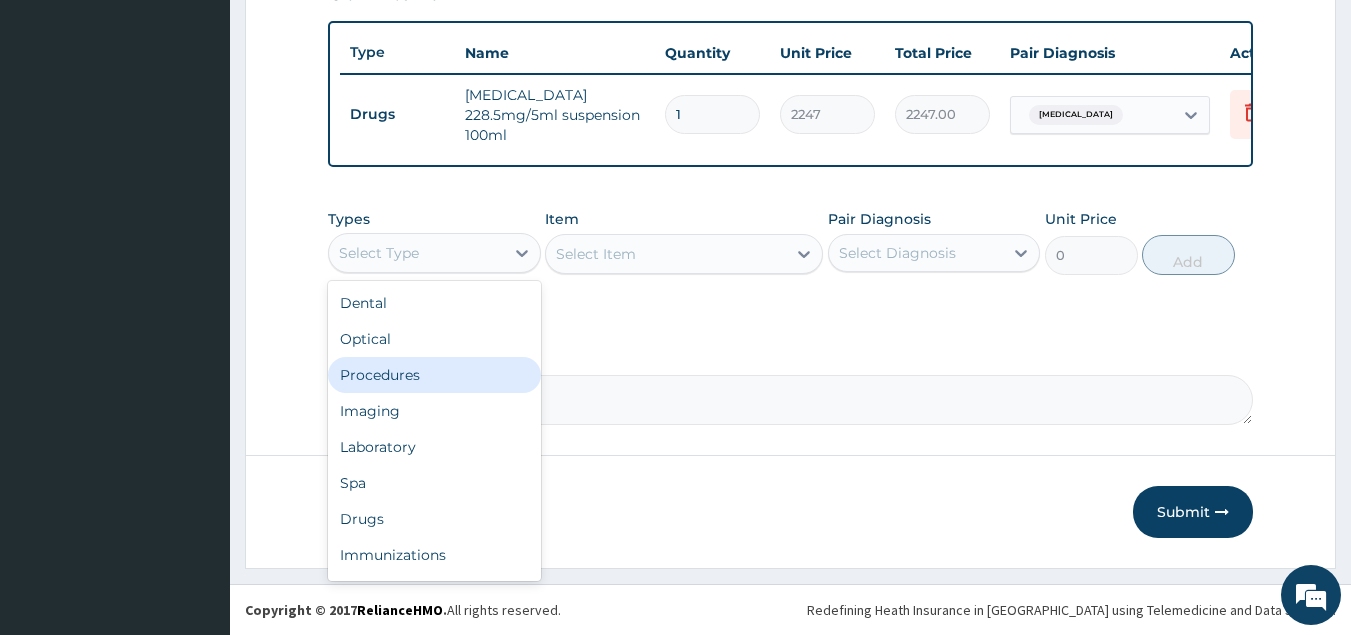 click on "Procedures" at bounding box center [434, 375] 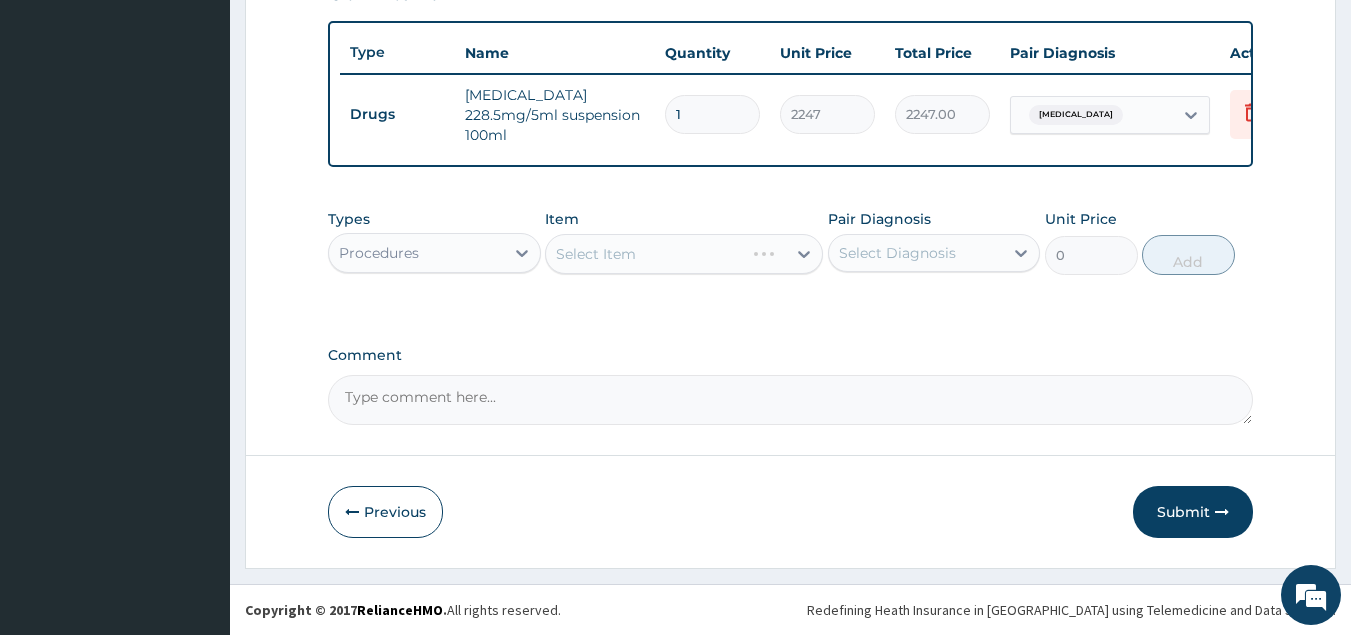 click on "Select Item" at bounding box center (684, 254) 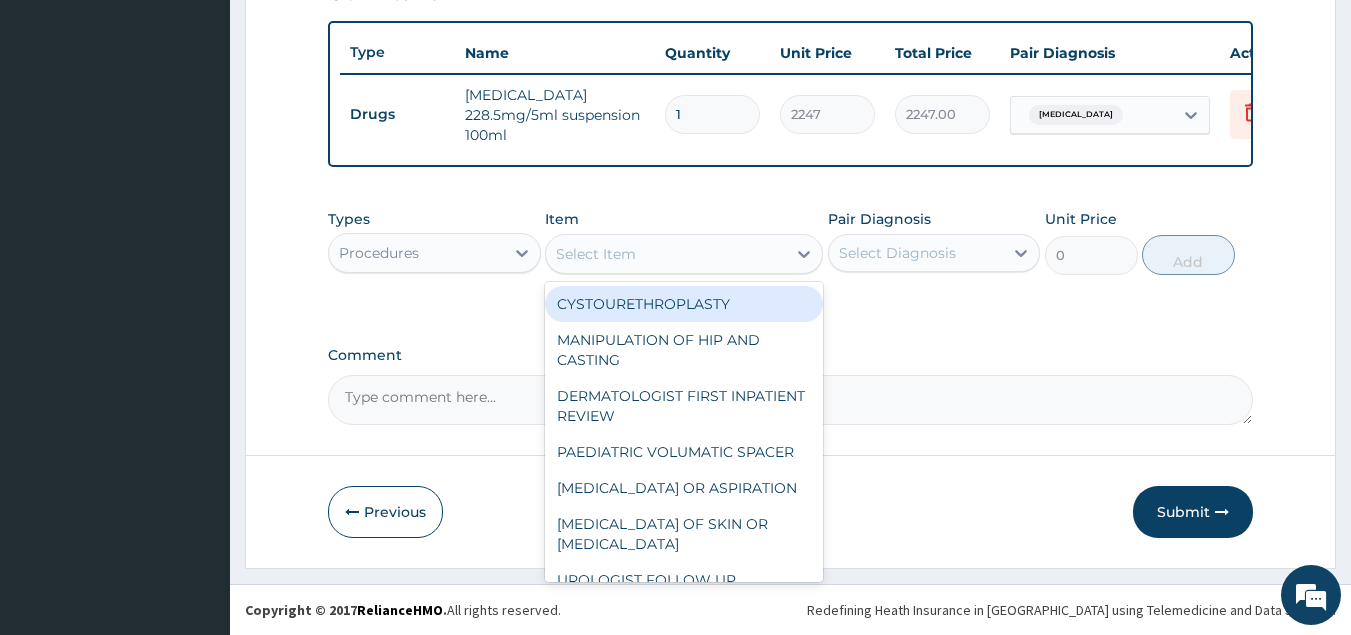 click on "Select Item" at bounding box center (666, 254) 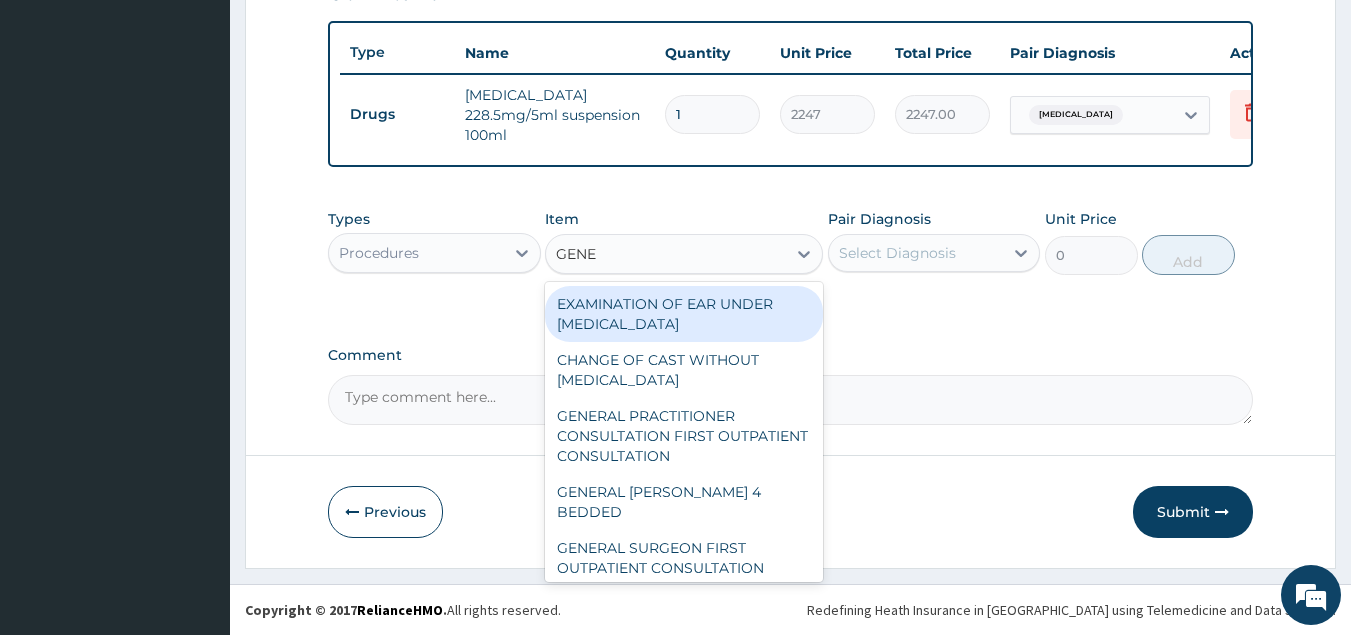 type on "GENER" 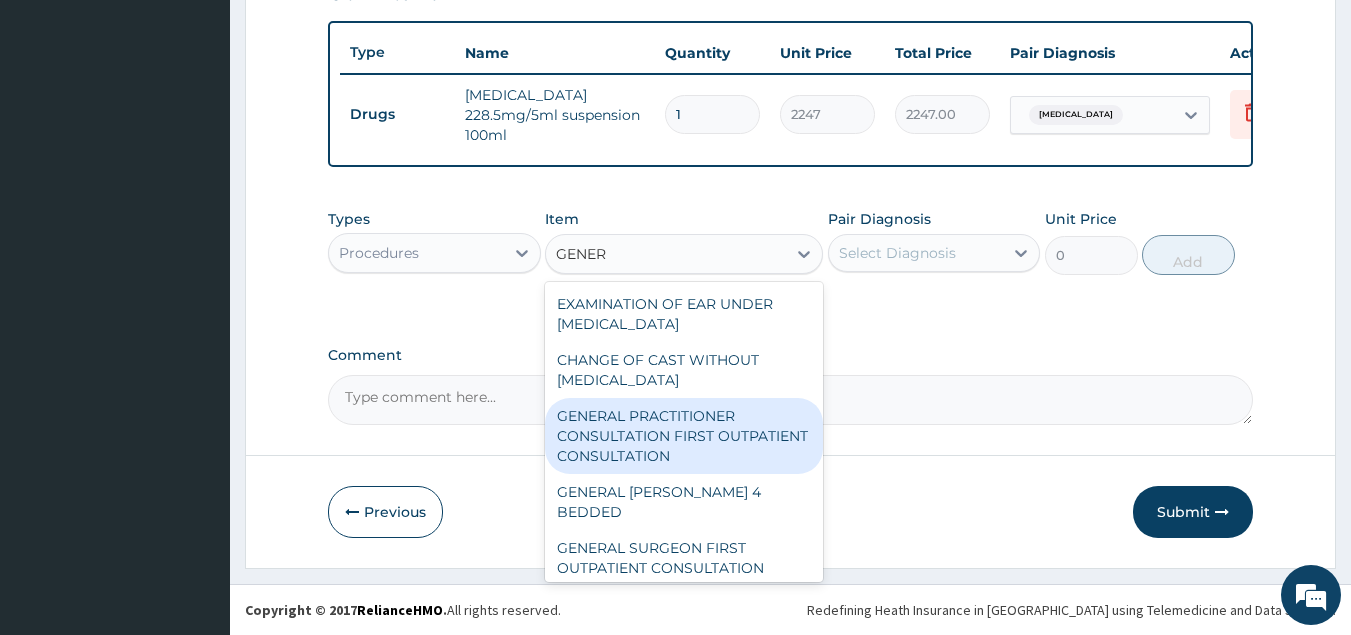 click on "GENERAL PRACTITIONER CONSULTATION FIRST OUTPATIENT CONSULTATION" at bounding box center (684, 436) 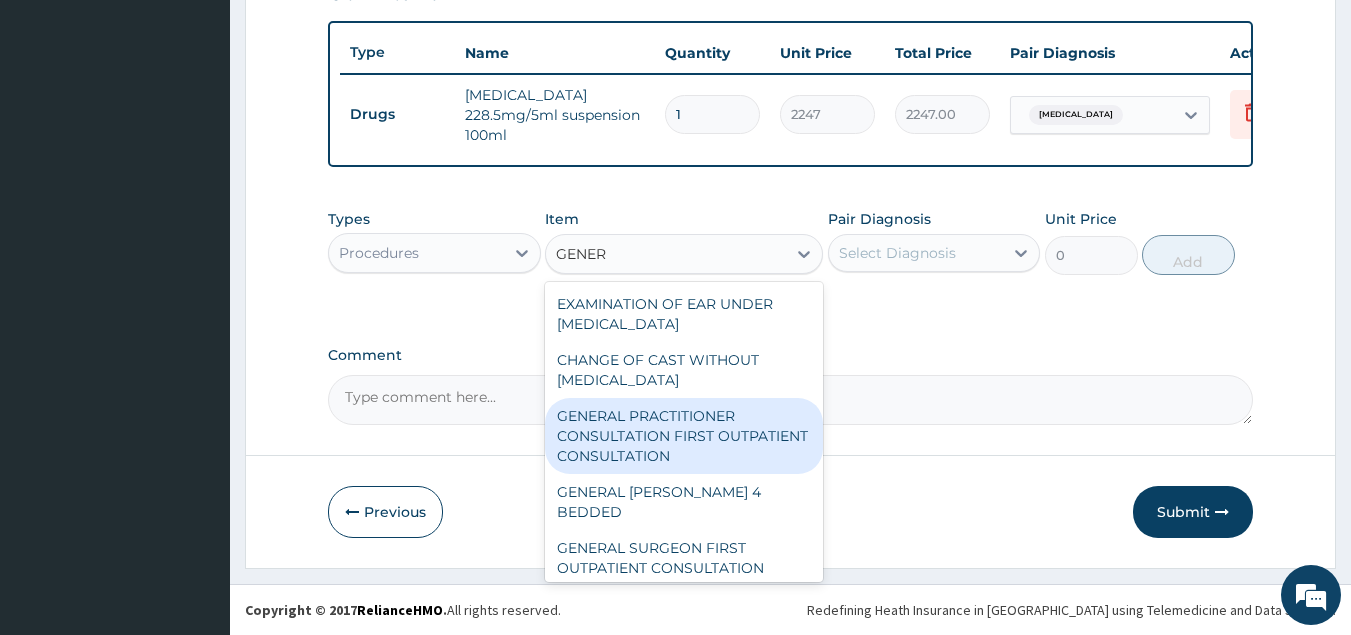type 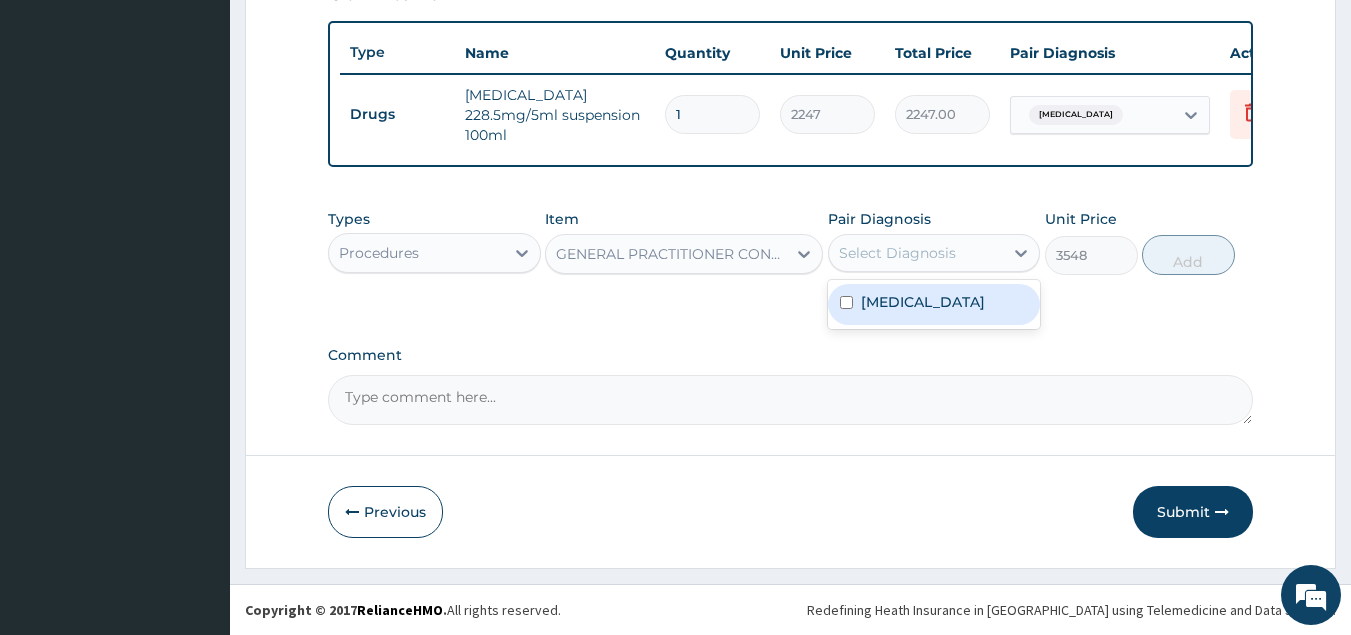 click on "Select Diagnosis" at bounding box center [897, 253] 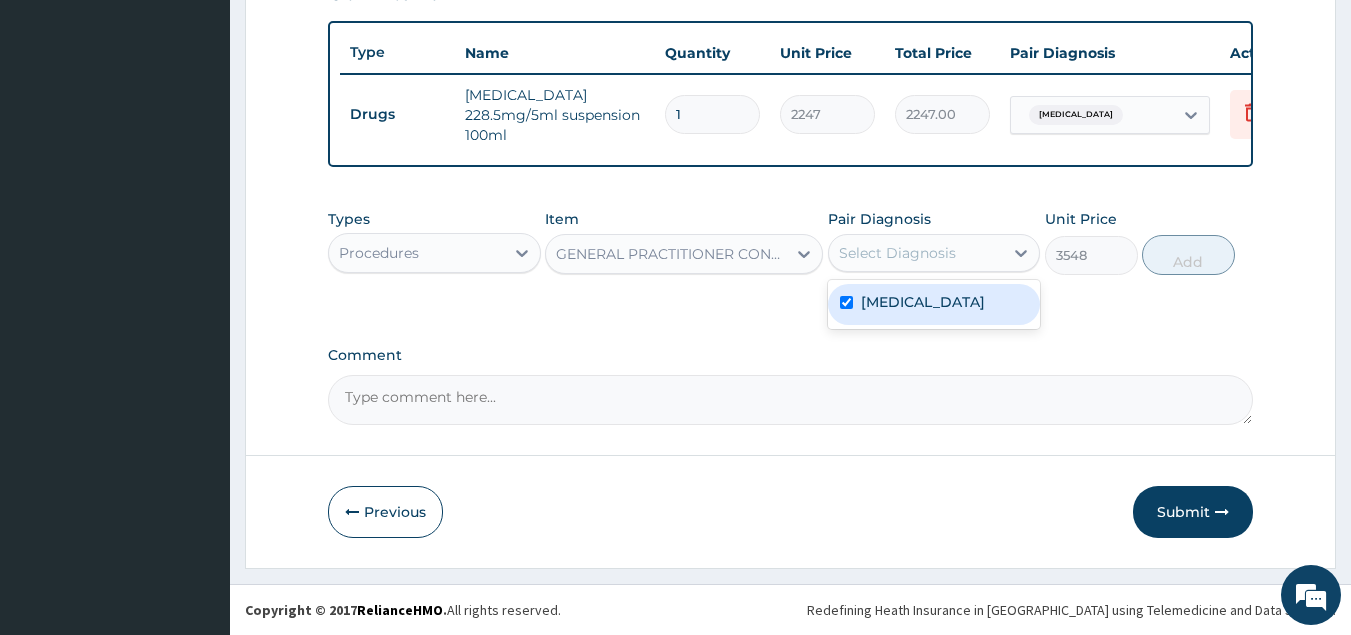 checkbox on "true" 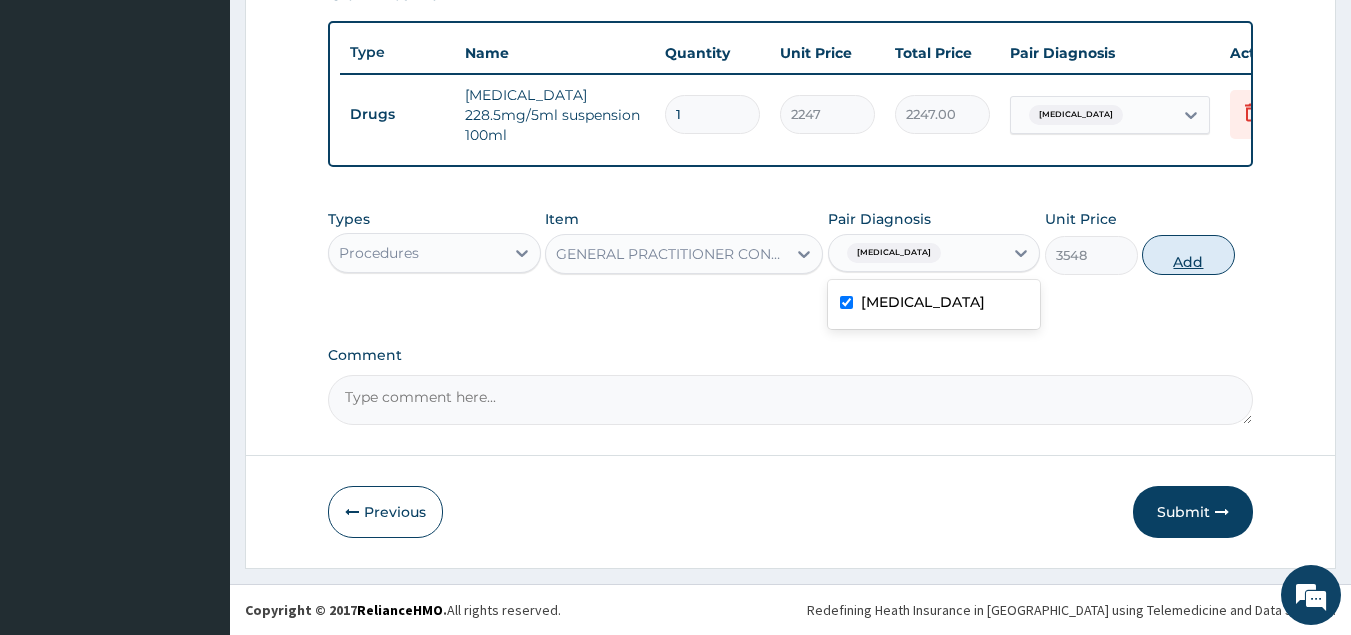 click on "Add" at bounding box center [1188, 255] 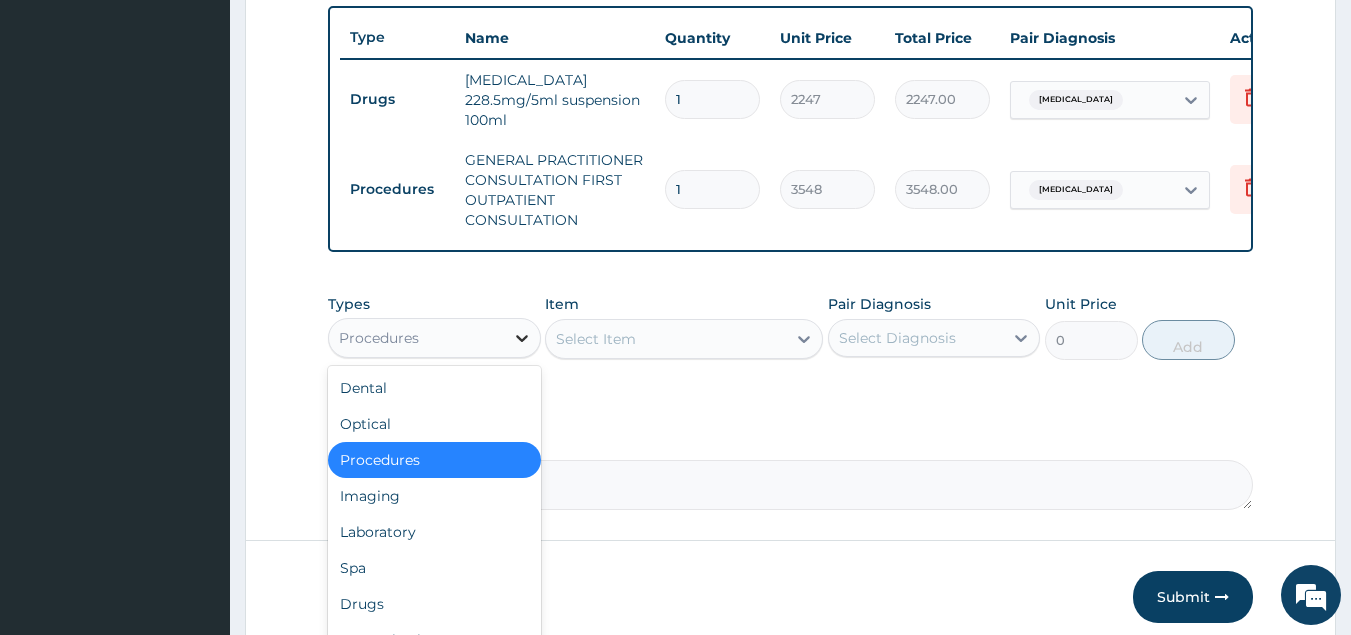 click 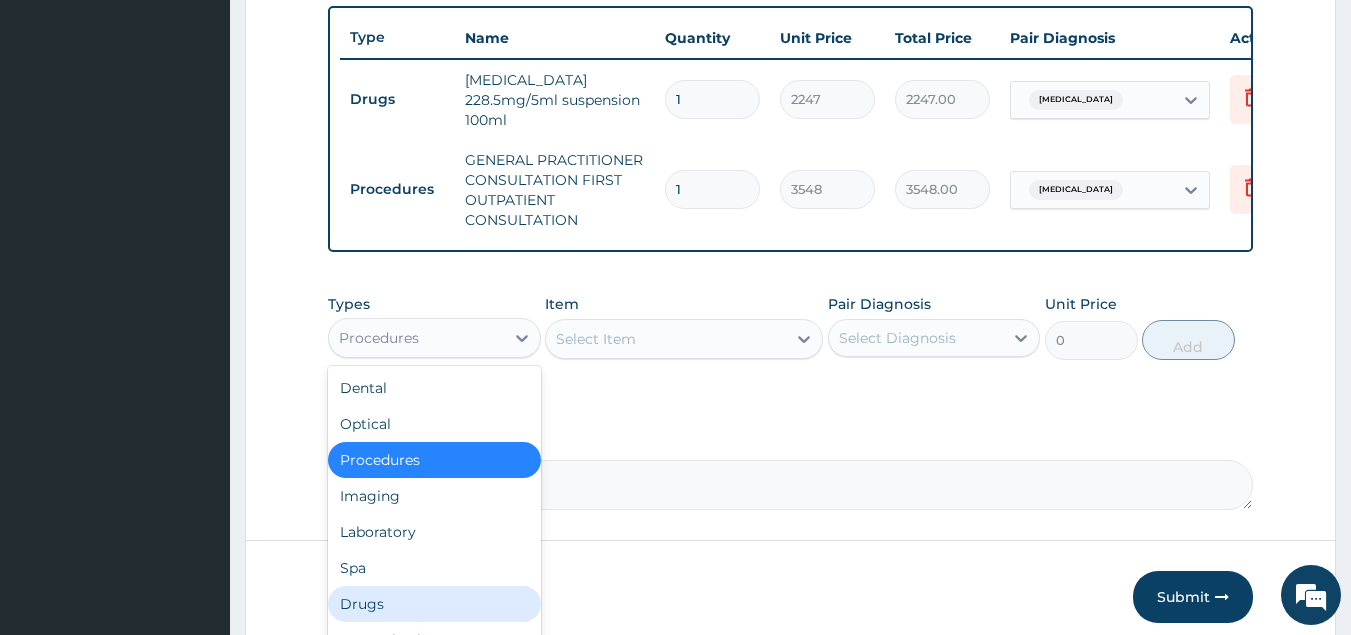click on "Drugs" at bounding box center (434, 604) 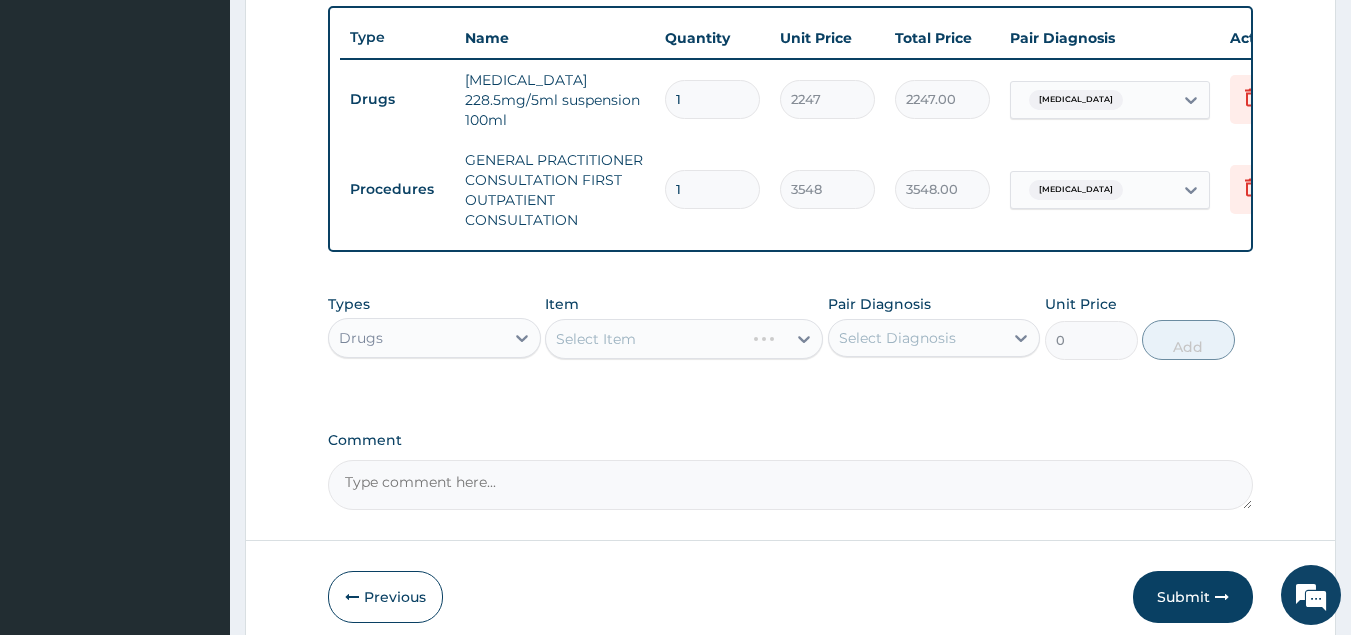 click on "Select Item" at bounding box center (684, 339) 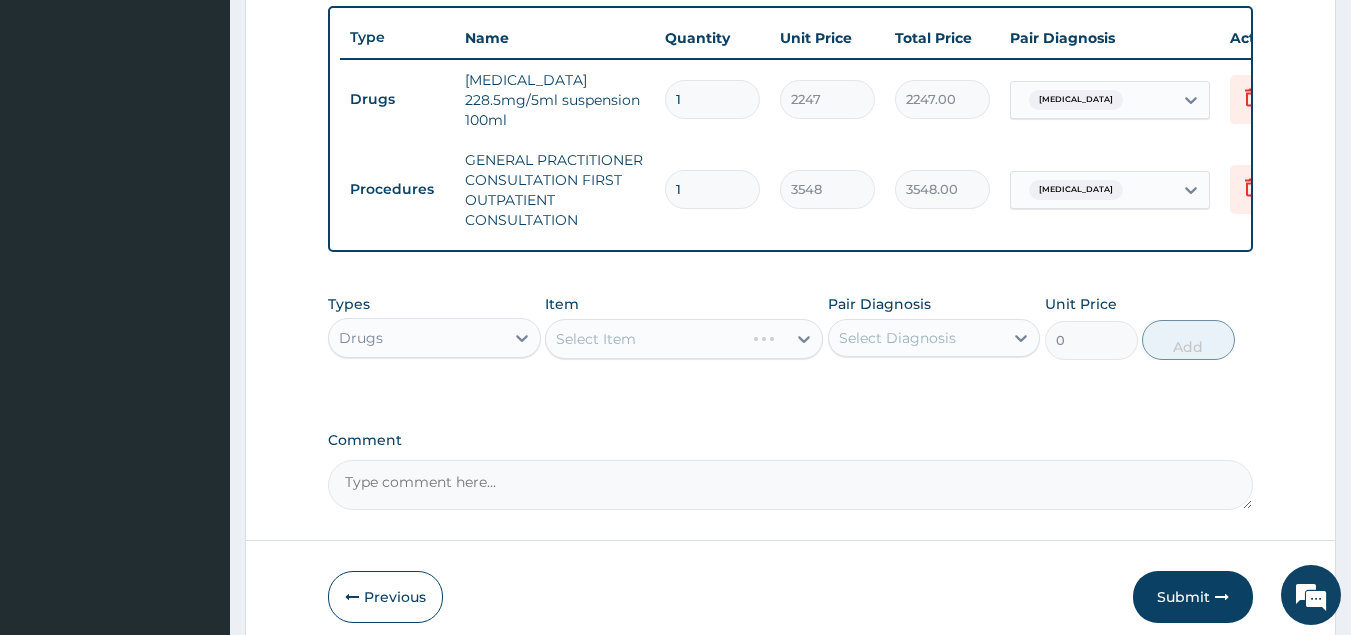click on "Select Item" at bounding box center (684, 339) 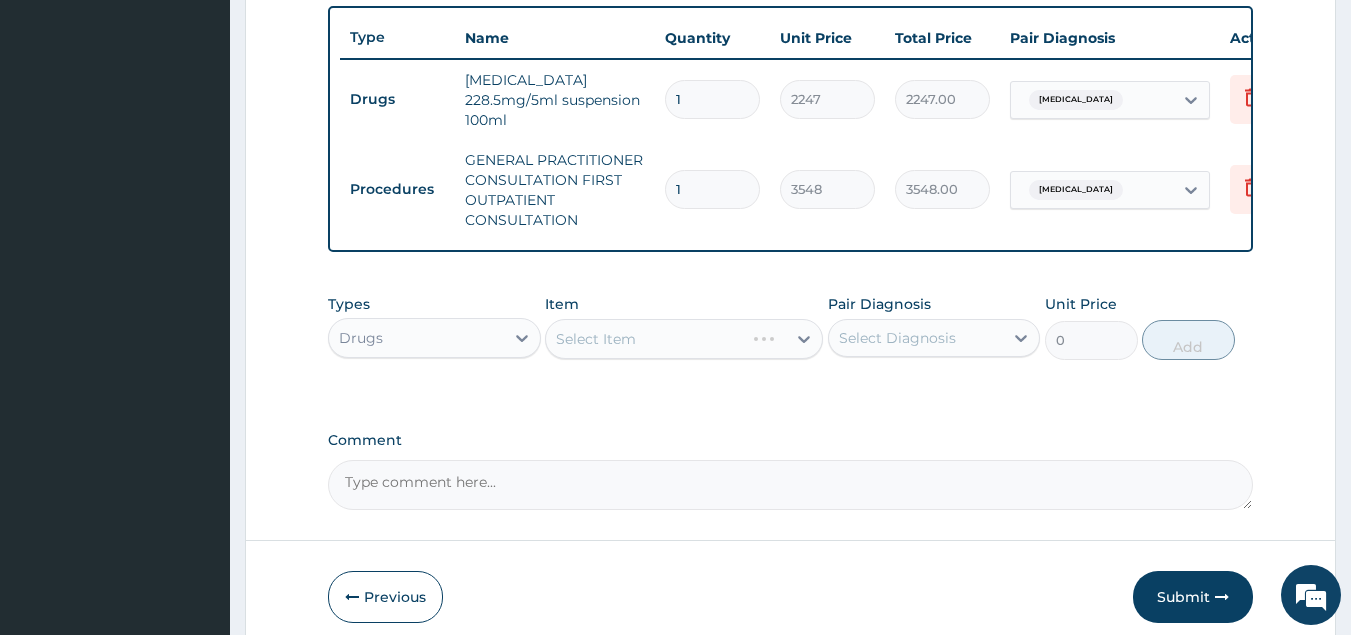 click on "Select Item" at bounding box center (684, 339) 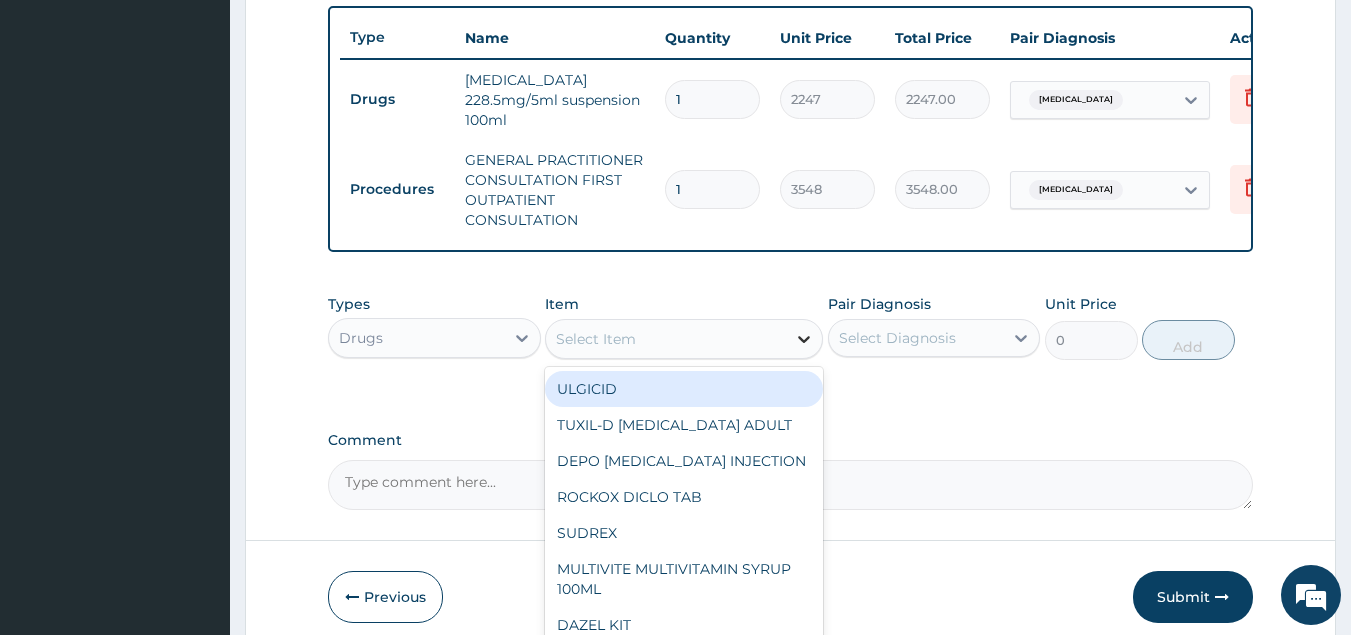 click 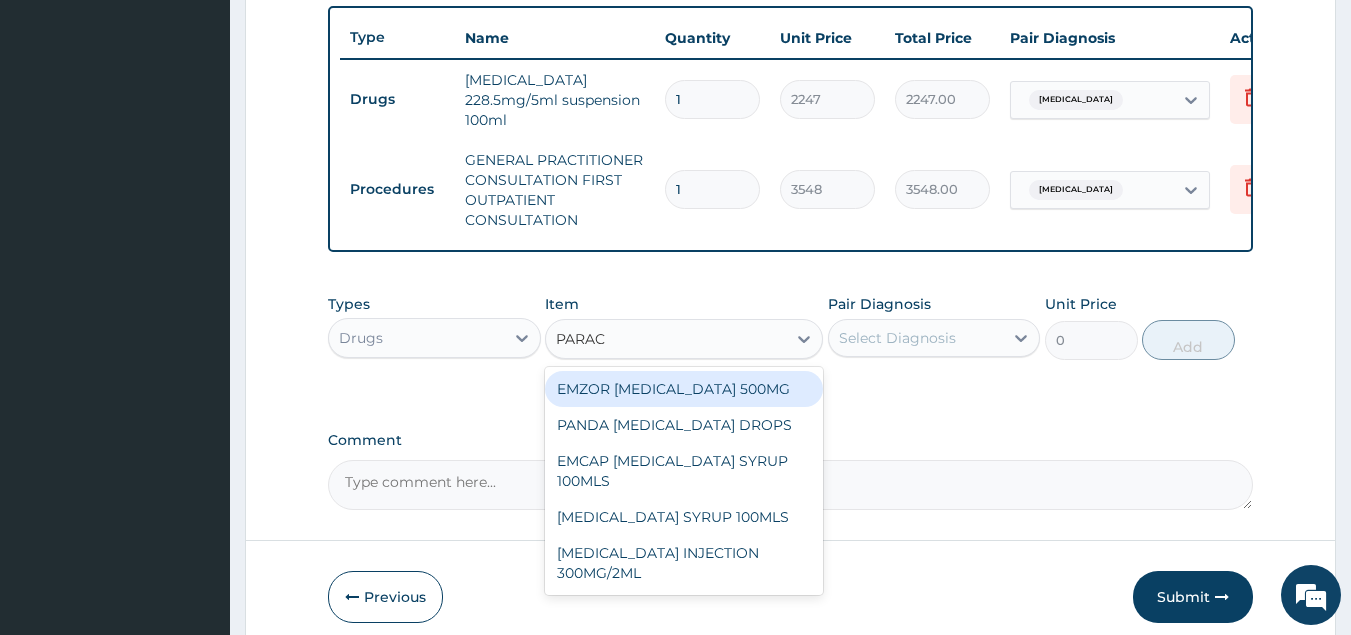type on "PARACE" 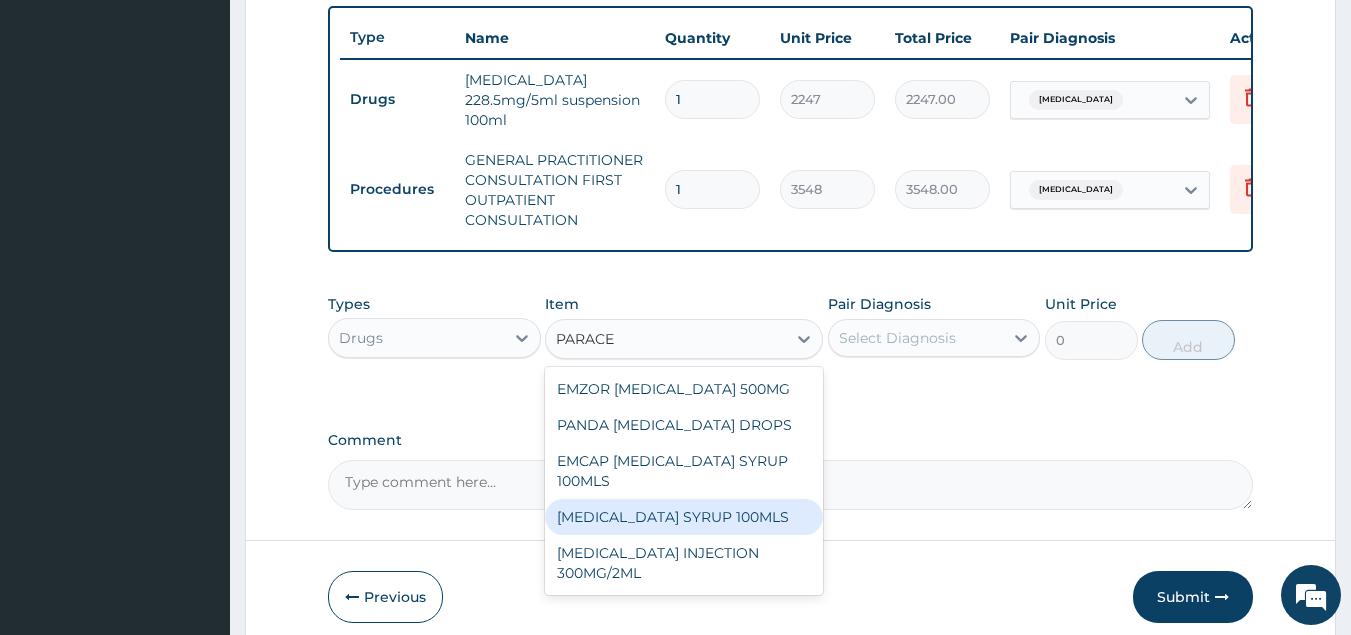 click on "PARACETAMOL SYRUP 100MLS" at bounding box center [684, 517] 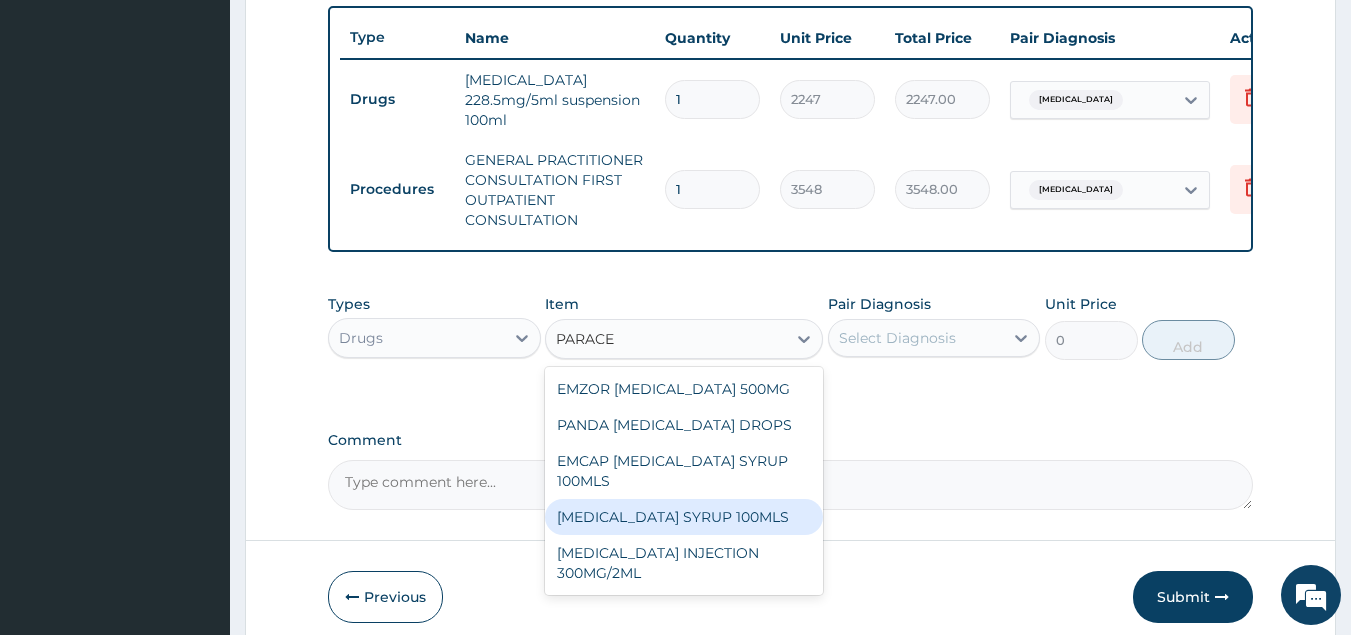 type 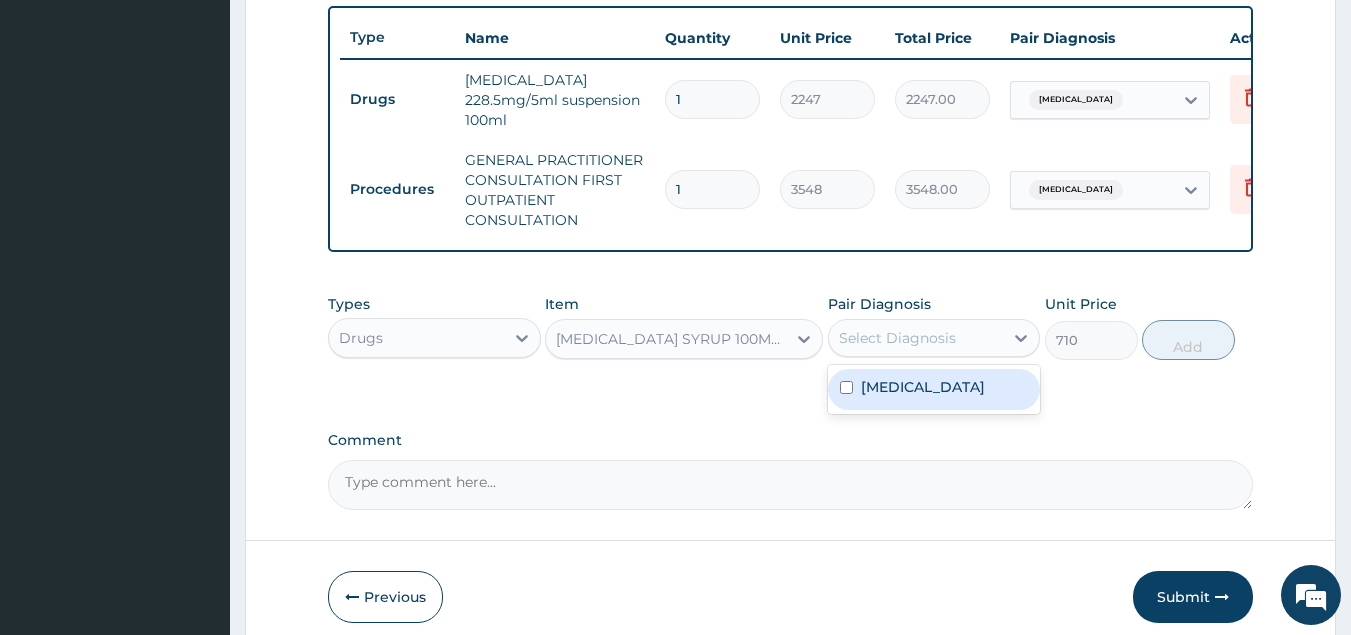 click on "Select Diagnosis" at bounding box center [897, 338] 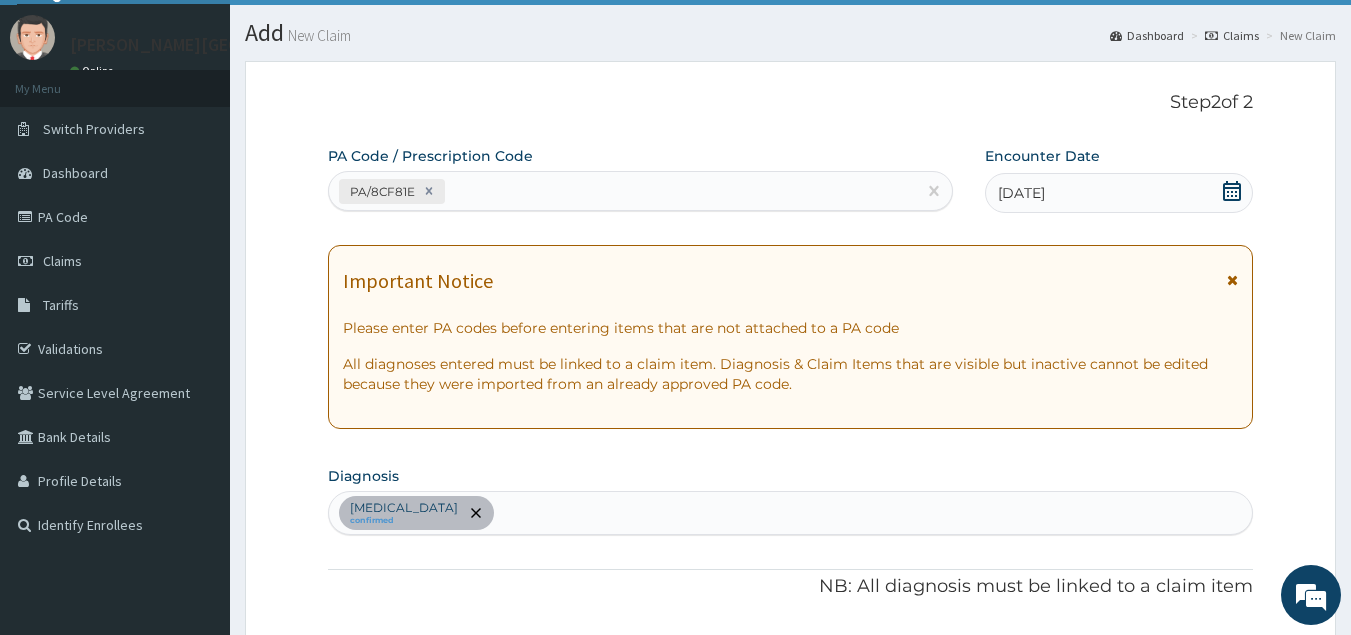 scroll, scrollTop: 0, scrollLeft: 0, axis: both 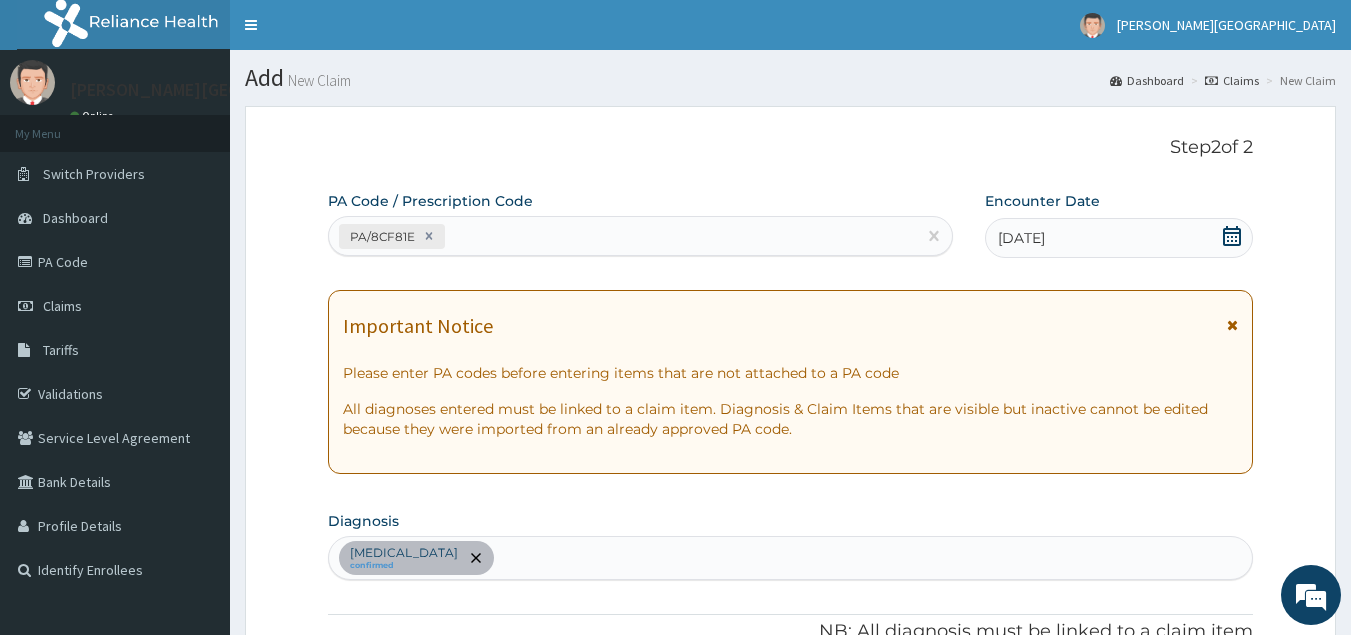 click on "Upper respiratory infection confirmed" at bounding box center (791, 558) 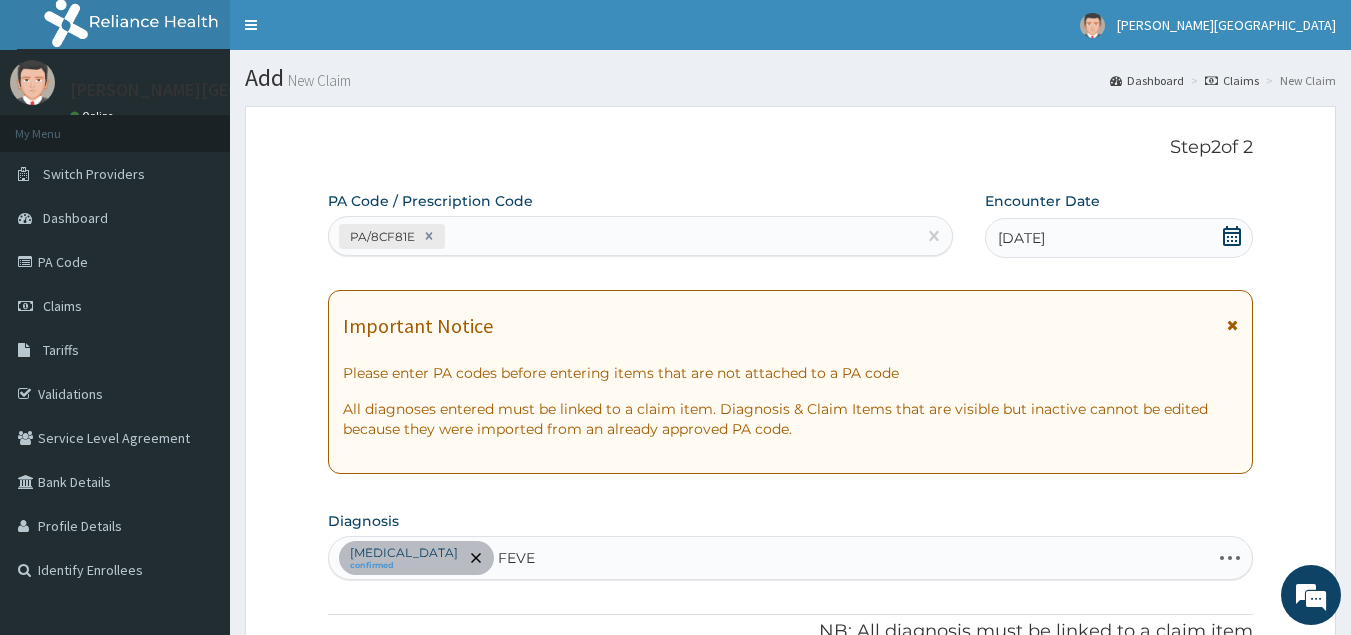 type on "FEVER" 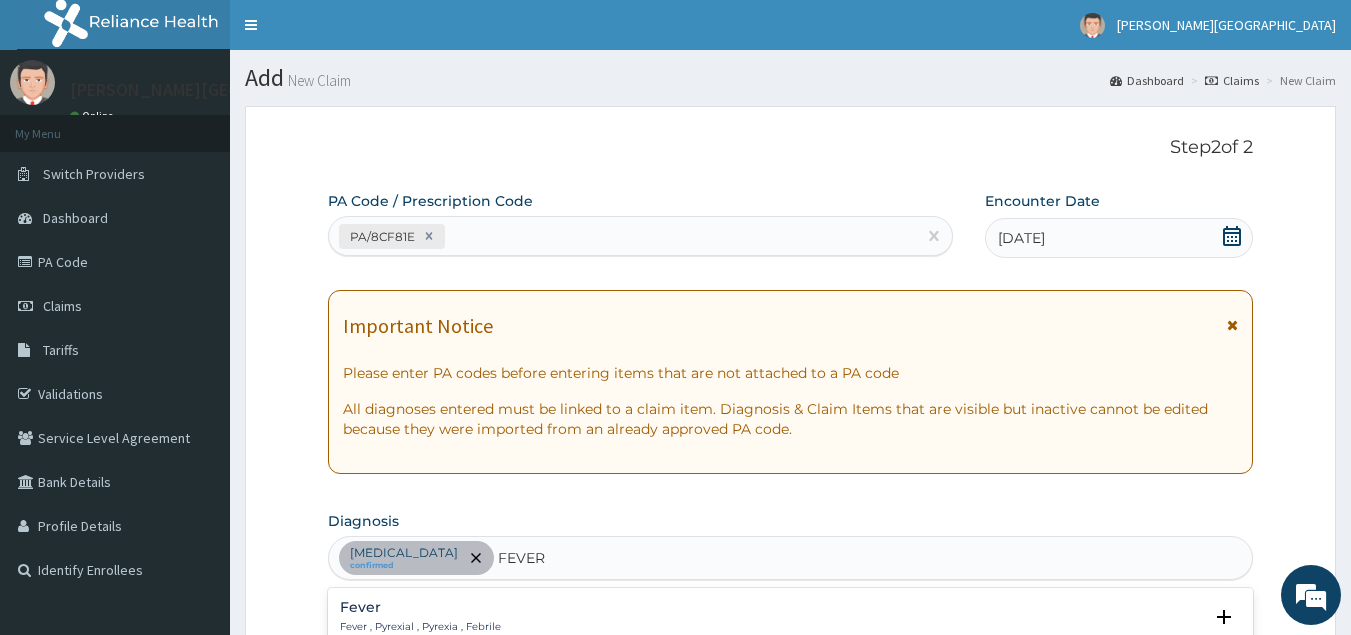 click on "Fever" at bounding box center [420, 607] 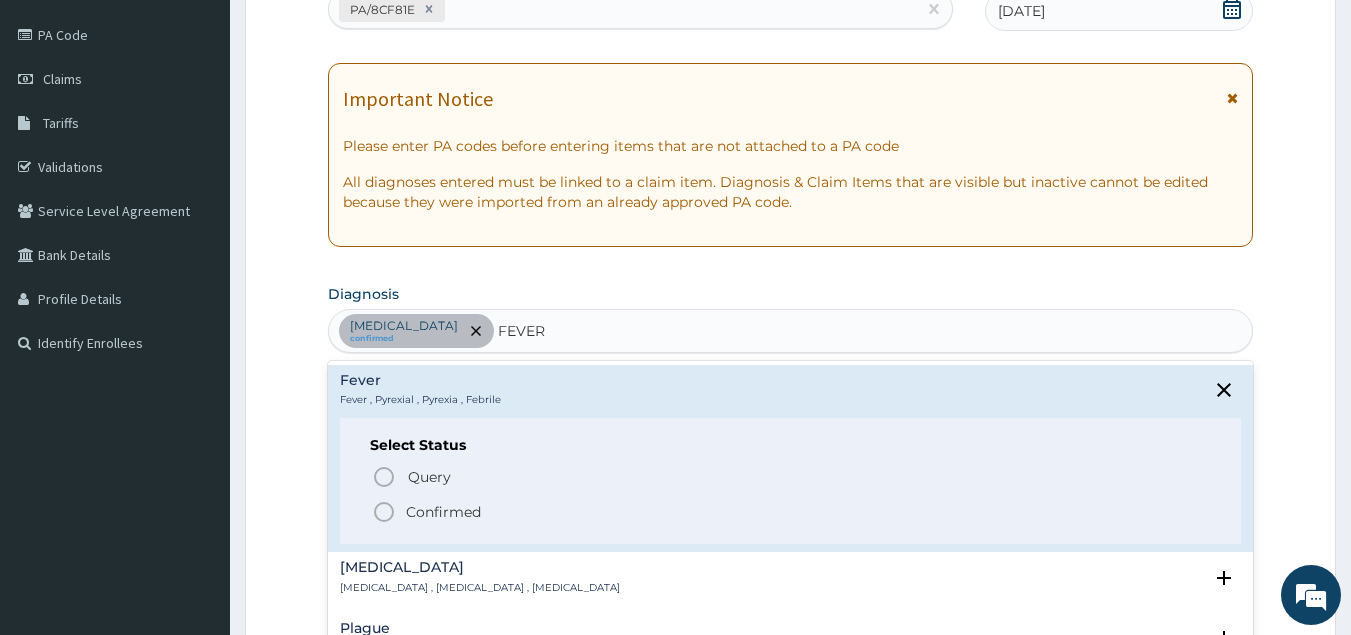 scroll, scrollTop: 333, scrollLeft: 0, axis: vertical 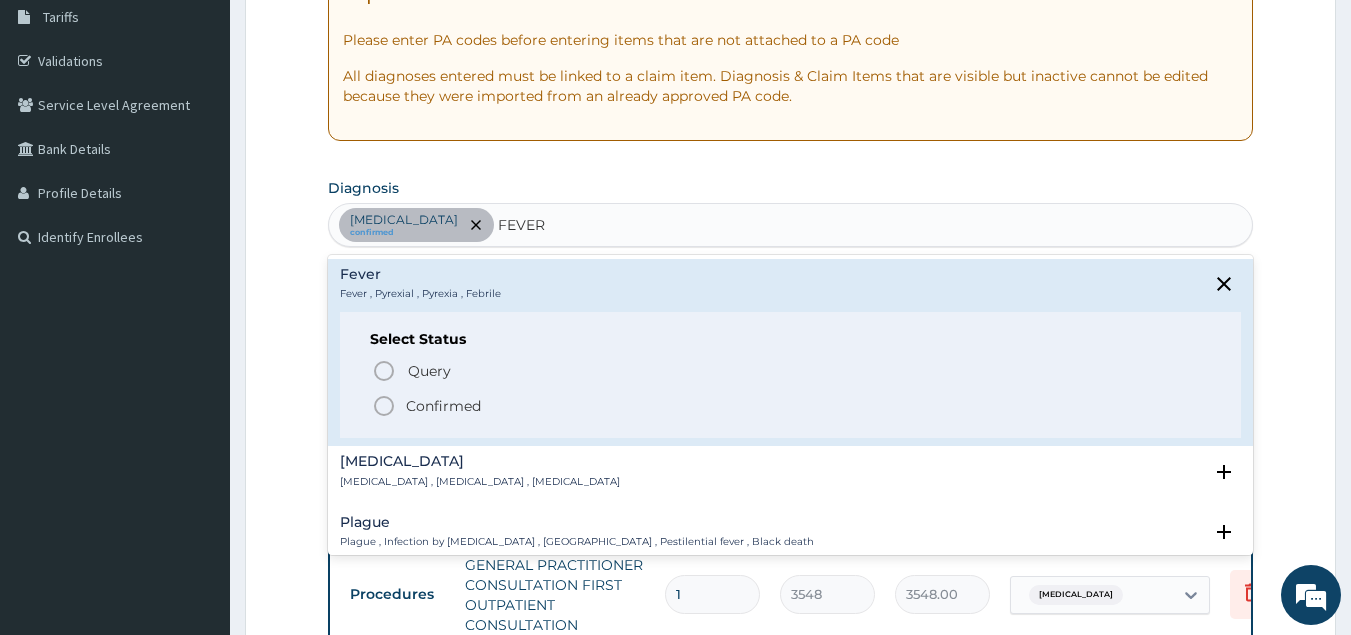 click on "Confirmed" at bounding box center [792, 406] 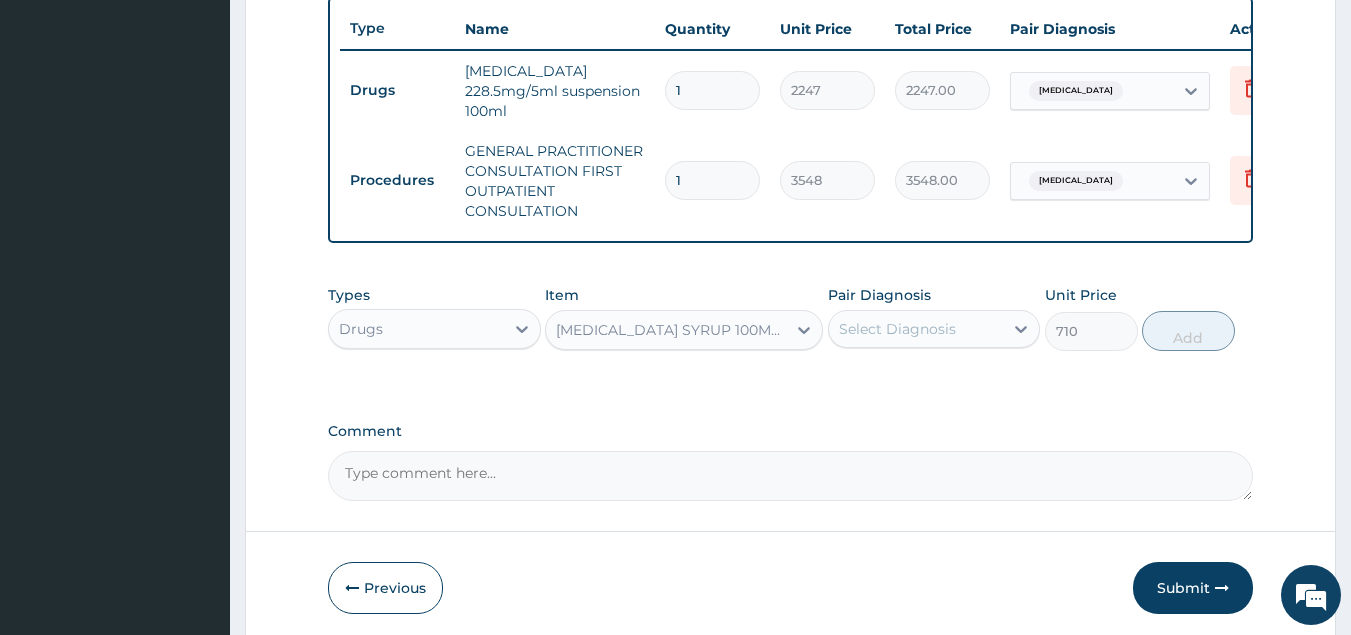 scroll, scrollTop: 838, scrollLeft: 0, axis: vertical 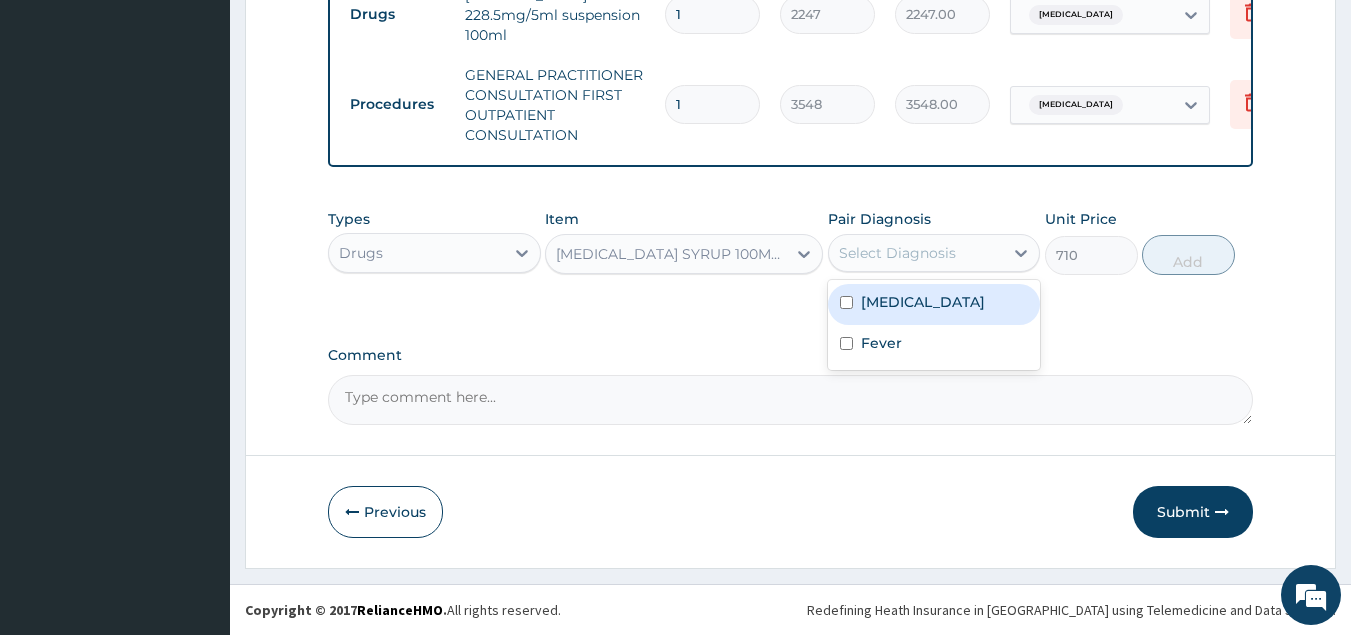 click on "Select Diagnosis" at bounding box center [897, 253] 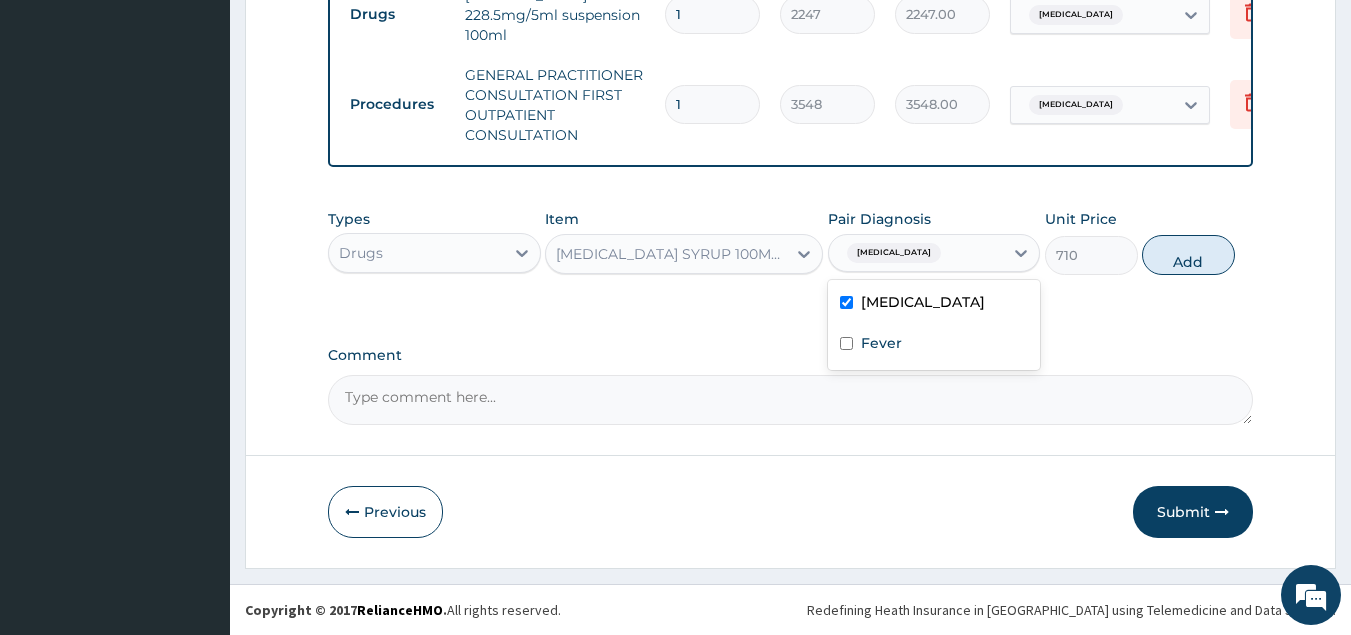 click on "[MEDICAL_DATA]" at bounding box center [923, 302] 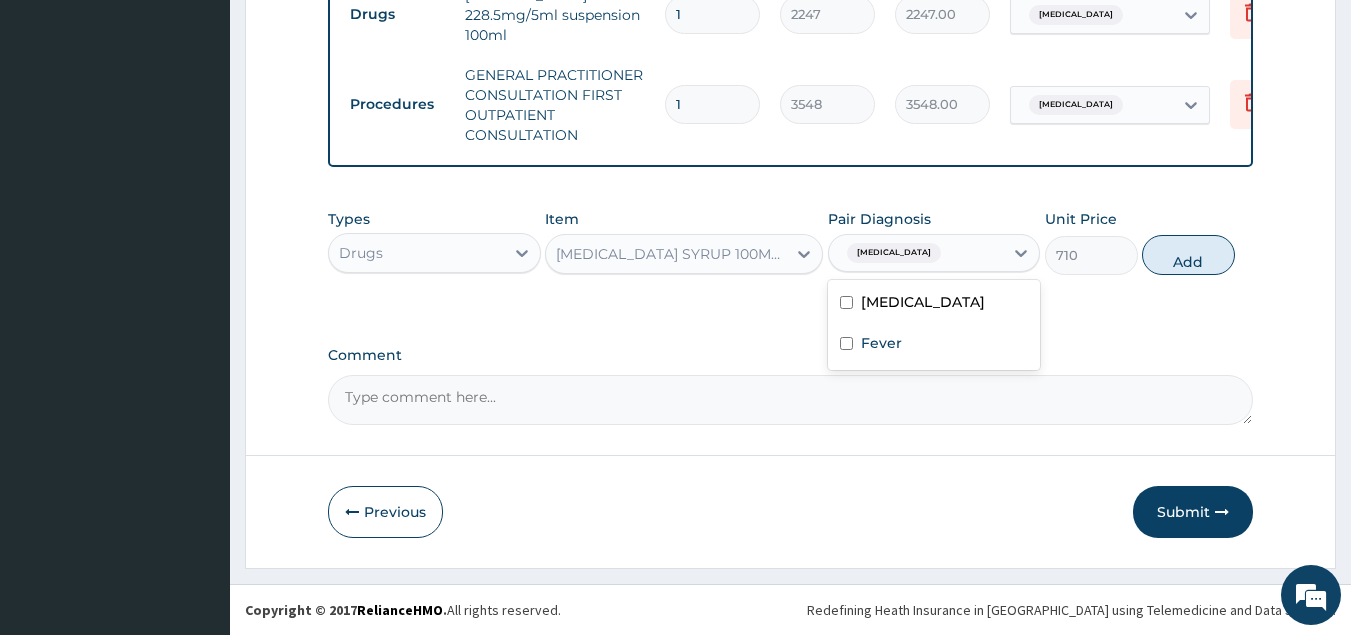 checkbox on "false" 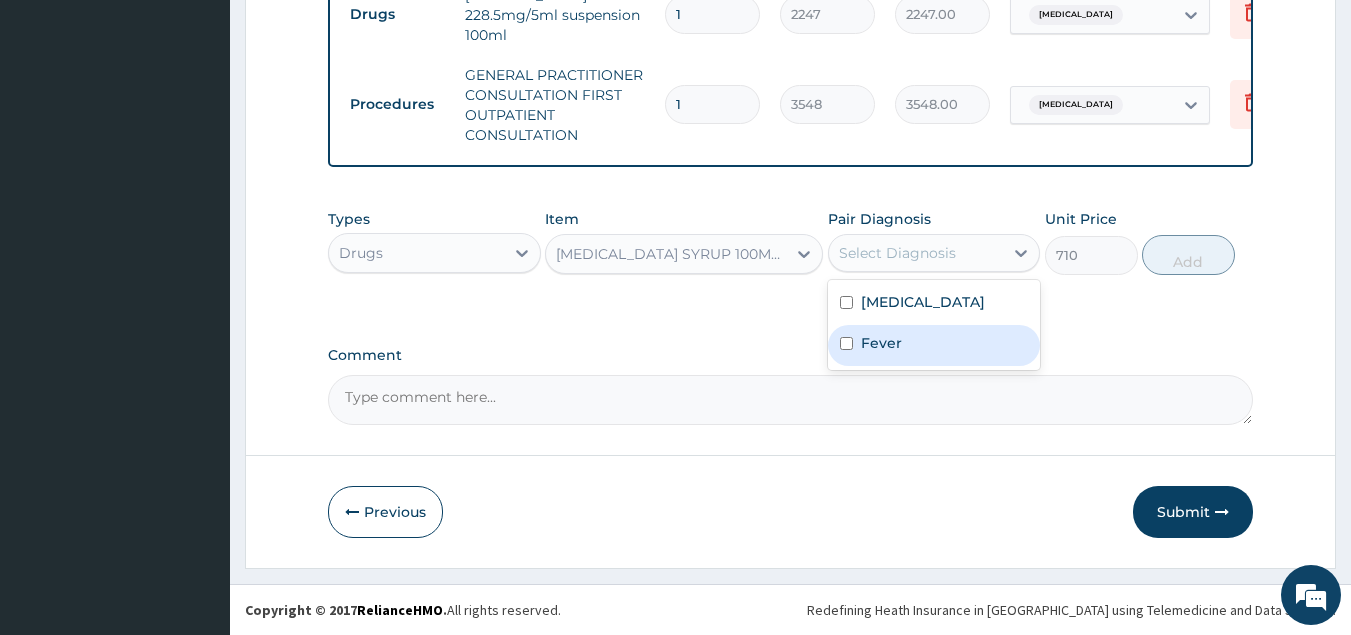click on "Fever" at bounding box center [881, 343] 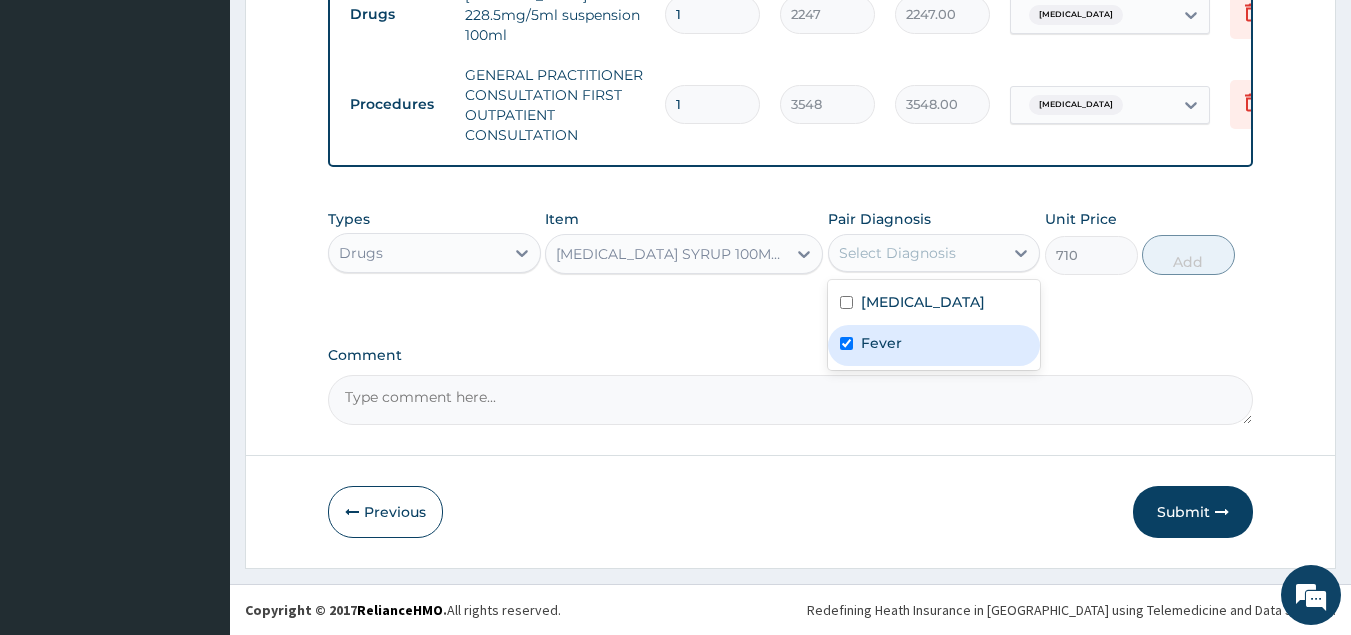 checkbox on "true" 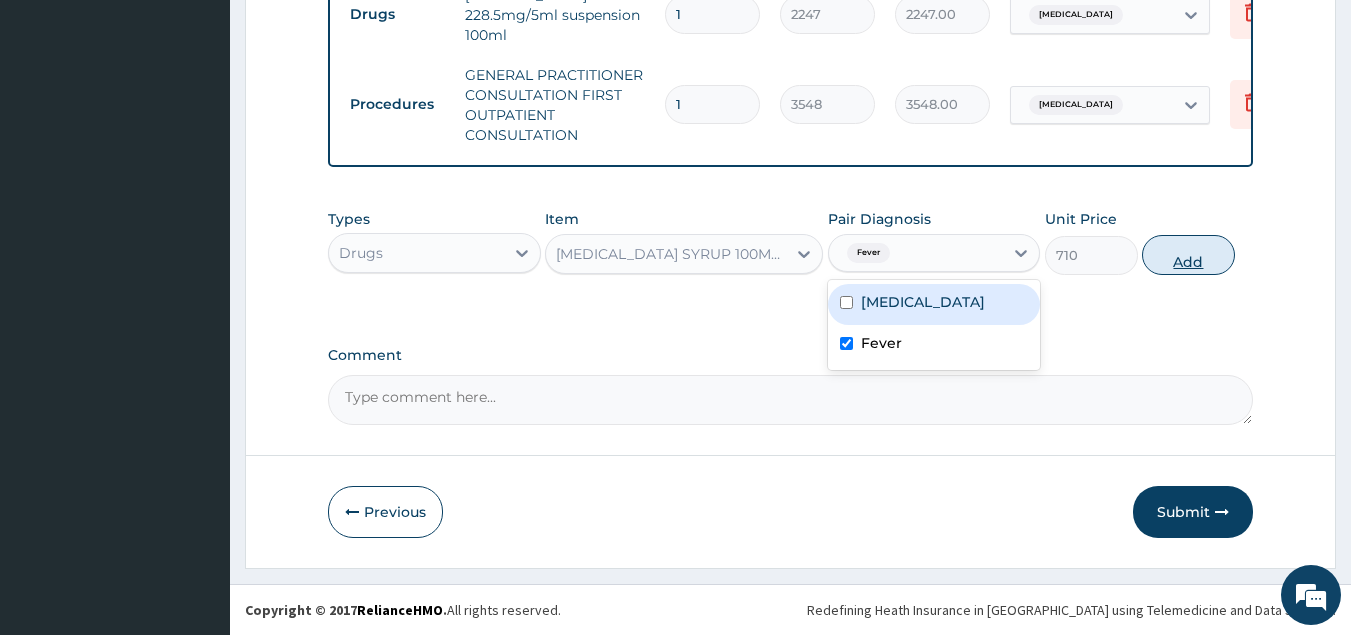 click on "Add" at bounding box center [1188, 255] 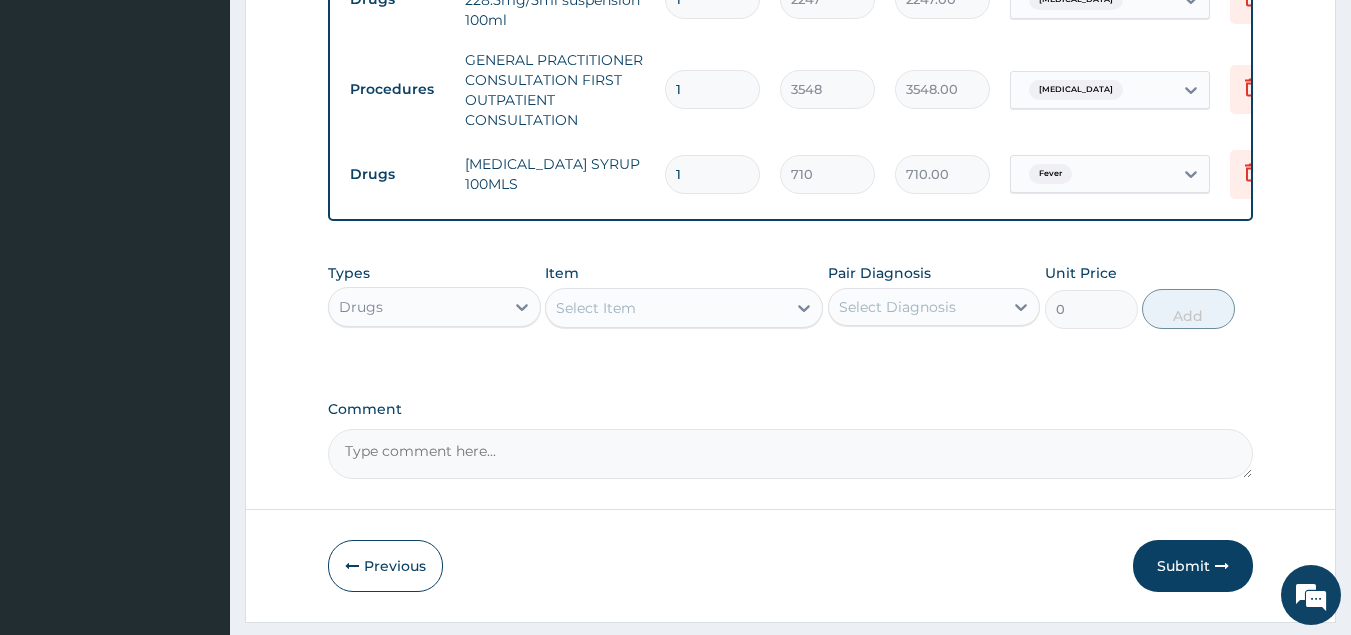 click on "Select Item" at bounding box center [596, 308] 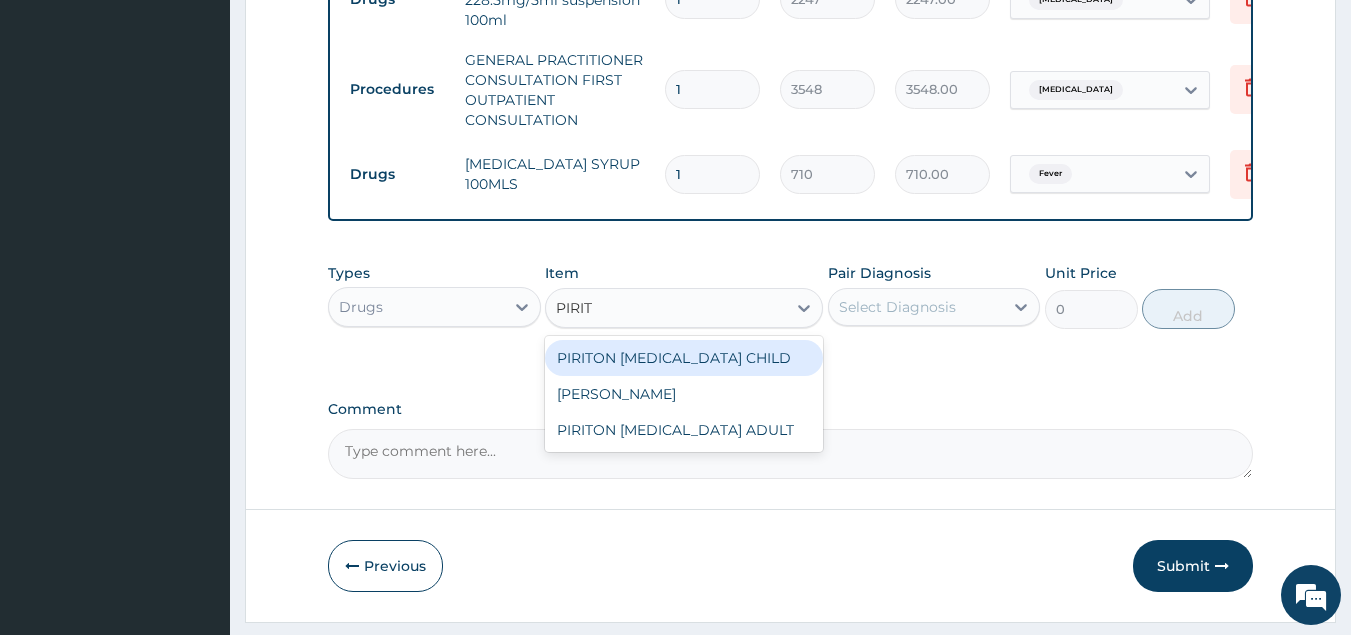type on "PIRIT" 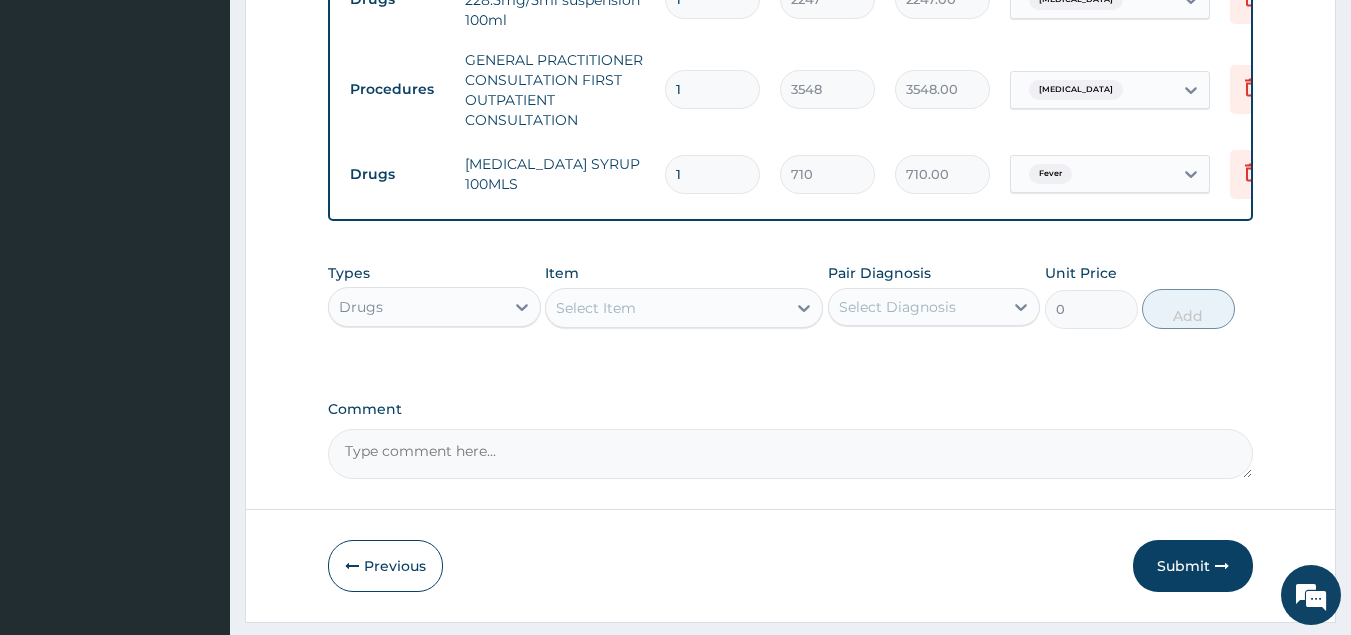 click on "Select Item" at bounding box center [666, 308] 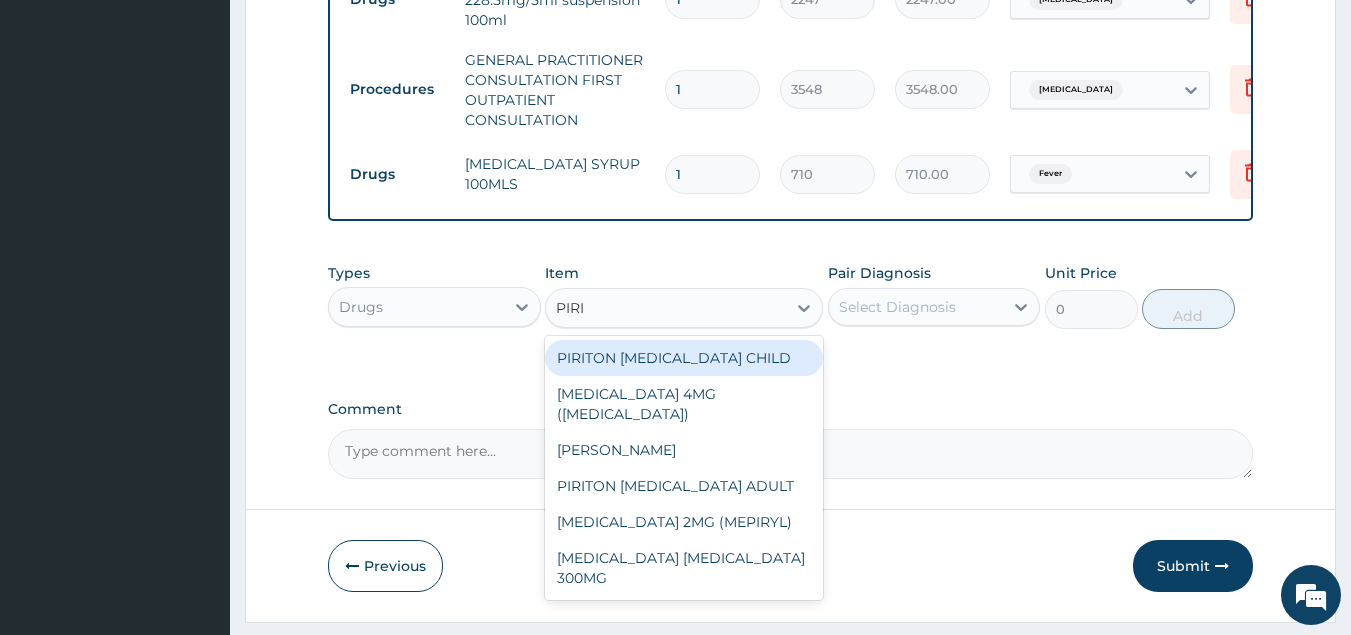 type on "PIRIT" 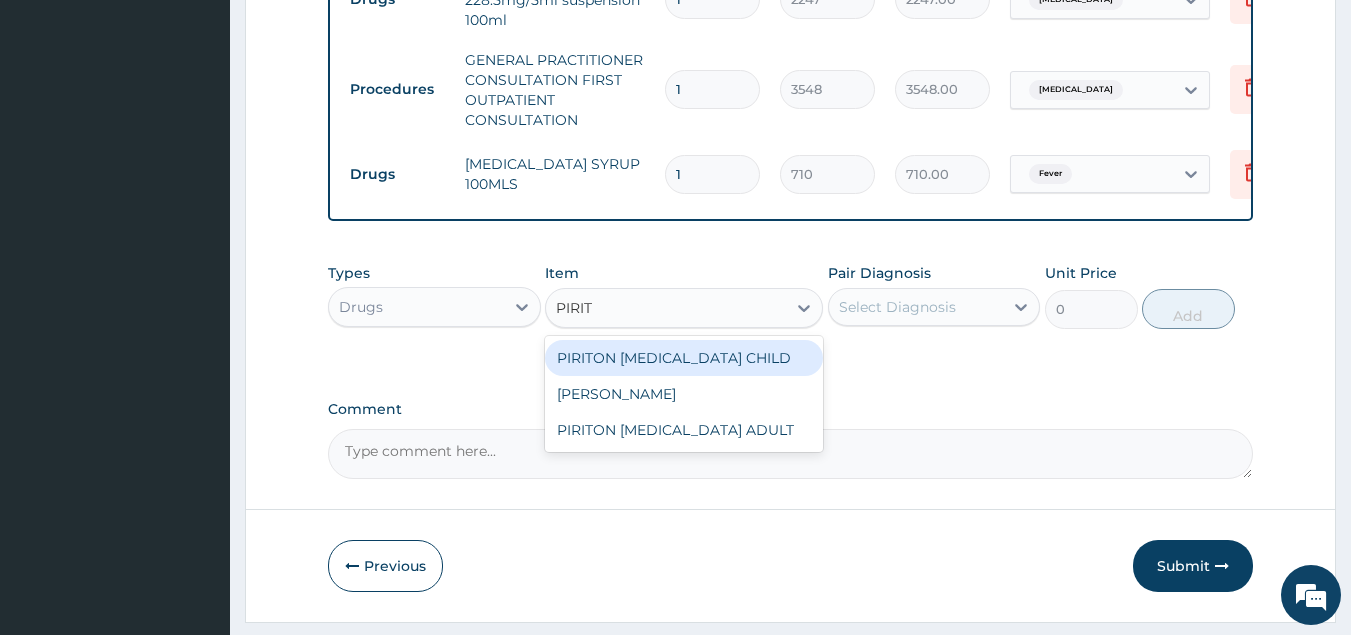 click on "PIRITON EXPECTORANT CHILD" at bounding box center [684, 358] 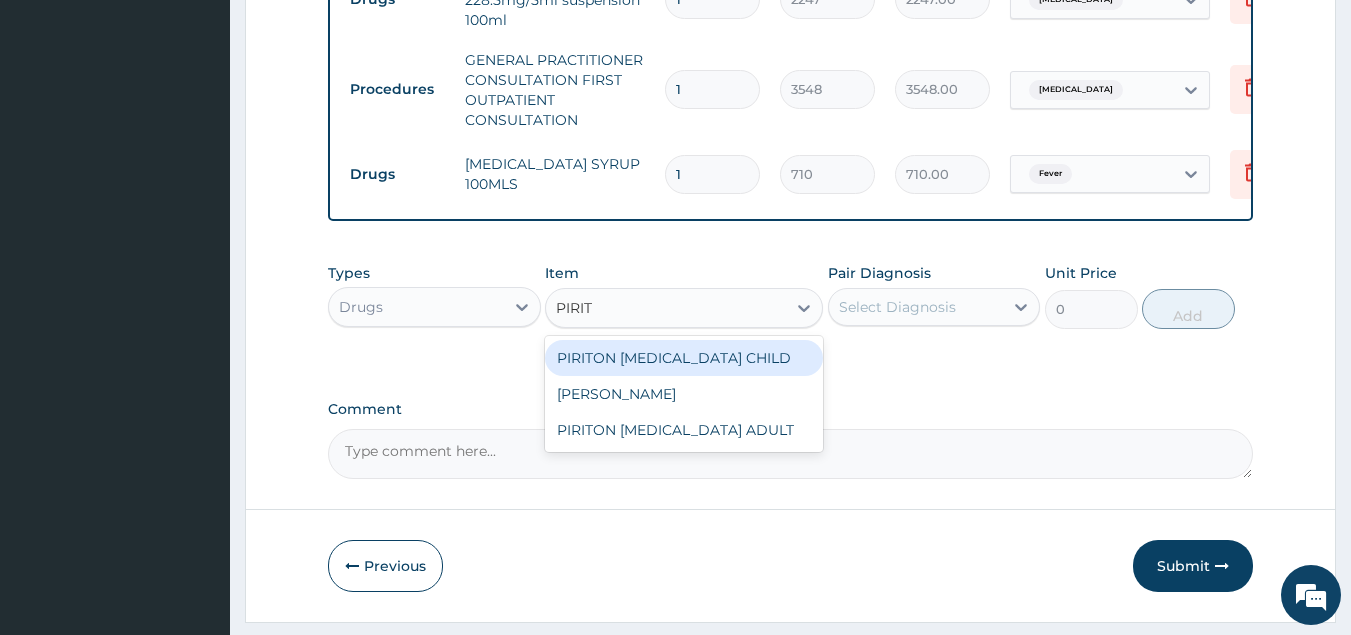 type 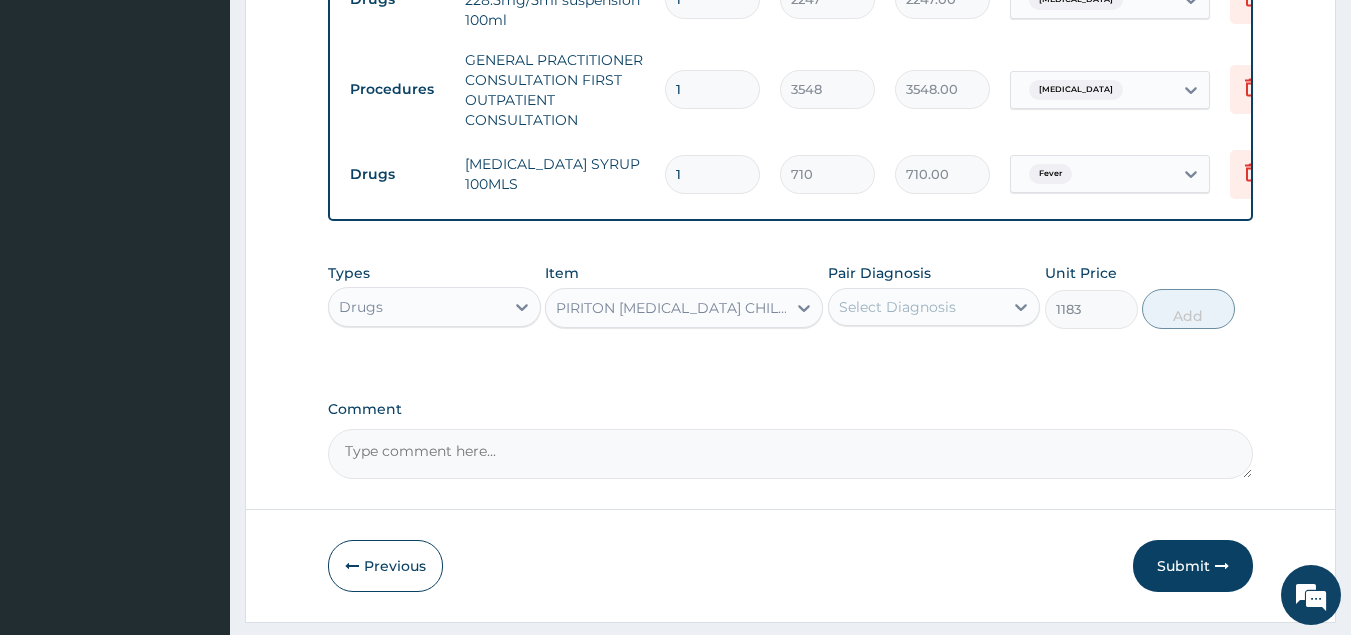 click on "Select Diagnosis" at bounding box center (897, 307) 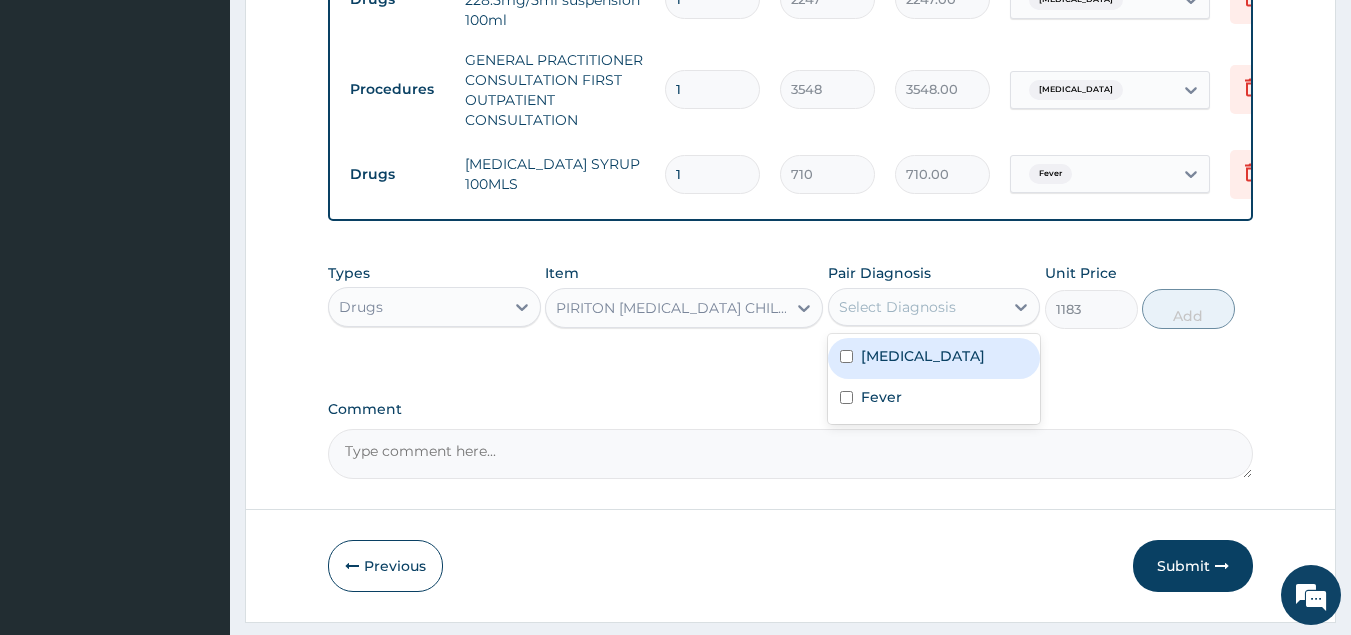 click on "[MEDICAL_DATA]" at bounding box center [923, 356] 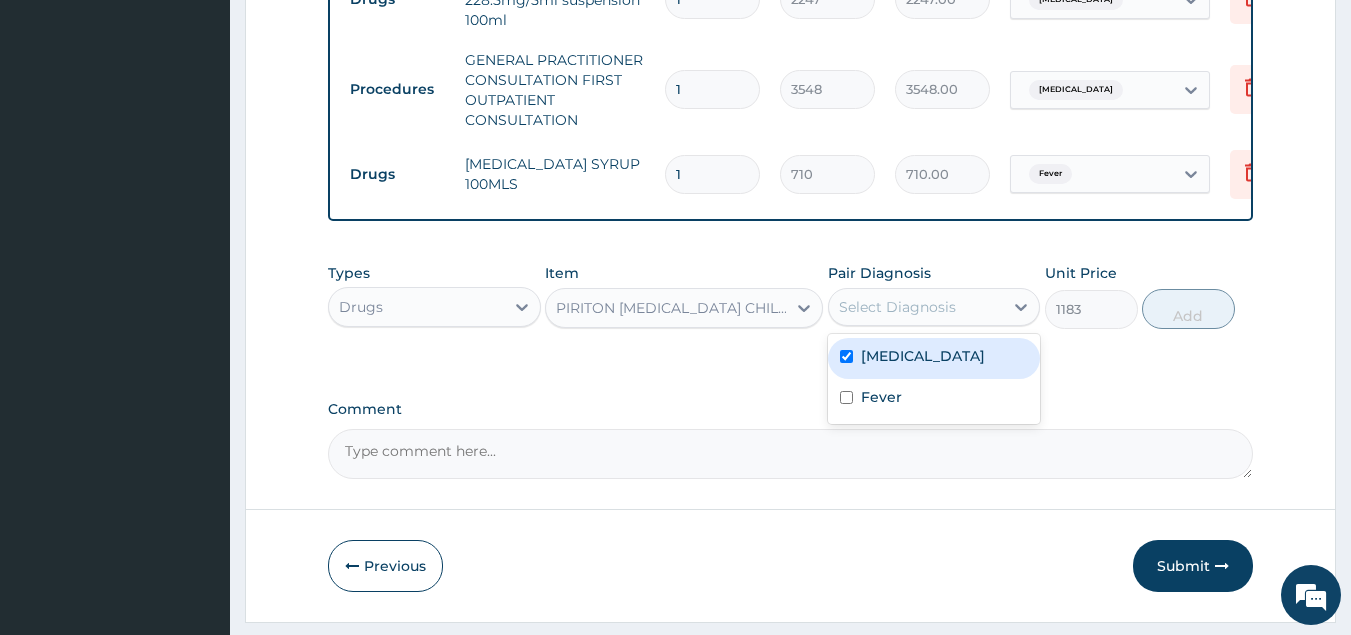 checkbox on "true" 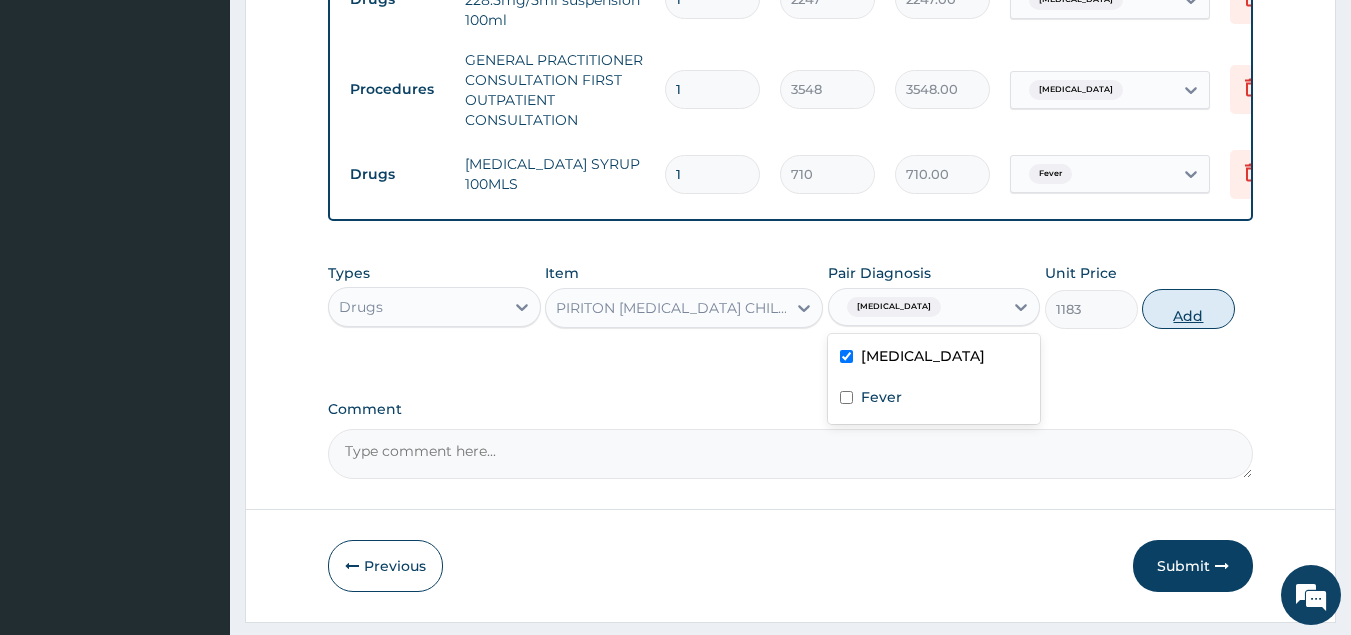 click on "Add" at bounding box center [1188, 309] 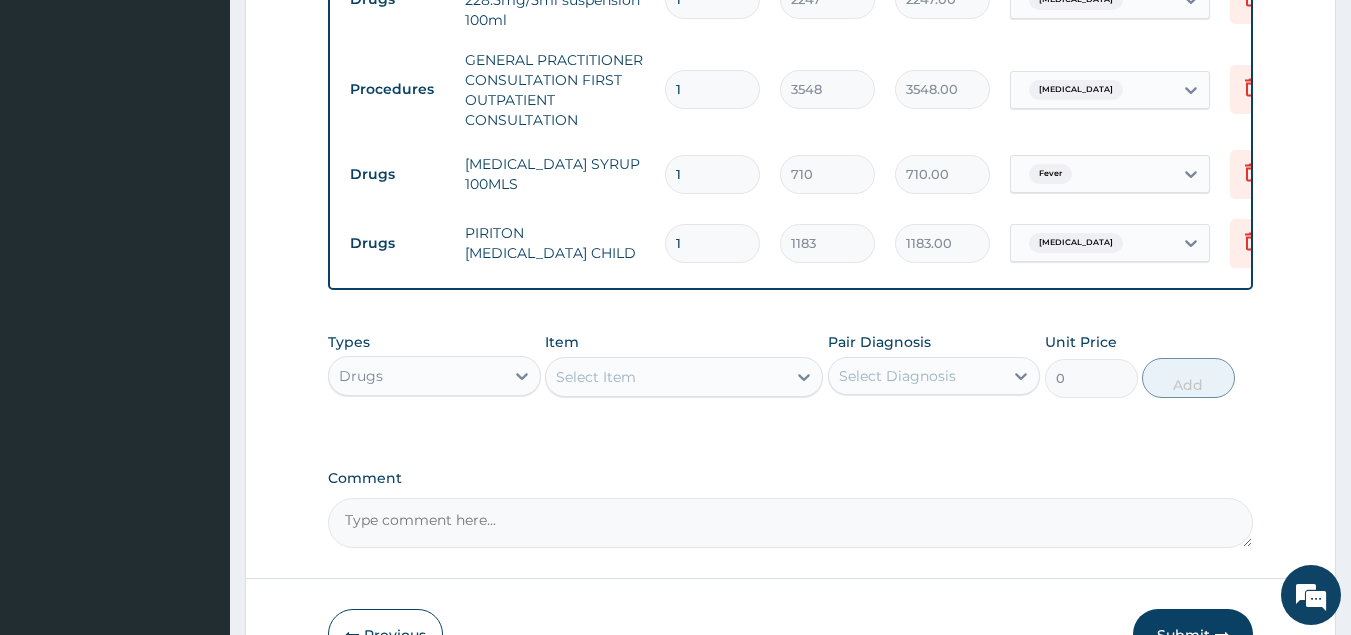 click on "Submit" at bounding box center (1193, 635) 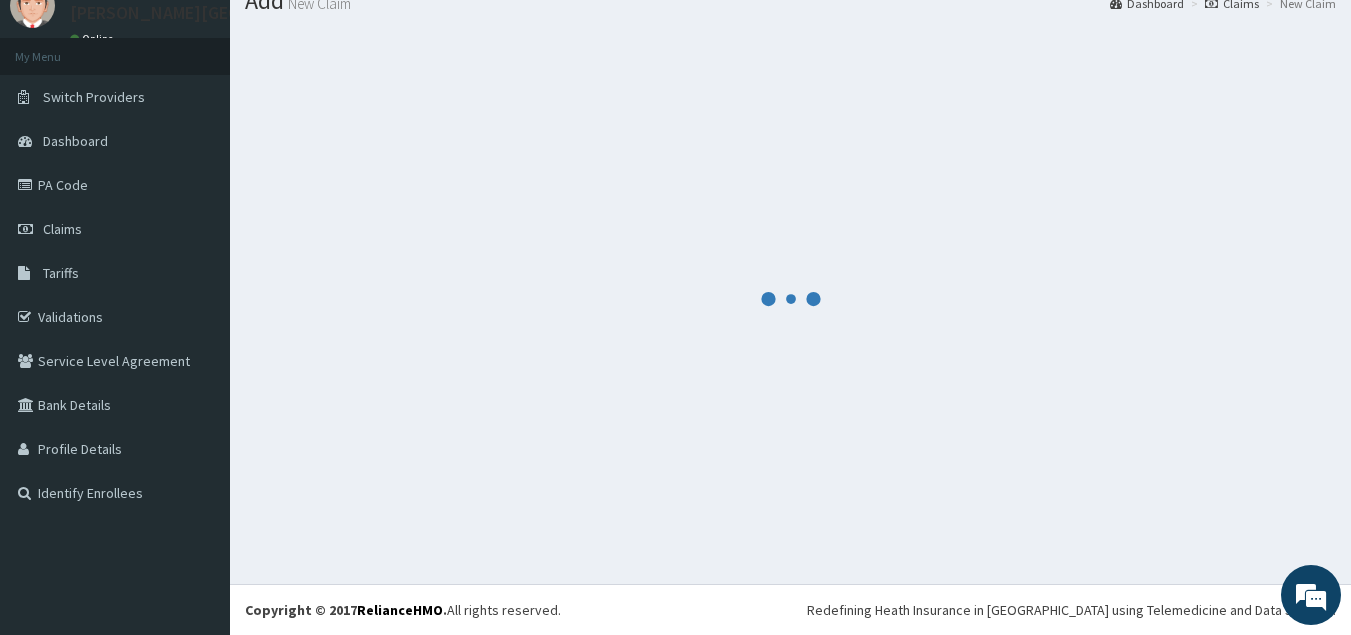 scroll, scrollTop: 77, scrollLeft: 0, axis: vertical 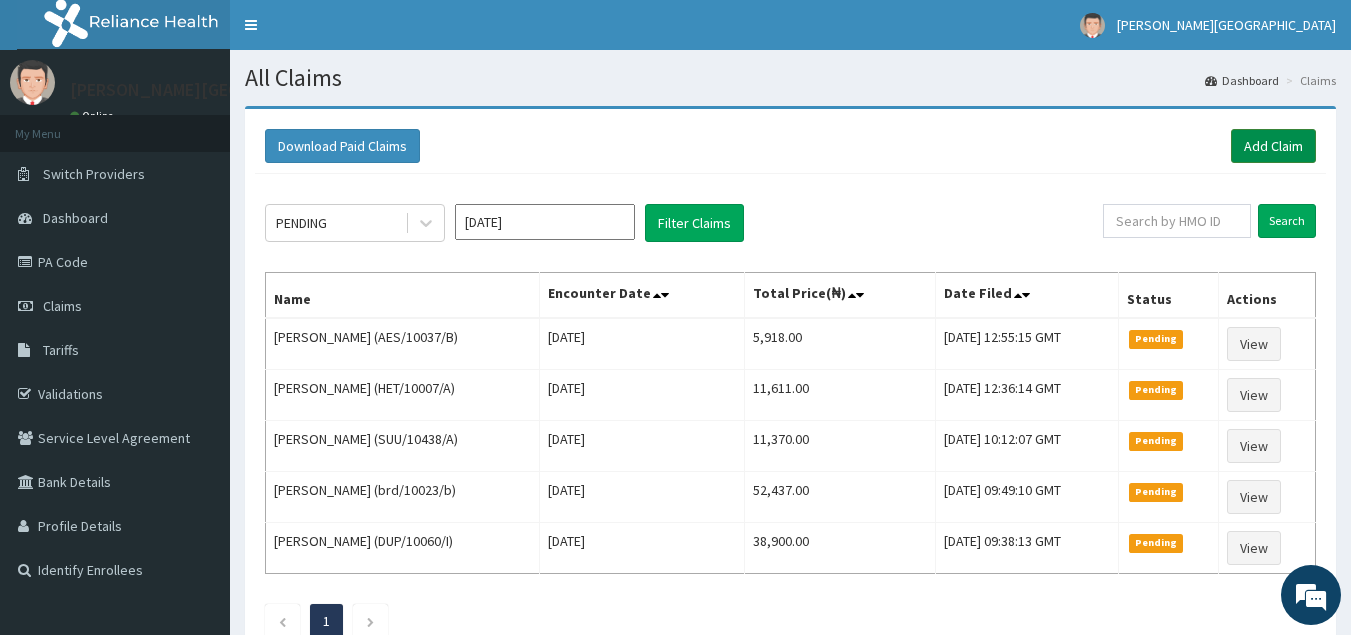 click on "Add Claim" at bounding box center [1273, 146] 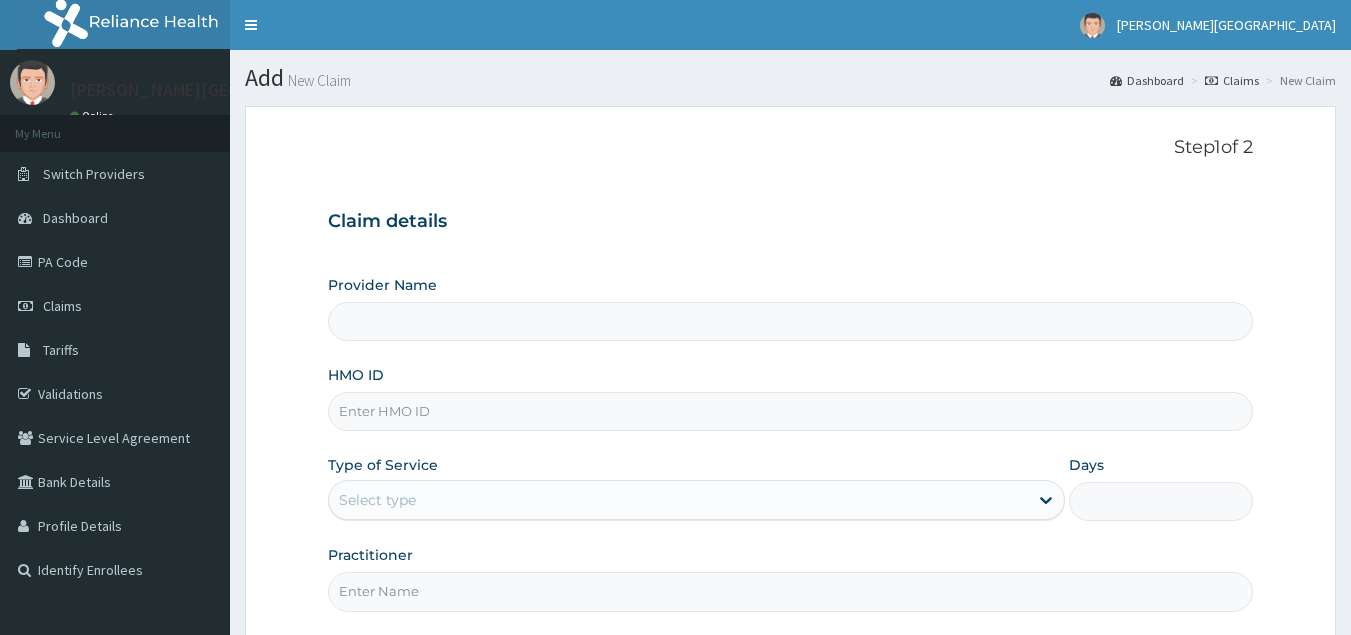 scroll, scrollTop: 0, scrollLeft: 0, axis: both 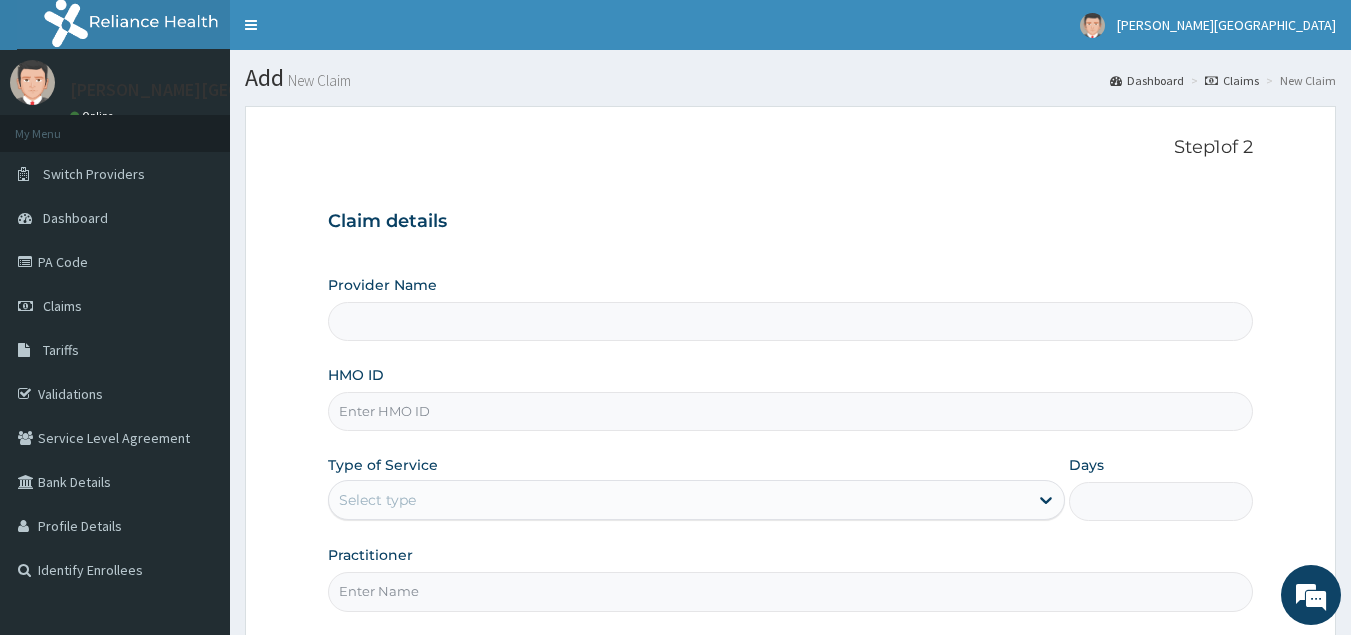 type on "[GEOGRAPHIC_DATA] - [GEOGRAPHIC_DATA]" 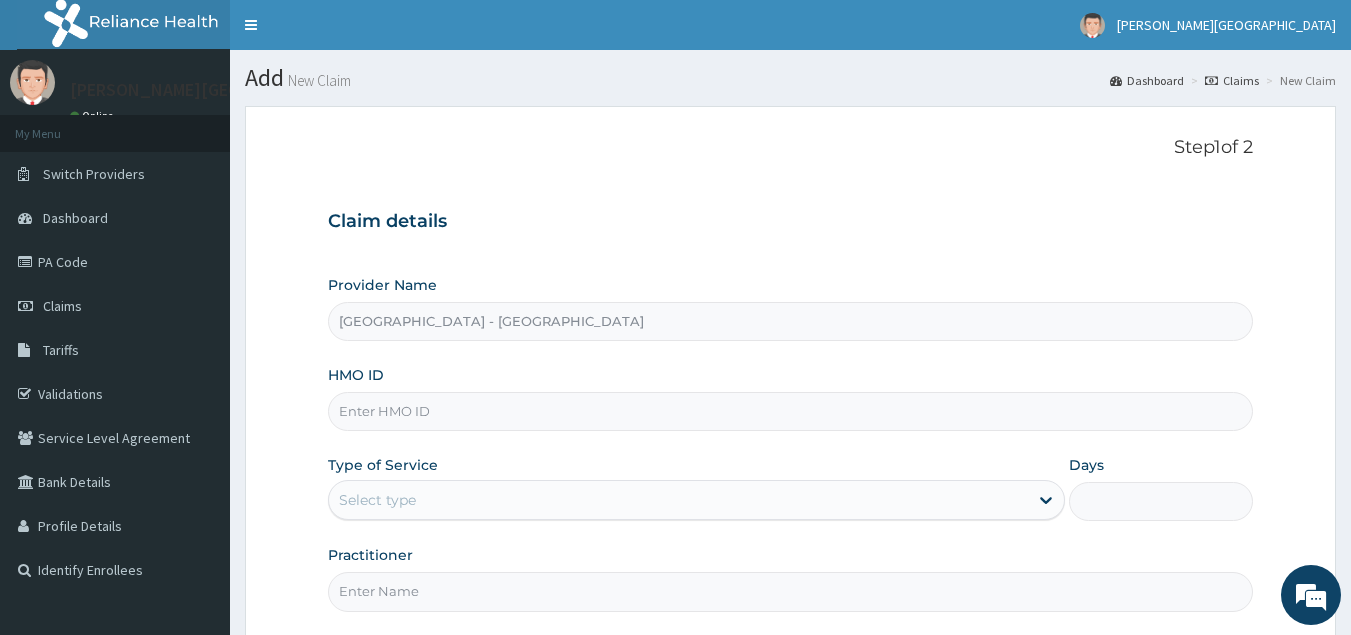 click on "HMO ID" at bounding box center [791, 411] 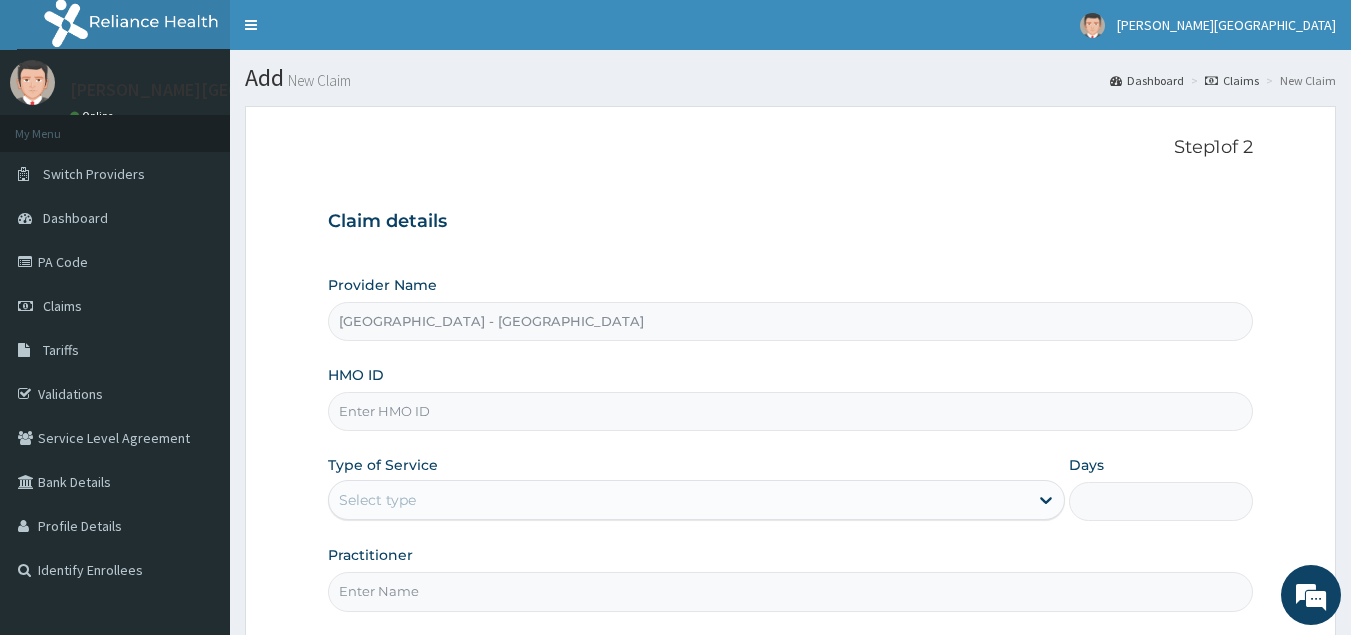 paste on "FMC/11631/A" 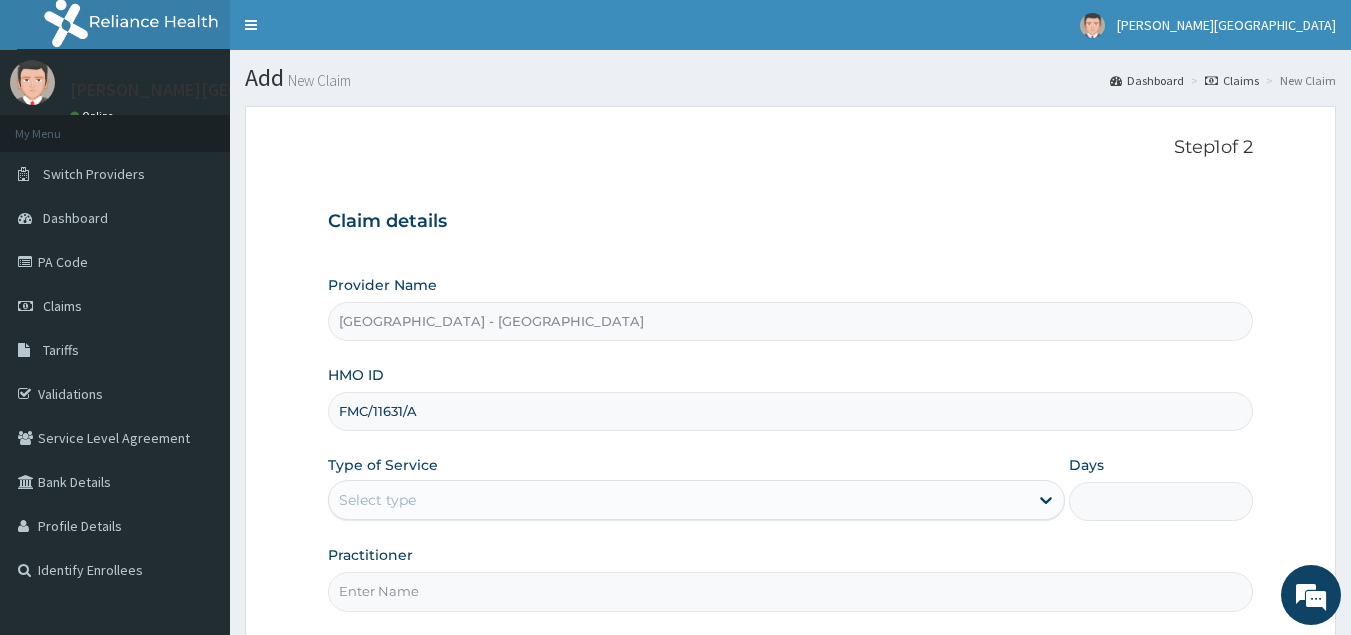 type on "FMC/11631/A" 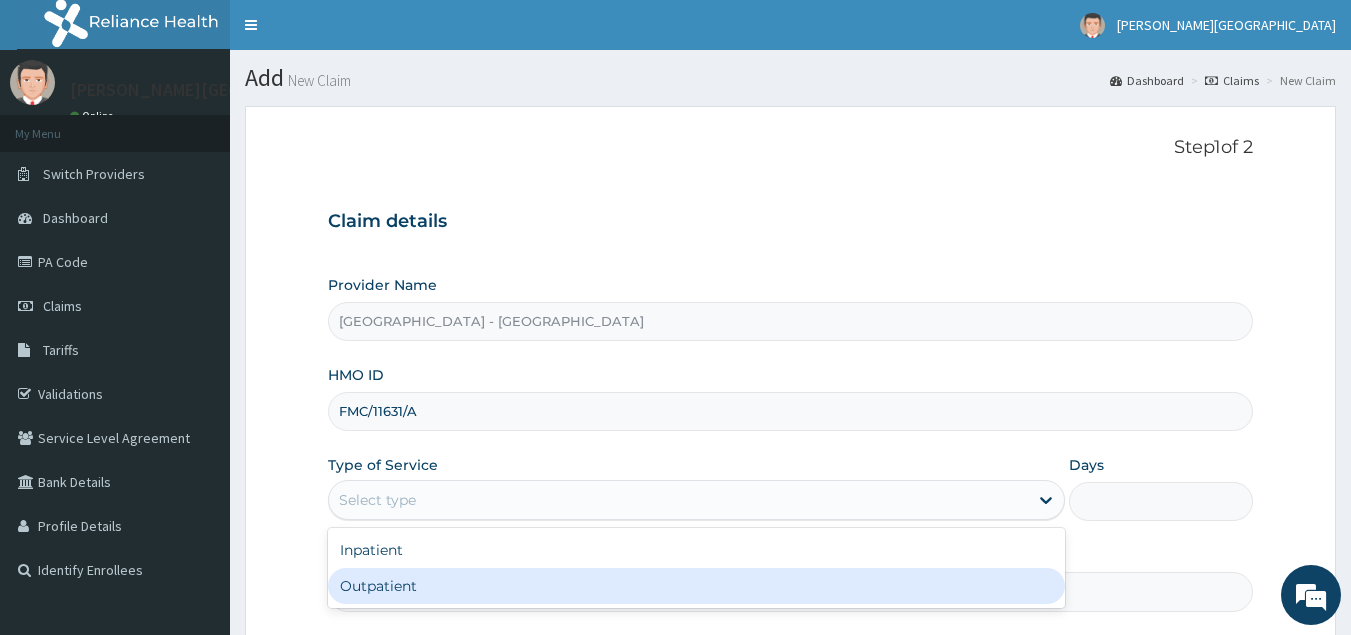 click on "Outpatient" at bounding box center [696, 586] 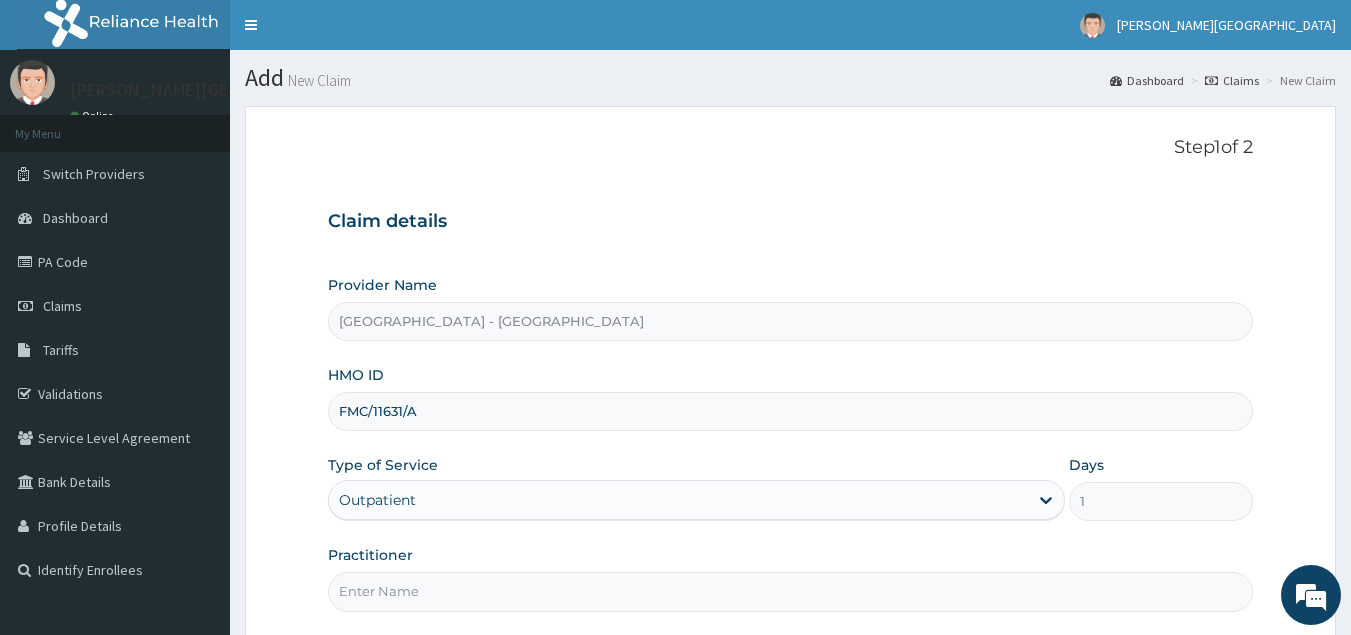 click on "Practitioner" at bounding box center [791, 591] 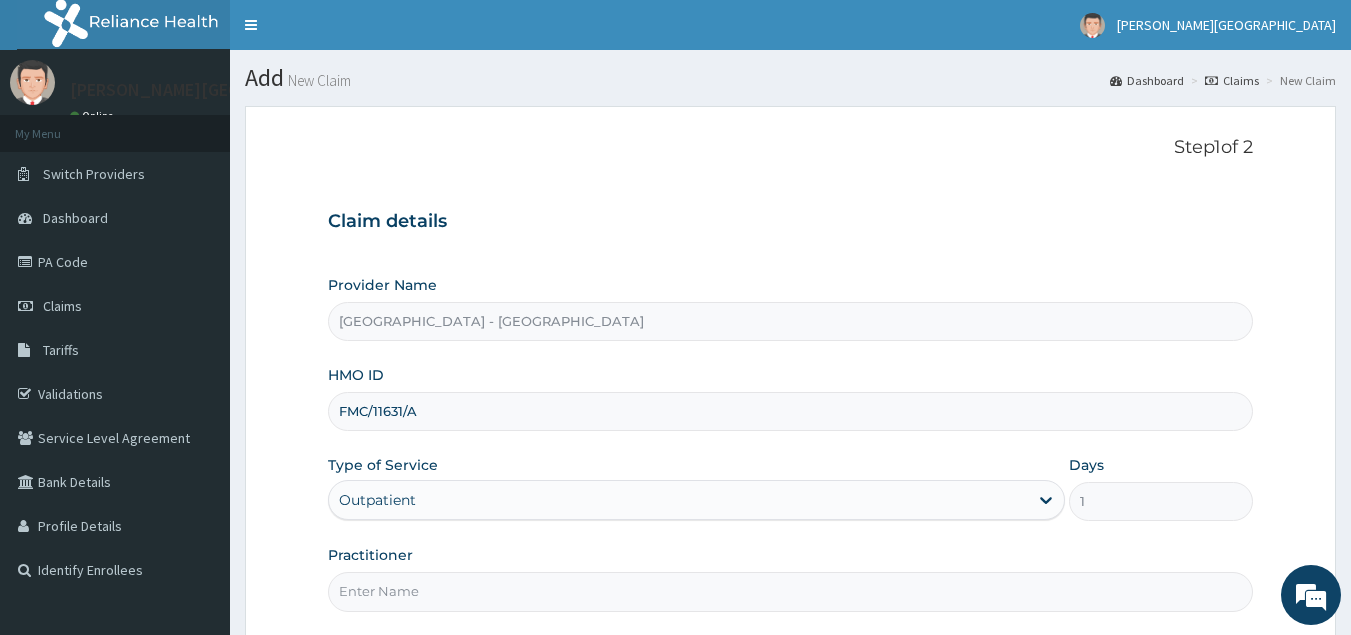 scroll, scrollTop: 0, scrollLeft: 0, axis: both 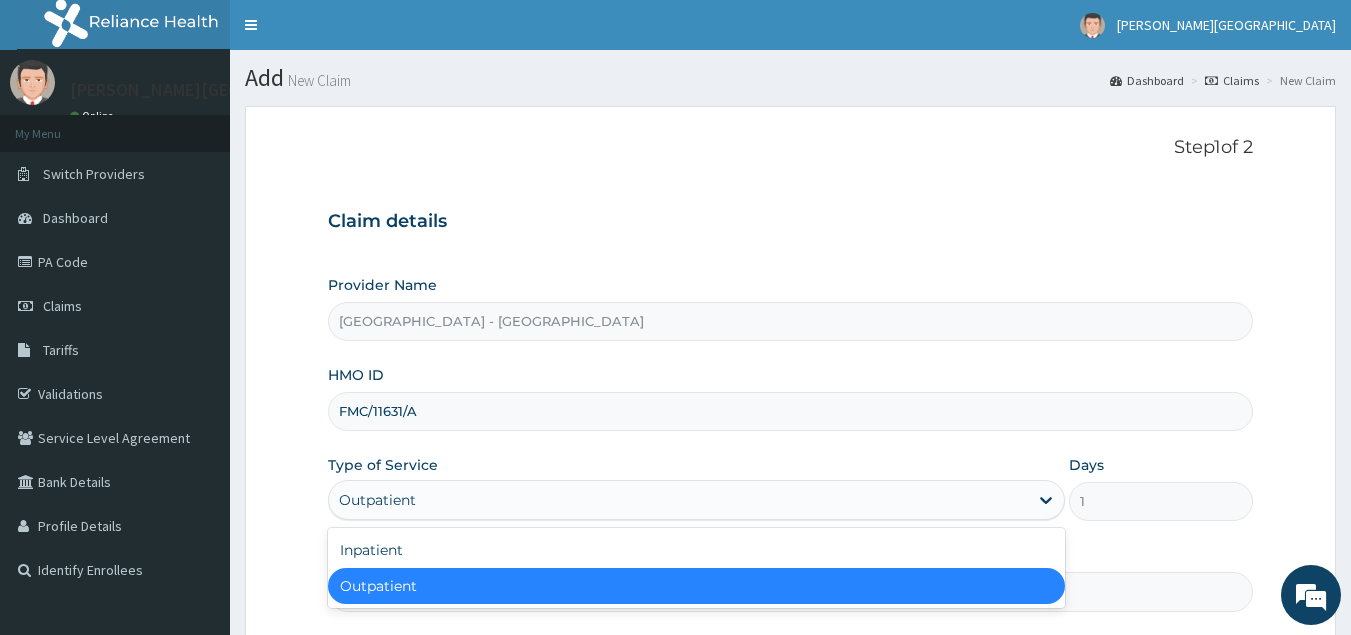 click on "Outpatient" at bounding box center [678, 500] 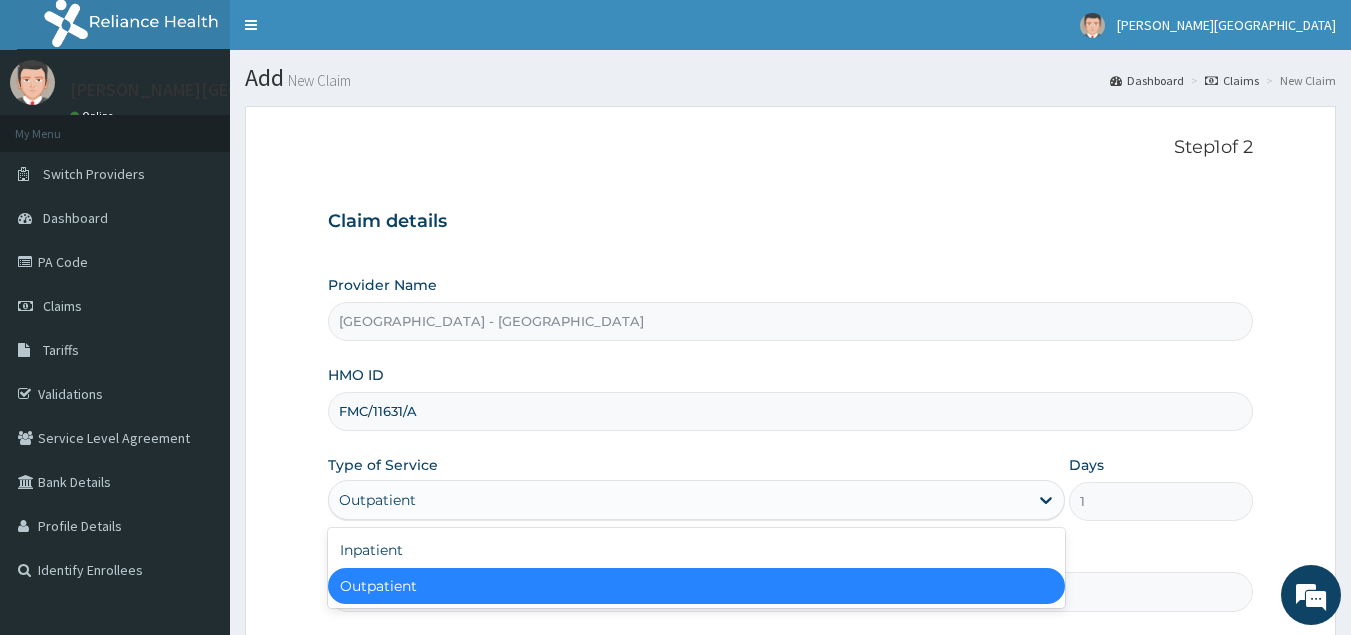click on "Outpatient" at bounding box center (696, 586) 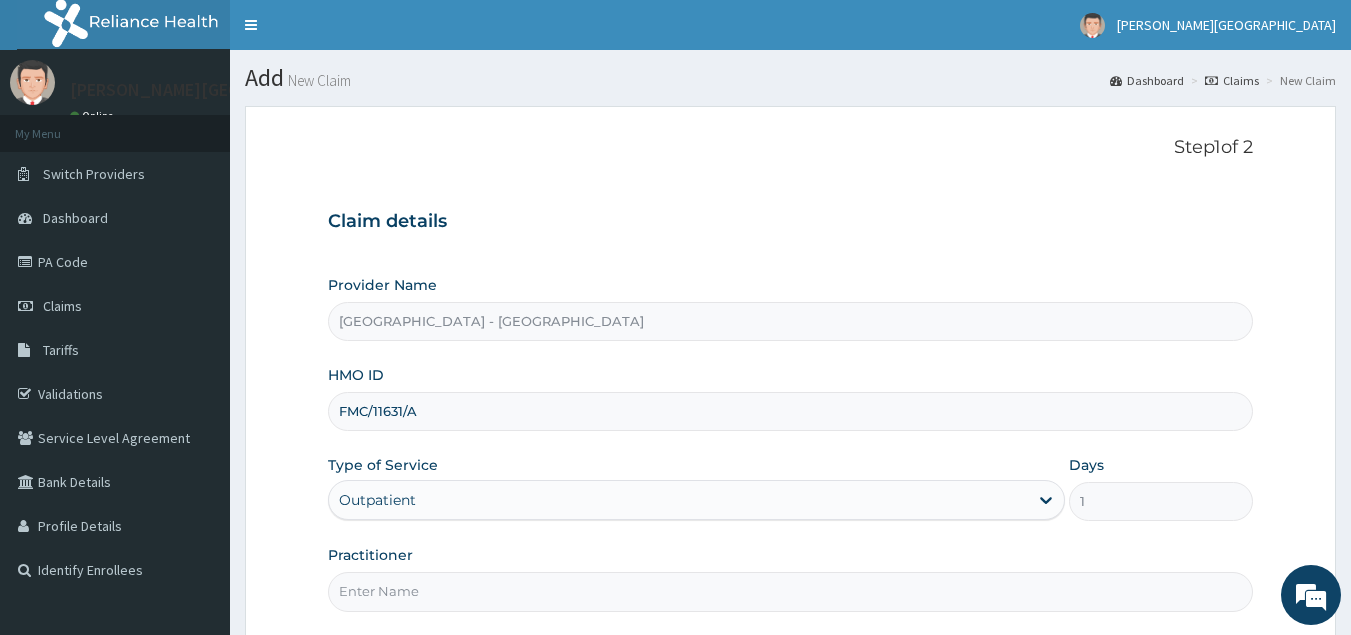 click on "Practitioner" at bounding box center (791, 591) 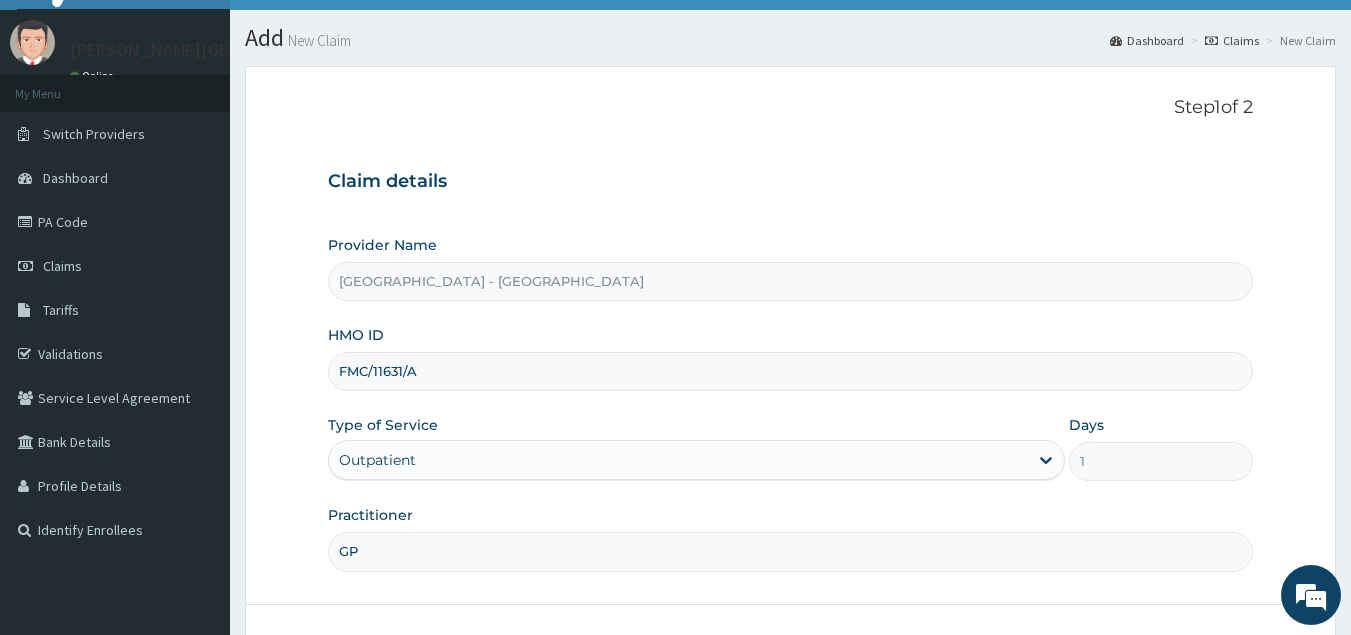 scroll, scrollTop: 189, scrollLeft: 0, axis: vertical 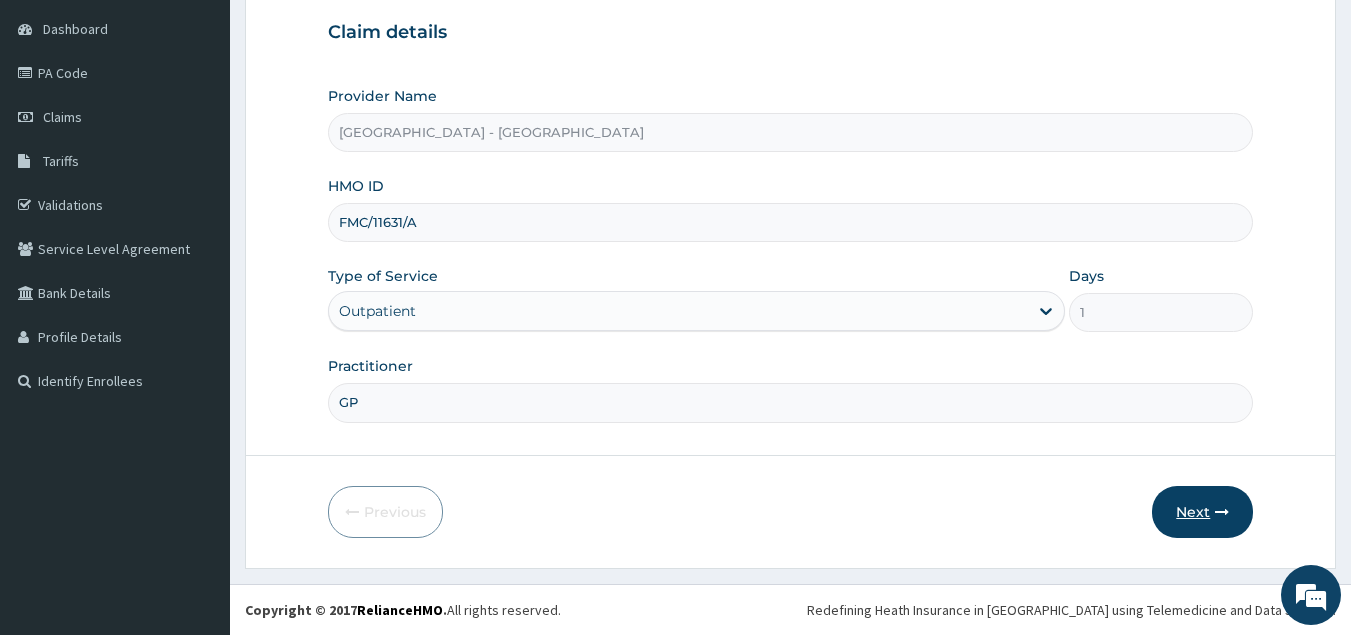 type on "GP" 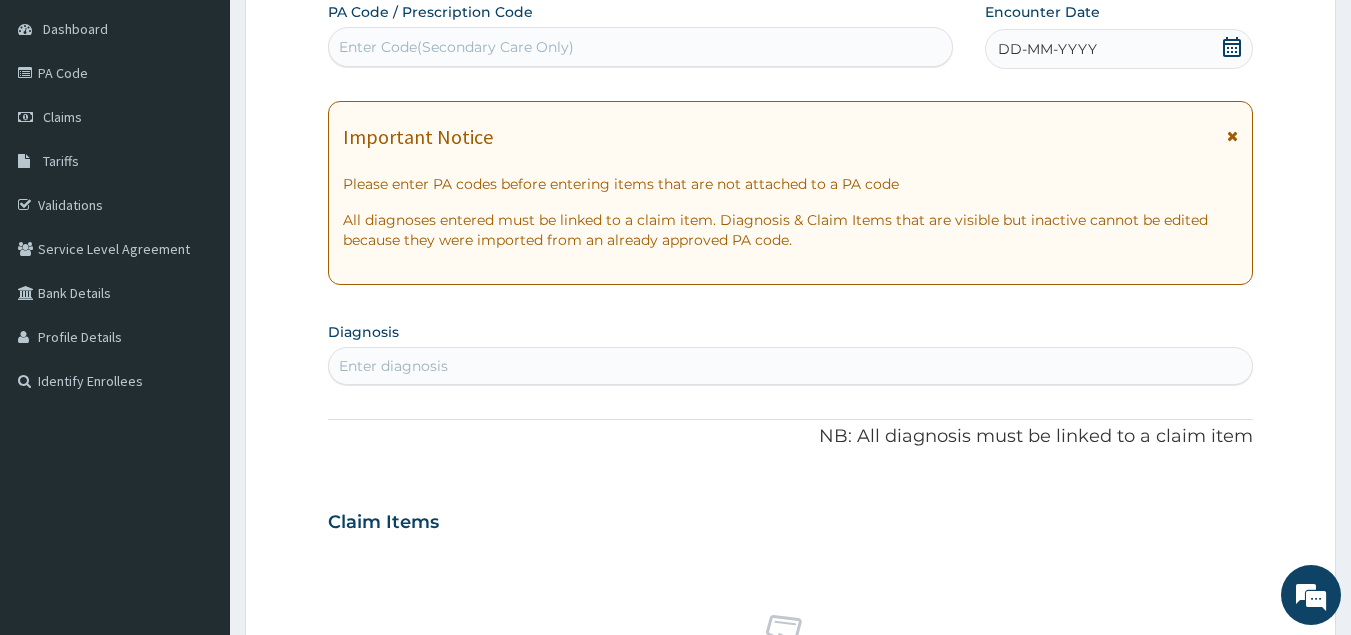 drag, startPoint x: 642, startPoint y: 39, endPoint x: 647, endPoint y: 53, distance: 14.866069 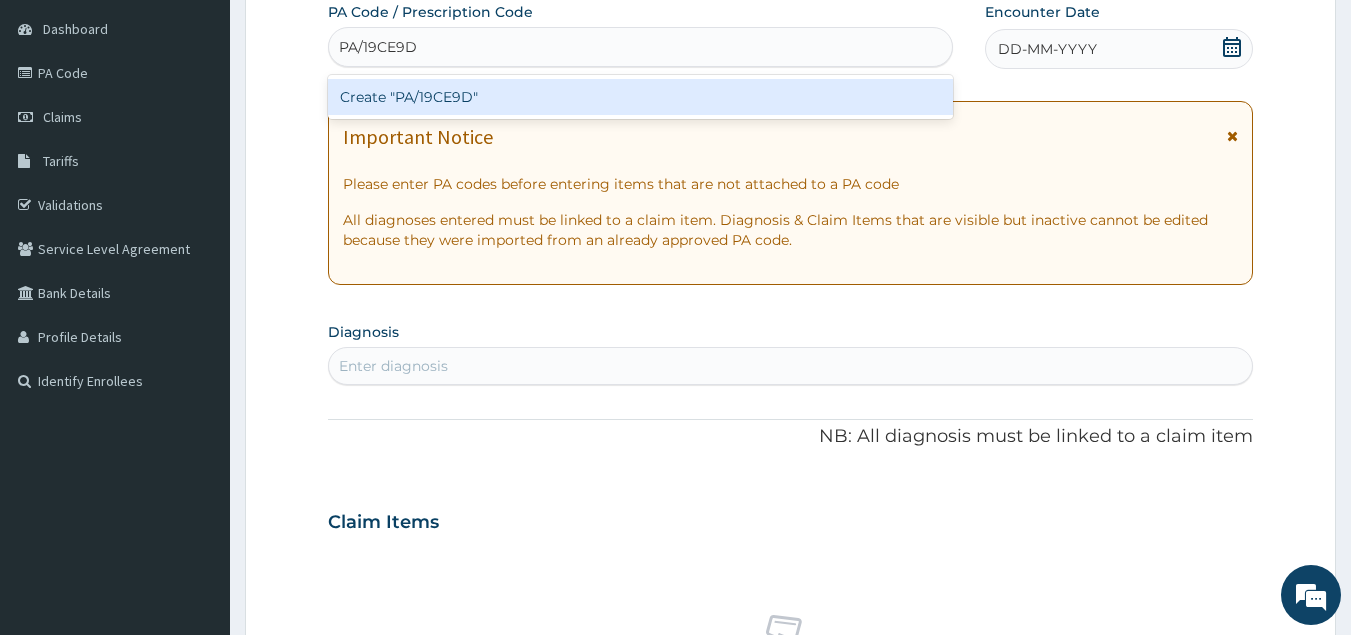 click on "Create "PA/19CE9D"" at bounding box center (641, 97) 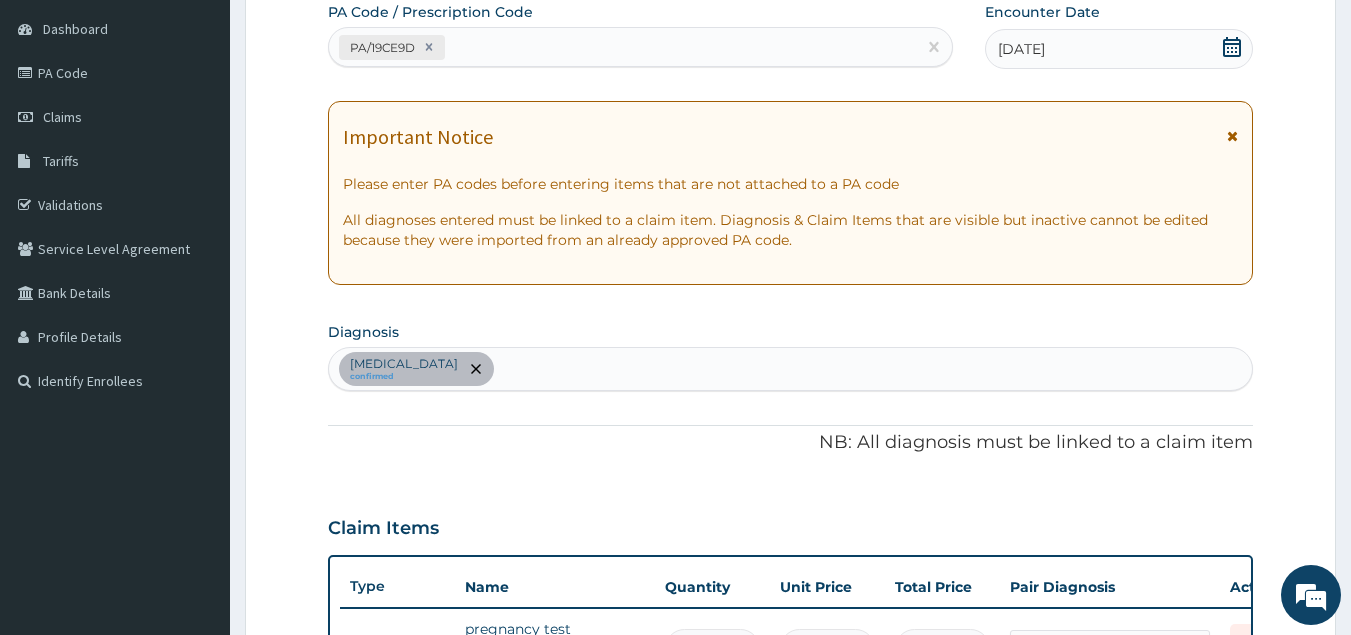 scroll, scrollTop: 222, scrollLeft: 0, axis: vertical 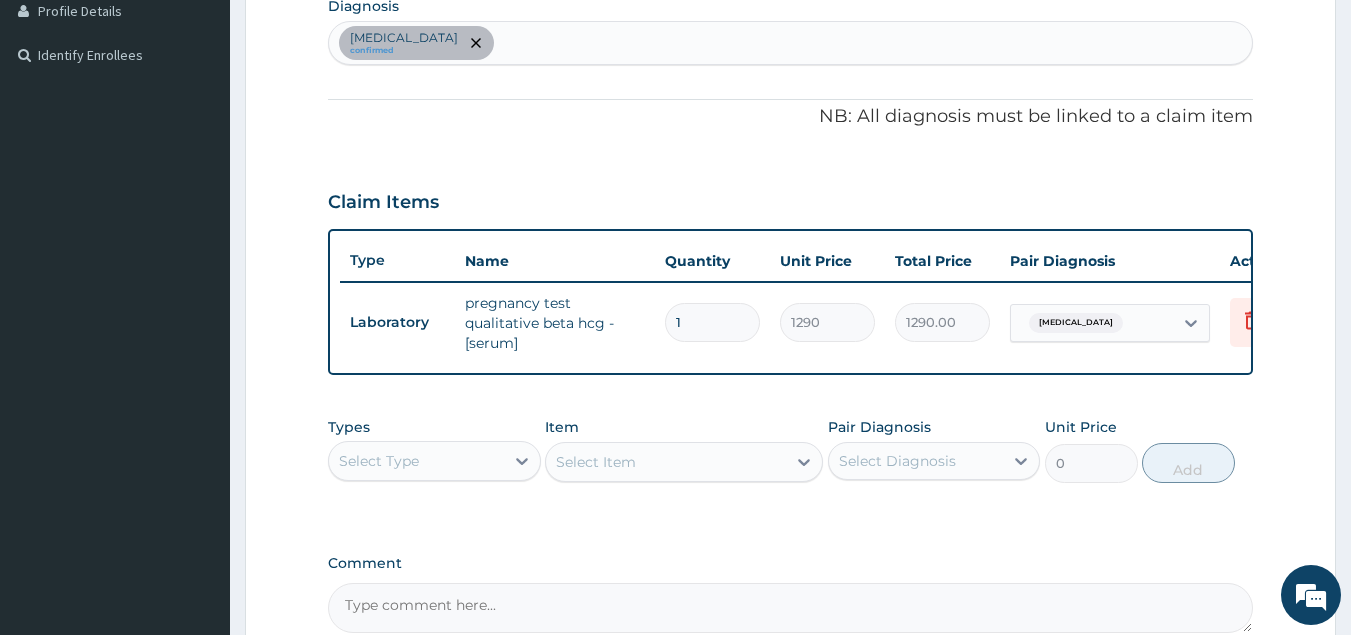 click on "Amenorrhea confirmed" at bounding box center [791, 43] 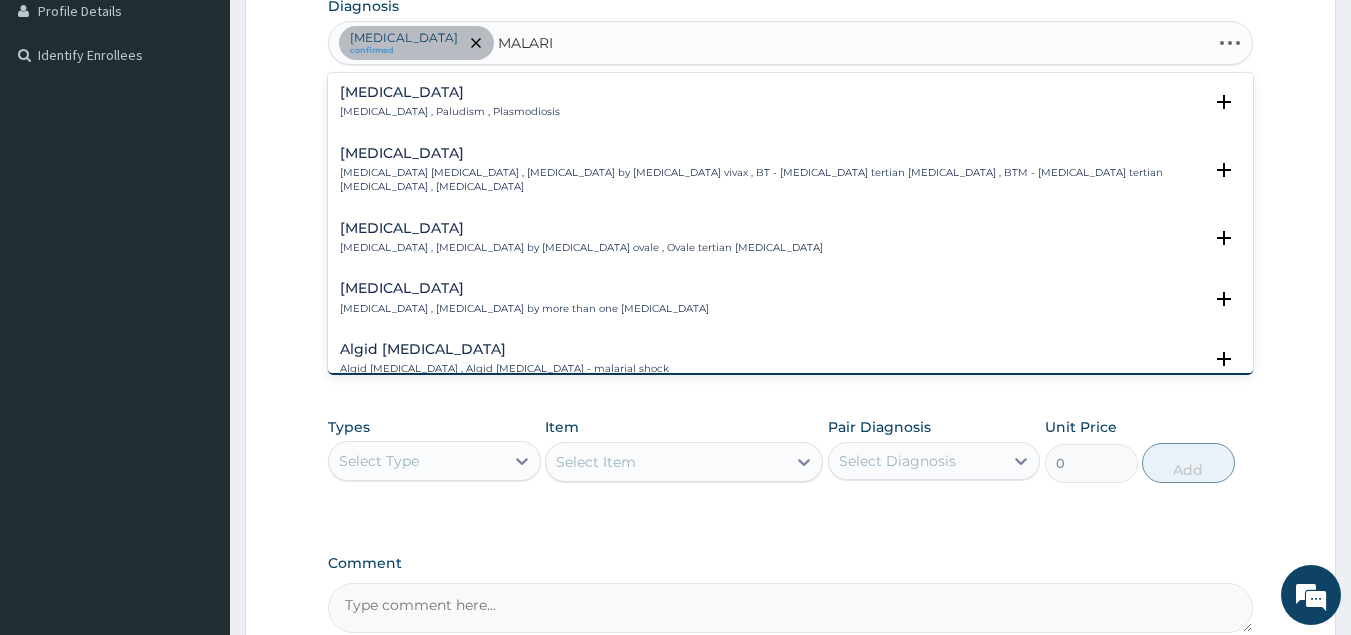 type on "MALARIA" 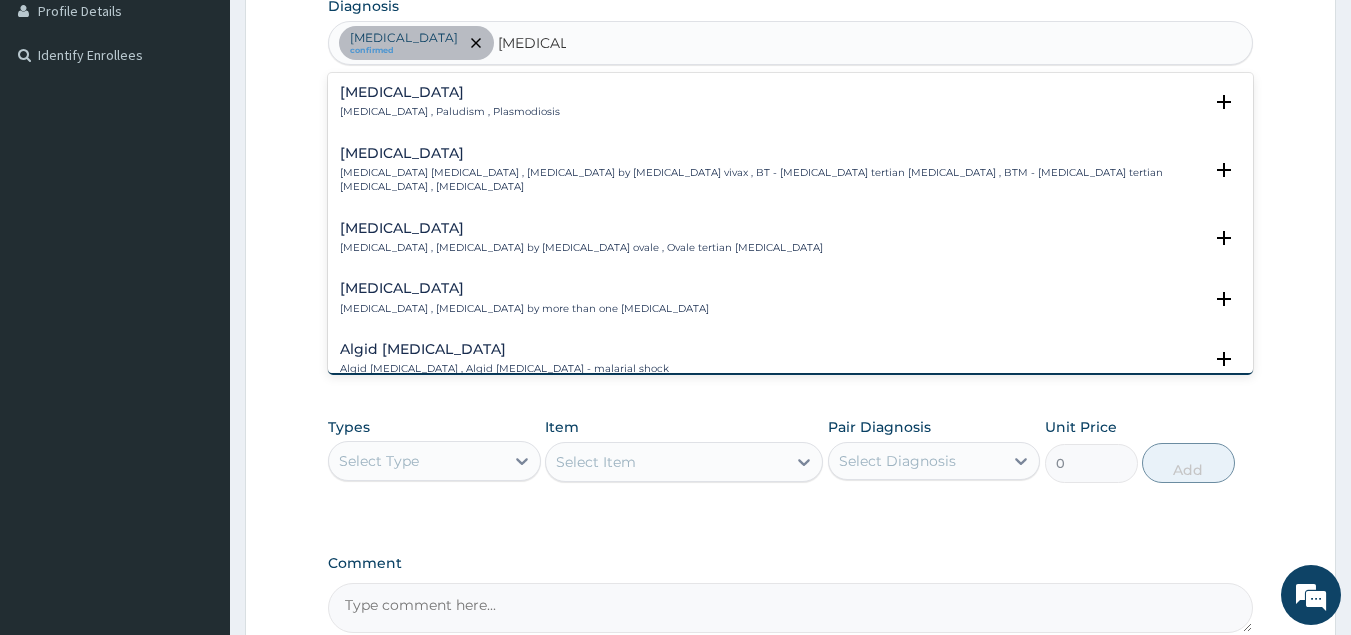 click on "Malaria" at bounding box center (450, 92) 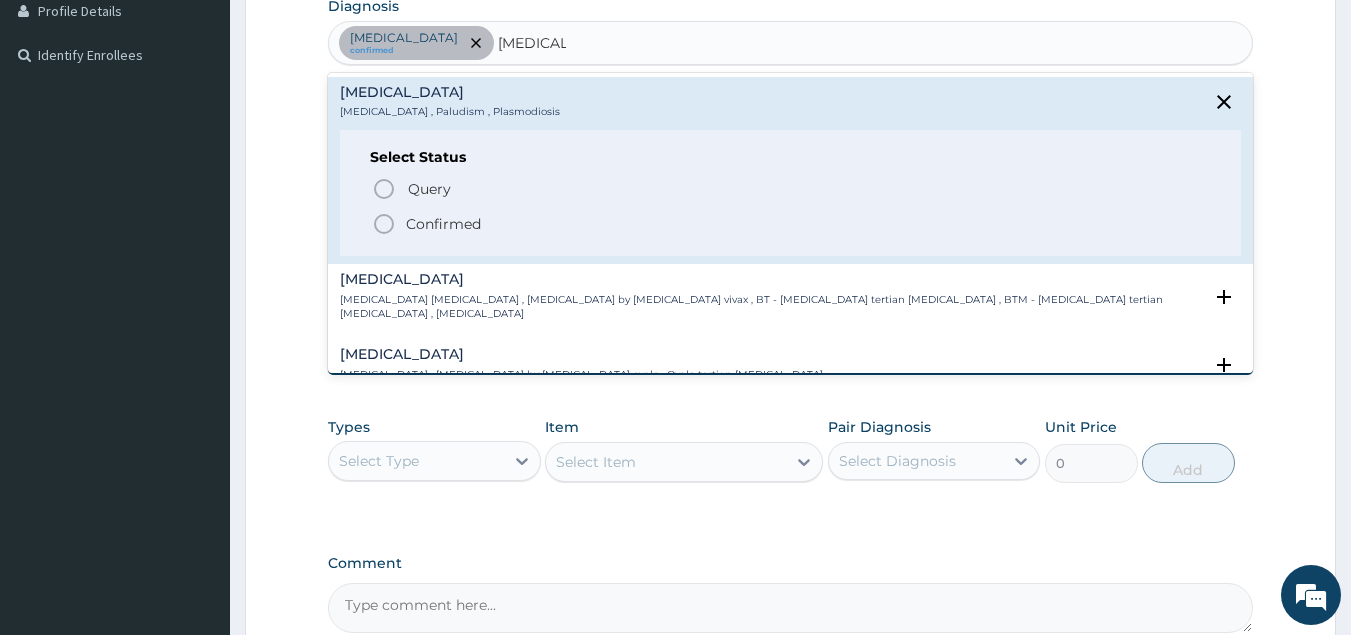 click on "Confirmed" at bounding box center [443, 224] 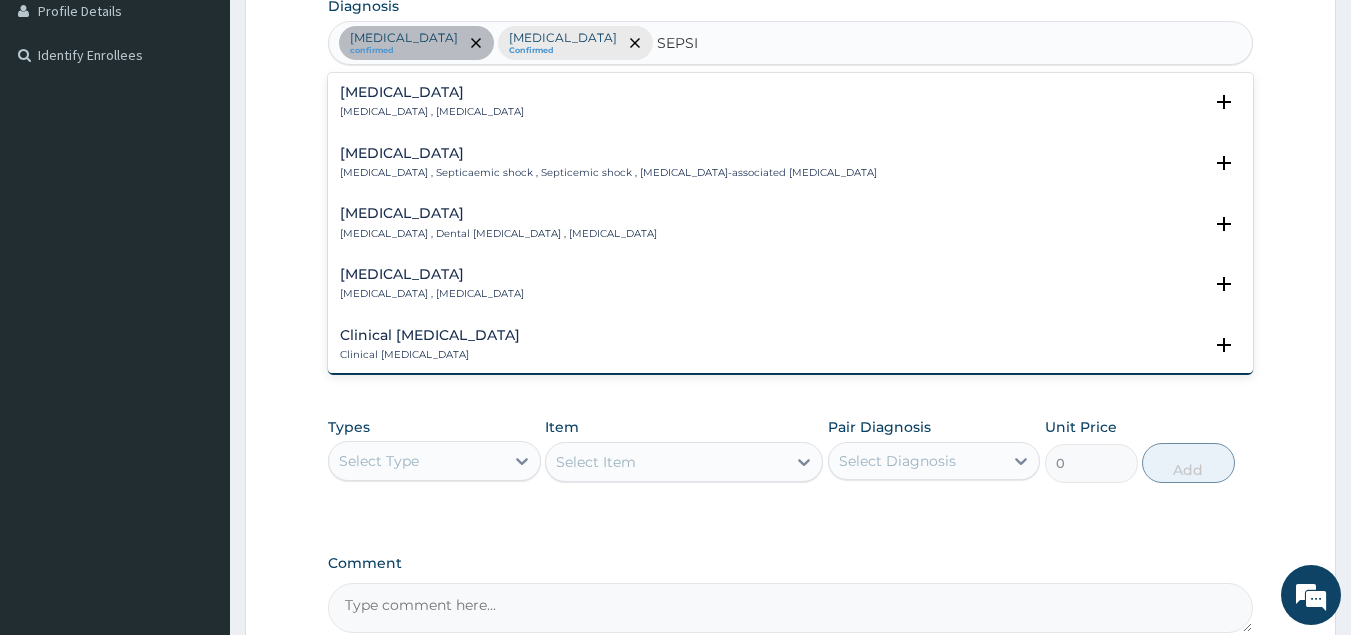 type on "SEPSIS" 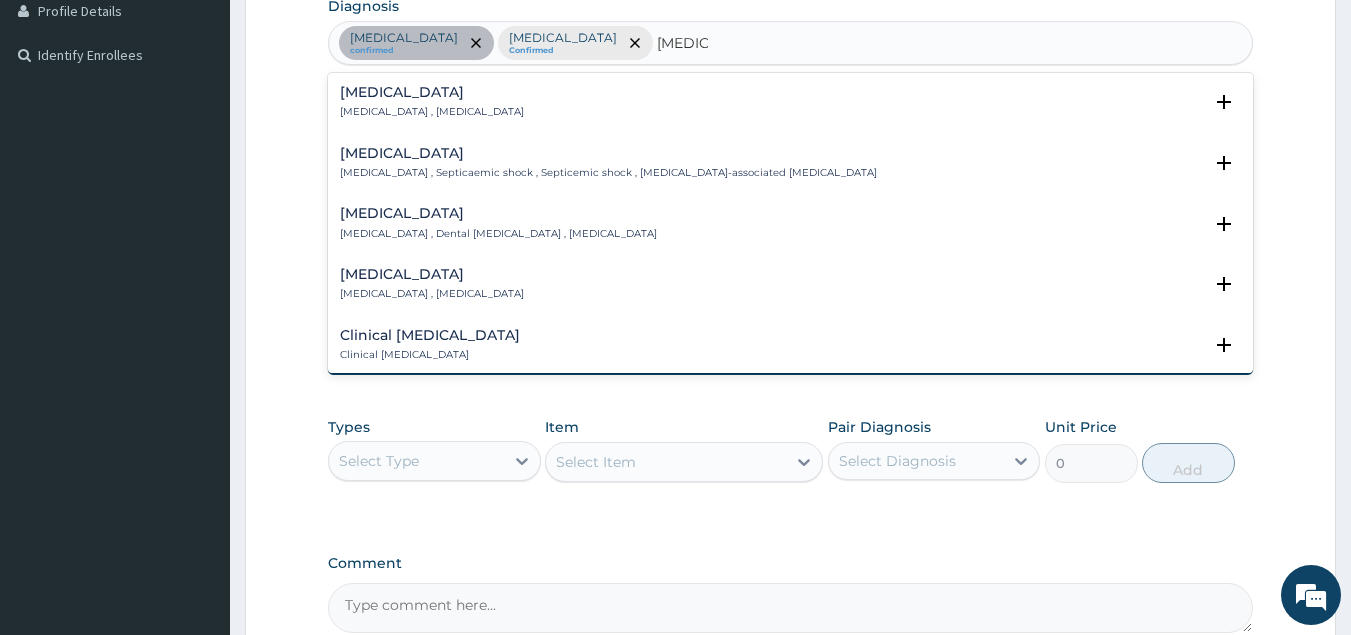 click on "Sepsis" at bounding box center [432, 92] 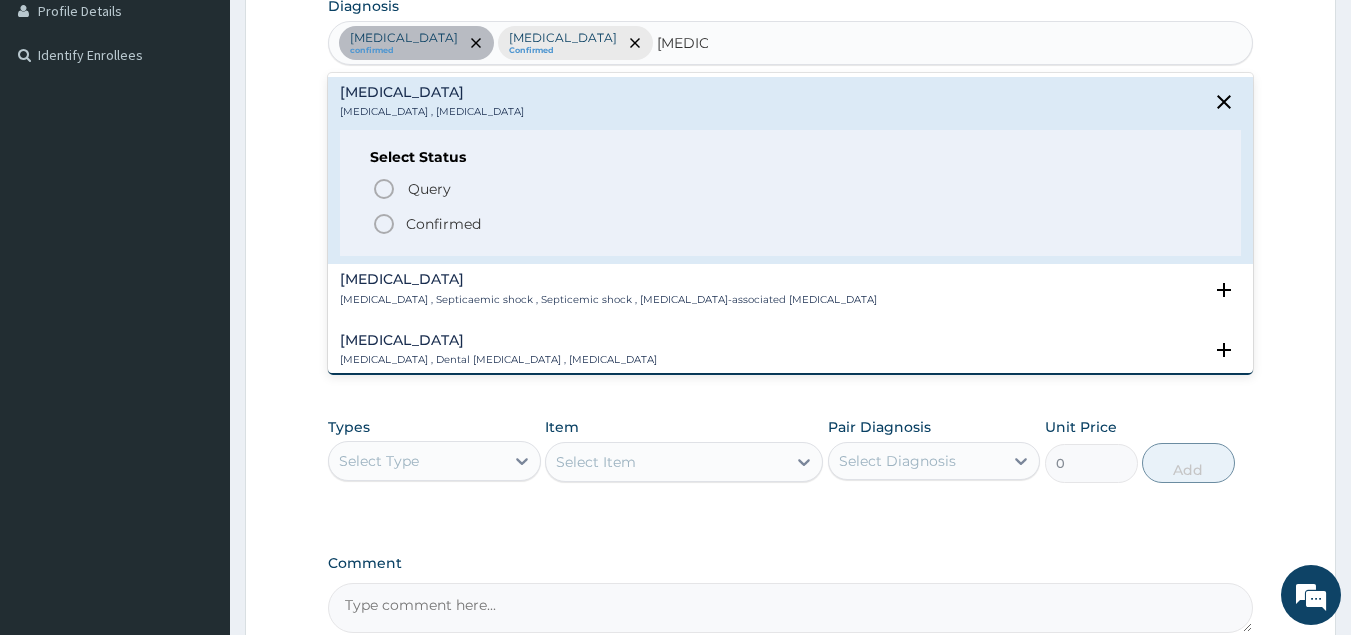 click on "Confirmed" at bounding box center (443, 224) 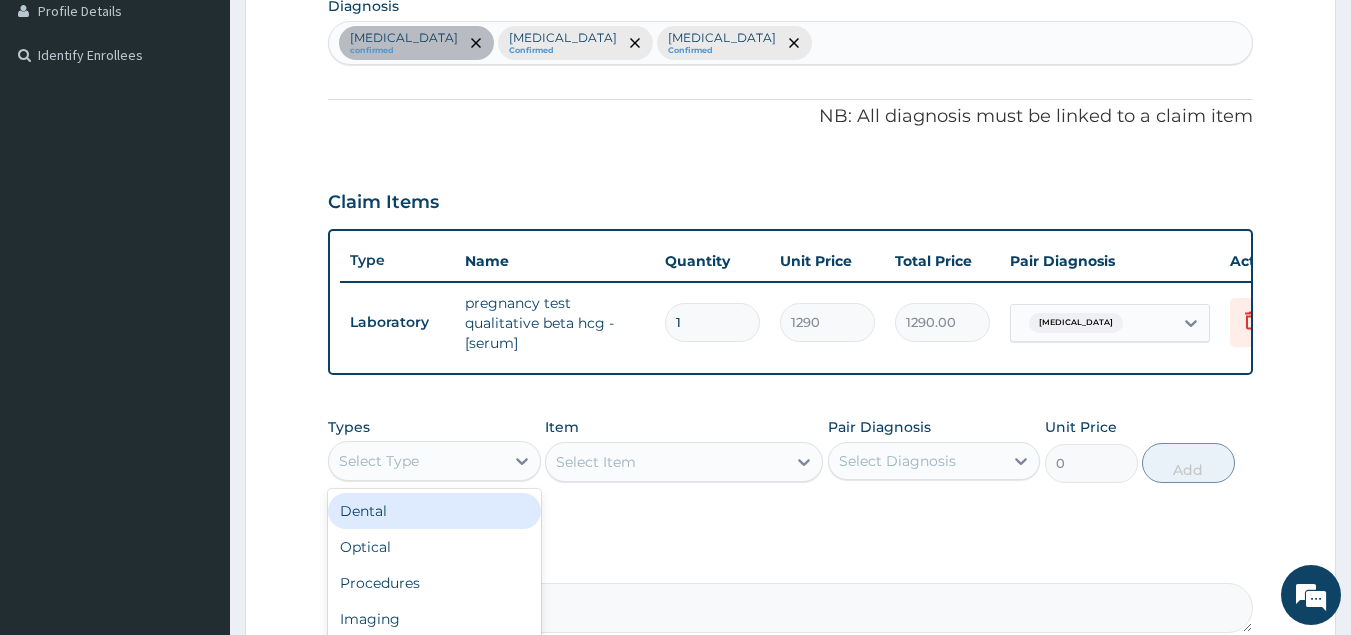click on "Select Type" at bounding box center [416, 461] 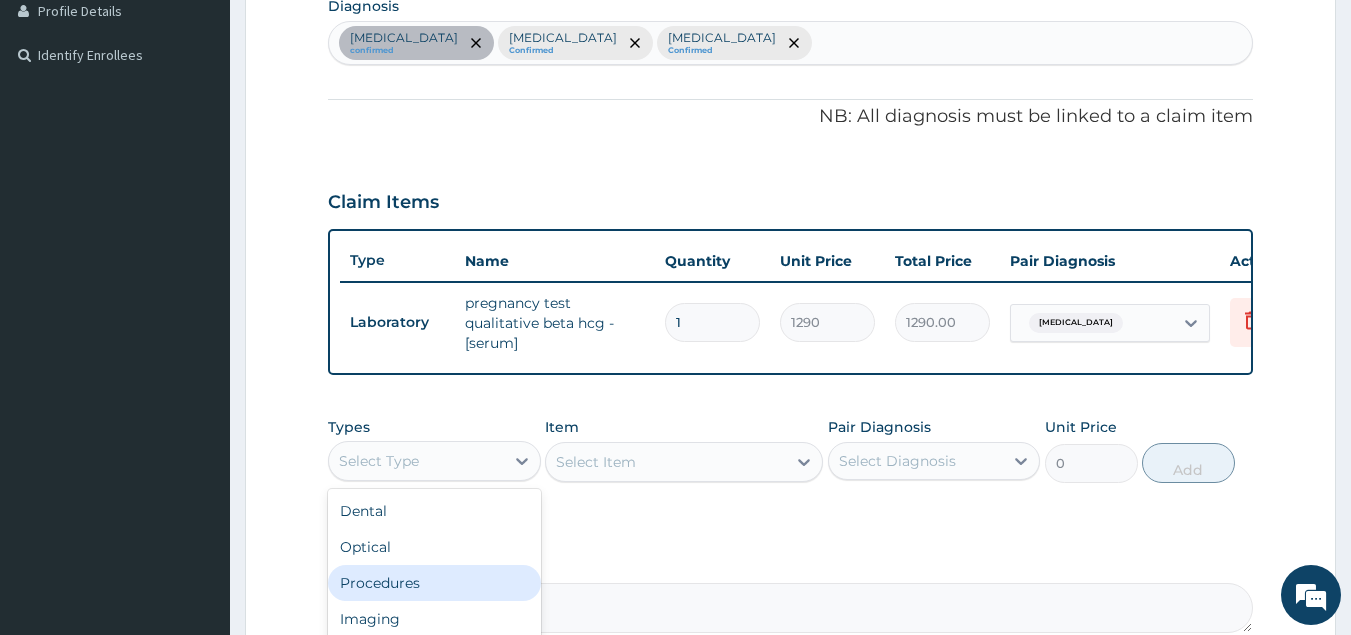 click on "Procedures" at bounding box center [434, 583] 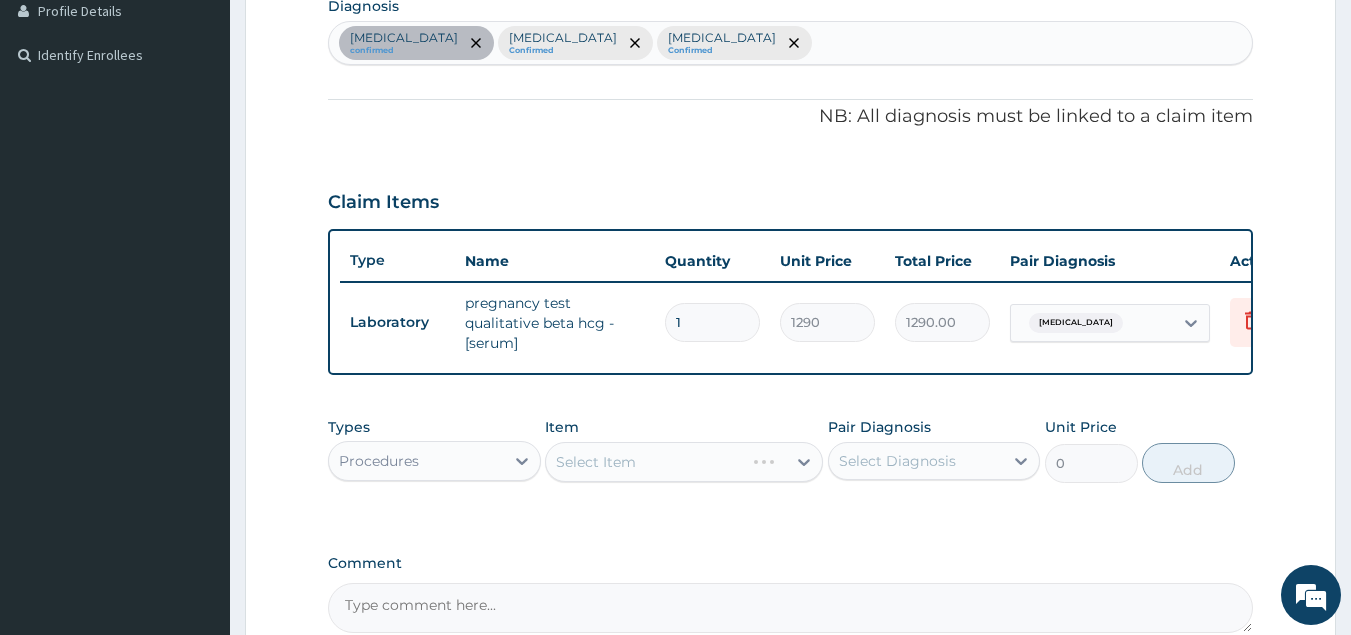 click on "Select Item" at bounding box center [684, 462] 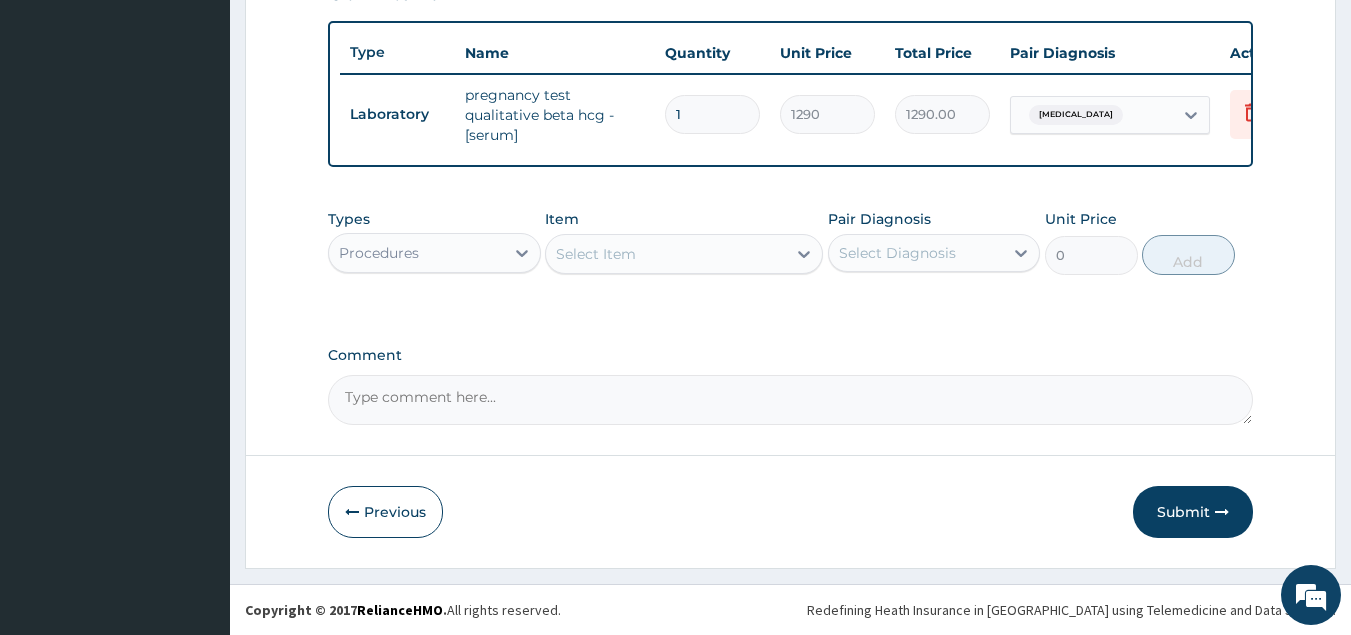 scroll, scrollTop: 738, scrollLeft: 0, axis: vertical 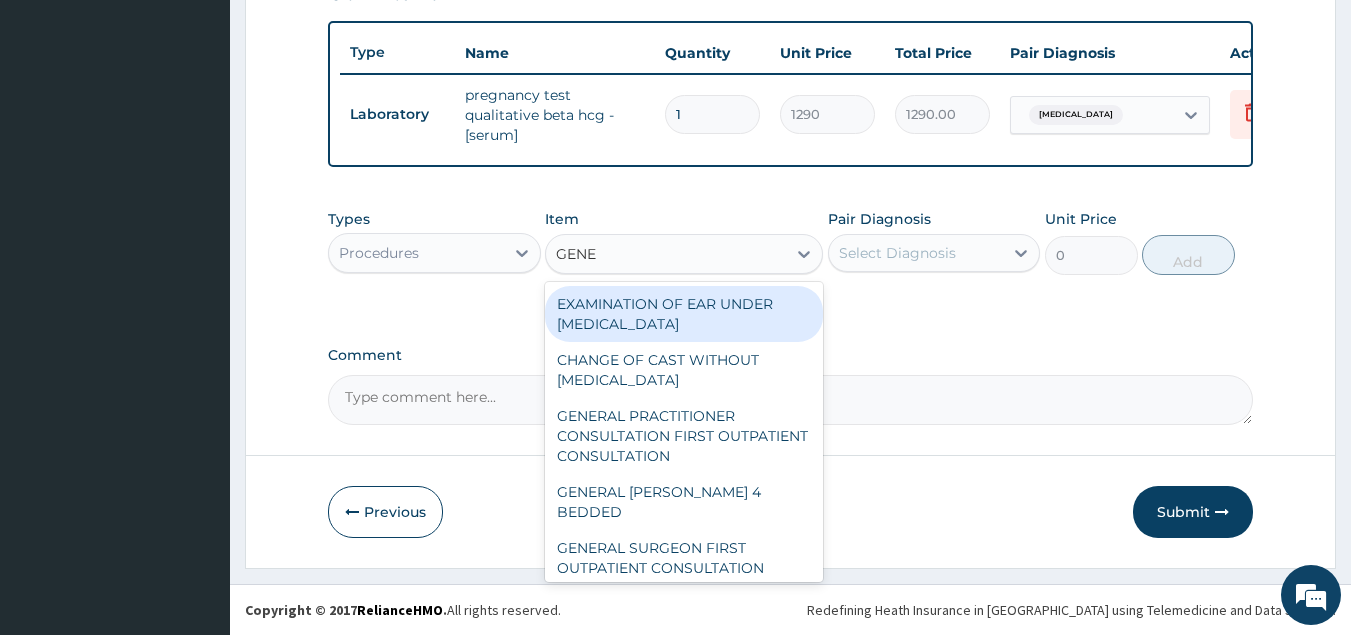 type on "GENER" 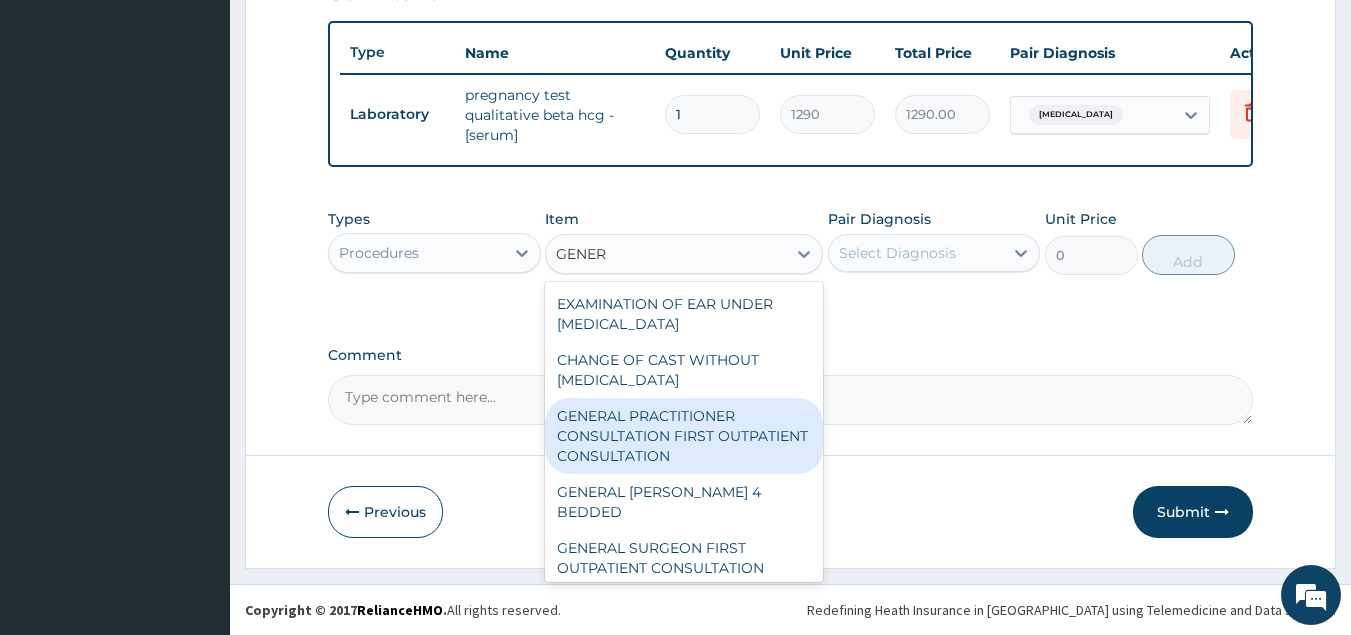 click on "GENERAL PRACTITIONER CONSULTATION FIRST OUTPATIENT CONSULTATION" at bounding box center [684, 436] 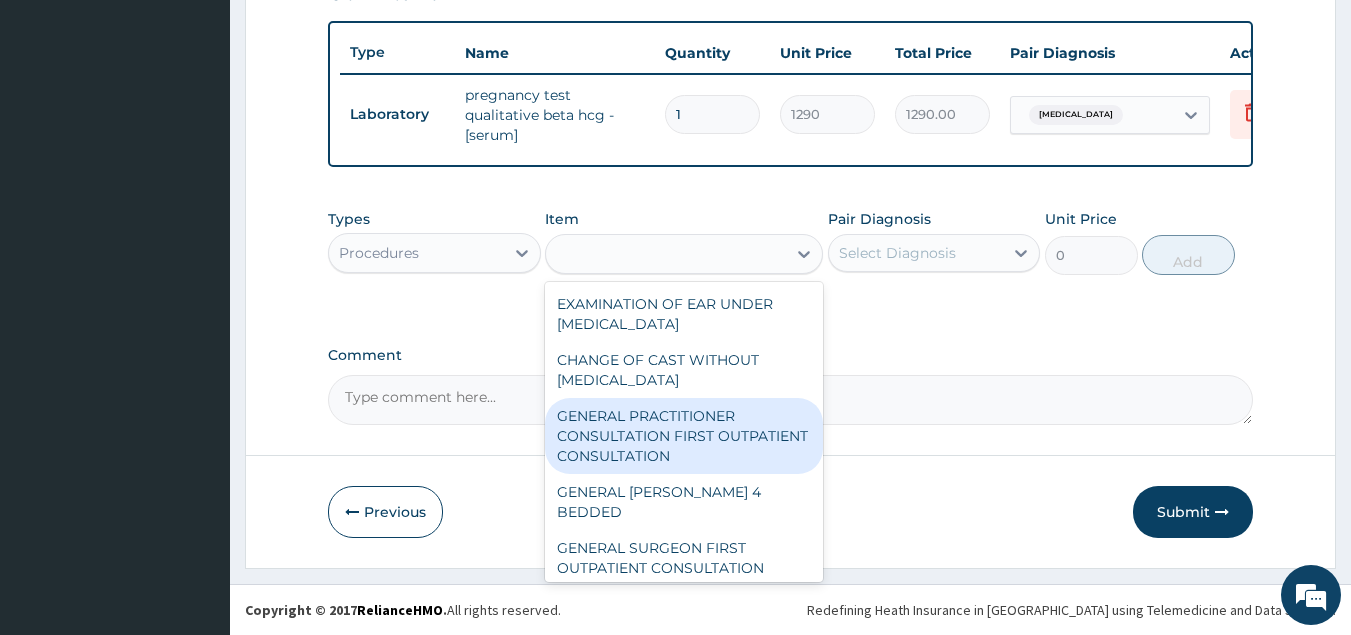 type on "3548" 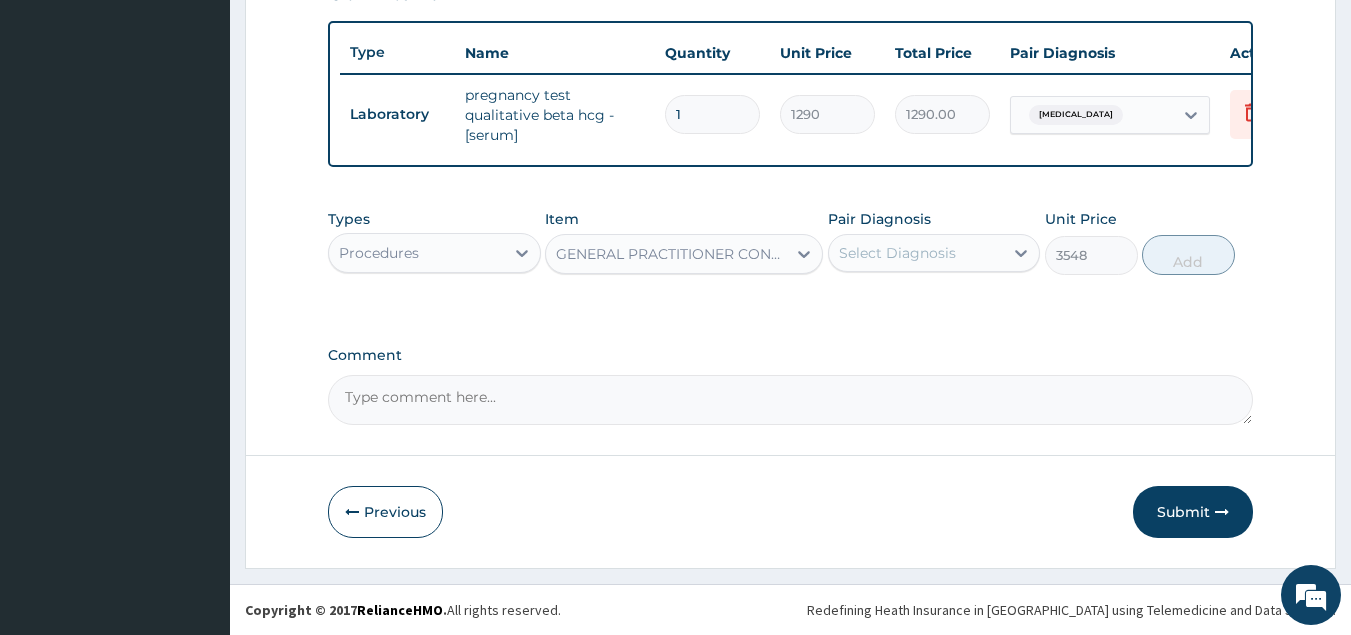 click on "Select Diagnosis" at bounding box center [897, 253] 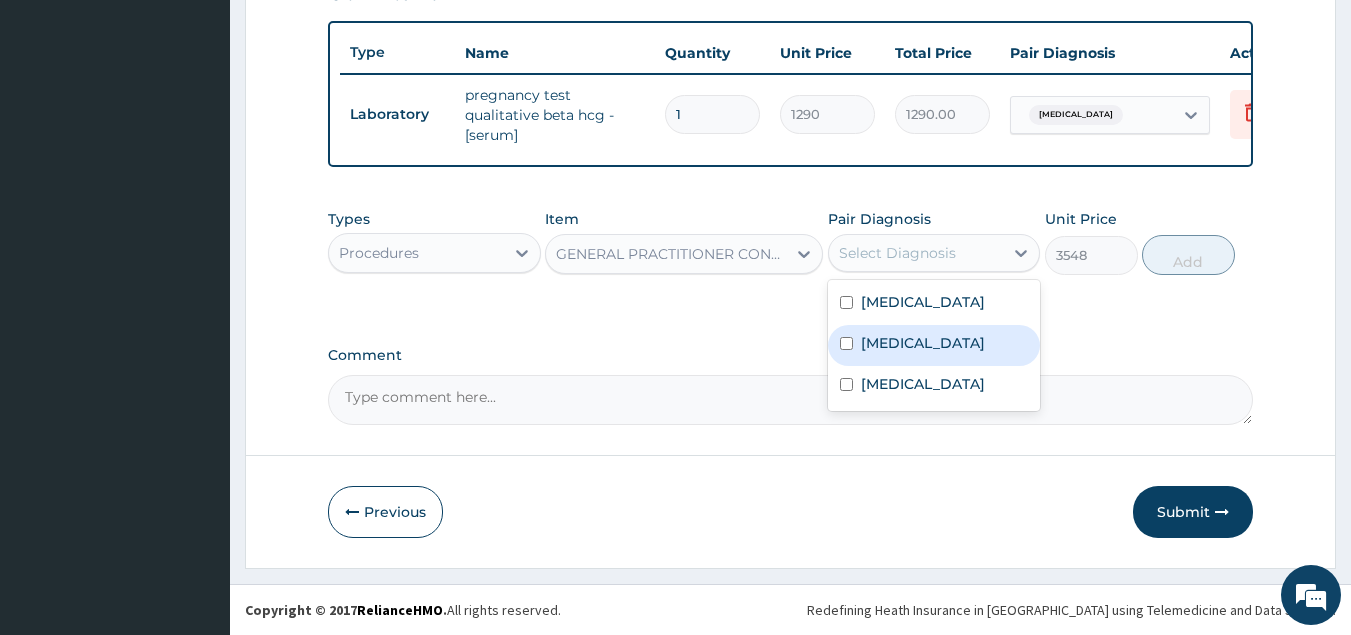 click on "Malaria" at bounding box center [923, 343] 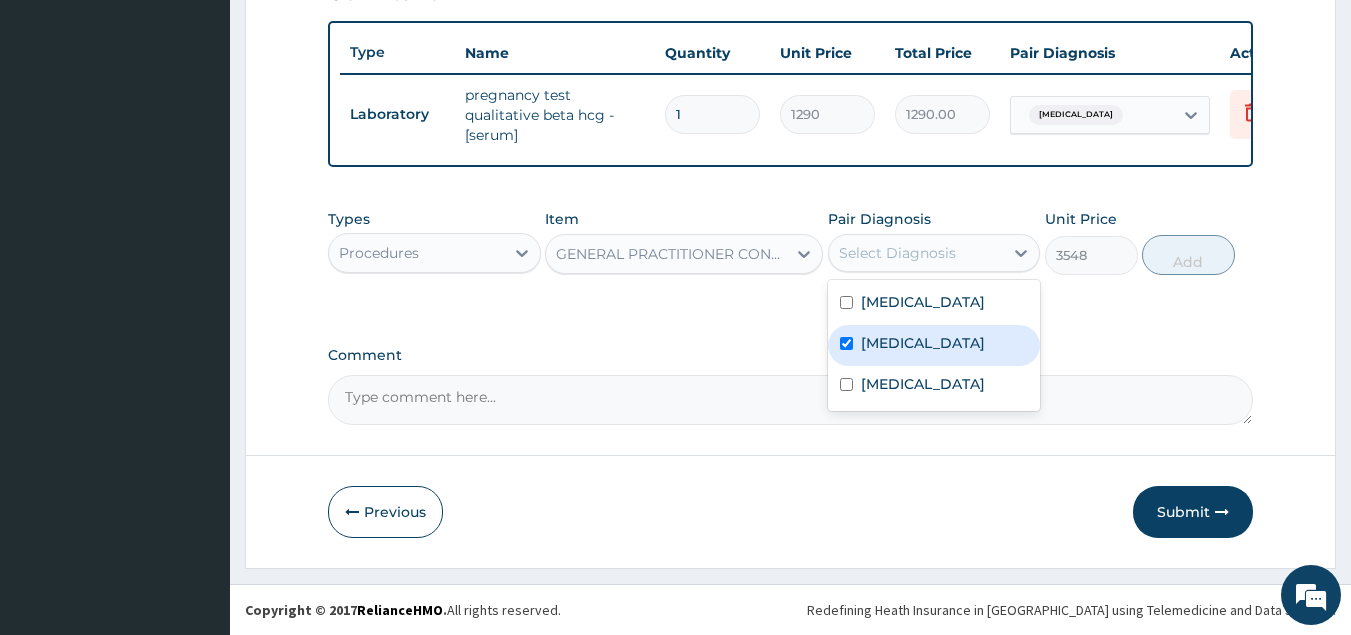 checkbox on "true" 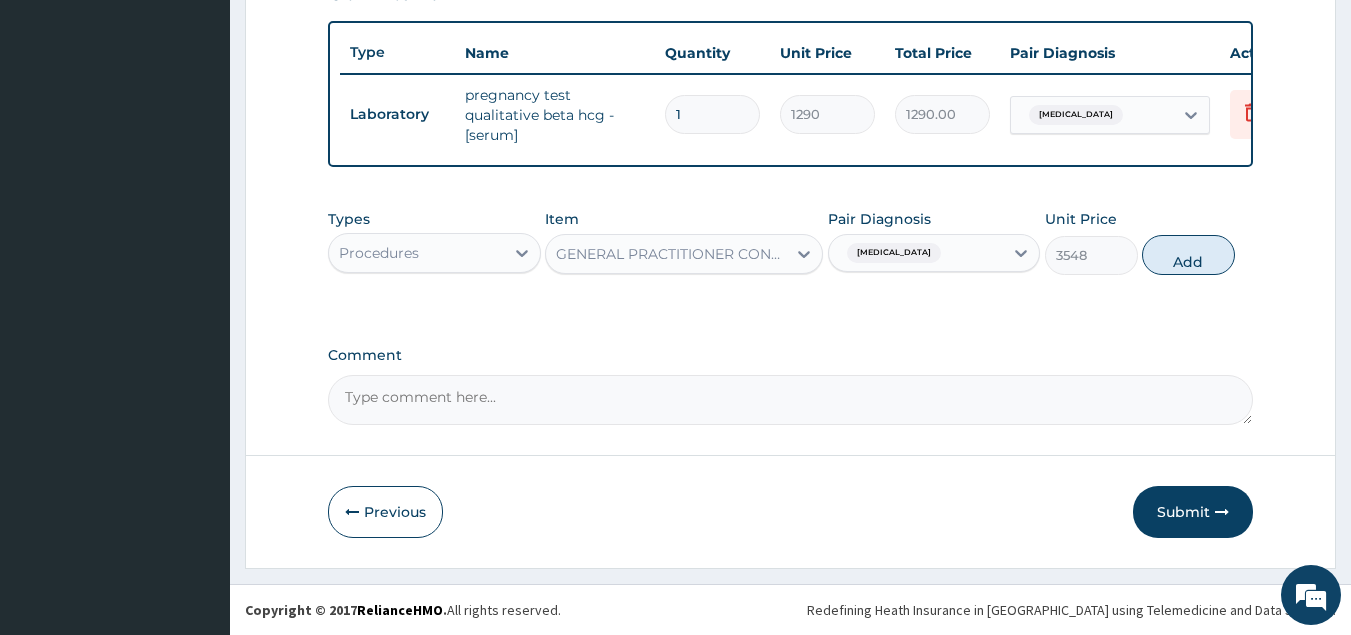 click on "Add" at bounding box center (1188, 255) 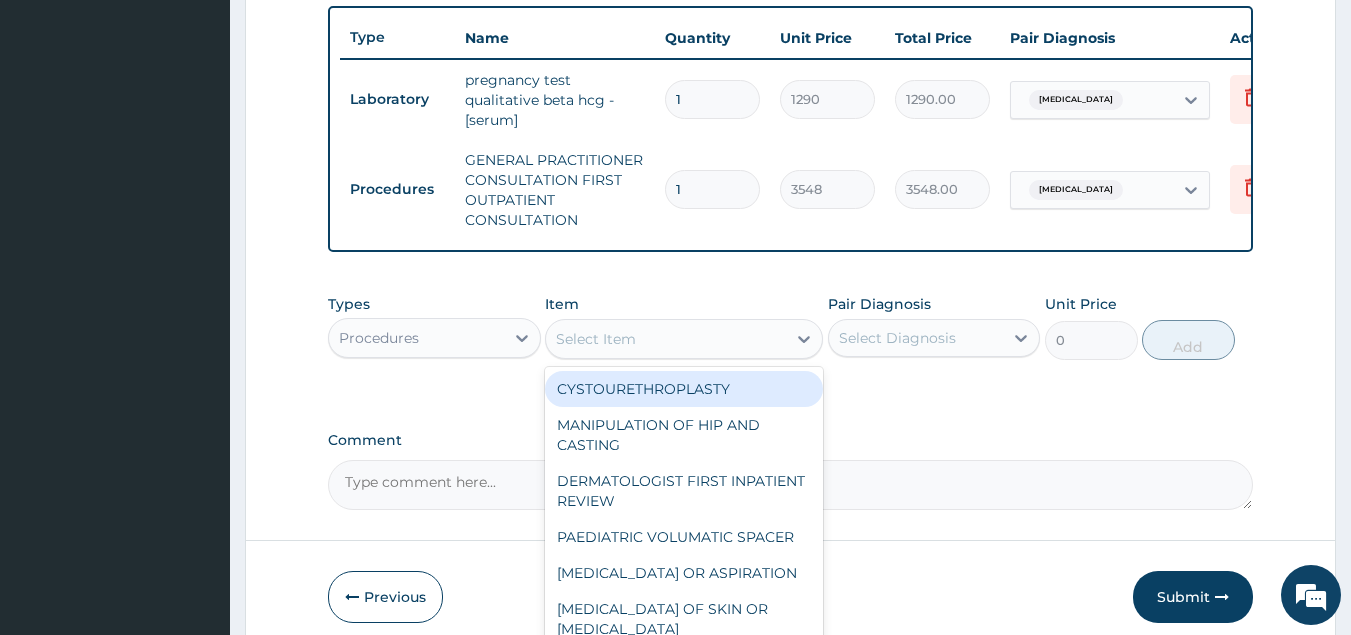 click on "Select Item" at bounding box center [596, 339] 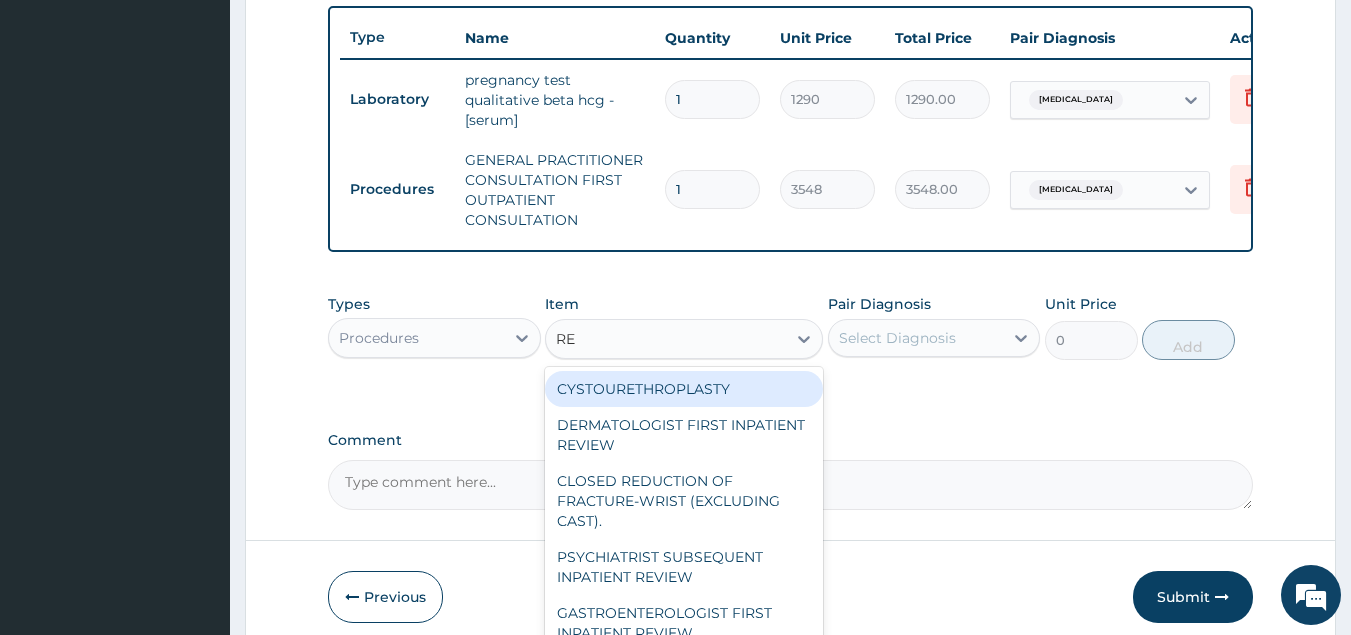 type on "REG" 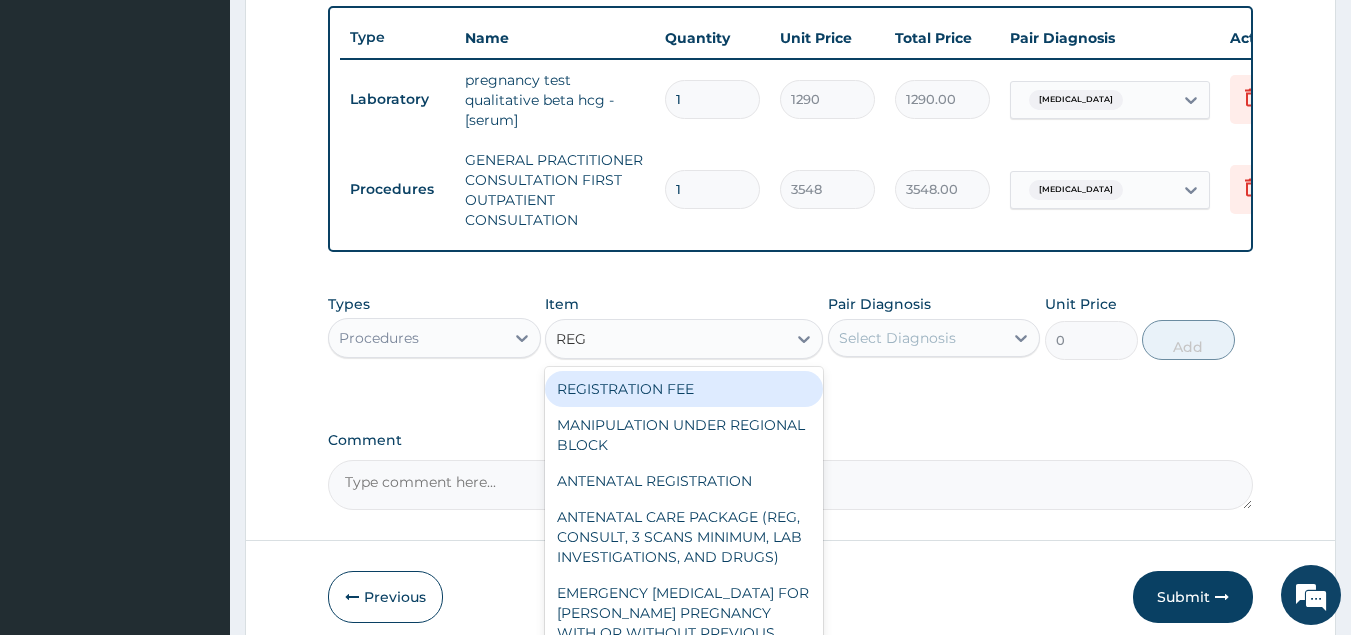 click on "REGISTRATION FEE" at bounding box center (684, 389) 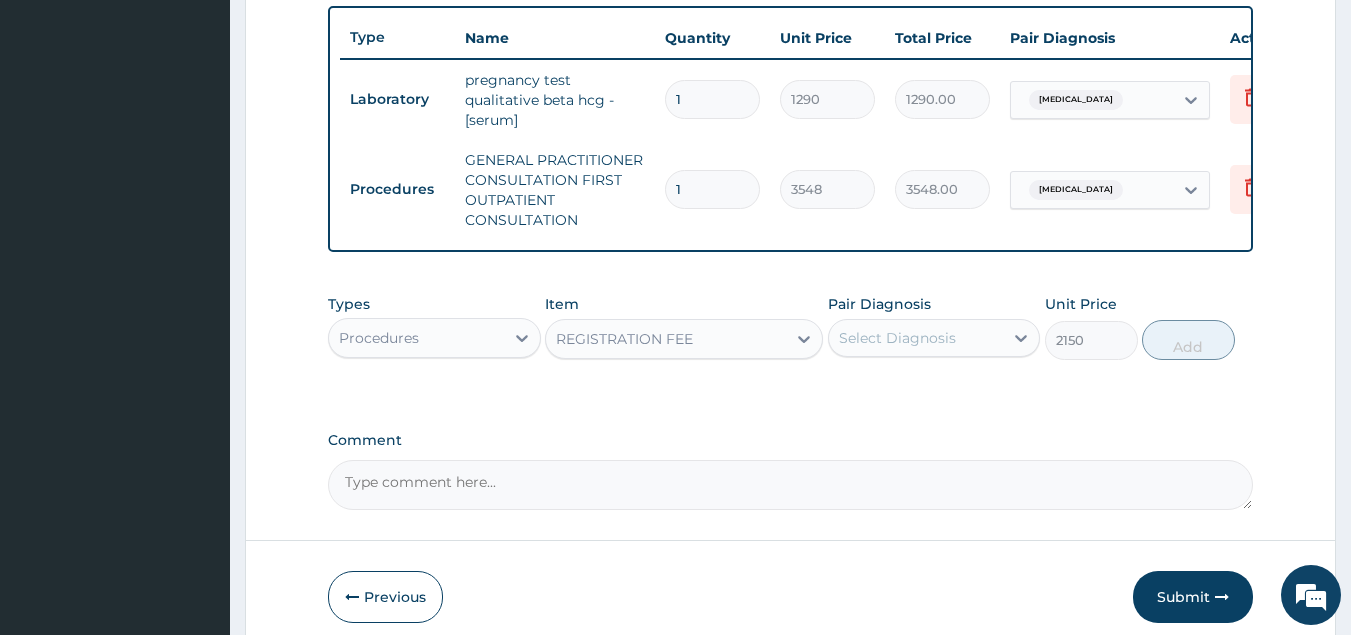 click on "Select Diagnosis" at bounding box center [897, 338] 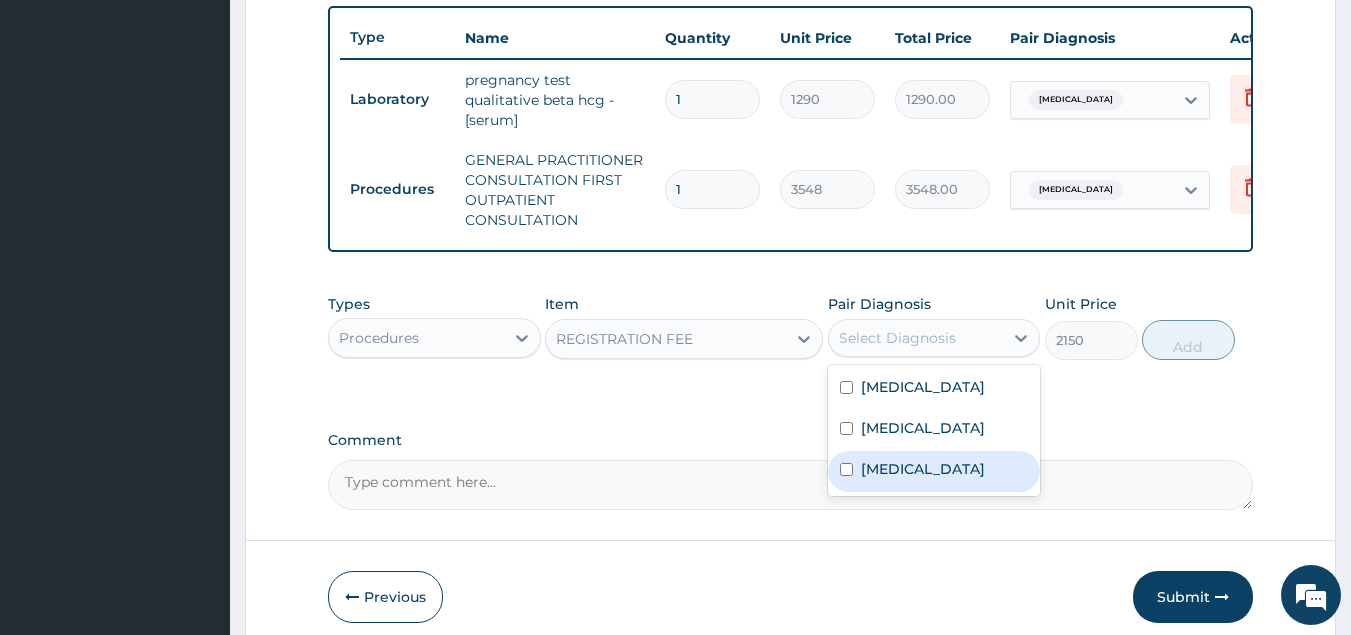 click on "Sepsis" at bounding box center [923, 469] 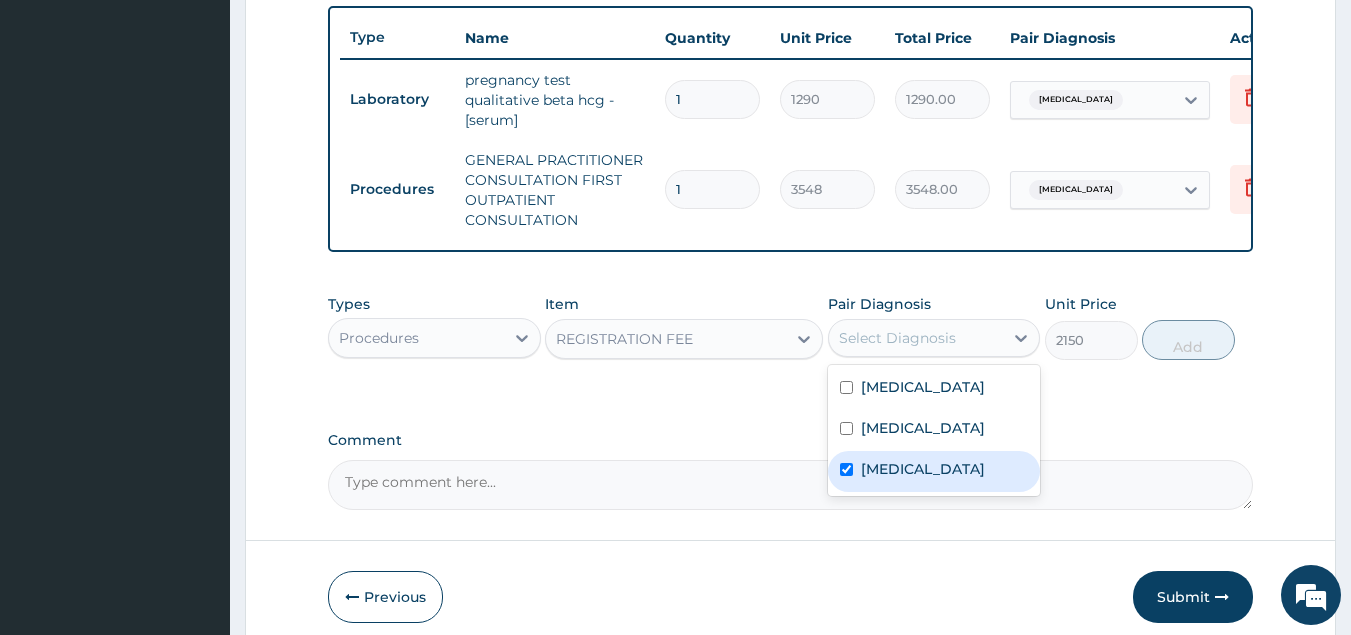 checkbox on "true" 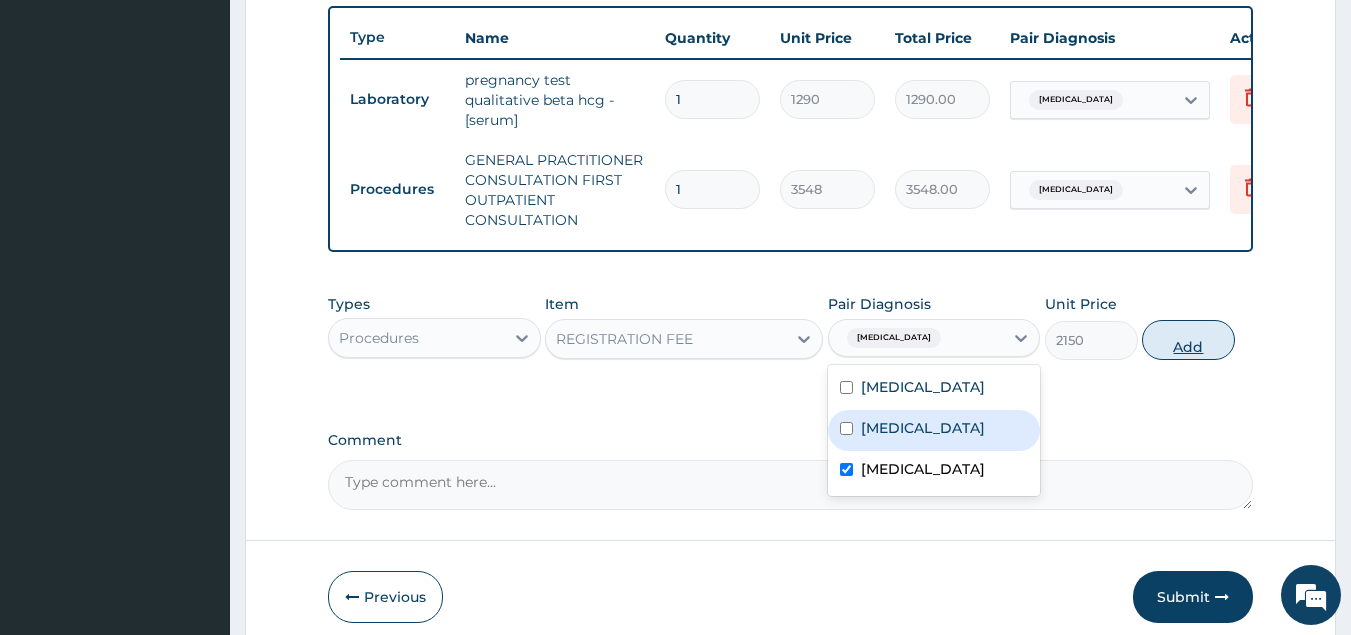 click on "Add" at bounding box center (1188, 340) 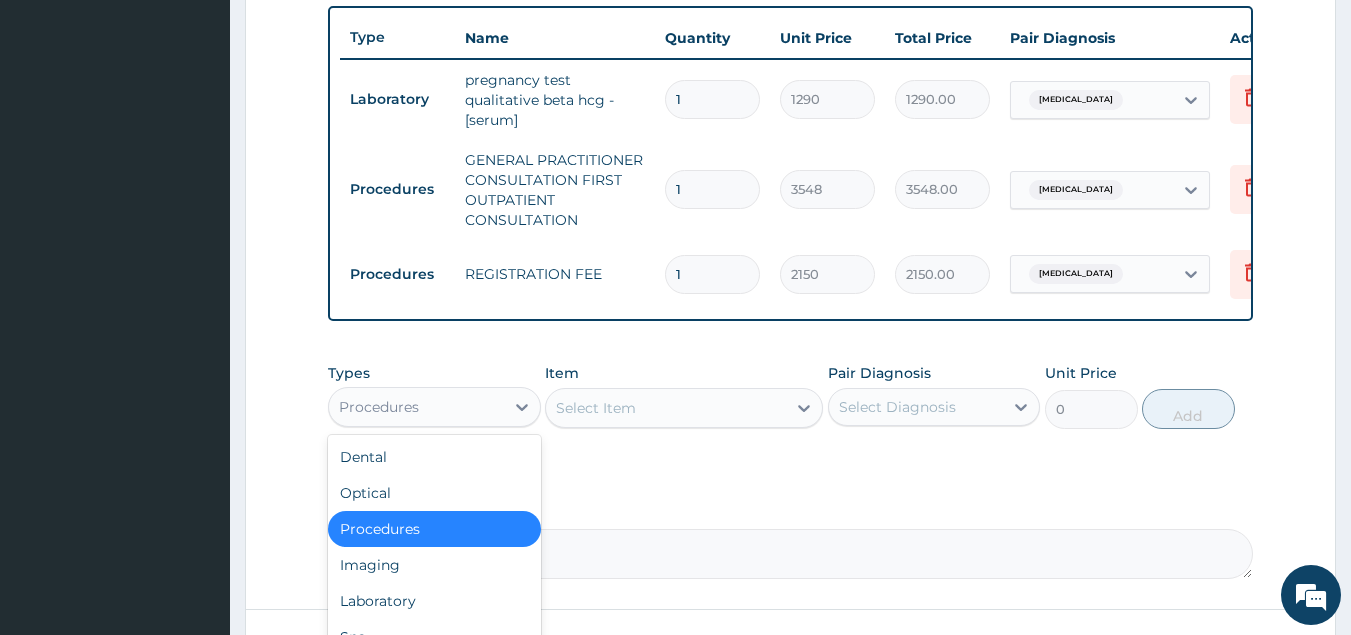 click on "Procedures" at bounding box center [379, 407] 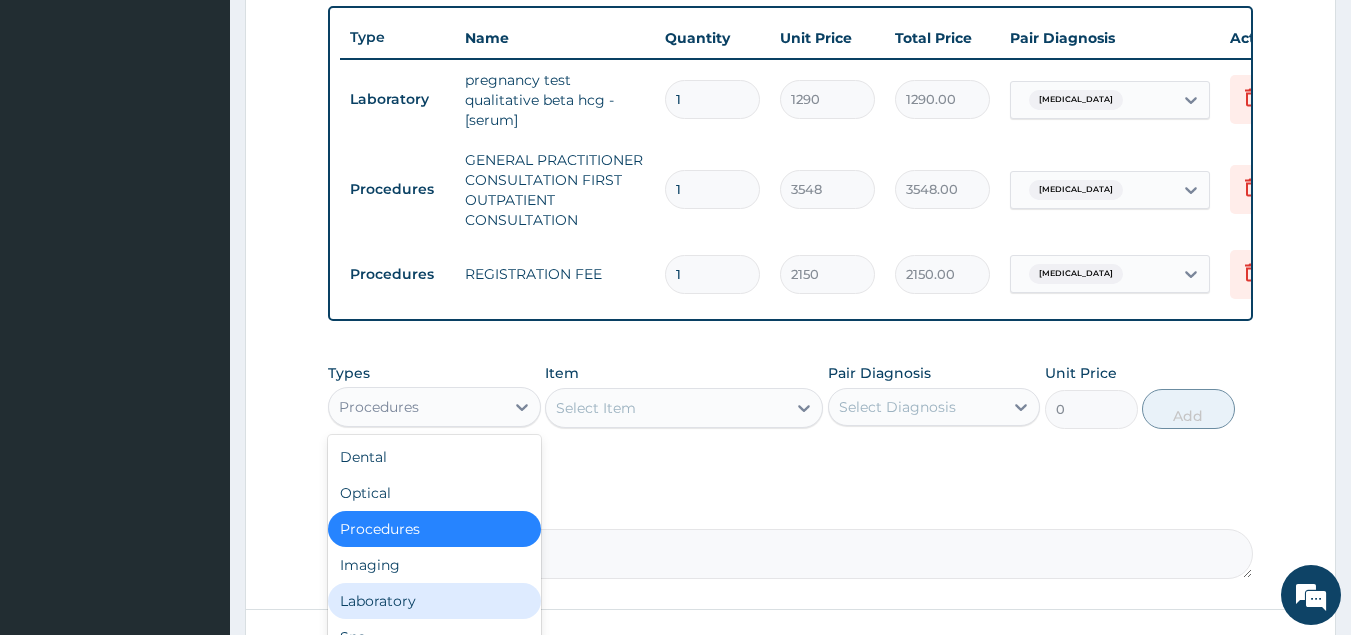 click on "Laboratory" at bounding box center (434, 601) 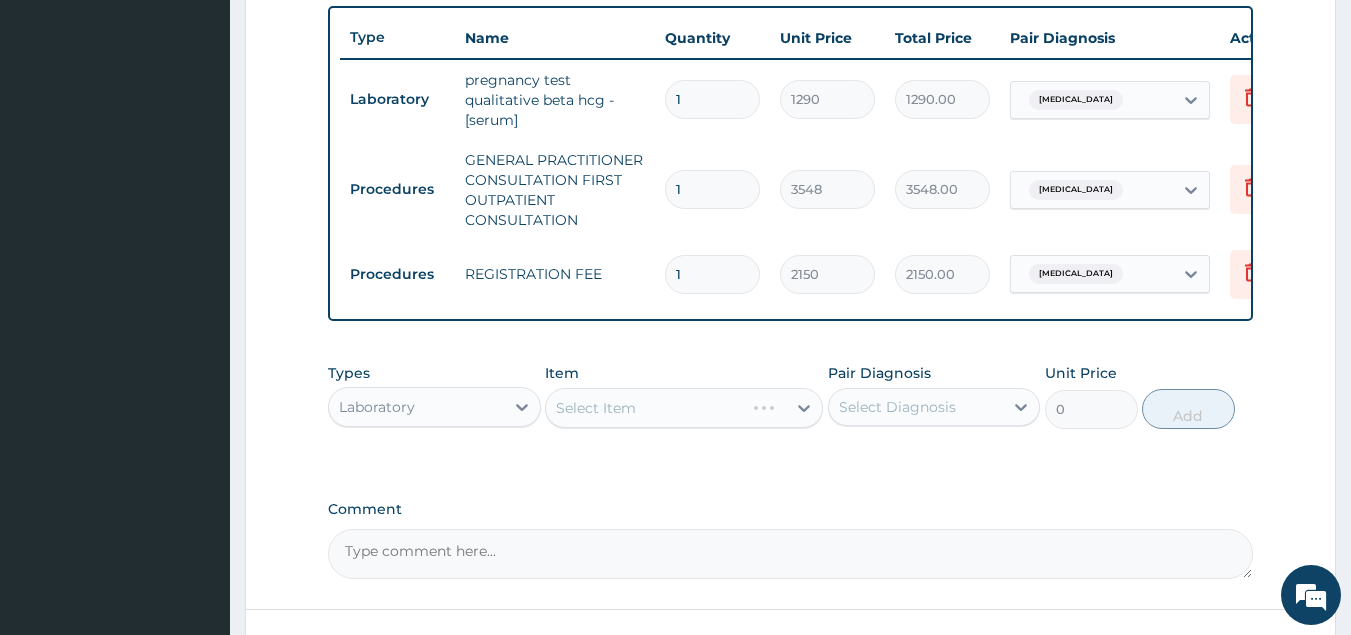 click on "Select Item" at bounding box center (684, 408) 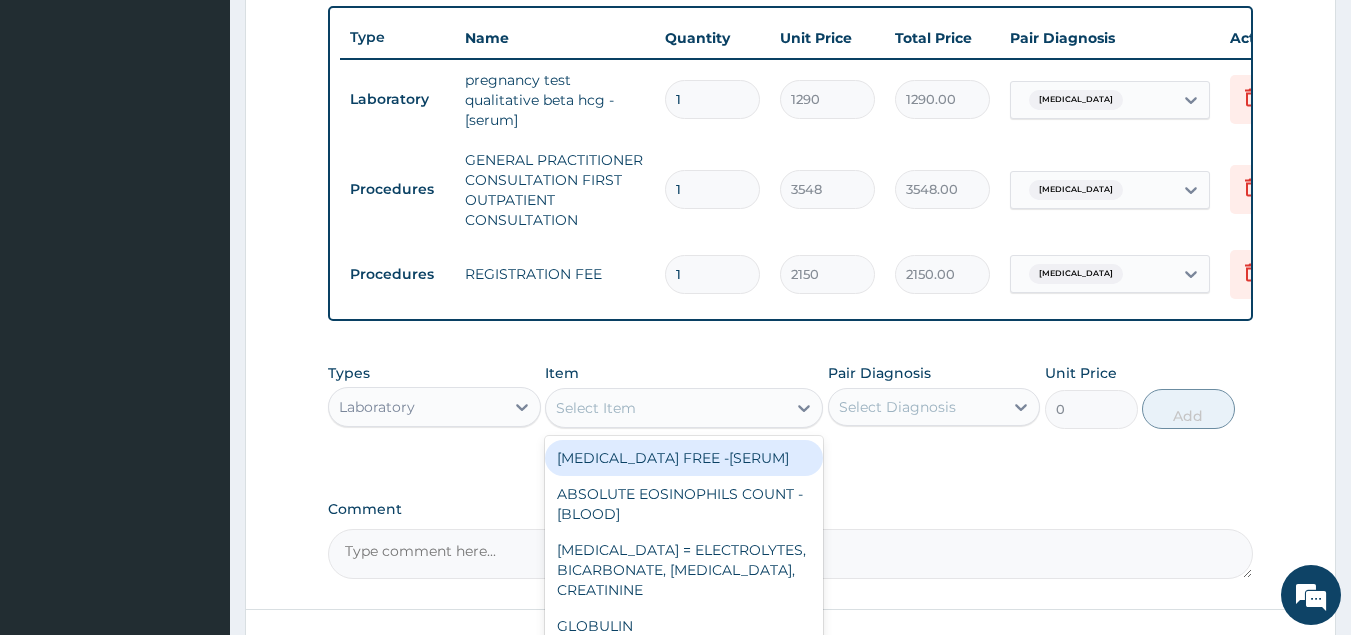 click on "Select Item" at bounding box center (666, 408) 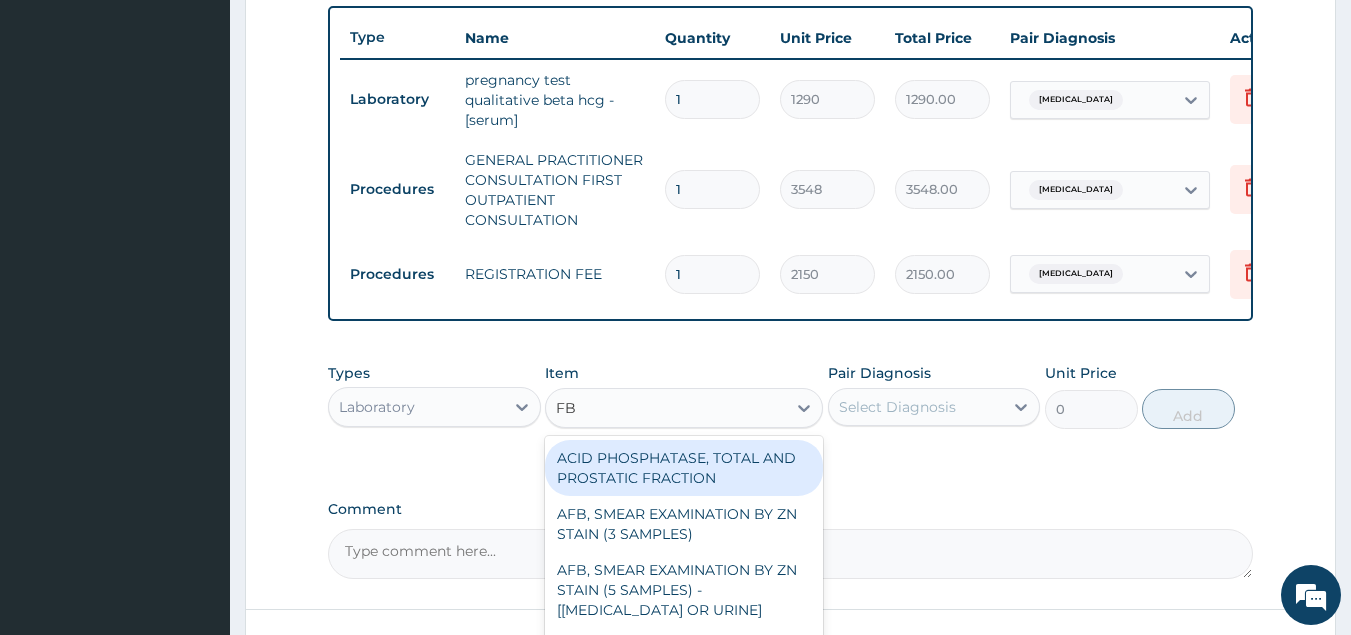 type on "FBC" 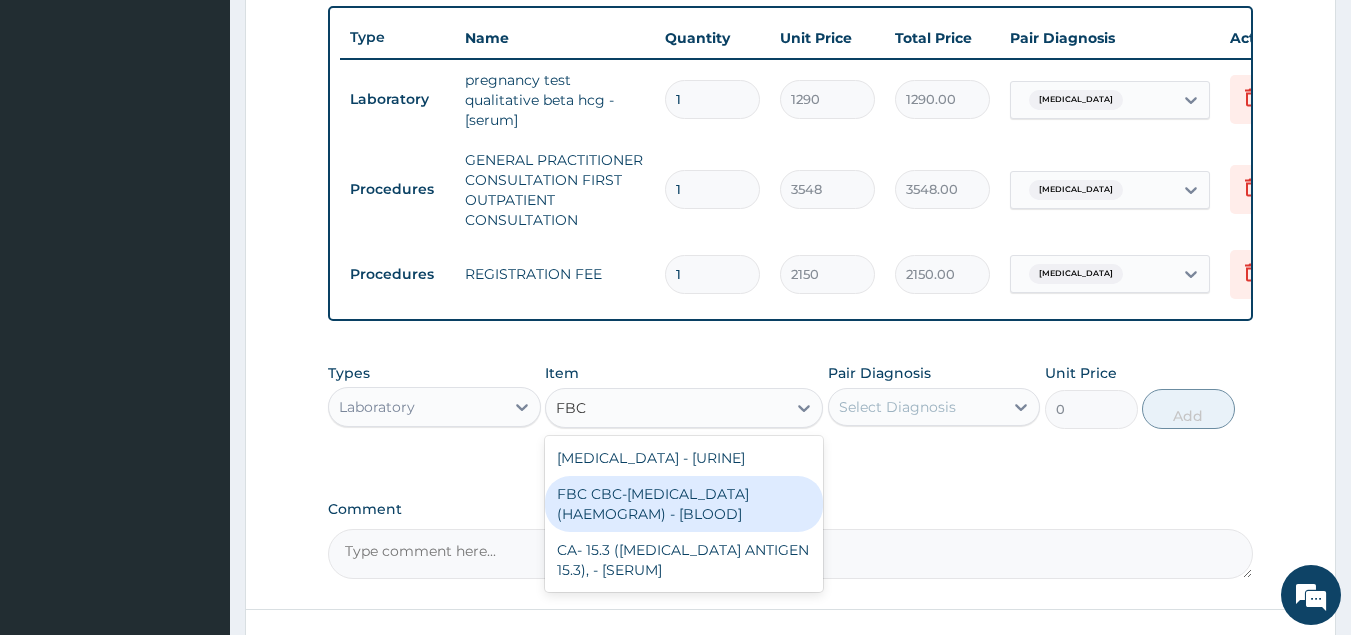 click on "FBC CBC-COMPLETE BLOOD COUNT (HAEMOGRAM) - [BLOOD]" at bounding box center [684, 504] 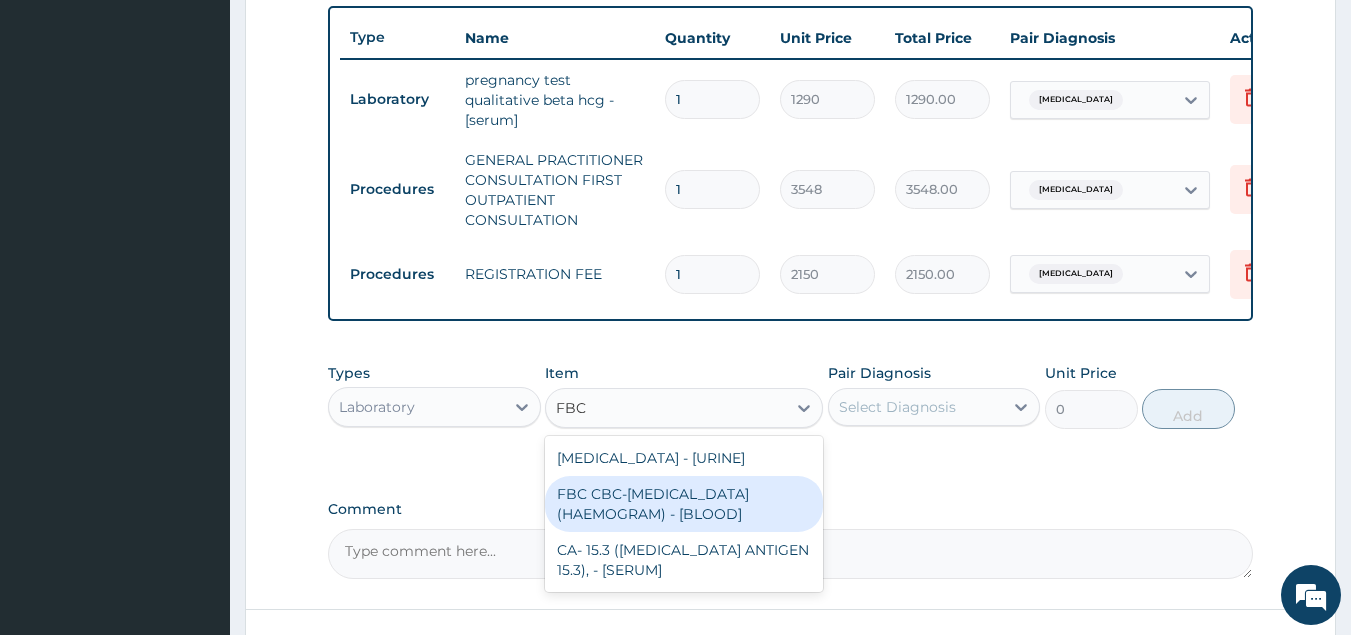 type 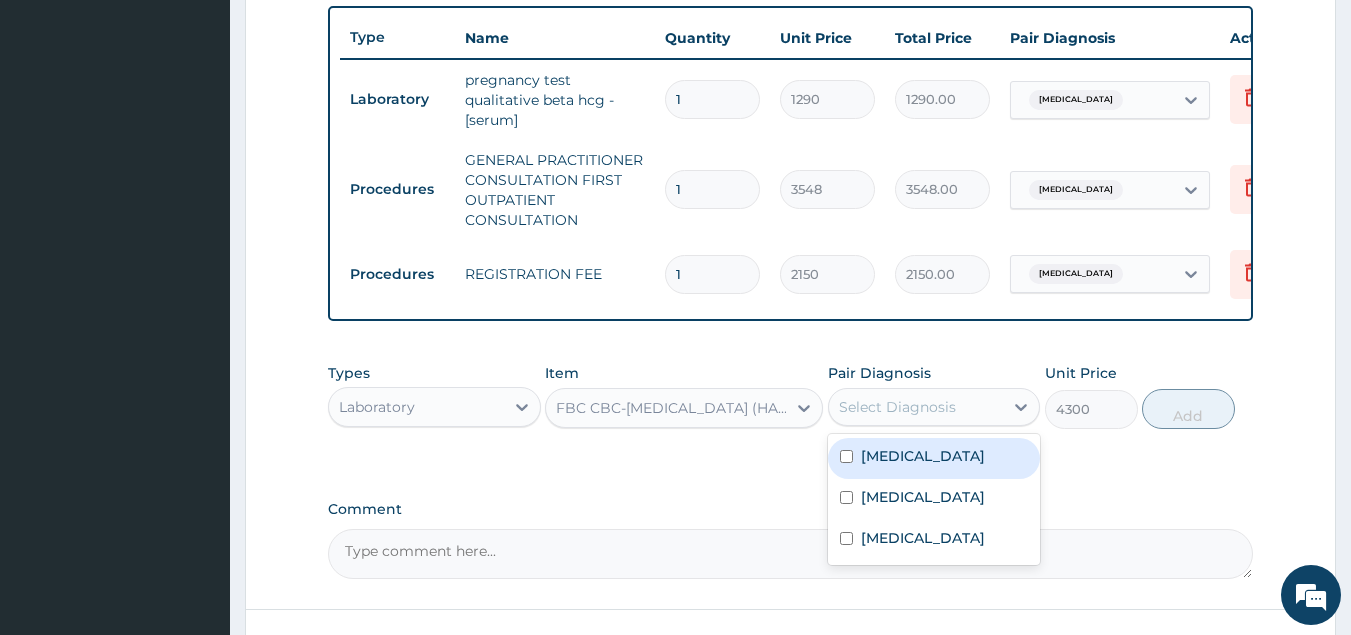 click on "Select Diagnosis" at bounding box center [897, 407] 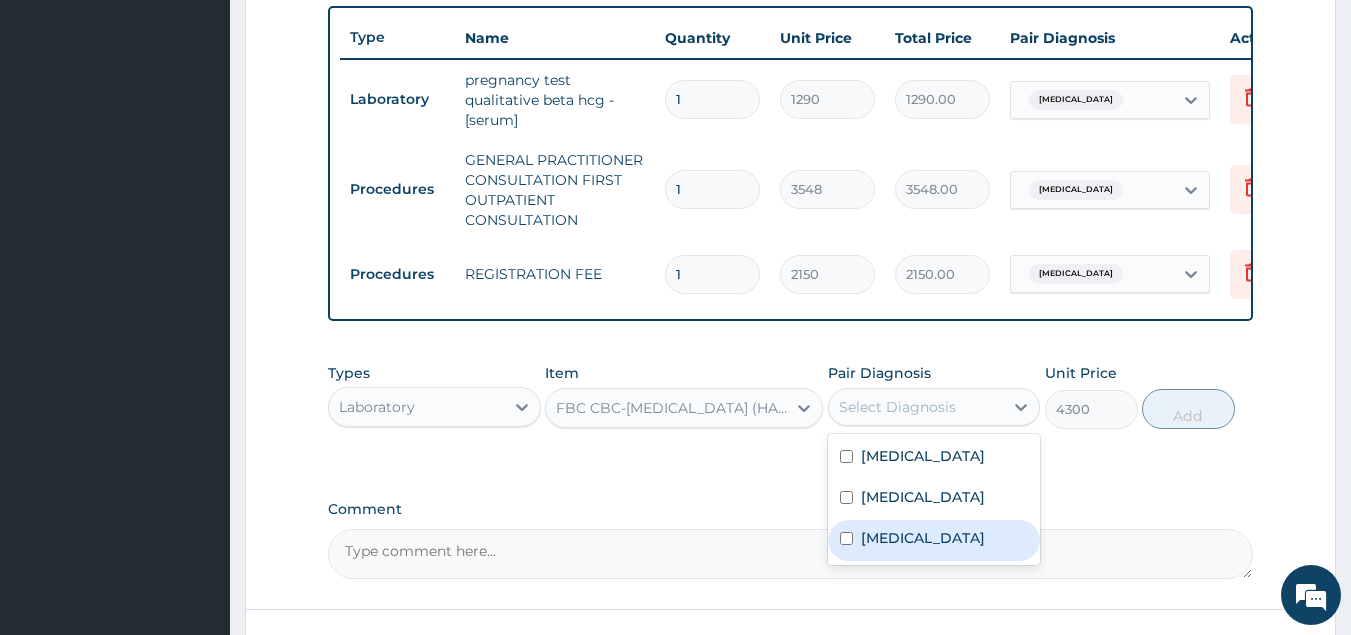 click on "Sepsis" at bounding box center [934, 540] 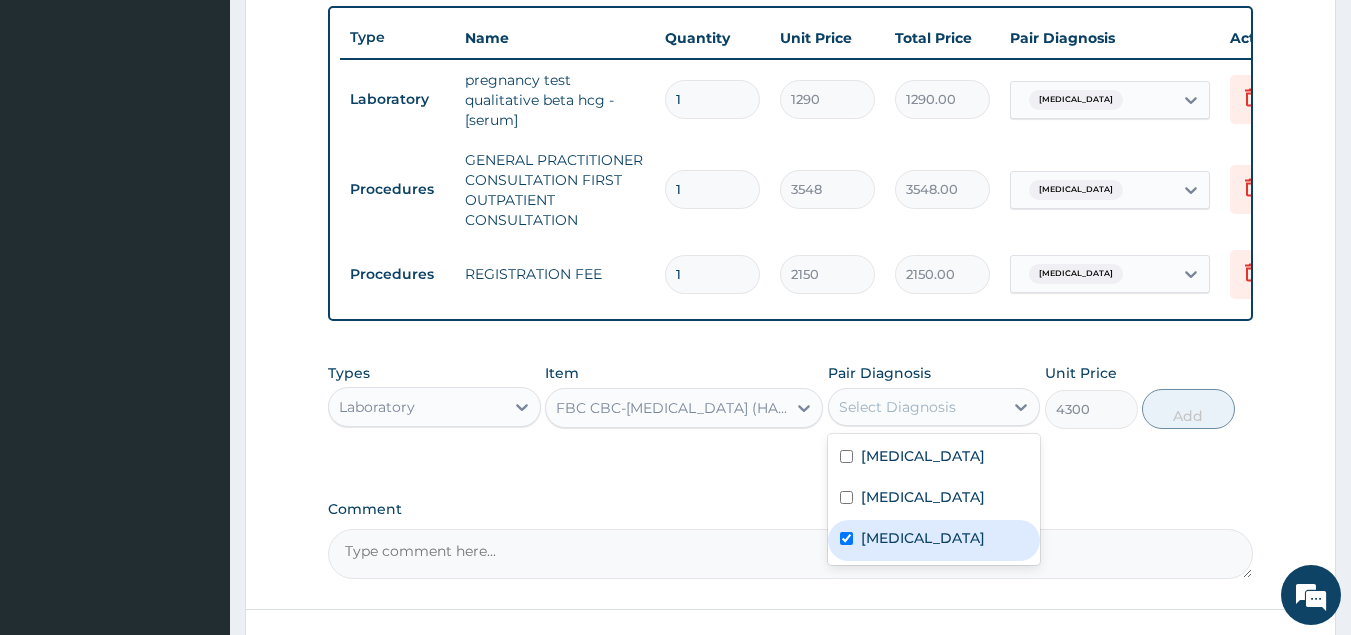 checkbox on "true" 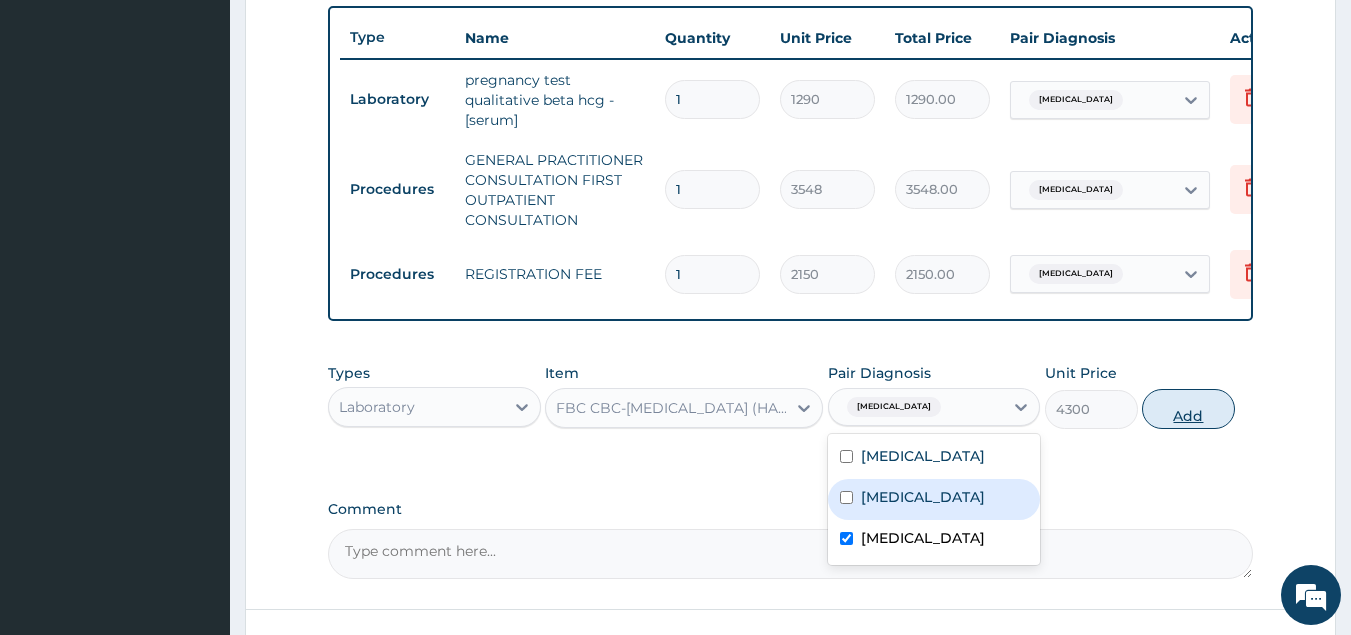 click on "Add" at bounding box center [1188, 409] 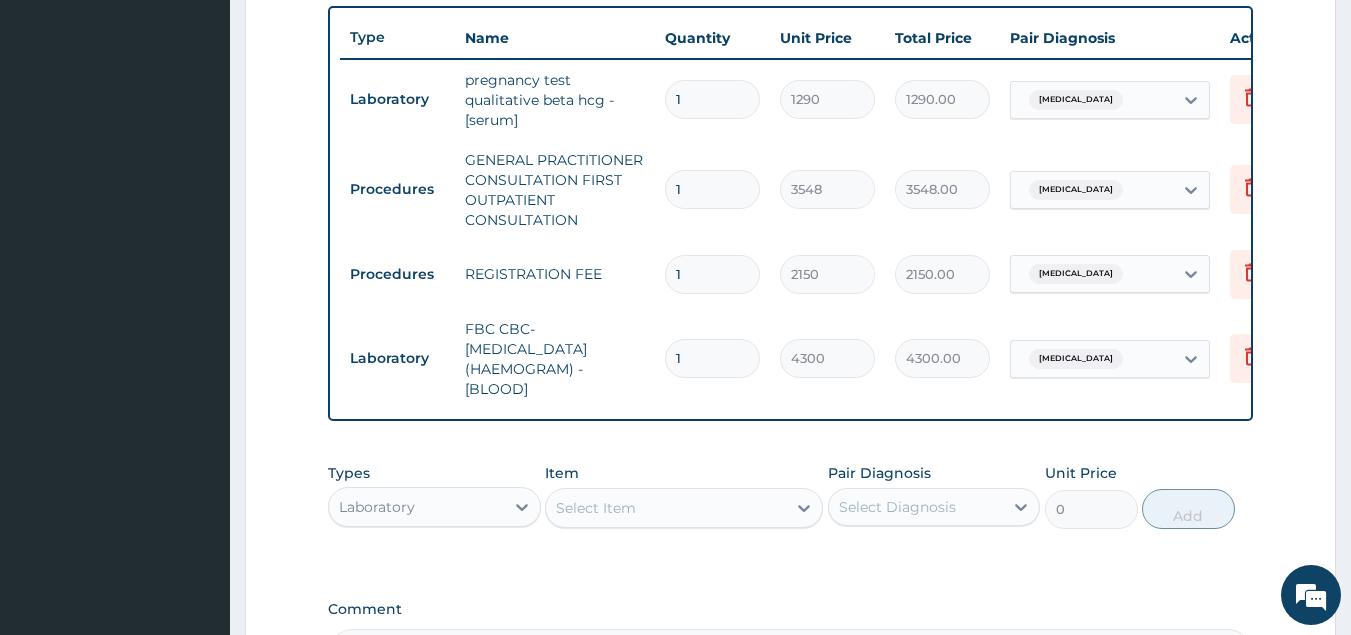 click on "Select Item" at bounding box center (666, 508) 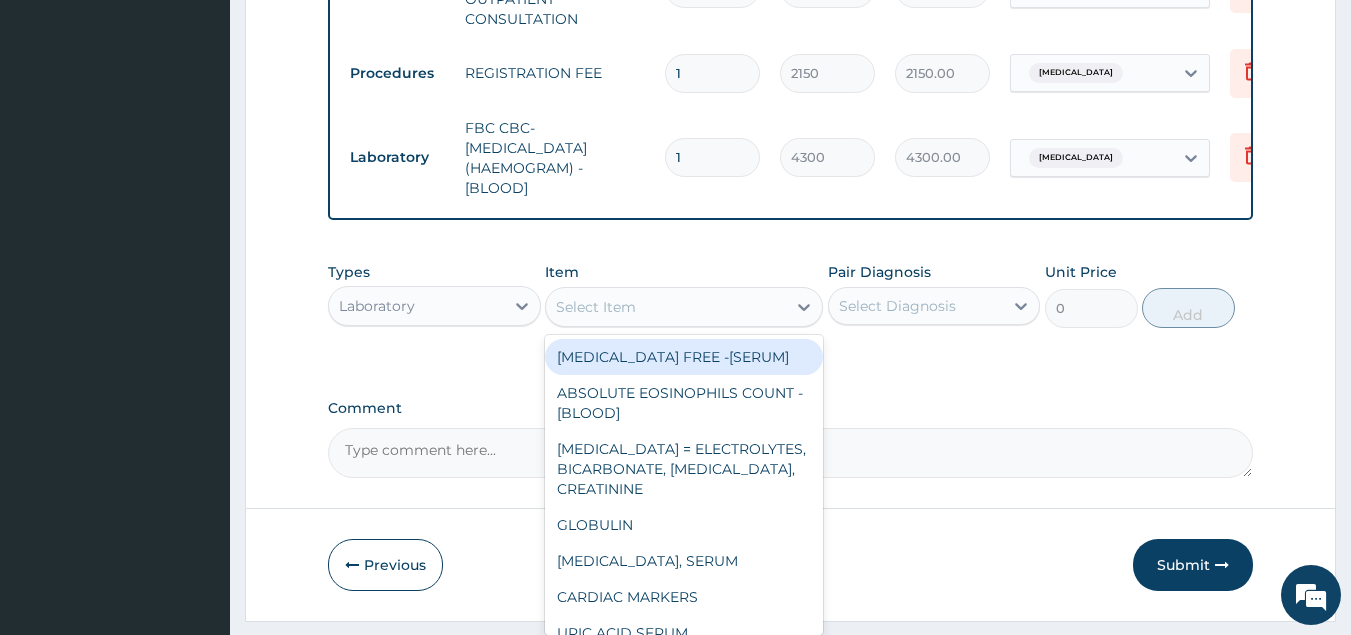 scroll, scrollTop: 1007, scrollLeft: 0, axis: vertical 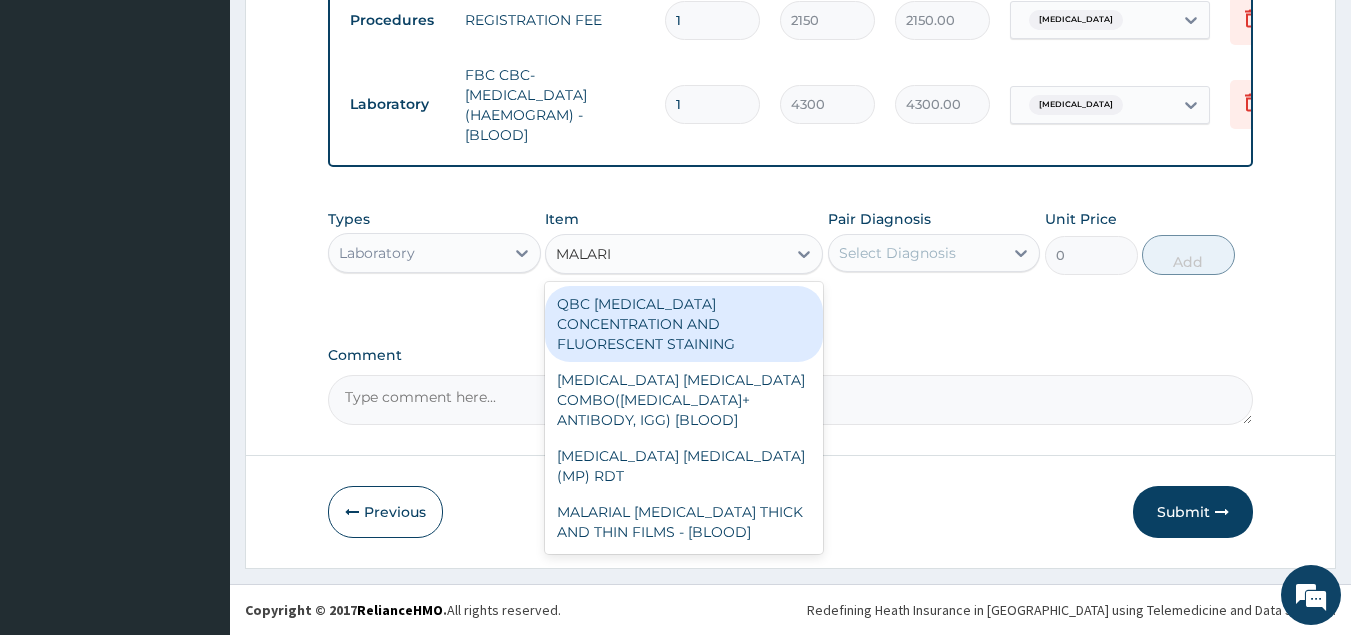 type on "[MEDICAL_DATA]" 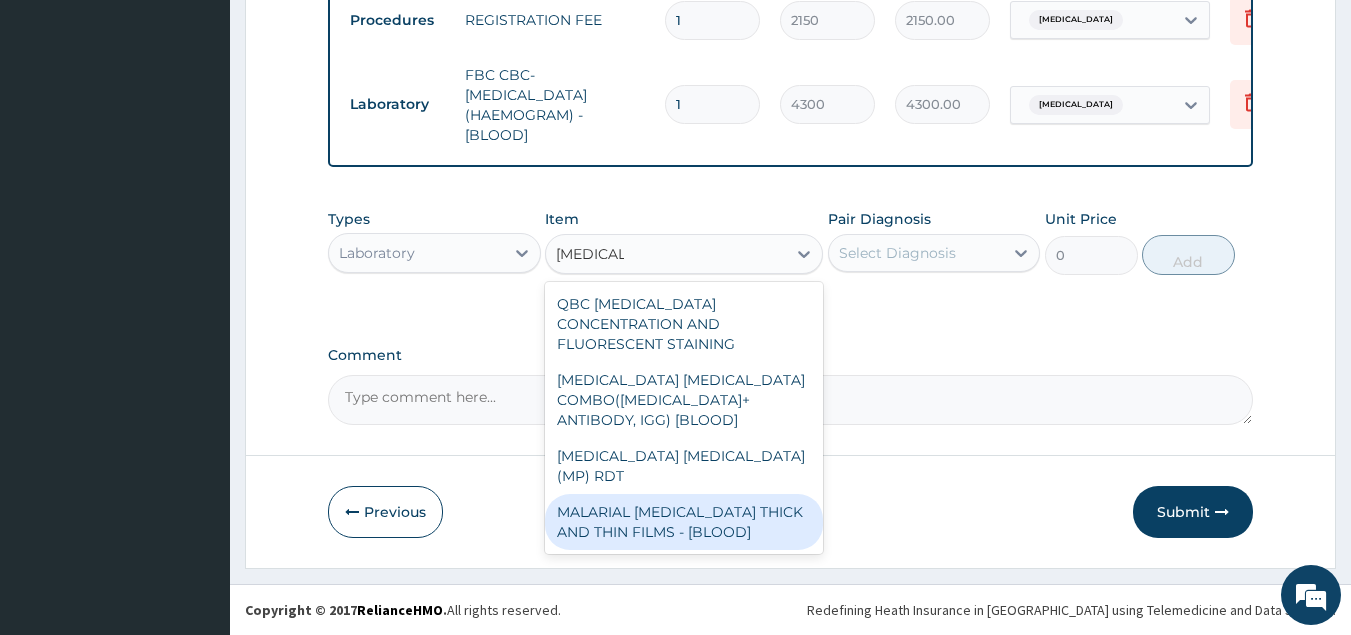 click on "MALARIAL PARASITE THICK AND THIN FILMS - [BLOOD]" at bounding box center [684, 522] 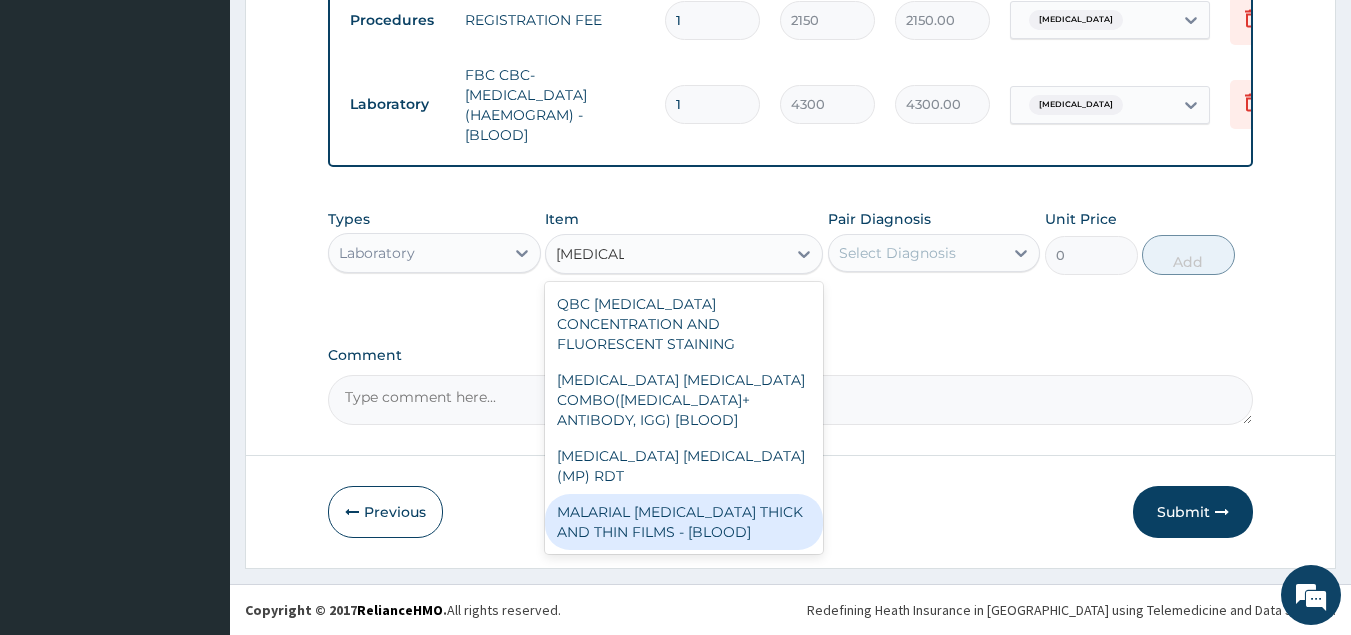 type 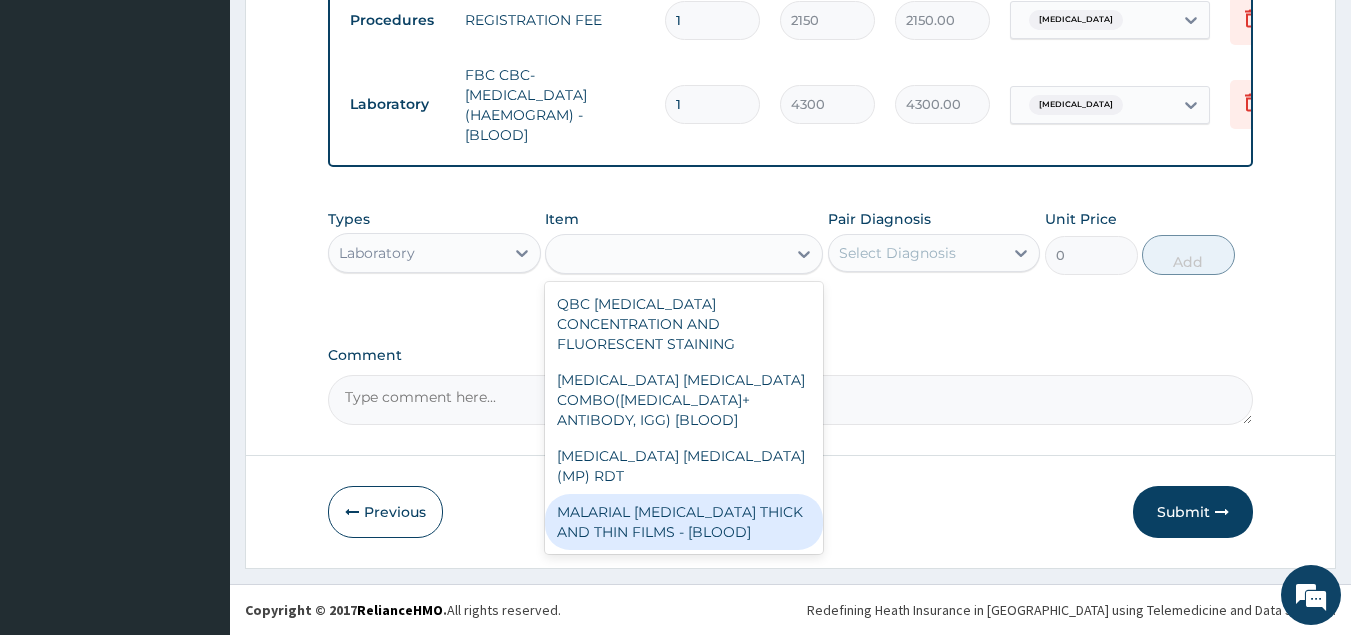 type on "1613" 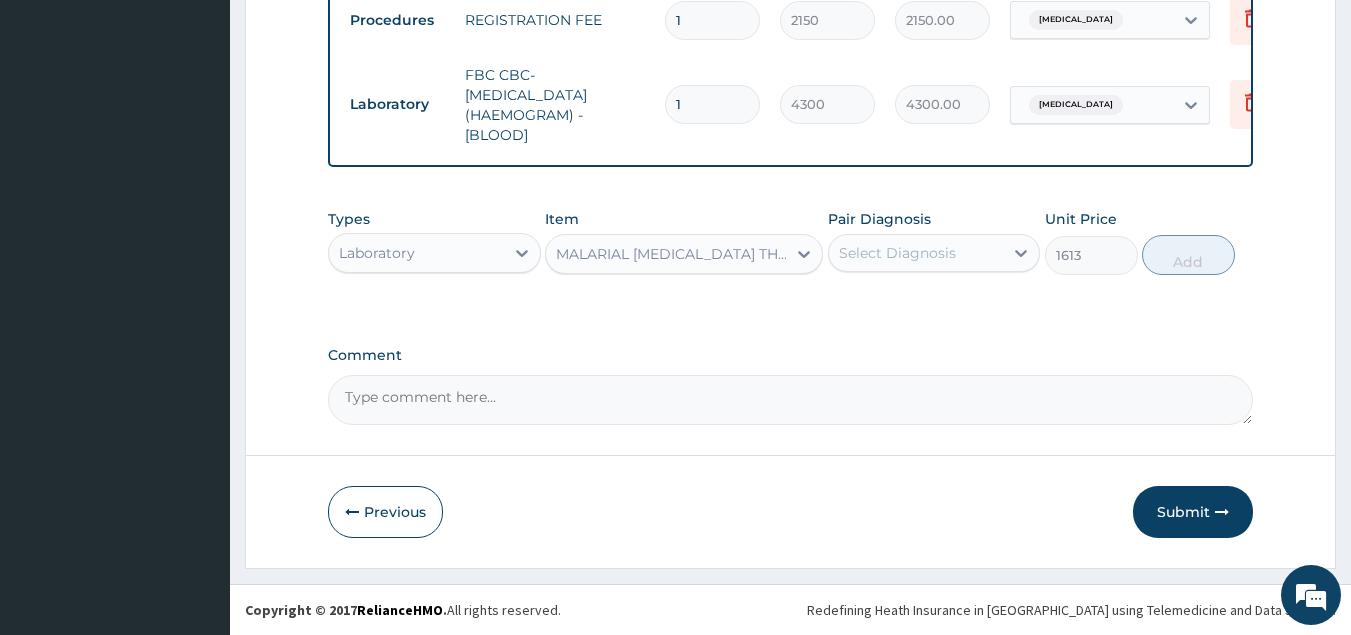 click on "Select Diagnosis" at bounding box center (916, 253) 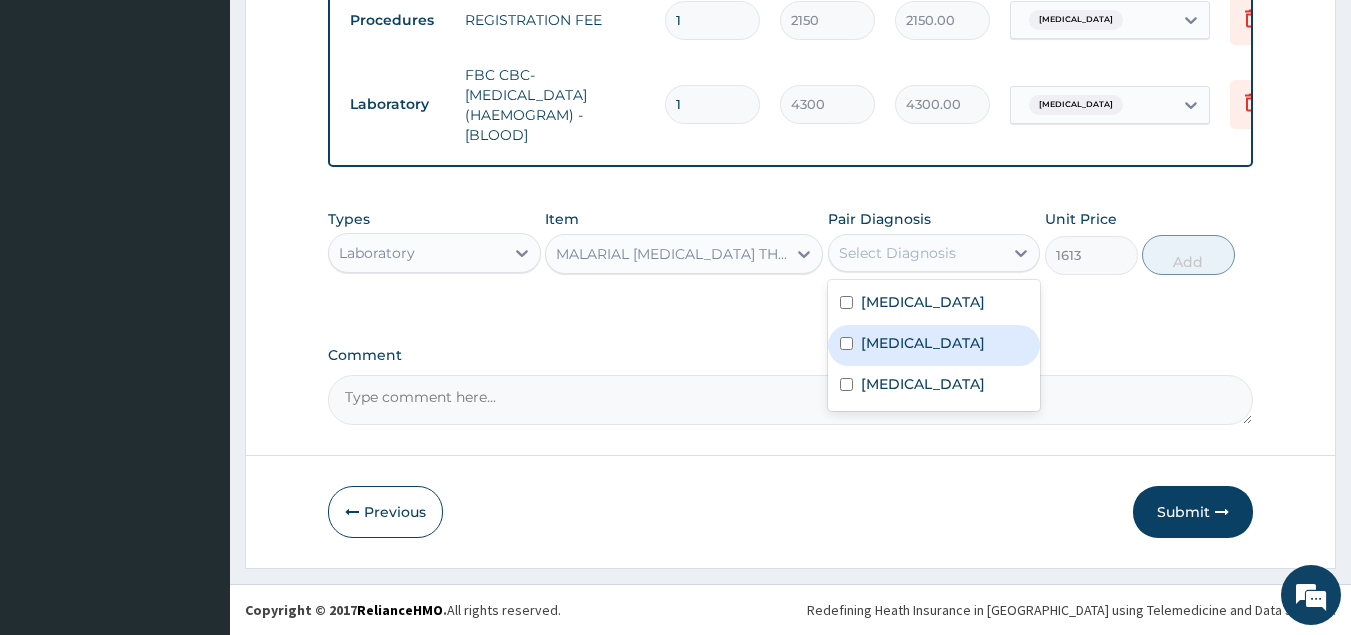 click on "Malaria" at bounding box center [934, 345] 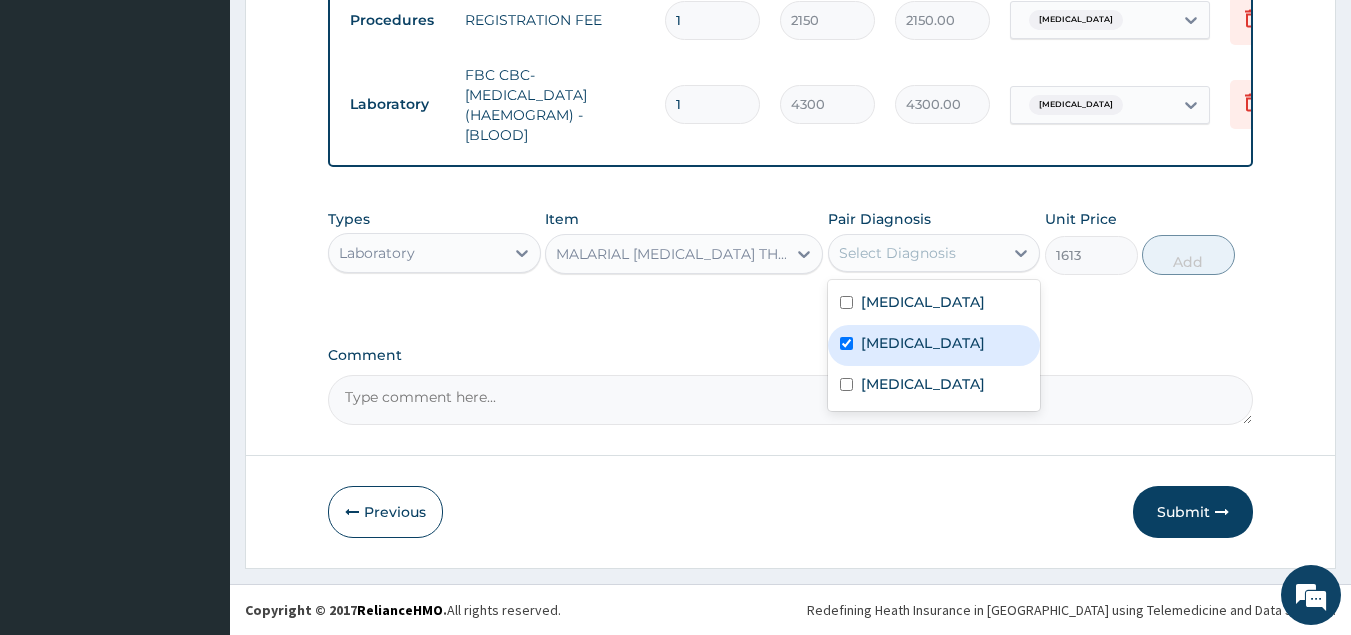 checkbox on "true" 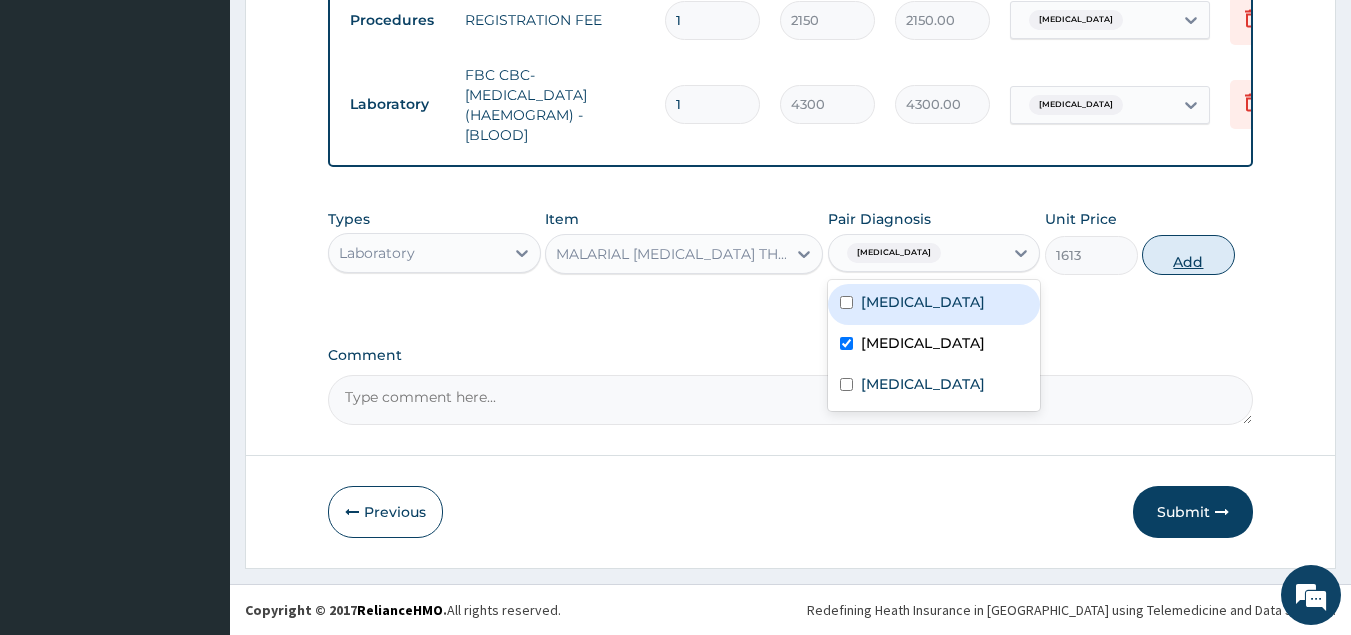 click on "Add" at bounding box center (1188, 255) 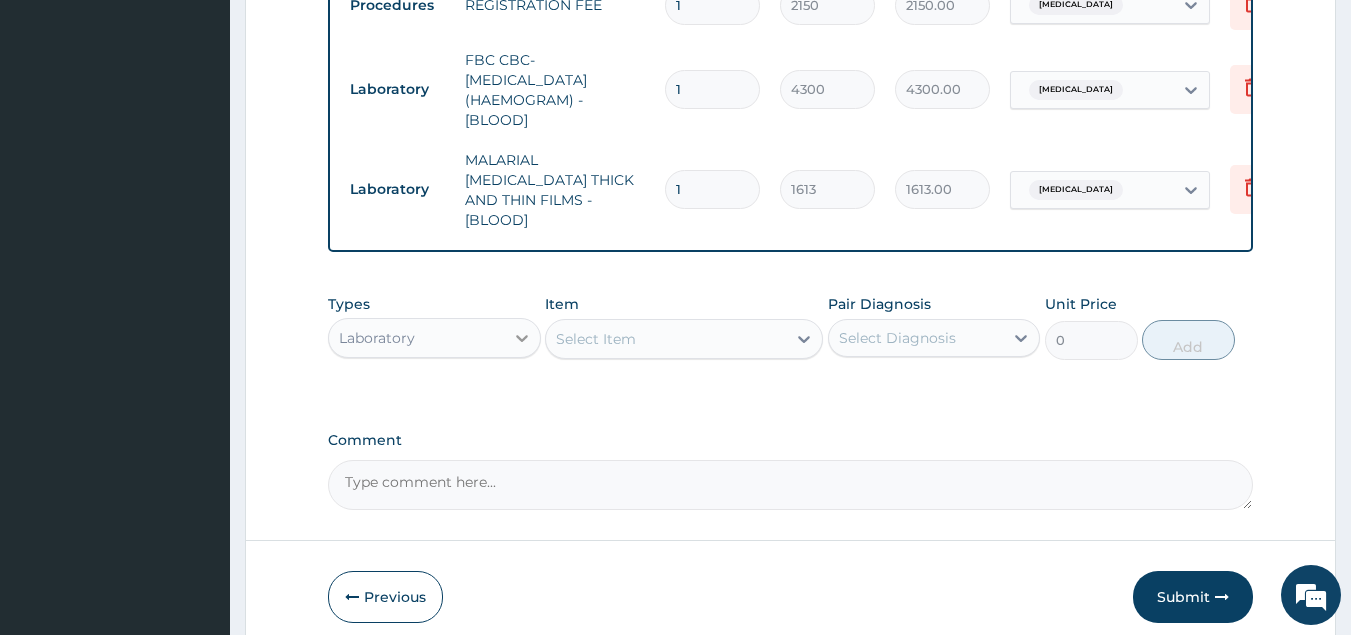 click 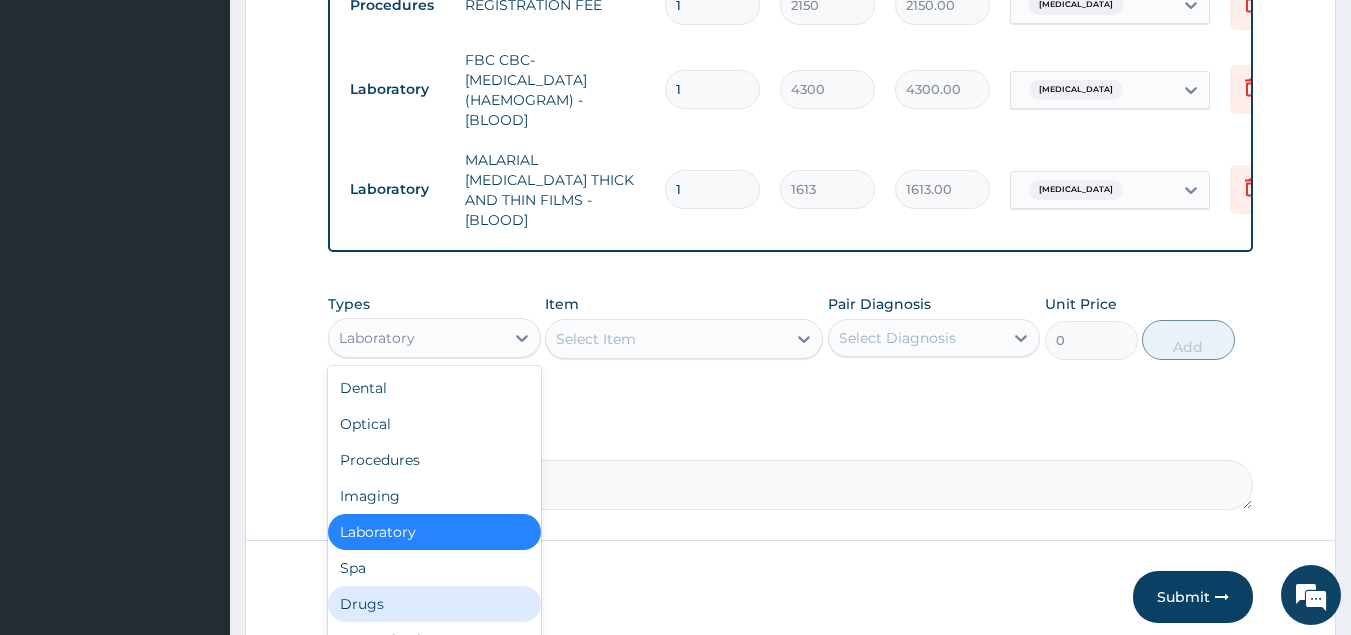 click on "Drugs" at bounding box center [434, 604] 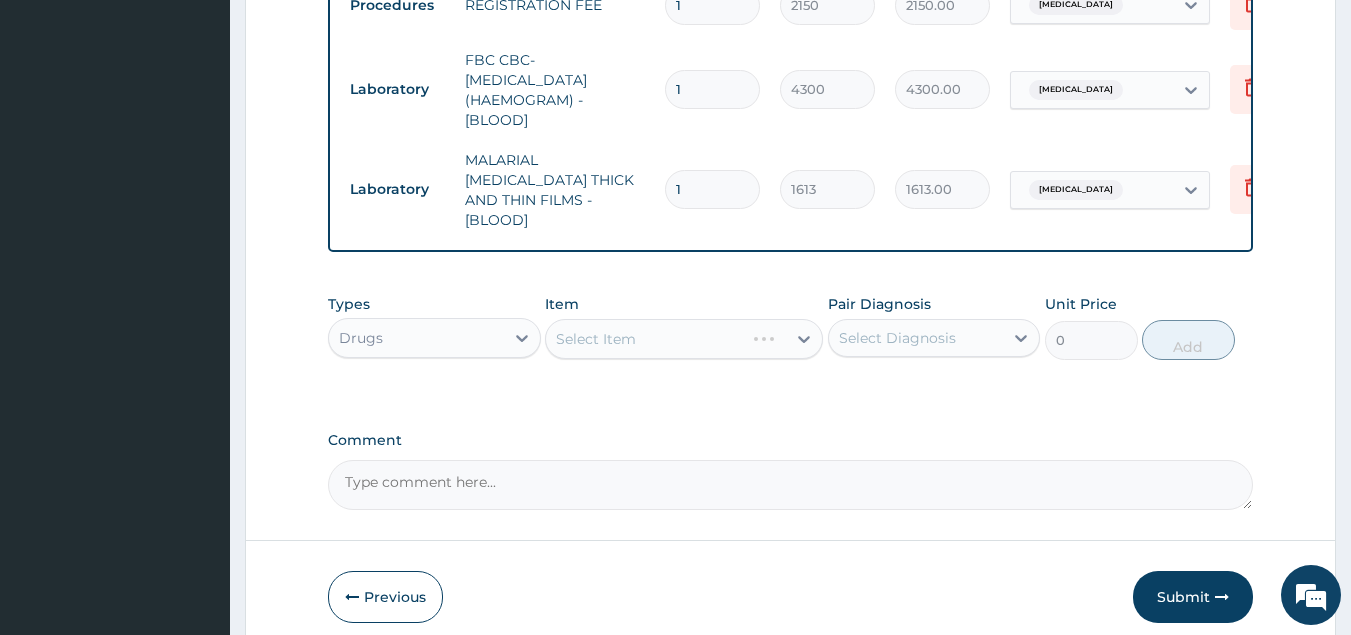 click on "Select Item" at bounding box center [684, 339] 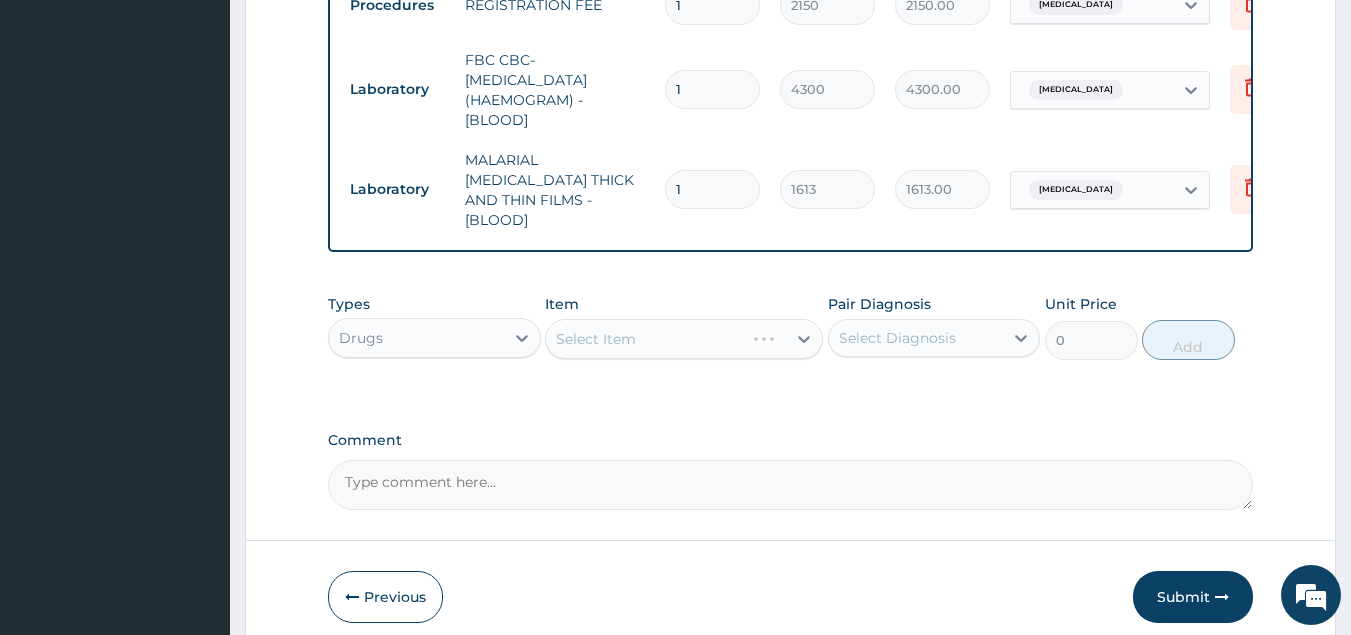 click on "Select Item" at bounding box center (684, 339) 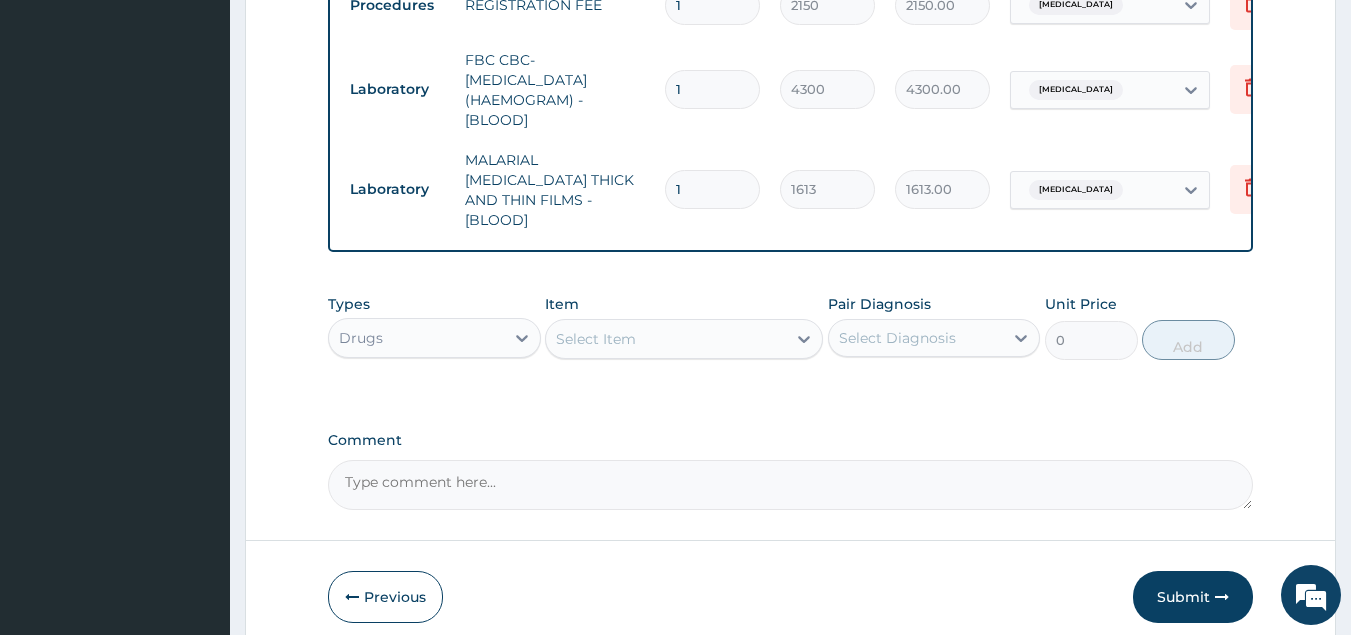 click at bounding box center [804, 339] 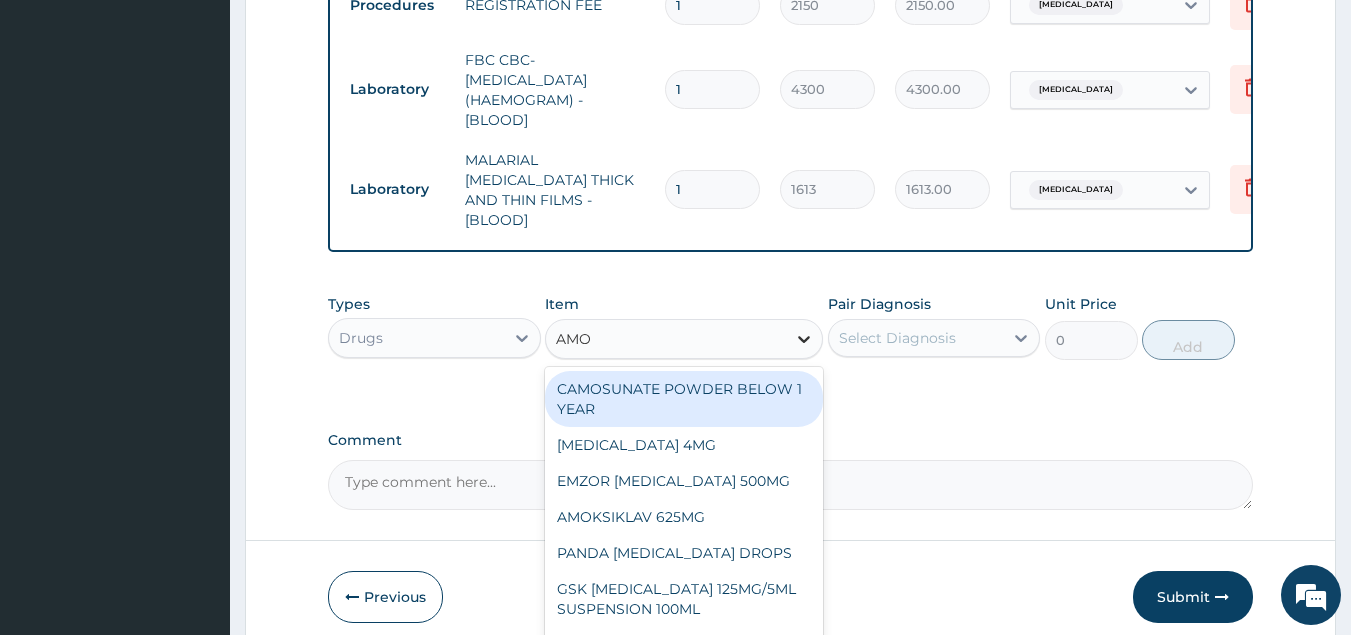 type on "AMOX" 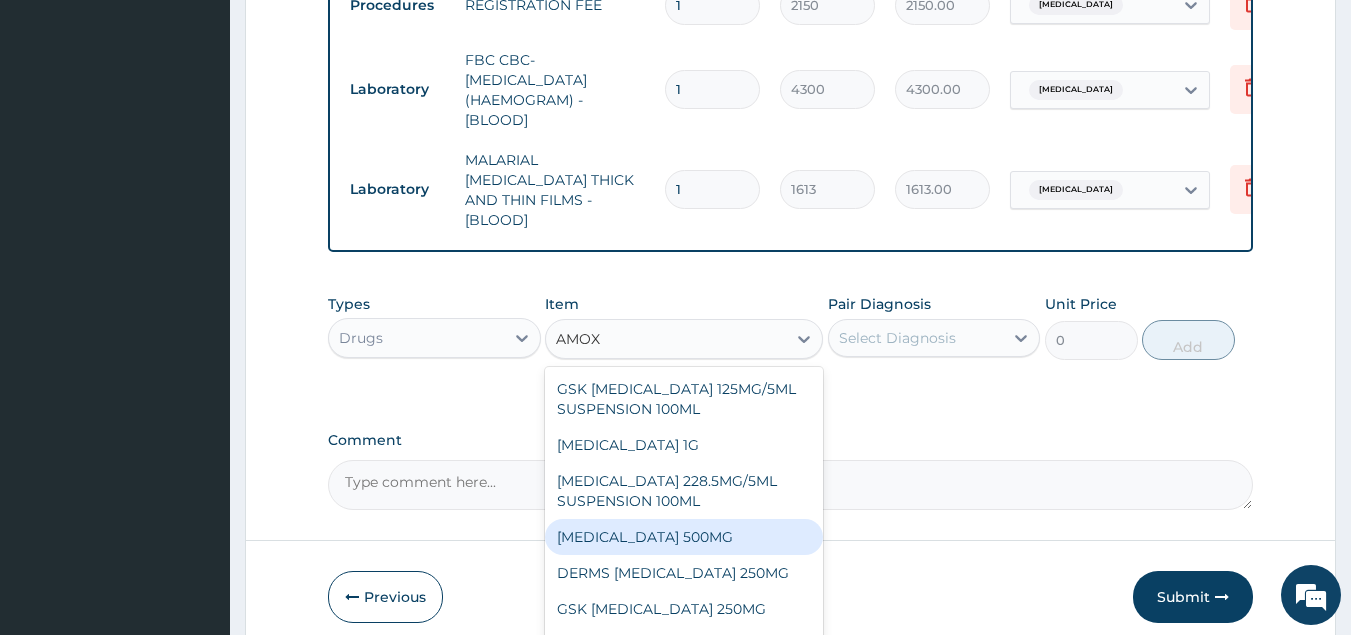 click on "AMOXICILLIN 500MG" at bounding box center [684, 537] 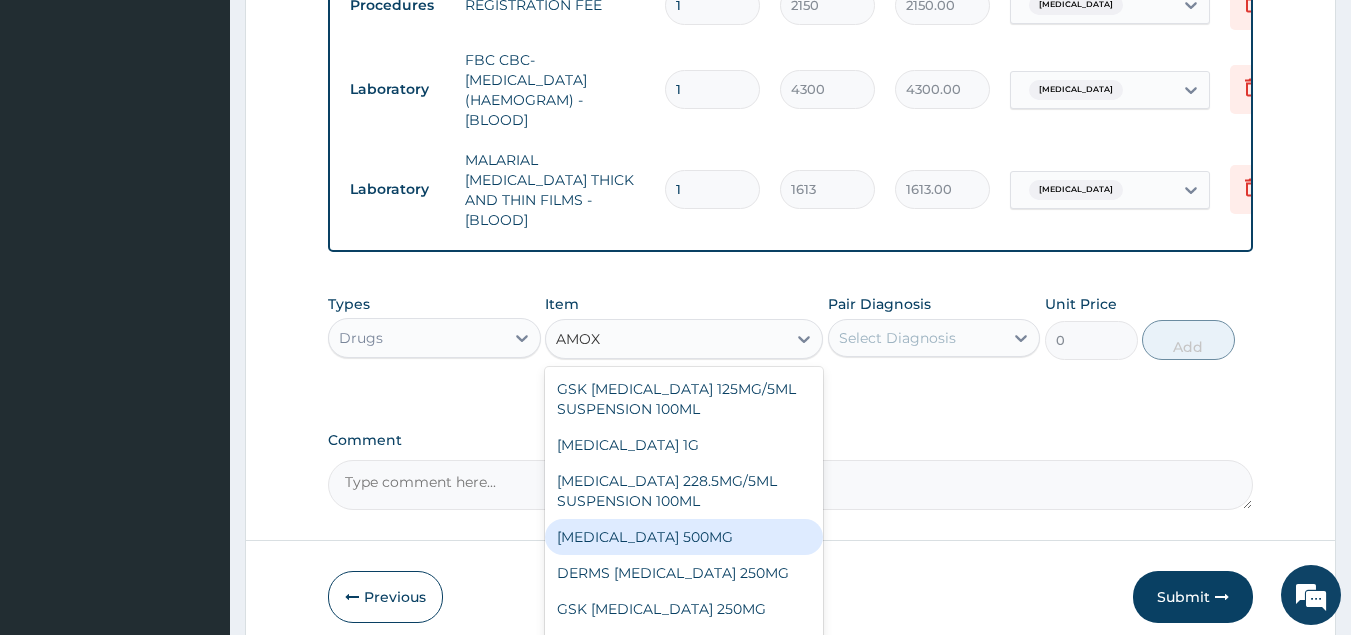 type 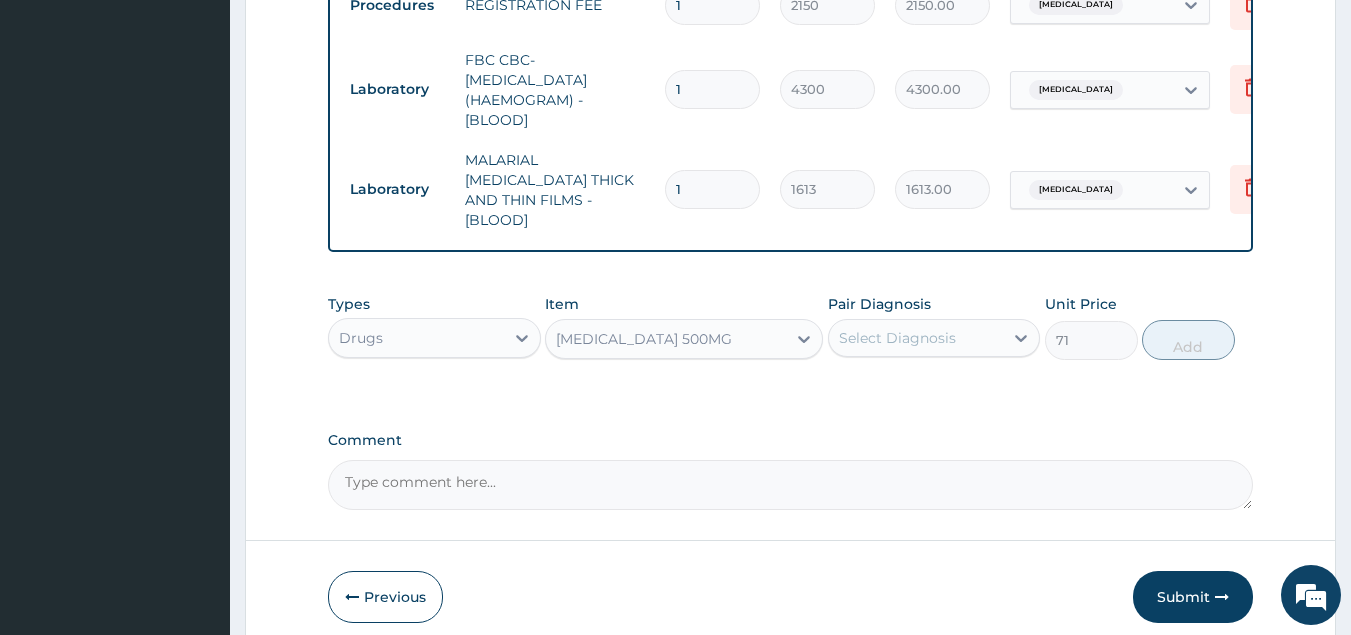 click on "Select Diagnosis" at bounding box center [897, 338] 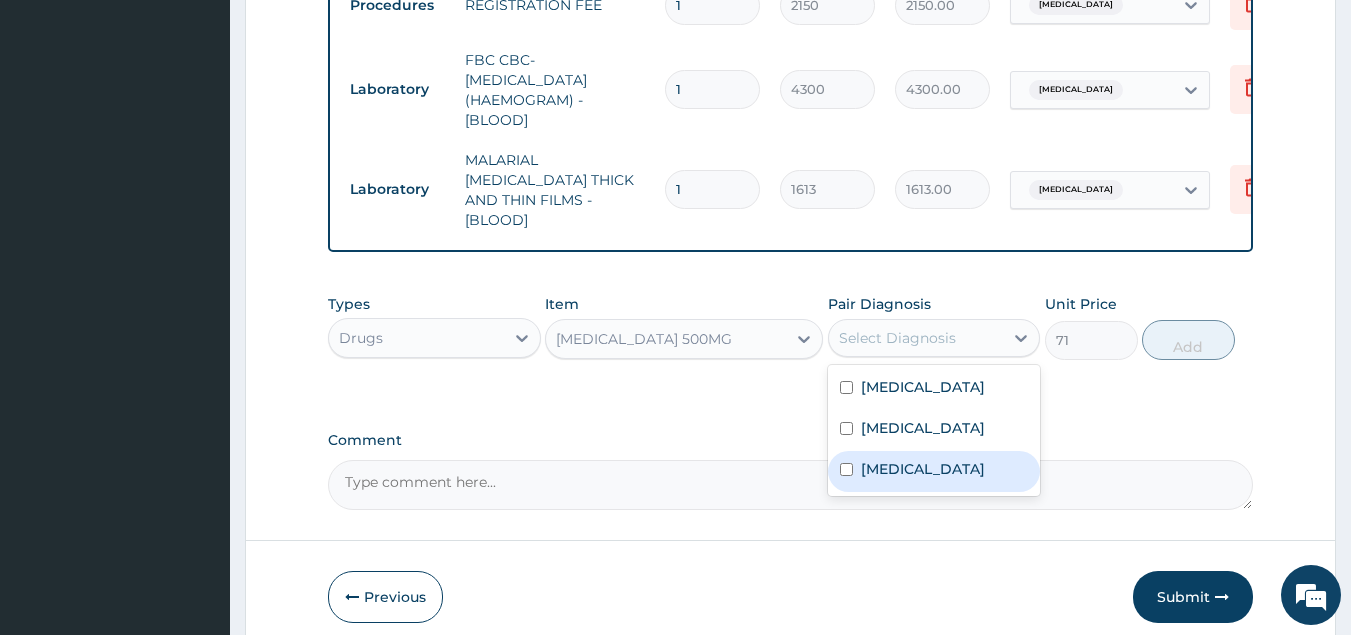 click on "Sepsis" at bounding box center [923, 469] 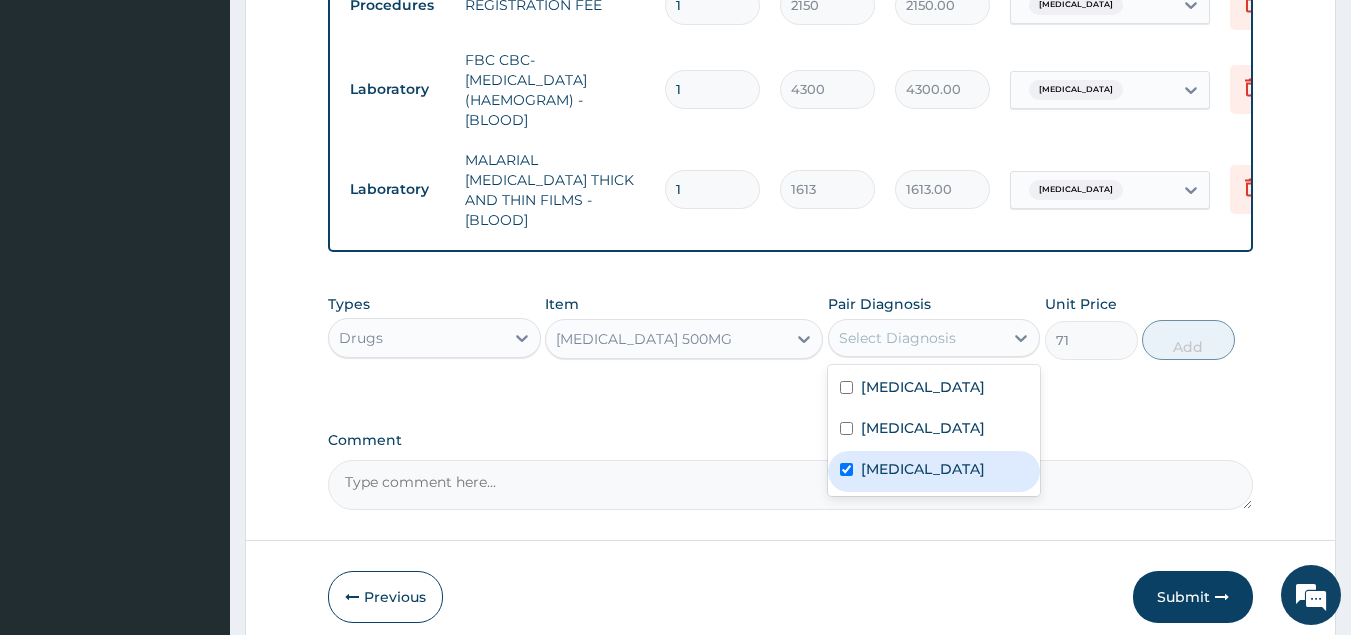 checkbox on "true" 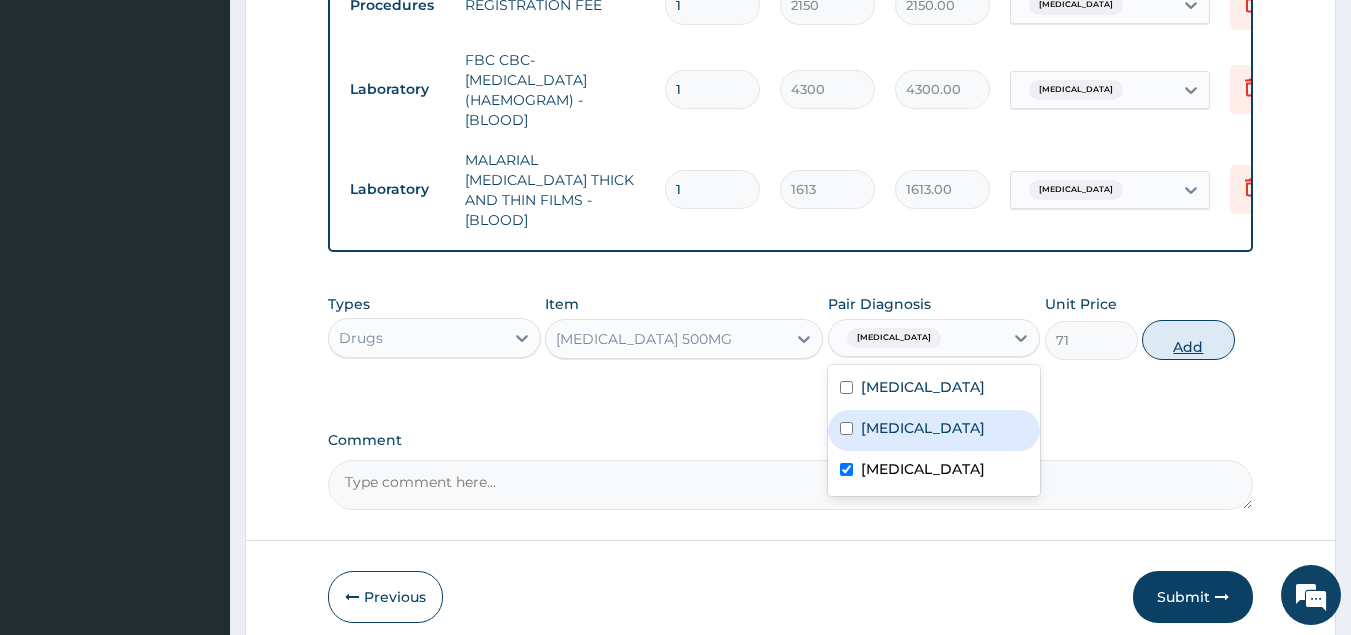 click on "Add" at bounding box center (1188, 340) 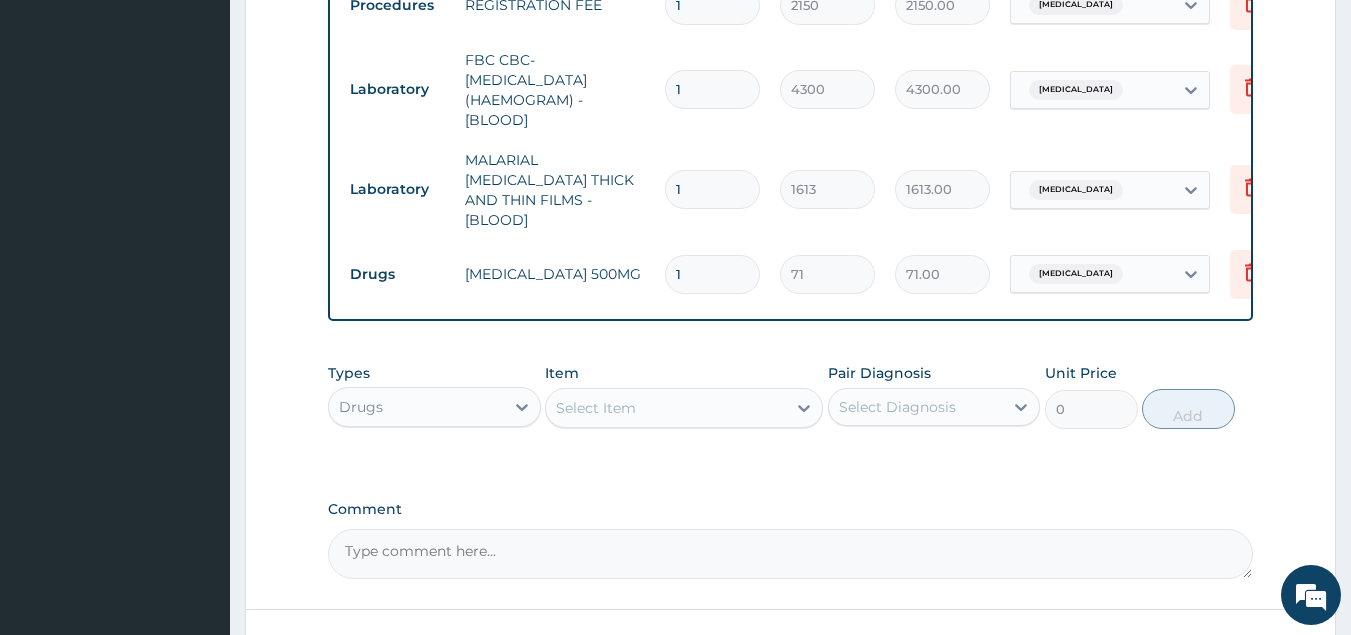 type on "11" 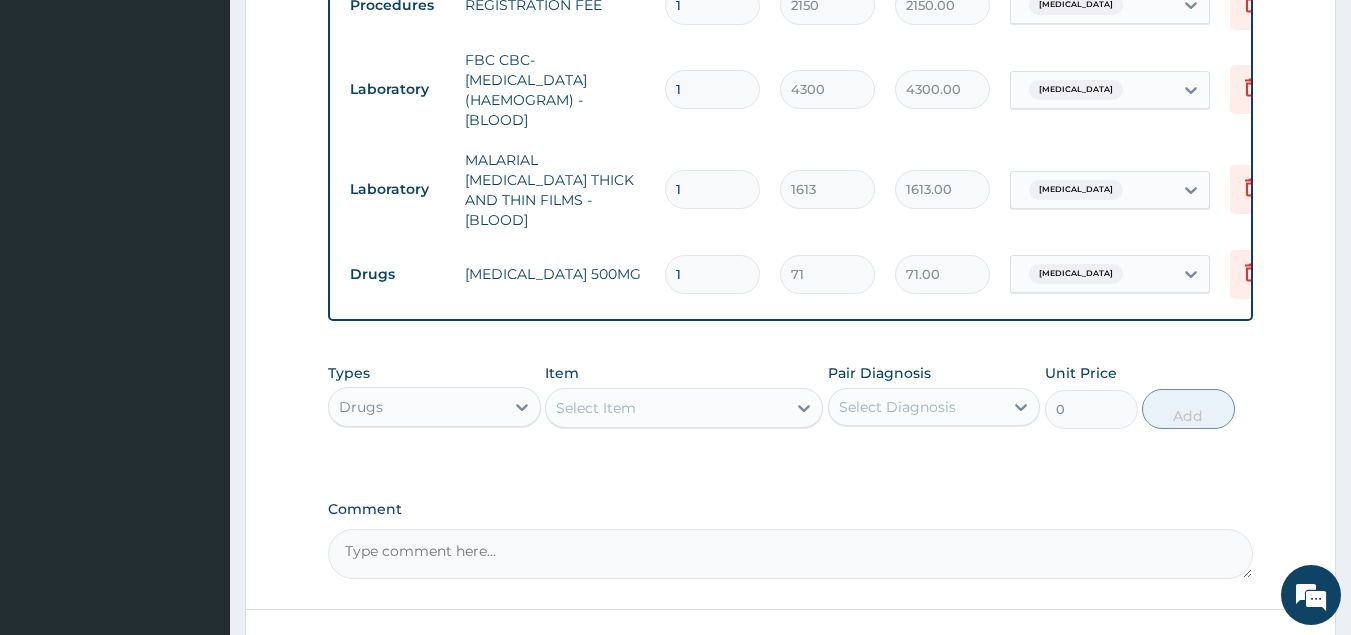 type on "781.00" 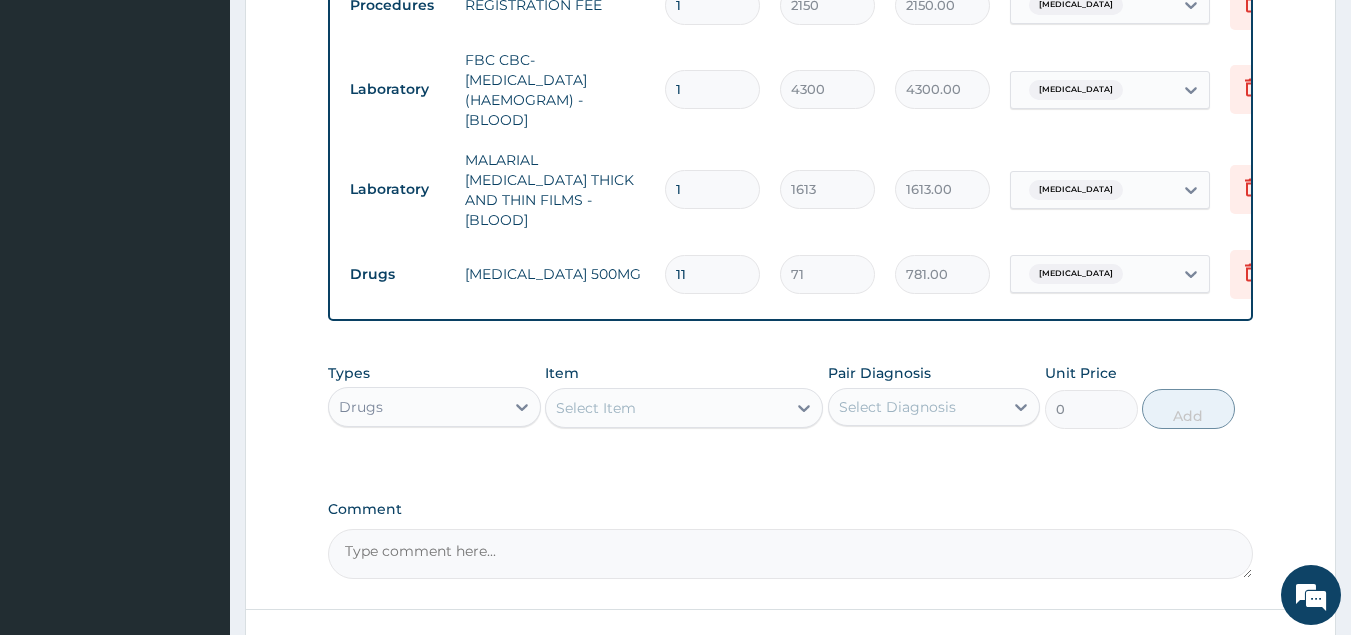 type on "115" 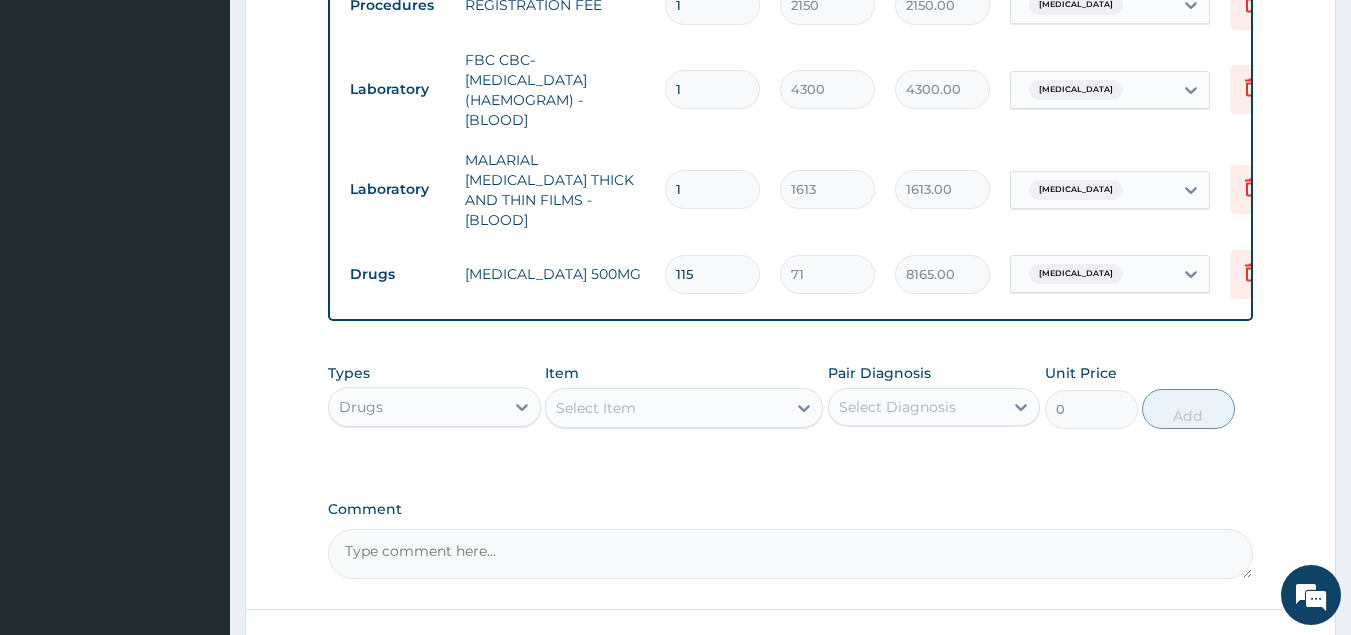 type on "15" 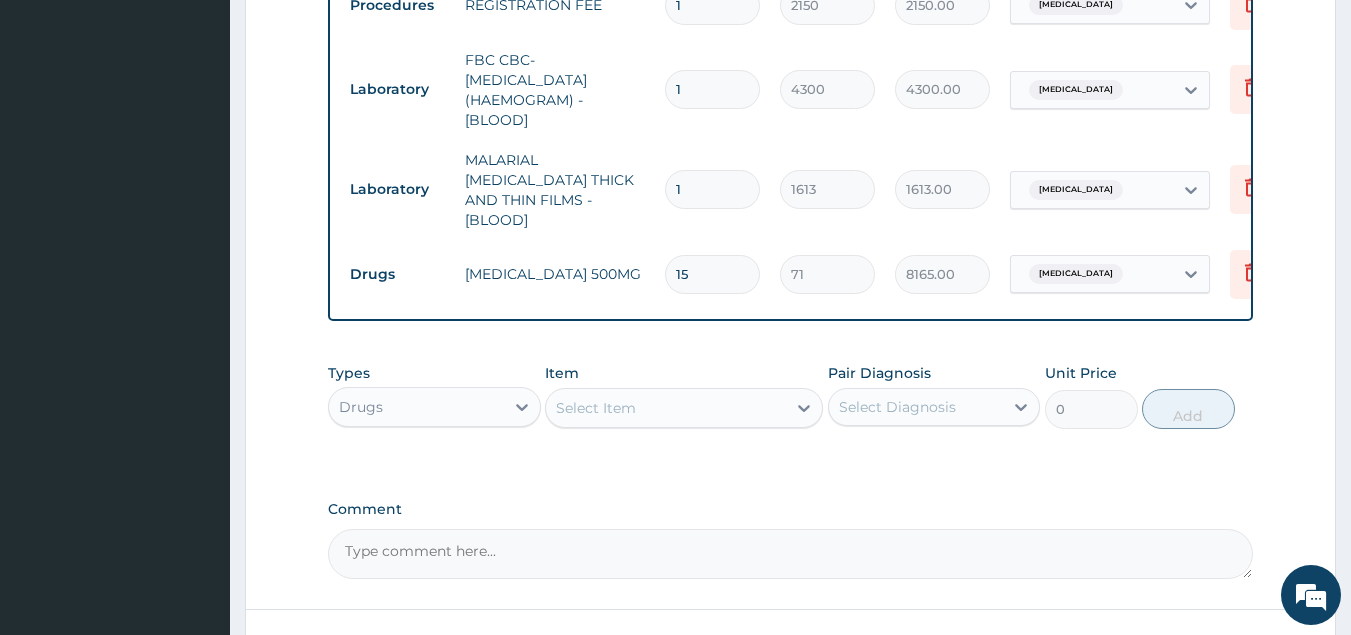 type on "1065.00" 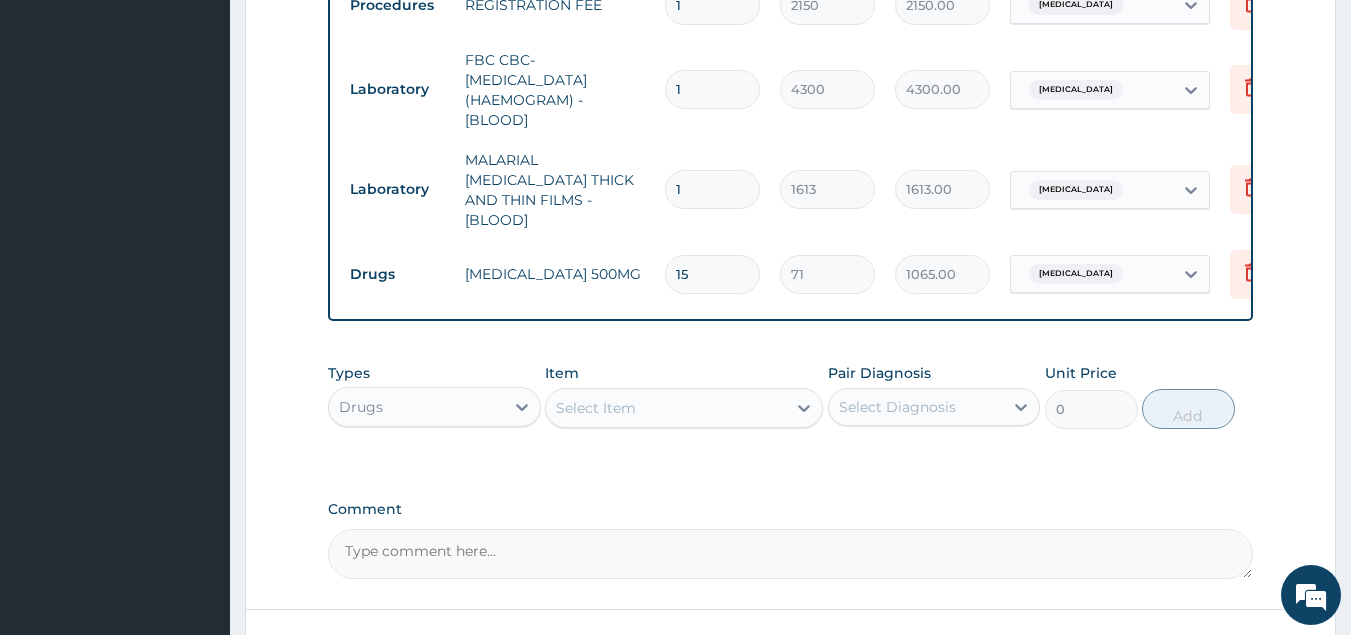 type on "15" 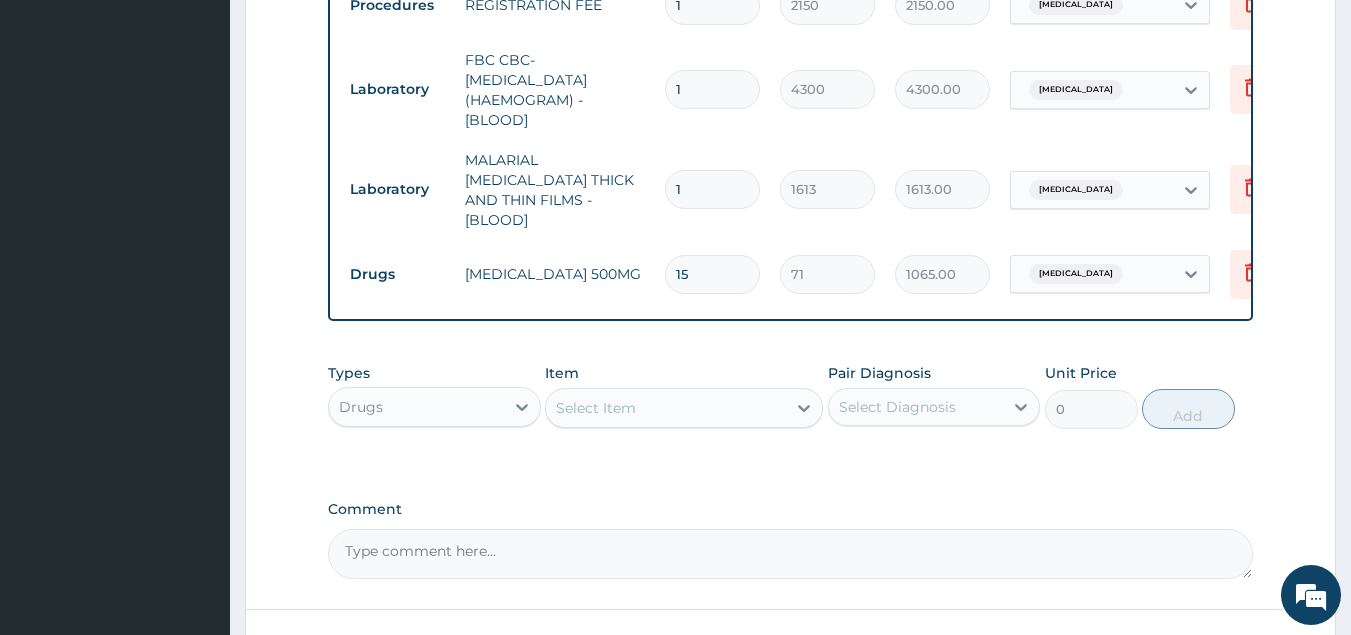 click on "Select Item" at bounding box center [596, 408] 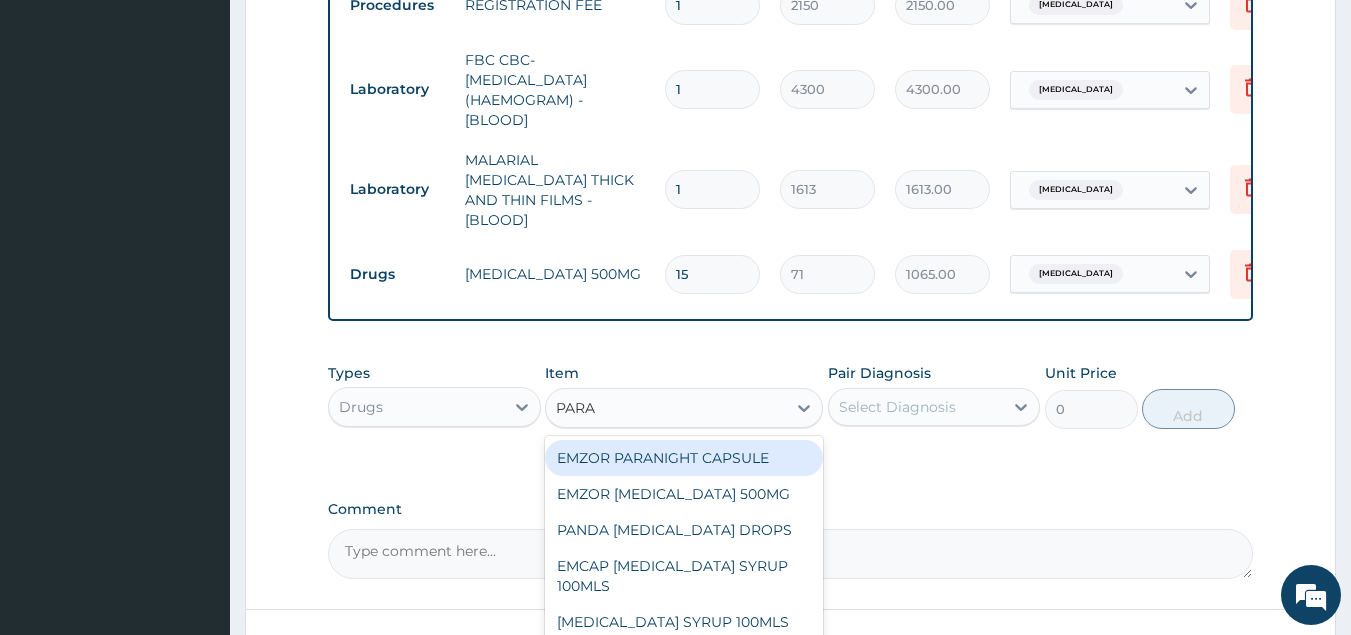 type on "PARAC" 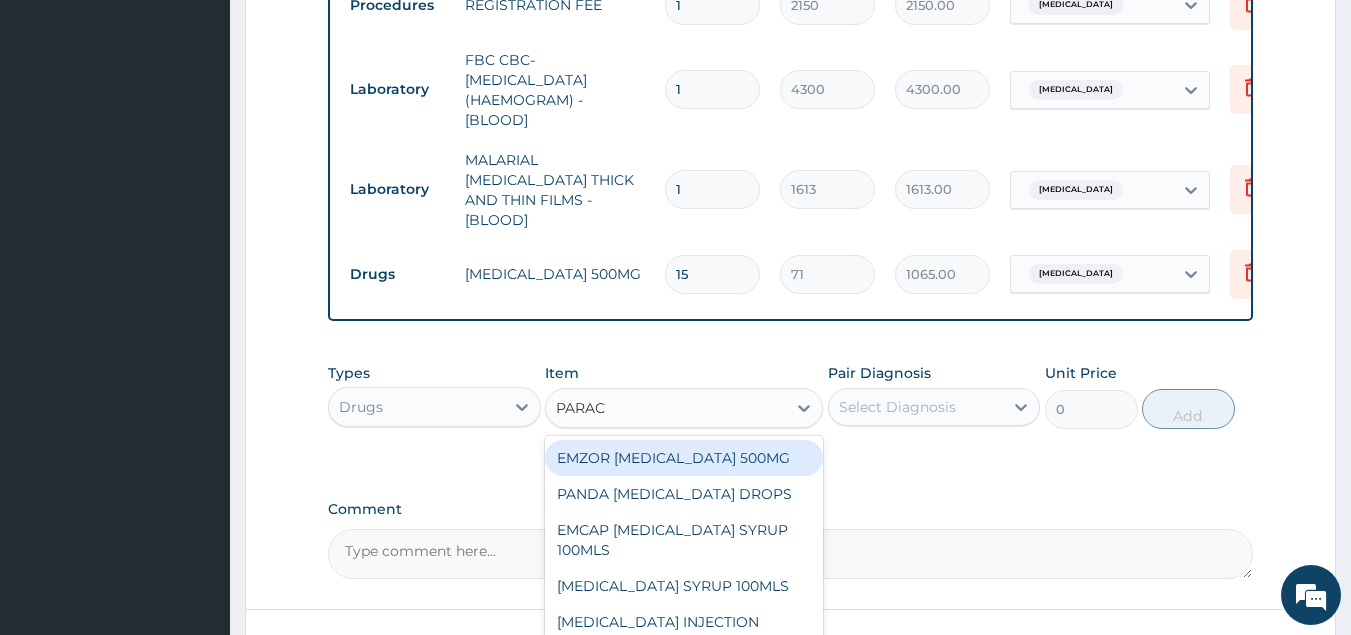 click on "EMZOR PARACETAMOL 500MG" at bounding box center [684, 458] 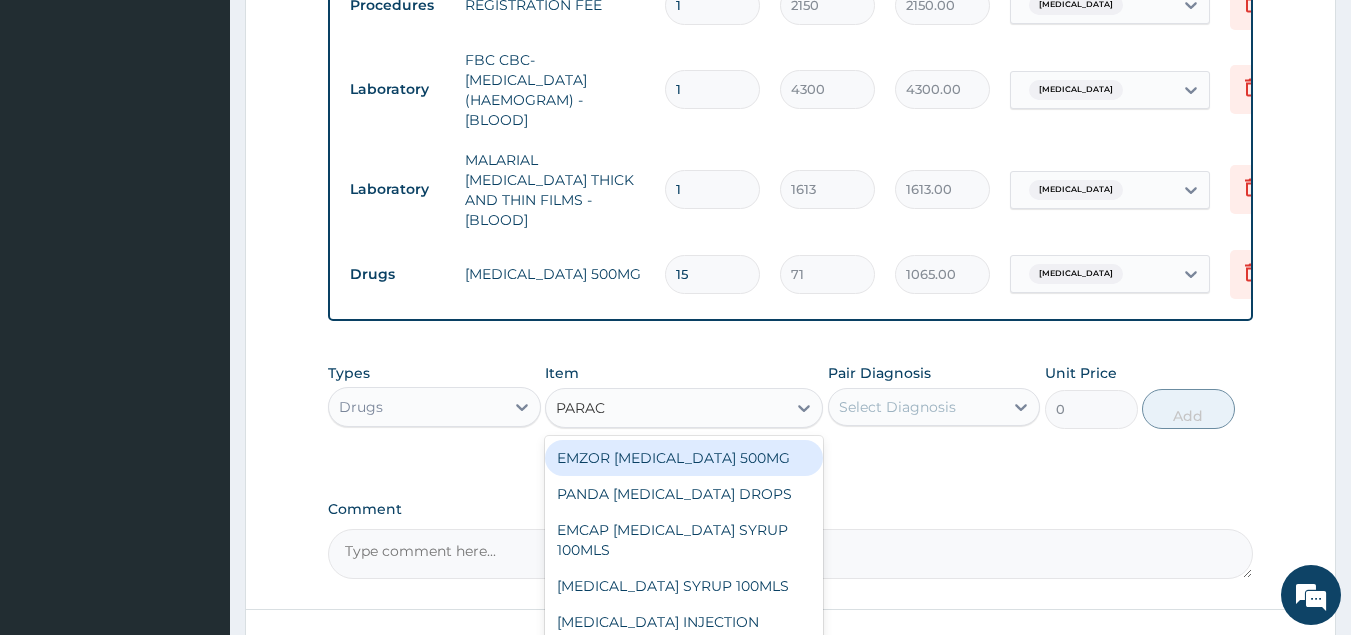 type 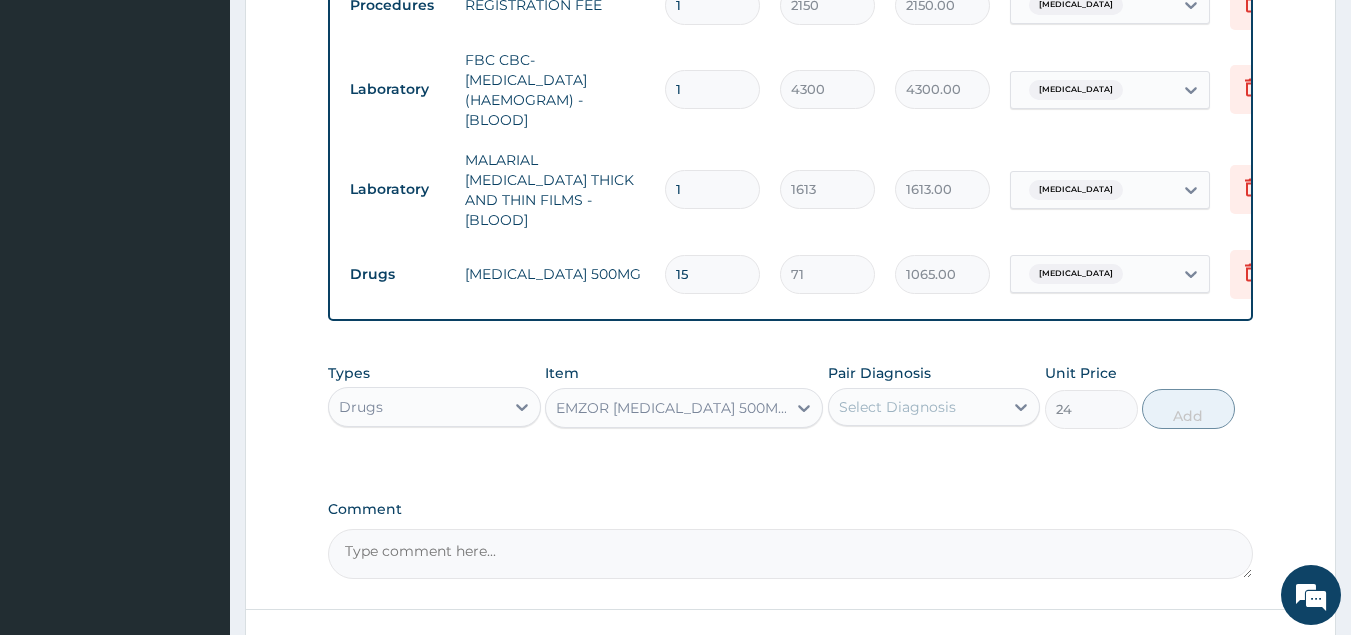 click on "Select Diagnosis" at bounding box center (897, 407) 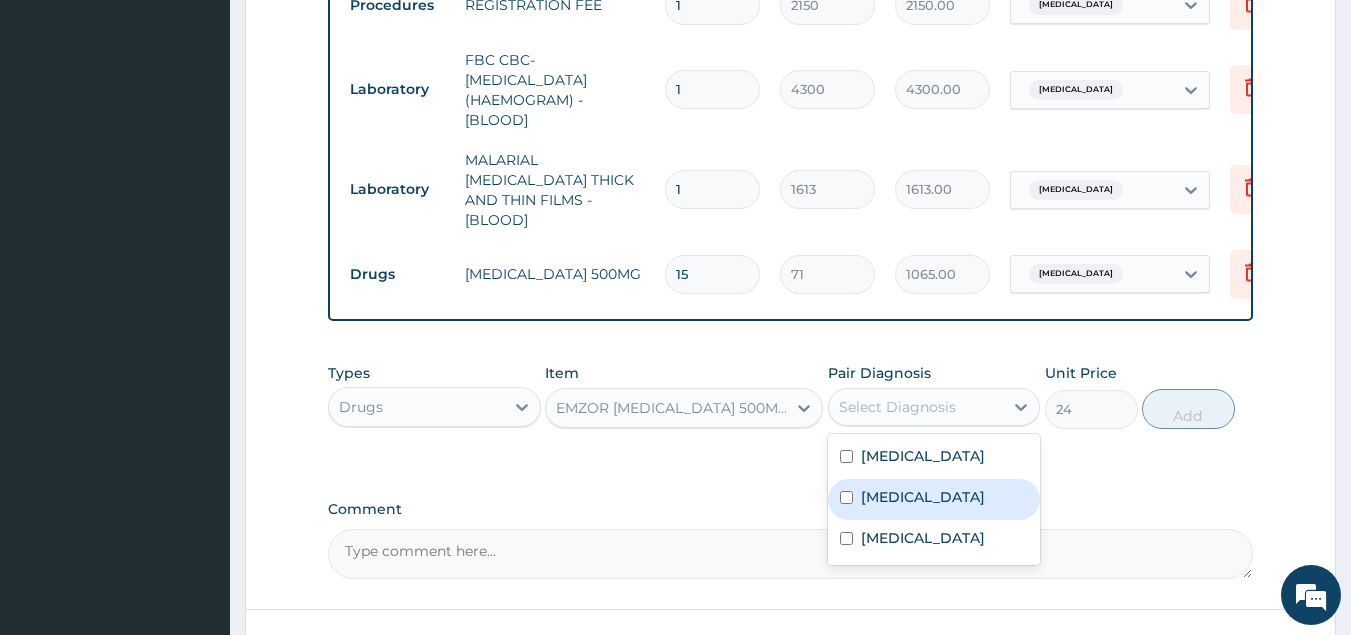 click on "Malaria" at bounding box center (923, 497) 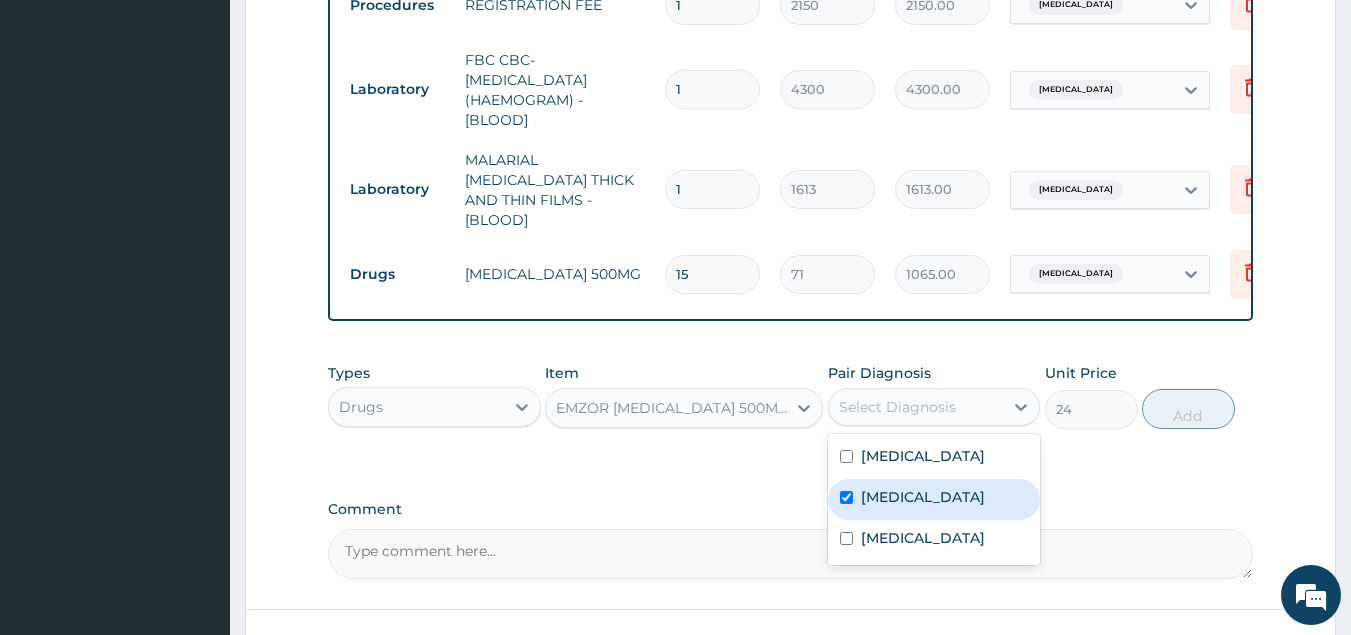 checkbox on "true" 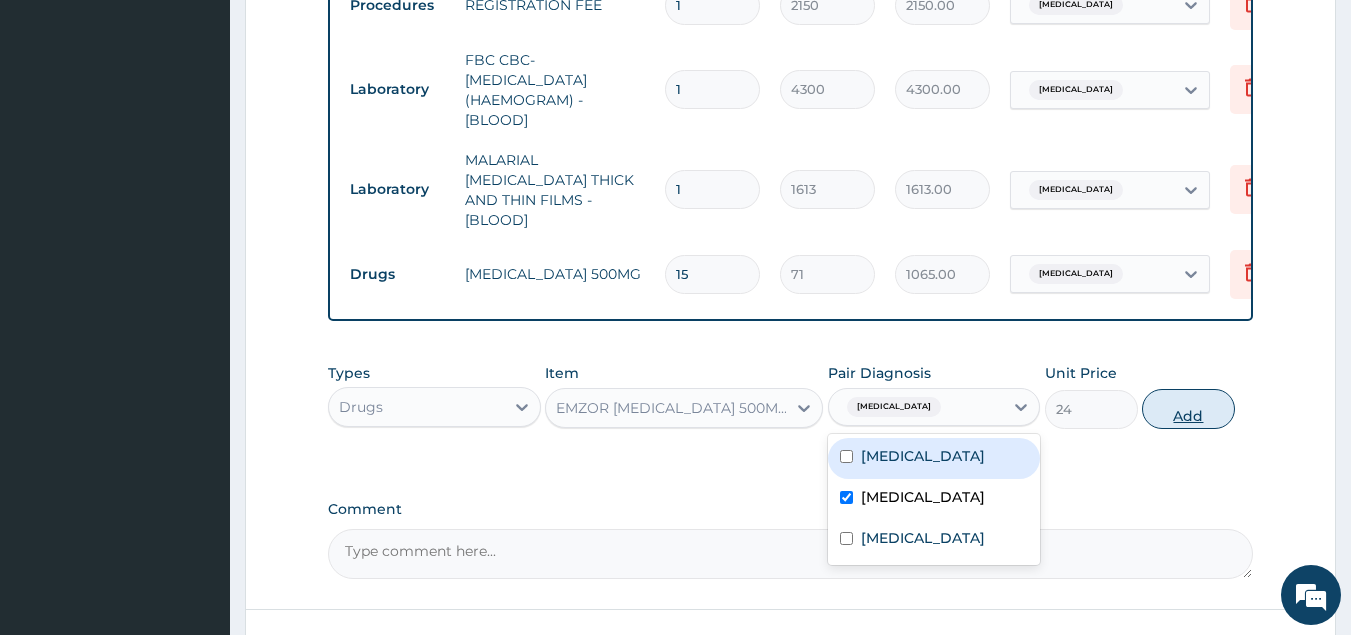 click on "Add" at bounding box center [1188, 409] 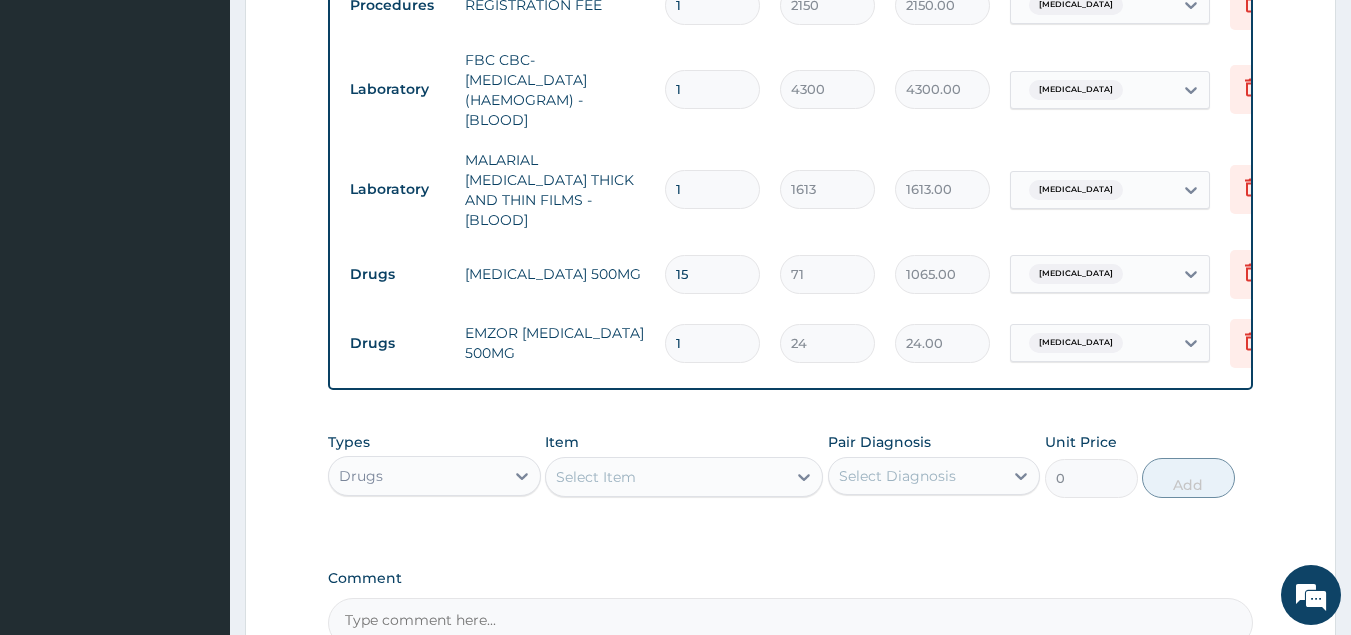 type on "18" 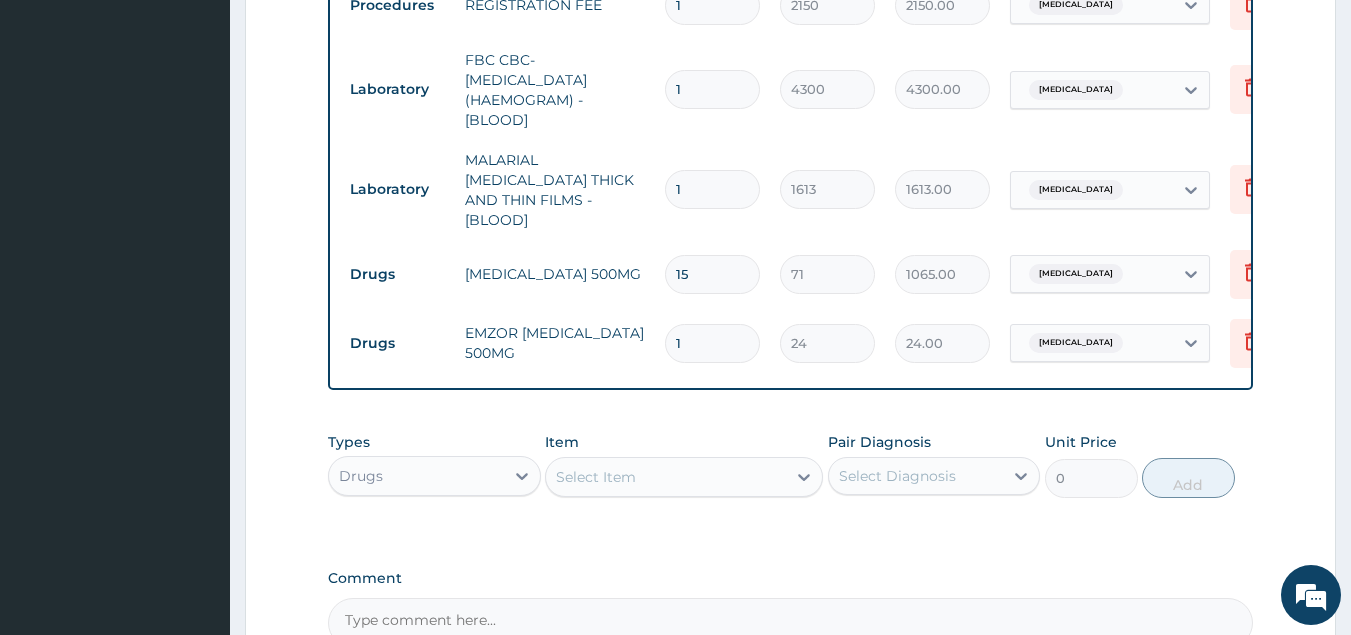 type on "432.00" 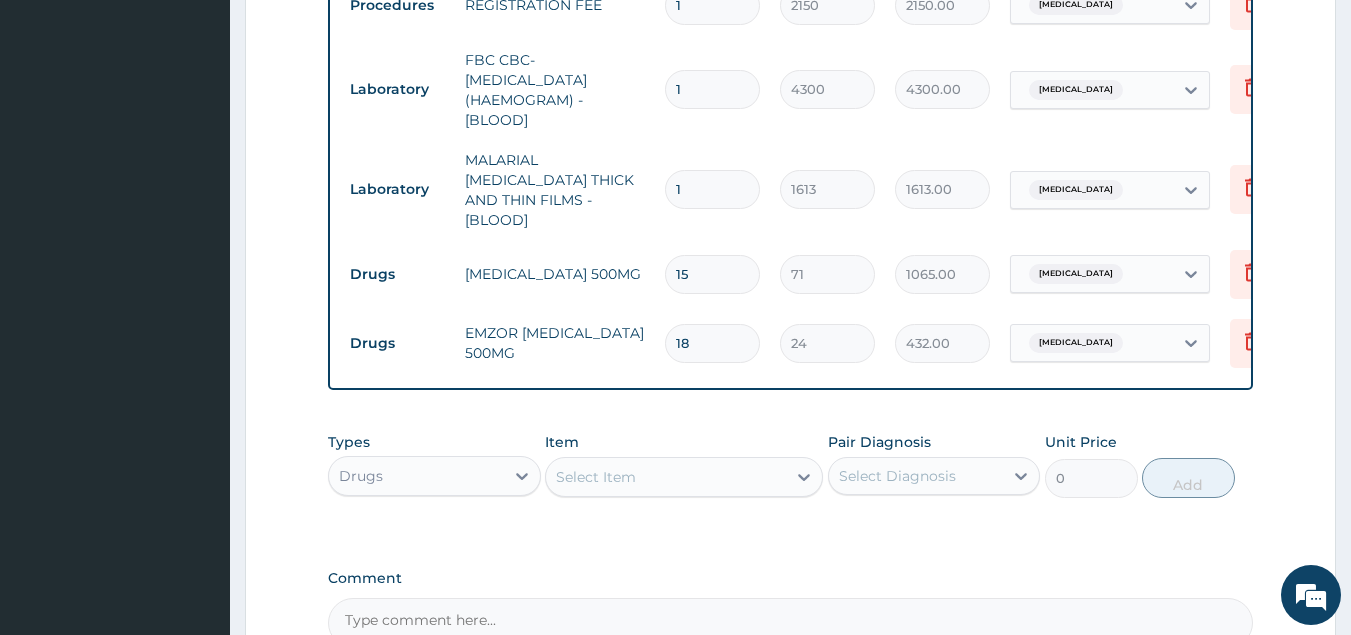 type on "18" 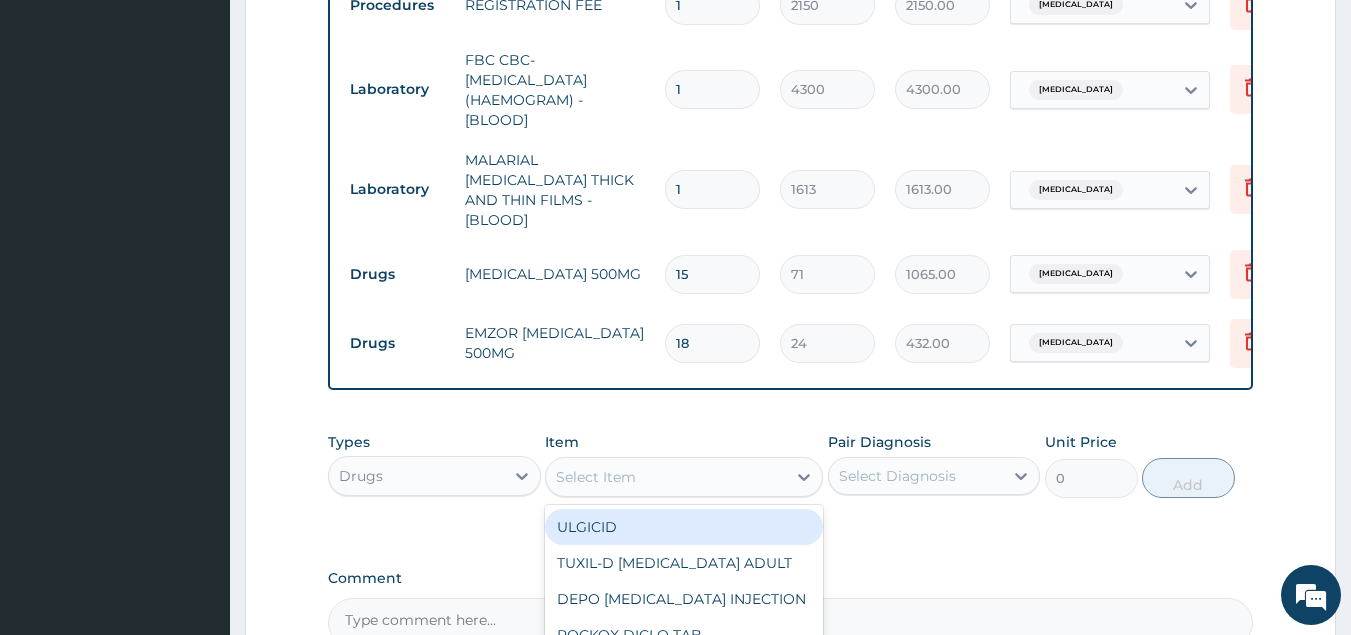 click on "Select Item" at bounding box center [666, 477] 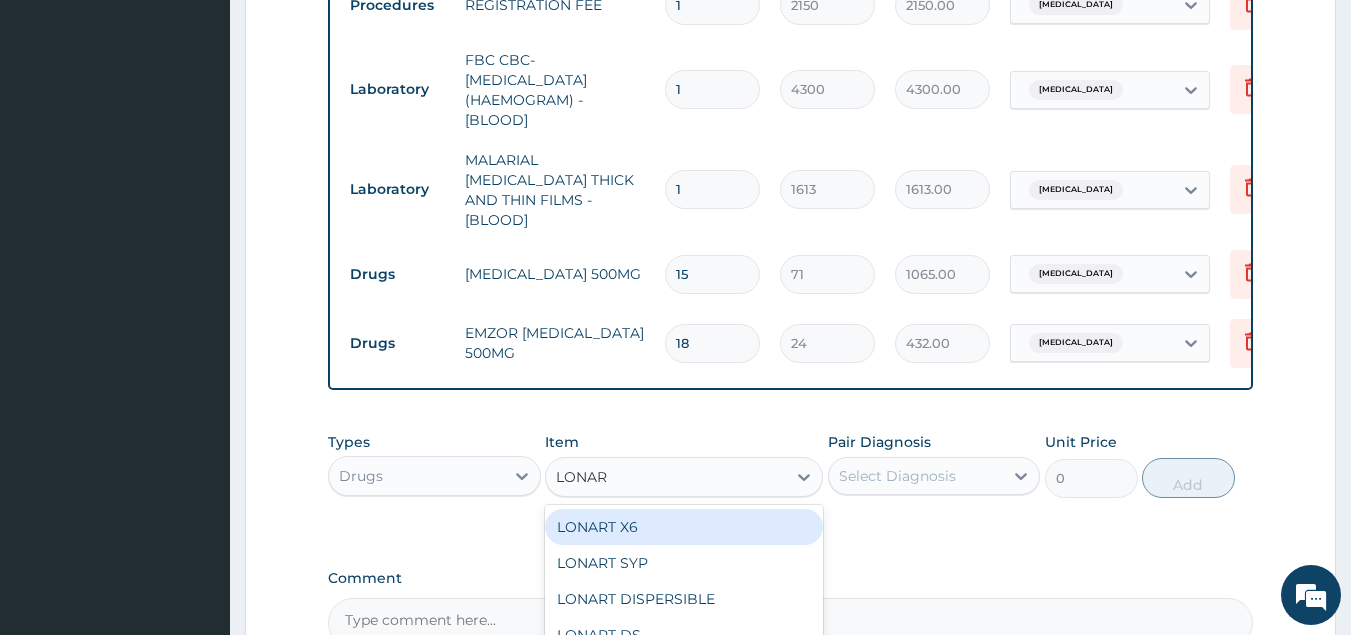 type on "LONART" 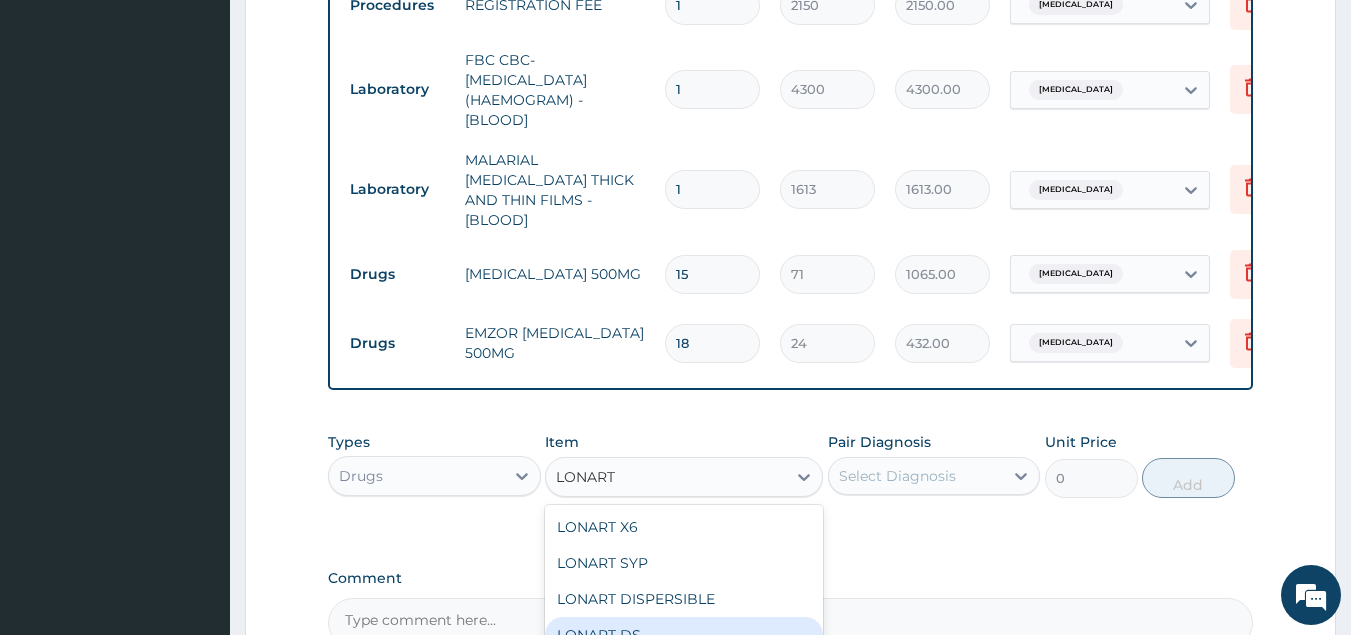 click on "LONART DS" at bounding box center (684, 635) 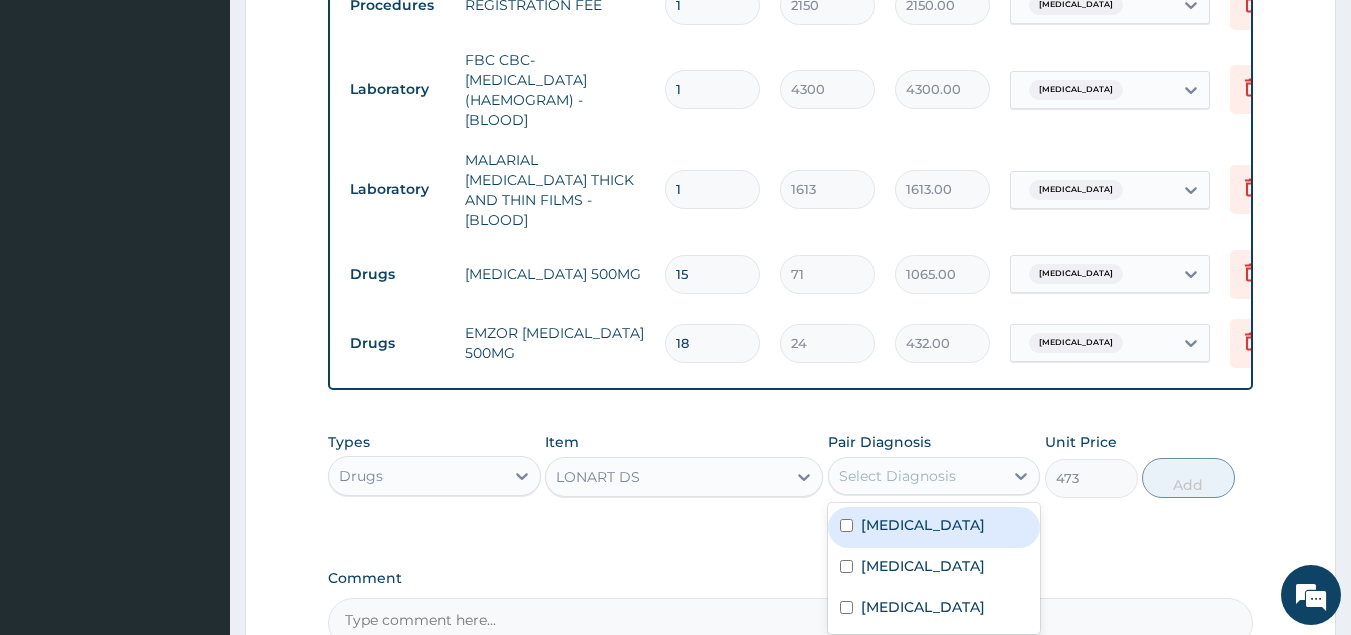 click on "Select Diagnosis" at bounding box center (897, 476) 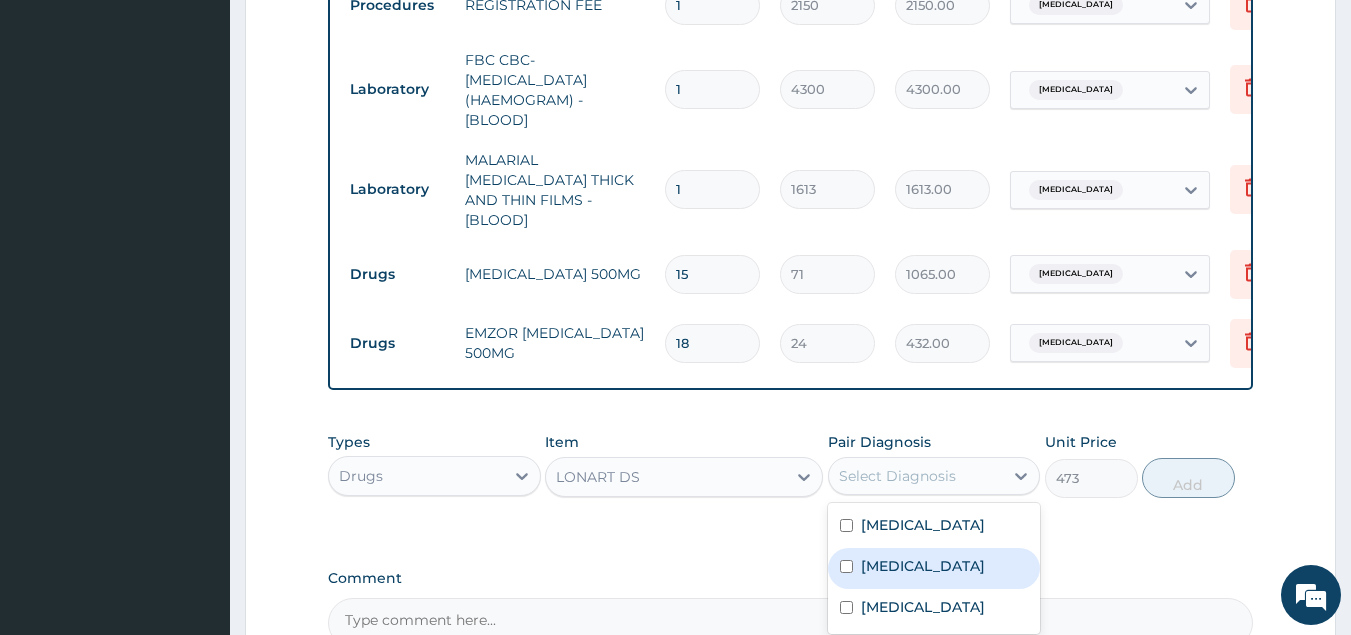 click on "Malaria" at bounding box center [923, 566] 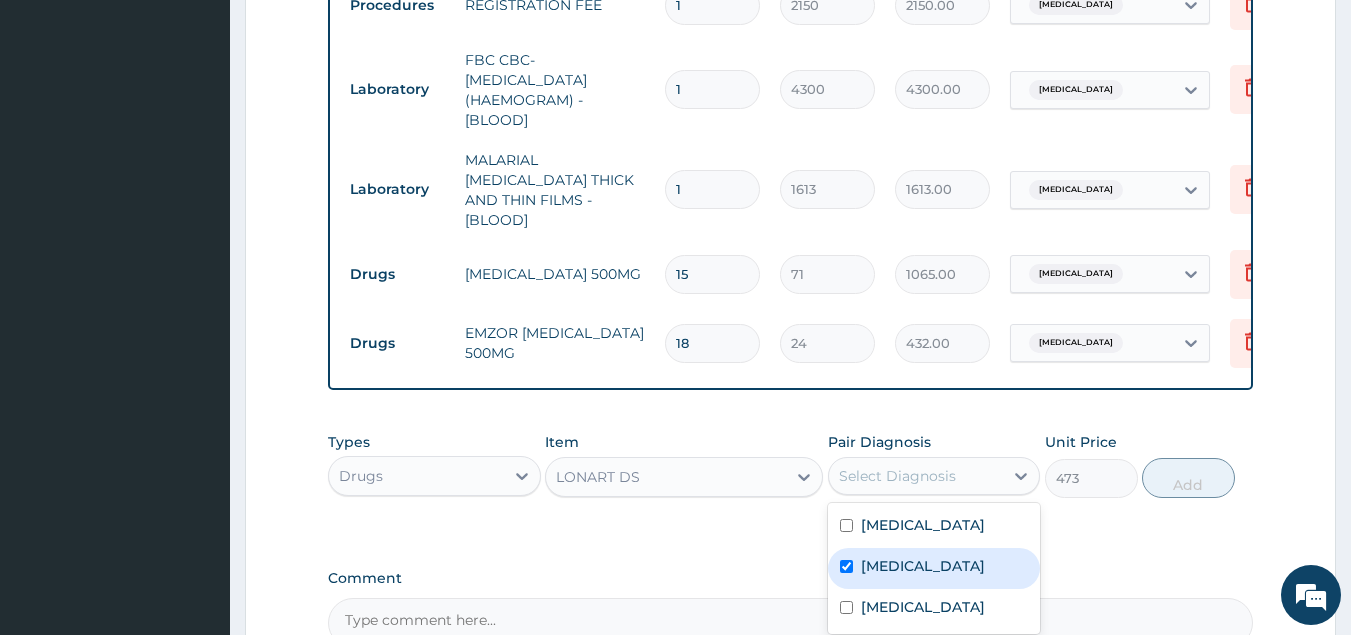 checkbox on "true" 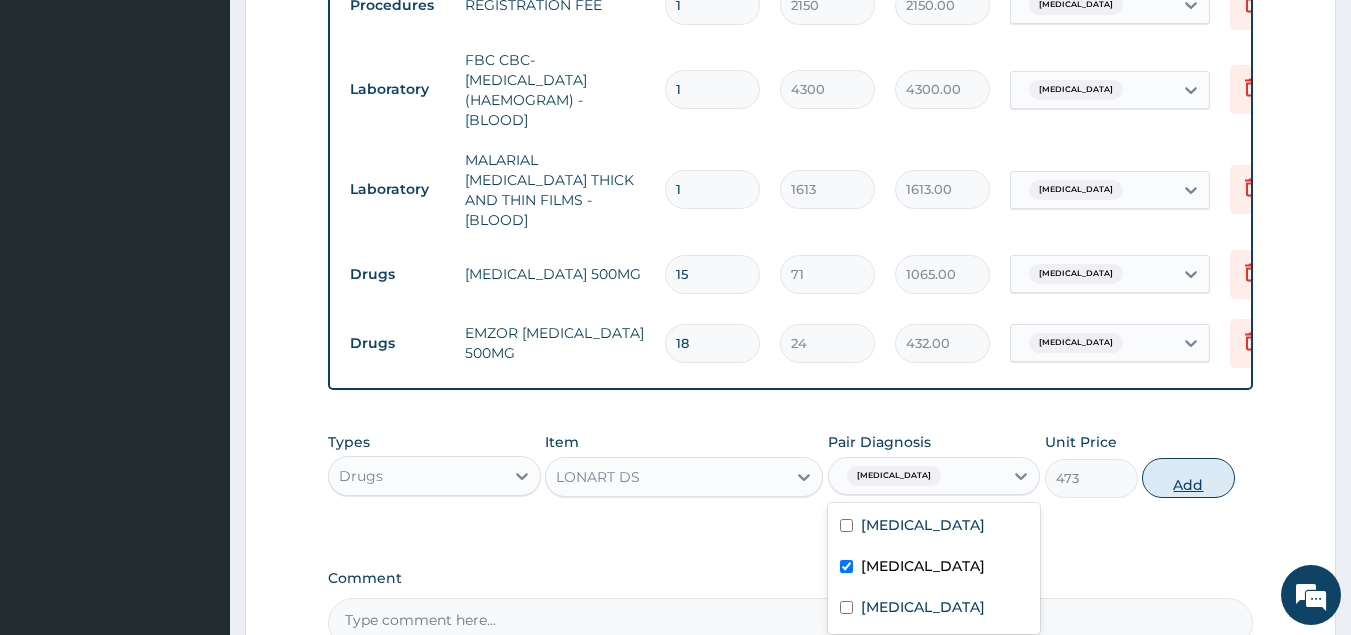click on "Add" at bounding box center (1188, 478) 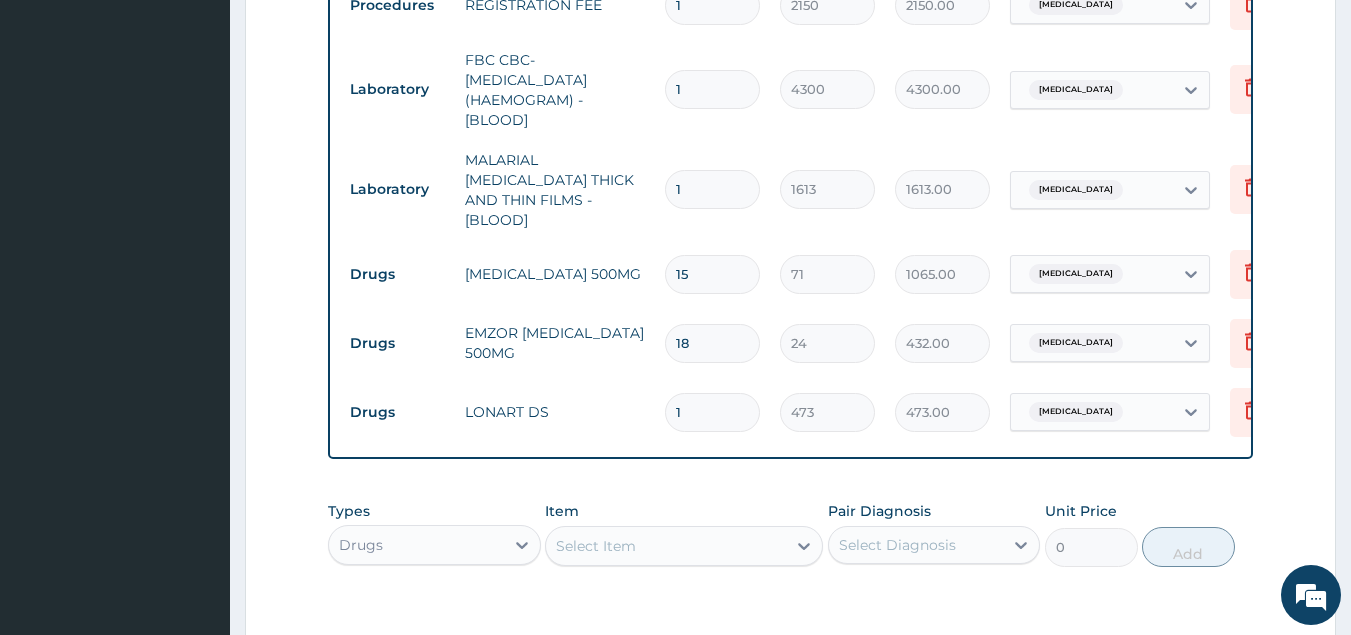 type 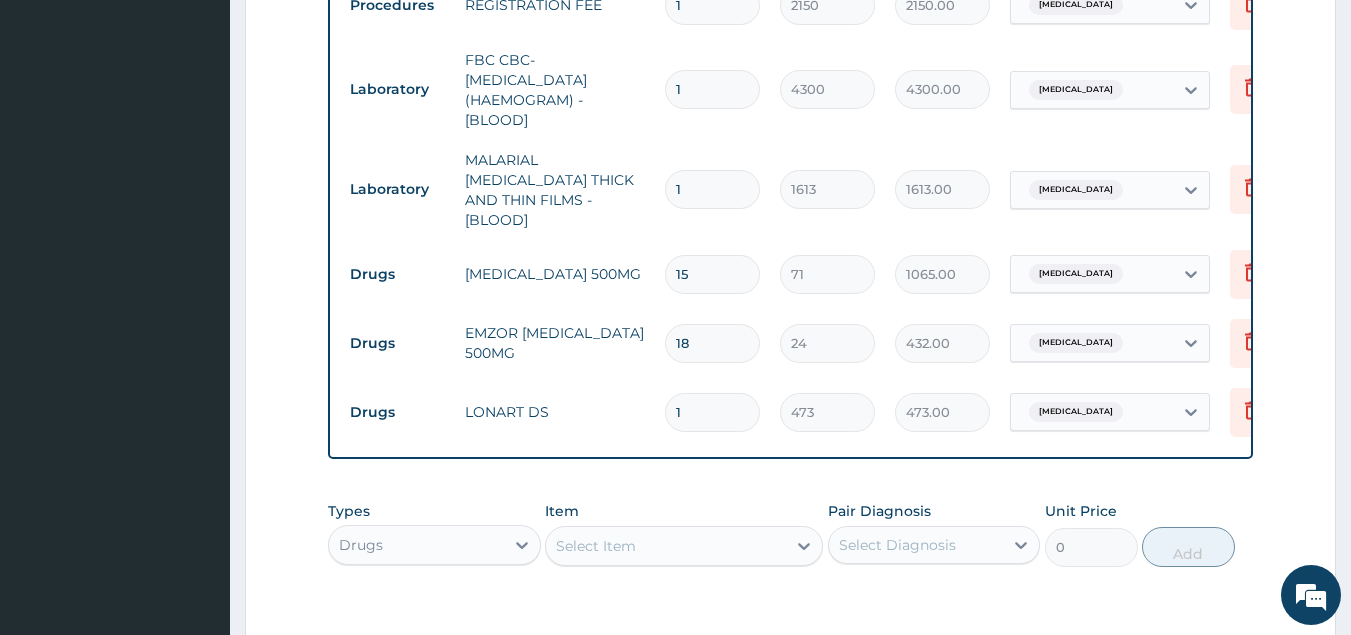 type on "0.00" 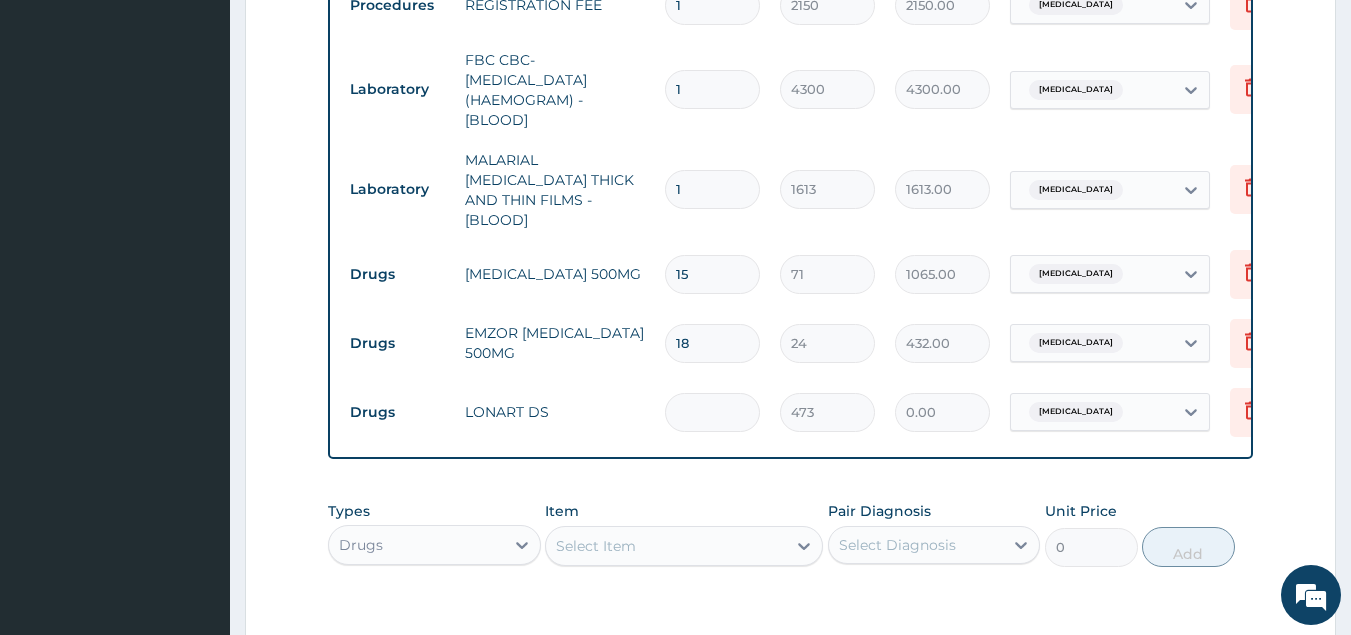 type on "6" 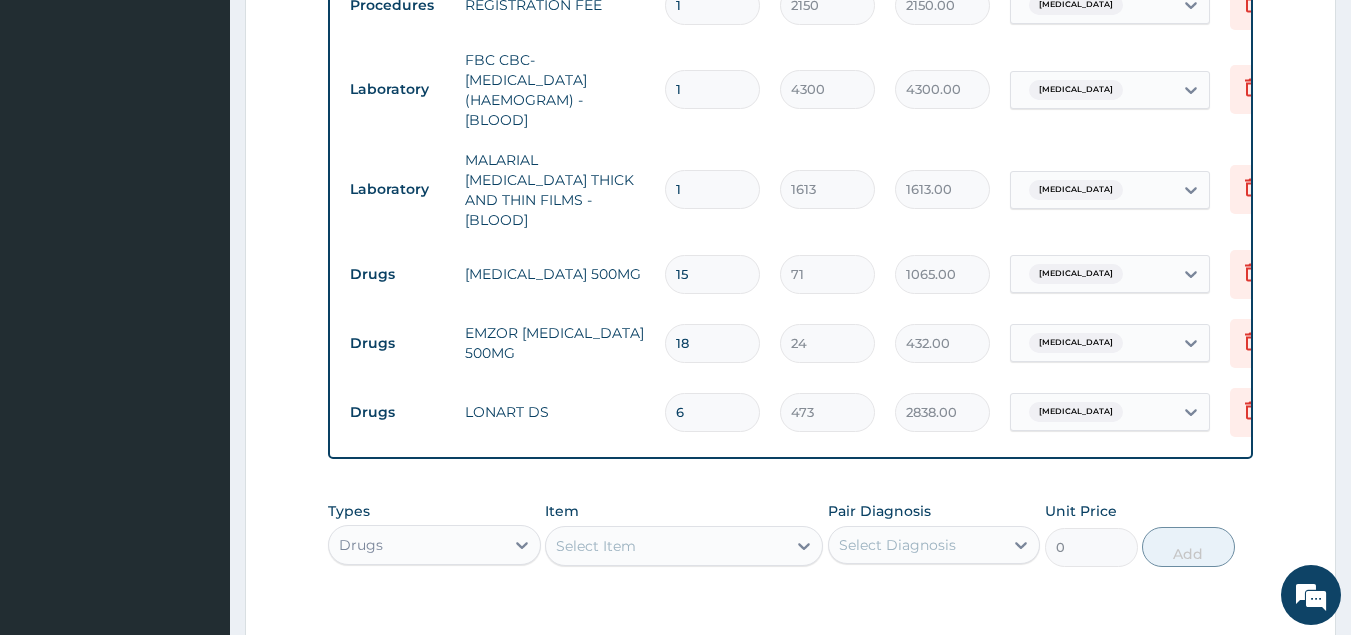 type on "6" 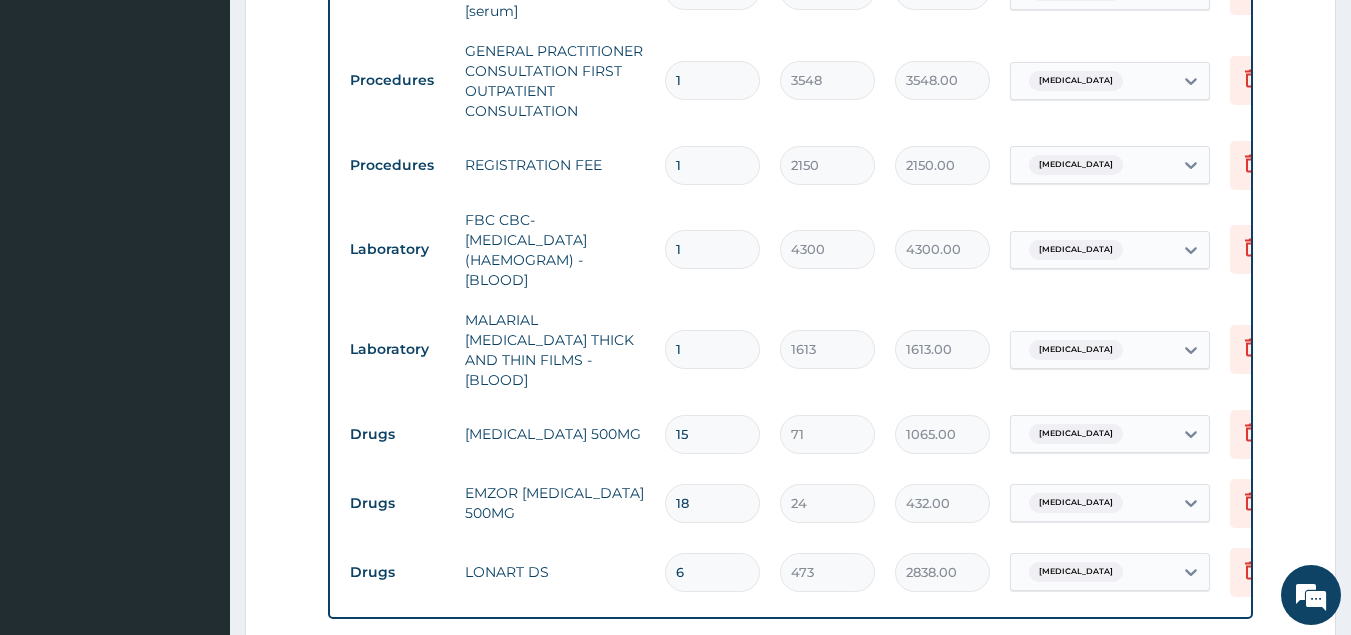 scroll, scrollTop: 807, scrollLeft: 0, axis: vertical 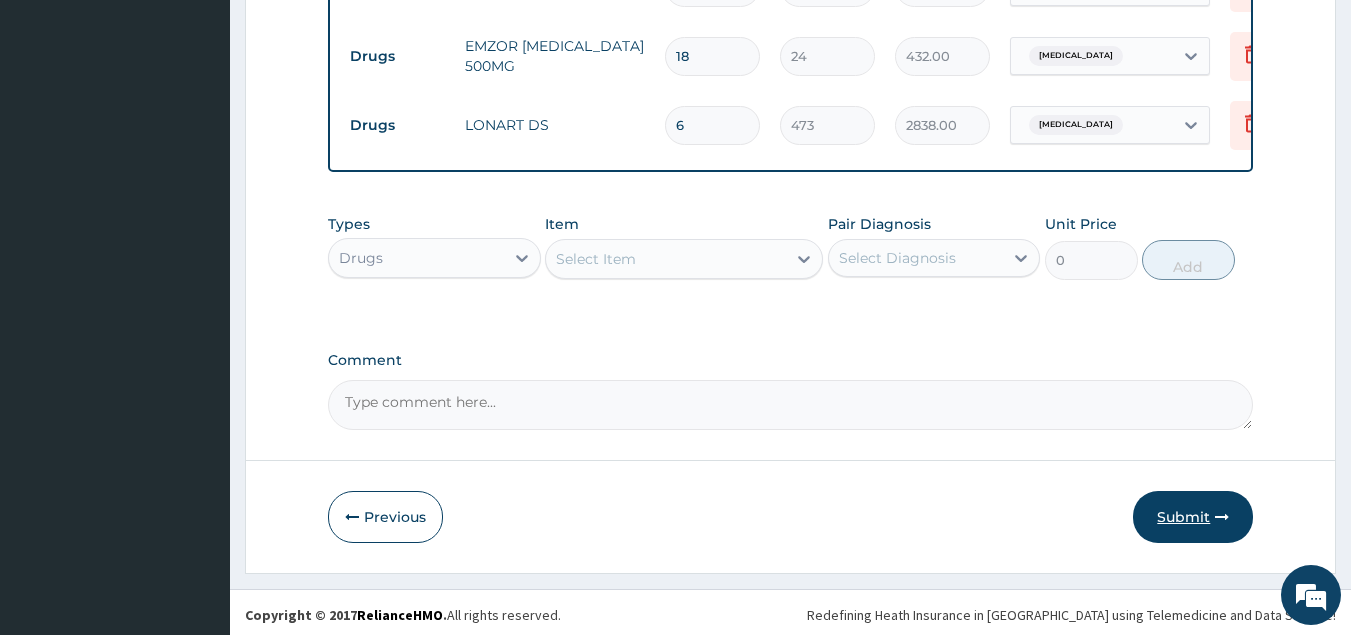 click on "Submit" at bounding box center (1193, 517) 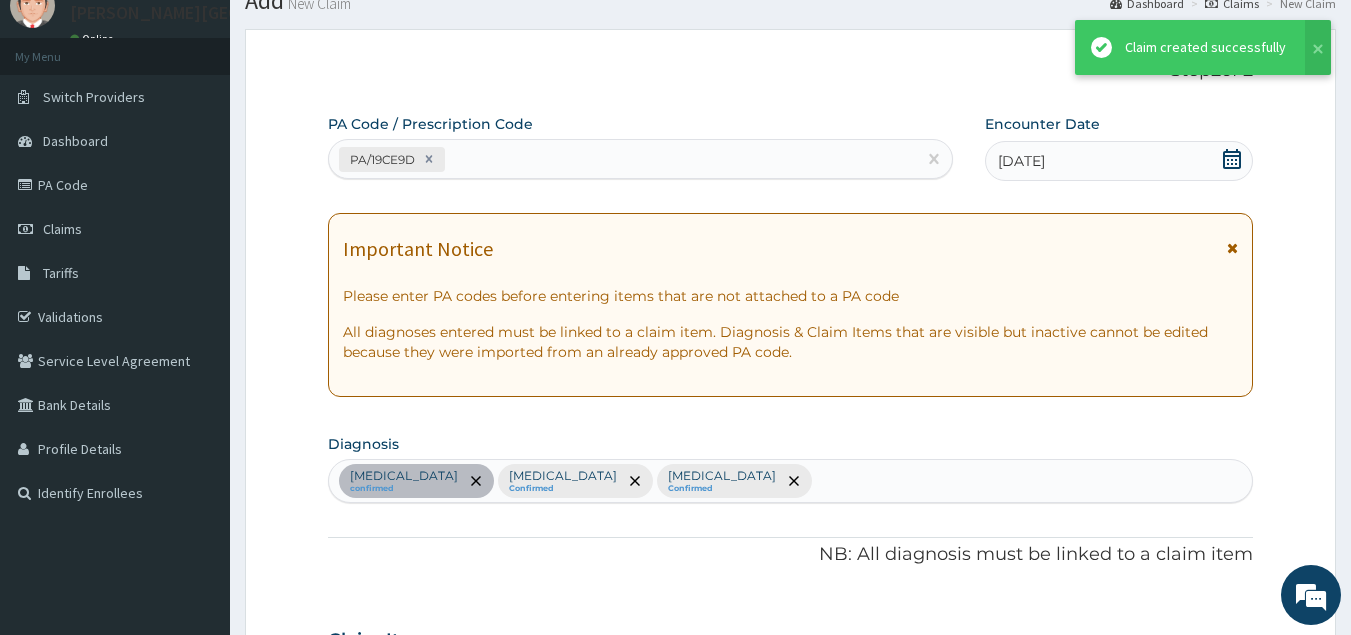 scroll, scrollTop: 1294, scrollLeft: 0, axis: vertical 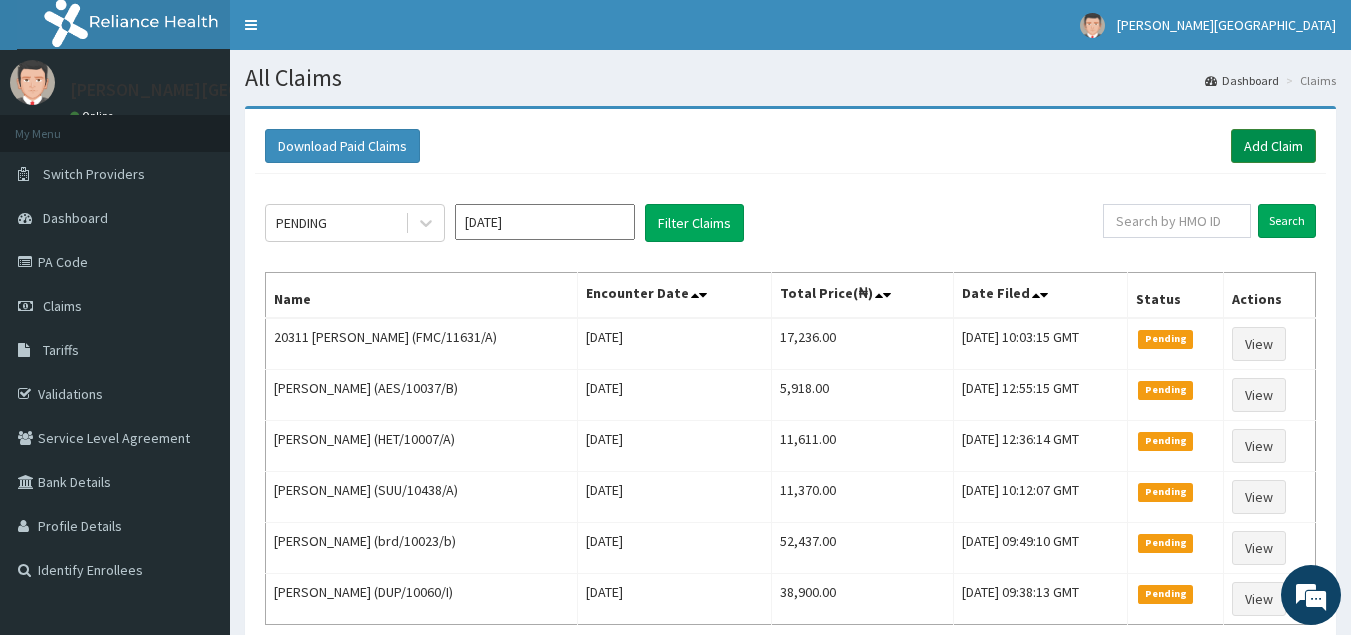 click on "Add Claim" at bounding box center [1273, 146] 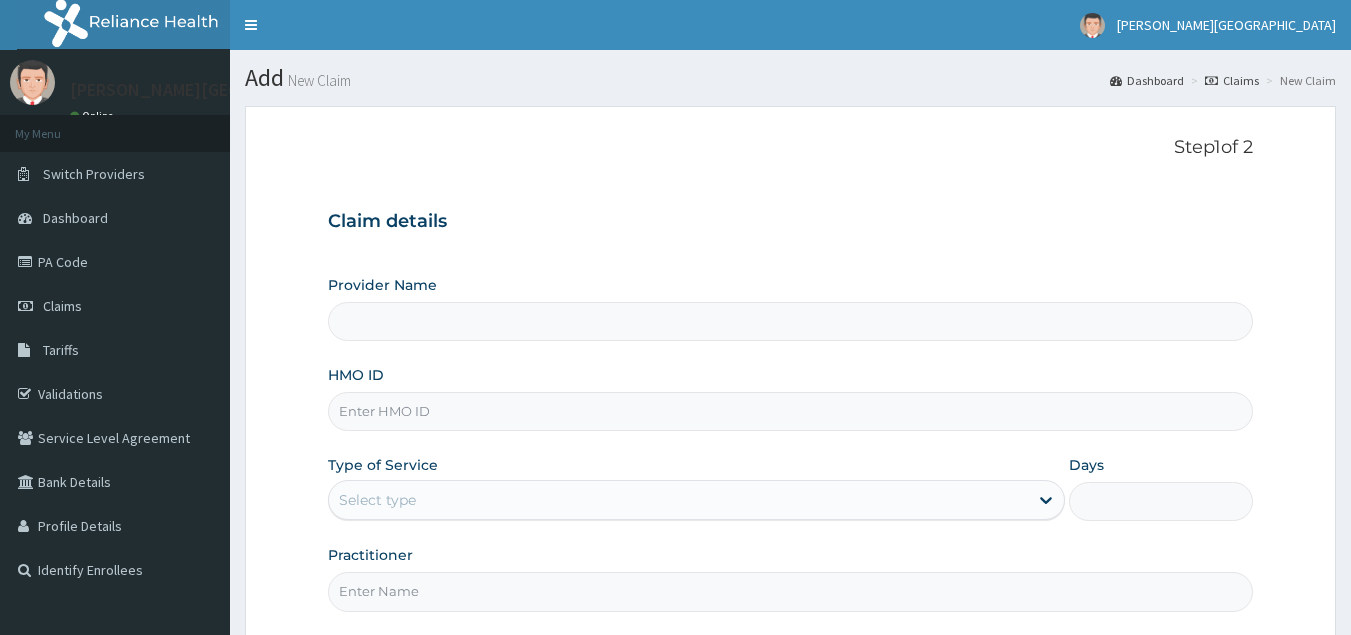 scroll, scrollTop: 0, scrollLeft: 0, axis: both 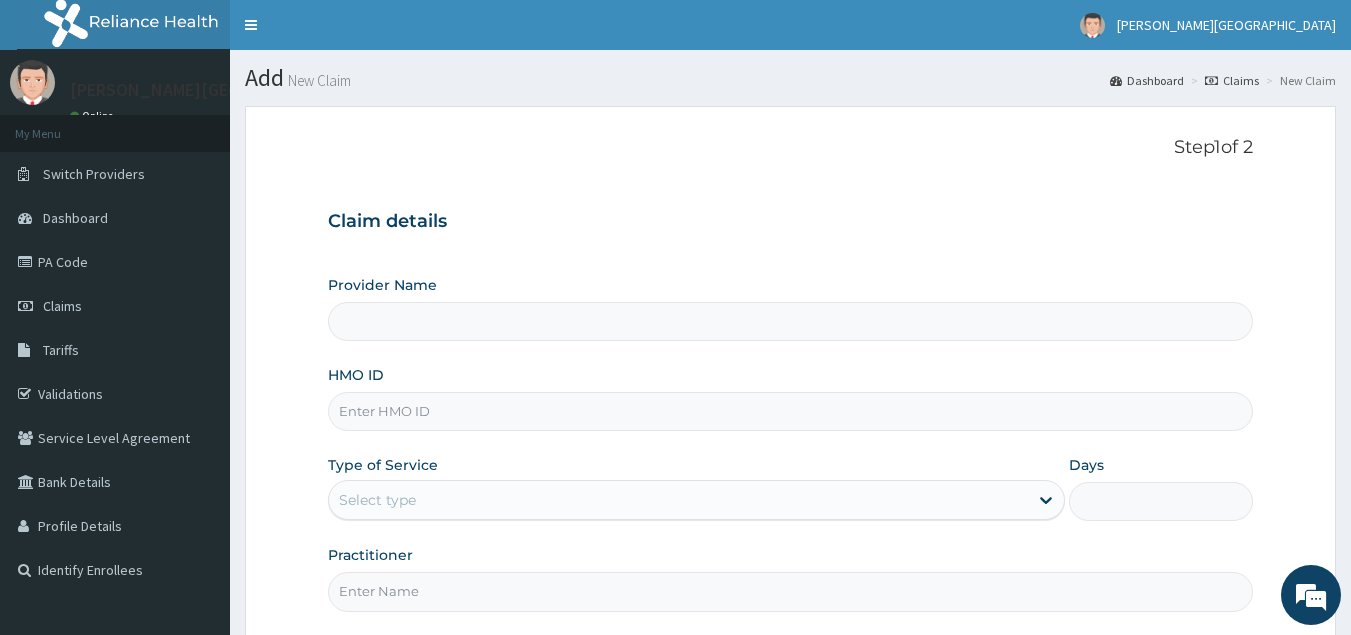 type on "[GEOGRAPHIC_DATA] - [GEOGRAPHIC_DATA]" 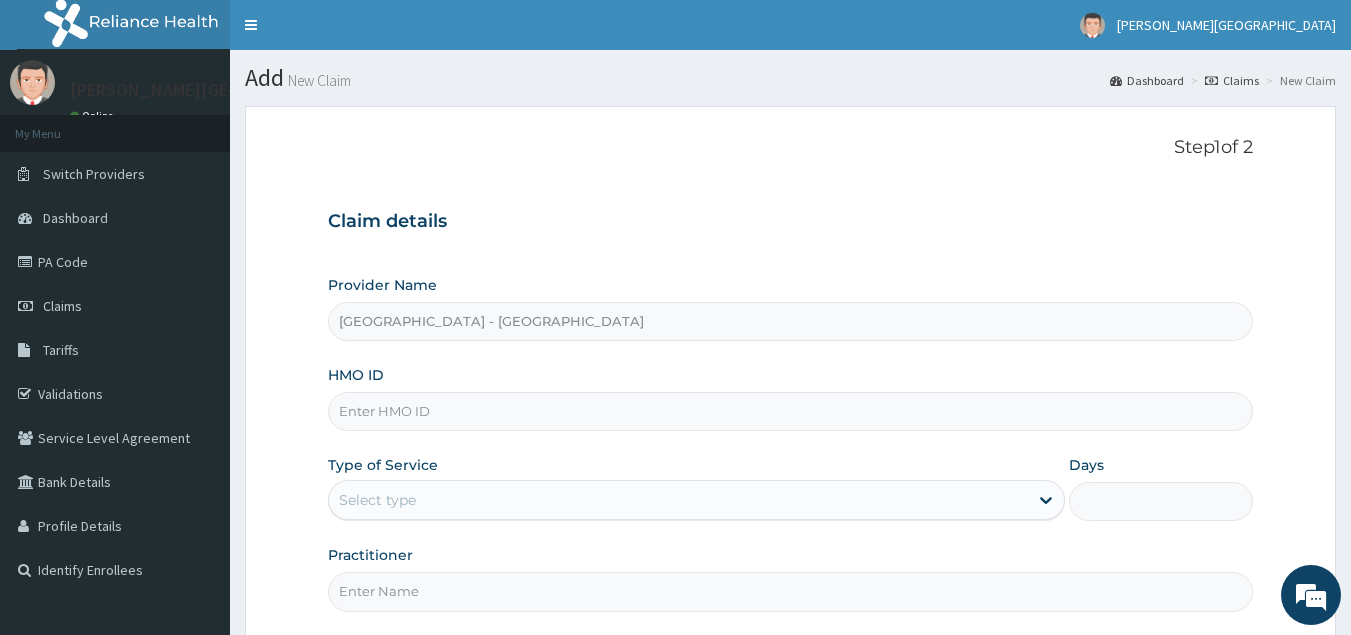 scroll, scrollTop: 0, scrollLeft: 0, axis: both 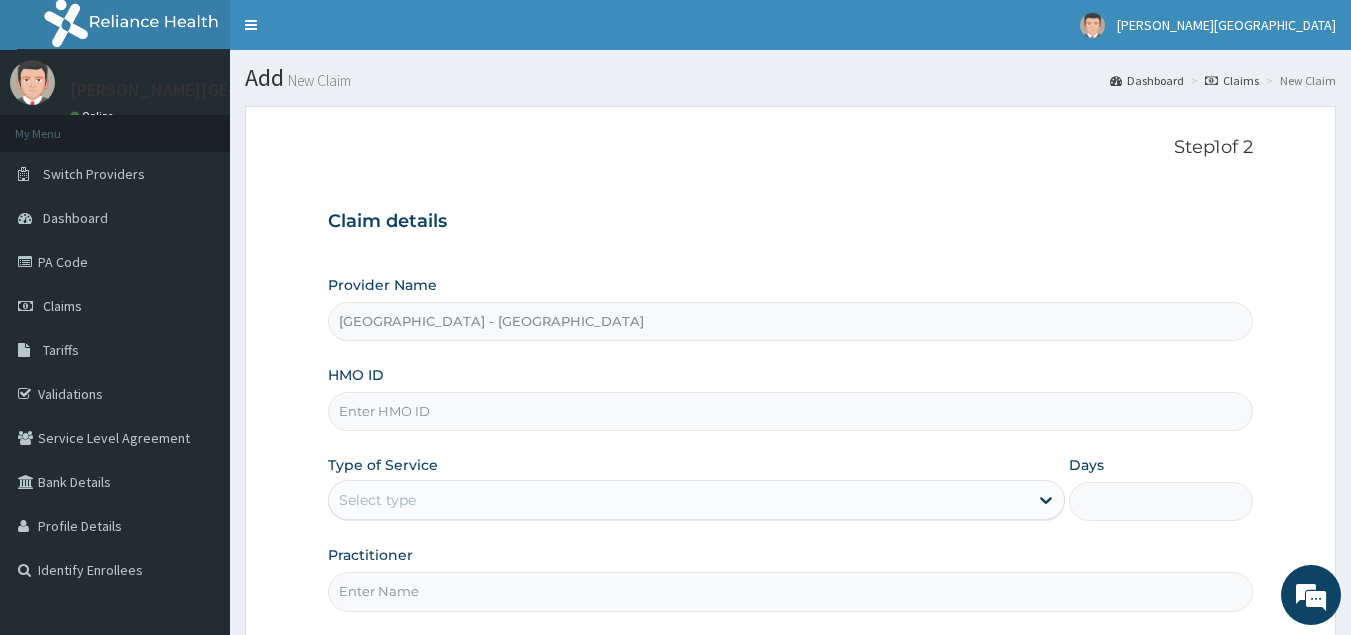 click on "HMO ID" at bounding box center (791, 411) 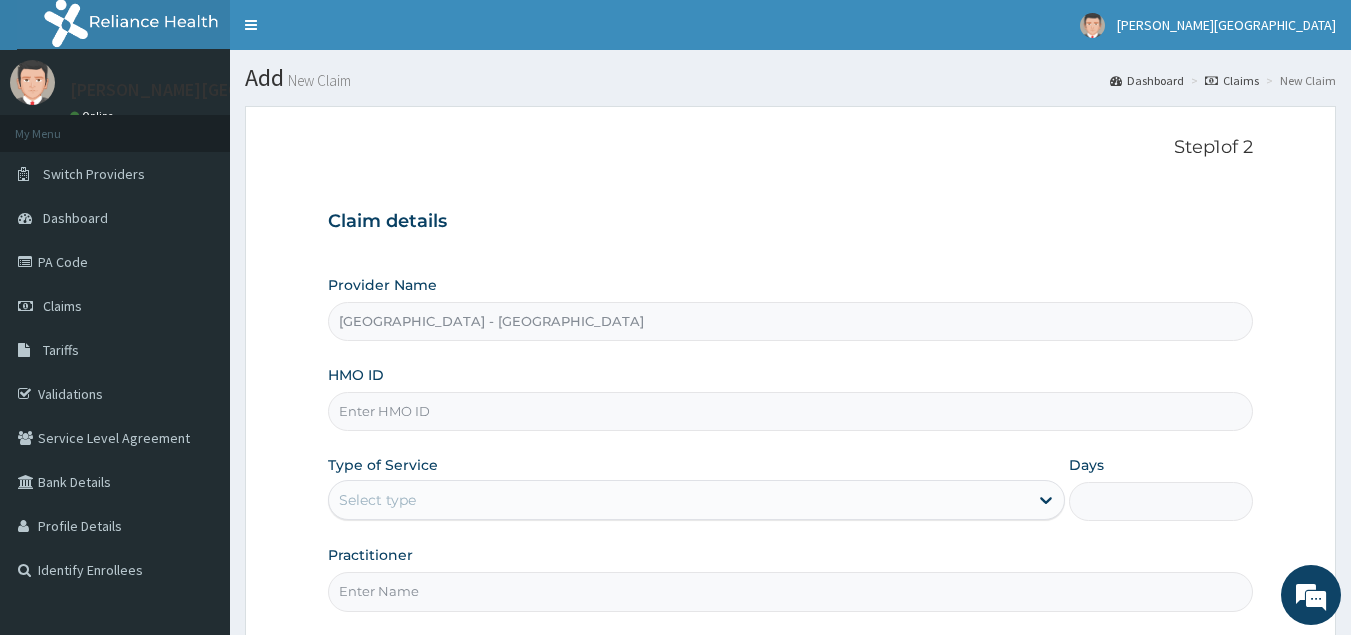 paste on "BKS/10022/C" 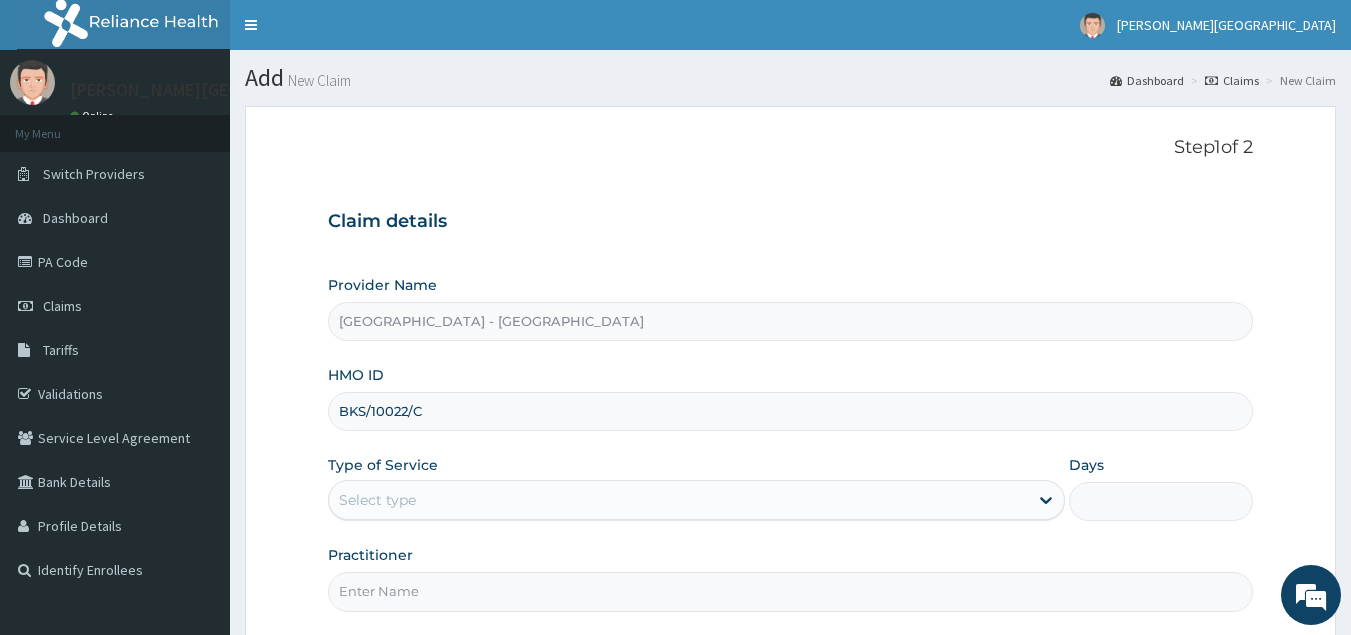 type on "BKS/10022/C" 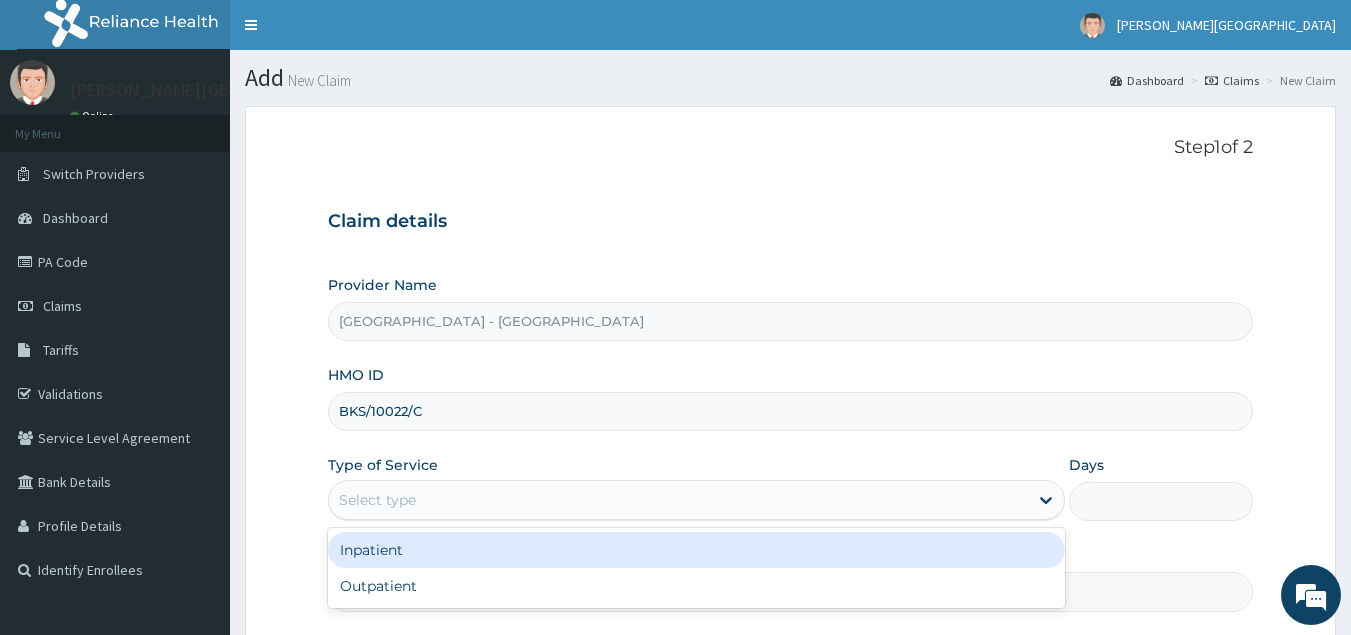 click on "Select type" at bounding box center [678, 500] 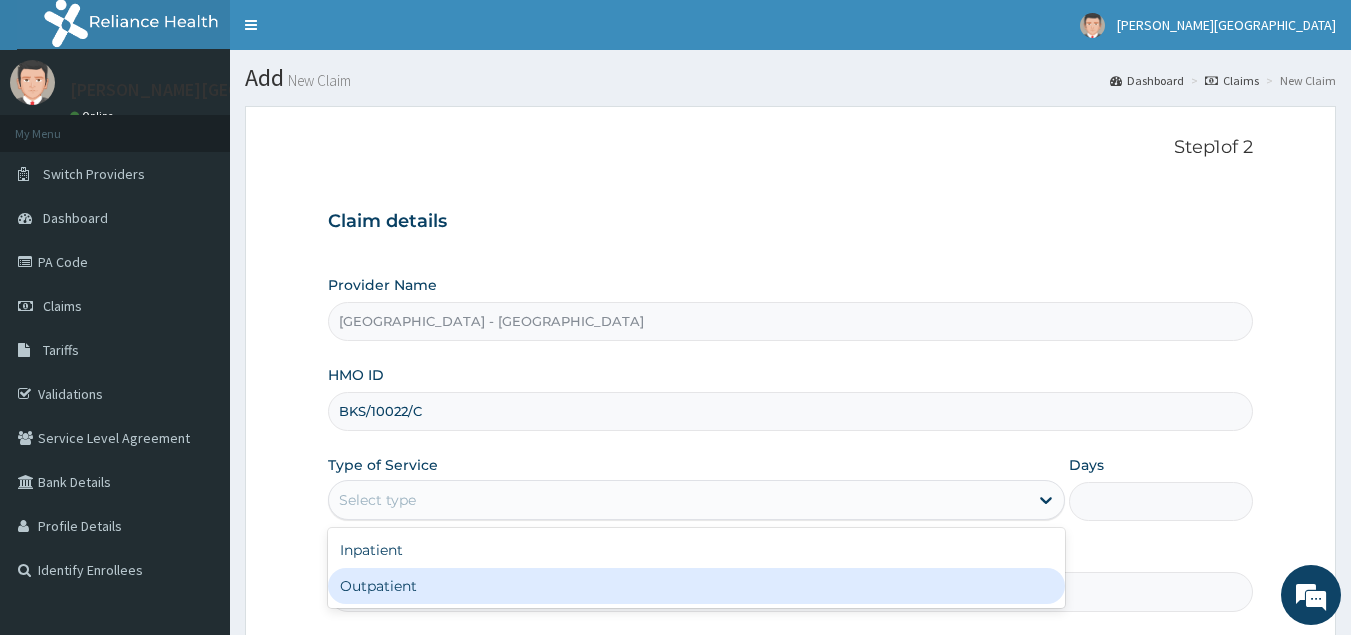 click on "Outpatient" at bounding box center (696, 586) 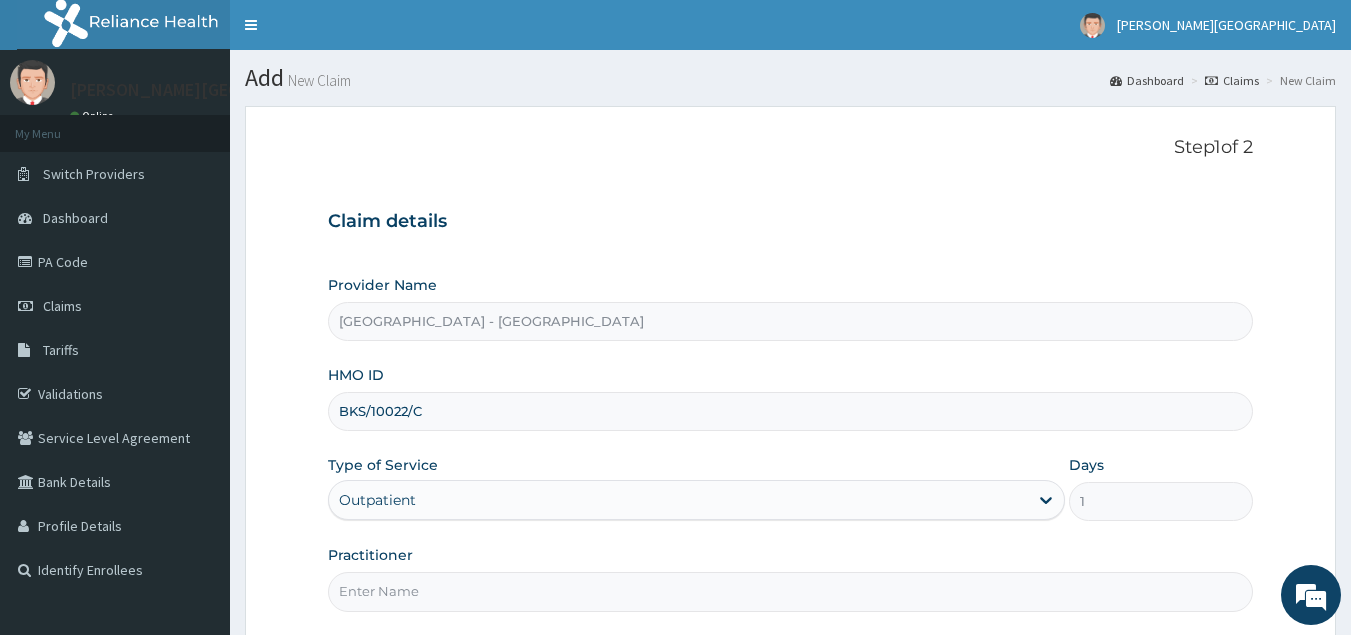 click on "Practitioner" at bounding box center (791, 591) 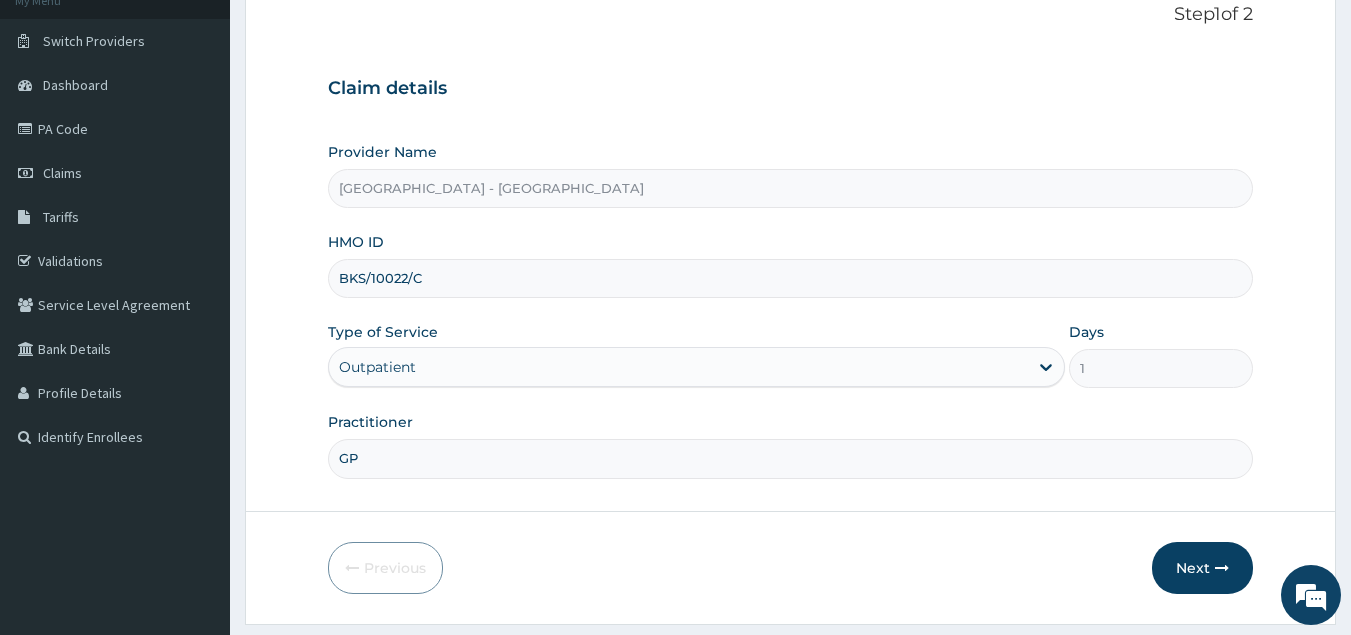 scroll, scrollTop: 189, scrollLeft: 0, axis: vertical 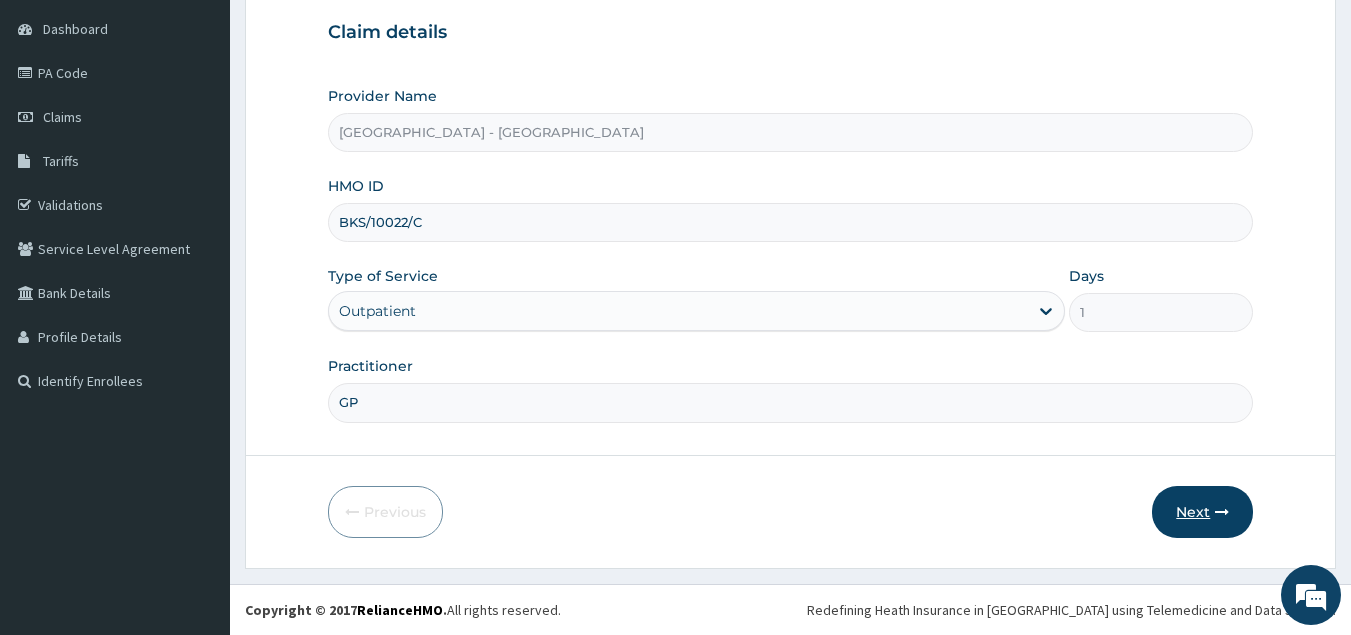 type on "GP" 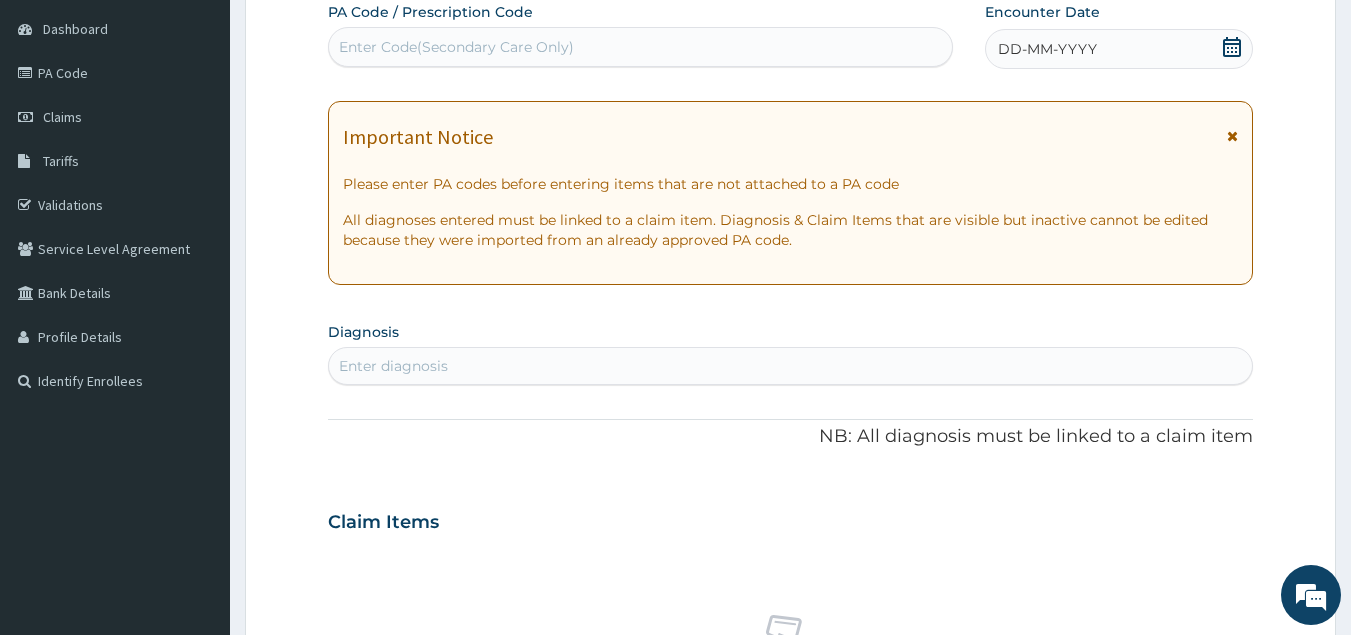 click on "Enter Code(Secondary Care Only)" at bounding box center [456, 47] 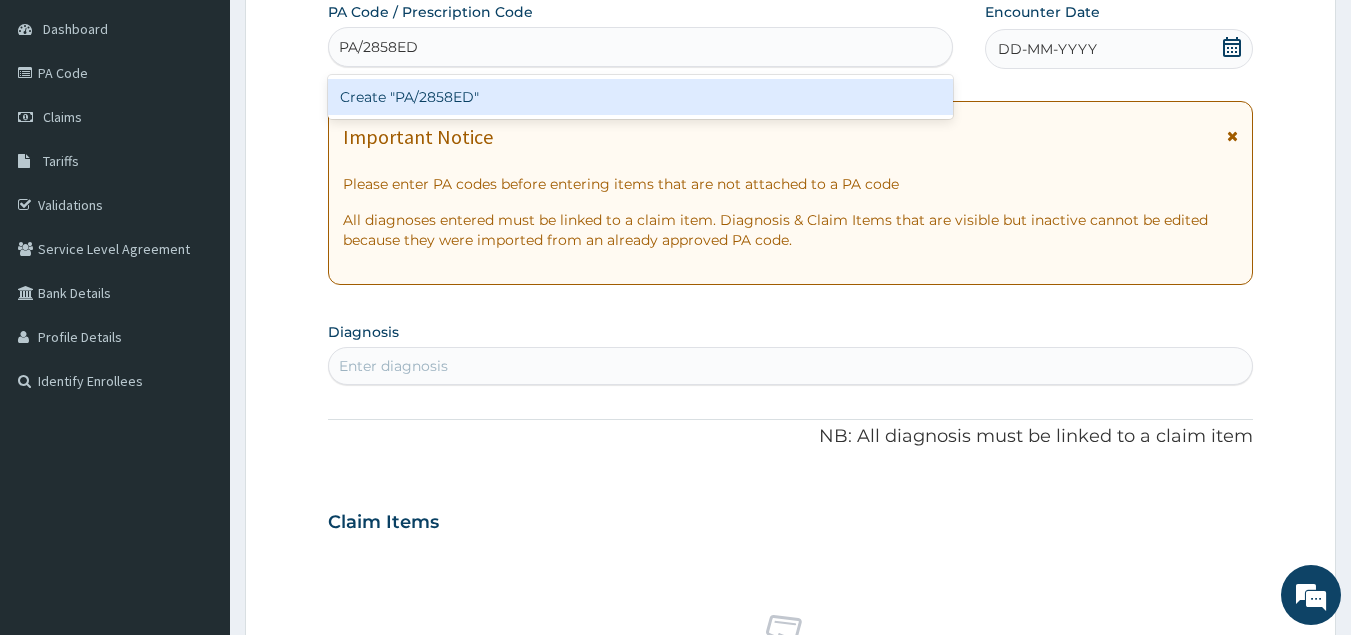 click on "Create "PA/2858ED"" at bounding box center [641, 97] 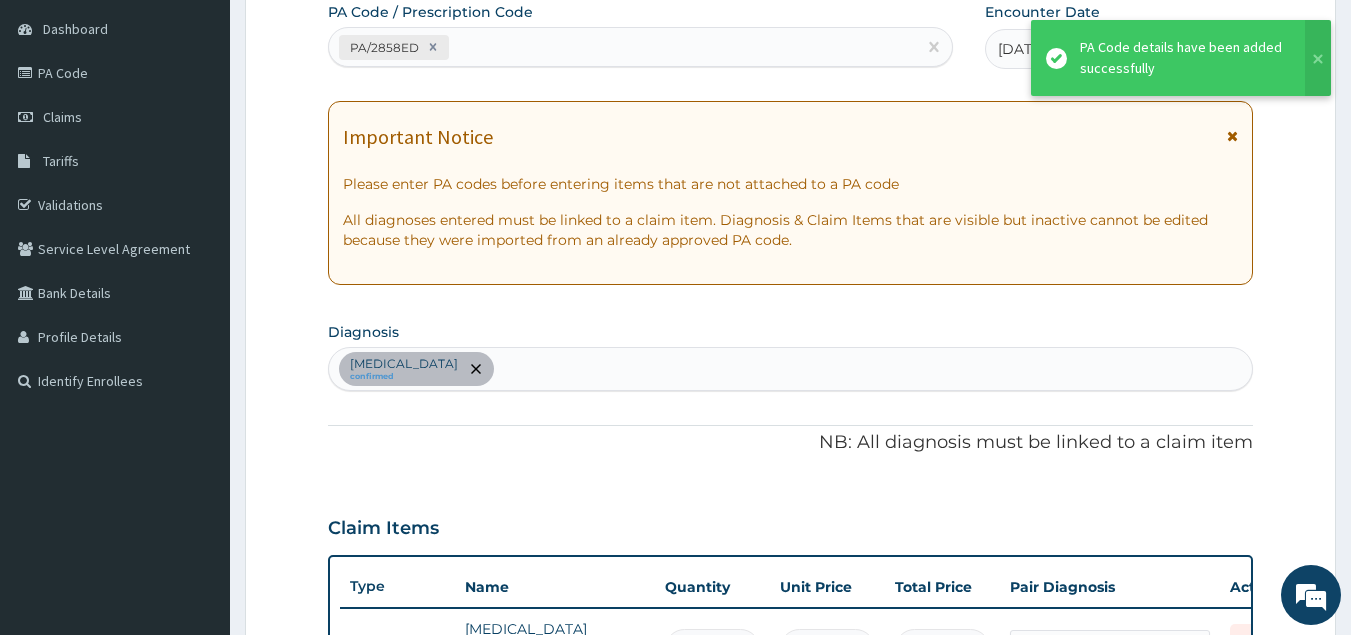 scroll, scrollTop: 222, scrollLeft: 0, axis: vertical 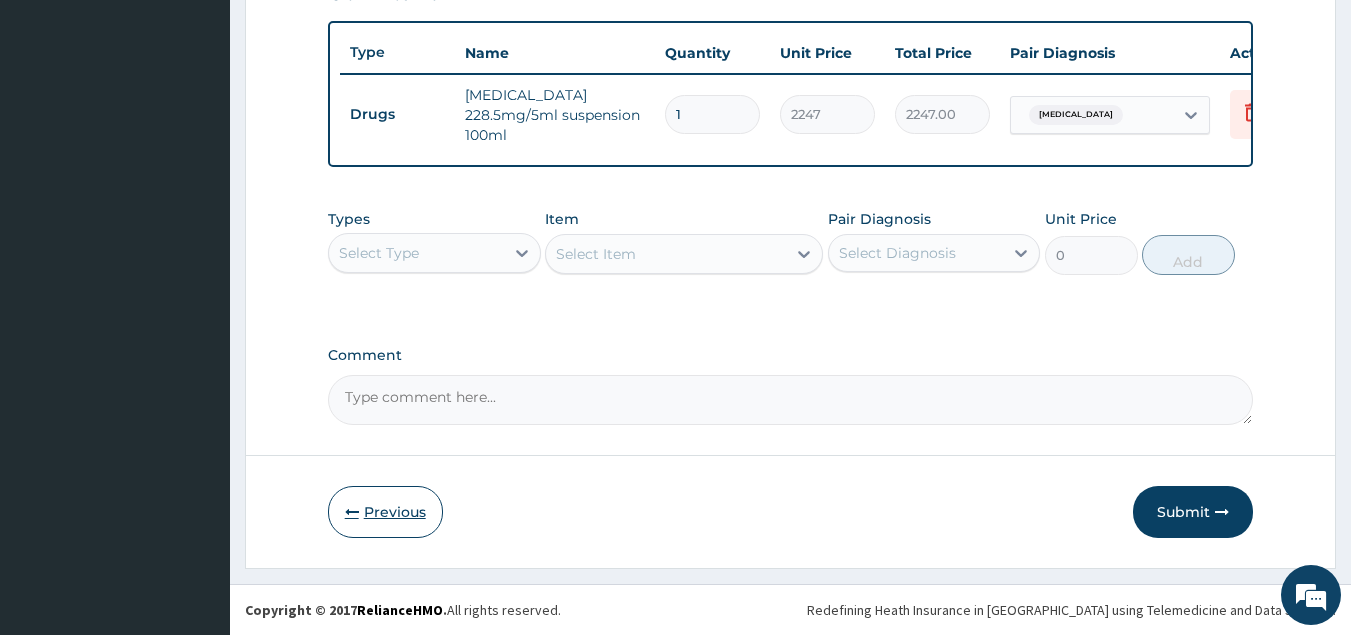 click on "Previous" at bounding box center [385, 512] 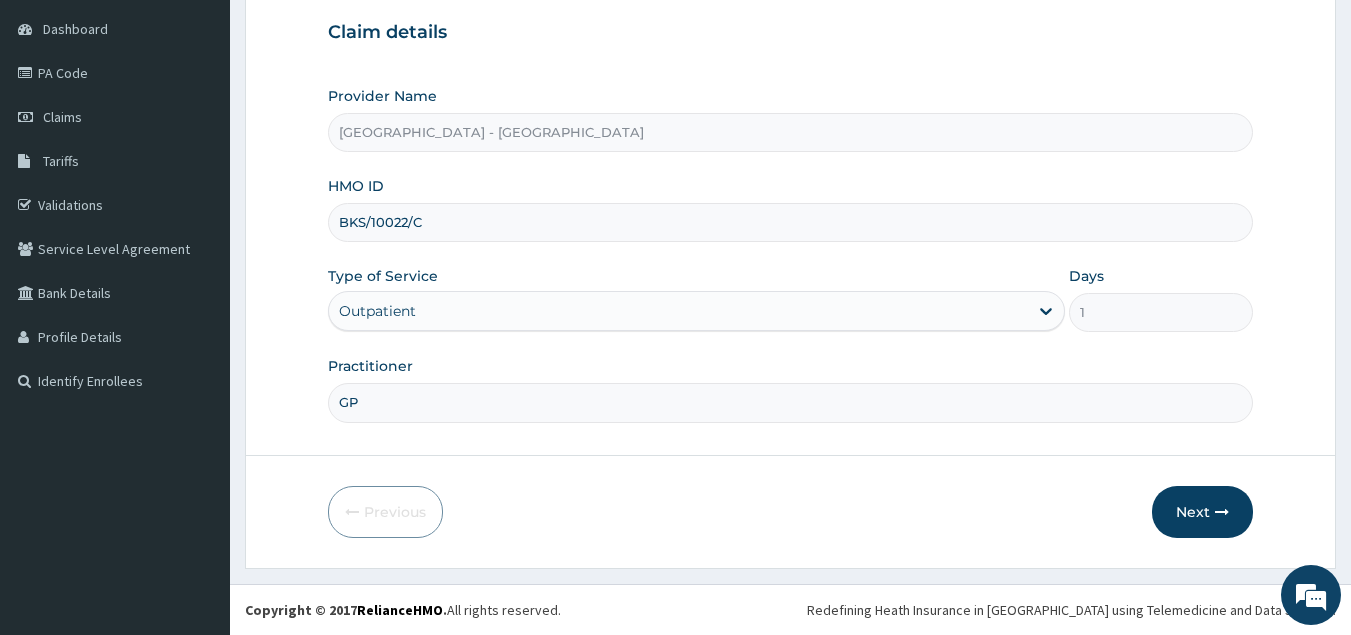 drag, startPoint x: 448, startPoint y: 225, endPoint x: 341, endPoint y: 213, distance: 107.67079 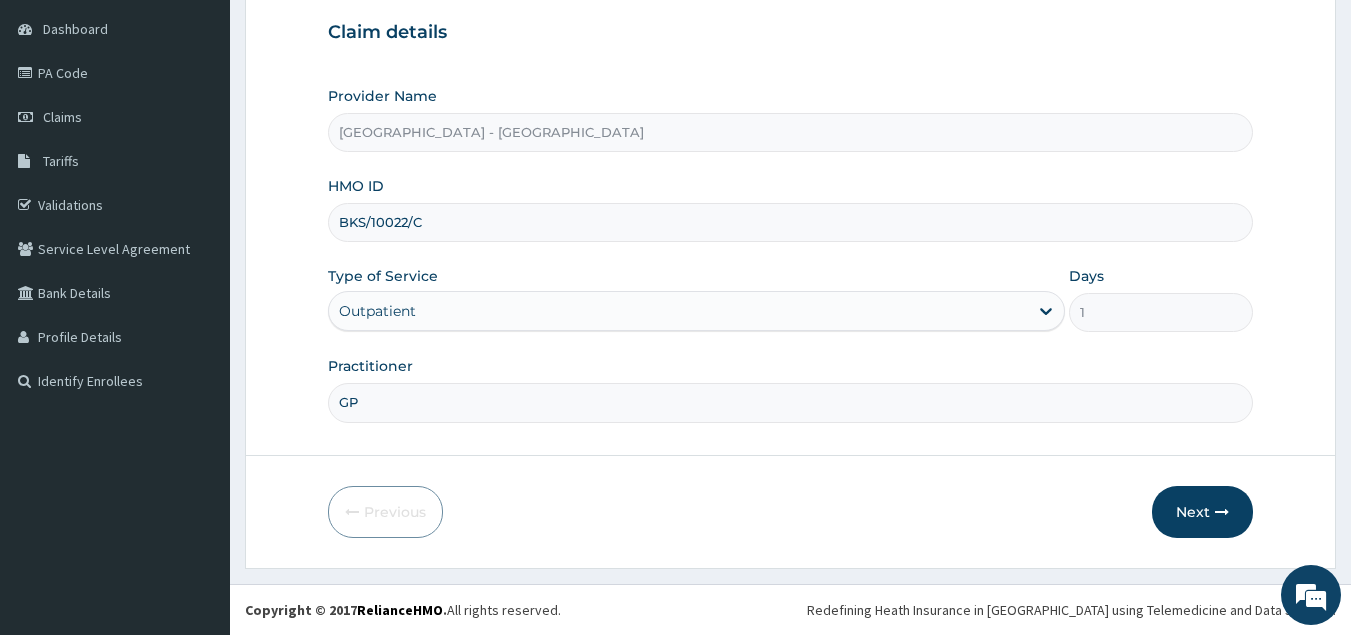 click on "BKS/10022/C" at bounding box center (791, 222) 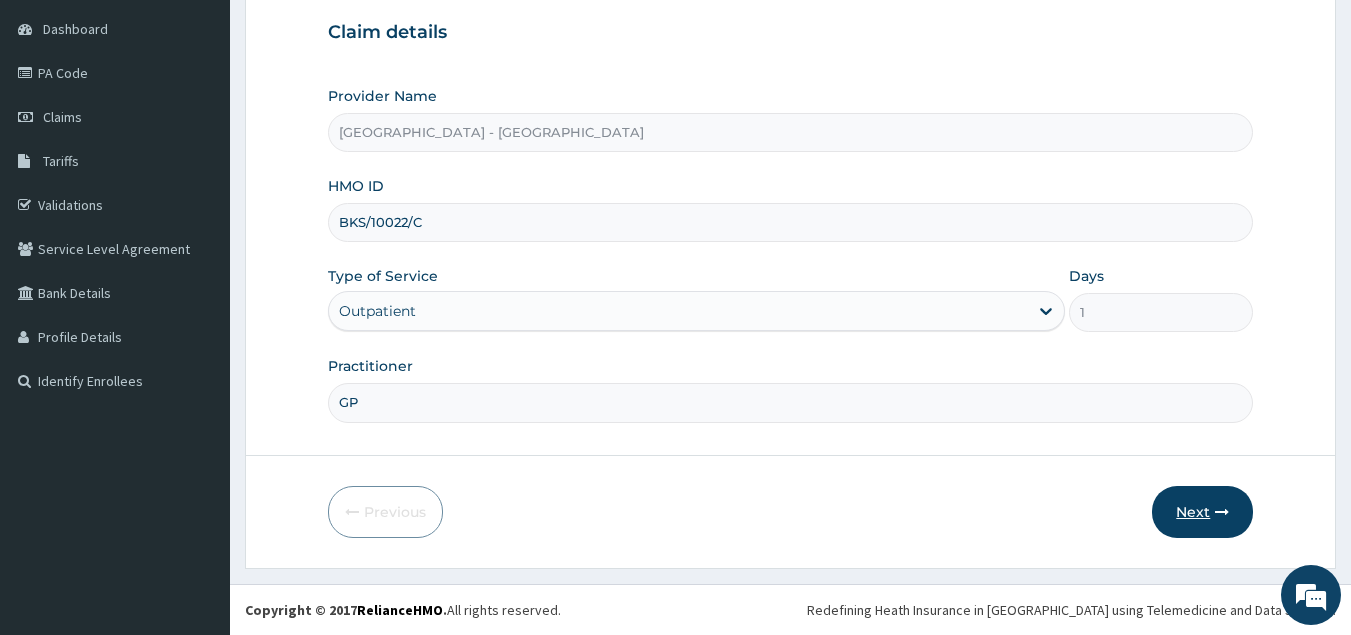 click on "Next" at bounding box center (1202, 512) 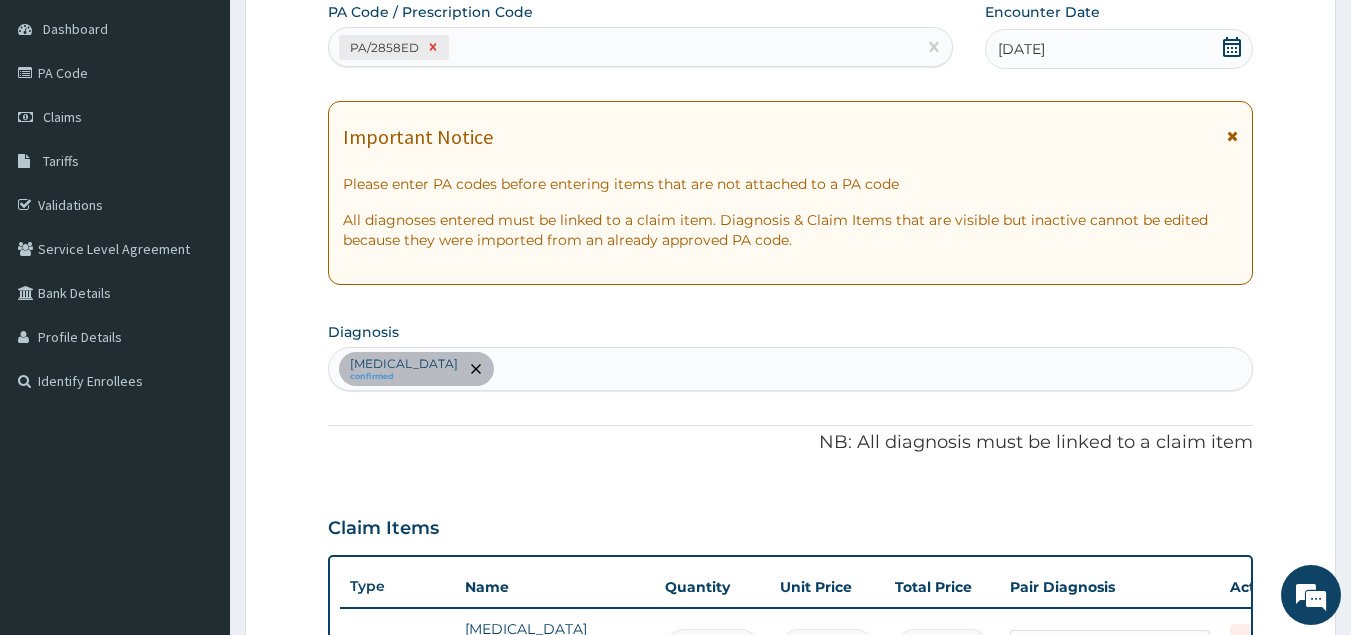 click 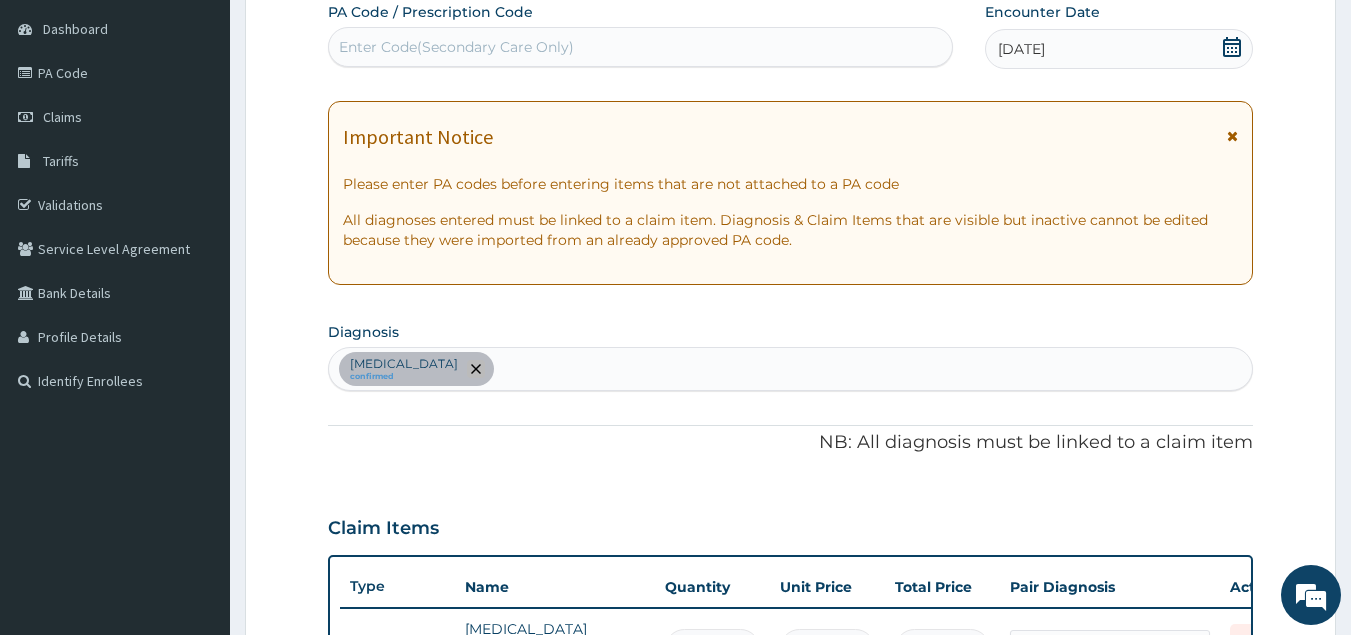 click 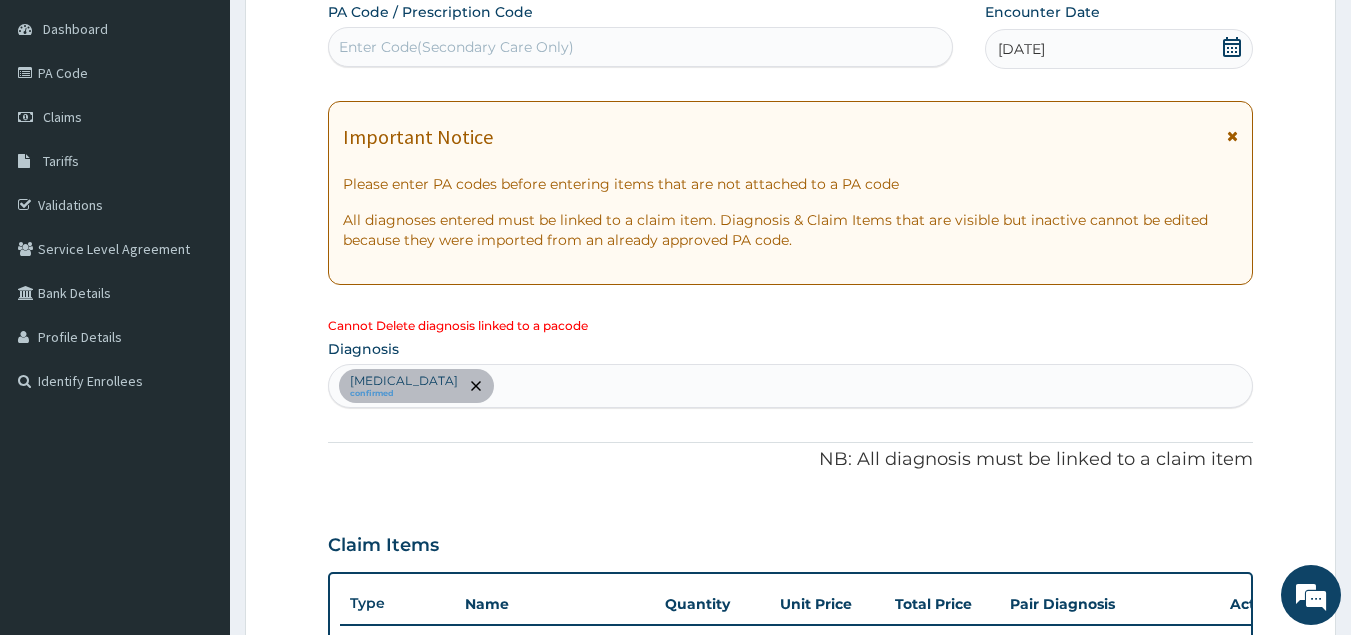 click on "Cannot Delete diagnosis linked to a pacode Diagnosis Upper respiratory infection confirmed" at bounding box center [791, 362] 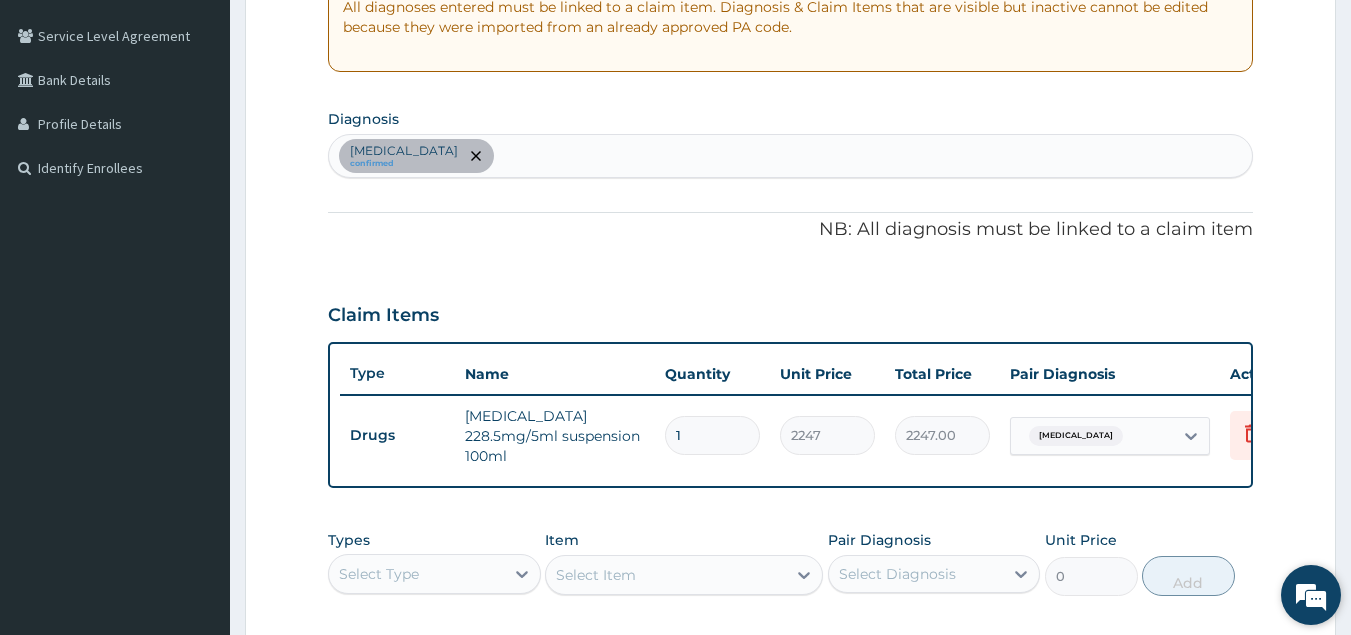 scroll, scrollTop: 429, scrollLeft: 0, axis: vertical 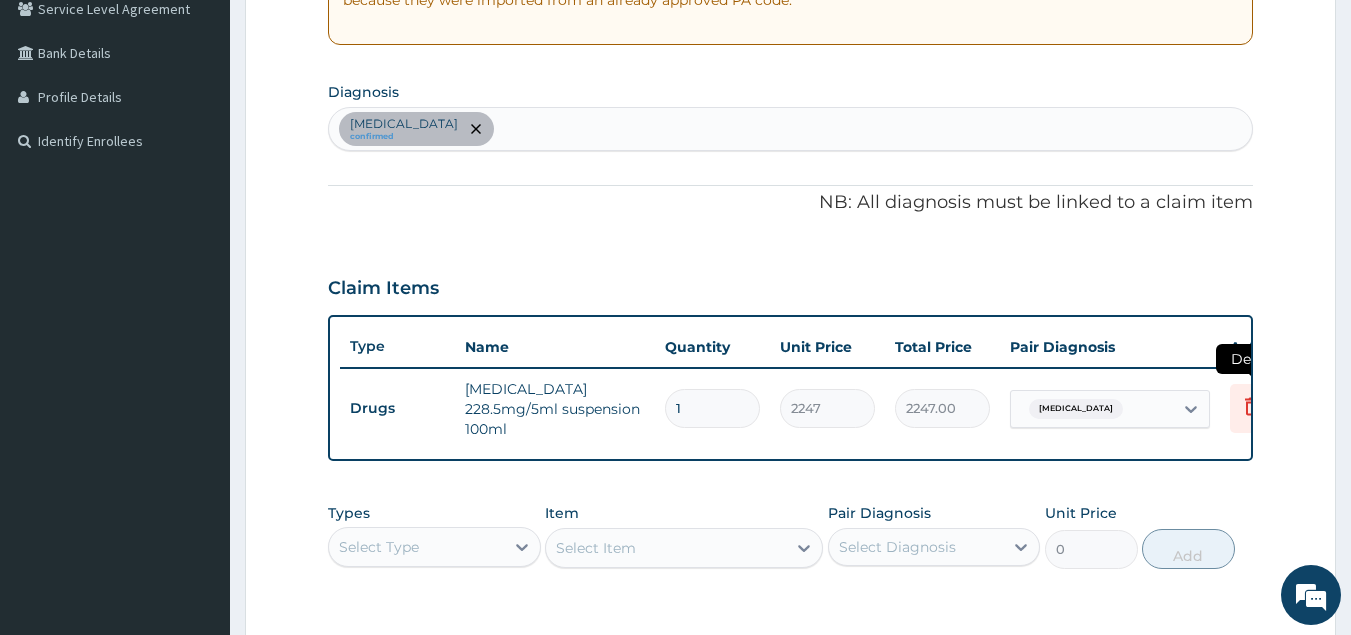 click 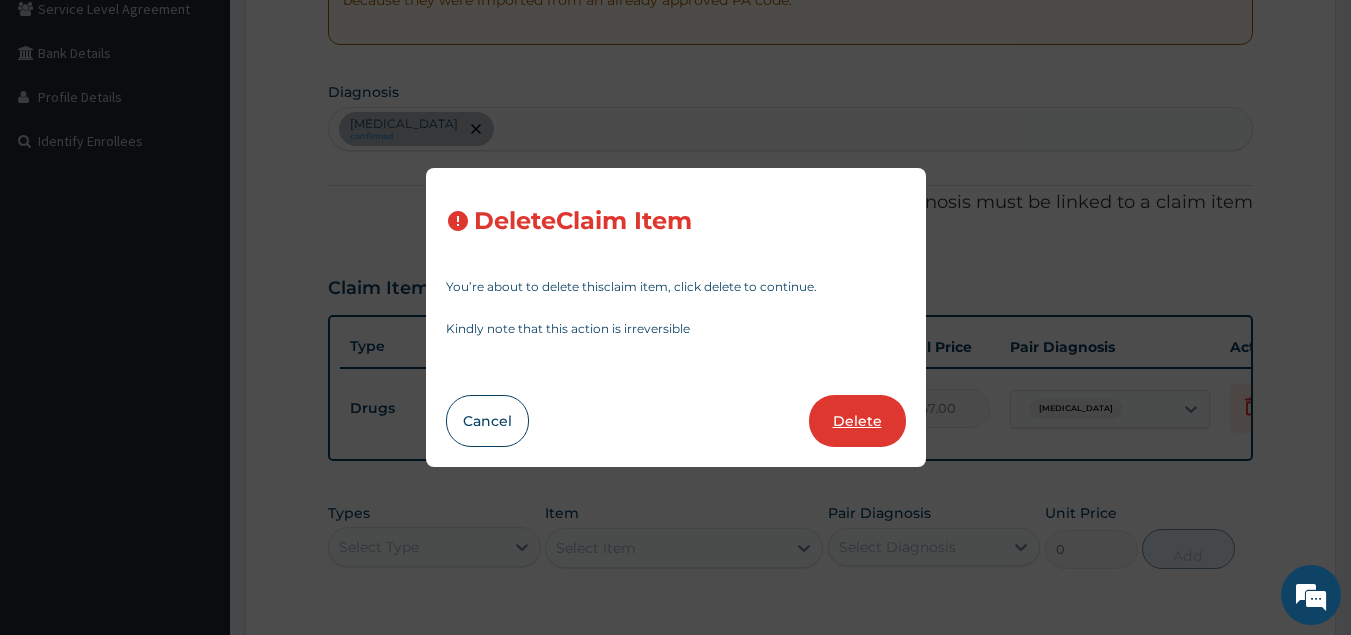 click on "Delete" at bounding box center (857, 421) 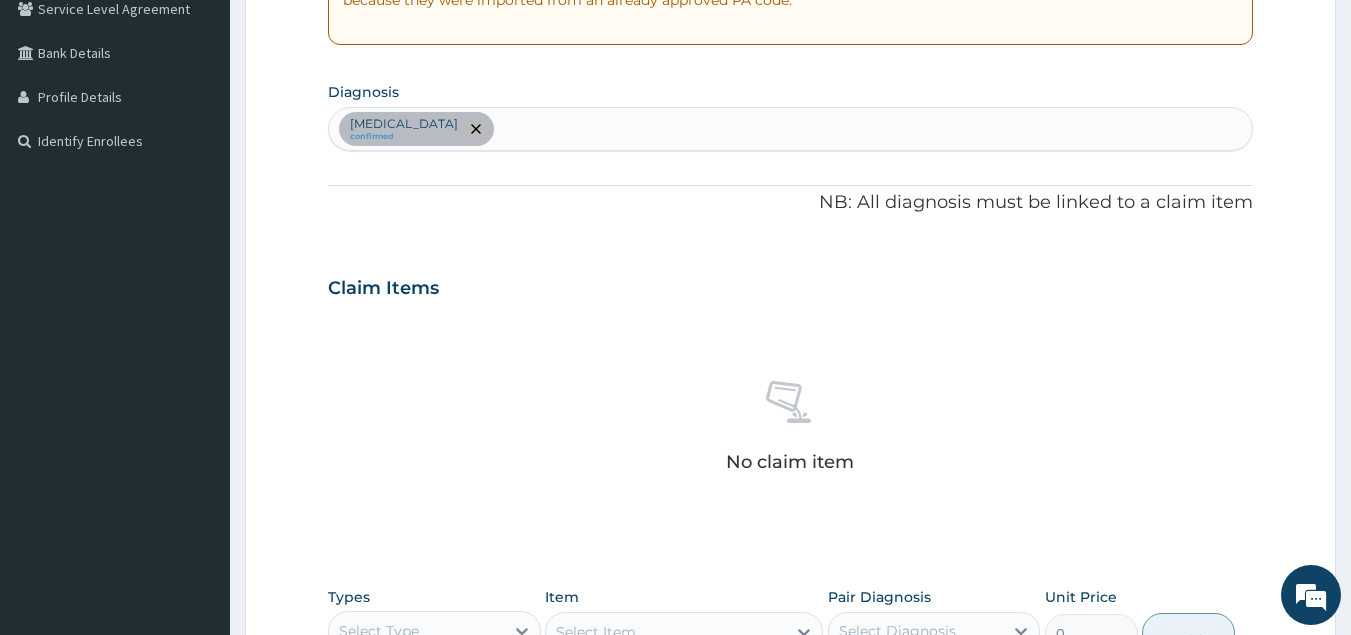 click 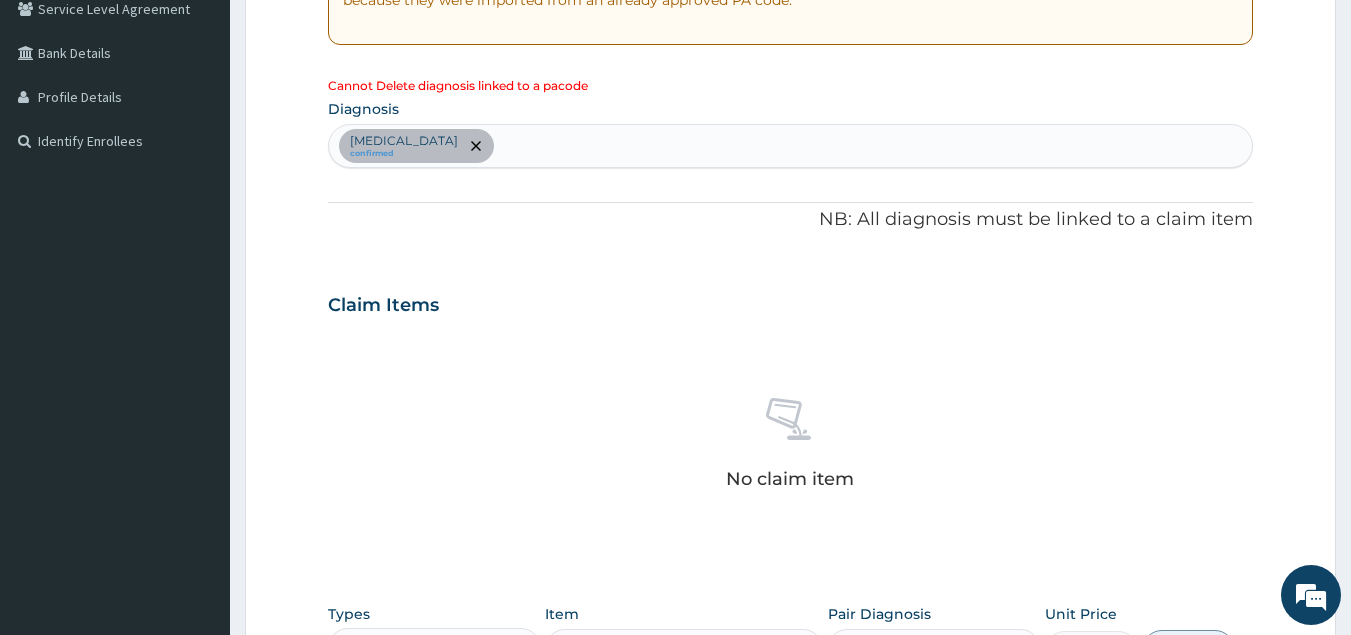 click on "Cannot Delete diagnosis linked to a pacode" at bounding box center [791, 85] 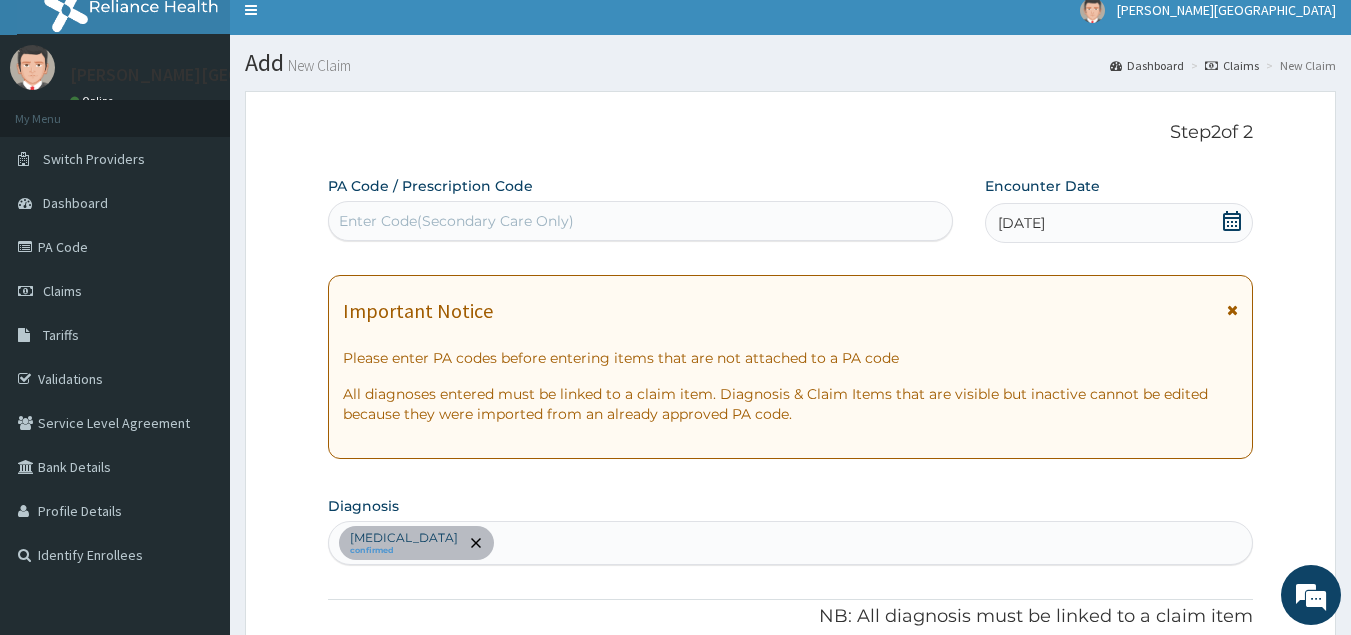 scroll, scrollTop: 0, scrollLeft: 0, axis: both 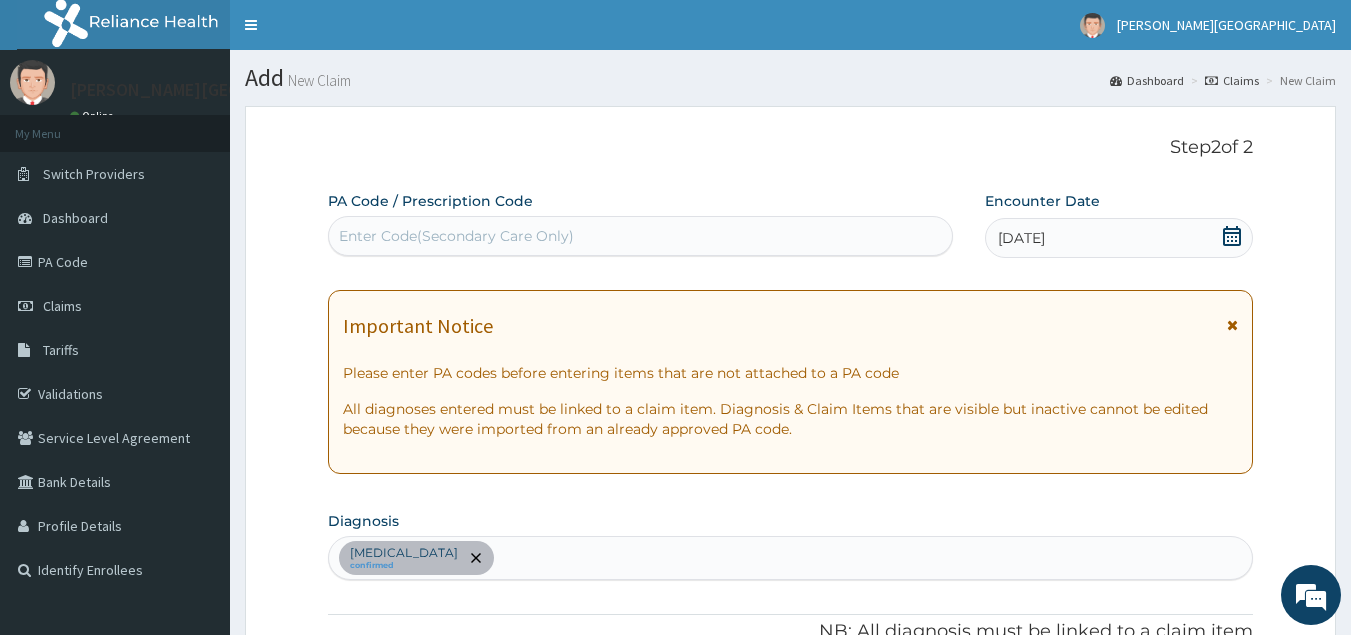 click on "Claims" at bounding box center (1232, 80) 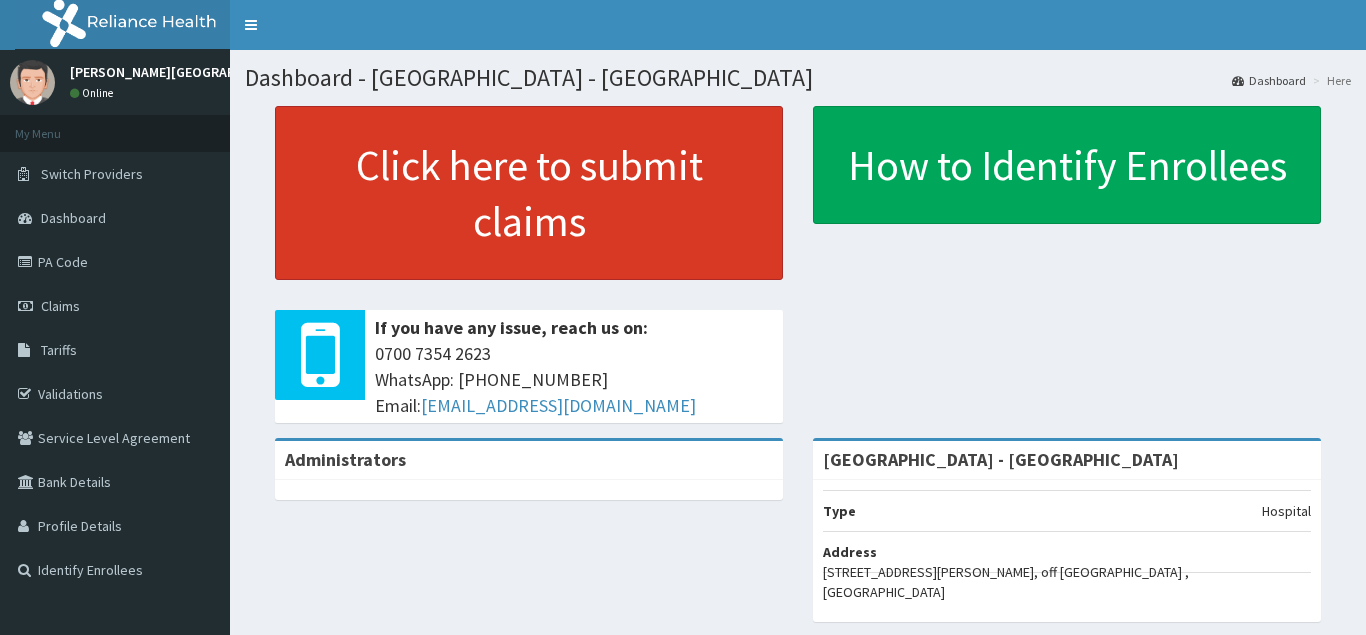 scroll, scrollTop: 0, scrollLeft: 0, axis: both 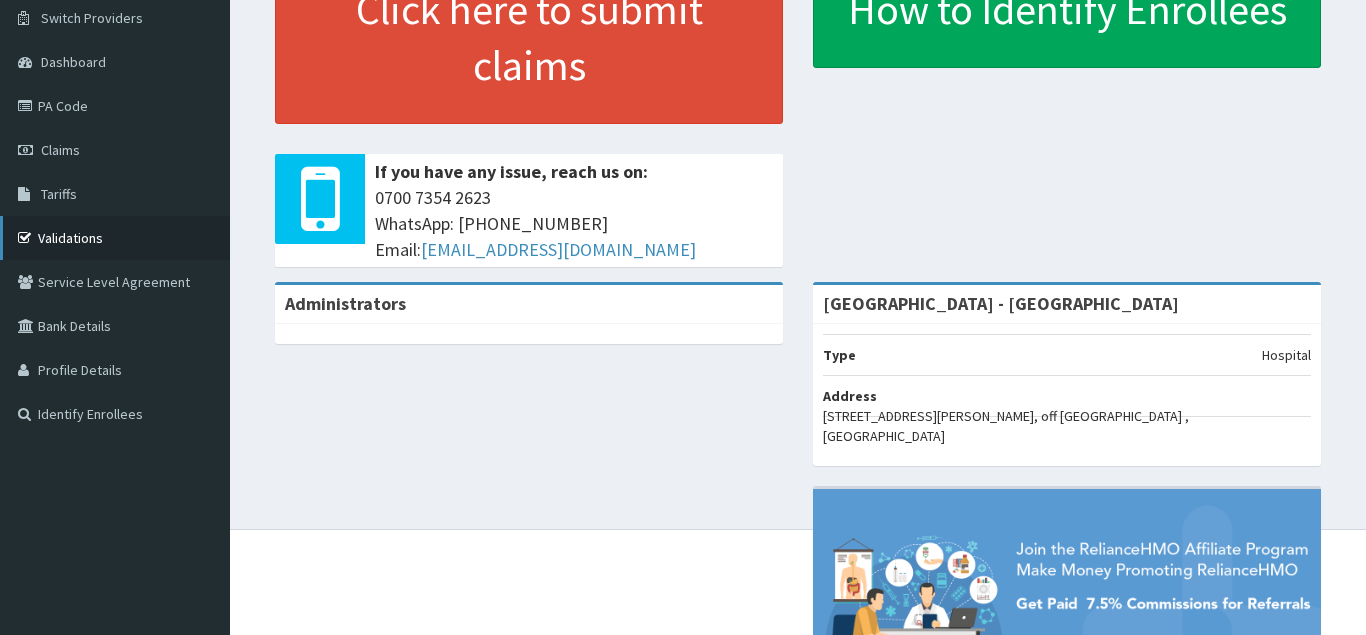 click on "Validations" at bounding box center [115, 238] 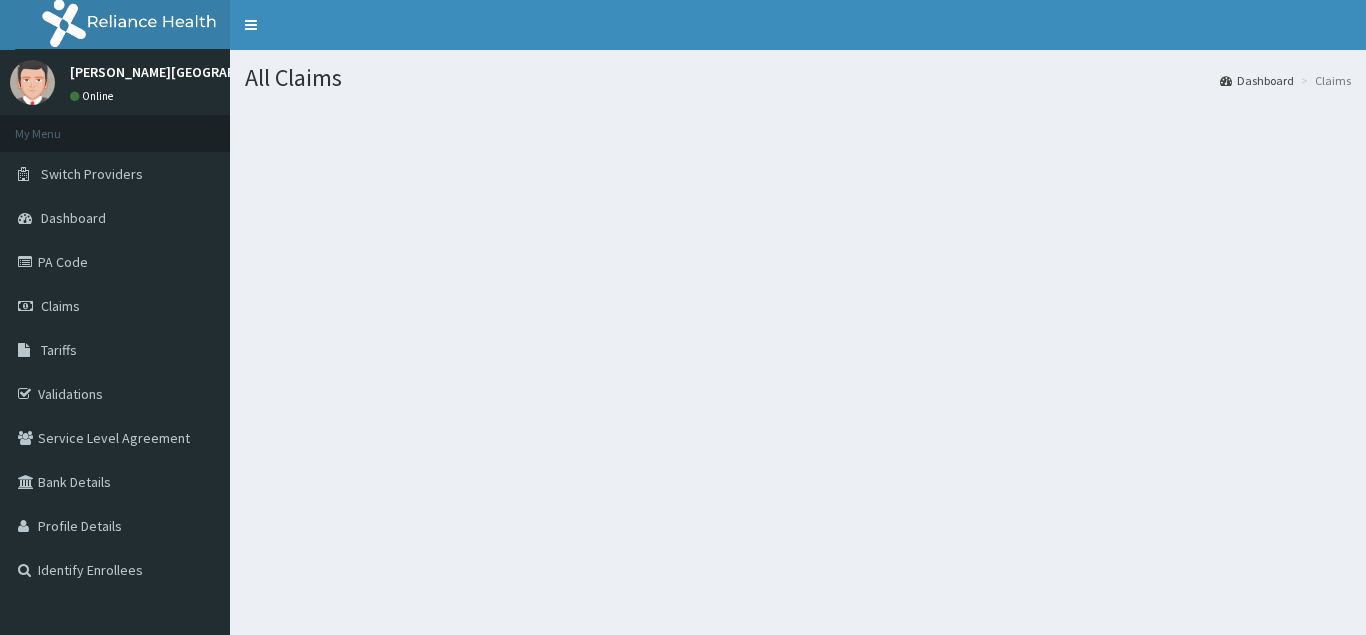 scroll, scrollTop: 0, scrollLeft: 0, axis: both 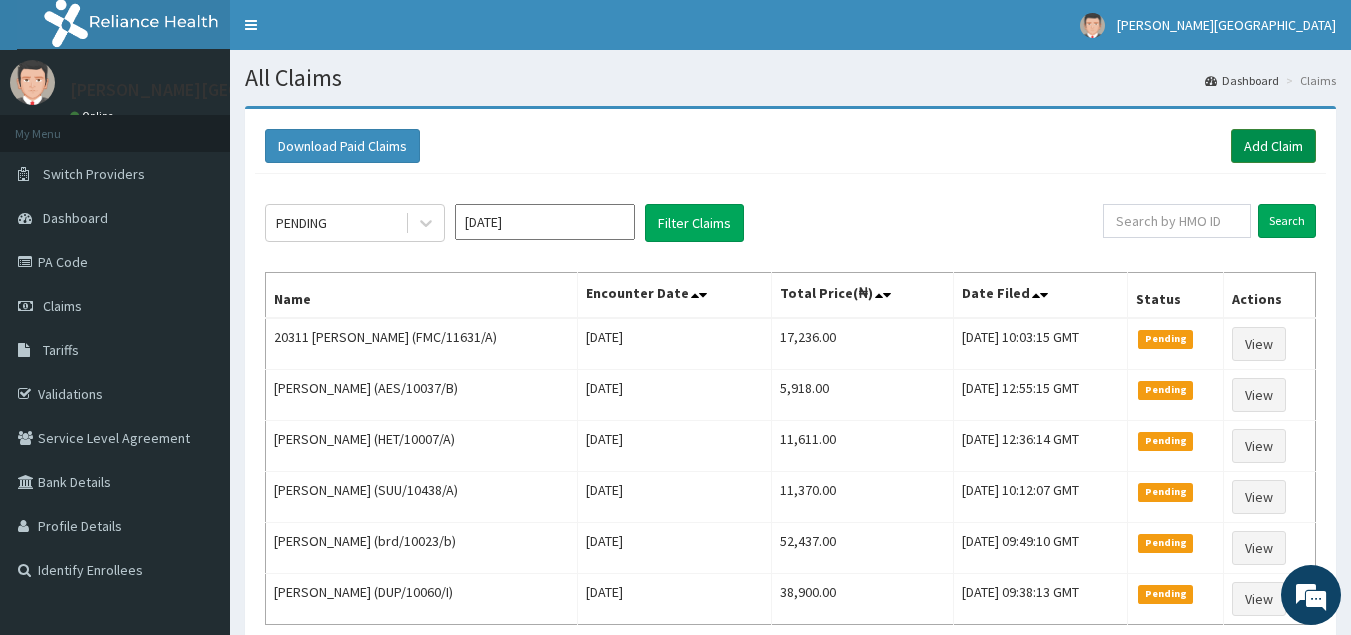 click on "Add Claim" at bounding box center [1273, 146] 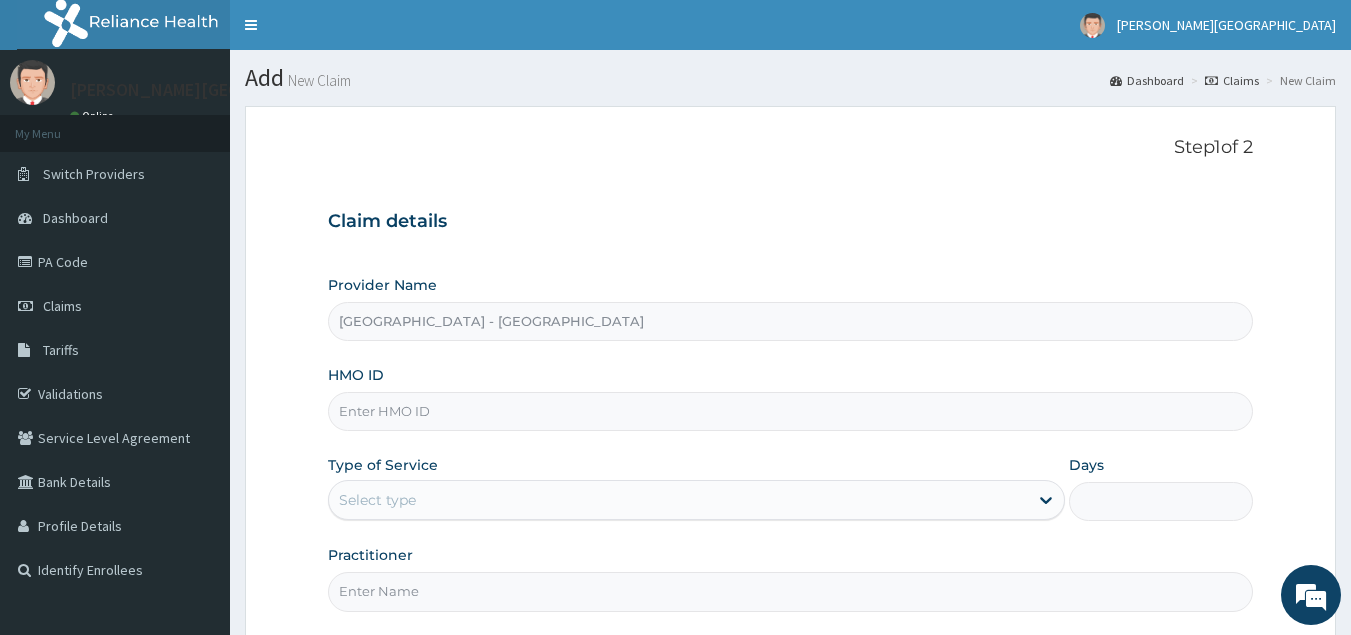 scroll, scrollTop: 0, scrollLeft: 0, axis: both 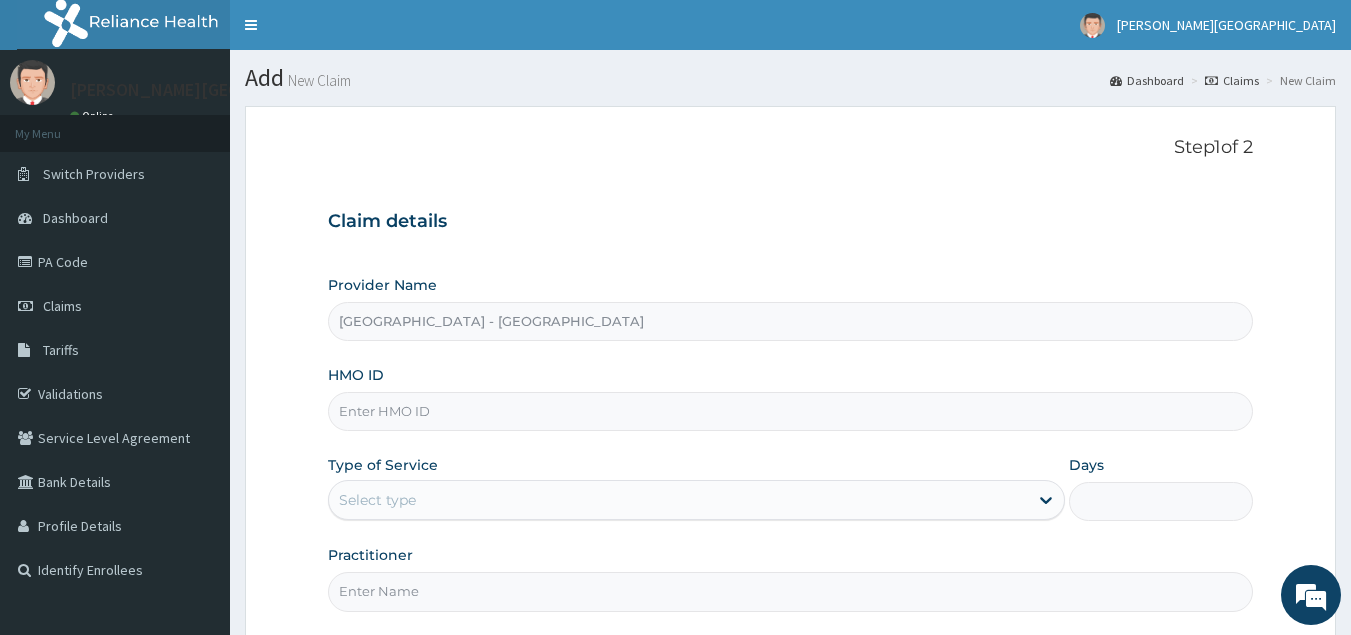 click on "HMO ID" at bounding box center [791, 411] 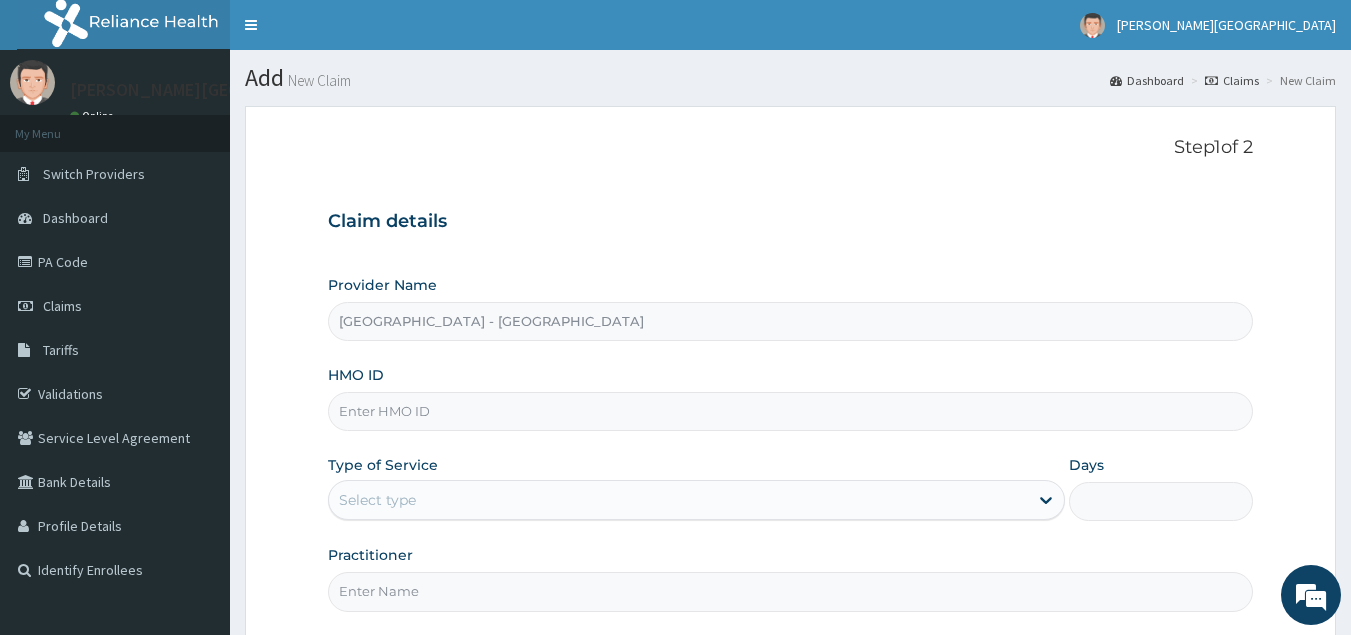 paste on "BKS/10022/C" 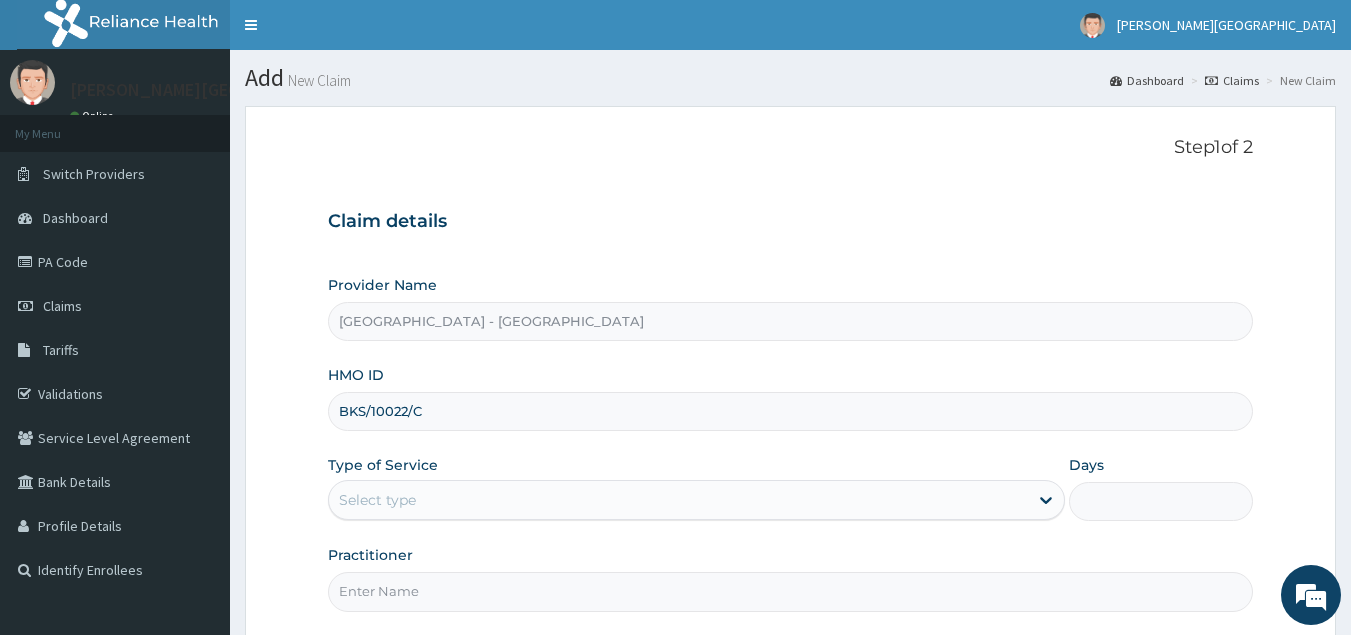 type on "BKS/10022/C" 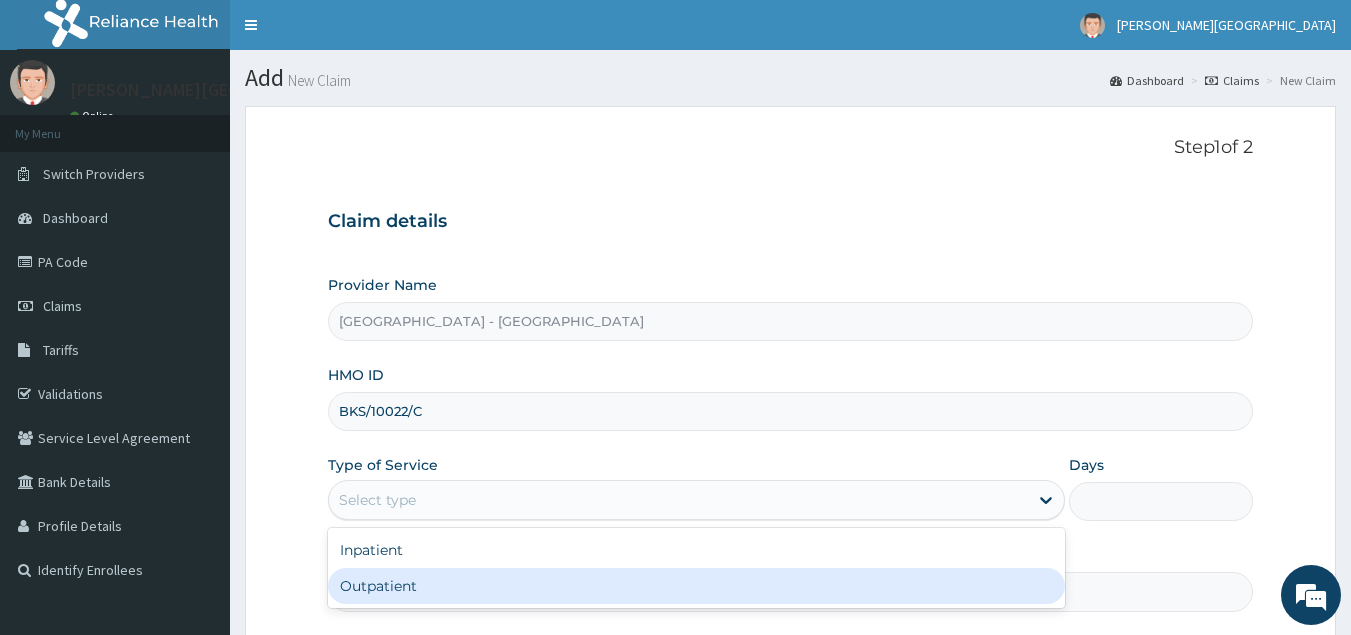 click on "Outpatient" at bounding box center (696, 586) 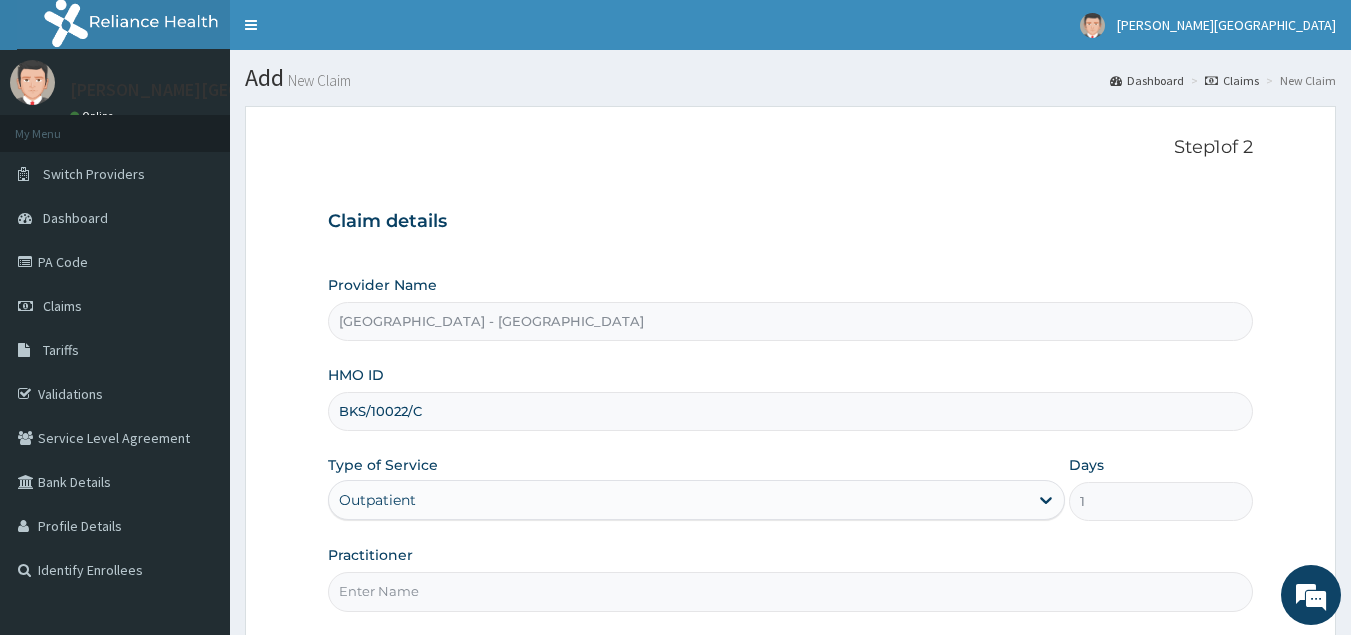click on "Practitioner" at bounding box center (791, 591) 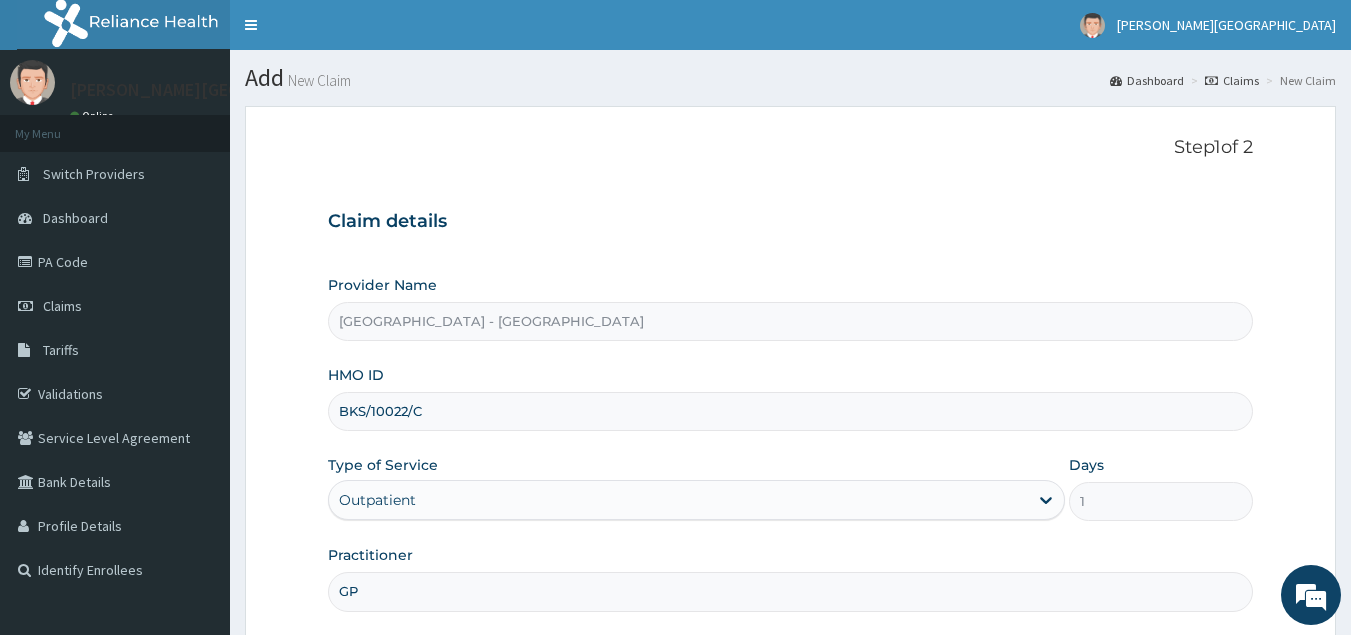 scroll, scrollTop: 0, scrollLeft: 0, axis: both 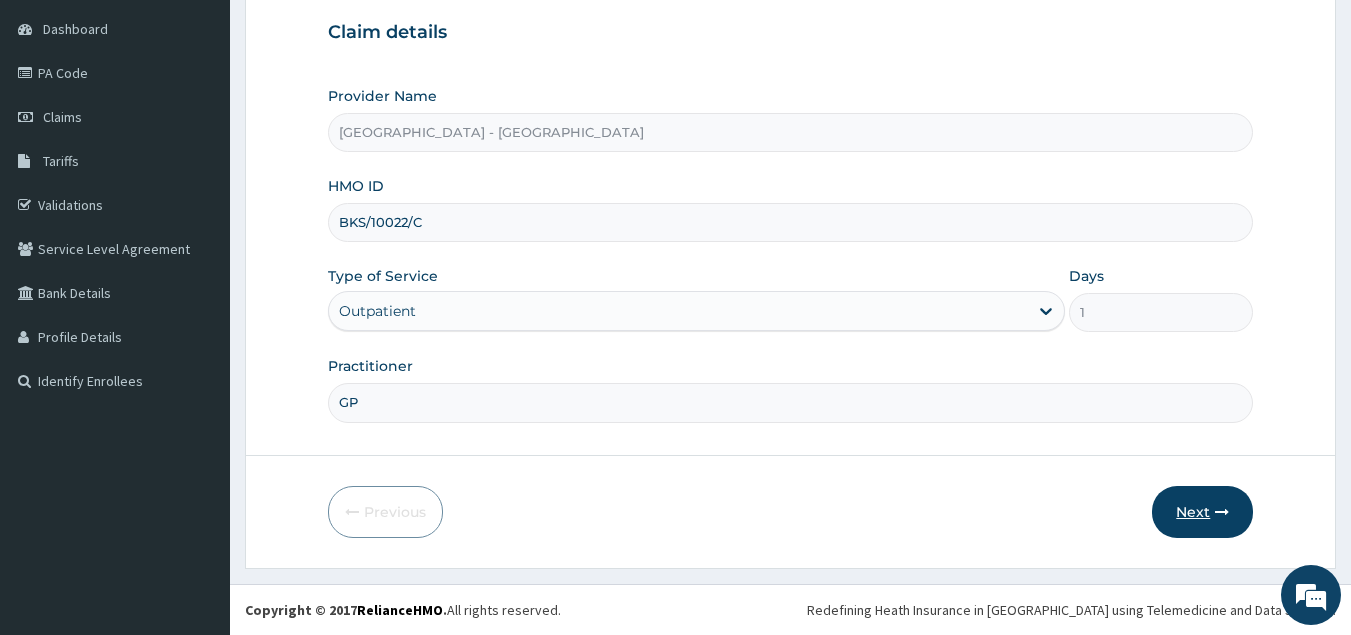 type on "GP" 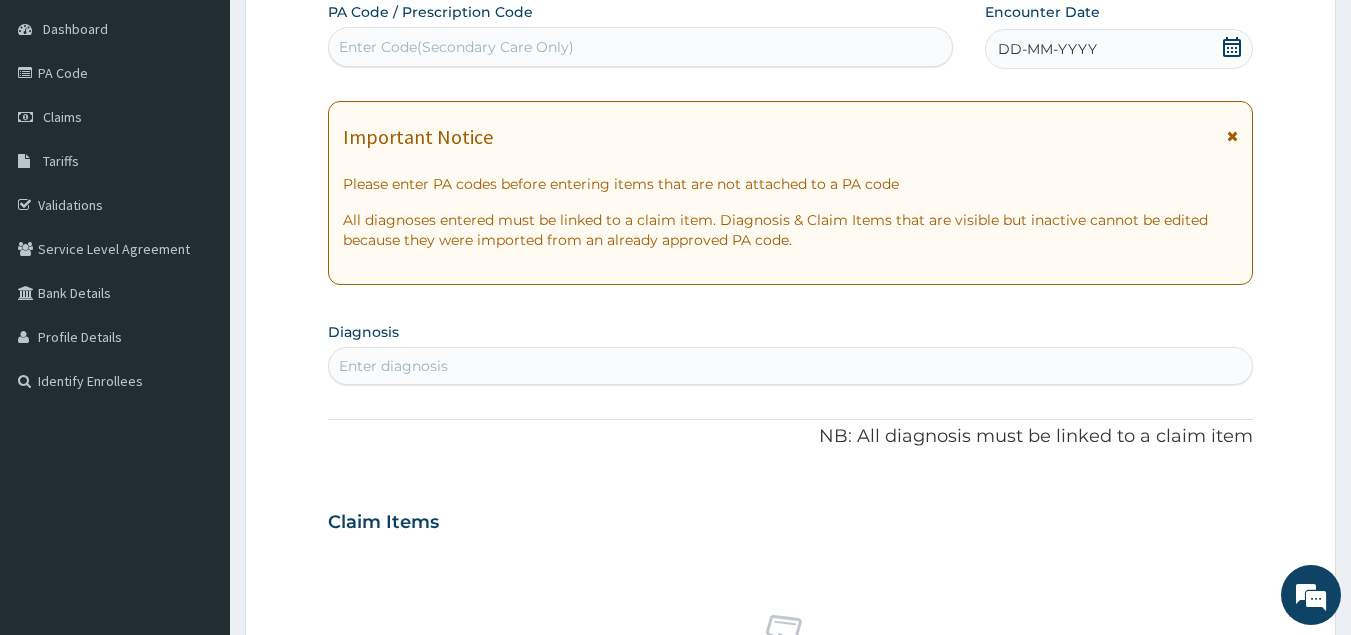 click on "Enter Code(Secondary Care Only)" at bounding box center [456, 47] 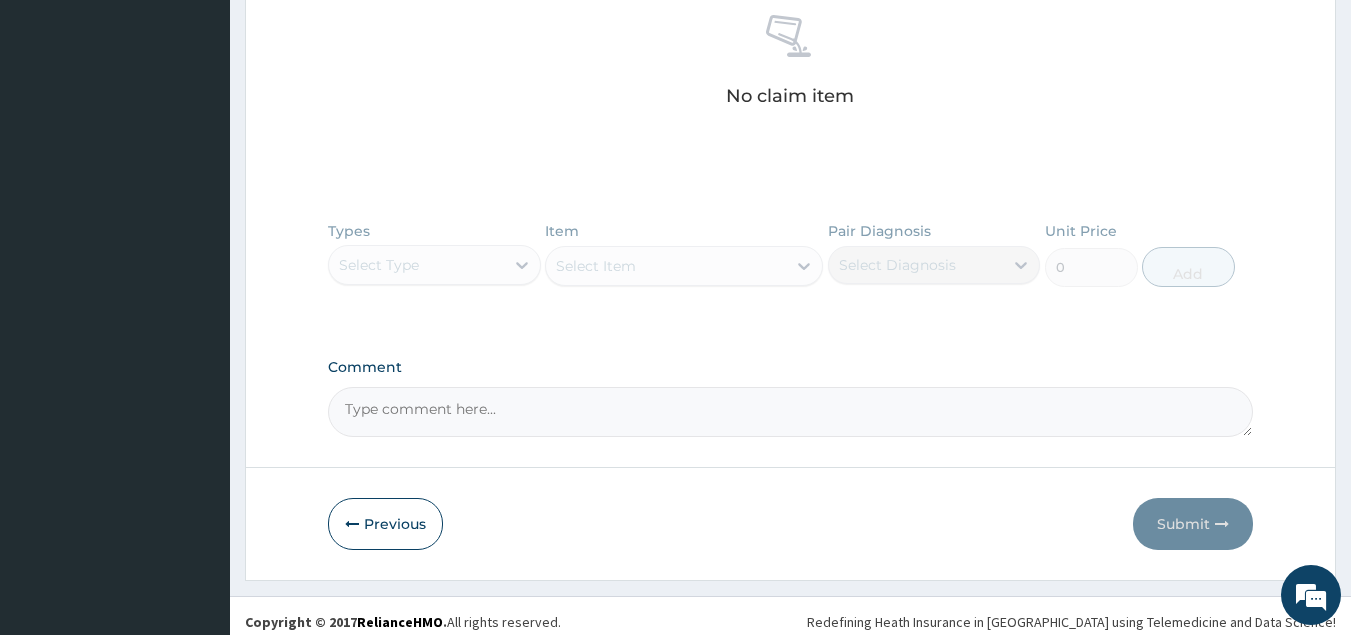scroll, scrollTop: 801, scrollLeft: 0, axis: vertical 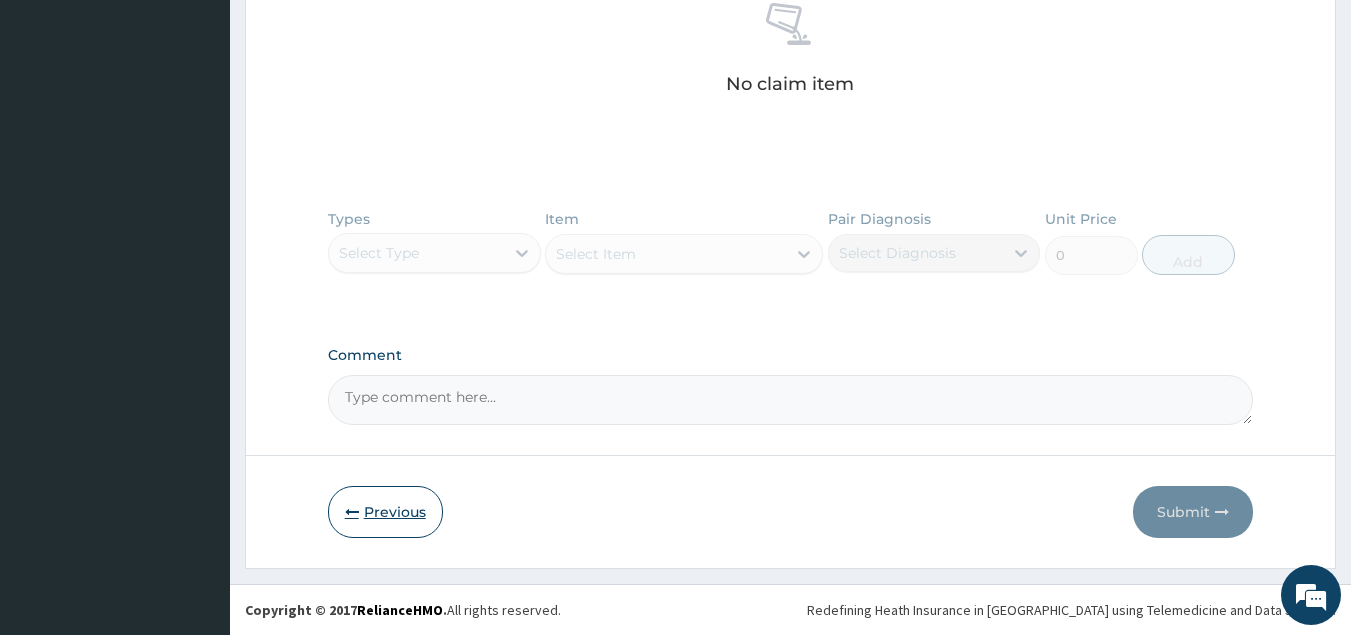 click on "Previous" at bounding box center (385, 512) 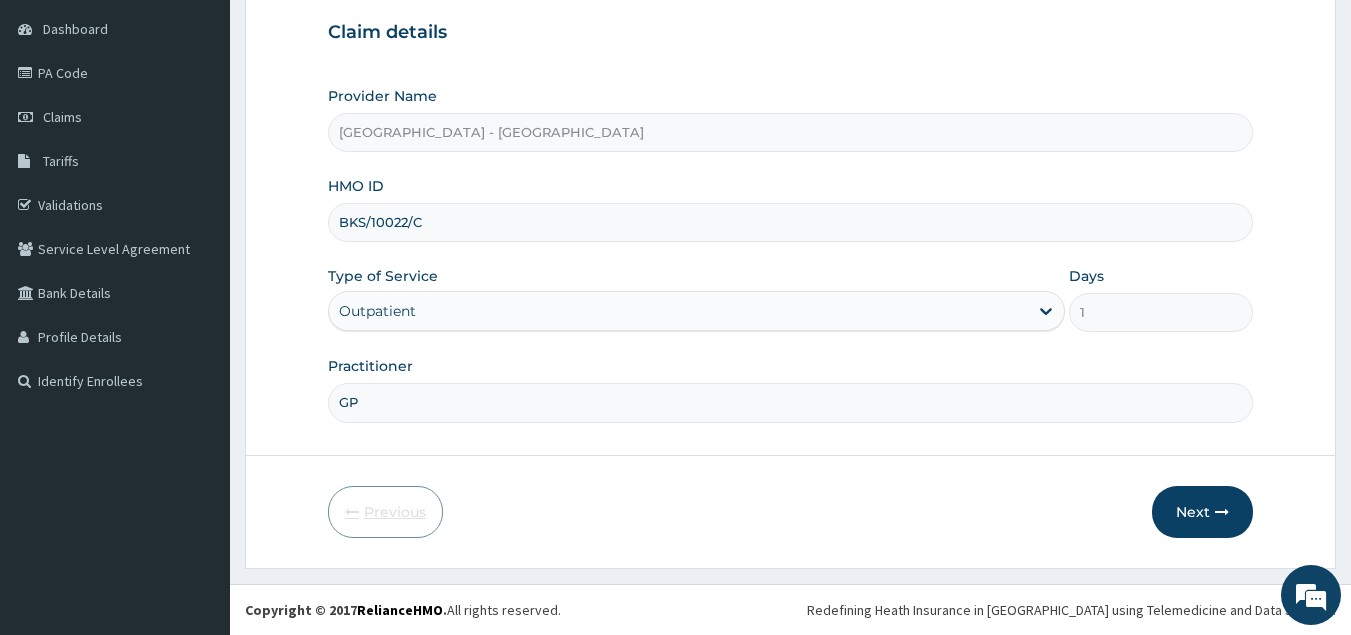 scroll, scrollTop: 189, scrollLeft: 0, axis: vertical 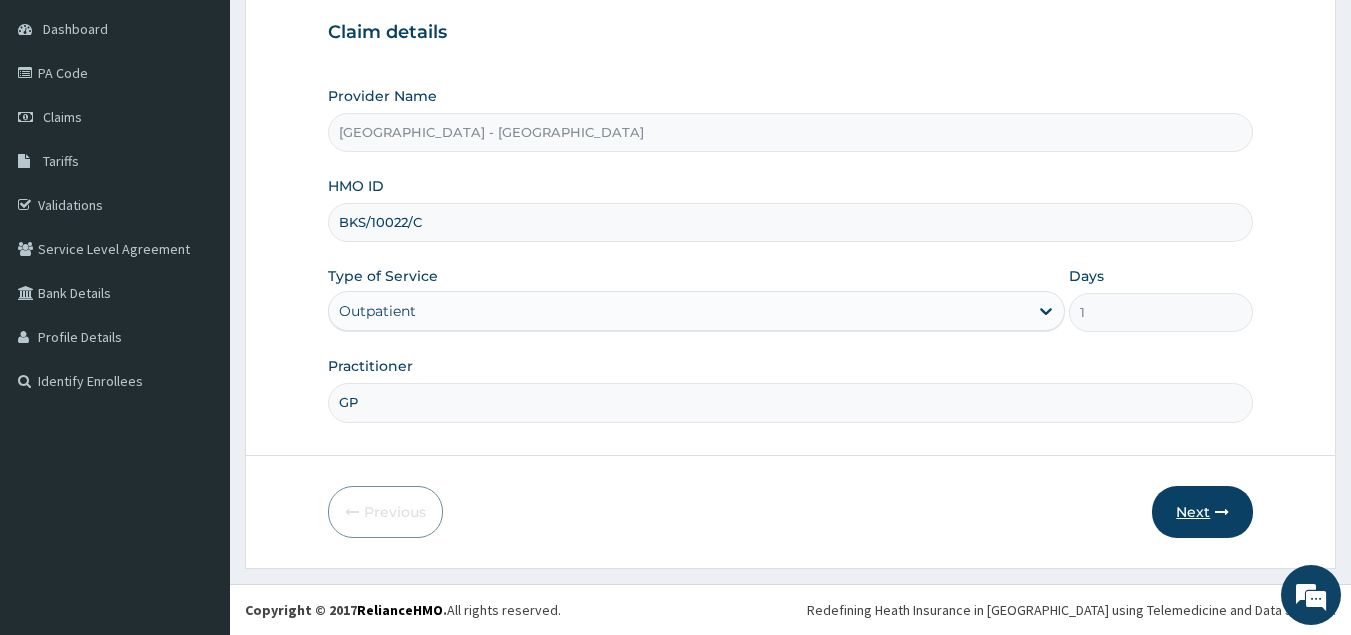 click on "Next" at bounding box center (1202, 512) 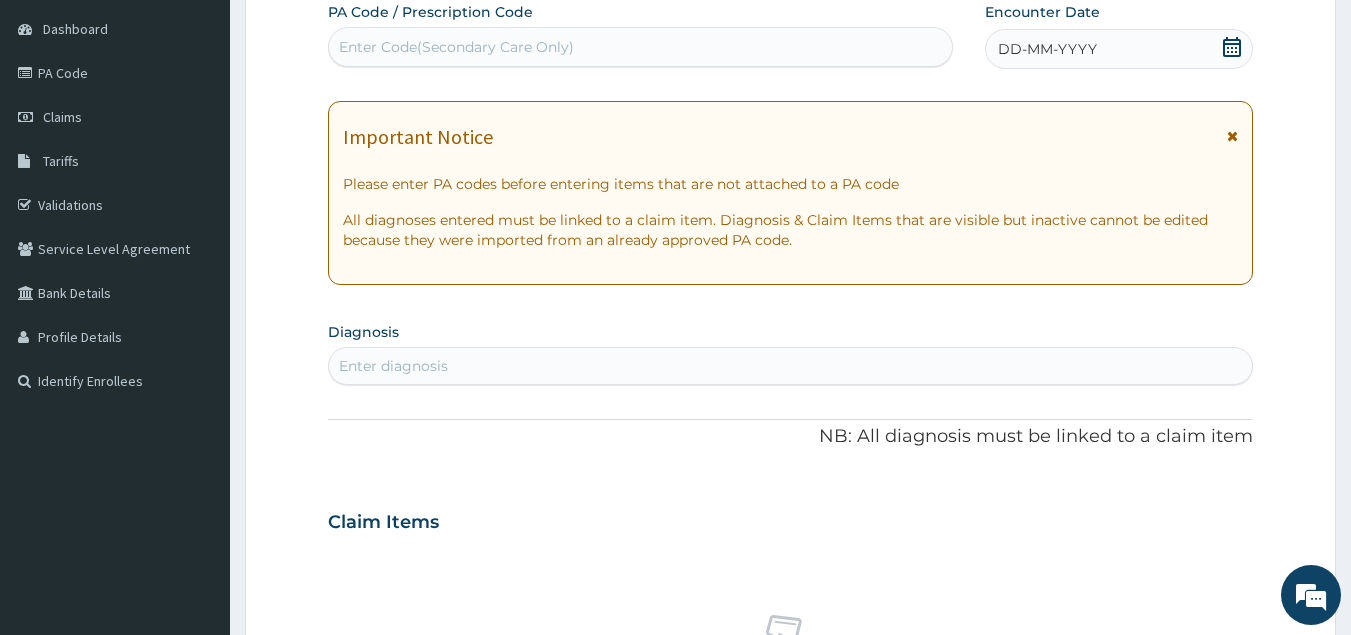 click 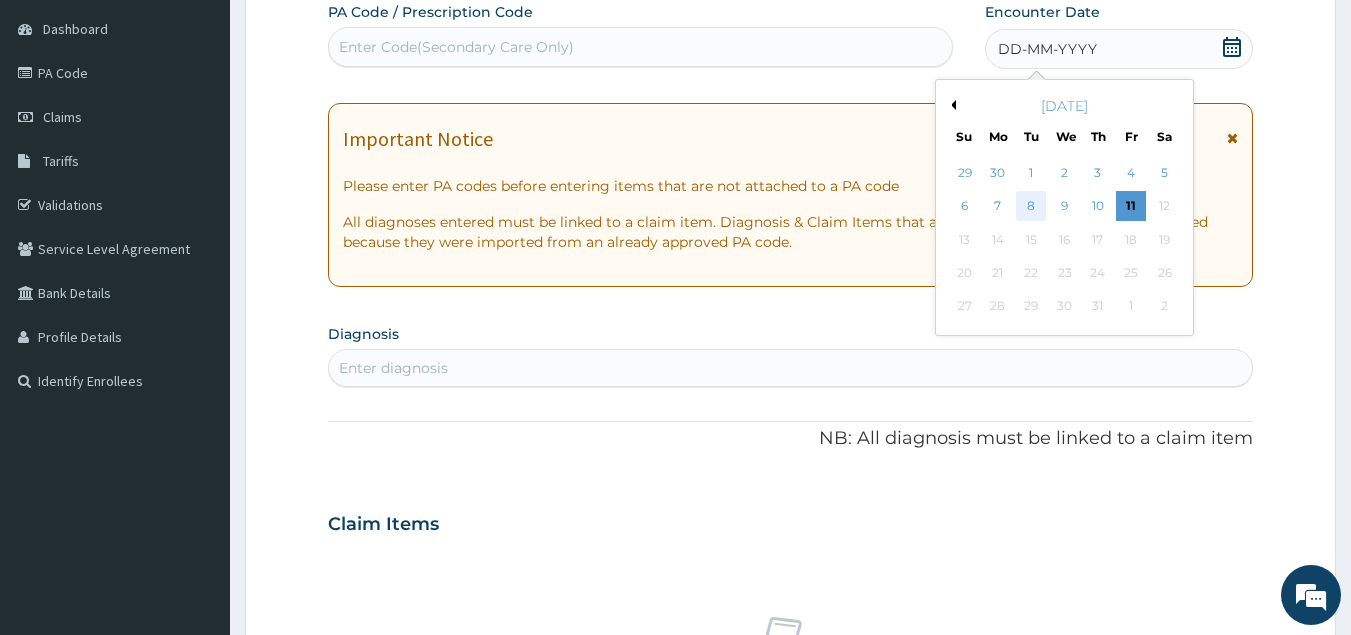 click on "8" at bounding box center [1032, 207] 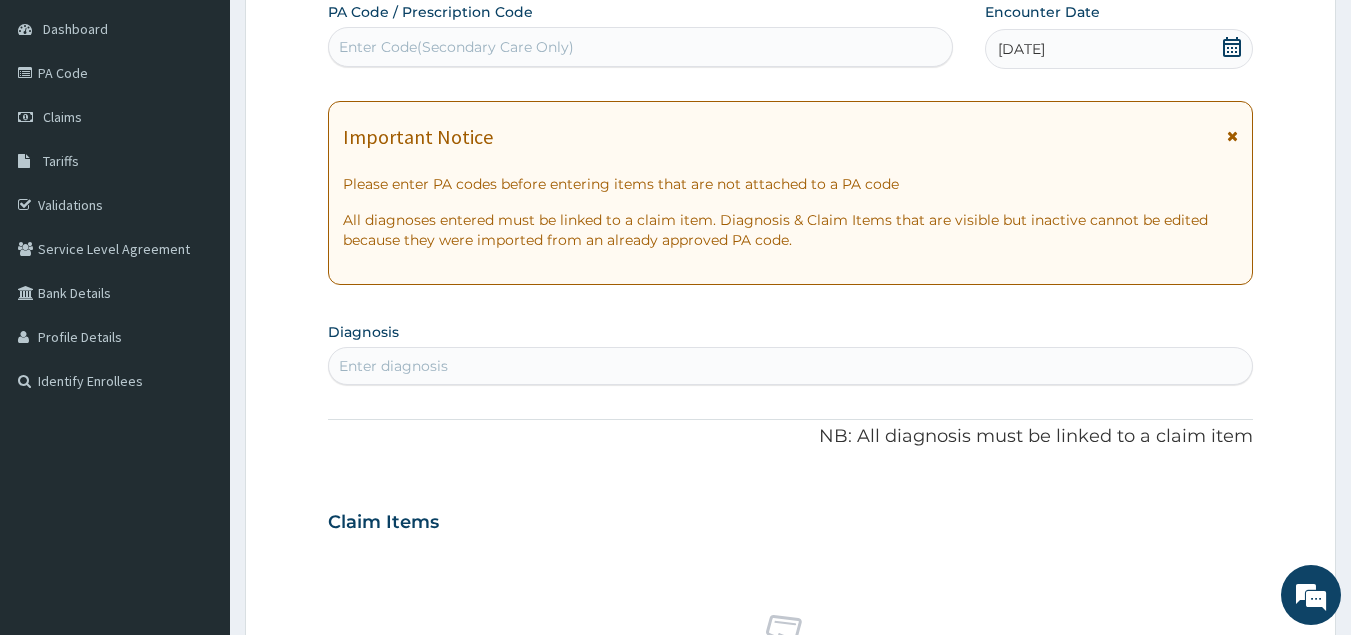 click on "Enter diagnosis" at bounding box center (791, 366) 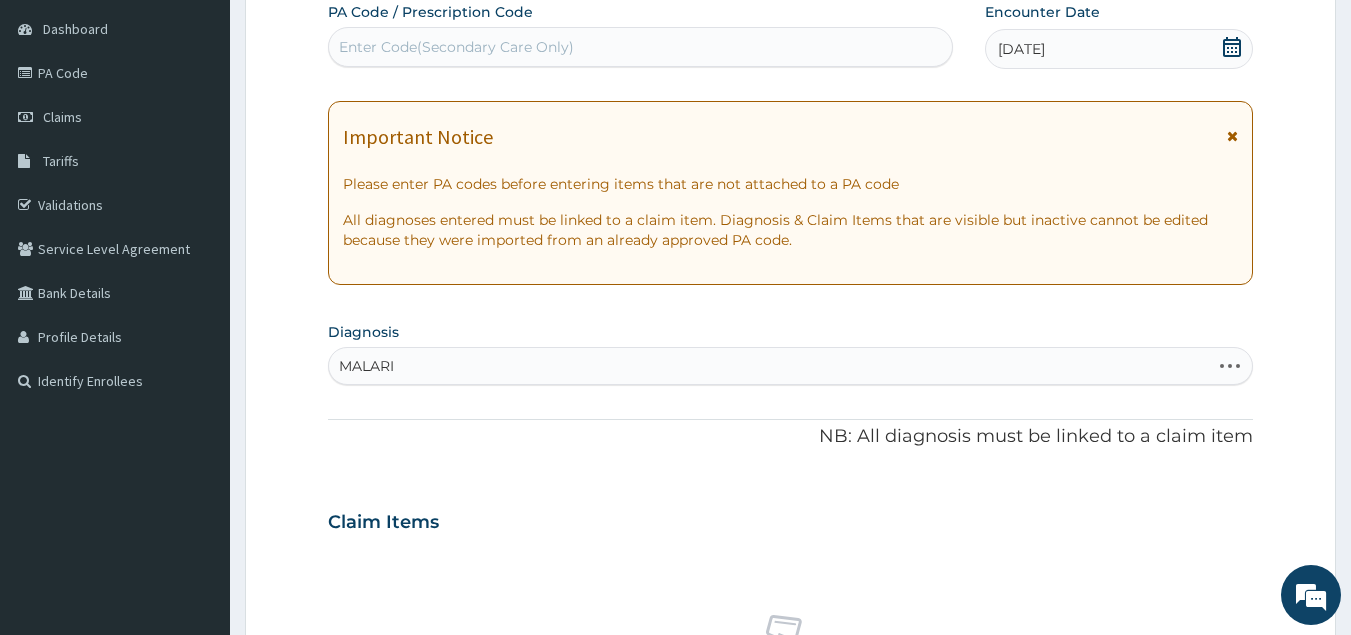 type on "MALARIA" 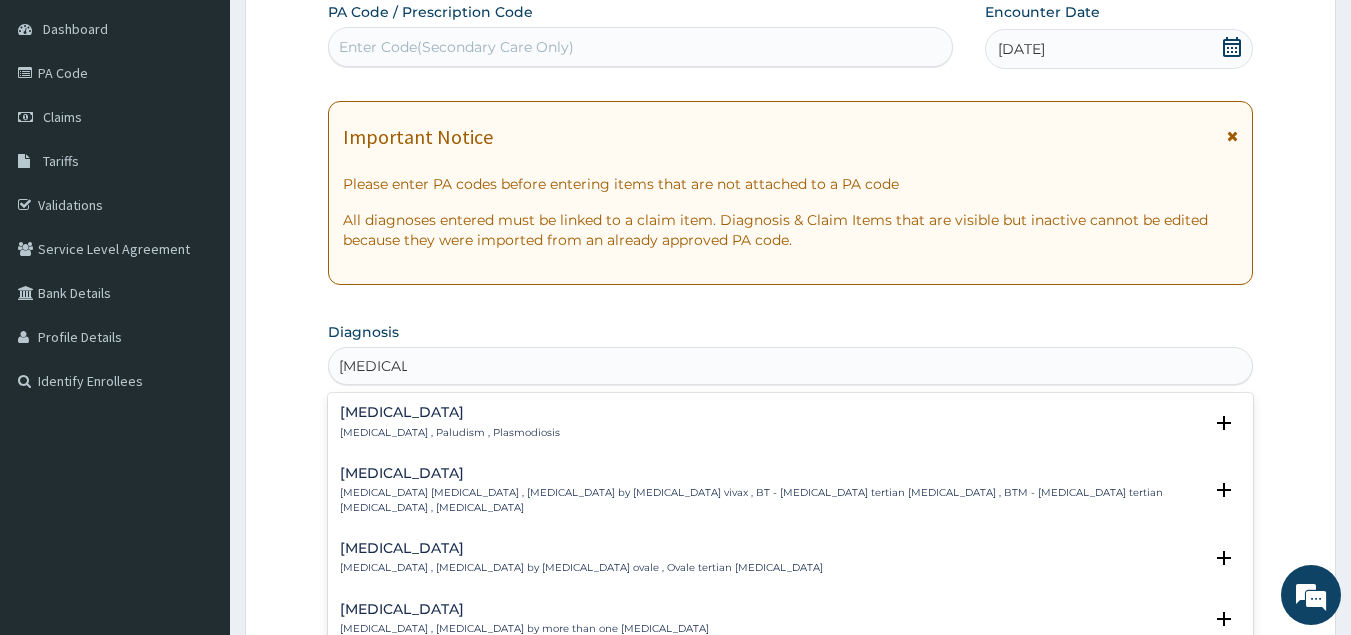click on "Malaria" at bounding box center (450, 412) 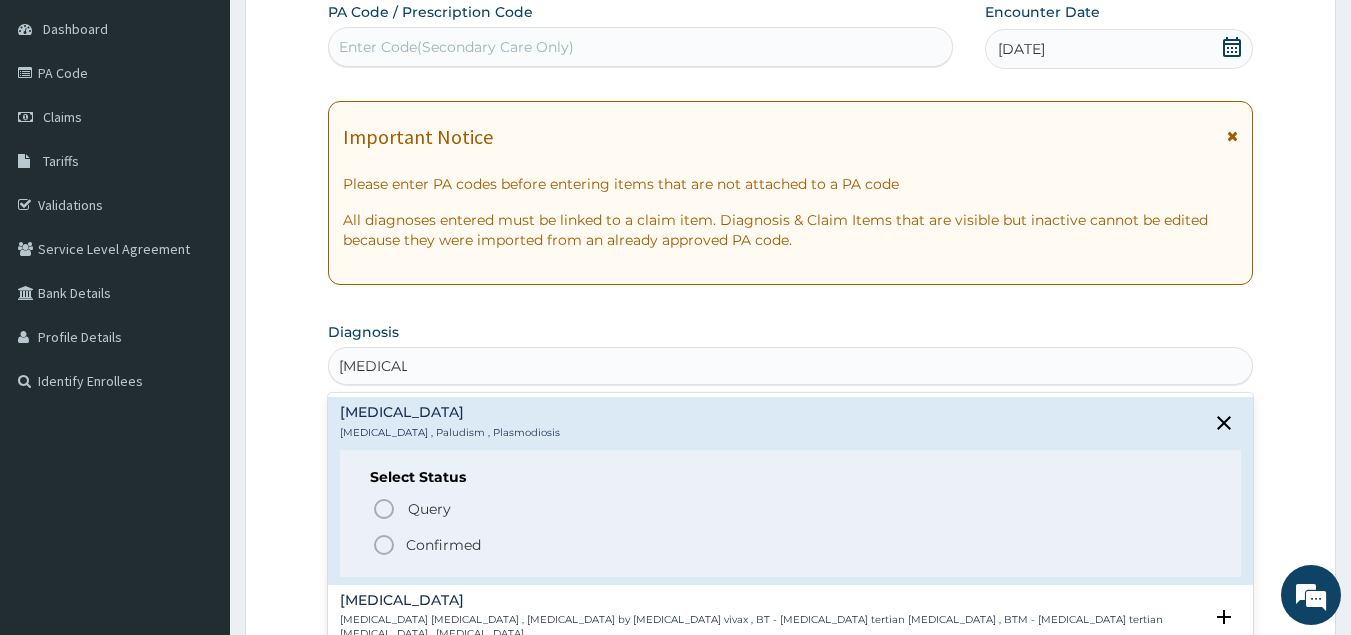 click on "Confirmed" at bounding box center [443, 545] 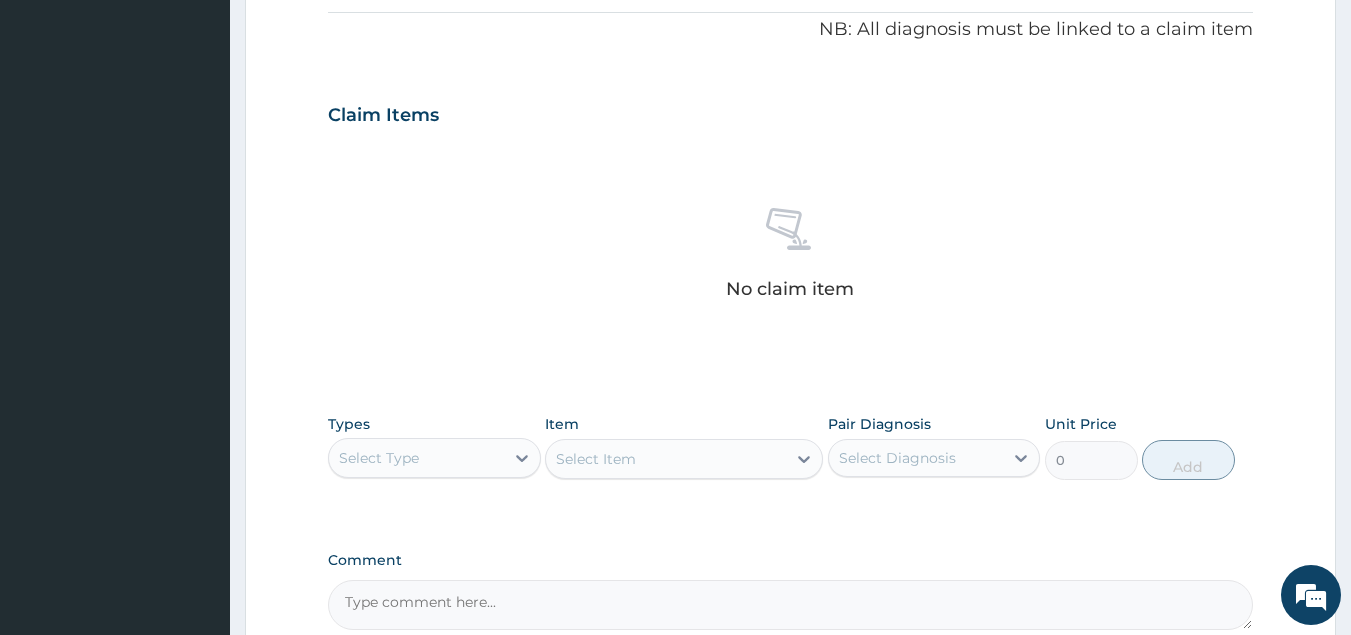 scroll, scrollTop: 749, scrollLeft: 0, axis: vertical 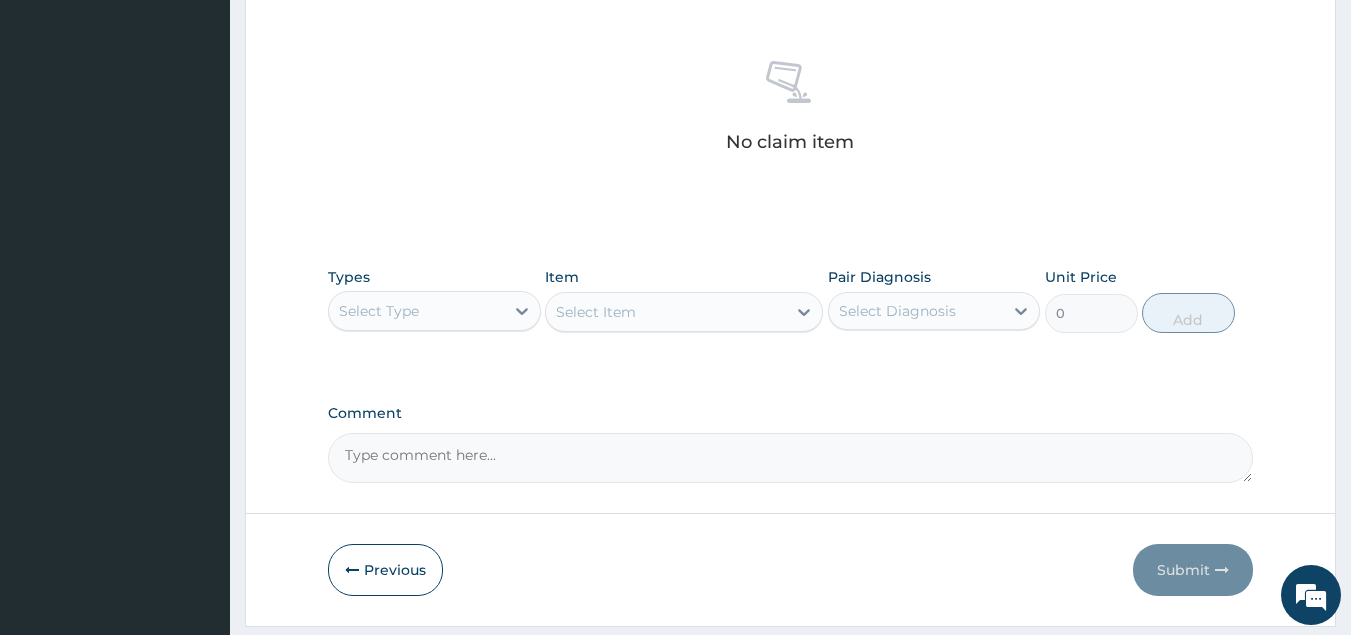 click on "Select Type" at bounding box center (416, 311) 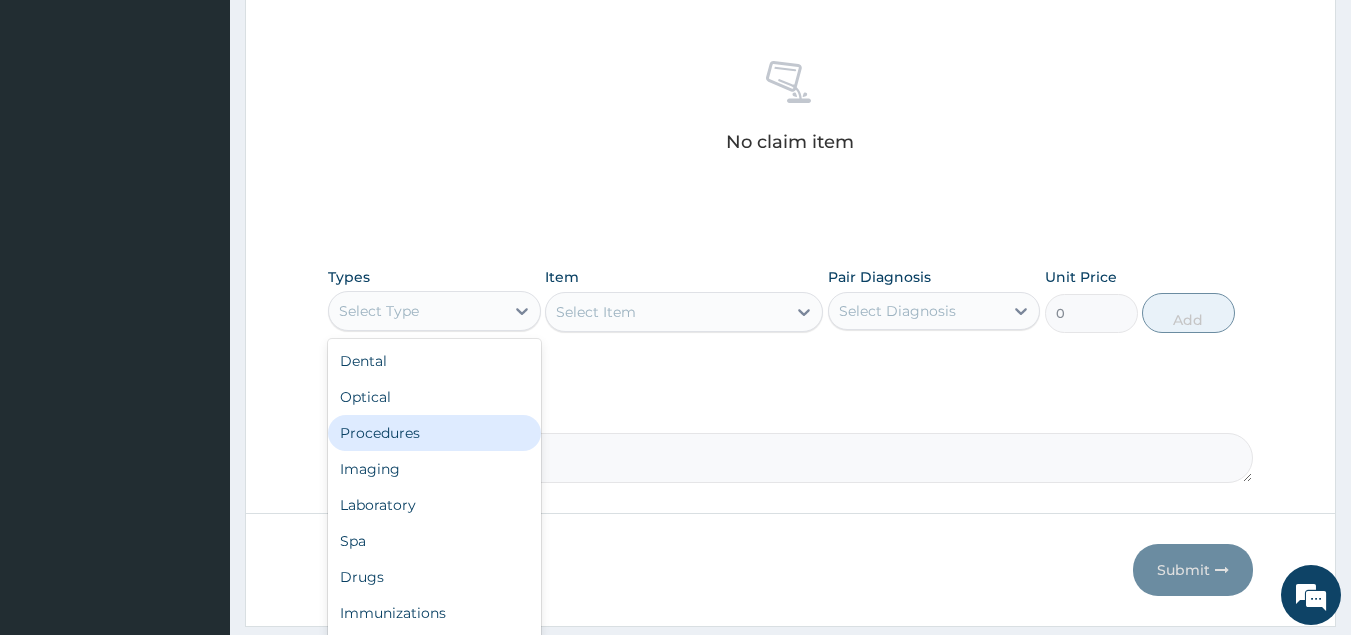 click on "Procedures" at bounding box center [434, 433] 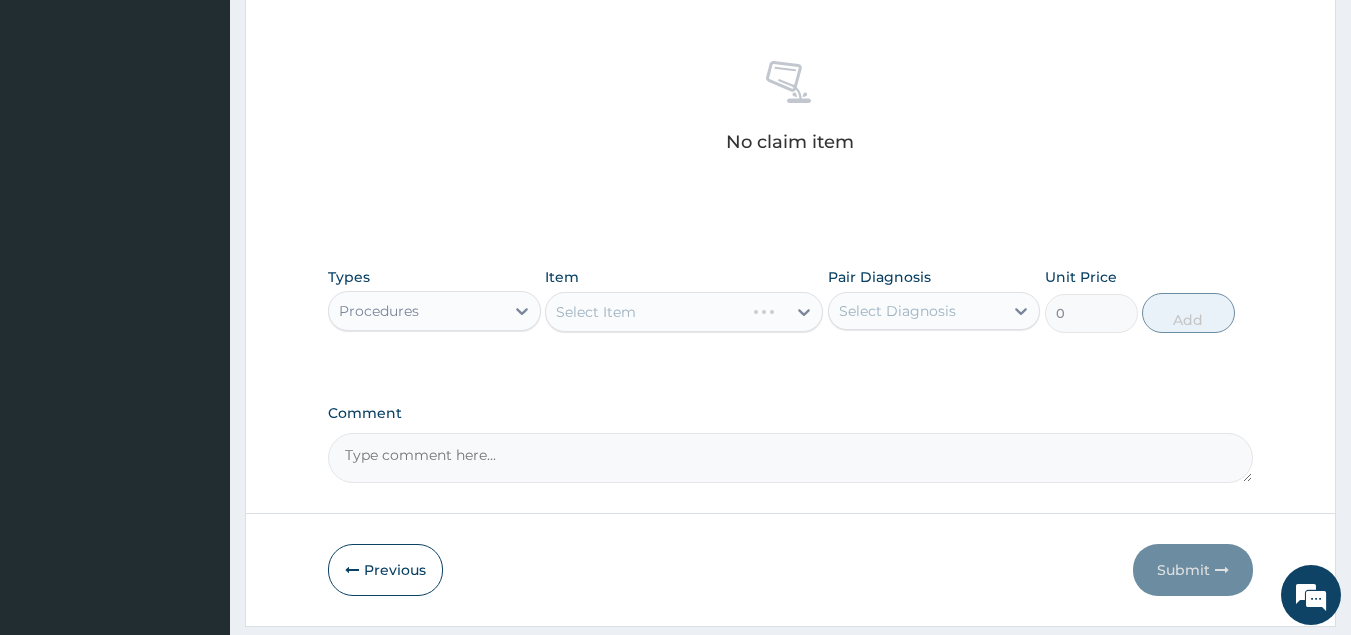 click on "Select Item" at bounding box center (684, 312) 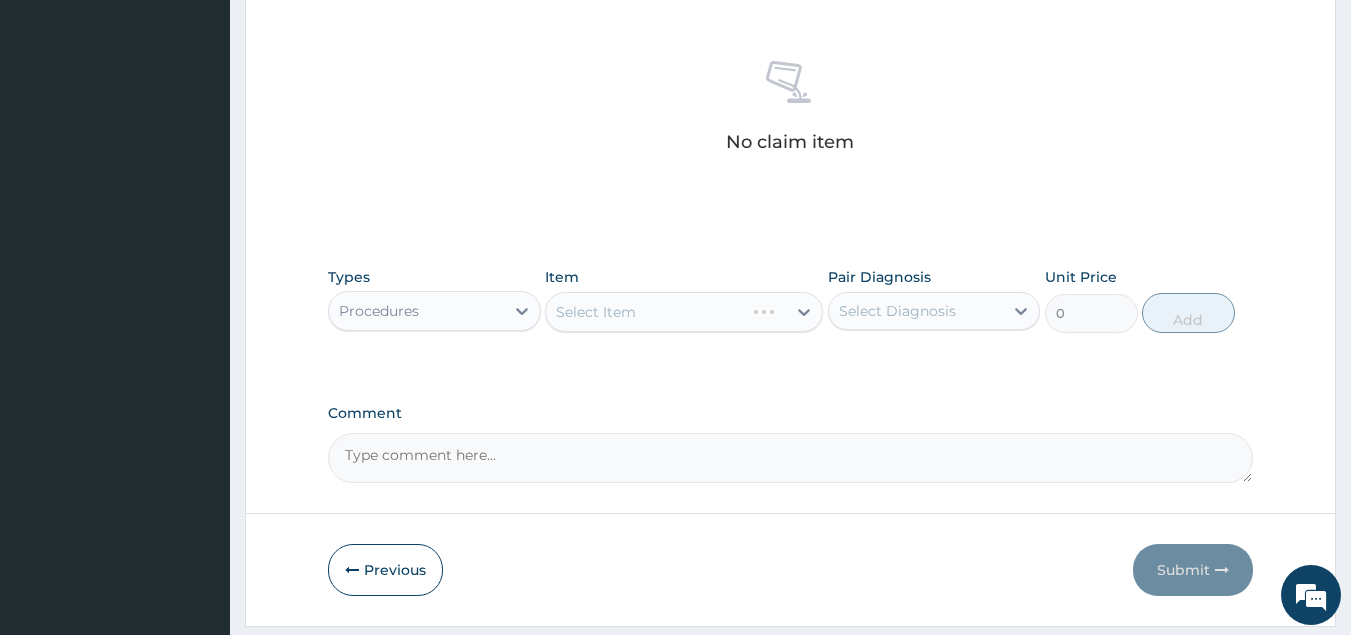 click on "Select Item" at bounding box center (684, 312) 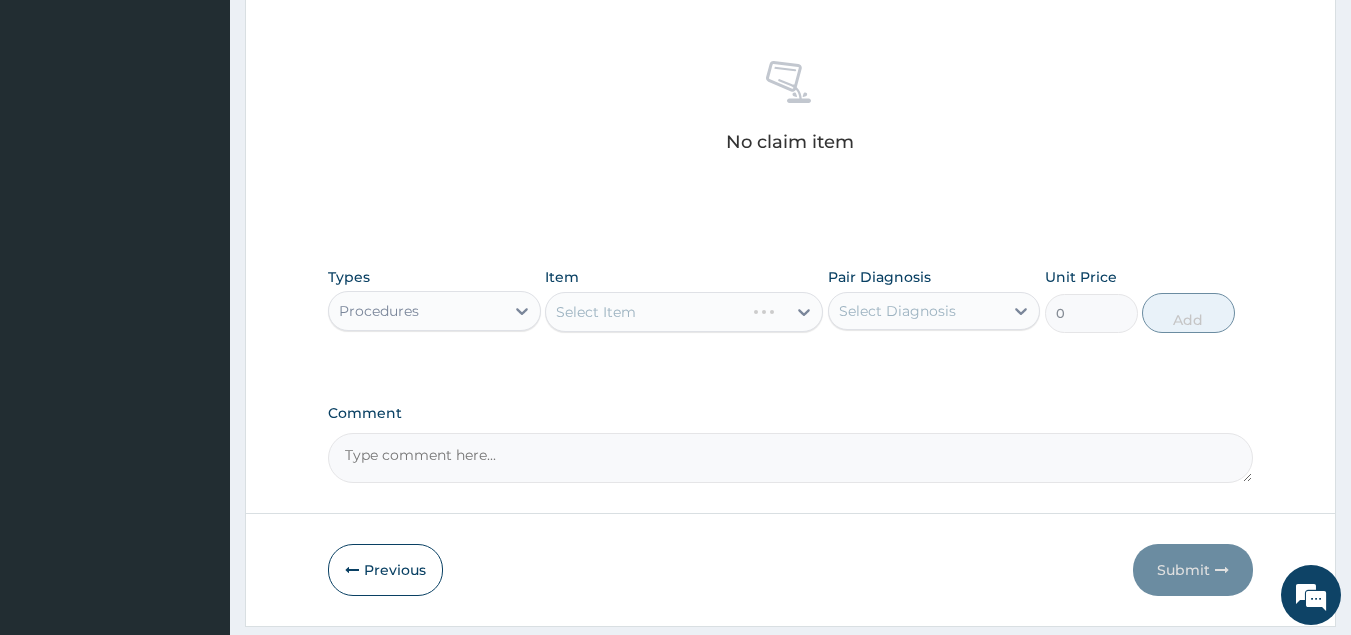 click on "Select Item" at bounding box center (684, 312) 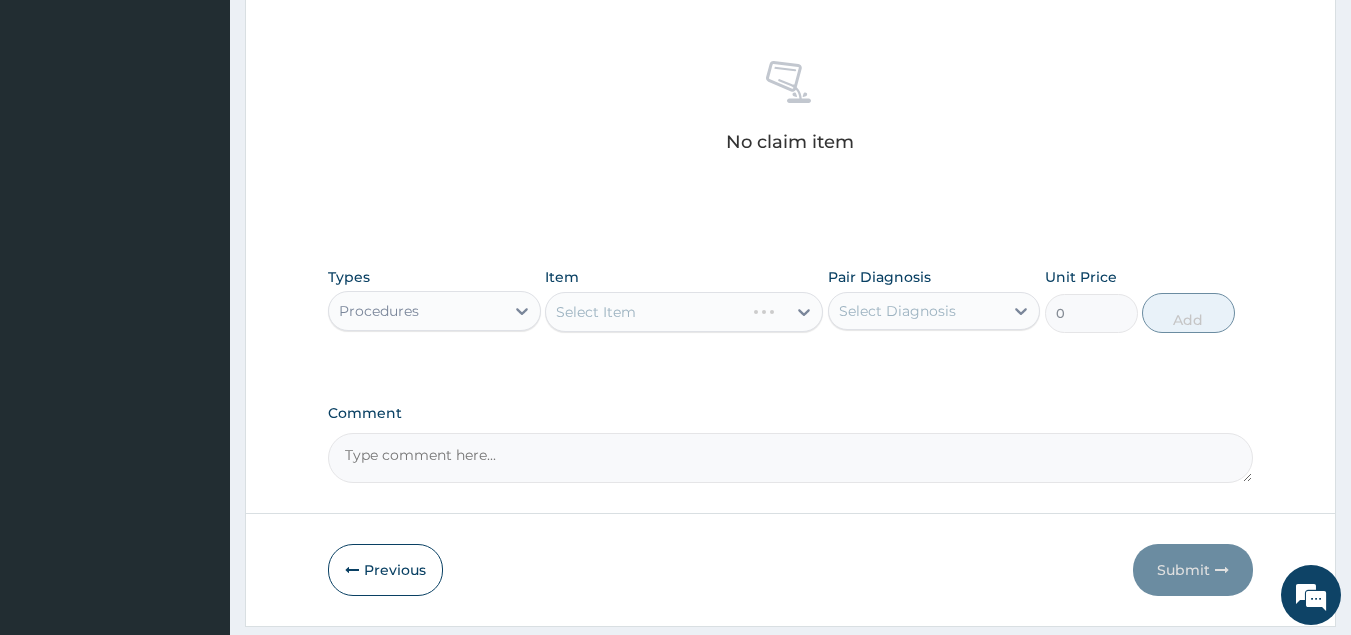 click on "Select Item" at bounding box center [684, 312] 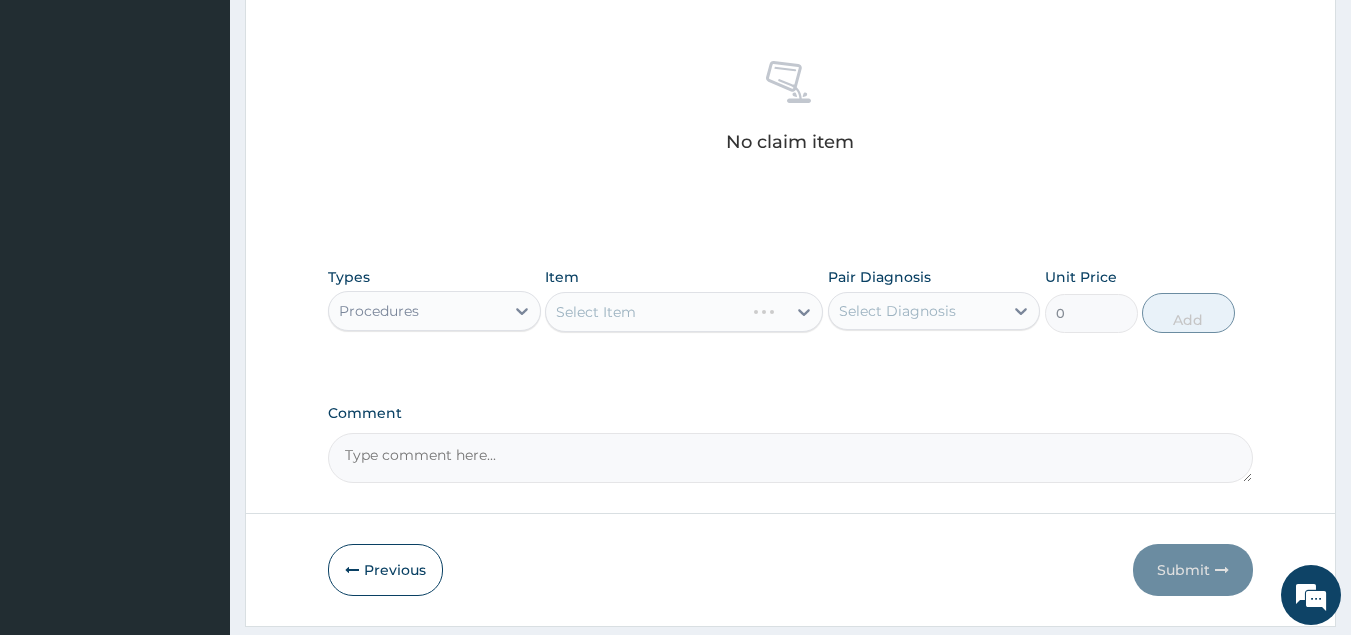 click on "Select Item" at bounding box center (684, 312) 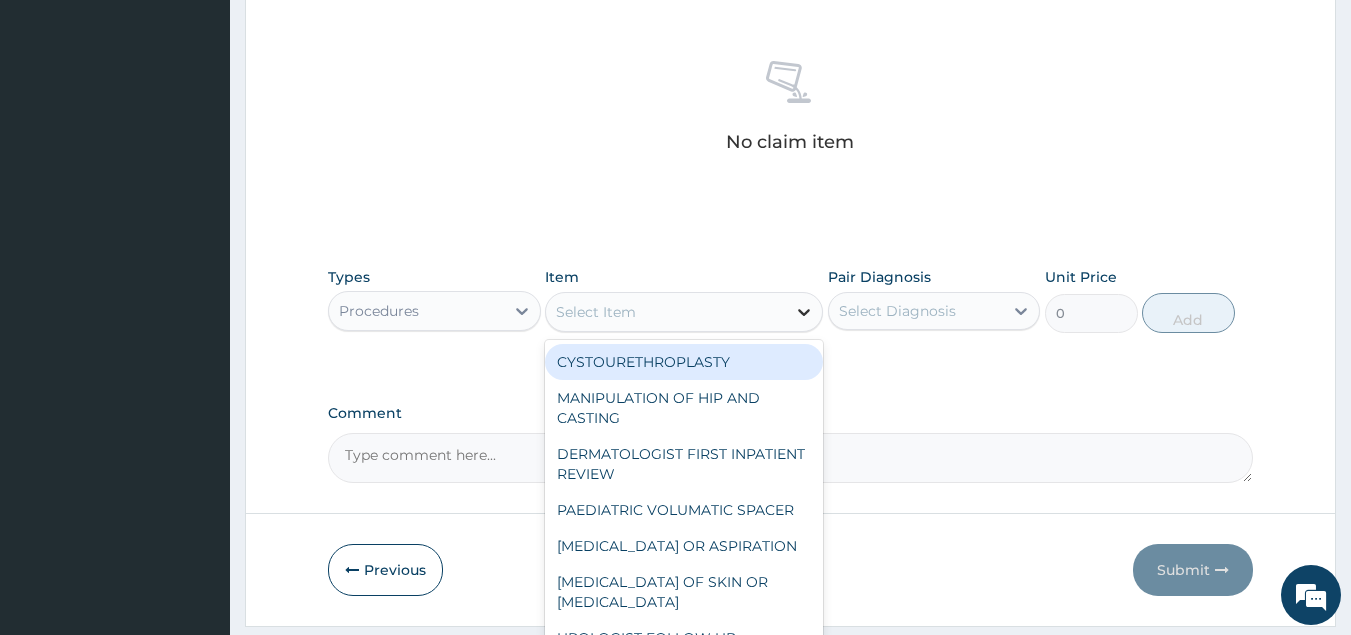 click 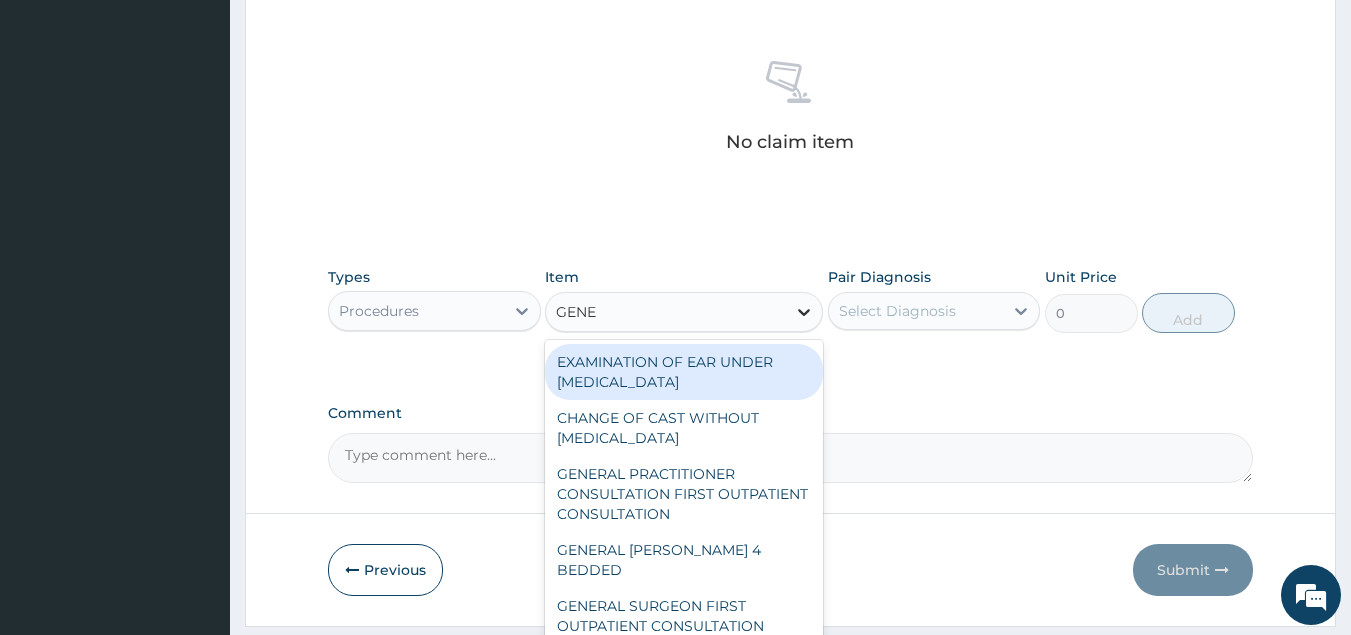 type on "GENER" 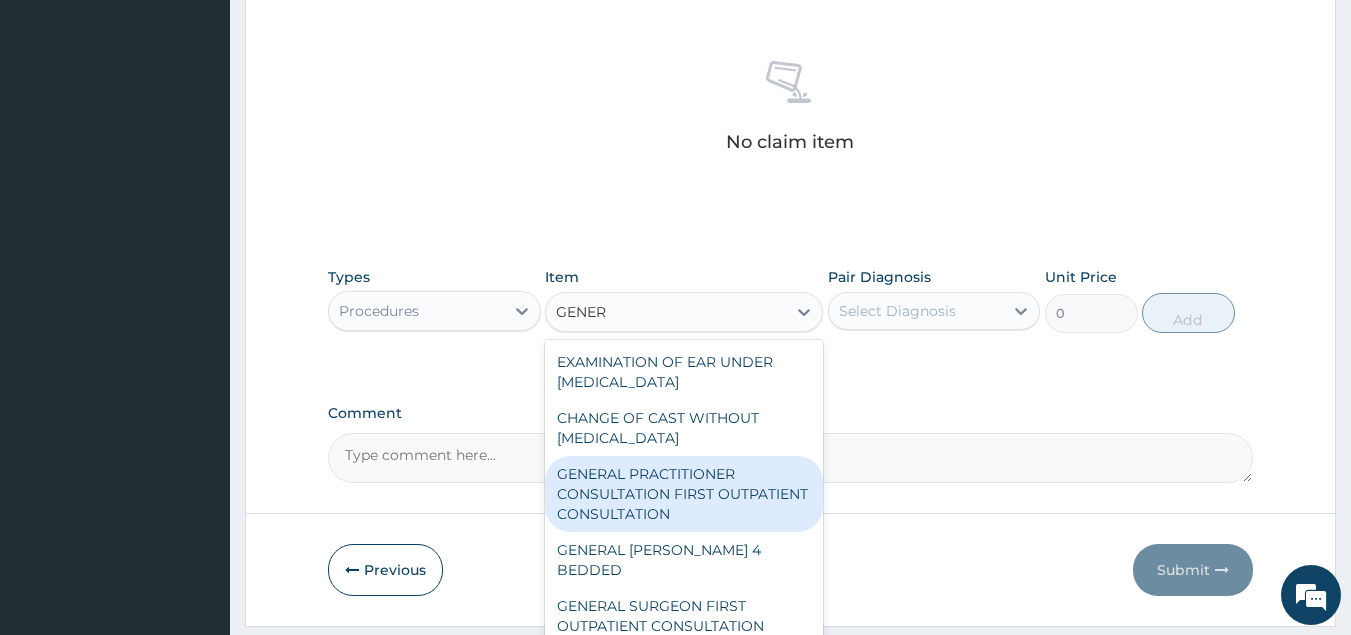 click on "GENERAL PRACTITIONER CONSULTATION FIRST OUTPATIENT CONSULTATION" at bounding box center [684, 494] 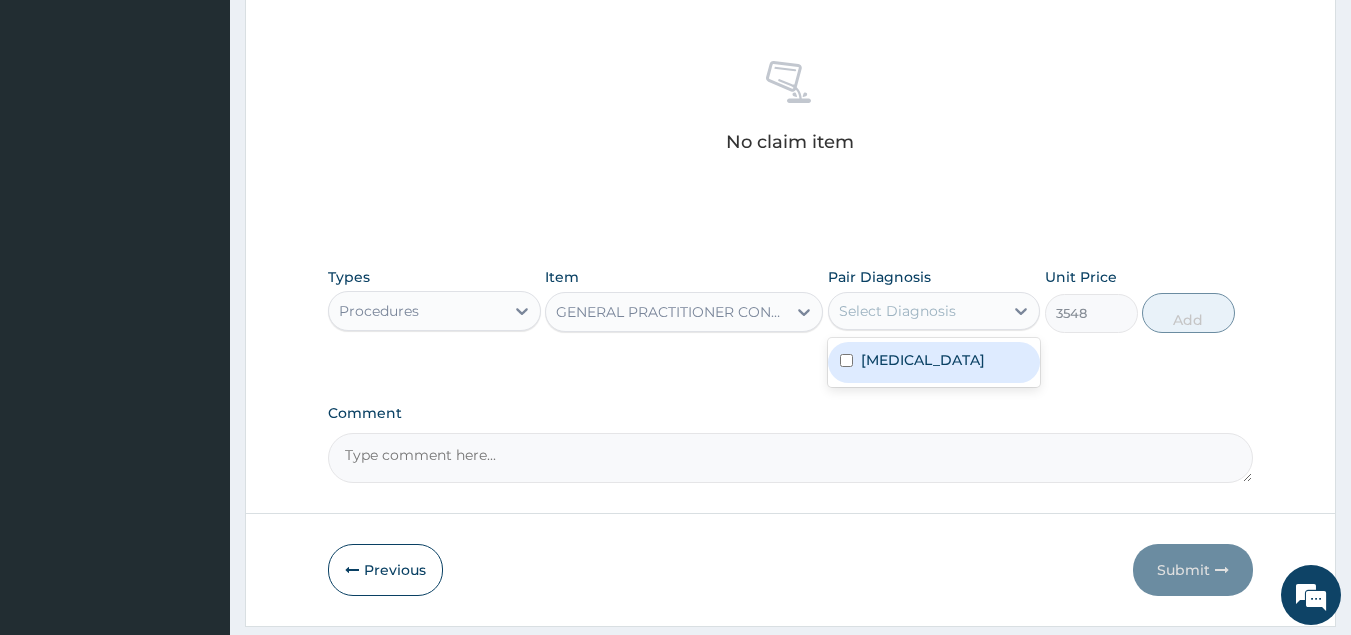 click on "Select Diagnosis" at bounding box center (897, 311) 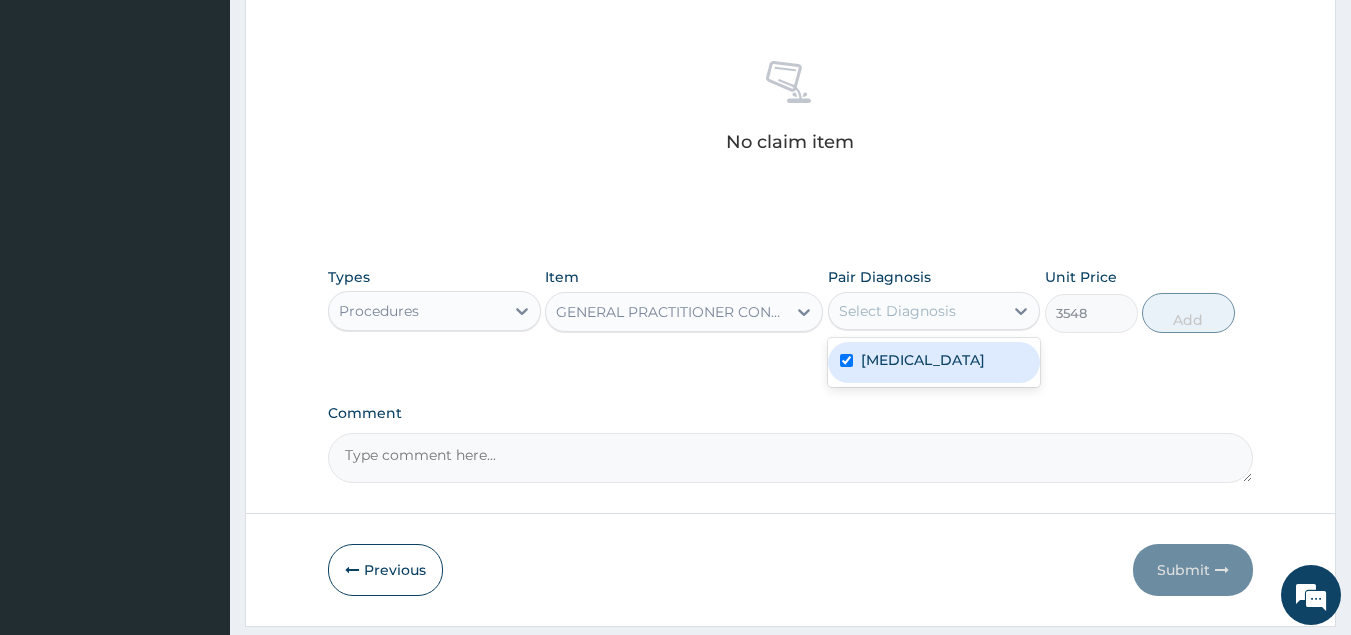 checkbox on "true" 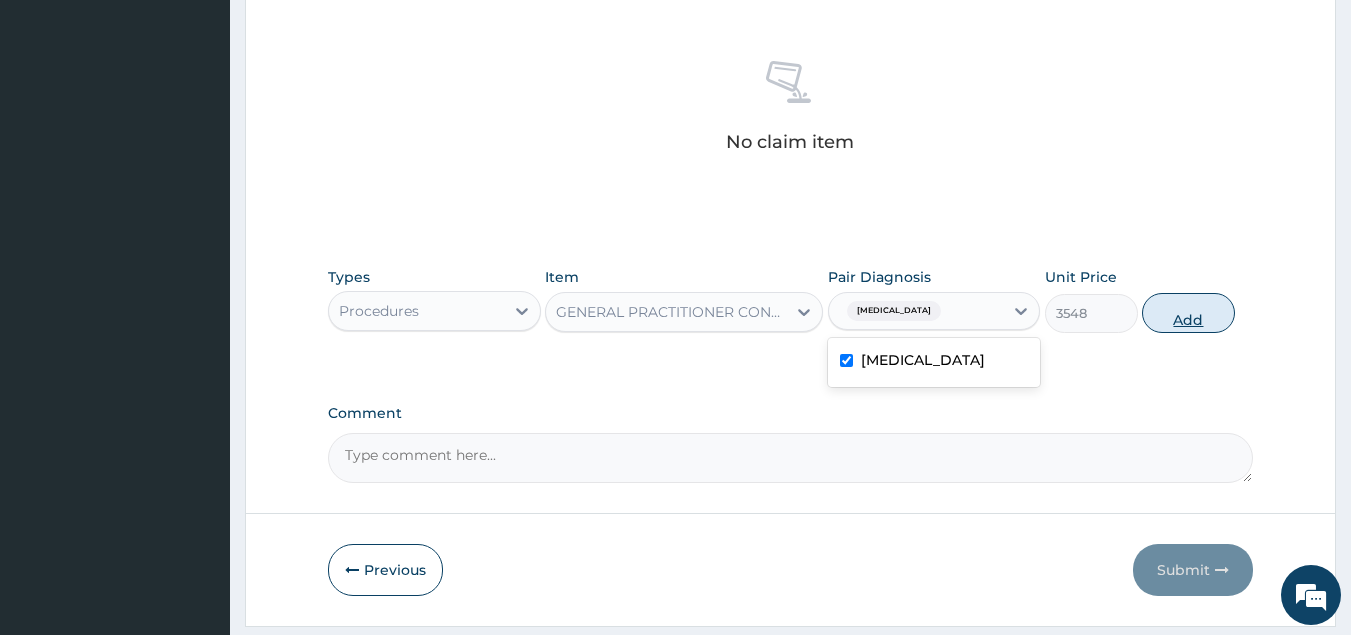 click on "Add" at bounding box center [1188, 313] 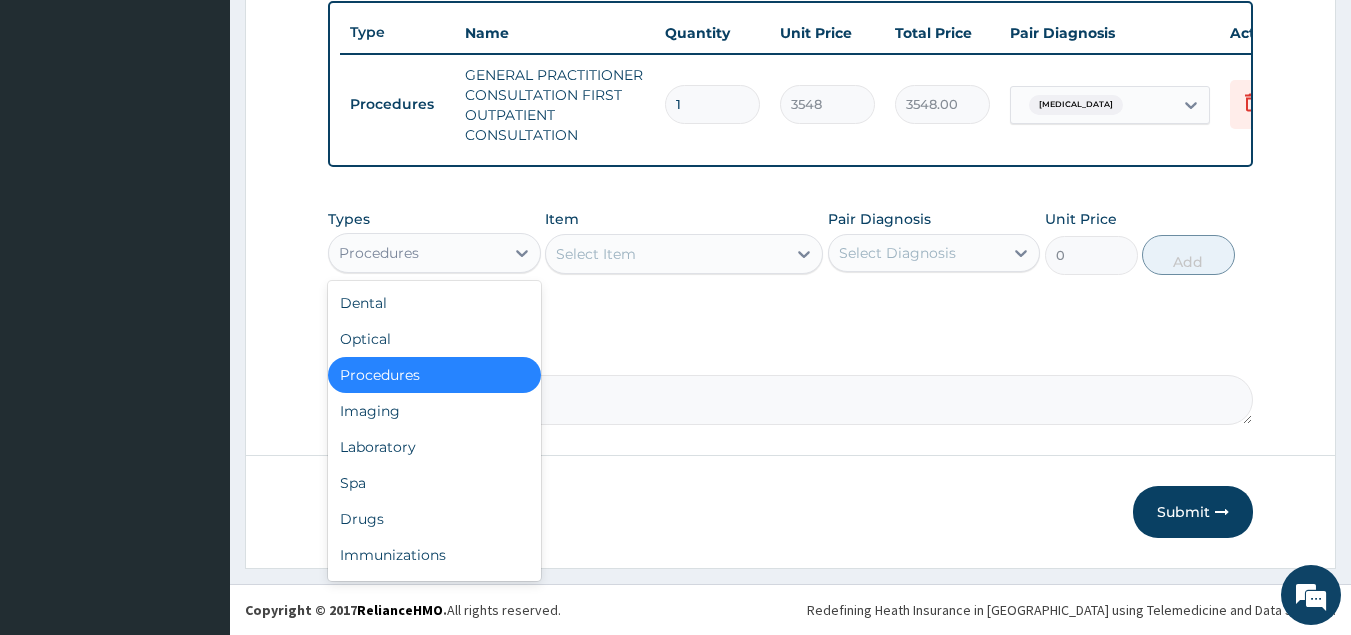 click on "Procedures" at bounding box center (416, 253) 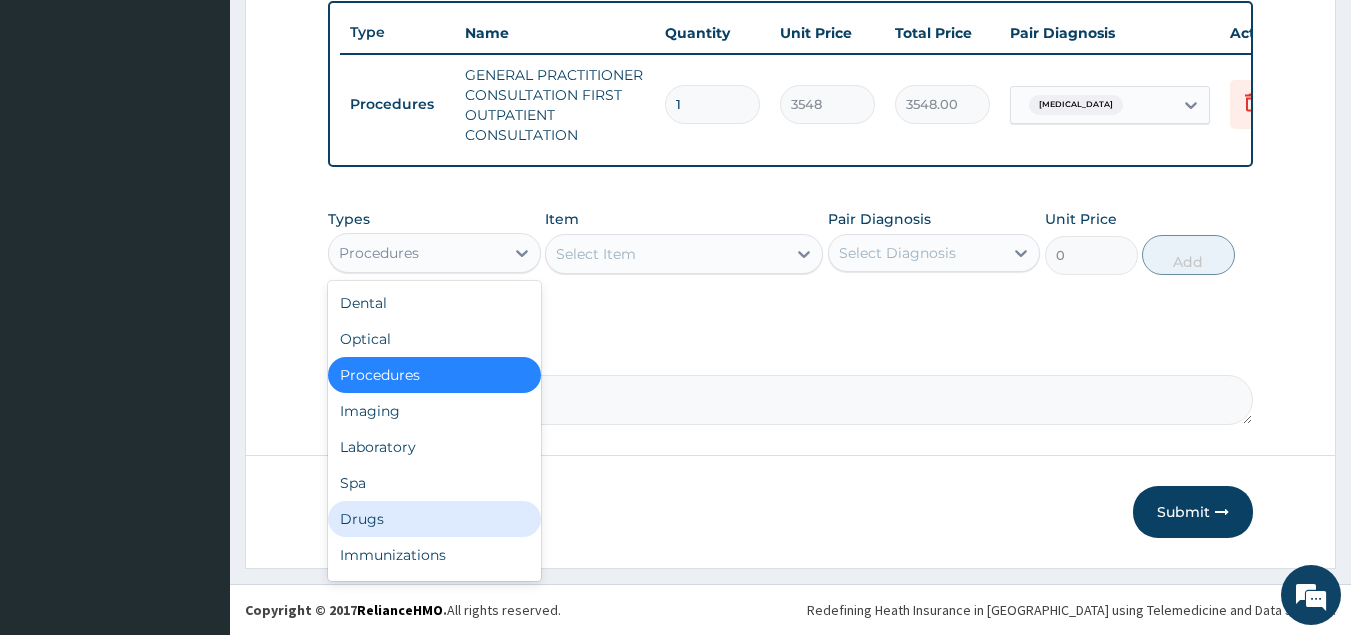 click on "Drugs" at bounding box center [434, 519] 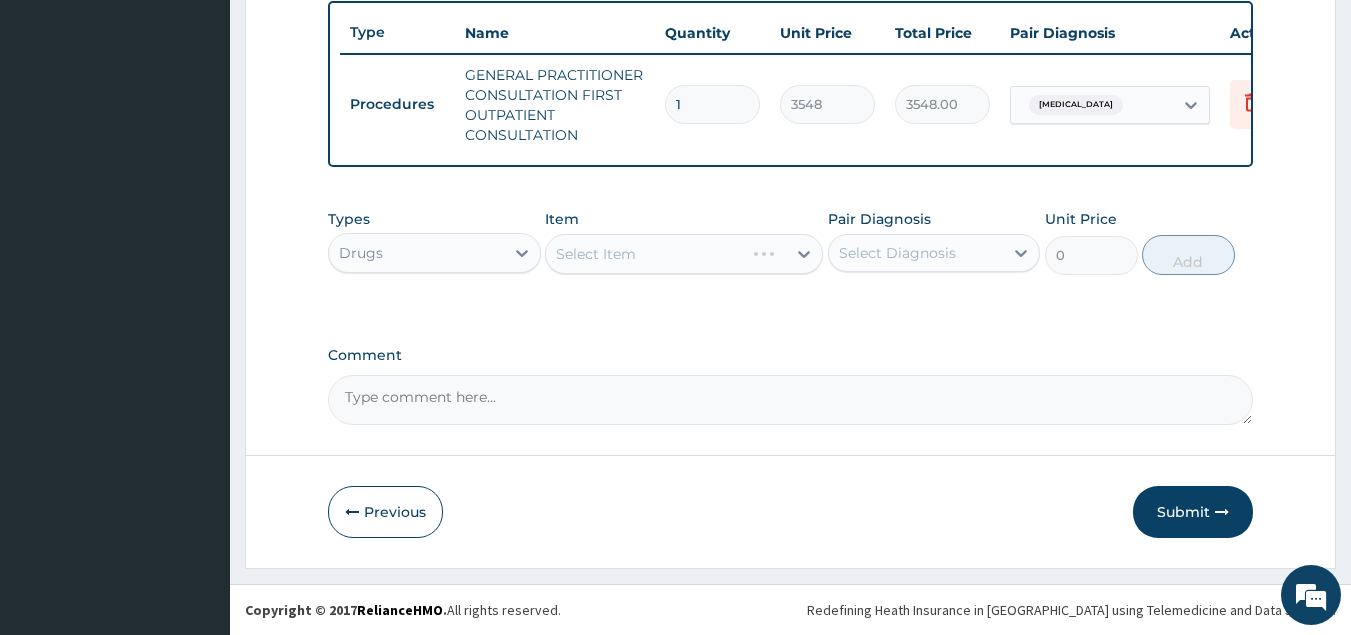 click on "Select Item" at bounding box center (684, 254) 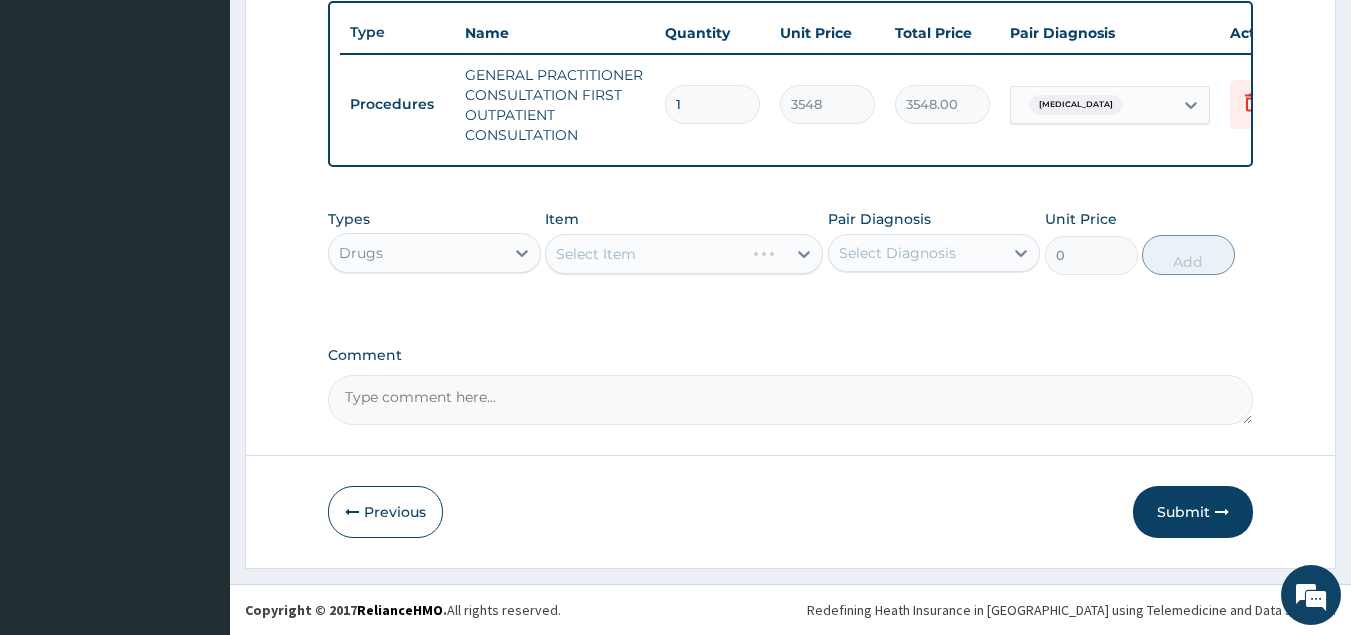 click on "Select Item" at bounding box center [684, 254] 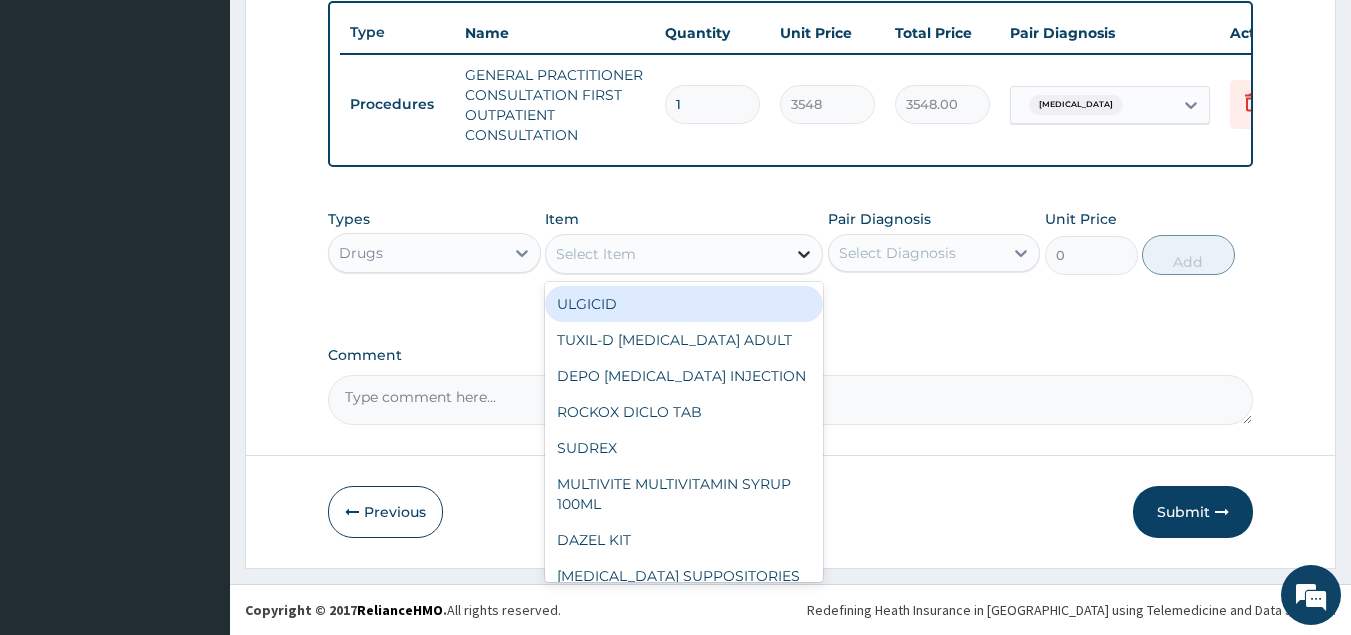 click 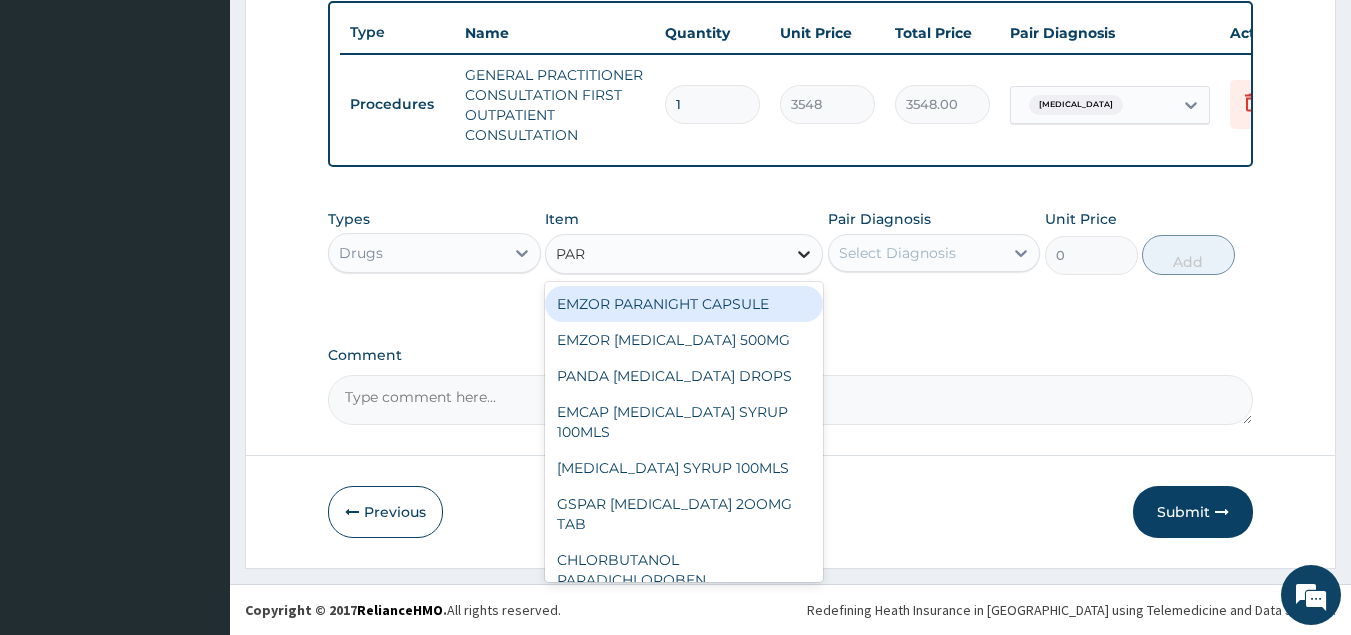 type on "PARA" 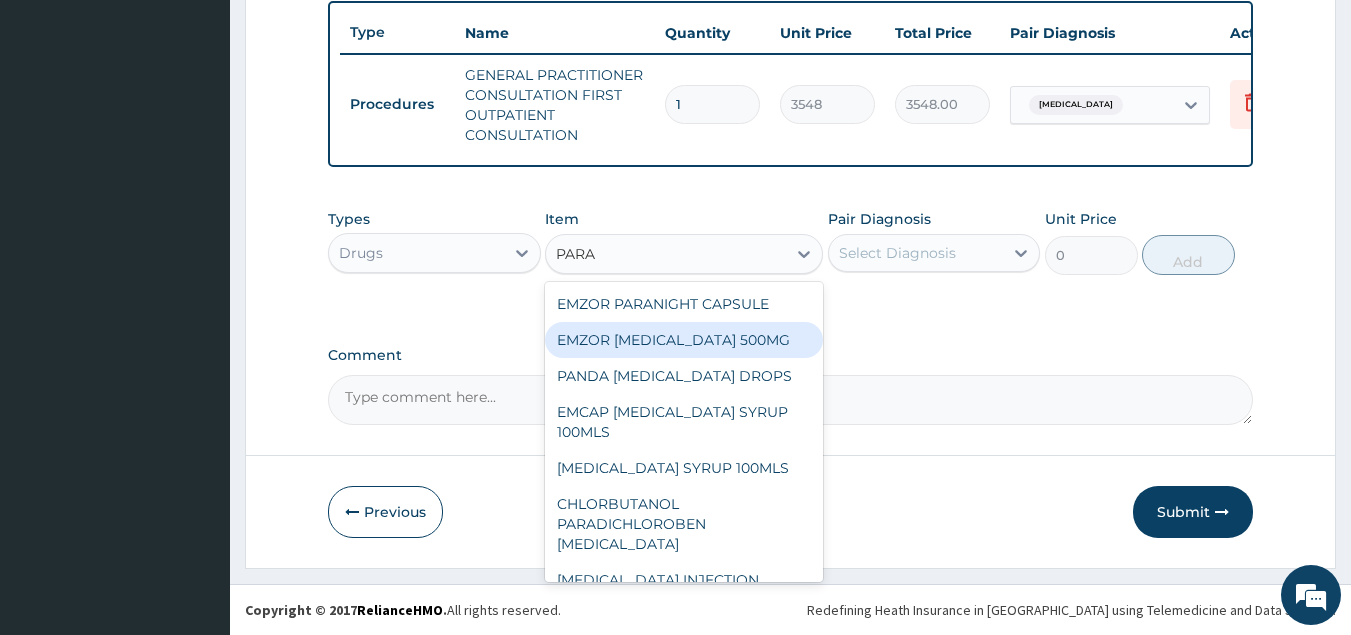 click on "EMZOR PARACETAMOL 500MG" at bounding box center [684, 340] 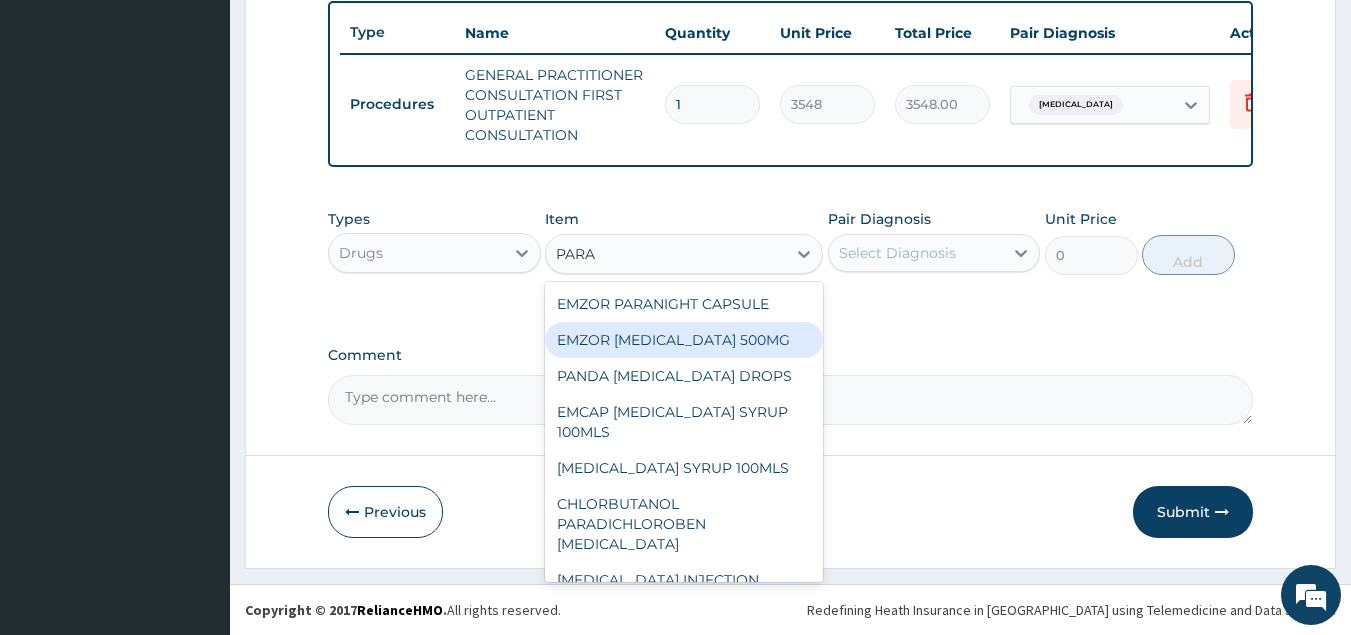 type 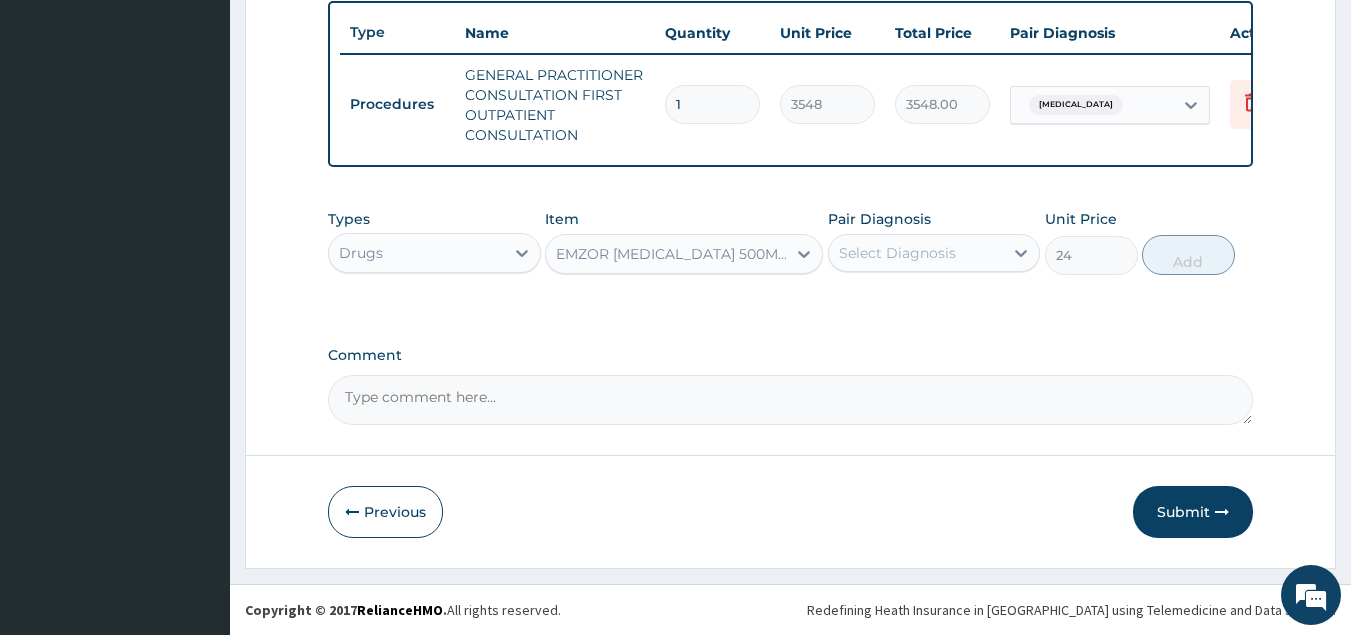 click on "Select Diagnosis" at bounding box center [897, 253] 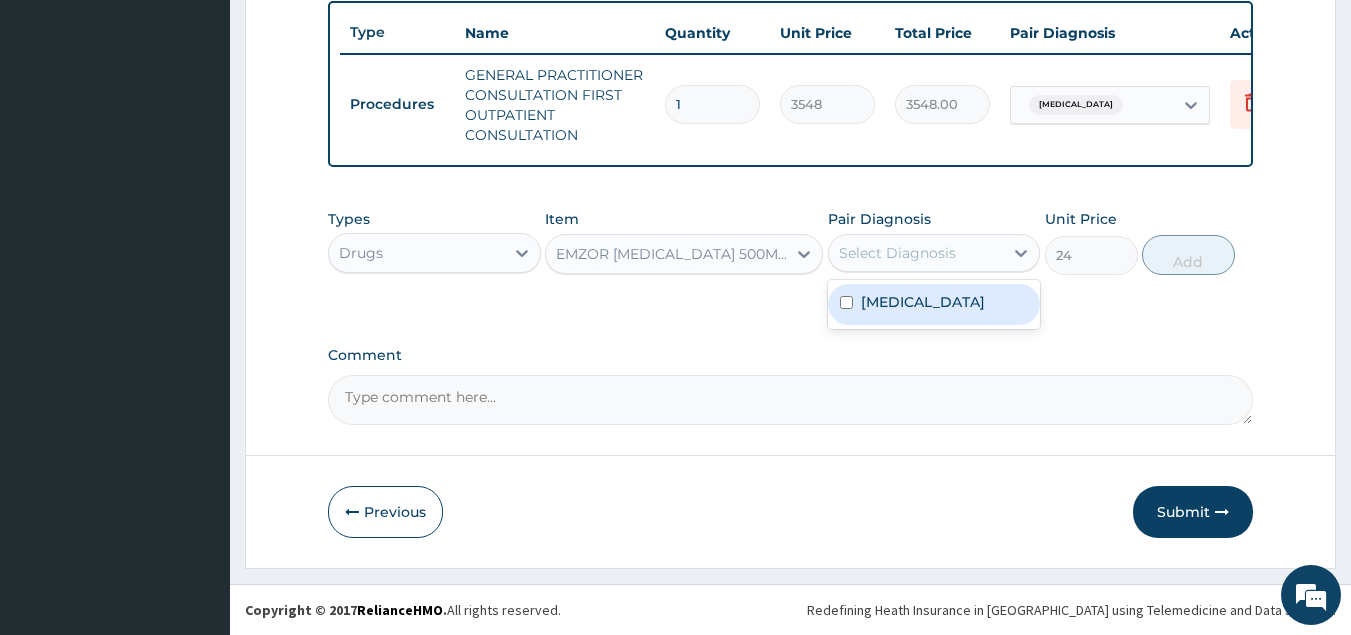 click on "Malaria" at bounding box center (923, 302) 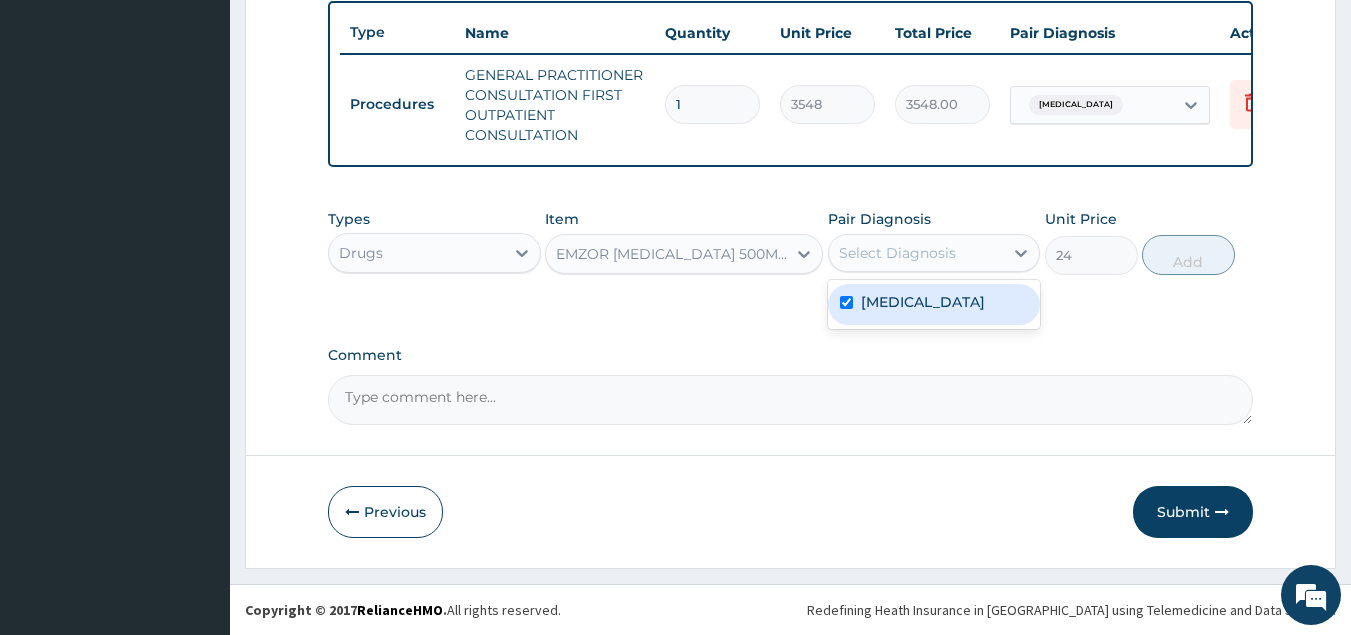 checkbox on "true" 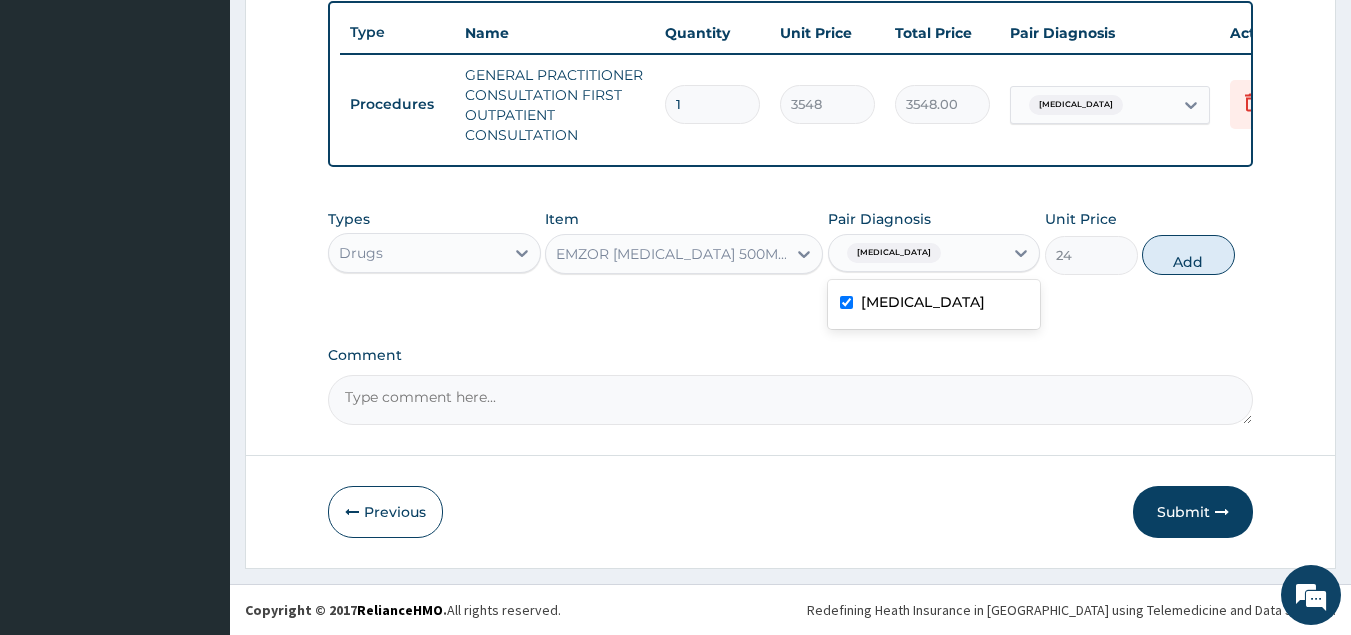 click on "Add" at bounding box center (1188, 255) 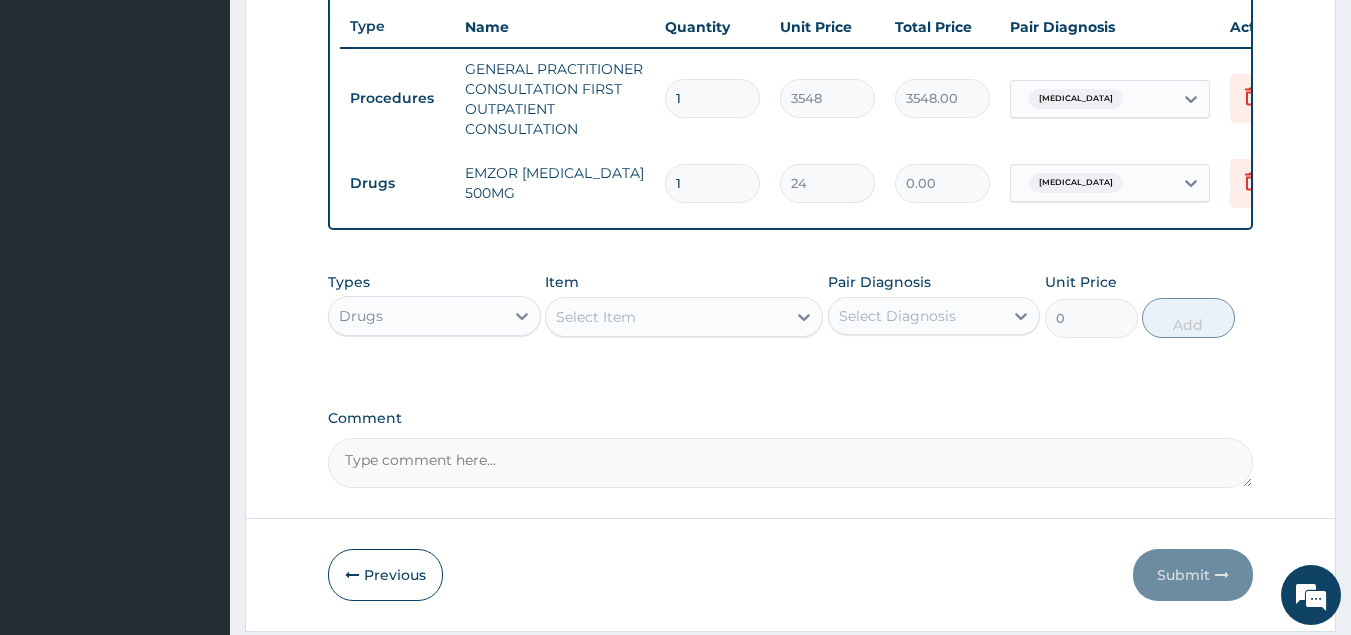 type 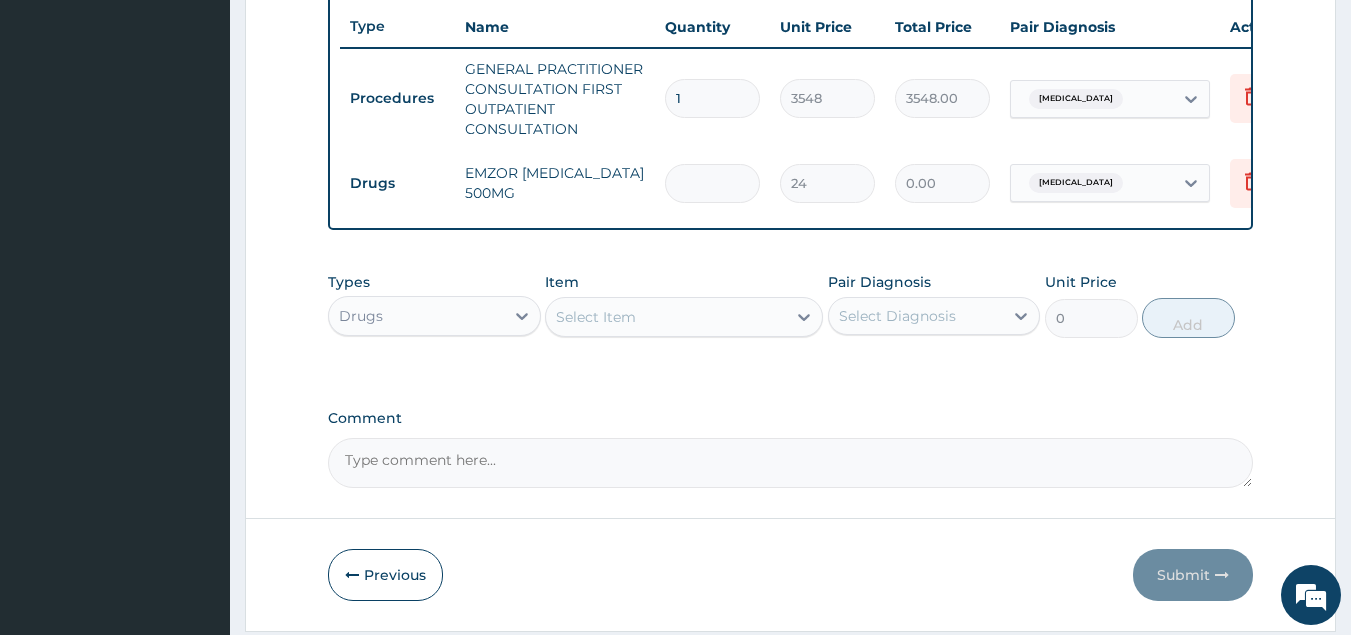type on "0.00" 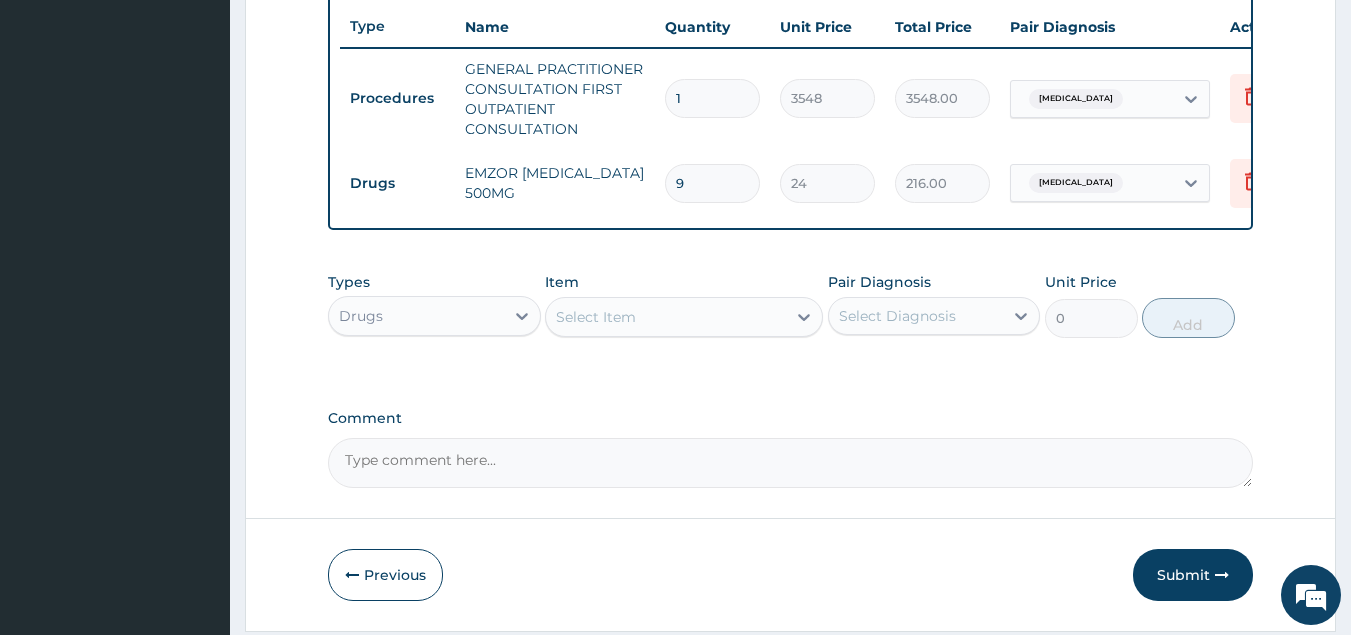 type on "9" 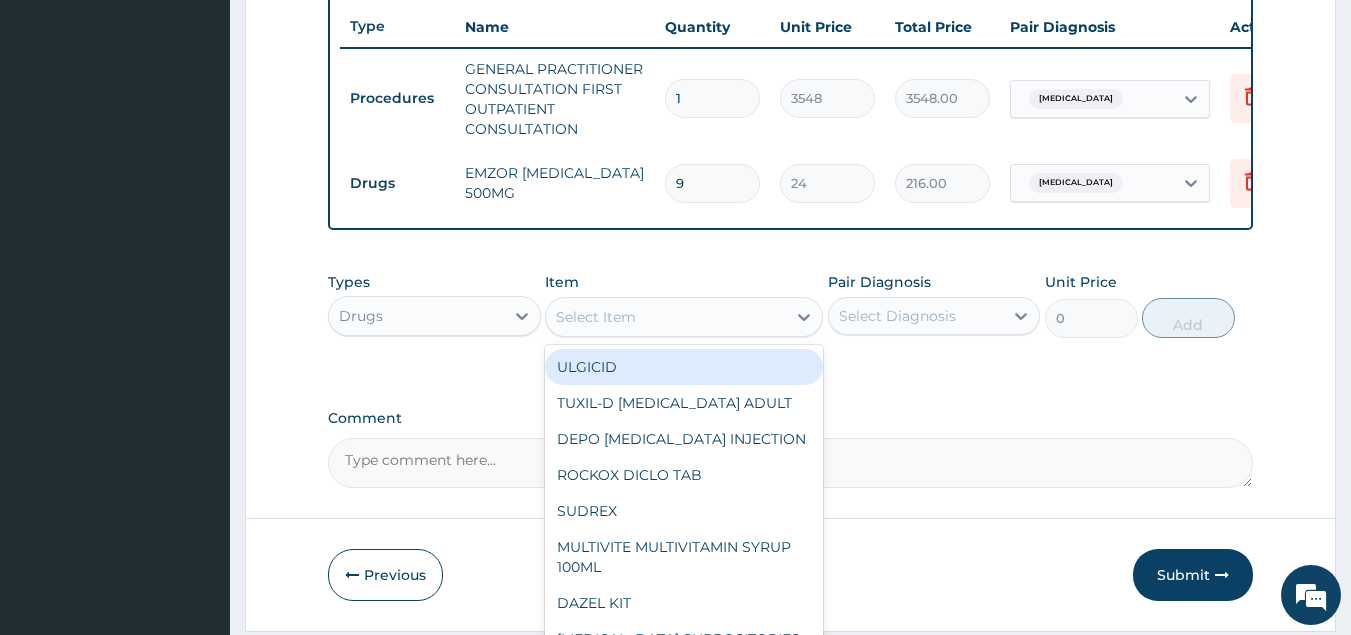click on "Select Item" at bounding box center (666, 317) 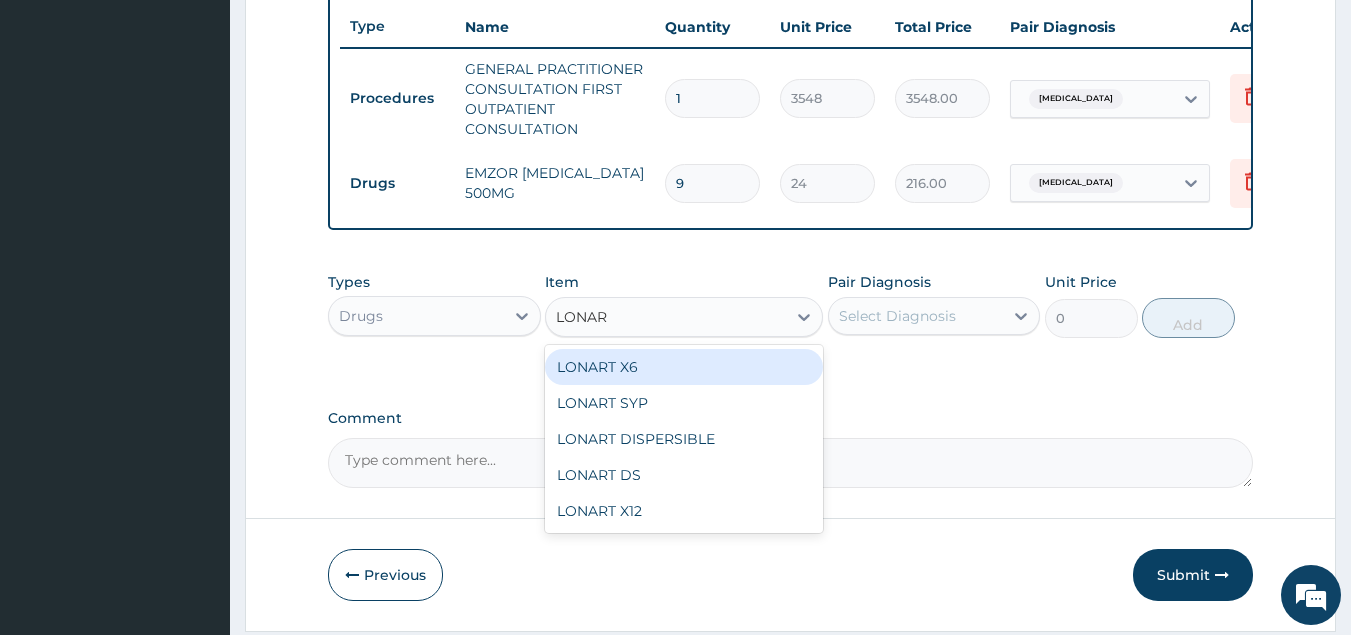 type on "LONART" 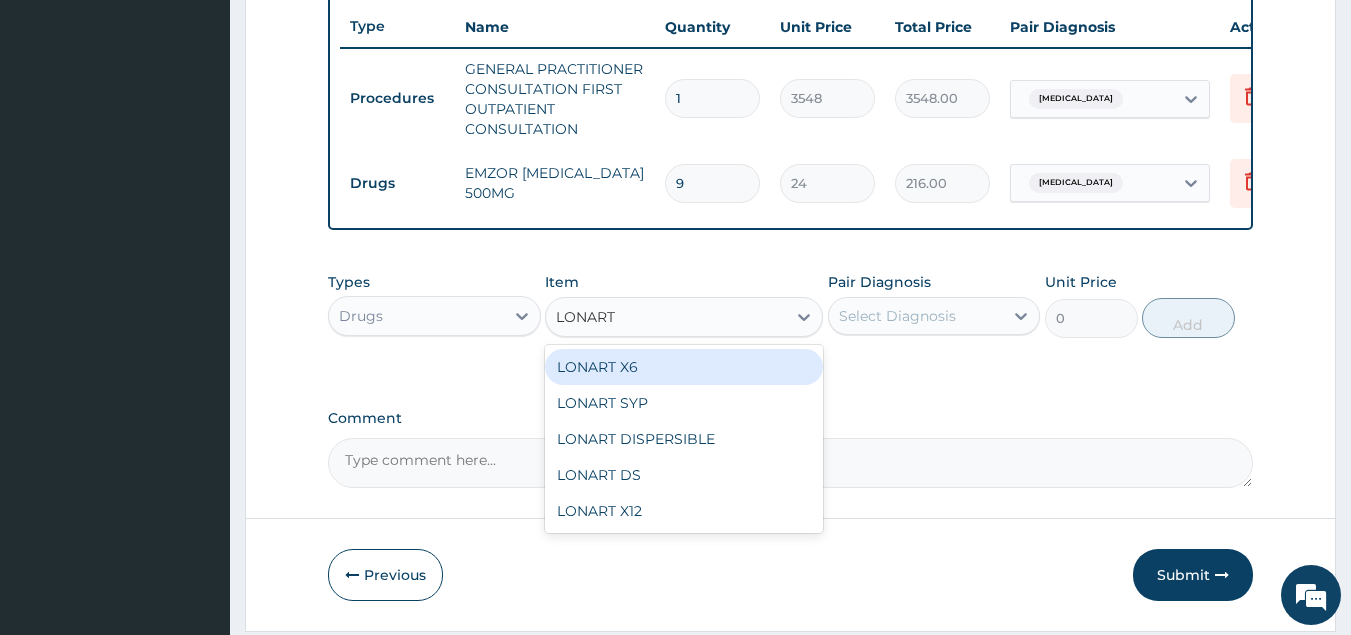 click on "LONART X6" at bounding box center [684, 367] 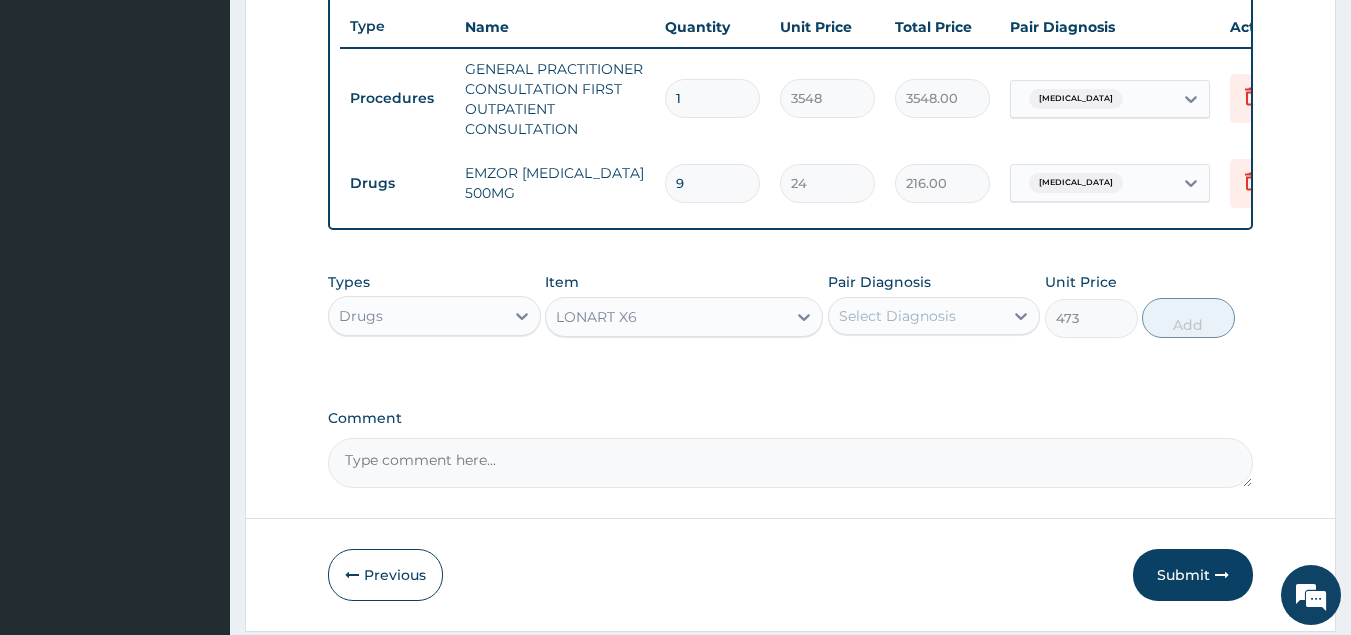 click on "Select Diagnosis" at bounding box center (916, 316) 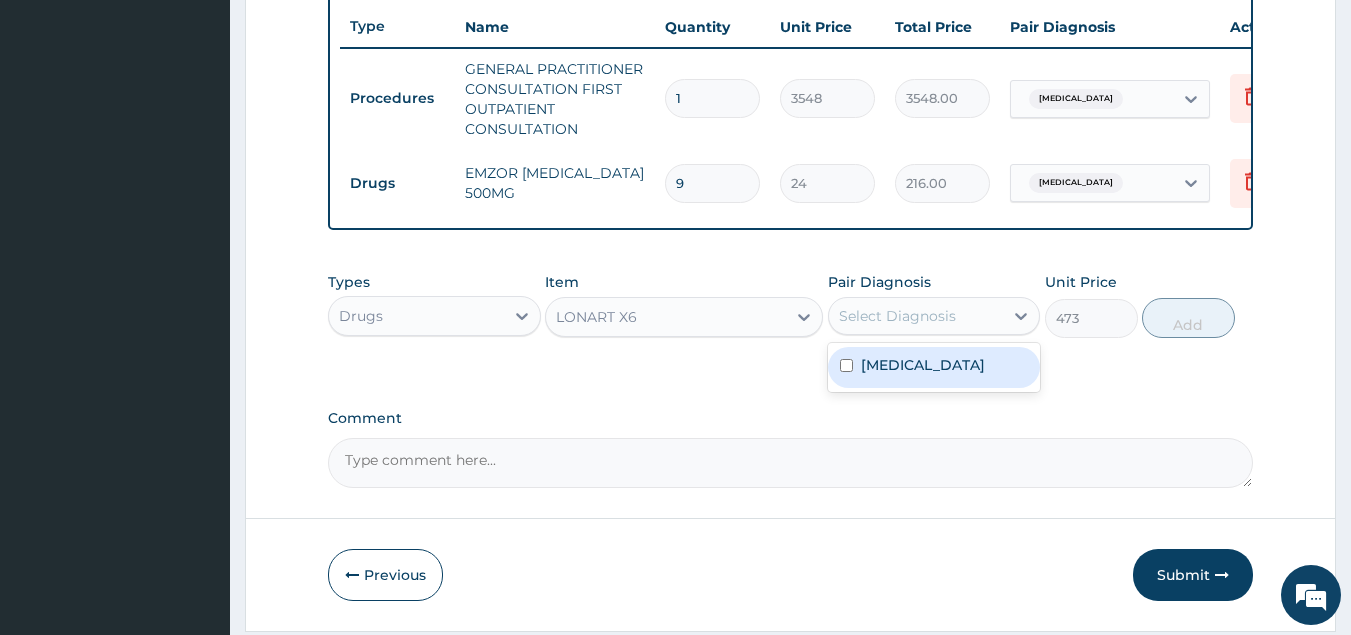 click on "Malaria" at bounding box center [923, 365] 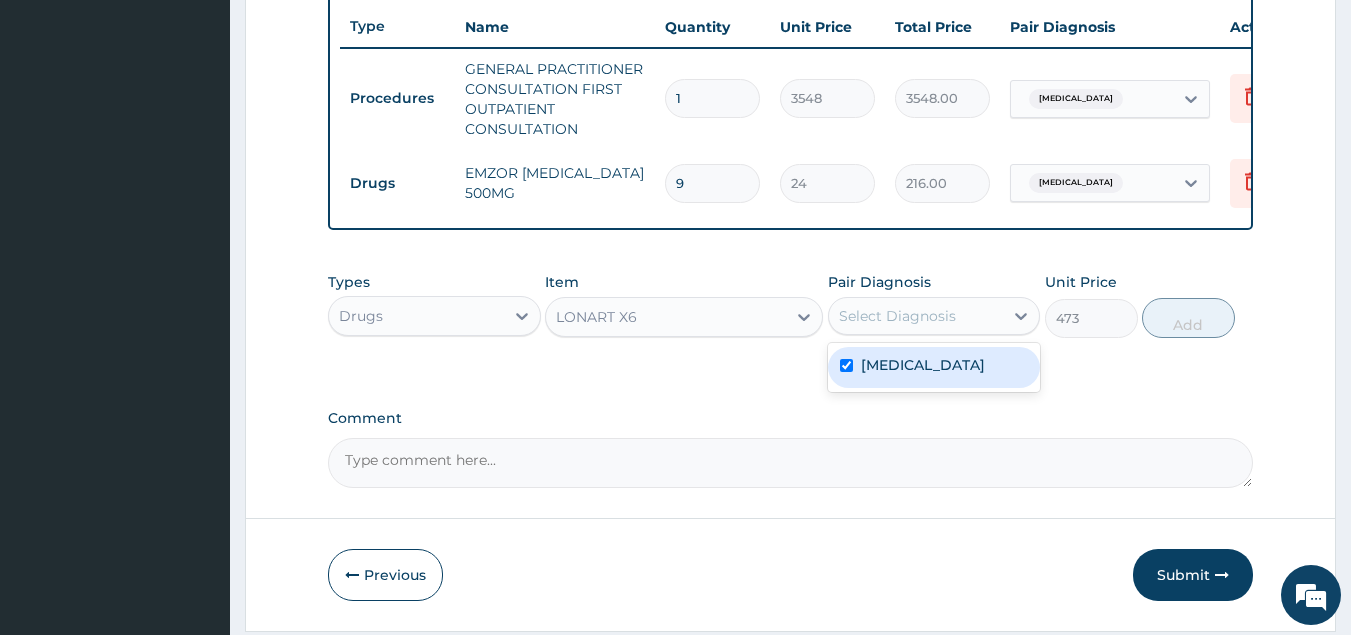 checkbox on "true" 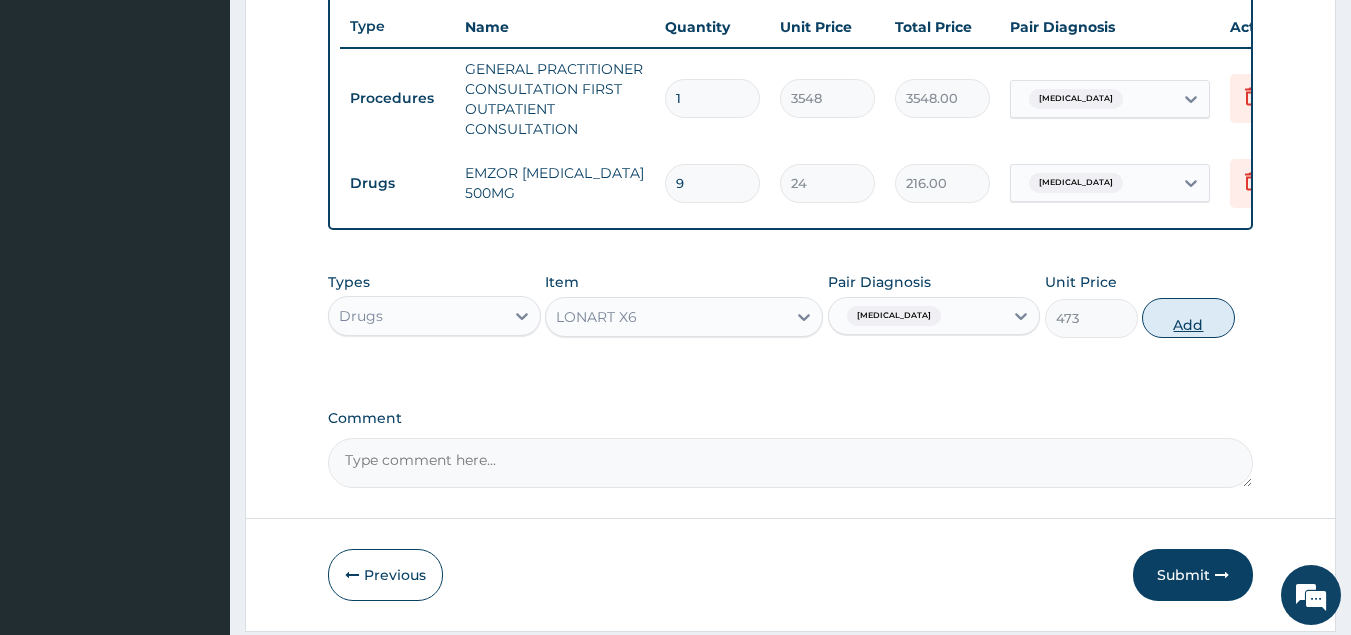 click on "Add" at bounding box center [1188, 318] 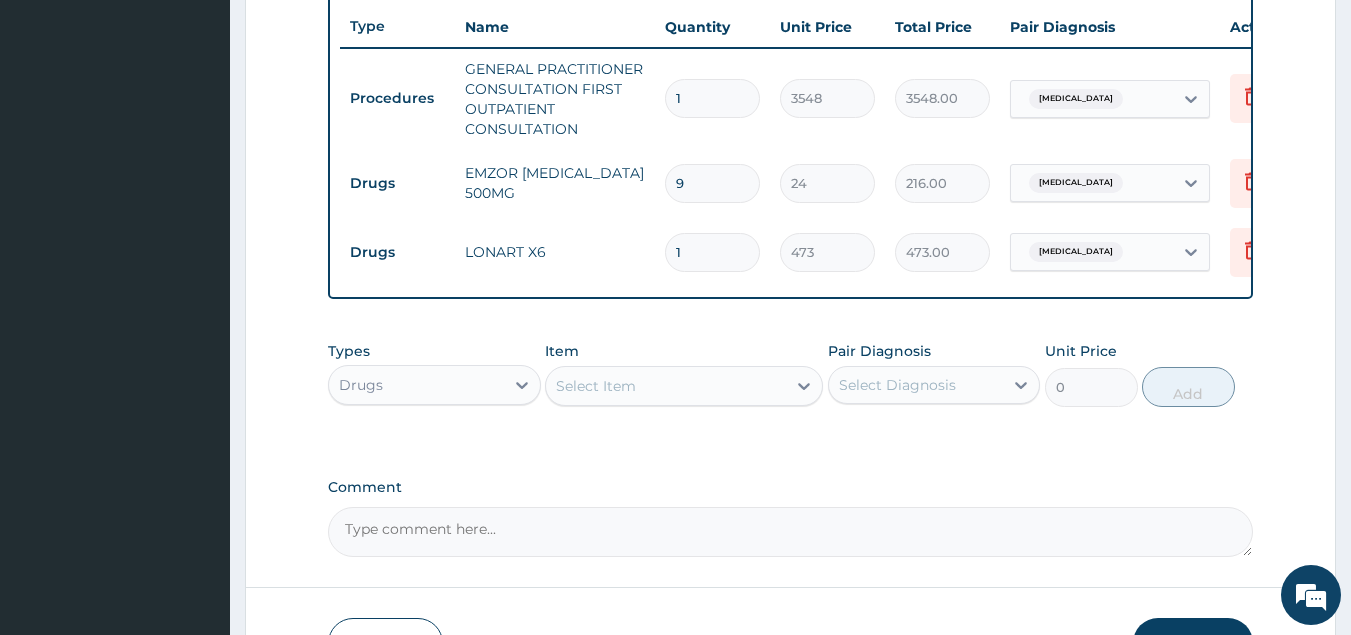 type 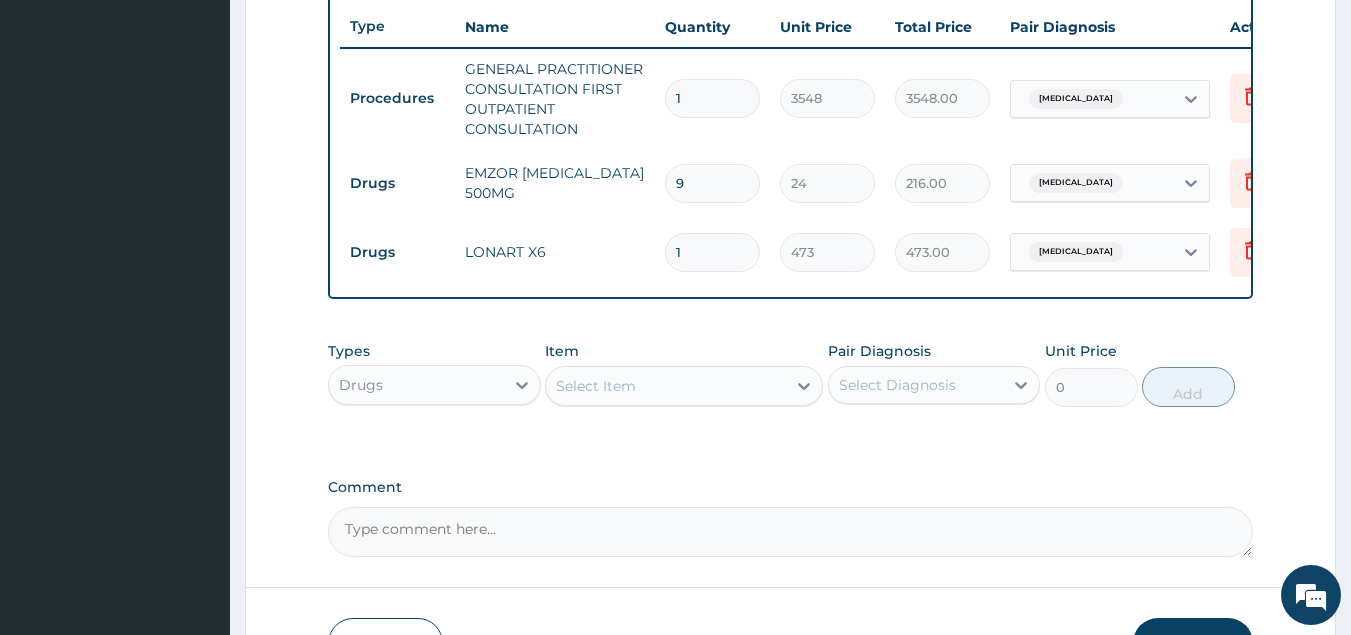 type on "0.00" 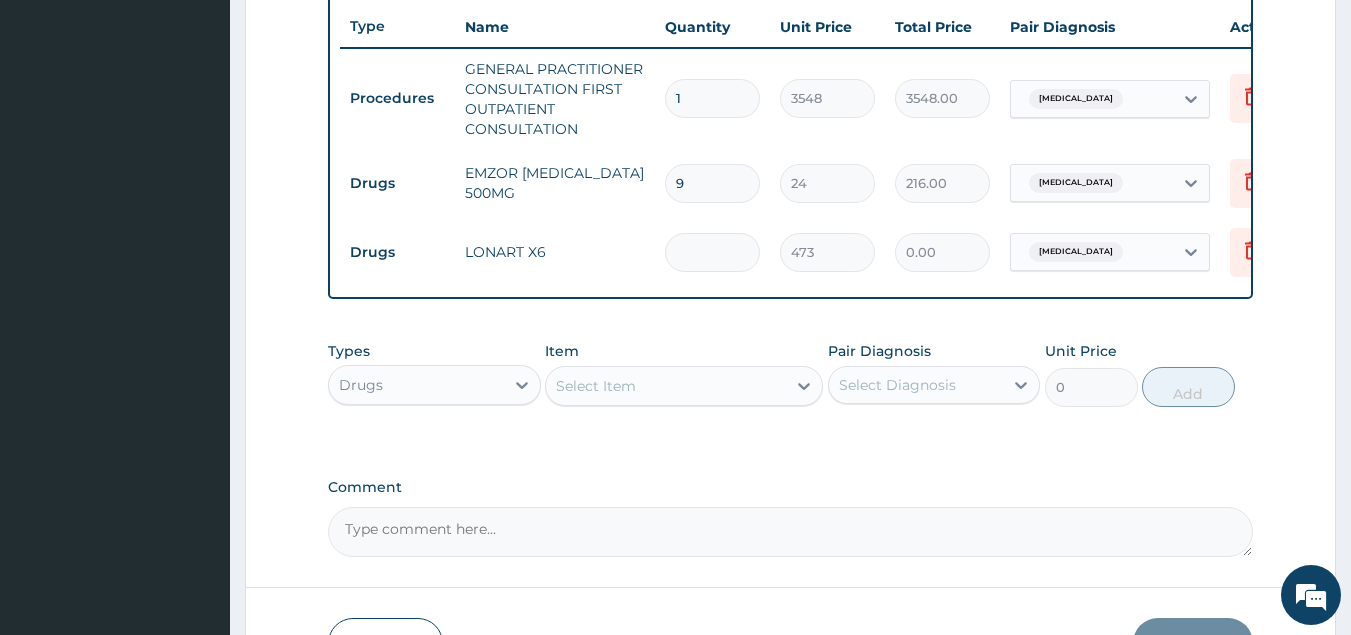 type on "6" 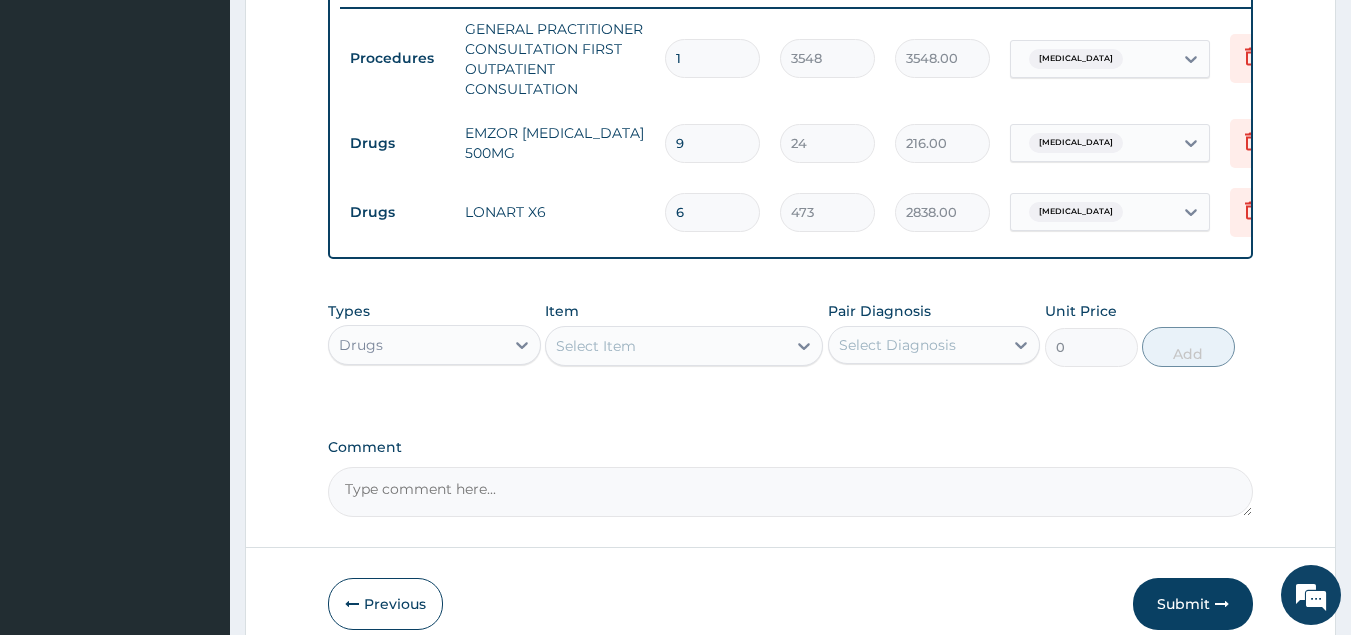 scroll, scrollTop: 896, scrollLeft: 0, axis: vertical 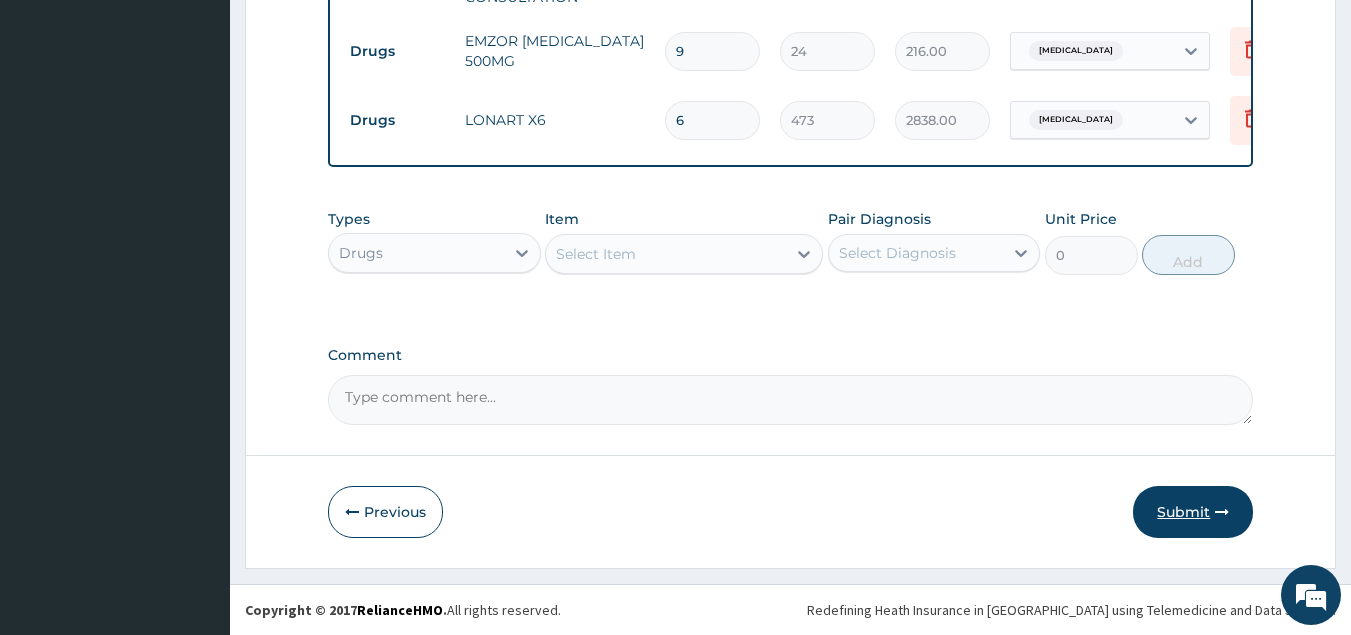 type on "6" 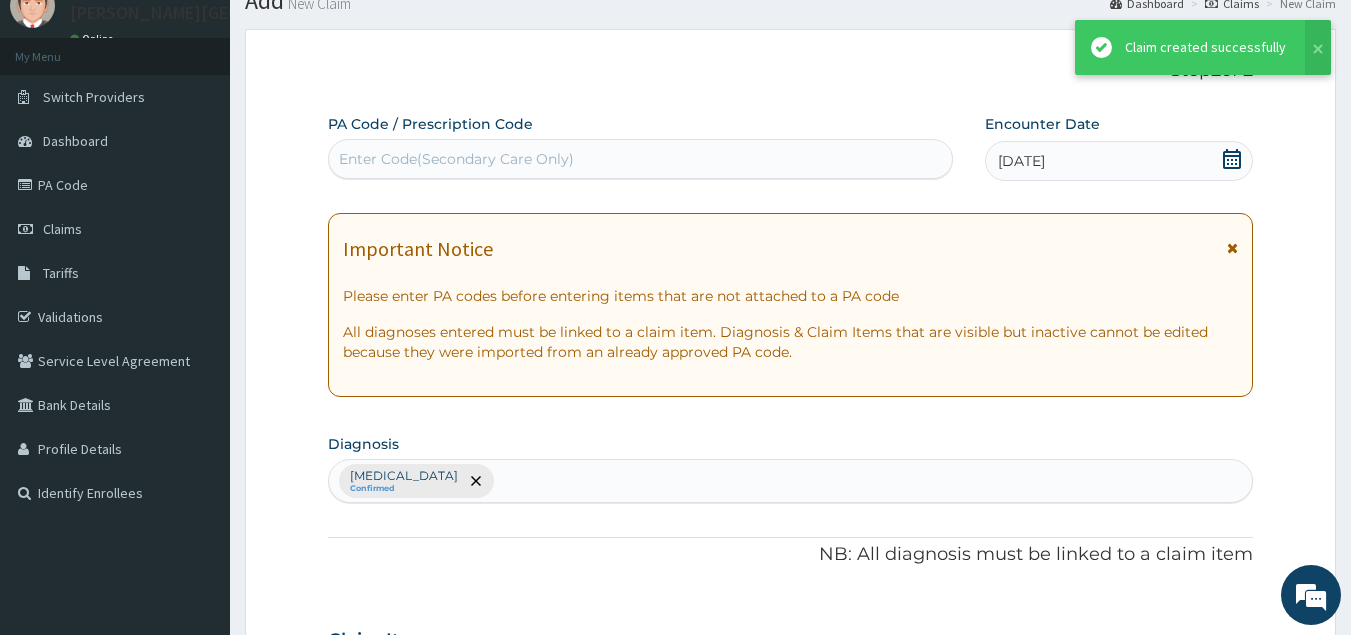 scroll, scrollTop: 896, scrollLeft: 0, axis: vertical 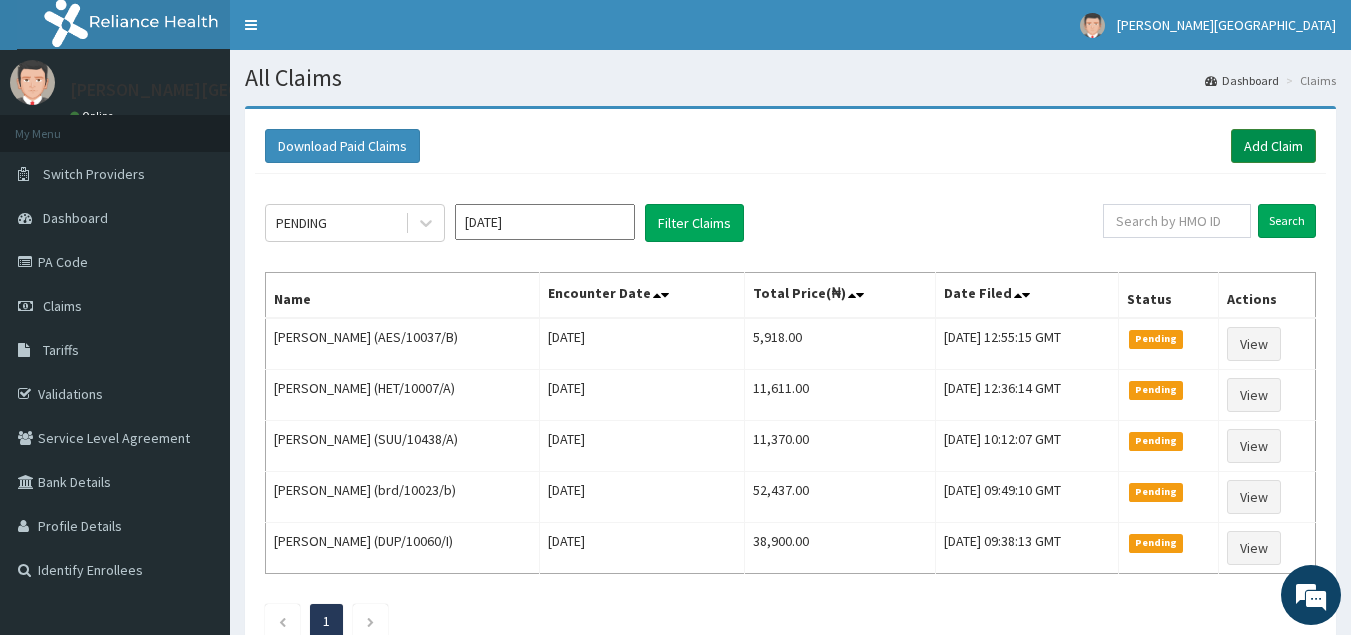 click on "Add Claim" at bounding box center (1273, 146) 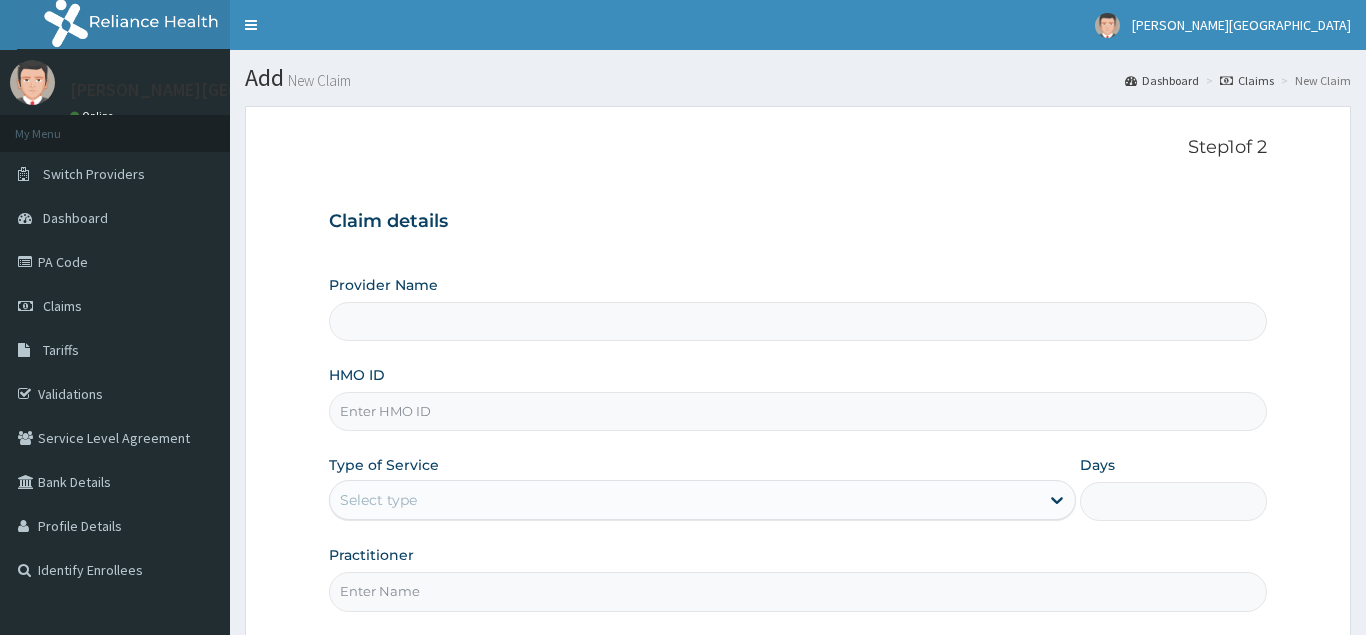 scroll, scrollTop: 0, scrollLeft: 0, axis: both 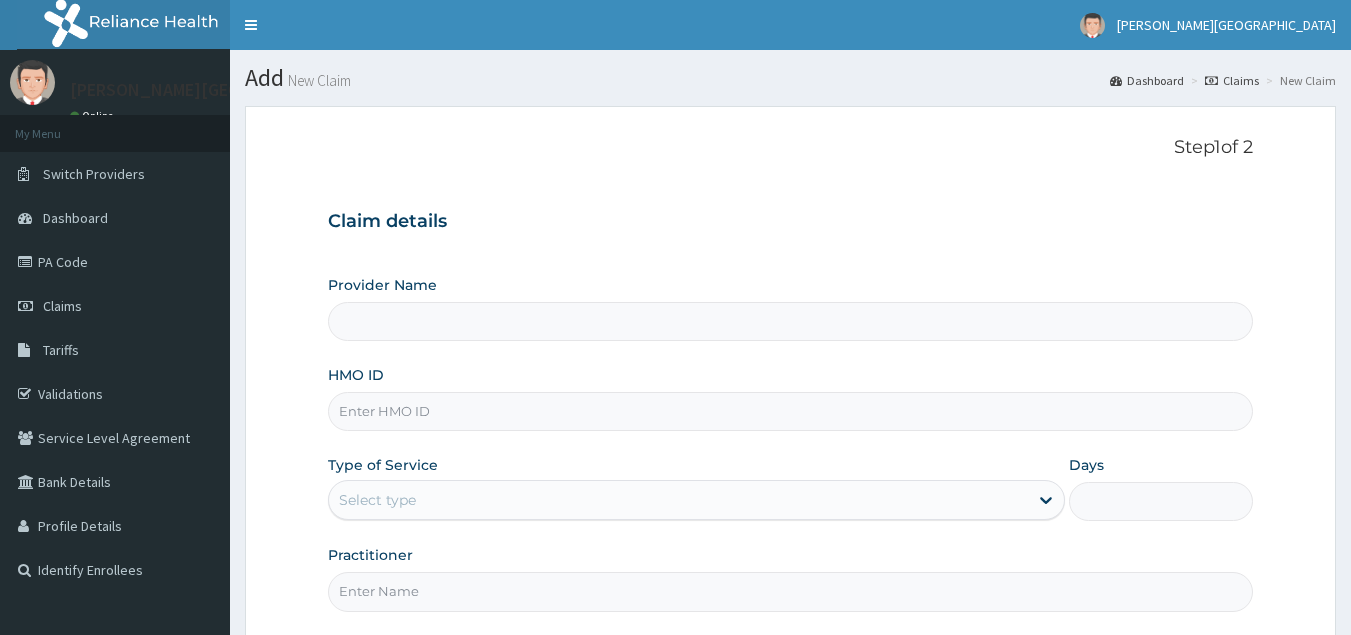type on "[GEOGRAPHIC_DATA] - [GEOGRAPHIC_DATA]" 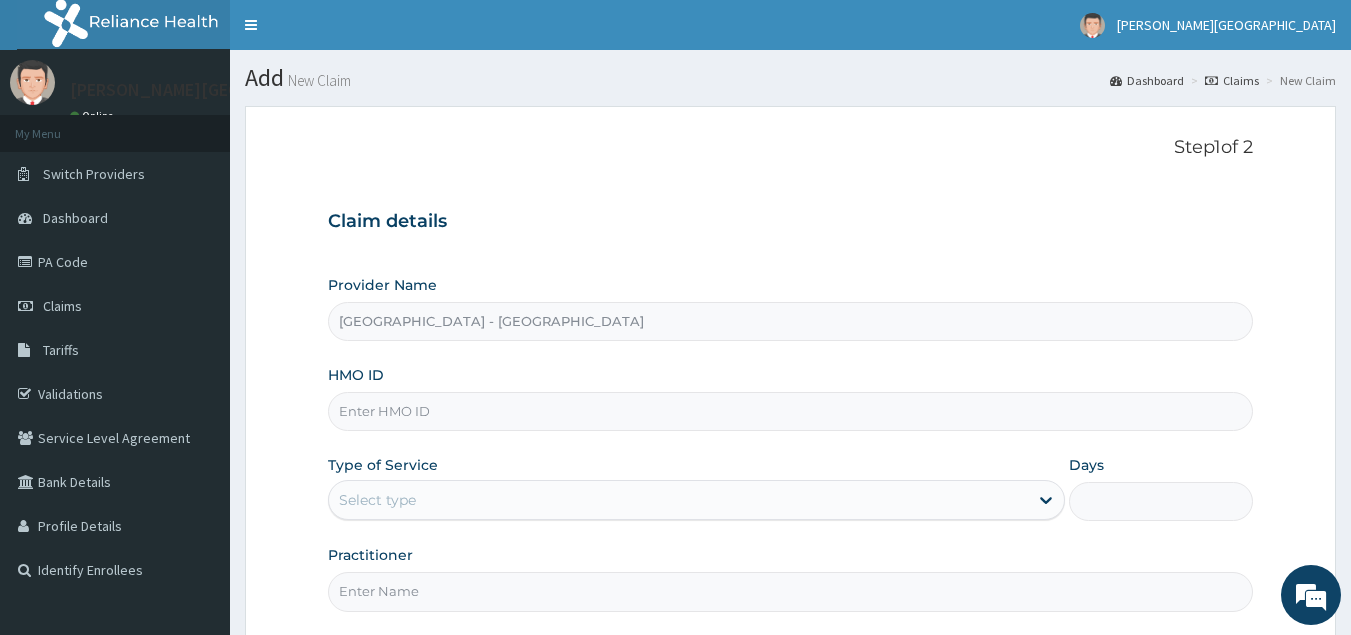 scroll, scrollTop: 0, scrollLeft: 0, axis: both 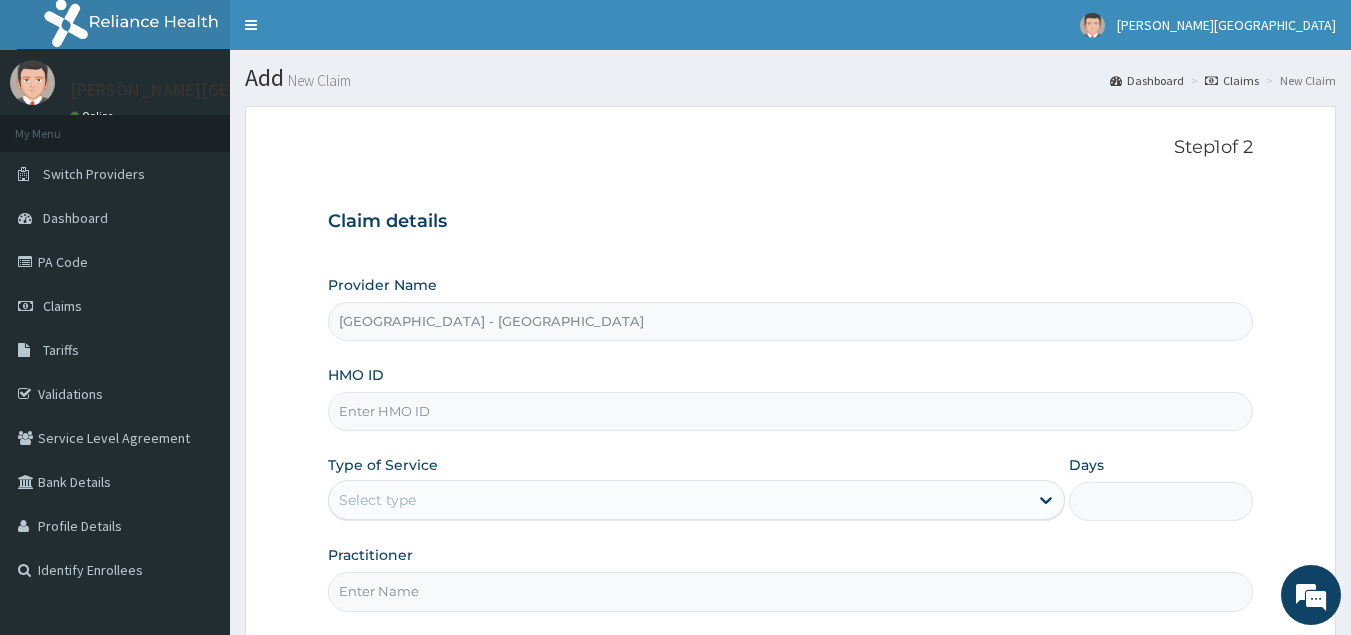 click on "HMO ID" at bounding box center (791, 411) 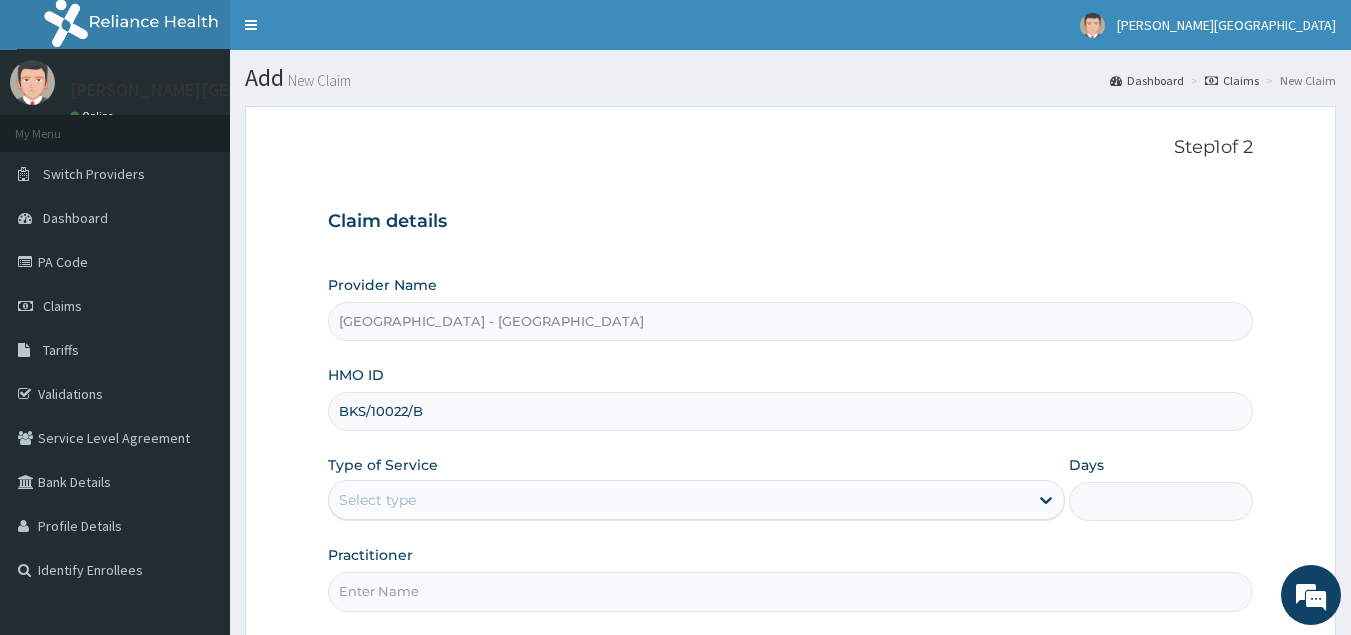type on "BKS/10022/B" 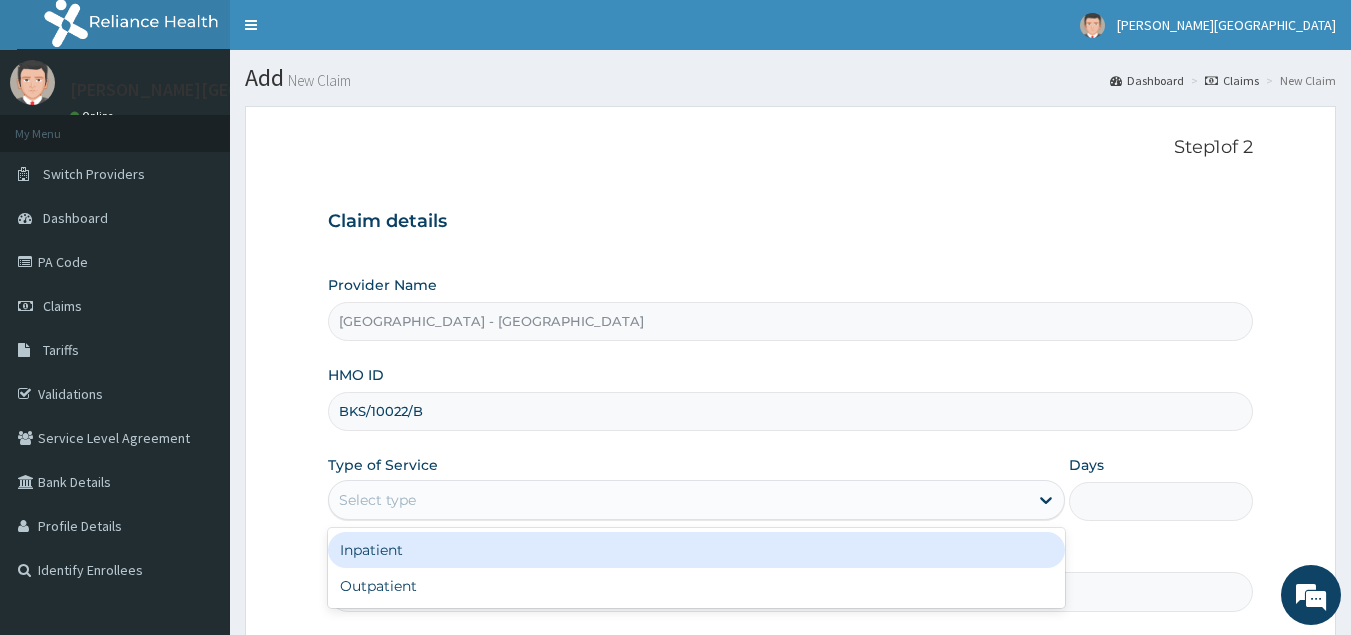 click on "Select type" at bounding box center [377, 500] 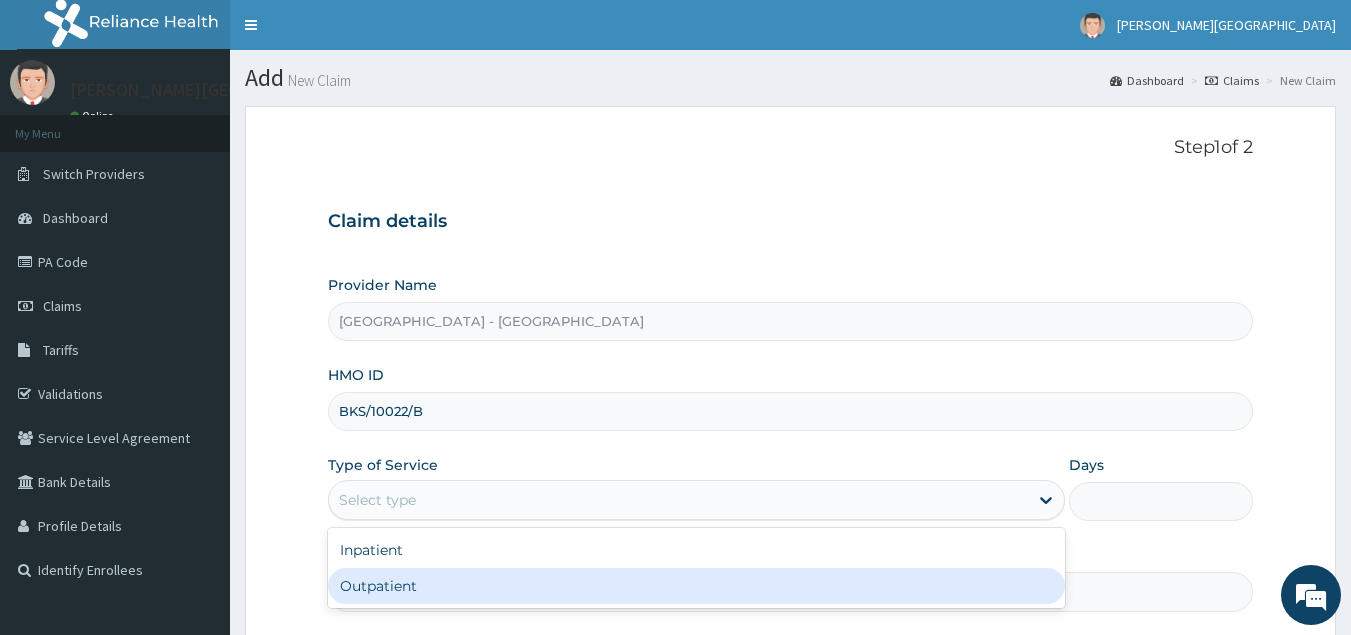 click on "Outpatient" at bounding box center (696, 586) 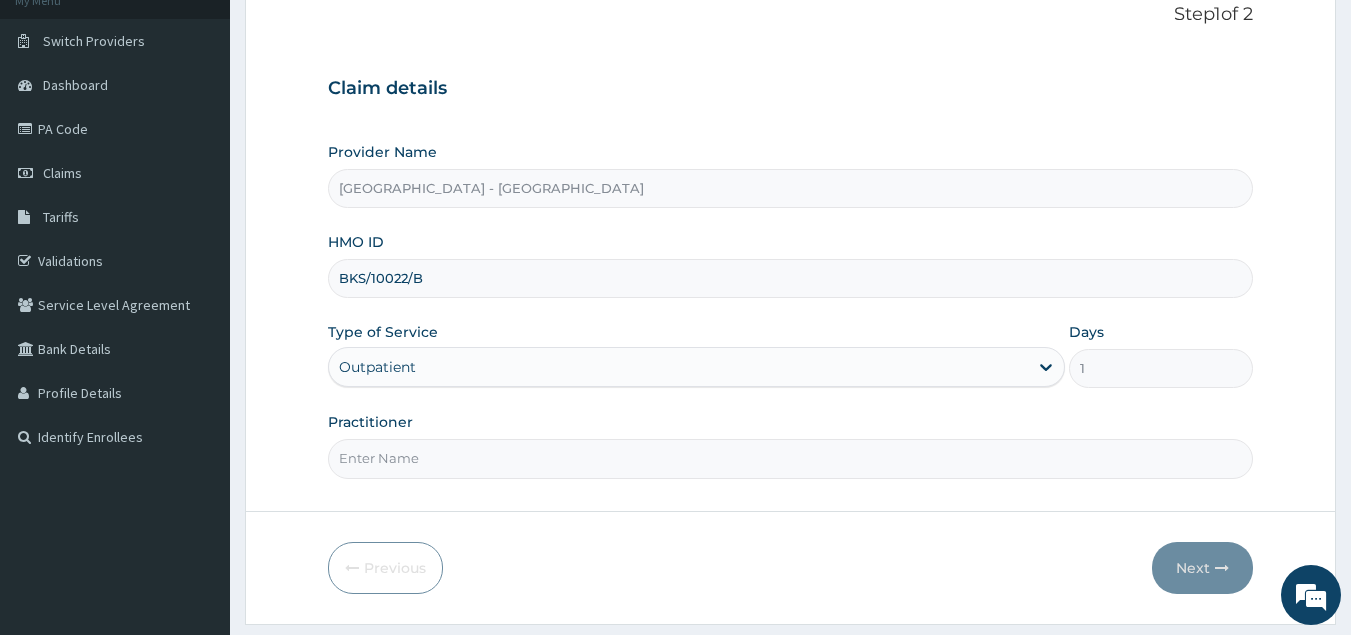 scroll, scrollTop: 189, scrollLeft: 0, axis: vertical 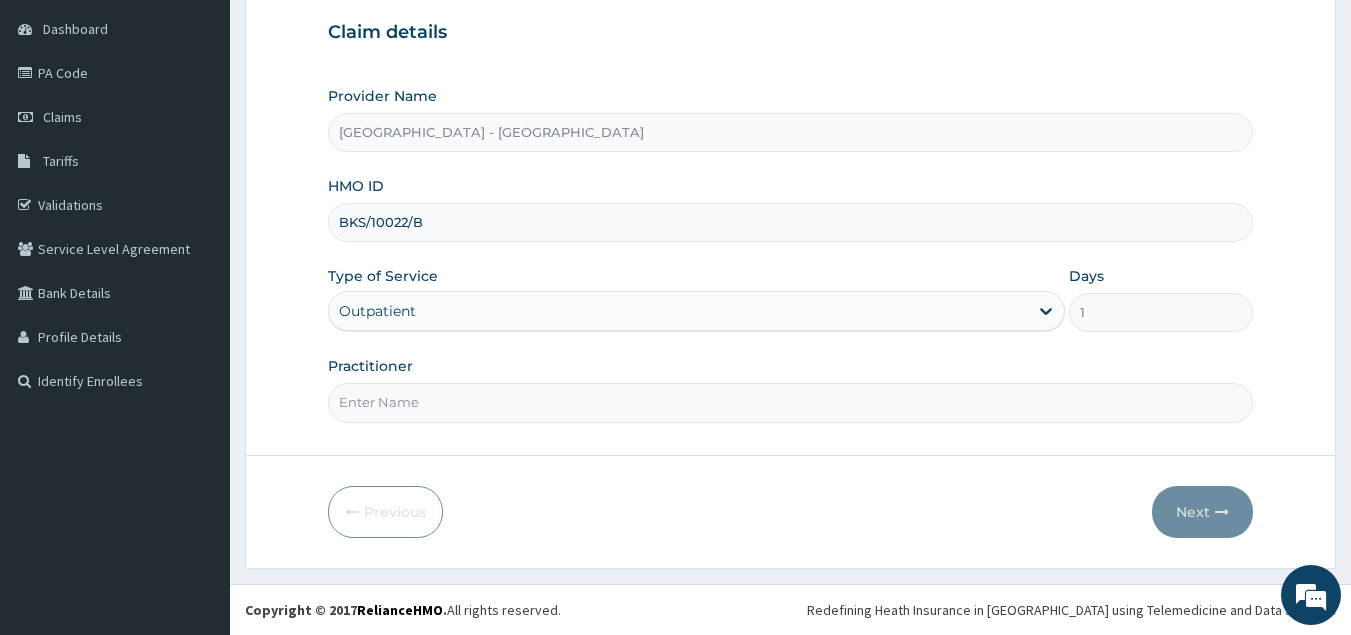 click on "Practitioner" at bounding box center (791, 402) 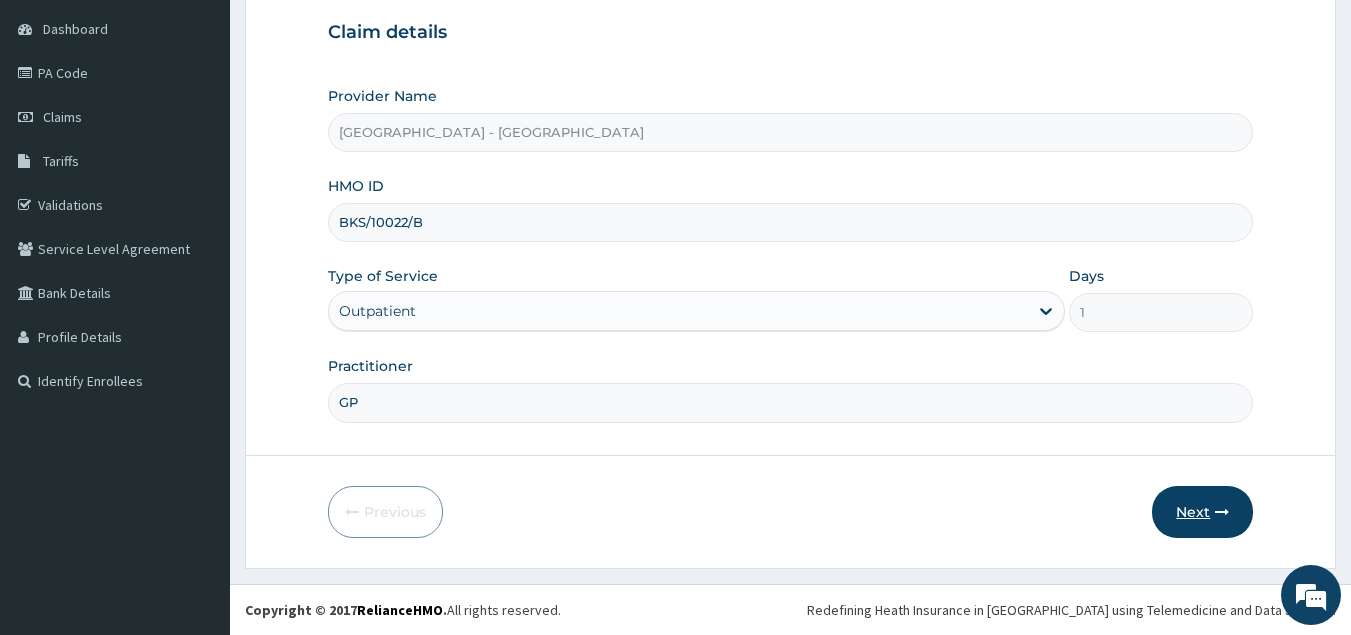 type on "GP" 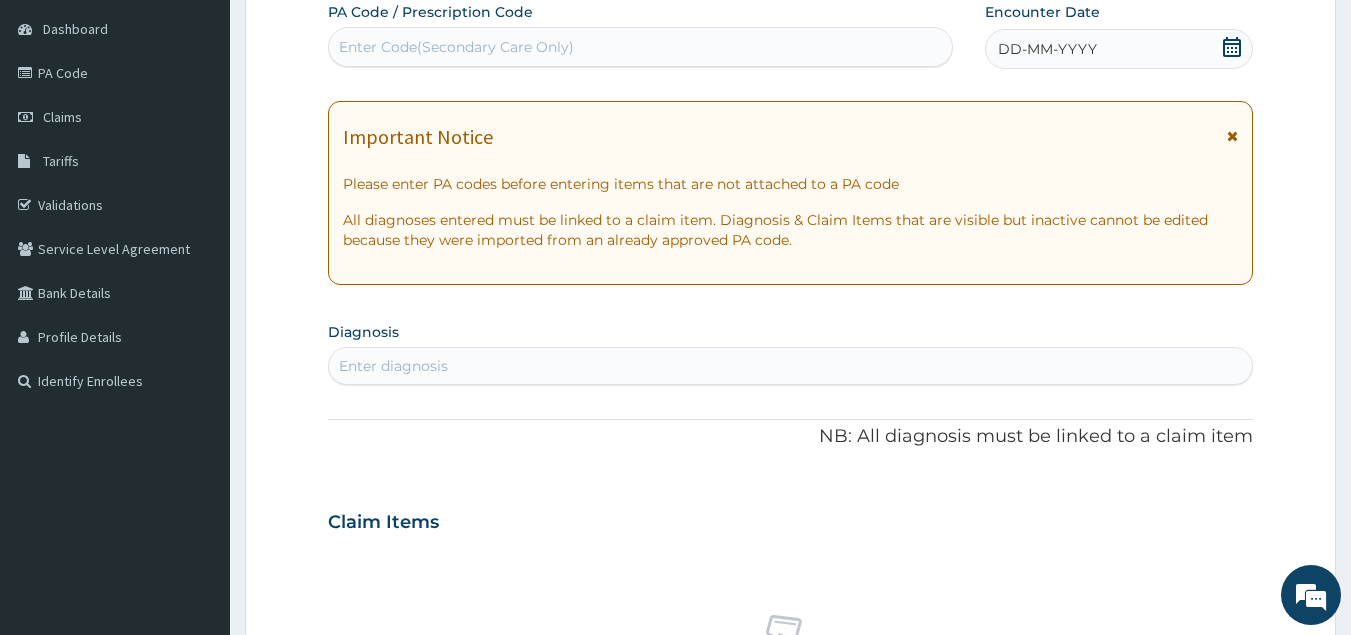click 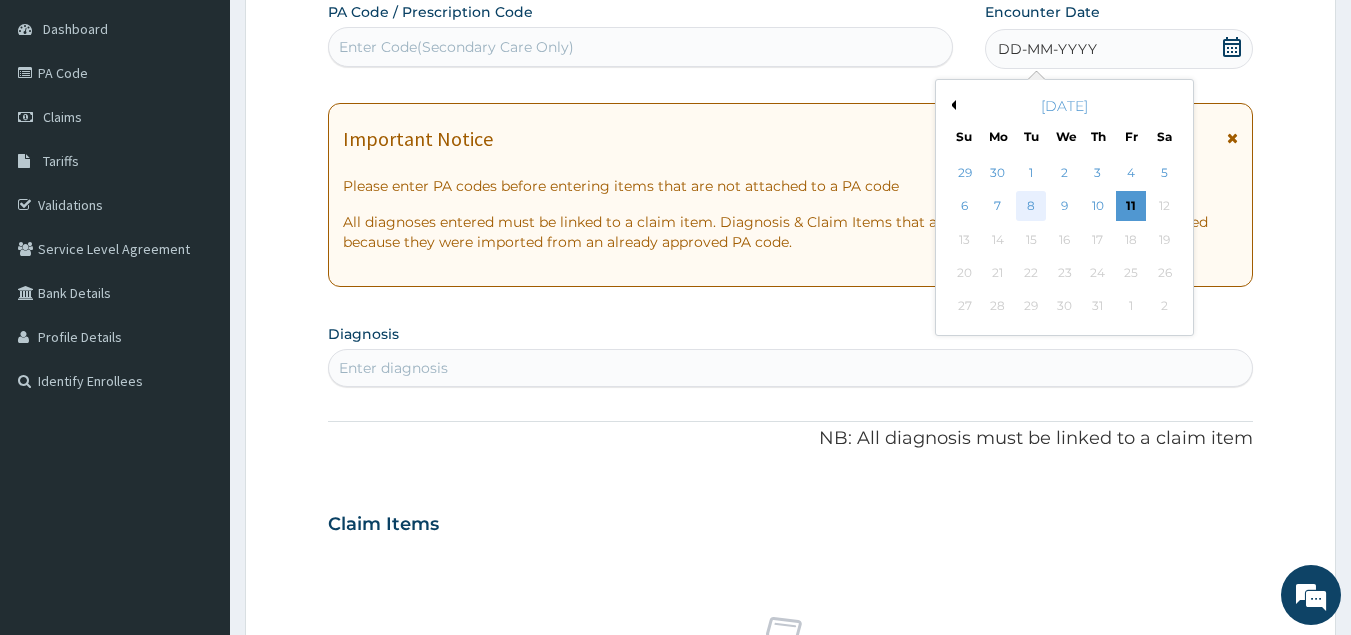 click on "8" at bounding box center (1032, 207) 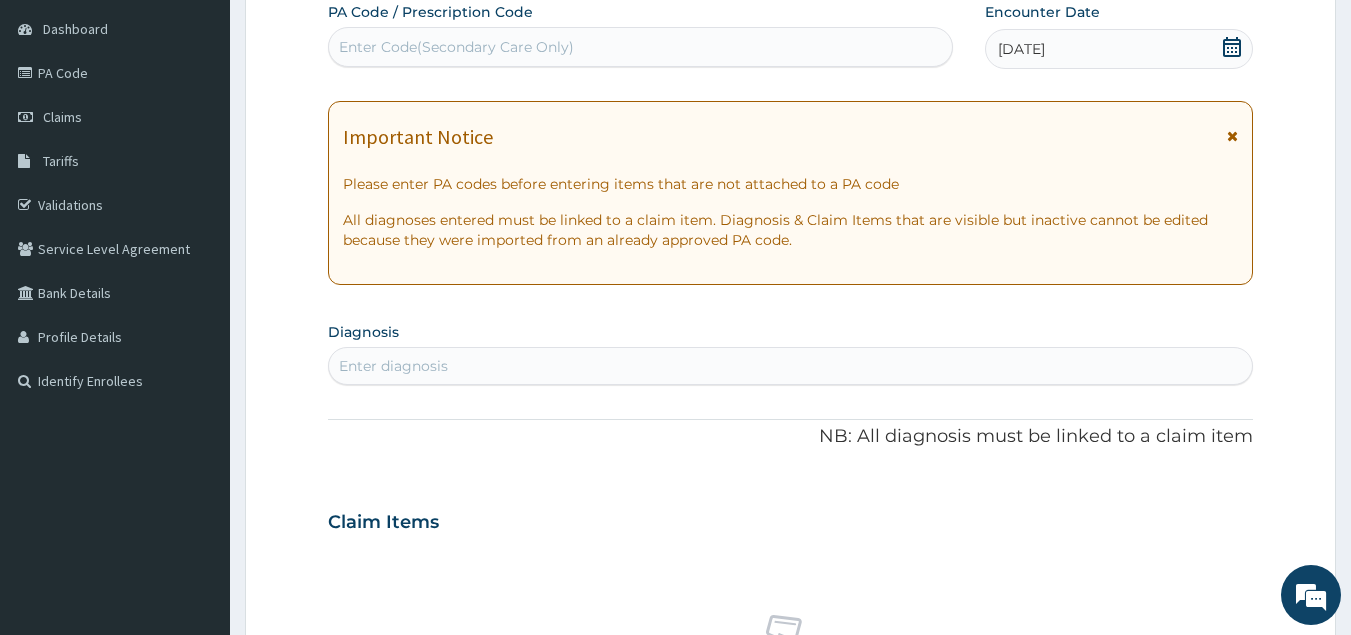 click on "Enter diagnosis" at bounding box center [393, 366] 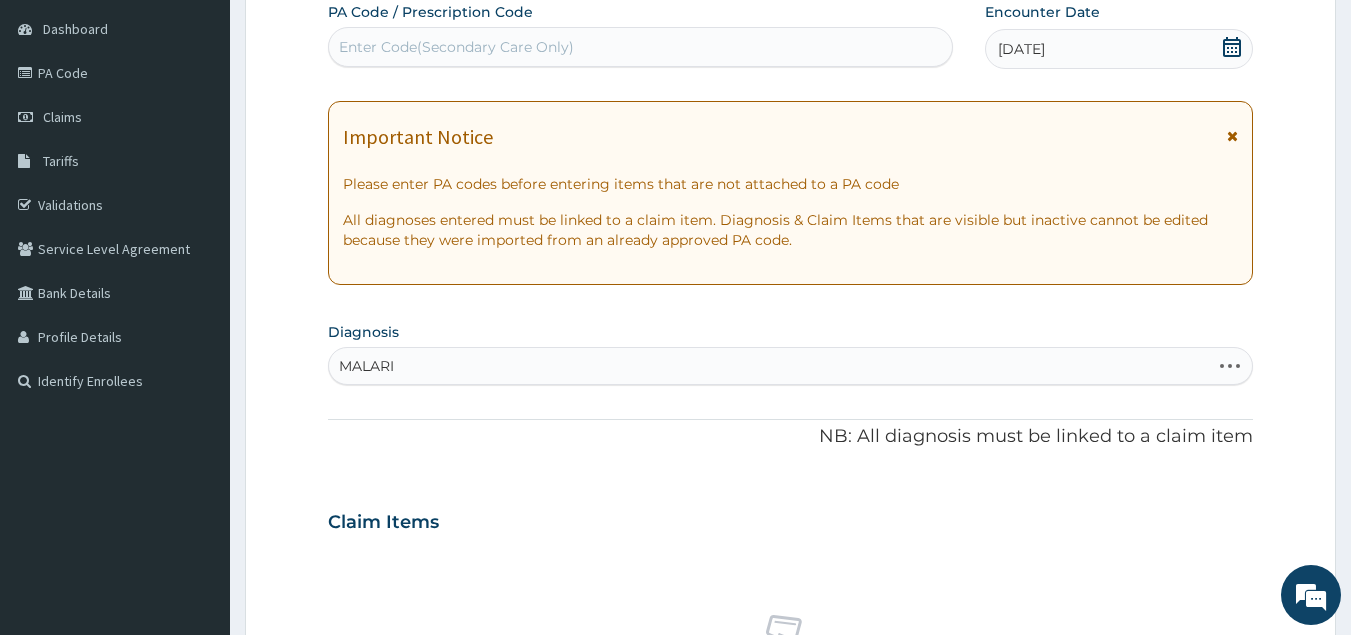 type on "MALARIA" 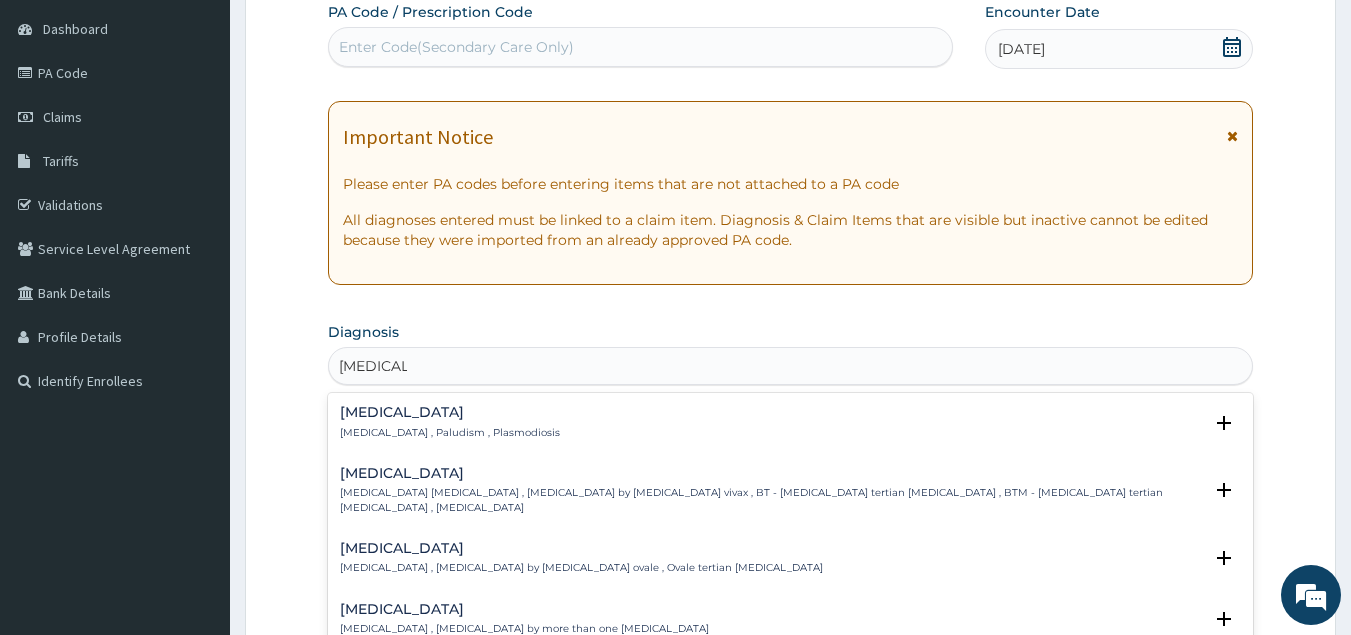 click on "Malaria" at bounding box center (450, 412) 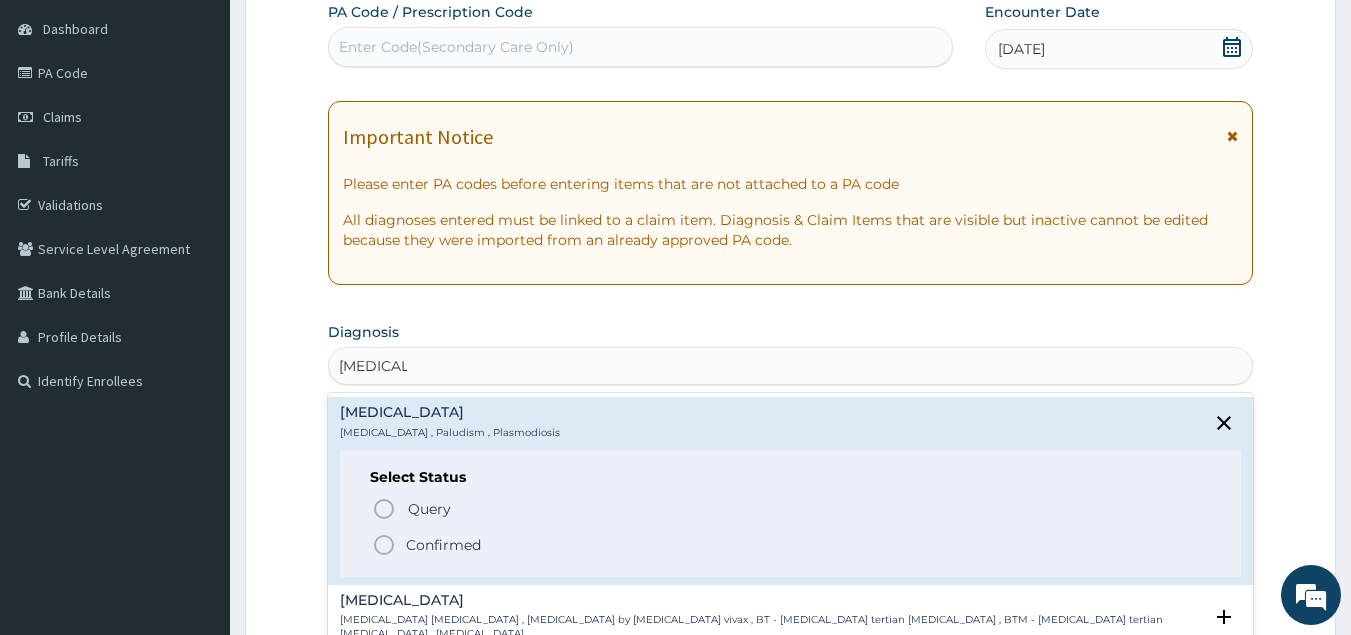 drag, startPoint x: 439, startPoint y: 525, endPoint x: 447, endPoint y: 559, distance: 34.928497 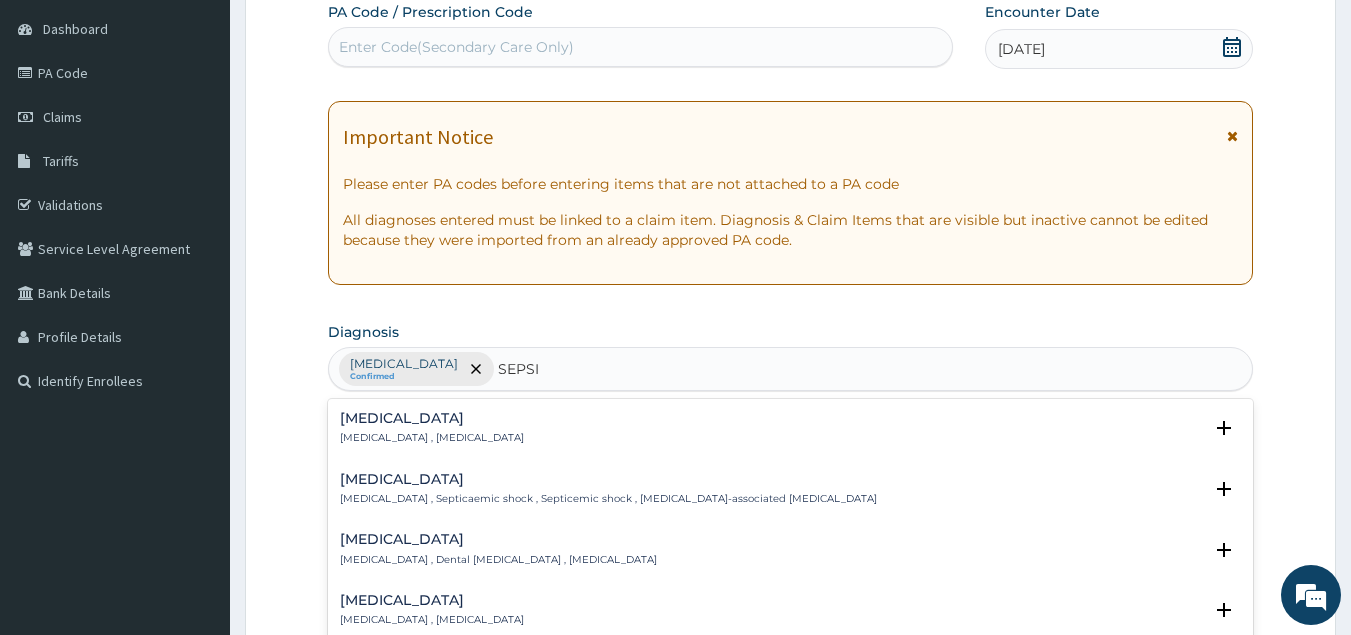 type on "SEPSIS" 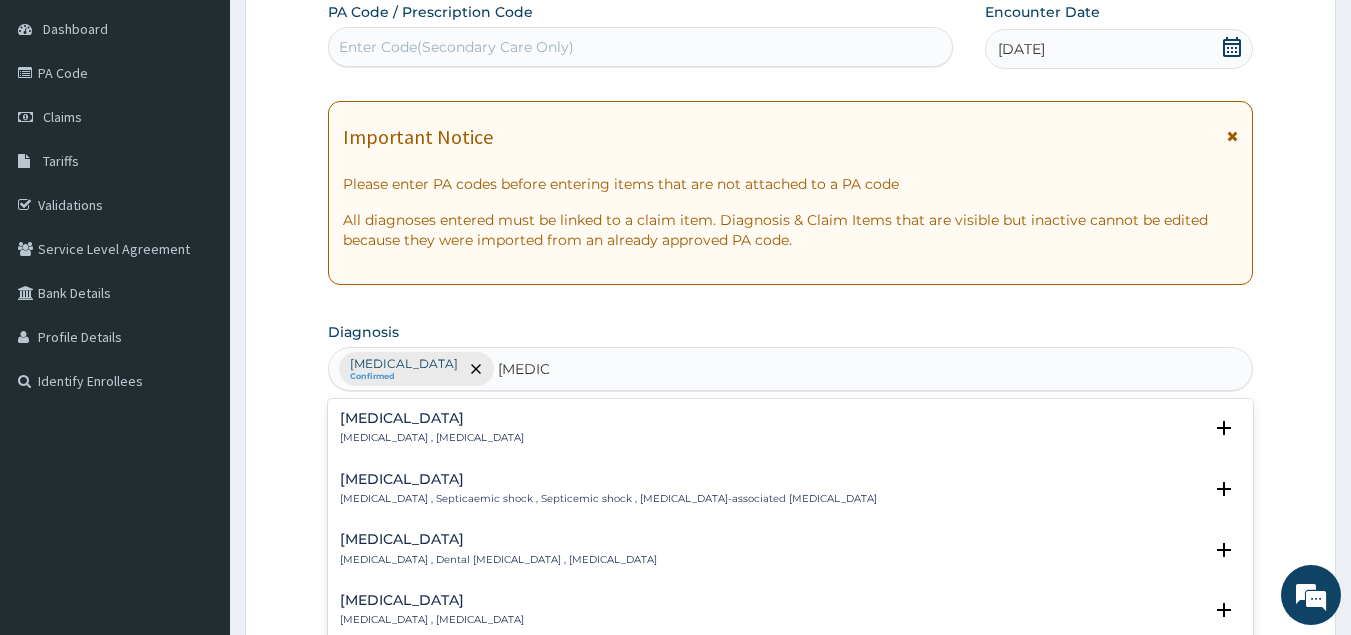 click on "Sepsis" at bounding box center (432, 418) 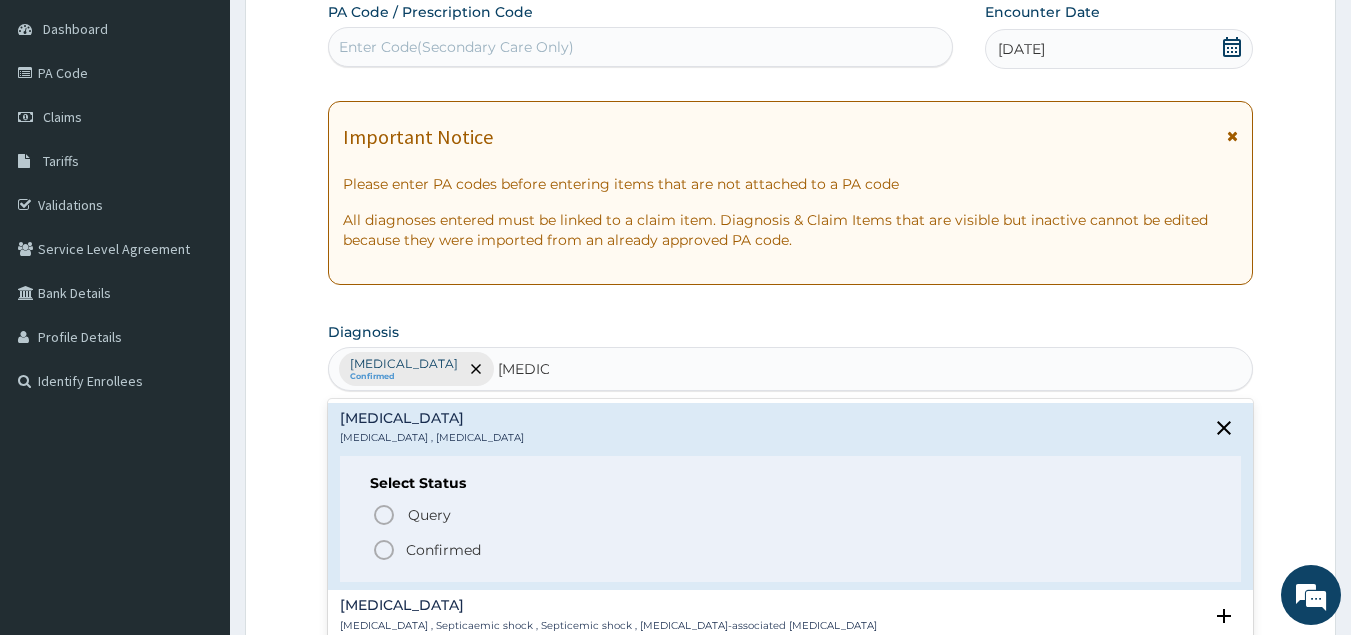 click on "Confirmed" at bounding box center (443, 550) 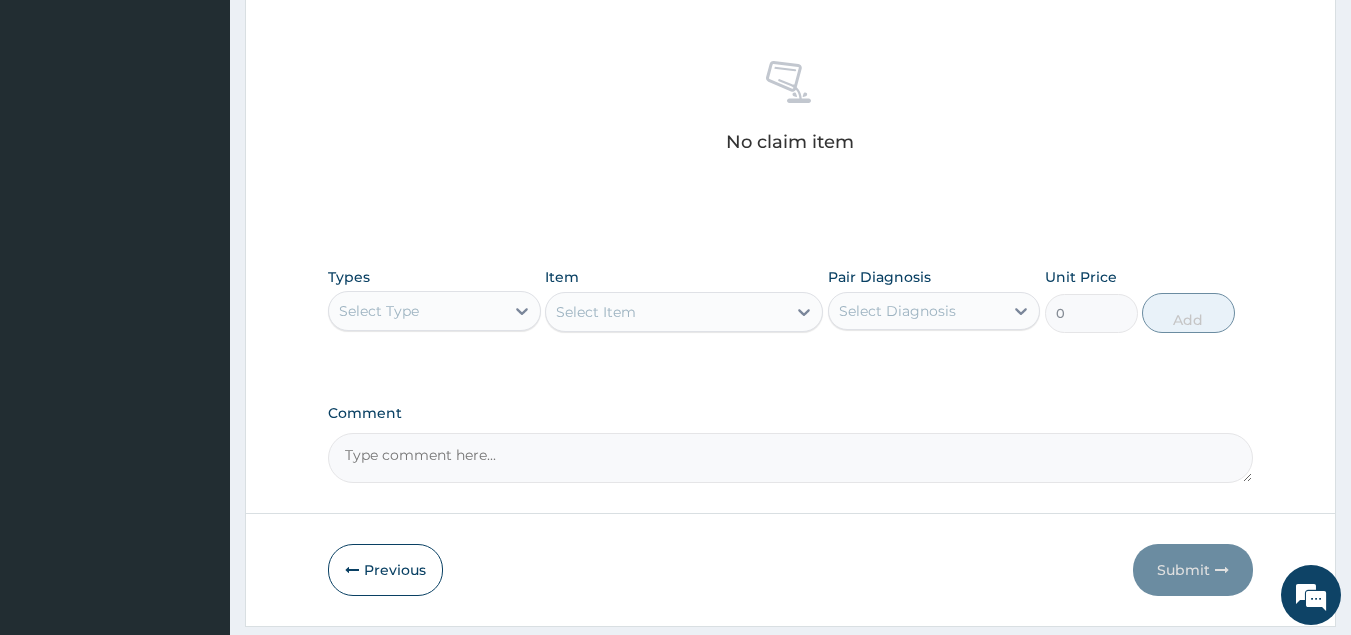 scroll, scrollTop: 807, scrollLeft: 0, axis: vertical 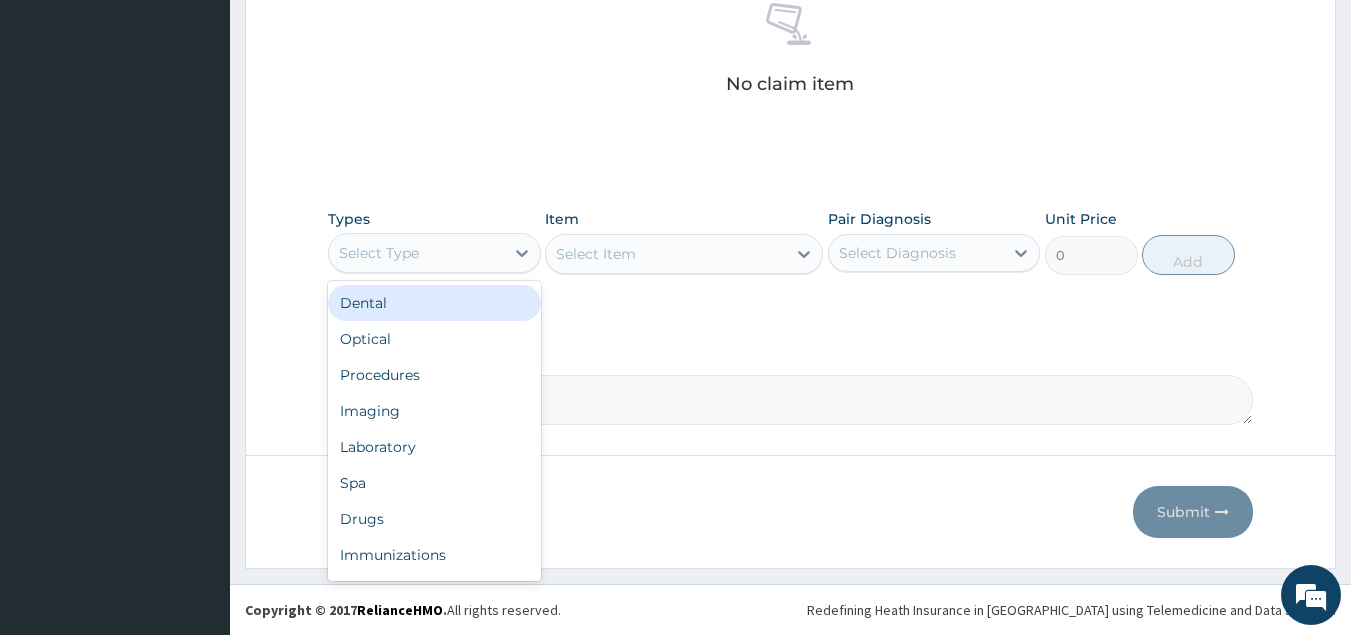 click on "Select Type" at bounding box center (416, 253) 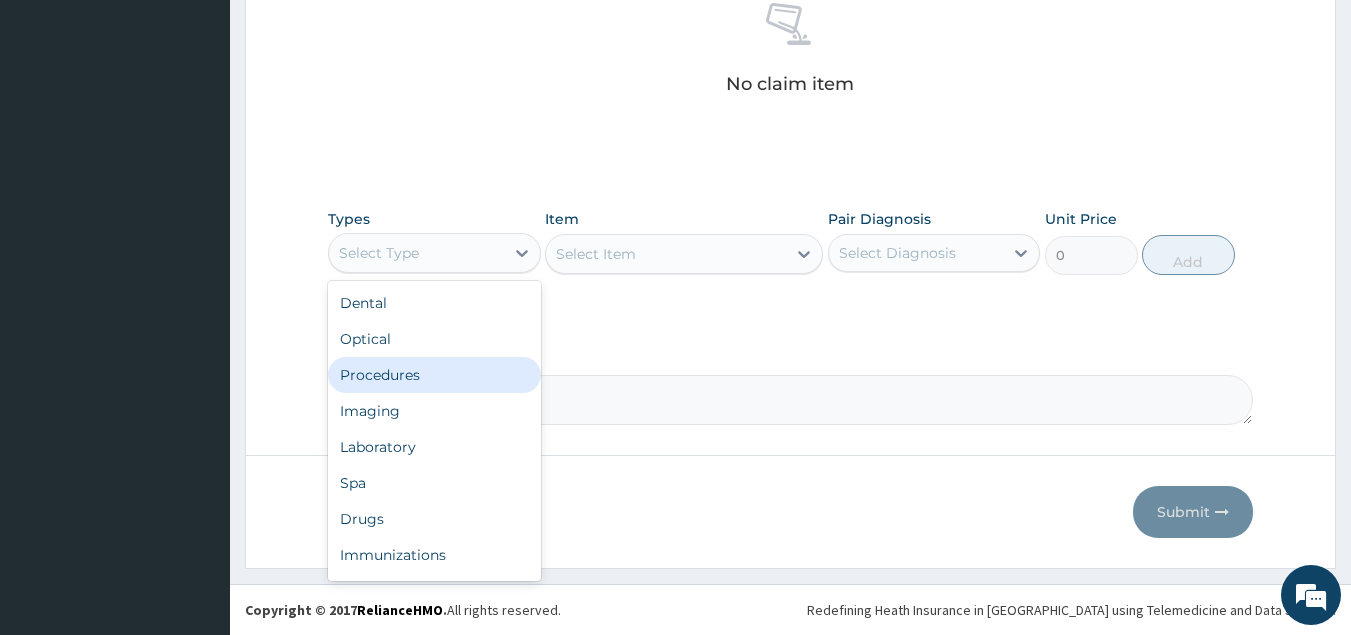click on "Procedures" at bounding box center (434, 375) 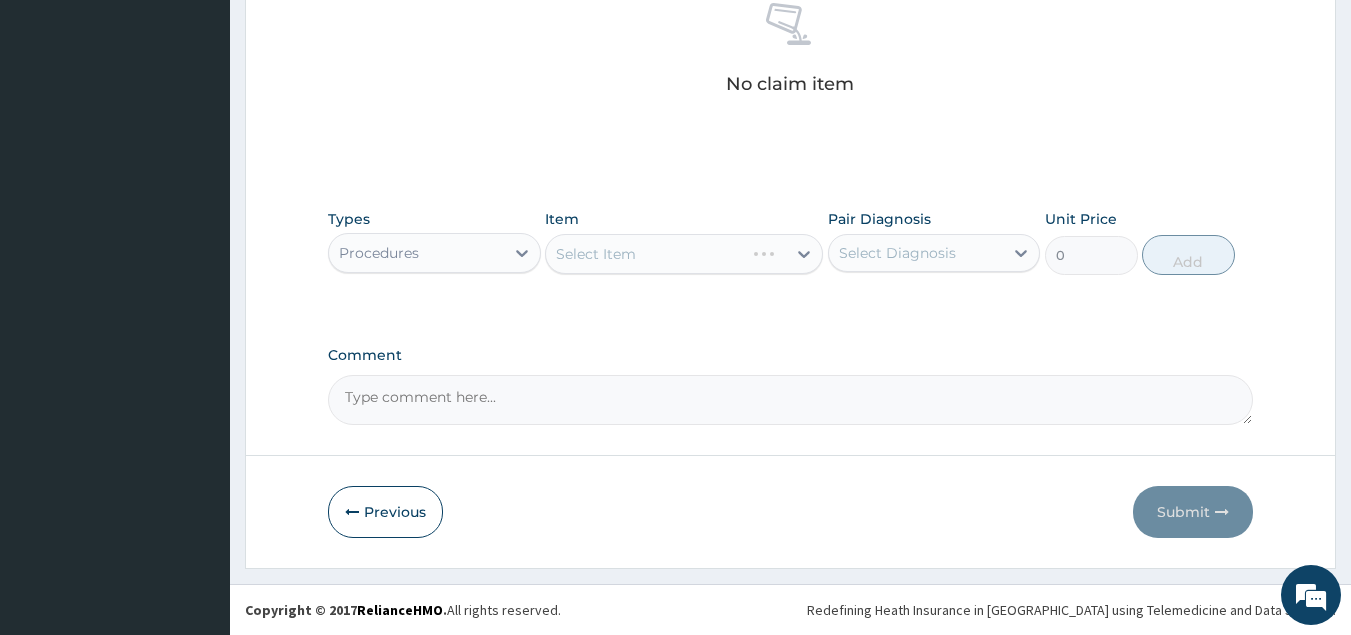 click on "Select Item" at bounding box center (684, 254) 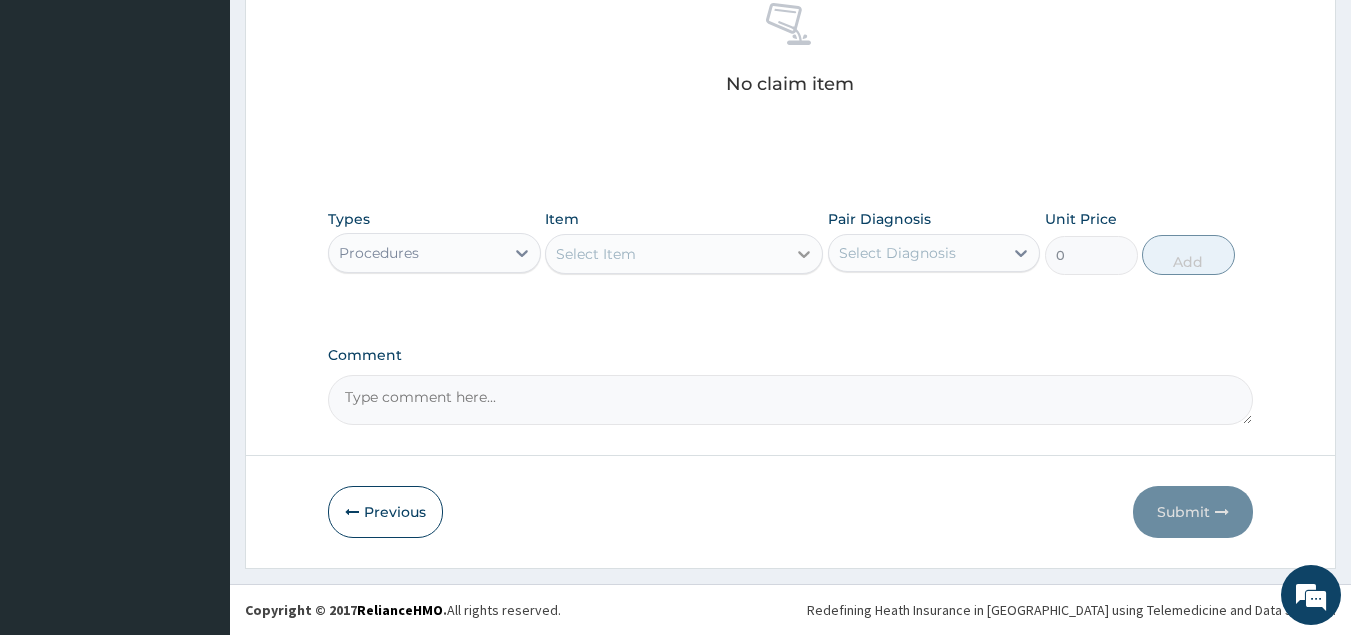 click 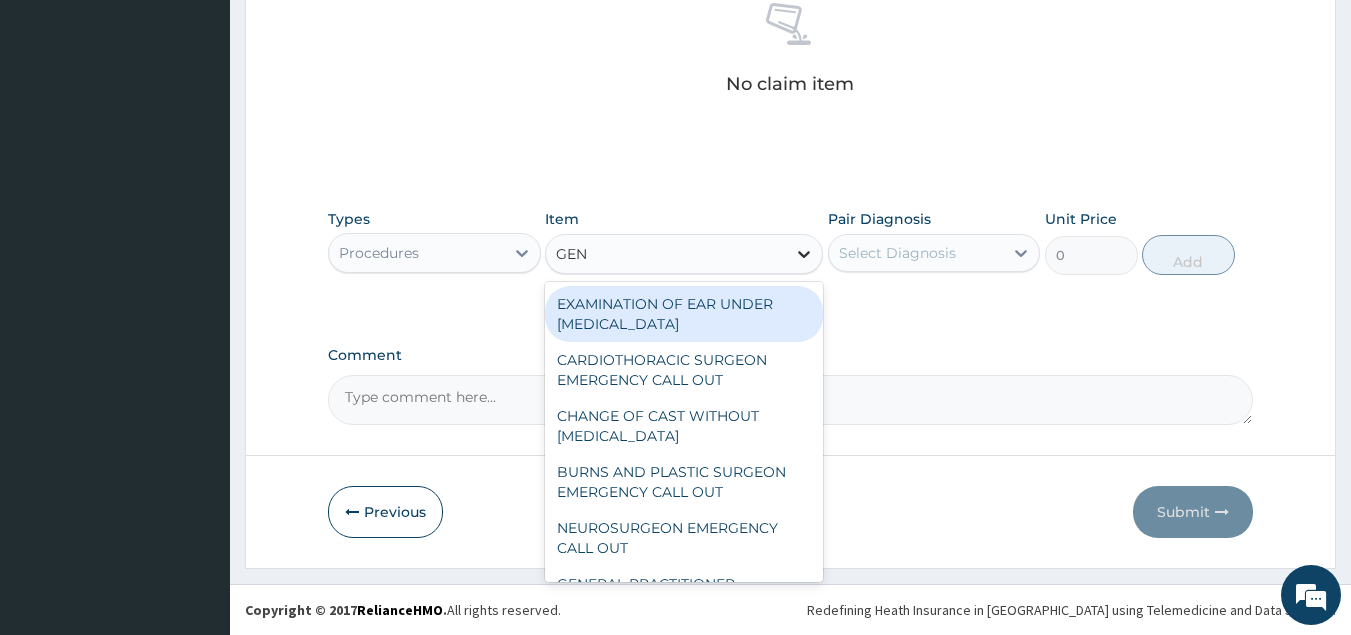 type on "GENE" 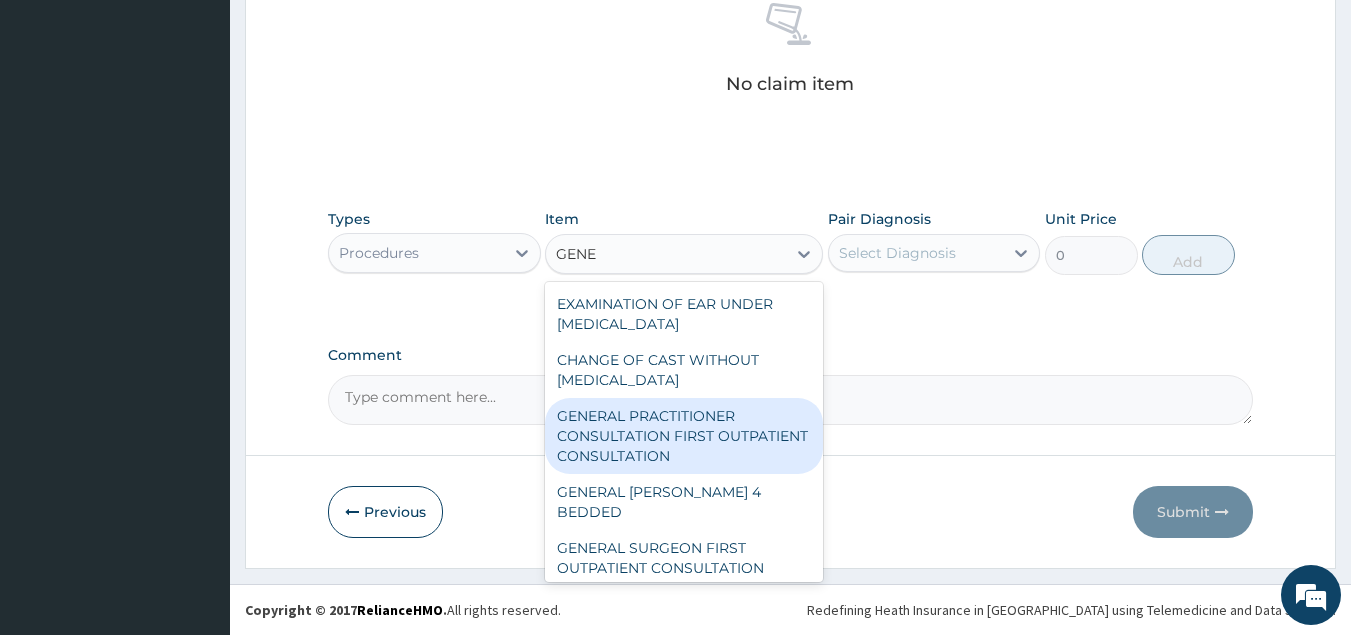drag, startPoint x: 668, startPoint y: 418, endPoint x: 710, endPoint y: 394, distance: 48.373547 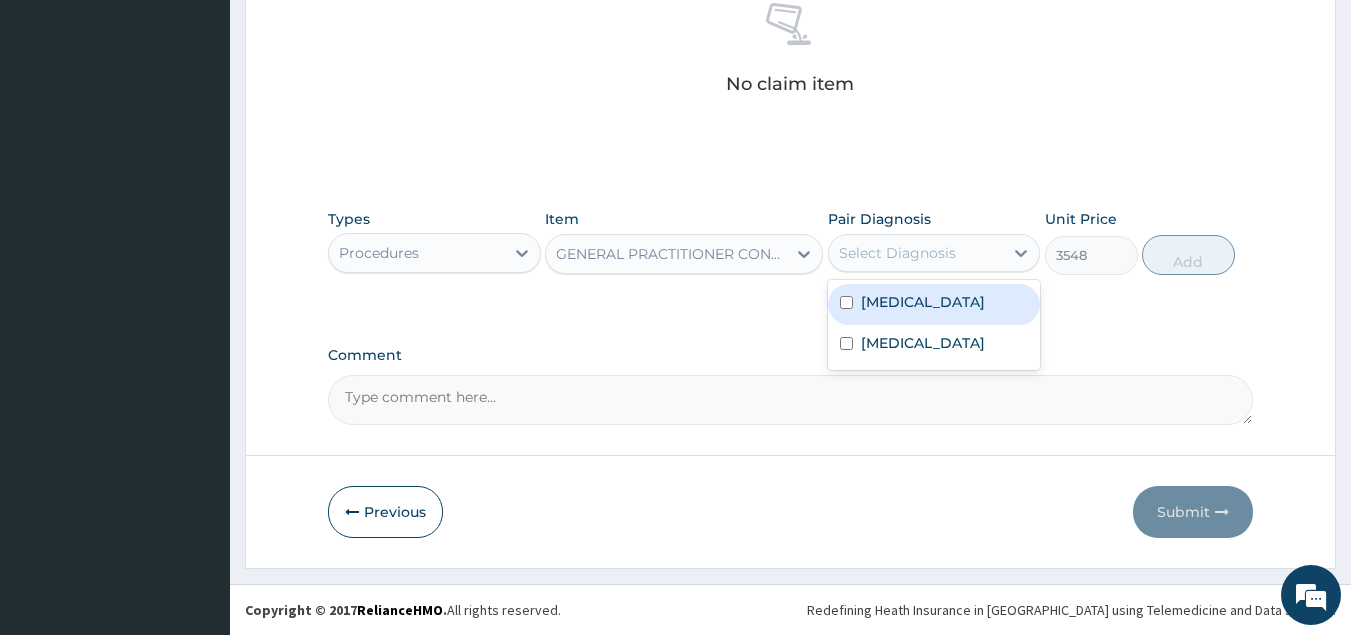 click on "Select Diagnosis" at bounding box center (897, 253) 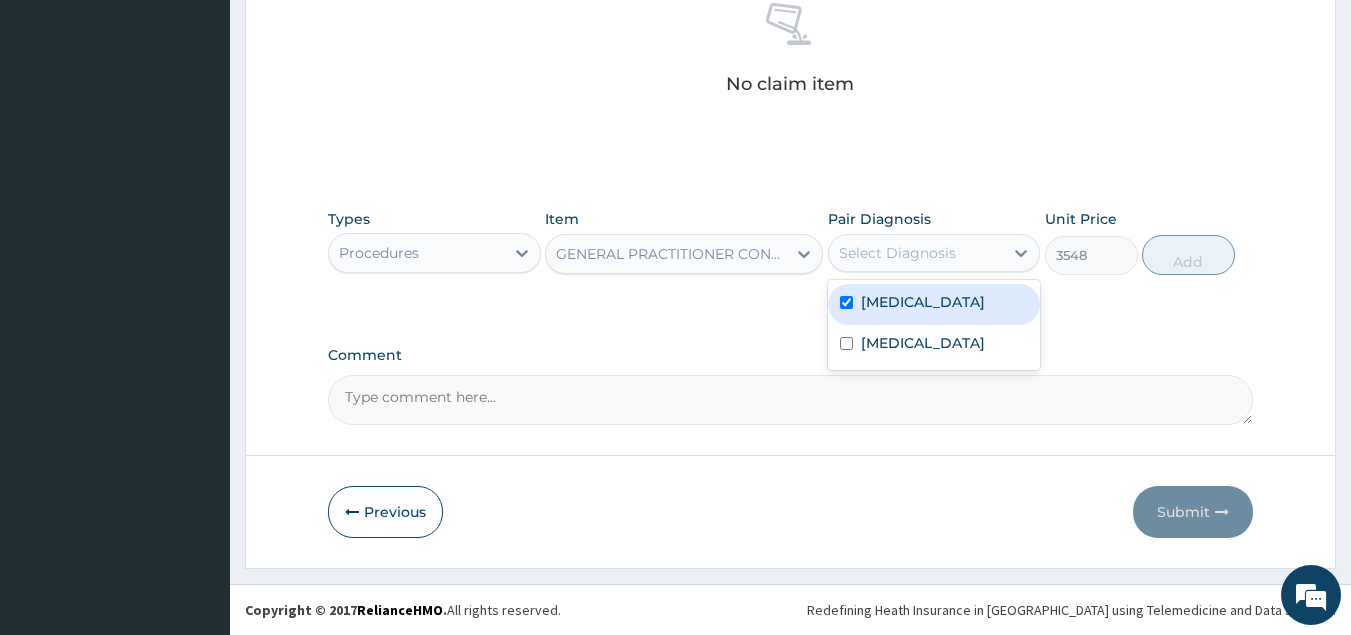 checkbox on "true" 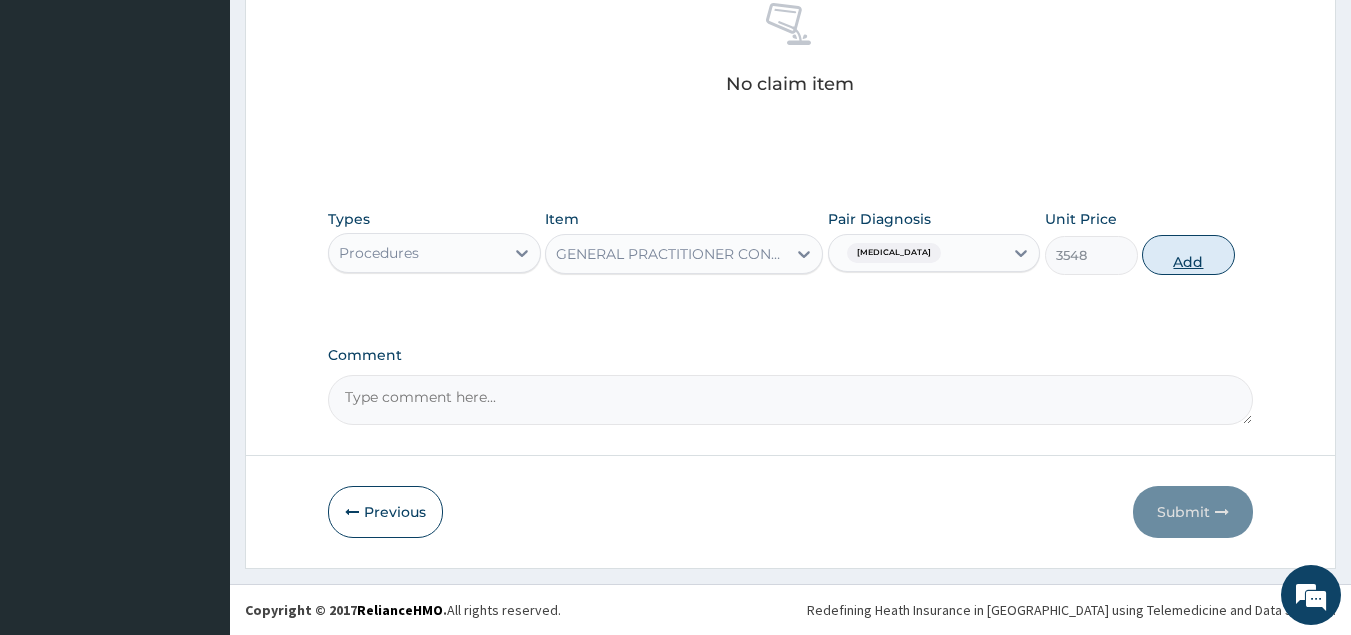 click on "Add" at bounding box center (1188, 255) 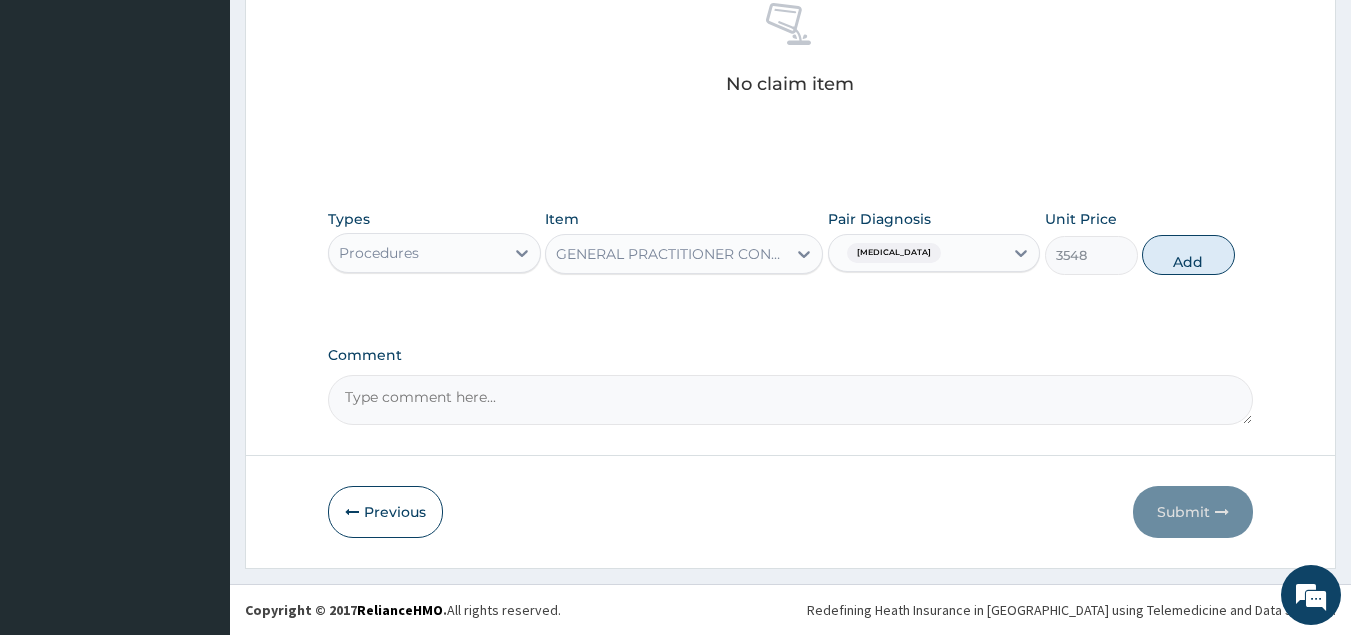 type on "0" 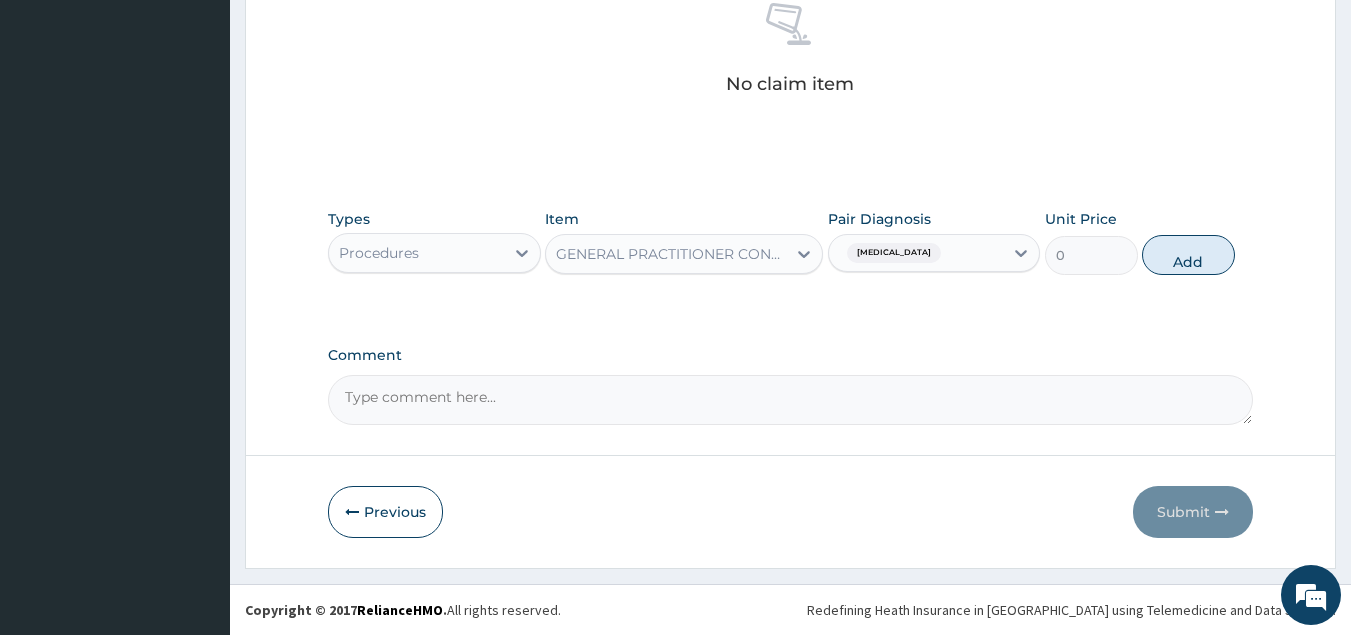 scroll, scrollTop: 758, scrollLeft: 0, axis: vertical 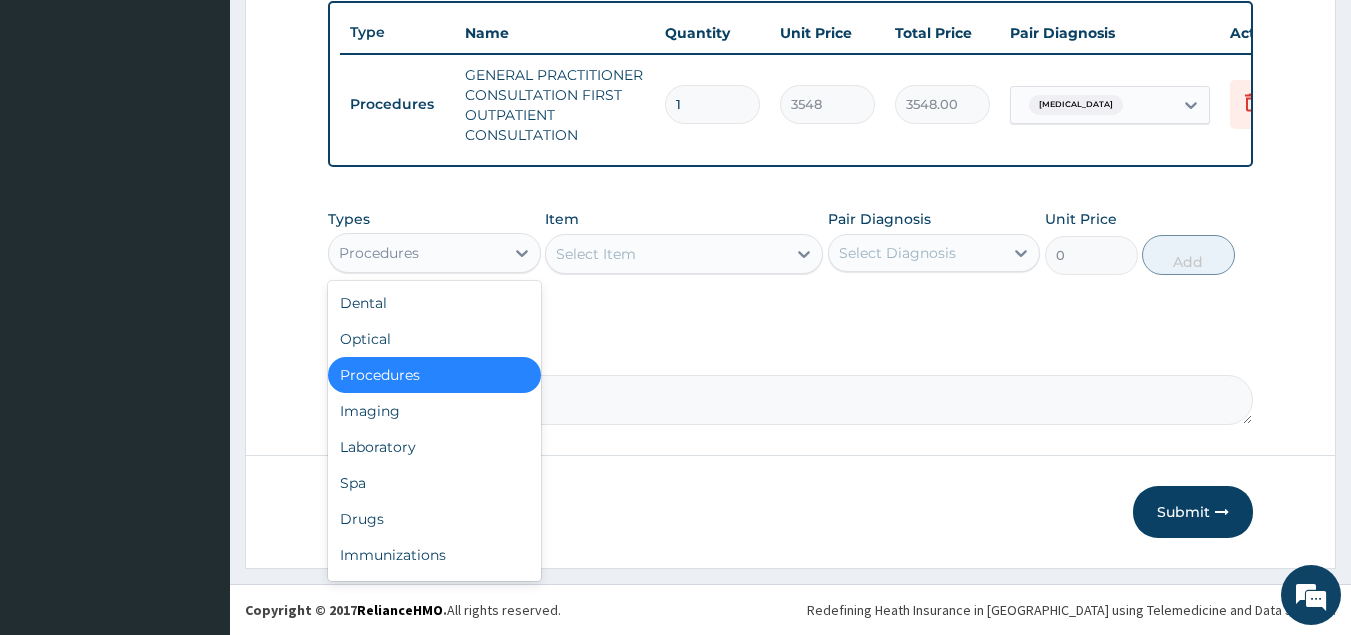click on "Procedures" at bounding box center [416, 253] 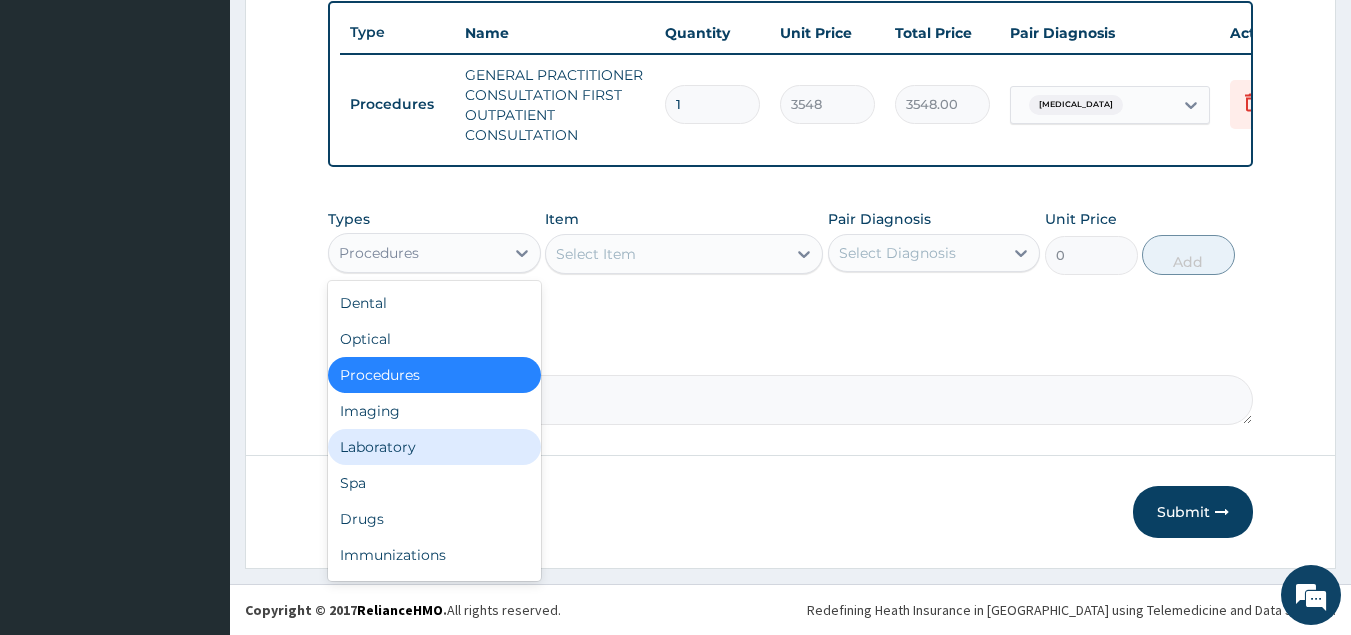 click on "Laboratory" at bounding box center [434, 447] 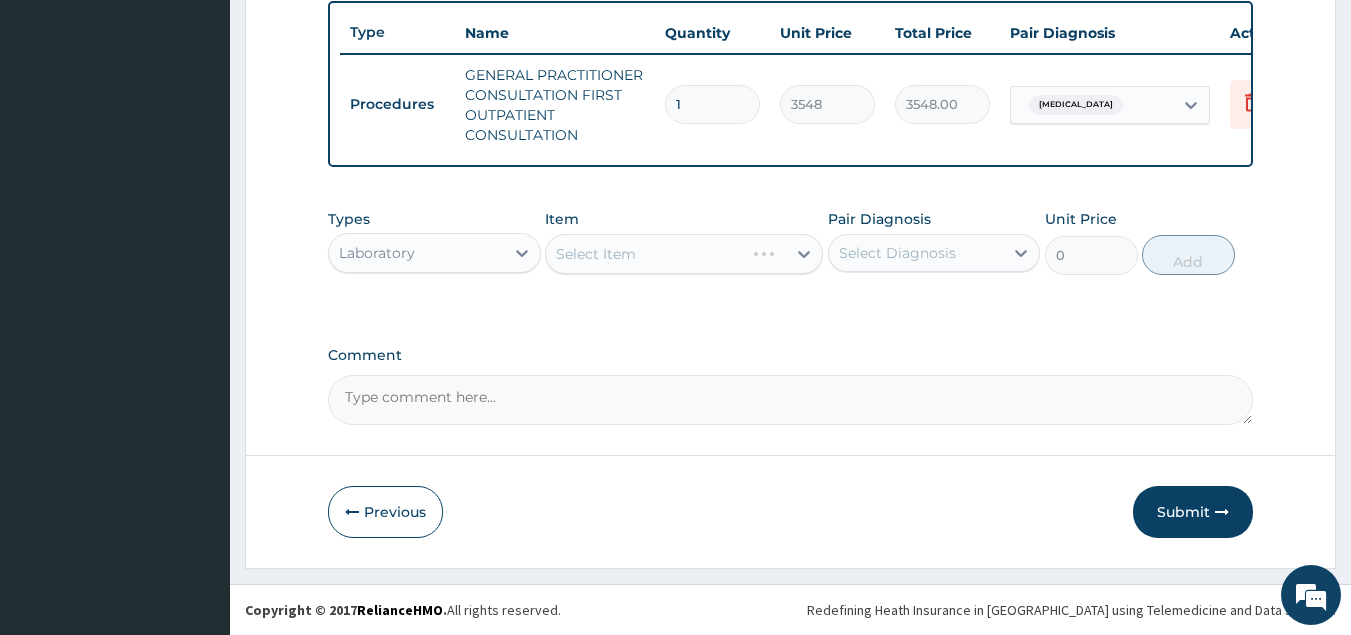 click on "Select Item" at bounding box center [684, 254] 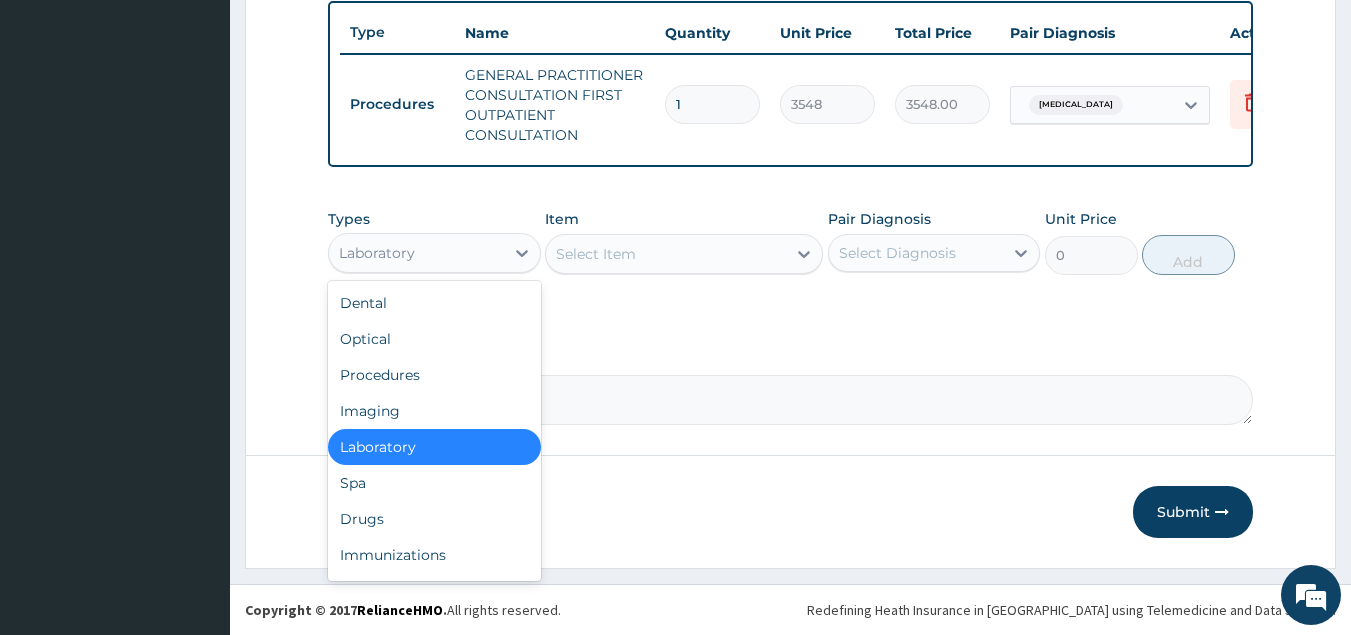 click on "Laboratory" at bounding box center [416, 253] 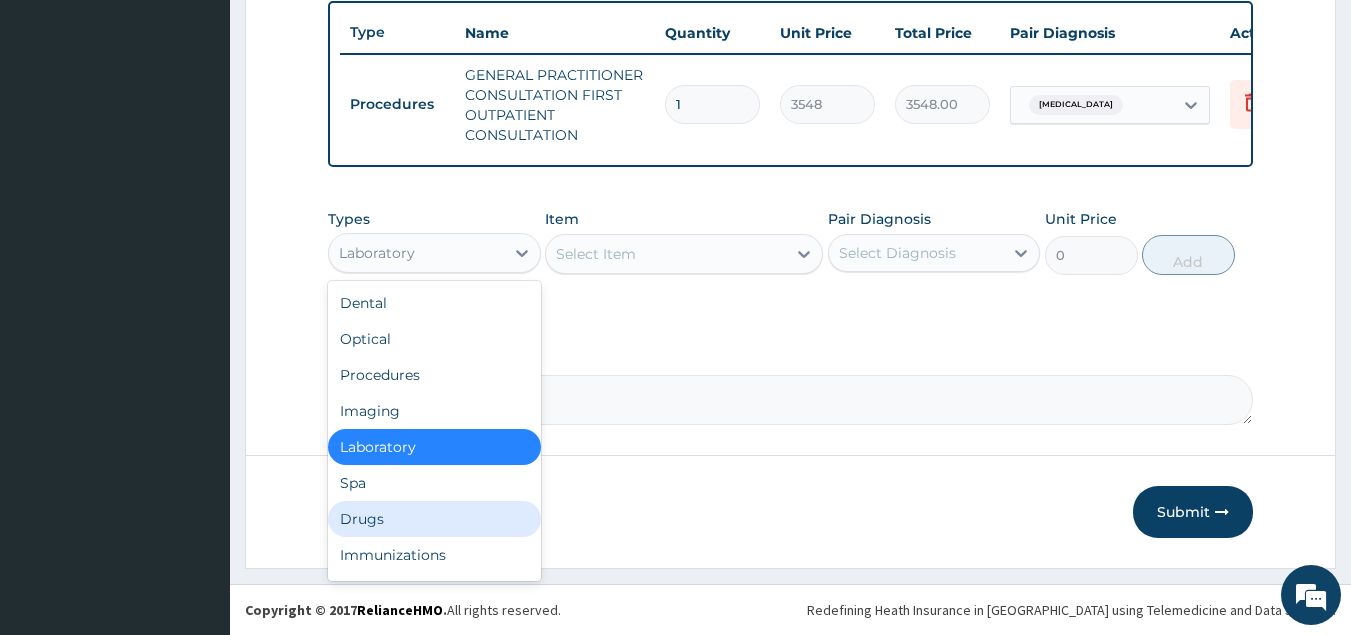 click on "Drugs" at bounding box center (434, 519) 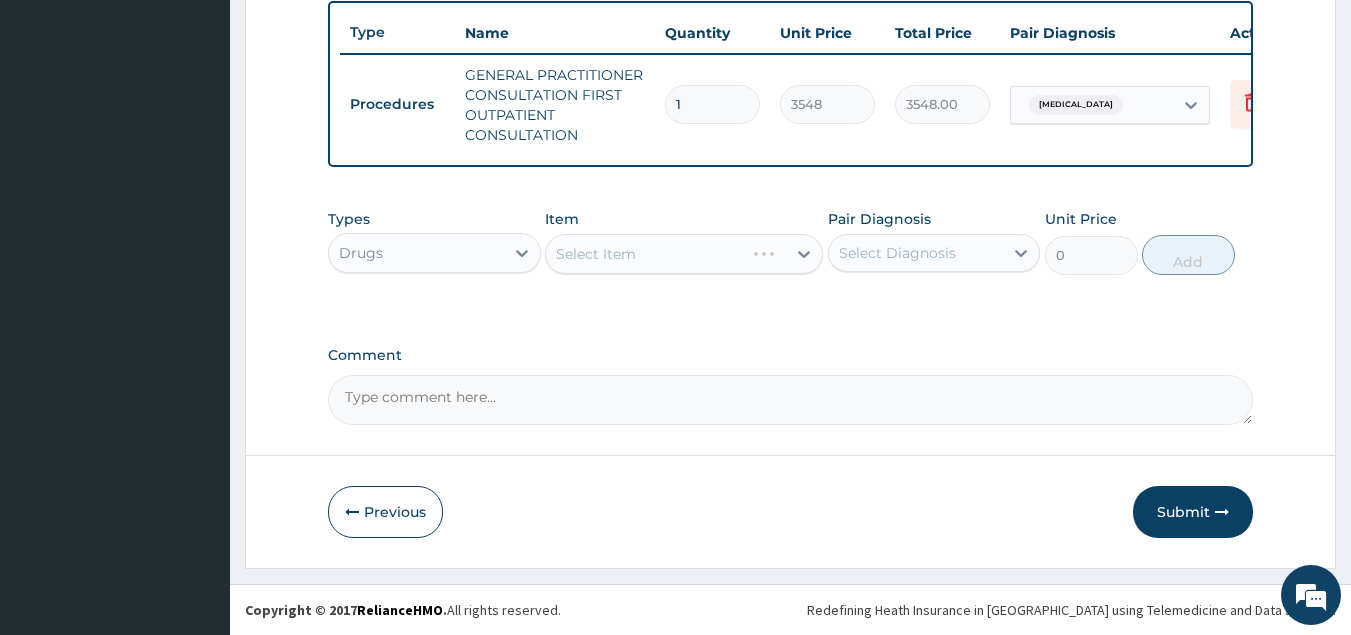 click on "Select Item" at bounding box center [684, 254] 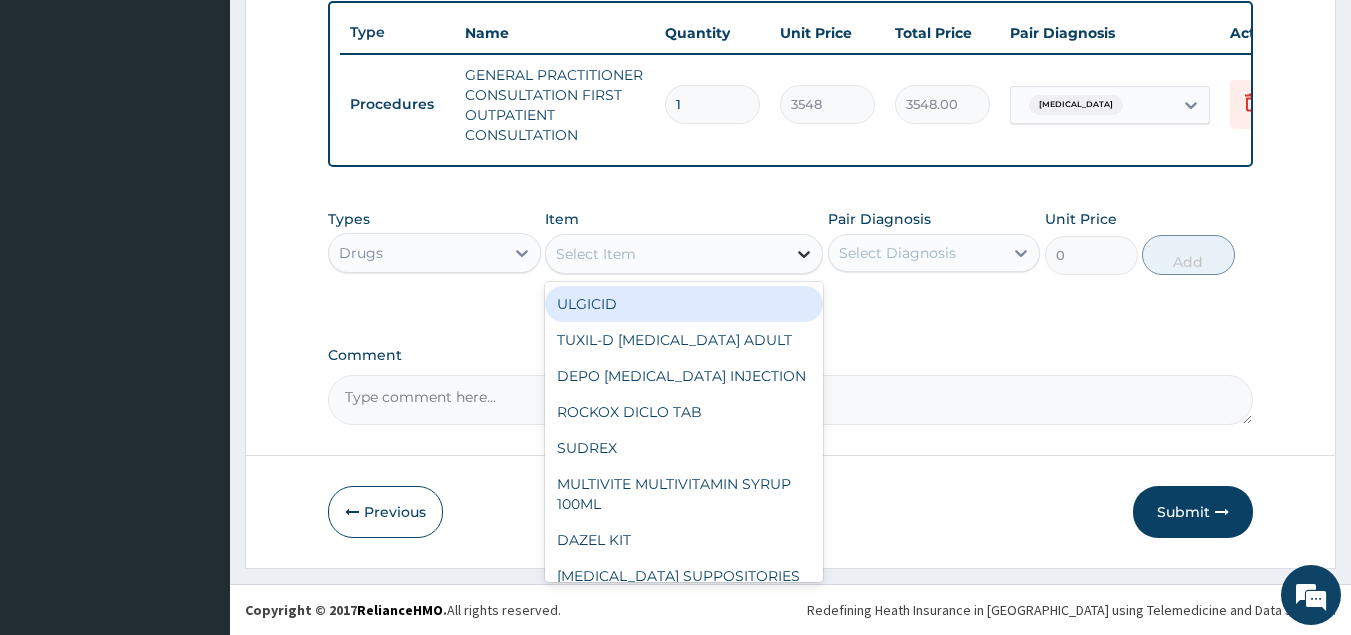 click 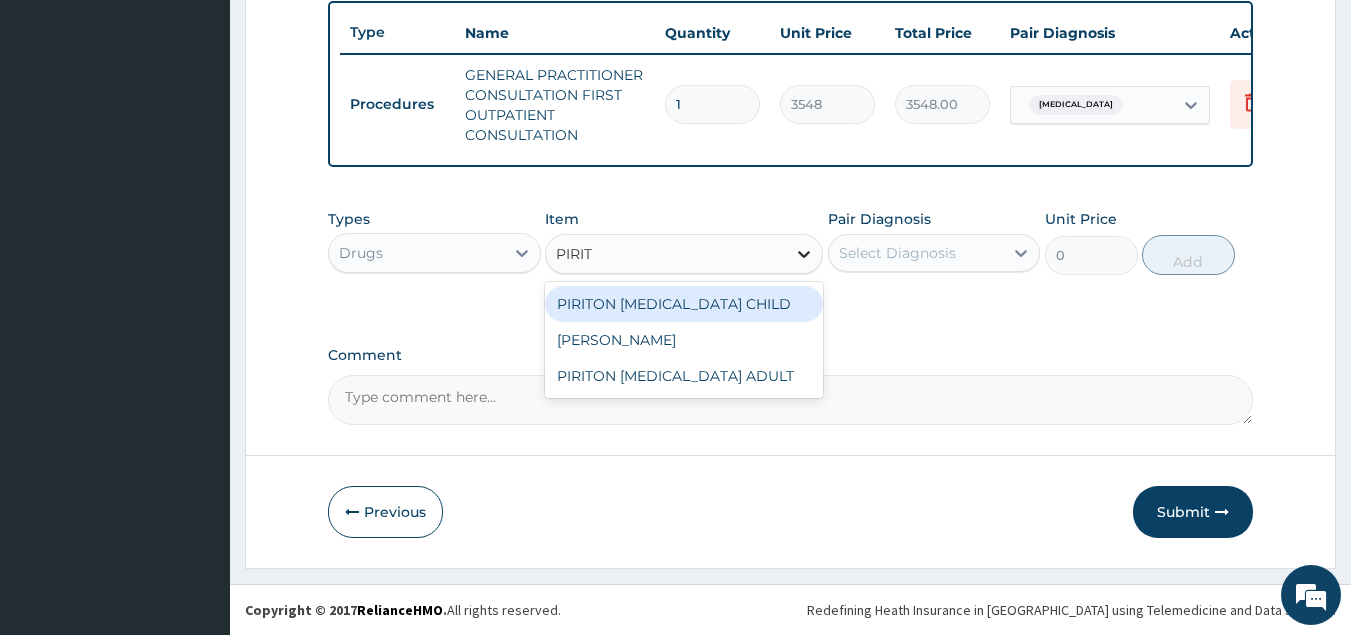 type on "PIRITO" 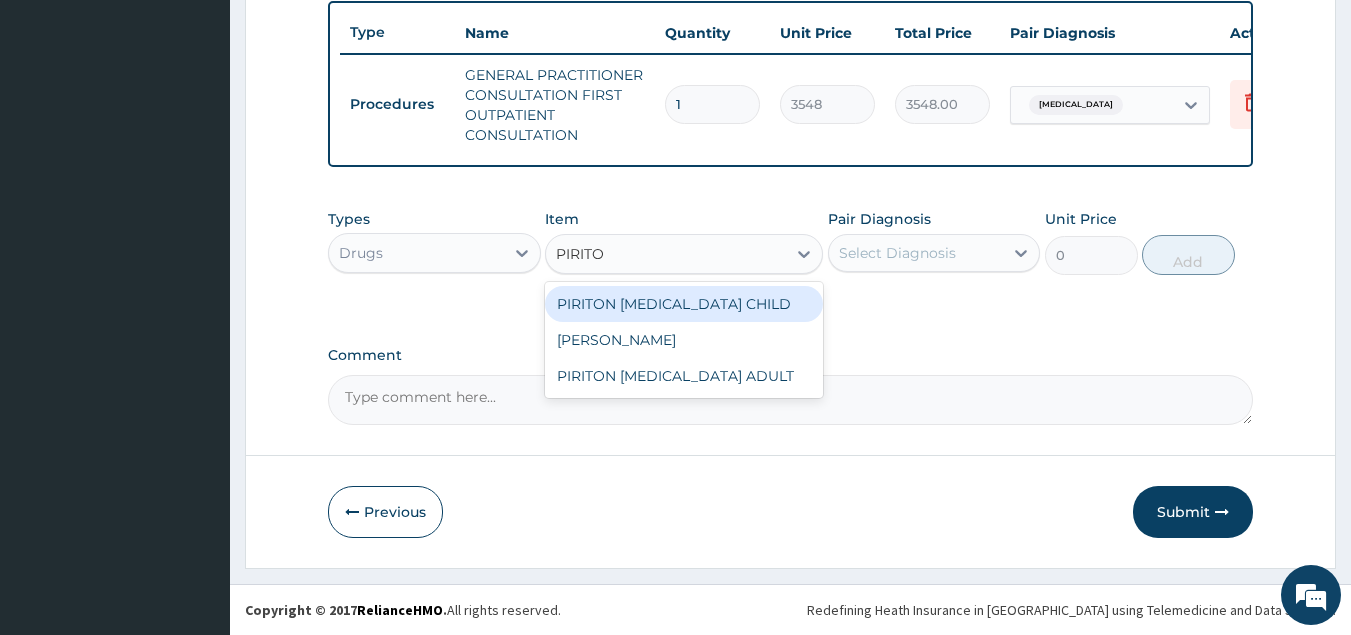 click on "PIRITON EXPECTORANT CHILD" at bounding box center [684, 304] 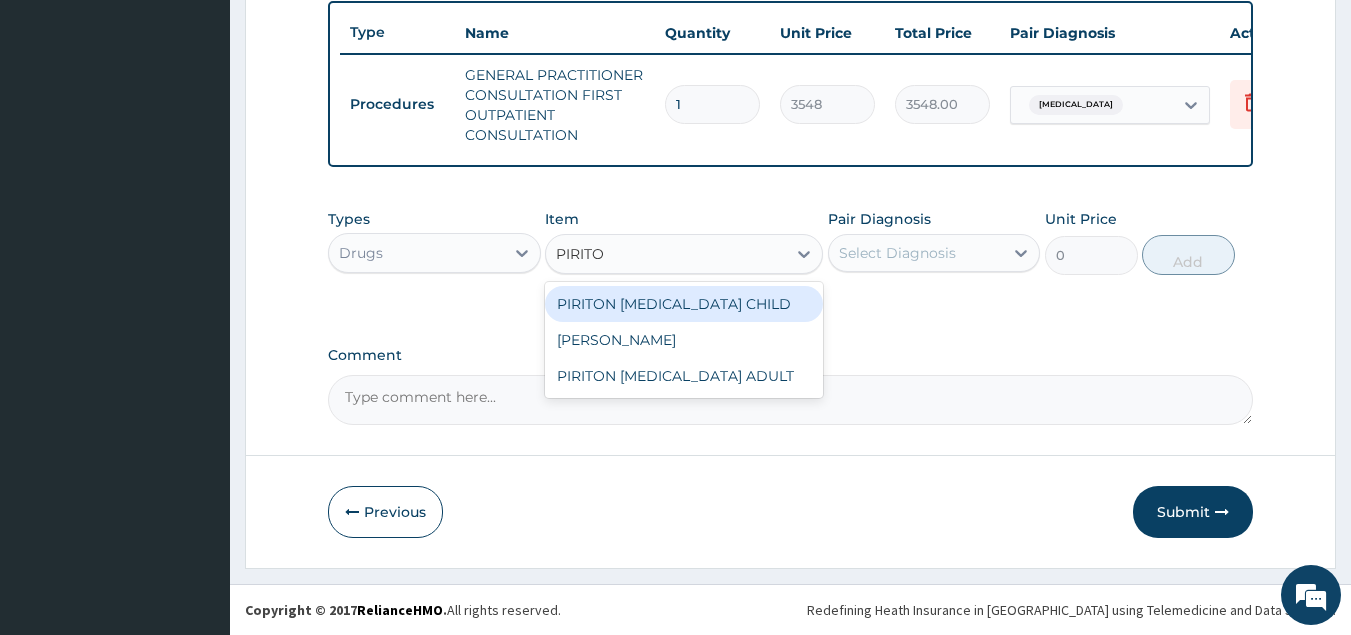 type 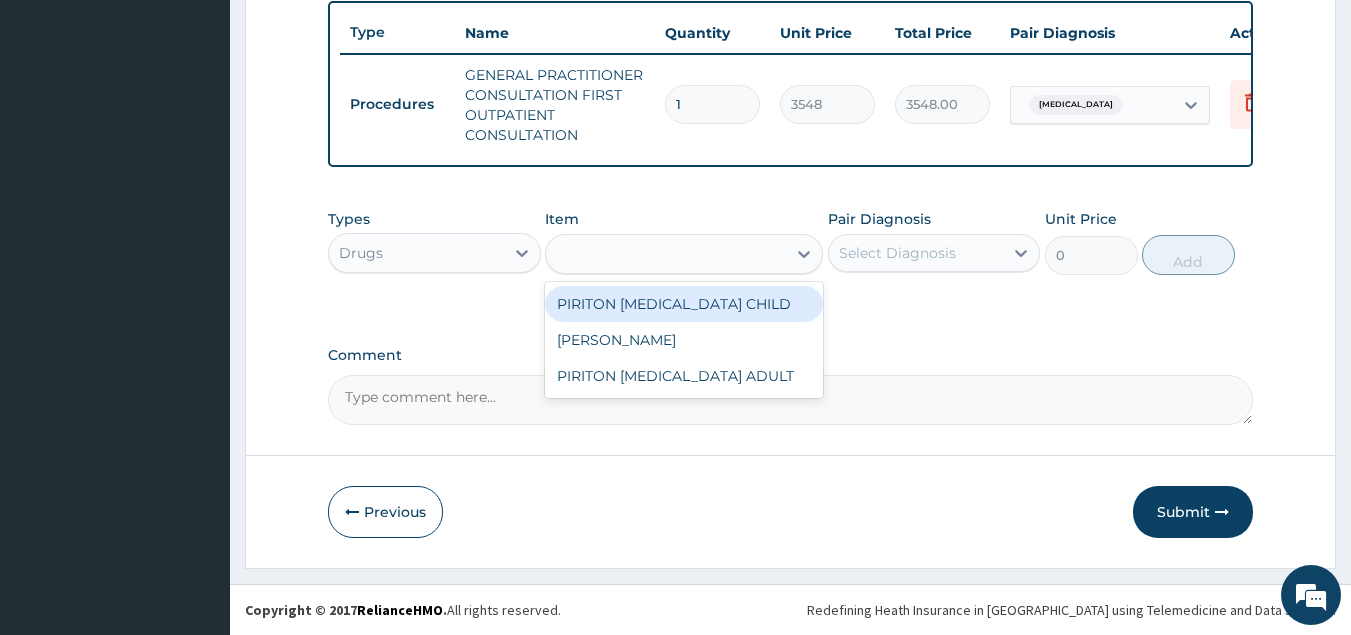 type on "1183" 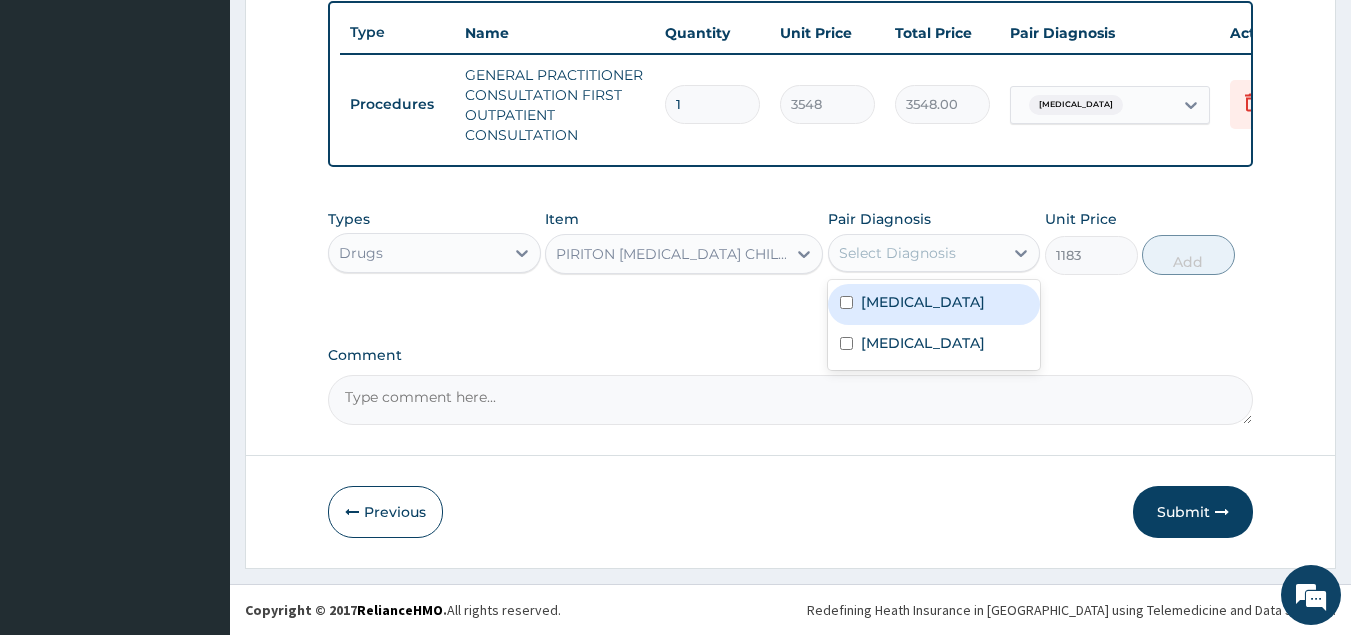 click on "Select Diagnosis" at bounding box center [897, 253] 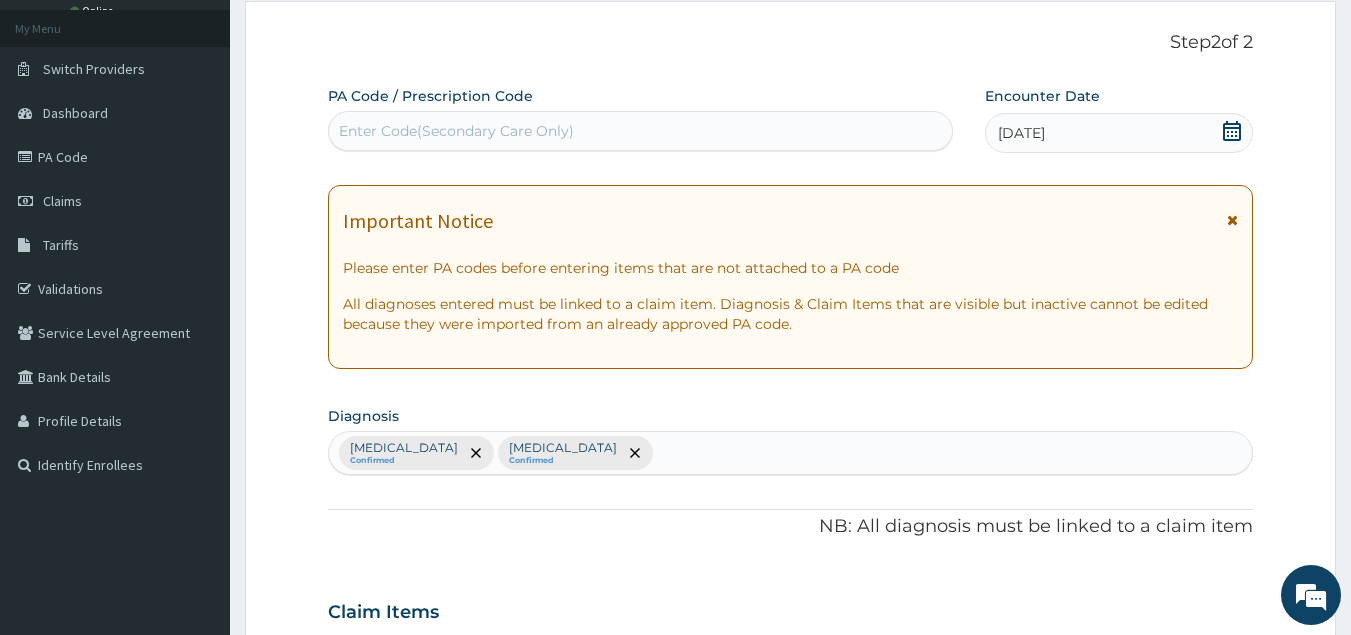 scroll, scrollTop: 51, scrollLeft: 0, axis: vertical 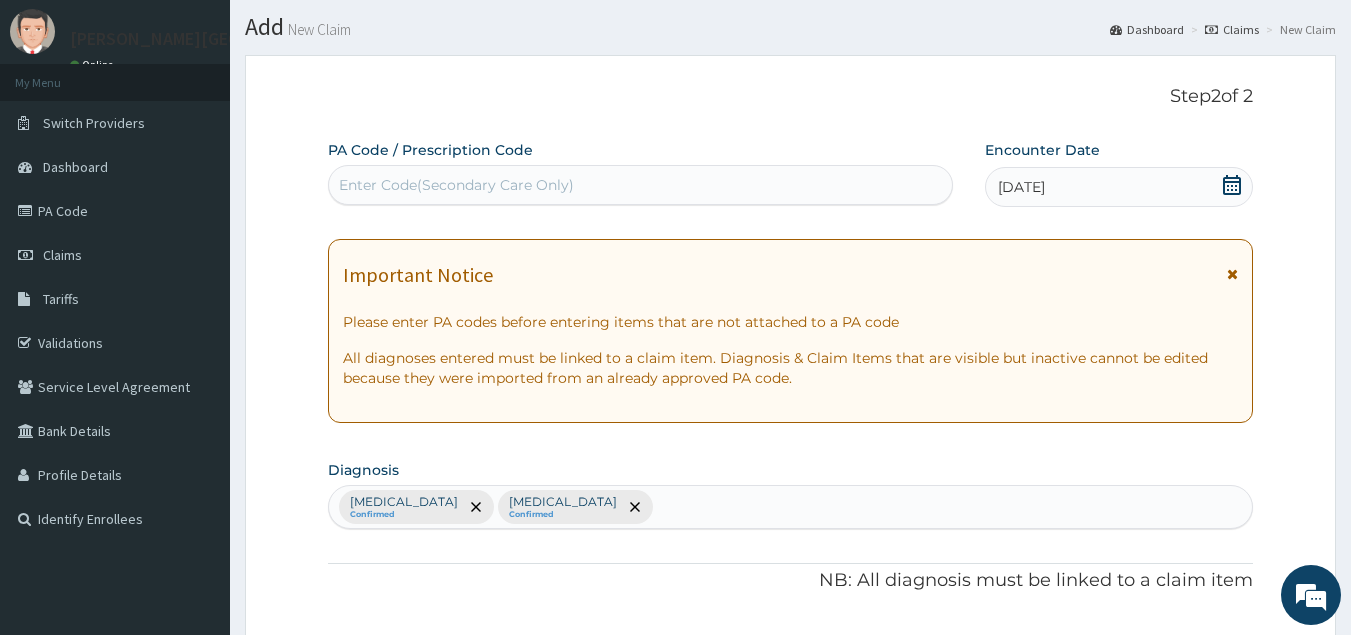 click on "Malaria Confirmed Sepsis Confirmed" at bounding box center [791, 507] 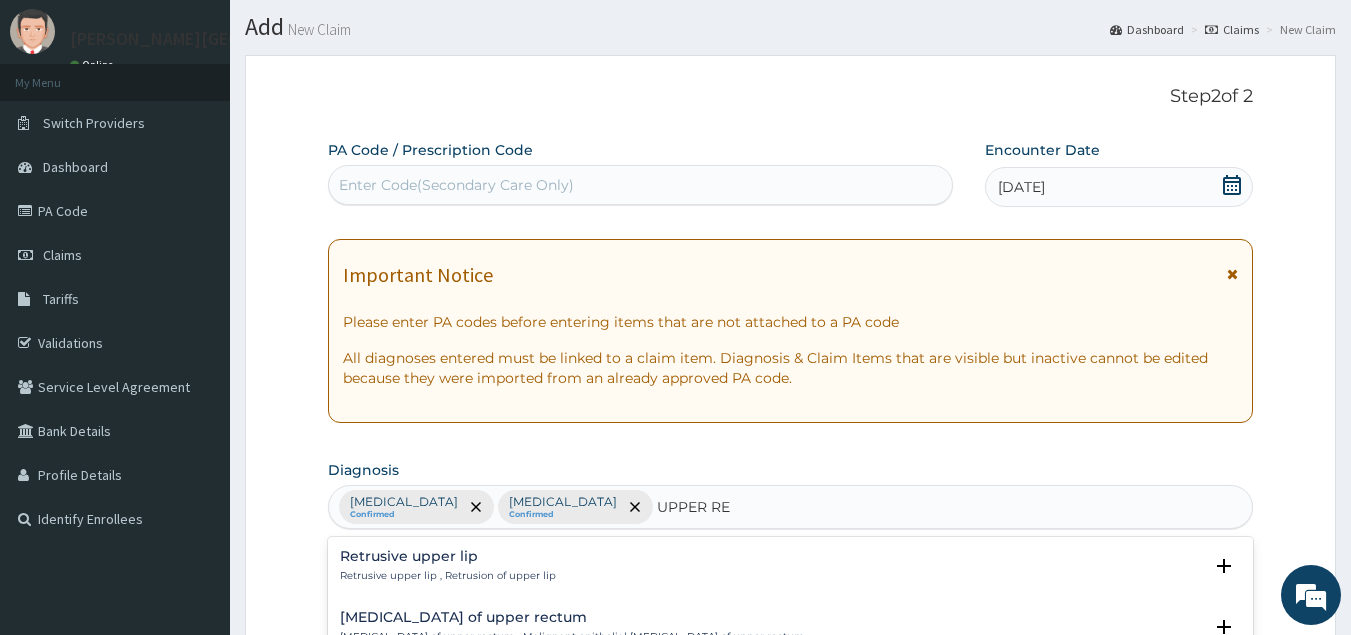 type on "UPPER RES" 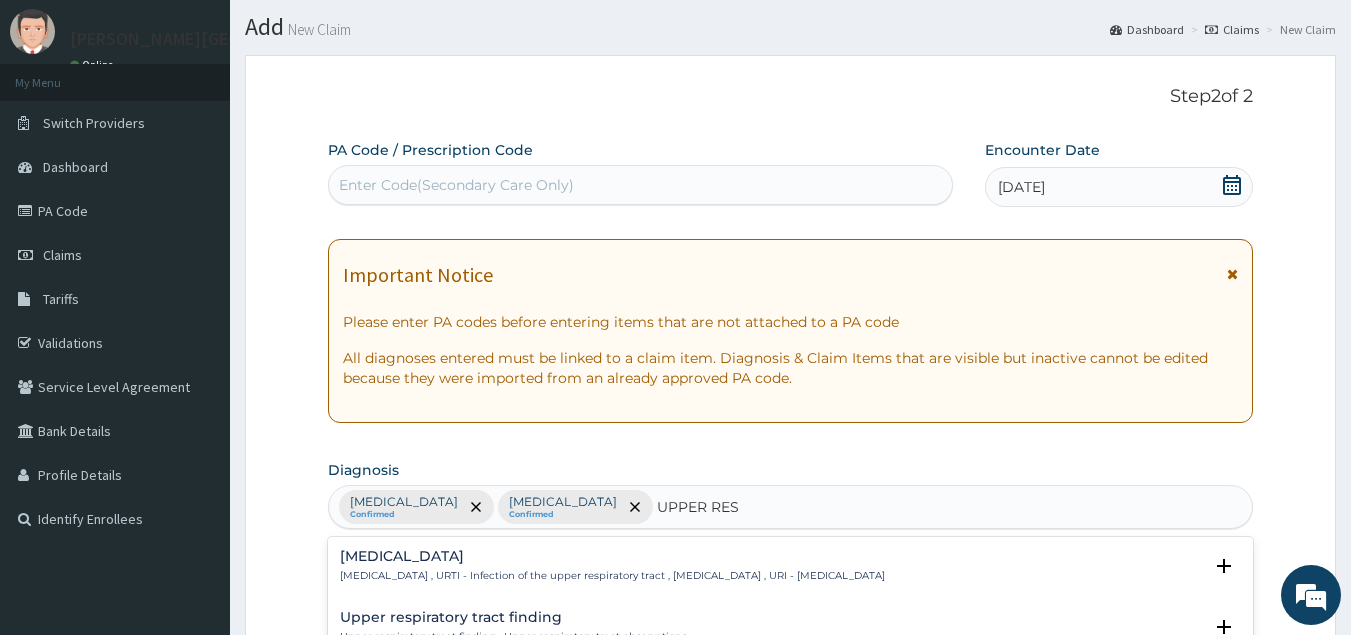 click on "Upper respiratory infection , URTI - Infection of the upper respiratory tract , Upper respiratory tract infection , URI - Upper respiratory infection" at bounding box center [612, 576] 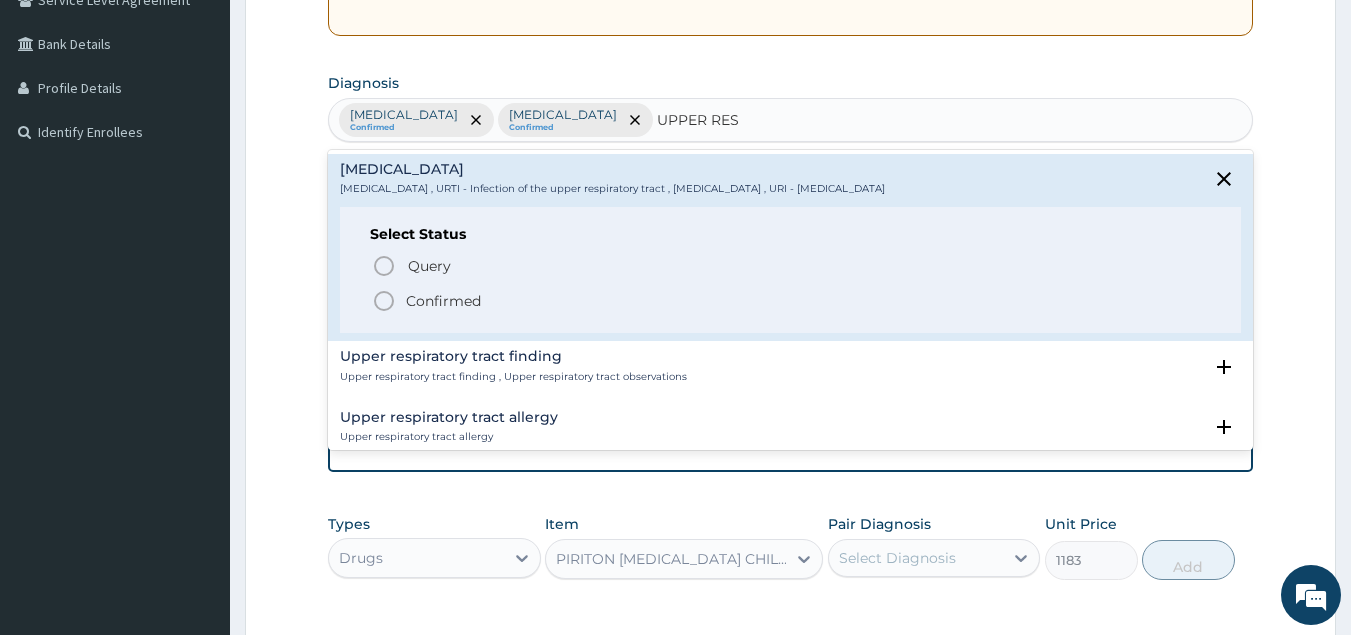 scroll, scrollTop: 518, scrollLeft: 0, axis: vertical 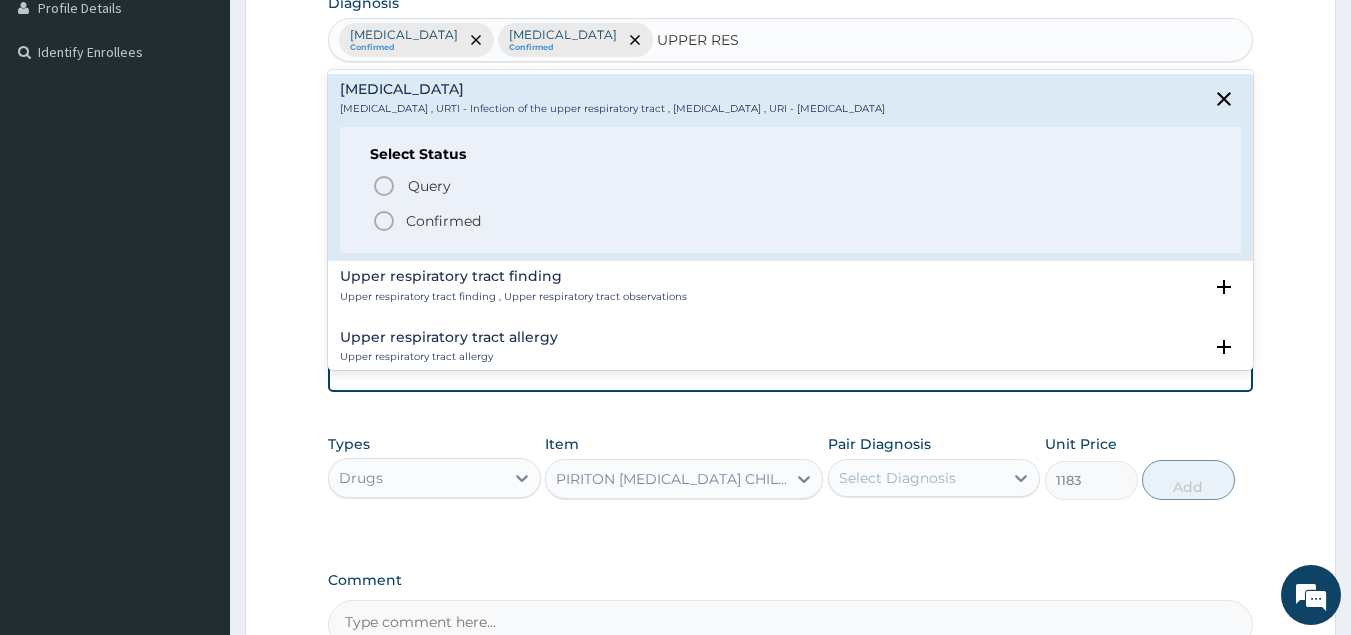 click on "Confirmed" at bounding box center (443, 221) 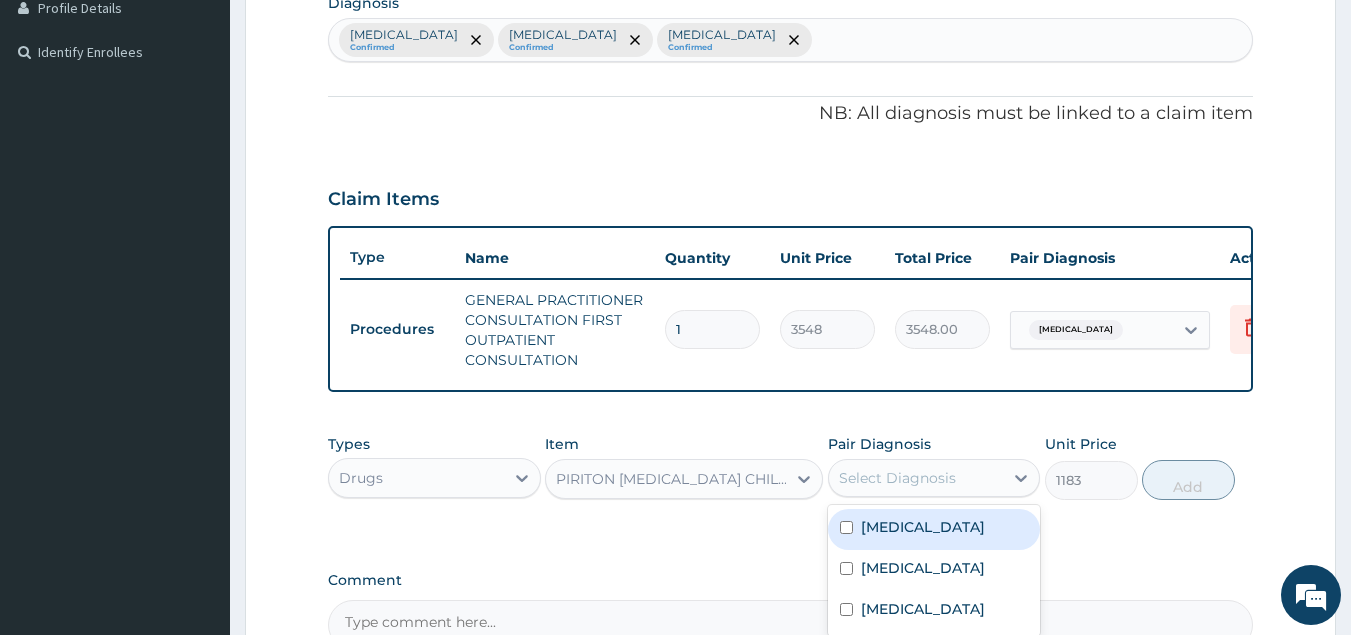 click on "Select Diagnosis" at bounding box center (897, 478) 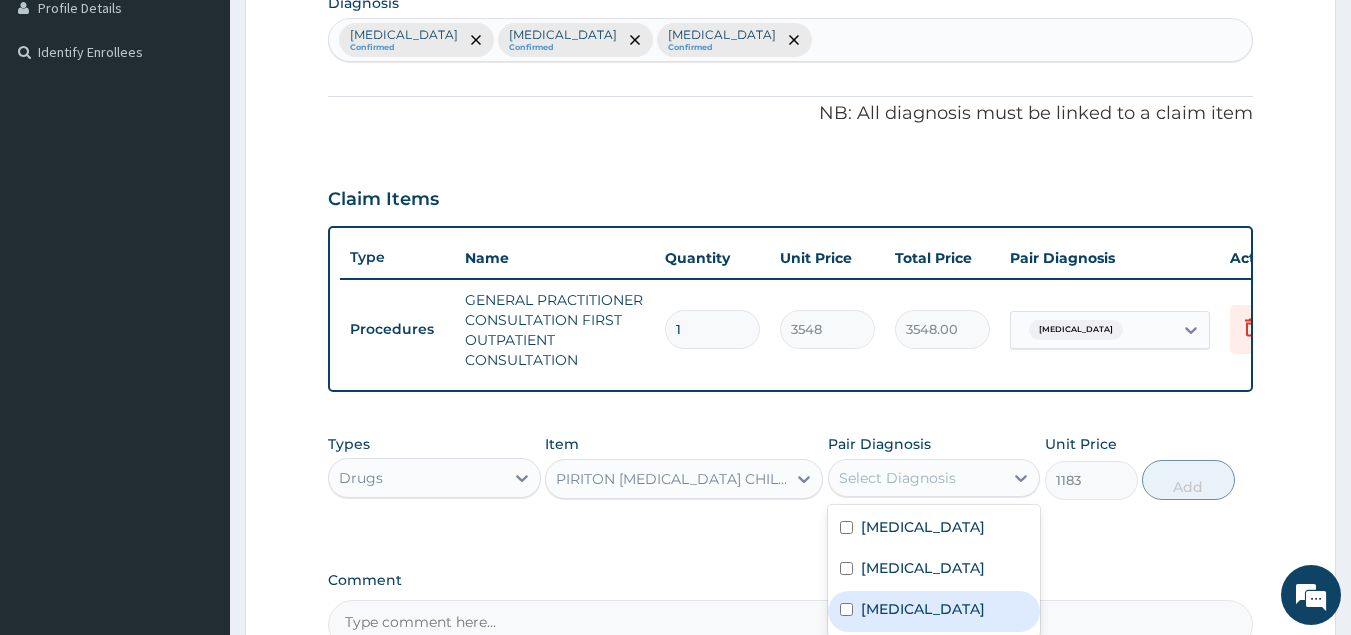 click on "Upper respiratory infection" at bounding box center (923, 609) 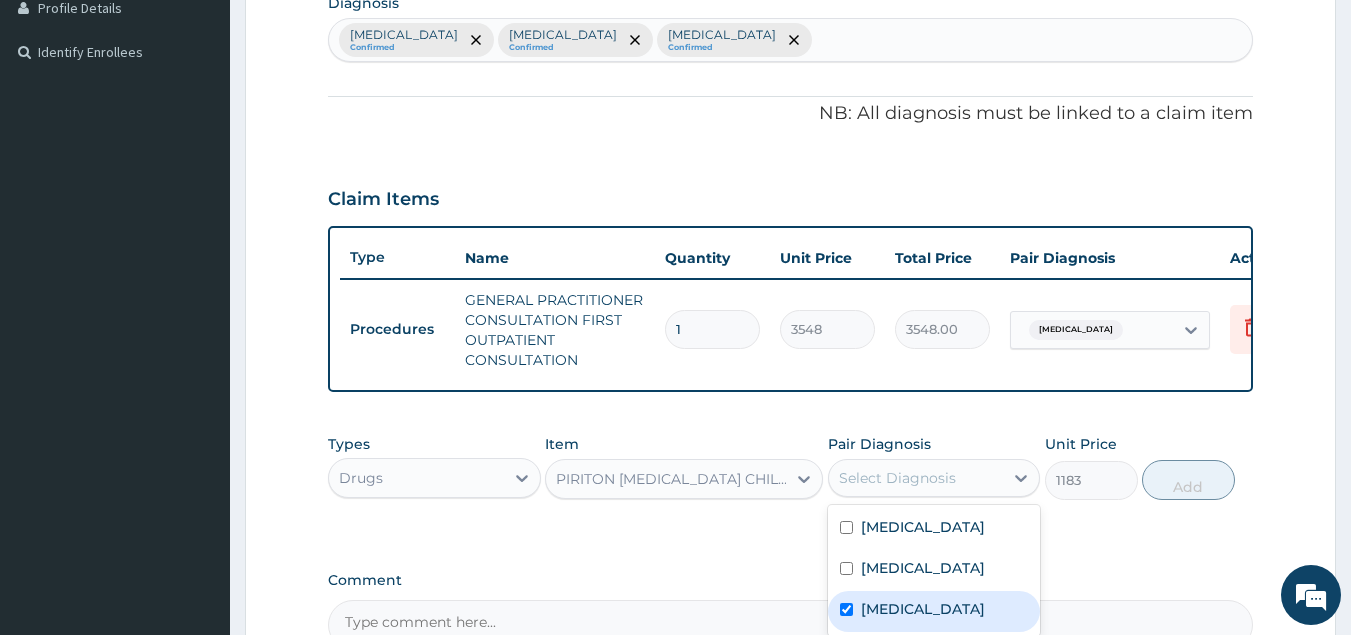 checkbox on "true" 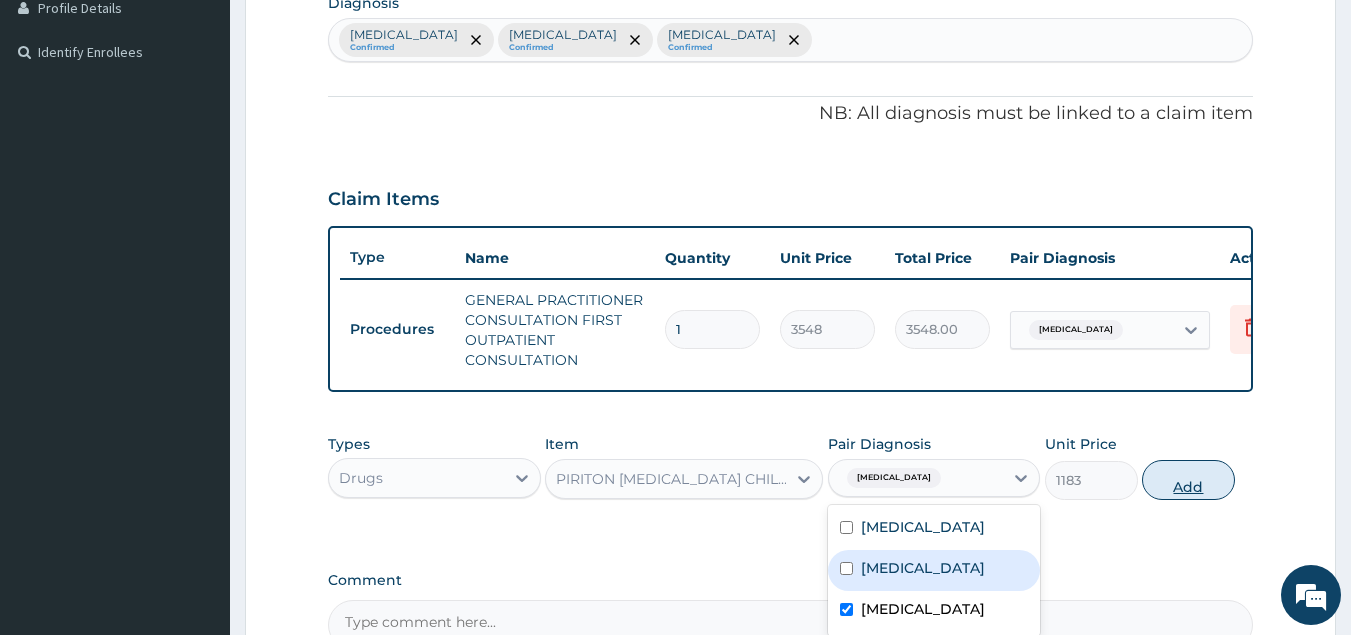 click on "Add" at bounding box center [1188, 480] 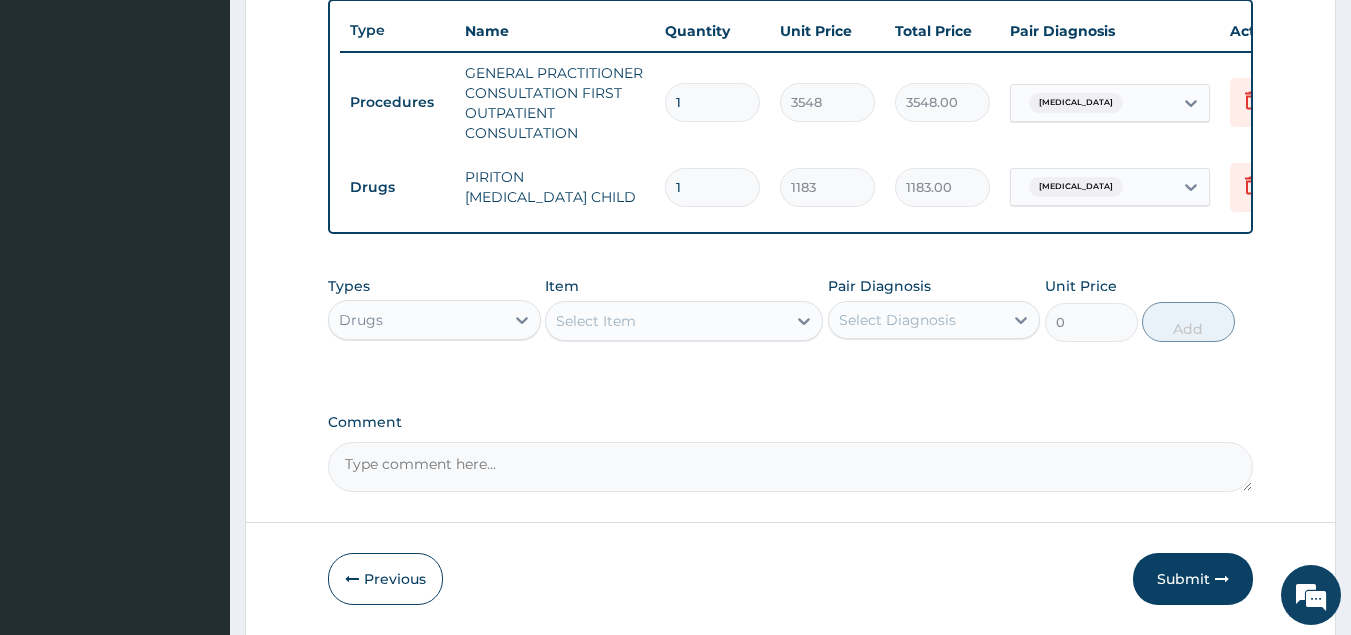 scroll, scrollTop: 827, scrollLeft: 0, axis: vertical 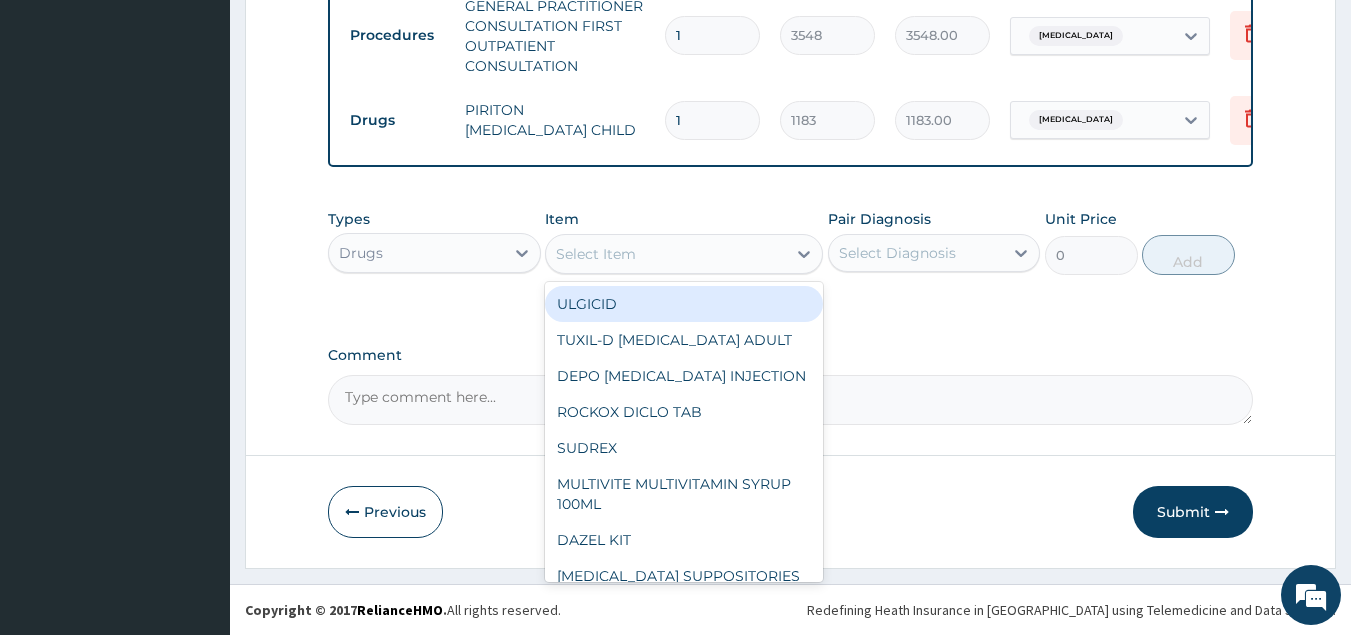 click on "Select Item" at bounding box center [596, 254] 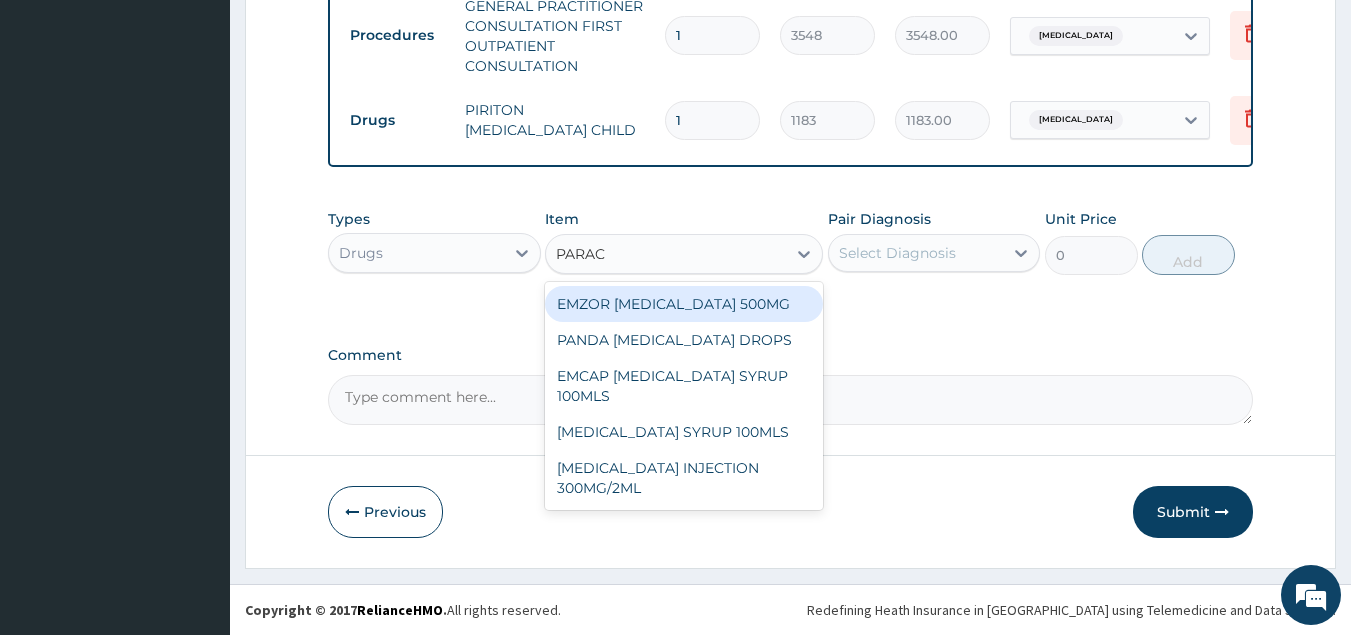 type on "PARACE" 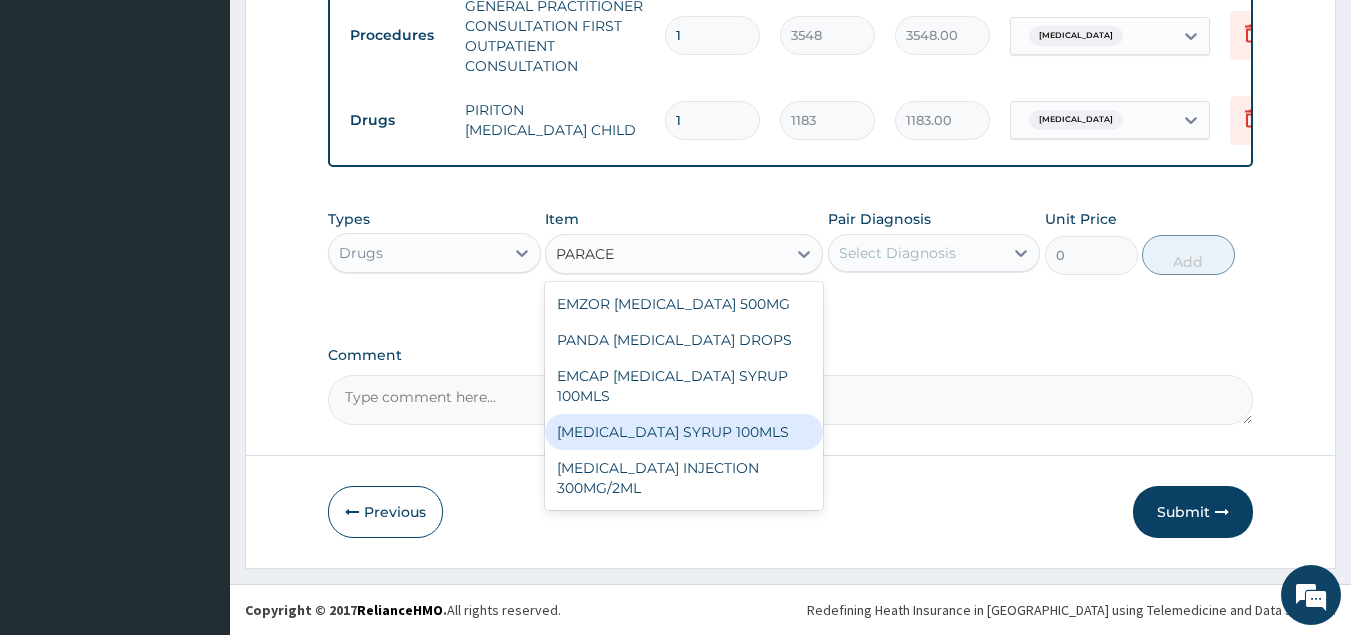 click on "PARACETAMOL SYRUP 100MLS" at bounding box center [684, 432] 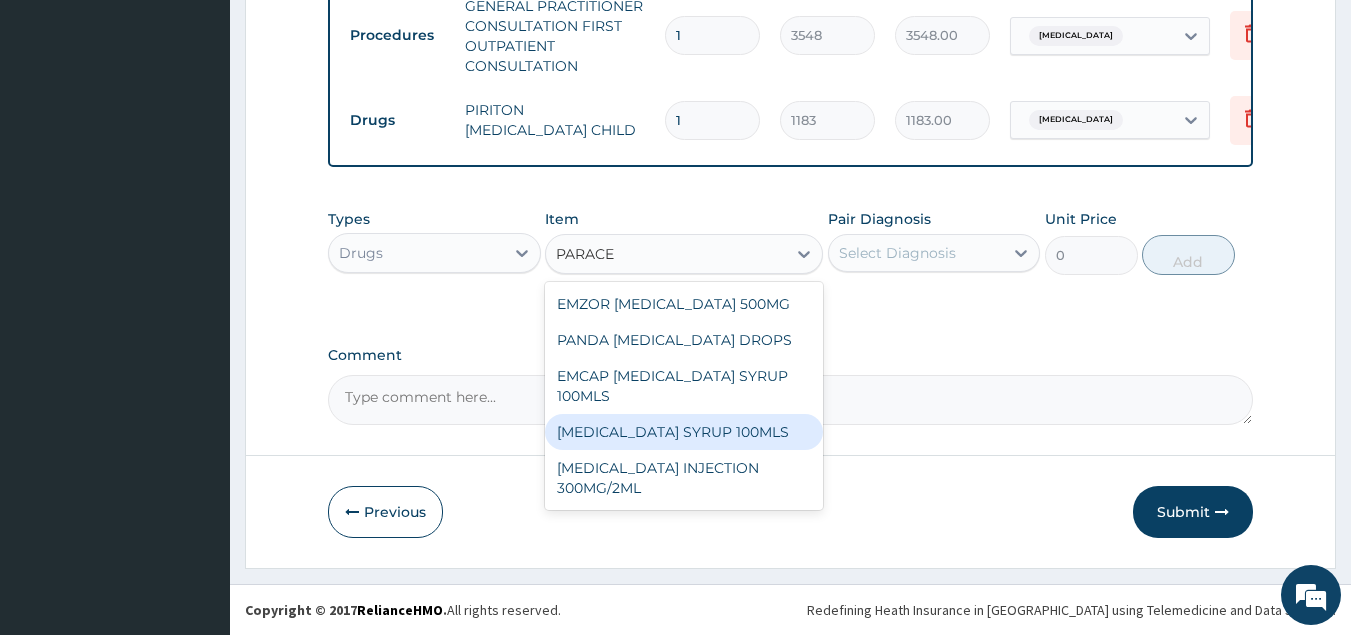 type 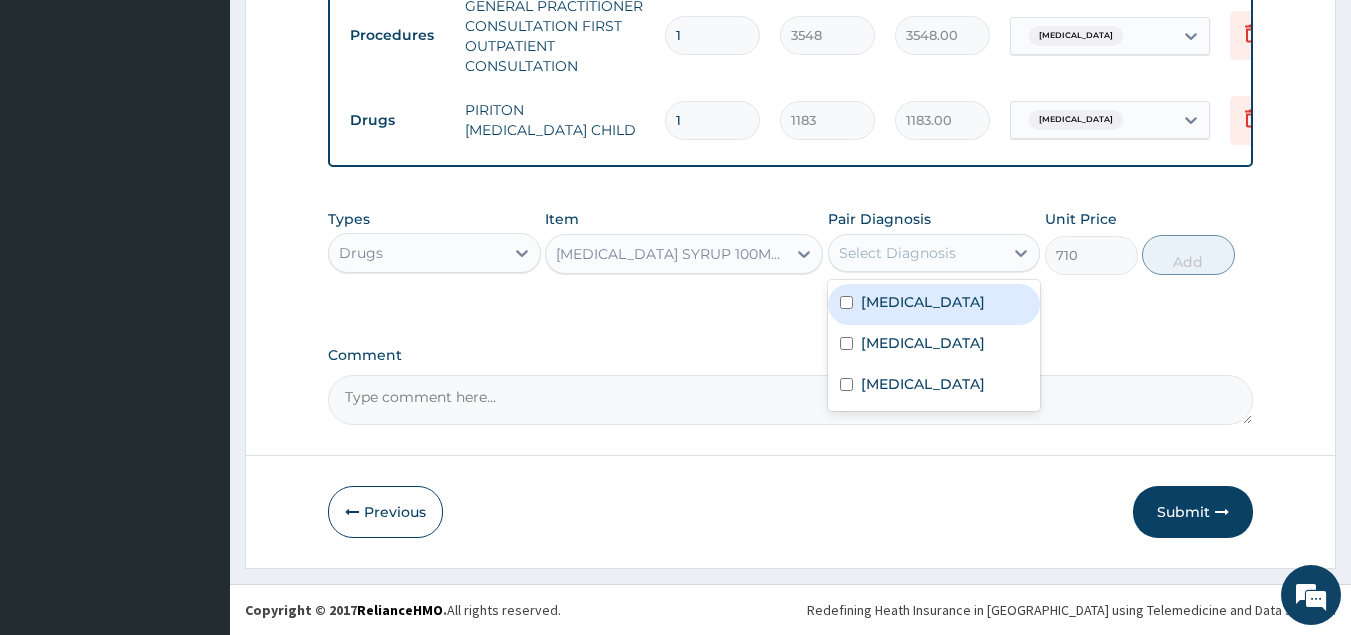 click on "Select Diagnosis" at bounding box center [897, 253] 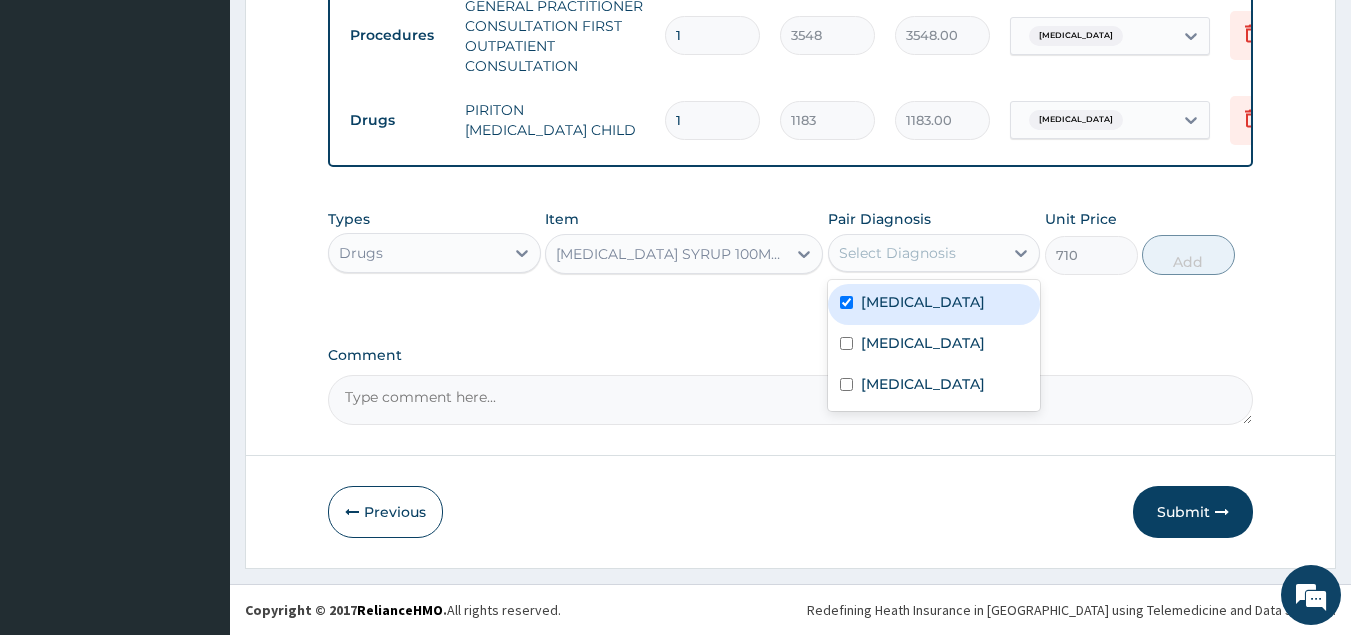 checkbox on "true" 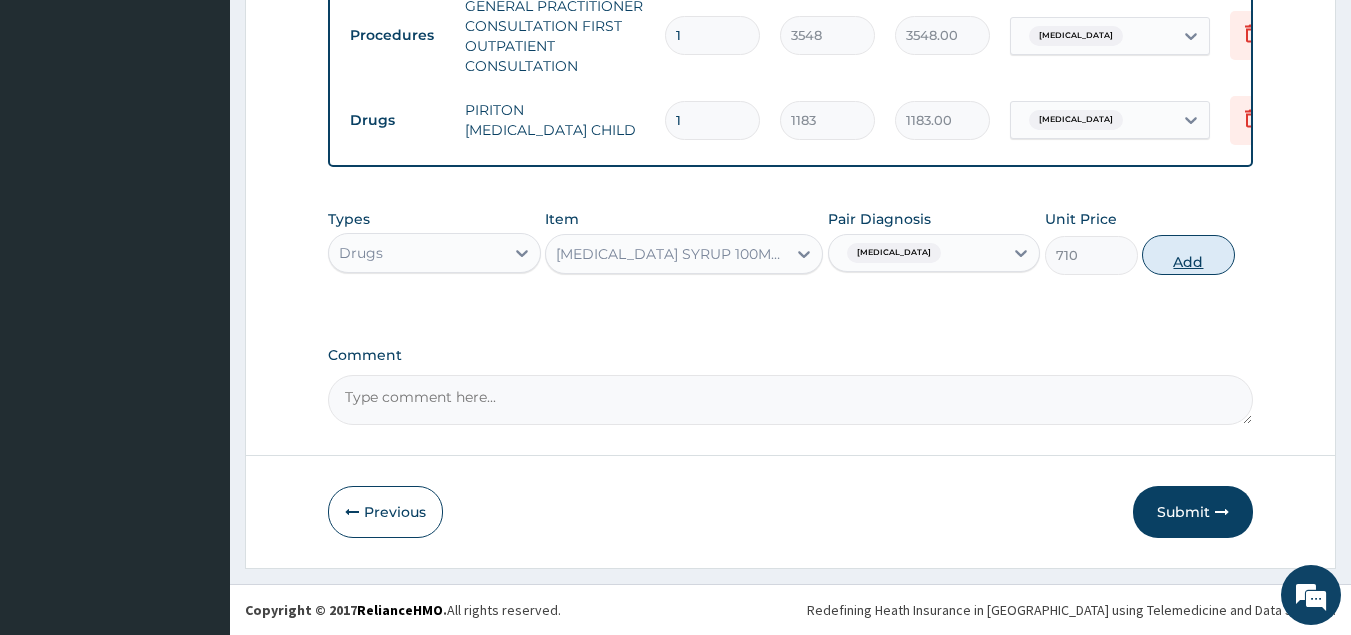 click on "Add" at bounding box center [1188, 255] 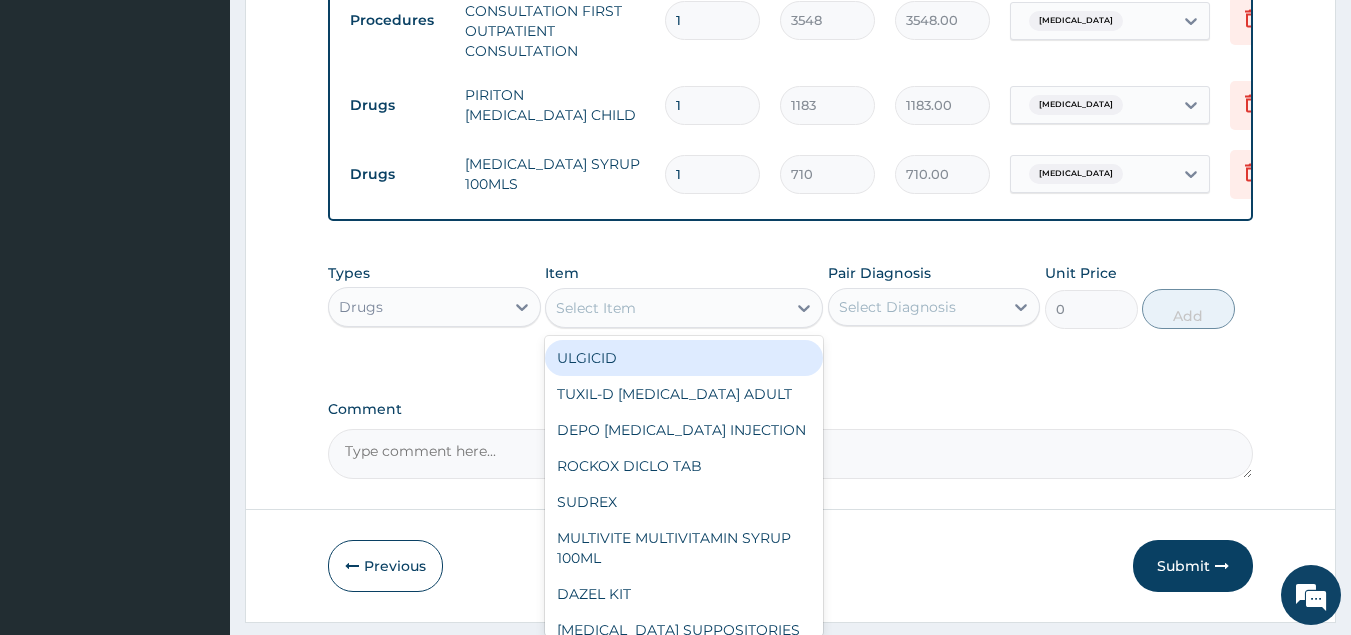 click on "Select Item" at bounding box center [666, 308] 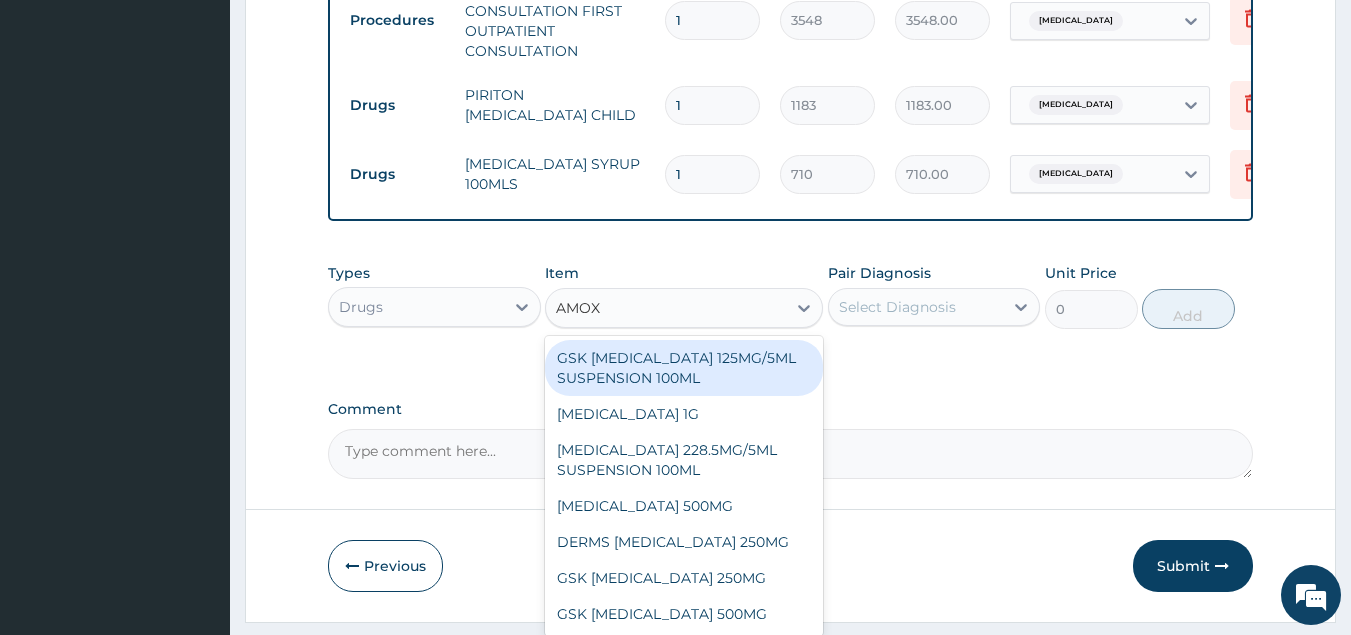 type on "AMOXI" 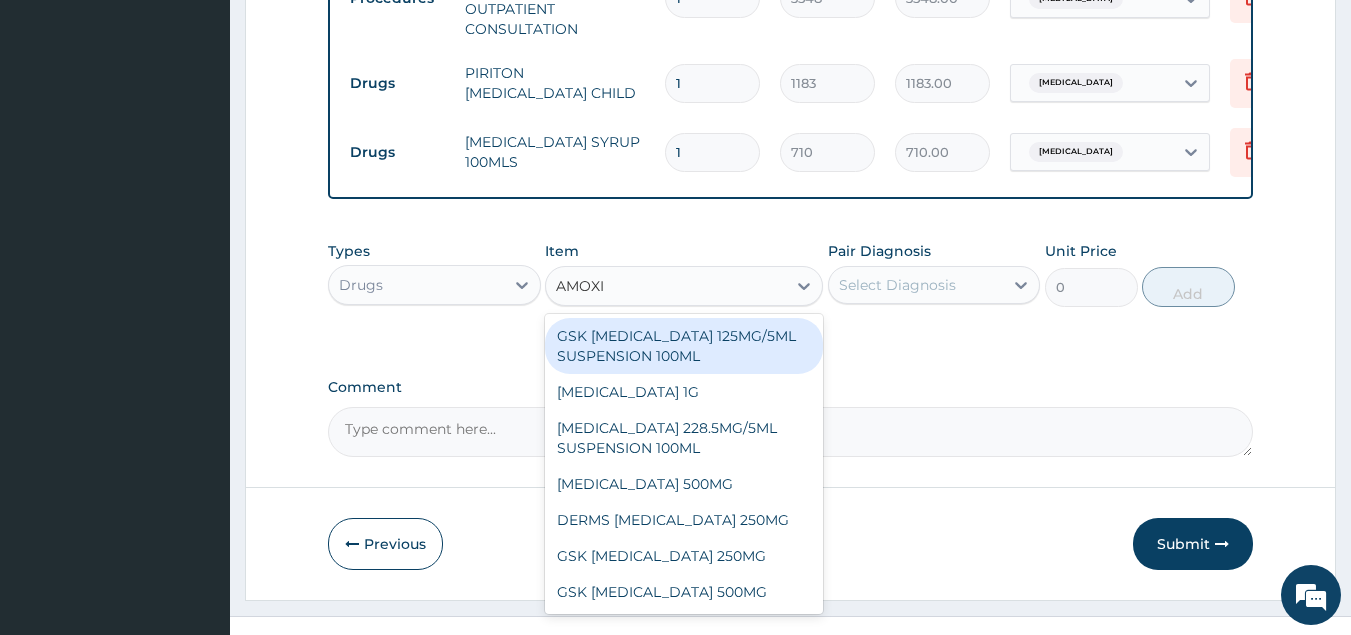 scroll, scrollTop: 896, scrollLeft: 0, axis: vertical 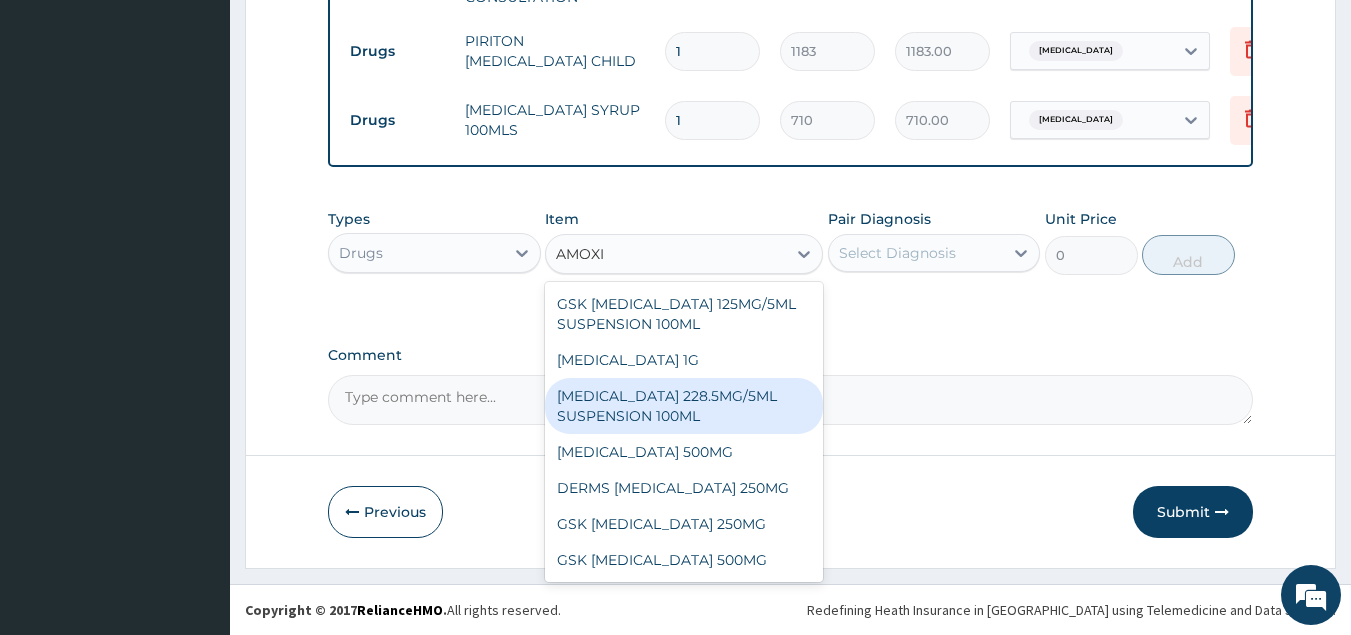 click on "CO-AMOXICLAV 228.5MG/5ML SUSPENSION 100ML" at bounding box center (684, 406) 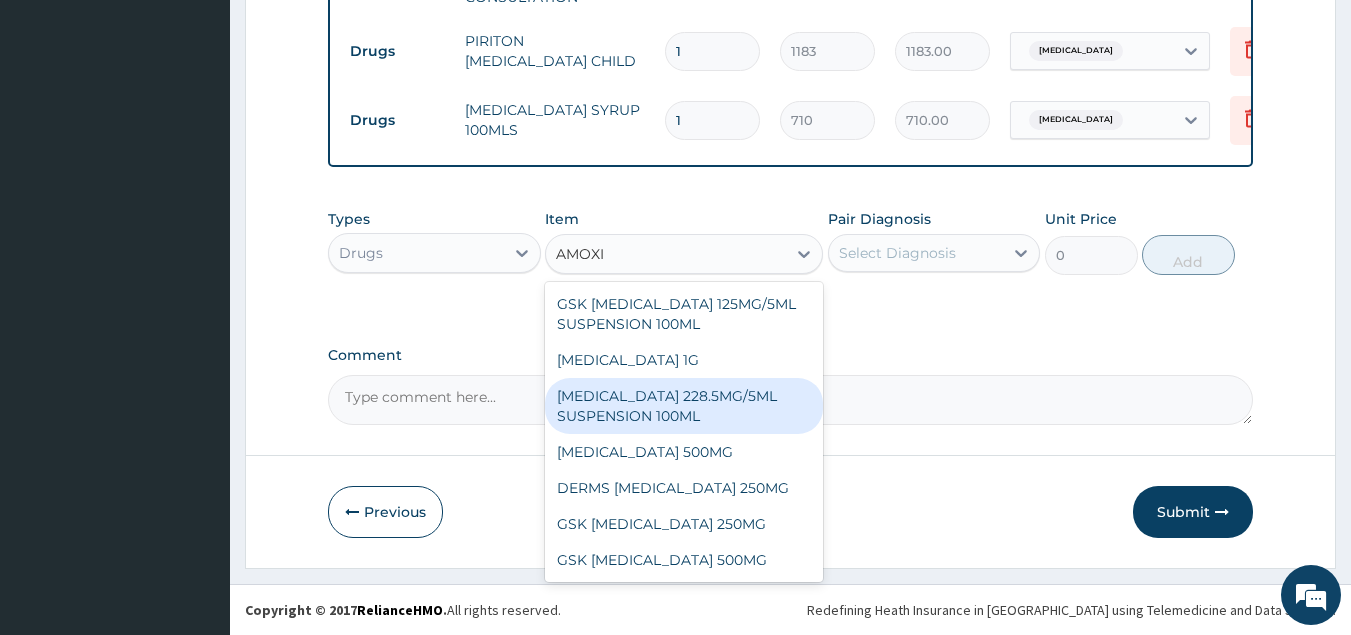 type 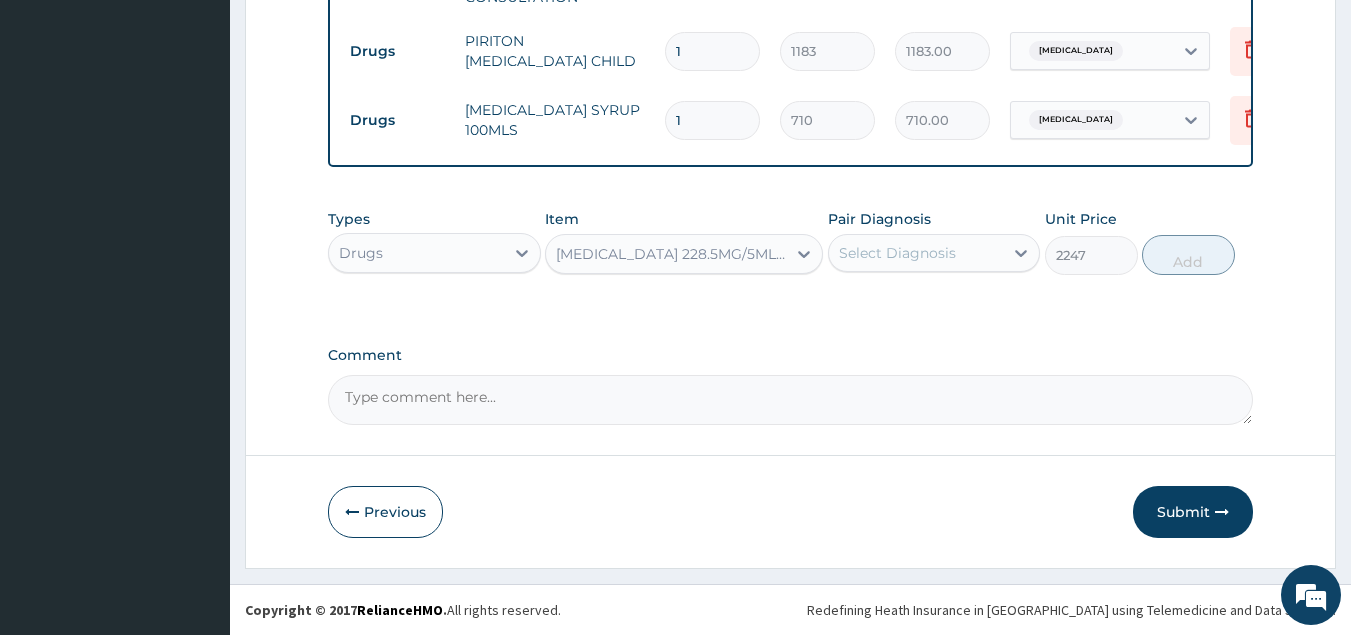 click on "Select Diagnosis" at bounding box center [897, 253] 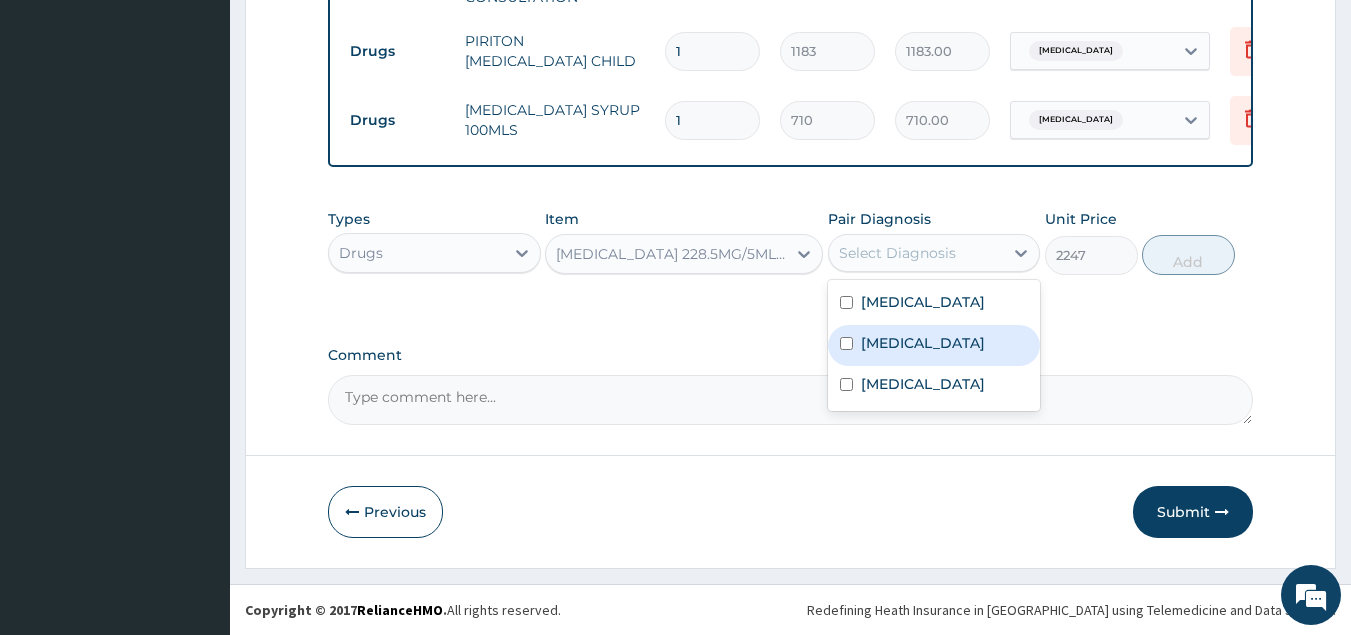 click at bounding box center [846, 343] 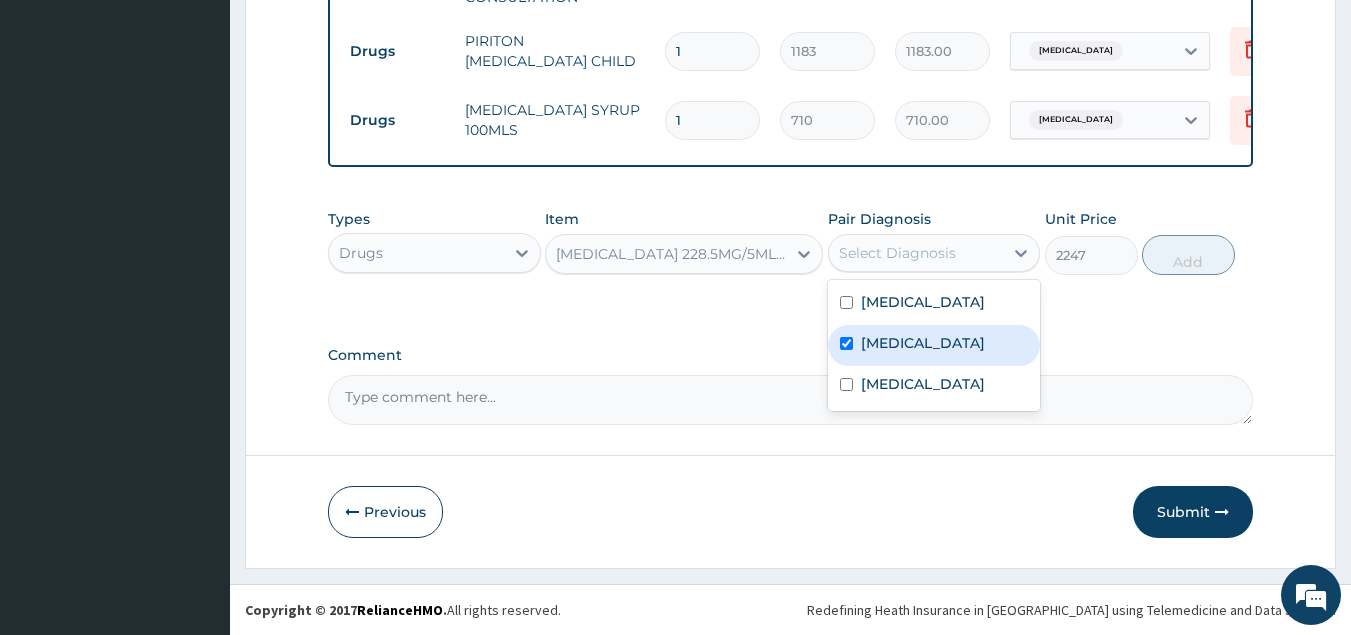 checkbox on "true" 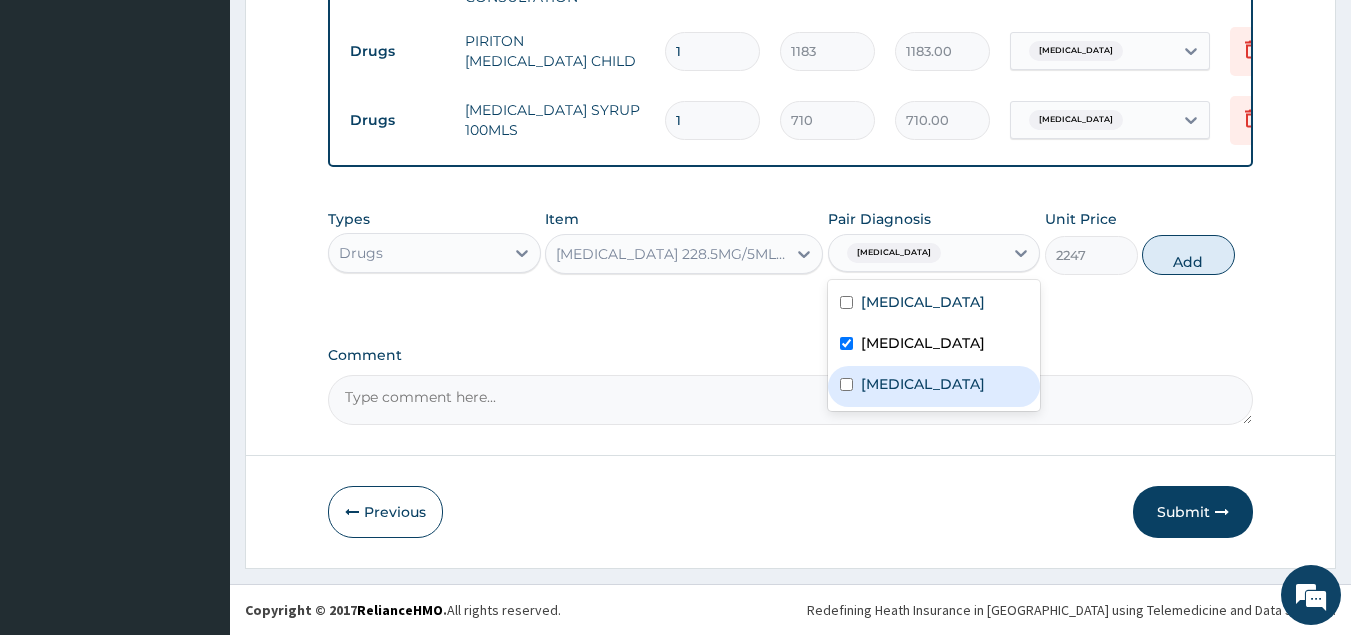 click at bounding box center (846, 384) 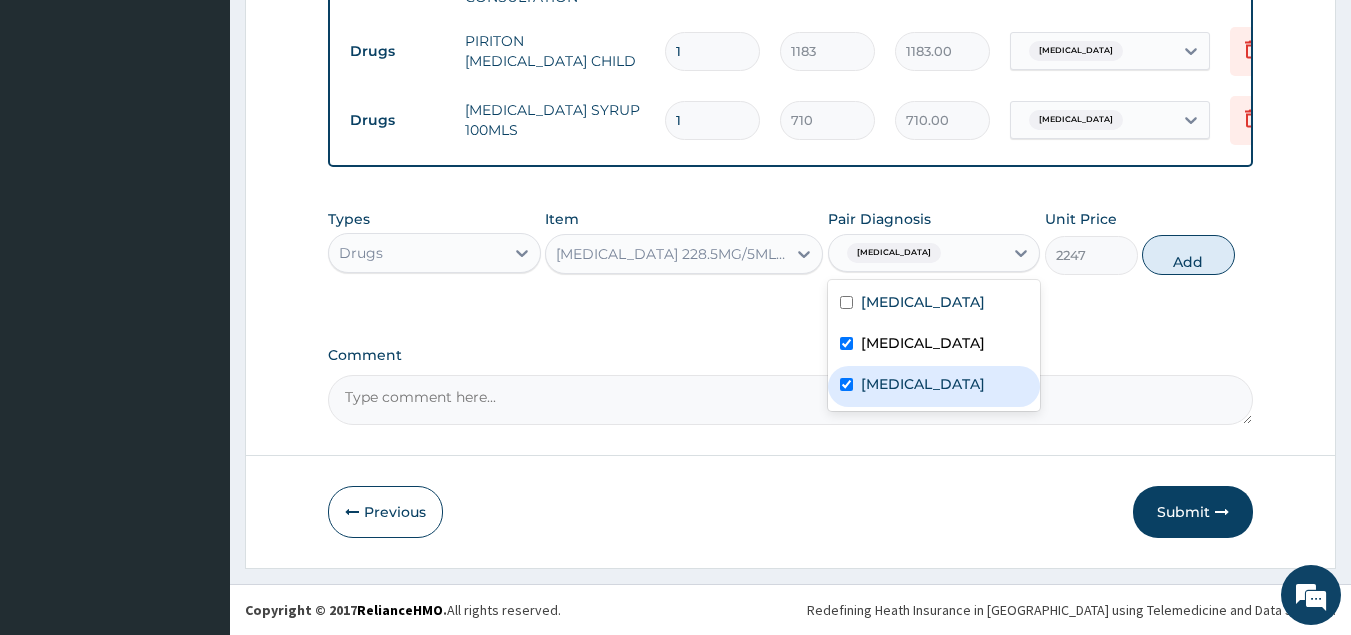 checkbox on "true" 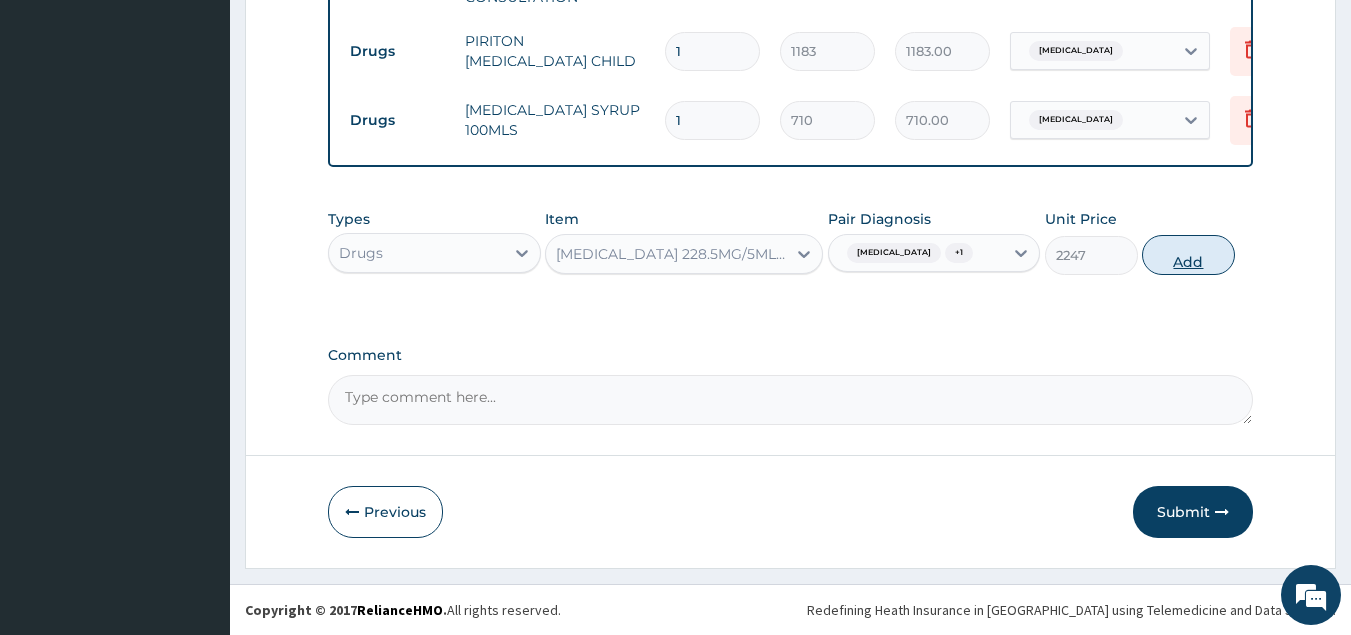 click on "Add" at bounding box center [1188, 255] 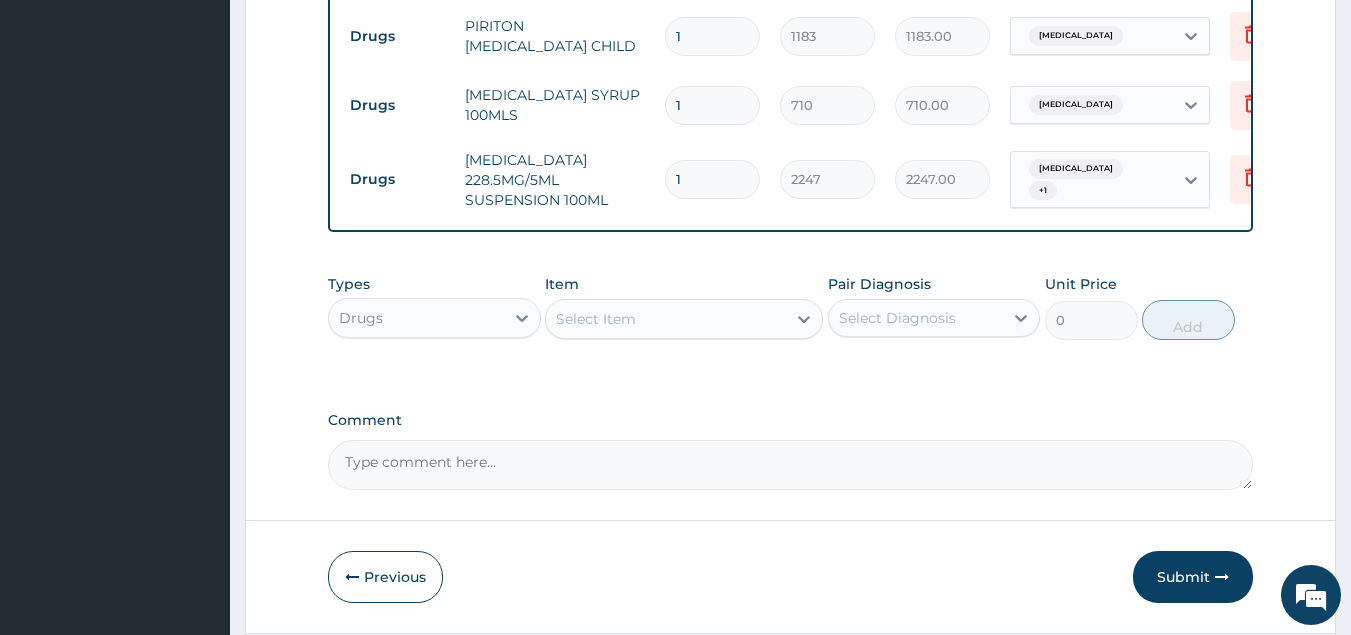 click on "Select Item" at bounding box center (596, 319) 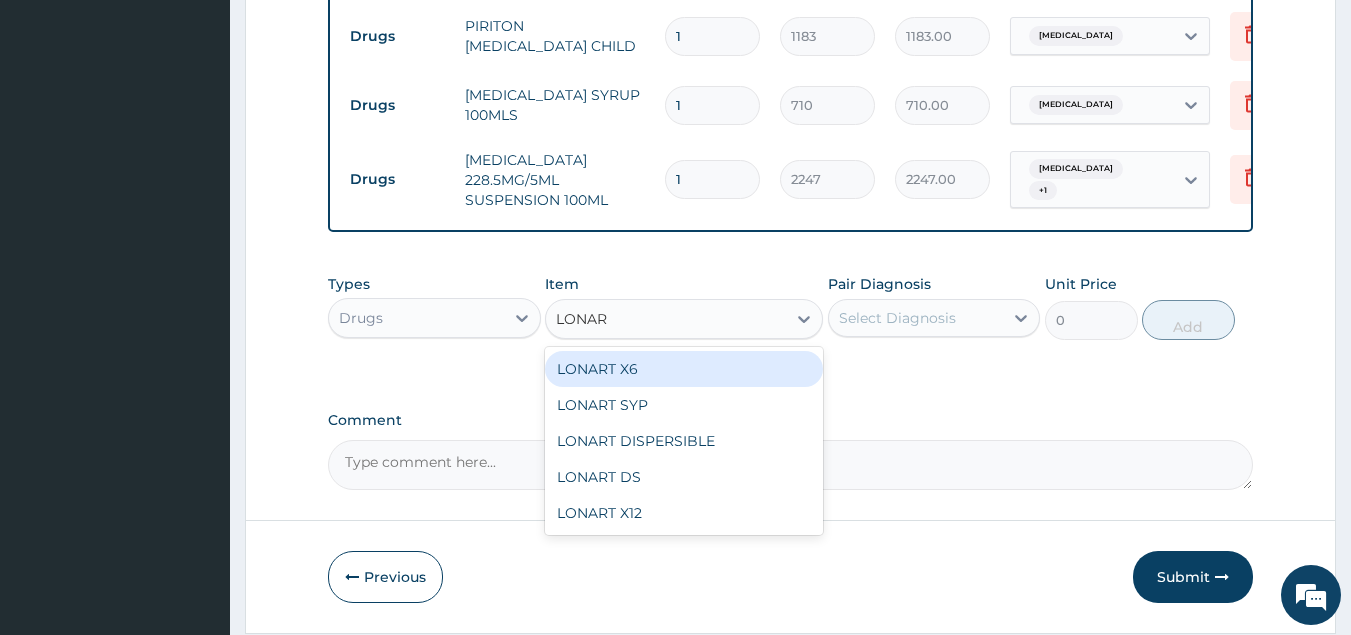 type on "LONART" 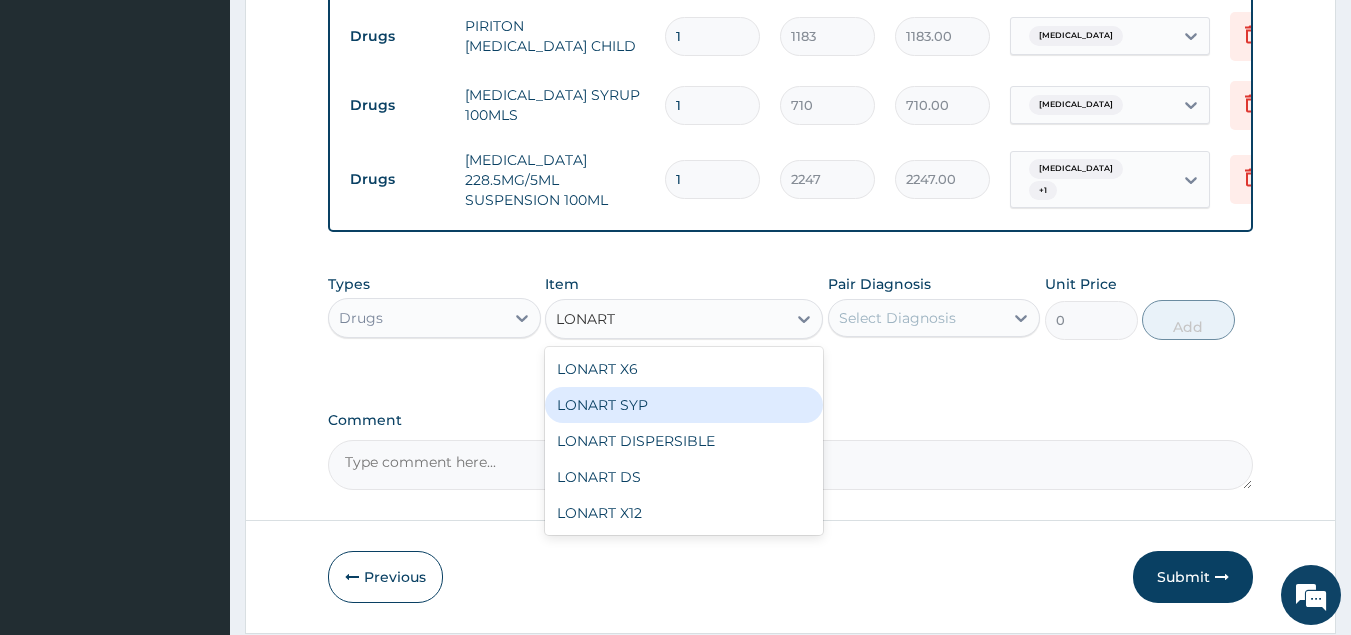 click on "LONART SYP" at bounding box center [684, 405] 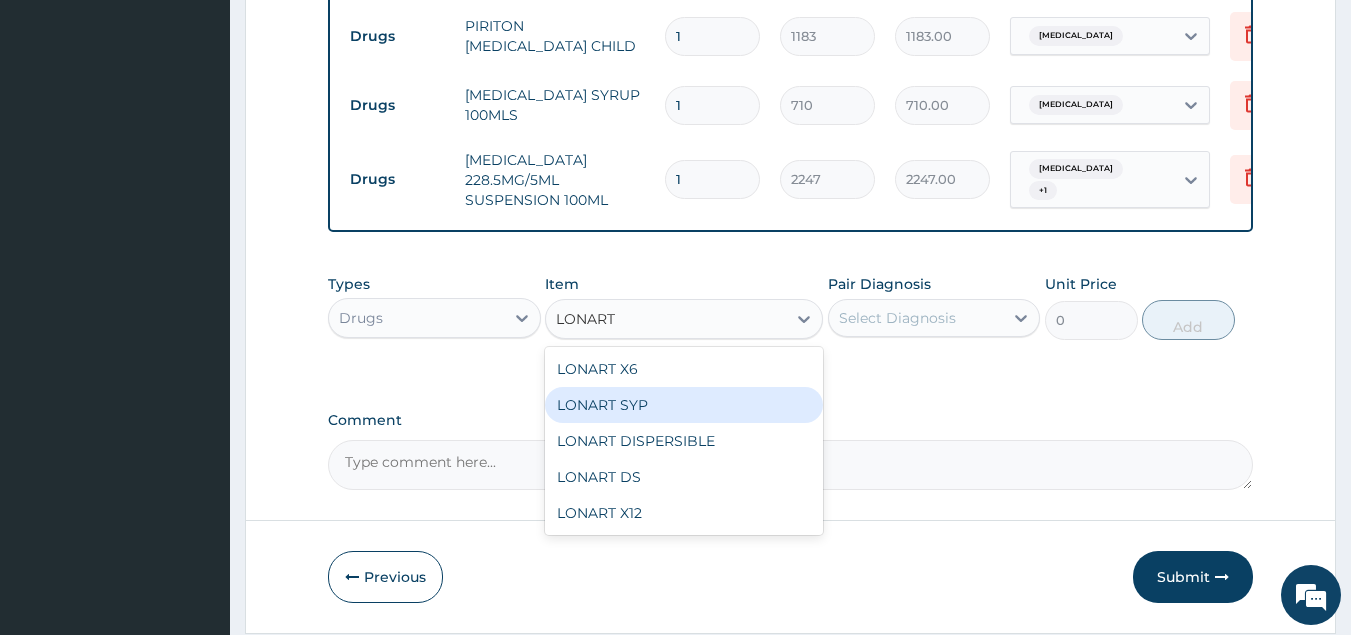type 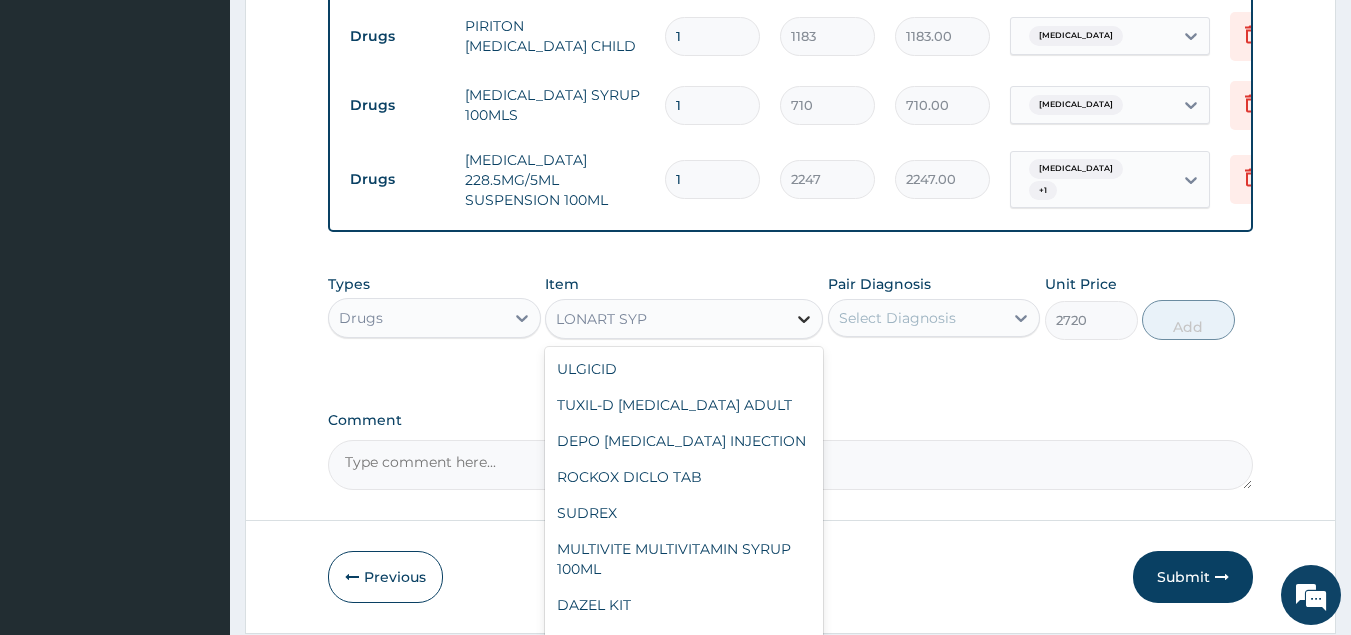 scroll, scrollTop: 11568, scrollLeft: 0, axis: vertical 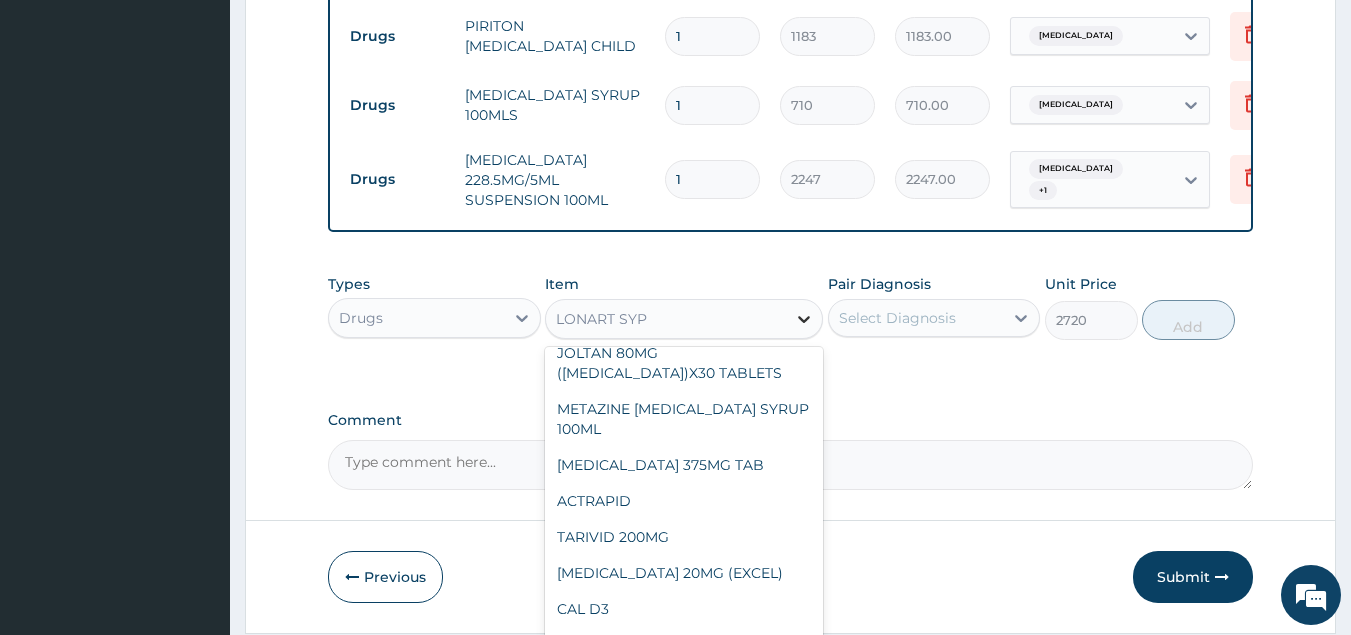 click 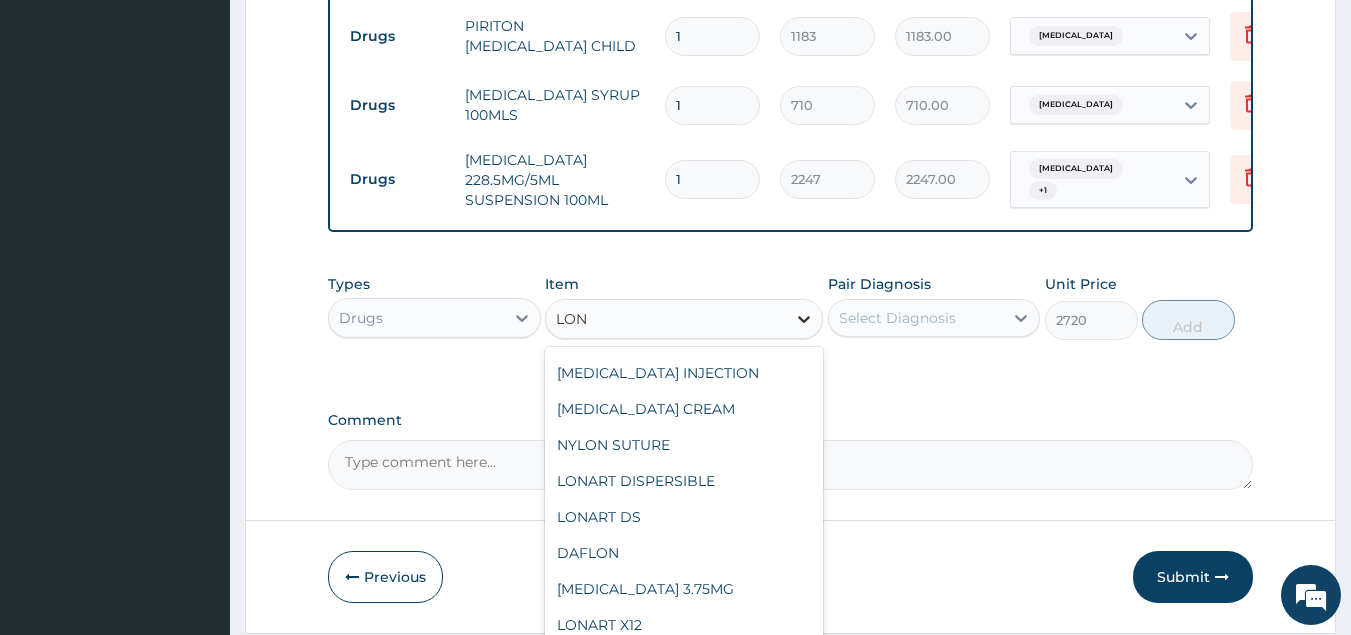 scroll, scrollTop: 0, scrollLeft: 0, axis: both 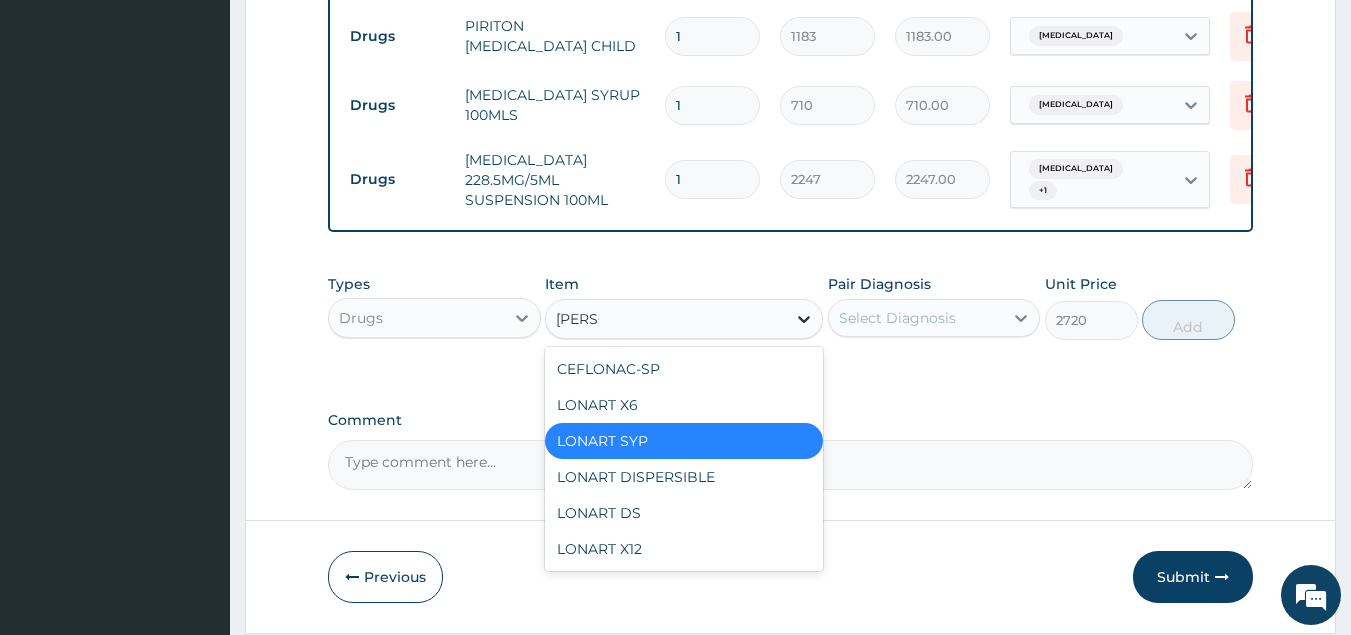 type on "LONAR" 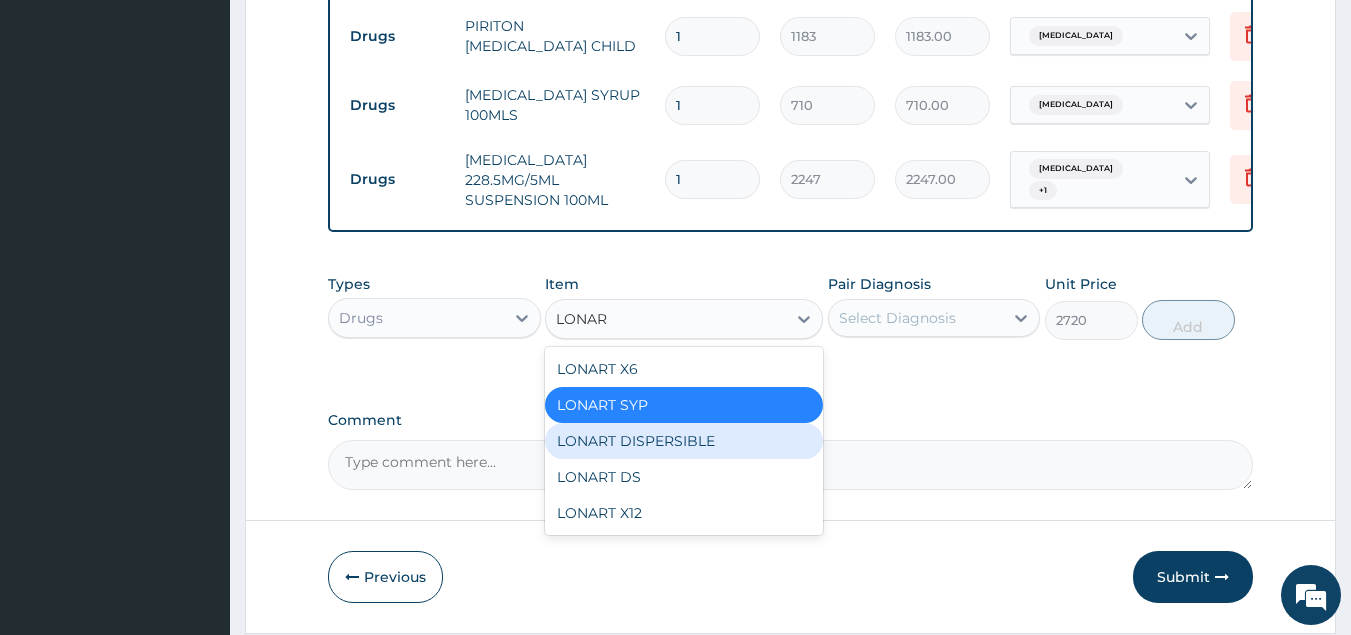 click on "LONART DISPERSIBLE" at bounding box center [684, 441] 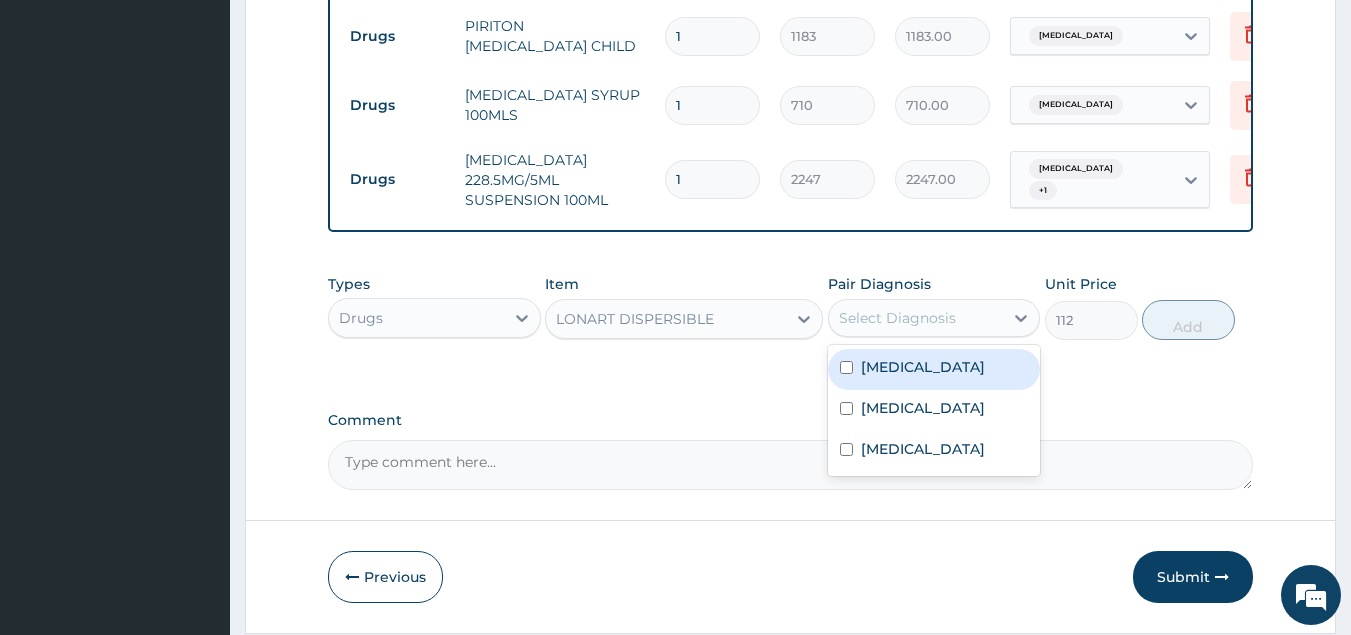 click on "Select Diagnosis" at bounding box center [916, 318] 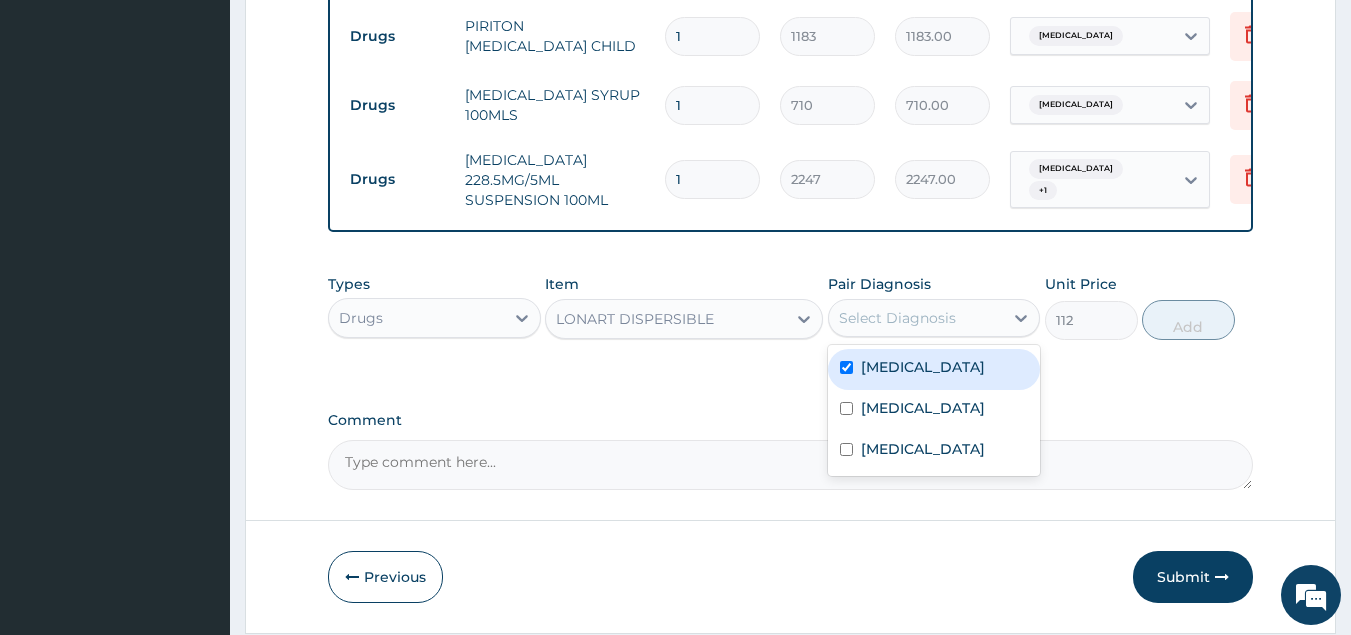 checkbox on "true" 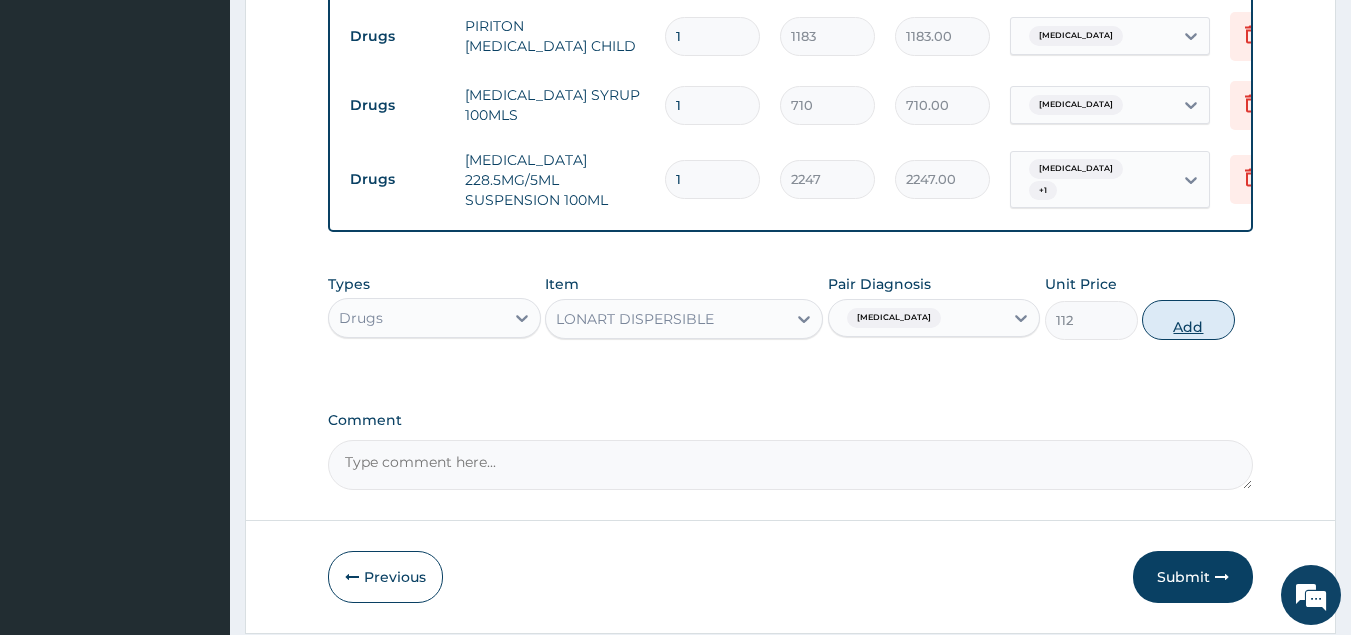 click on "Add" at bounding box center [1188, 320] 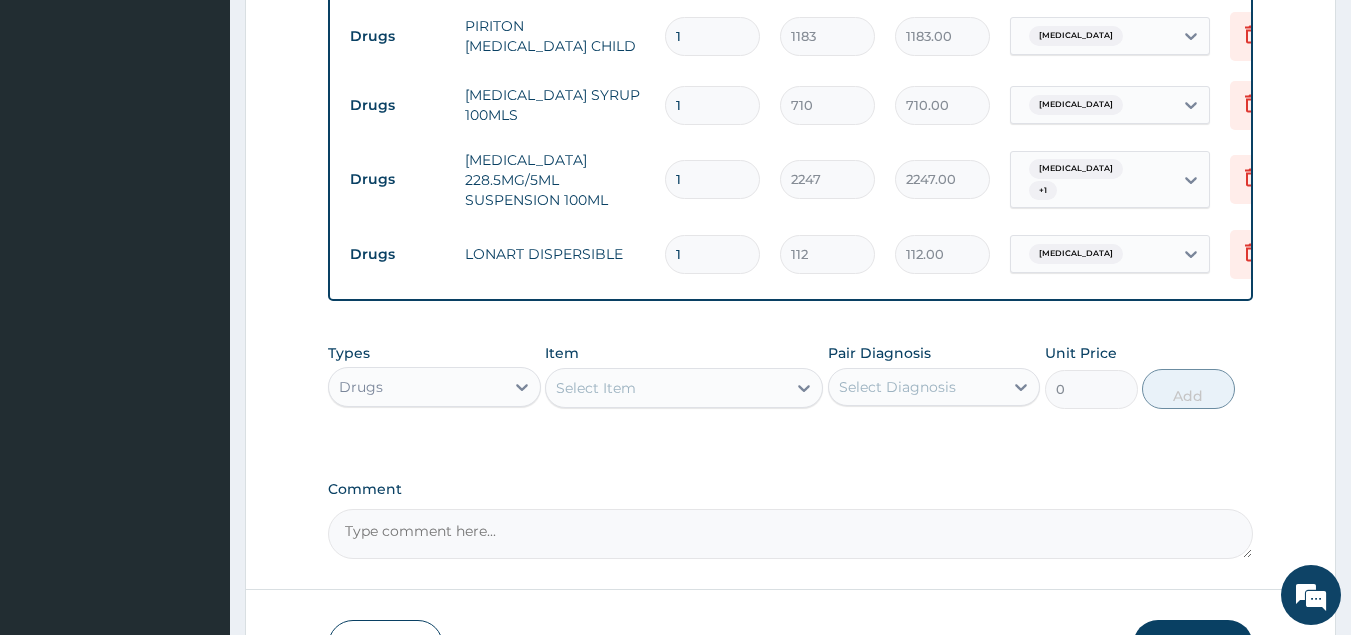 type 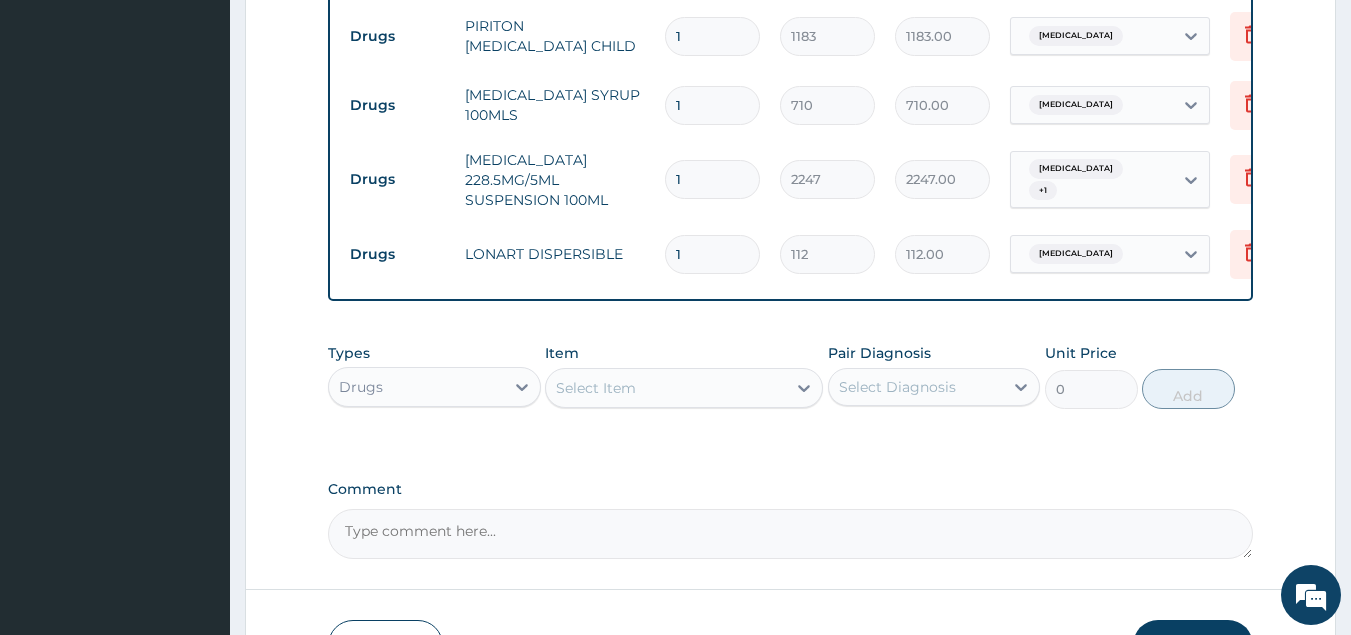 type on "0.00" 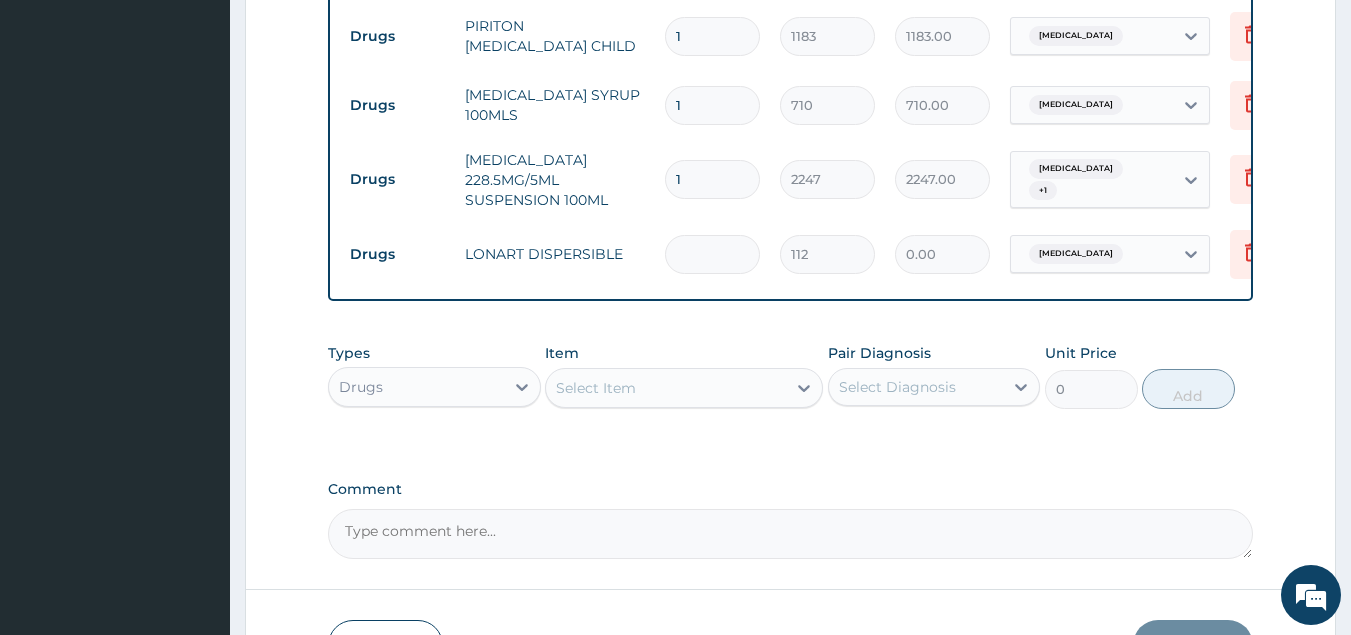 type on "6" 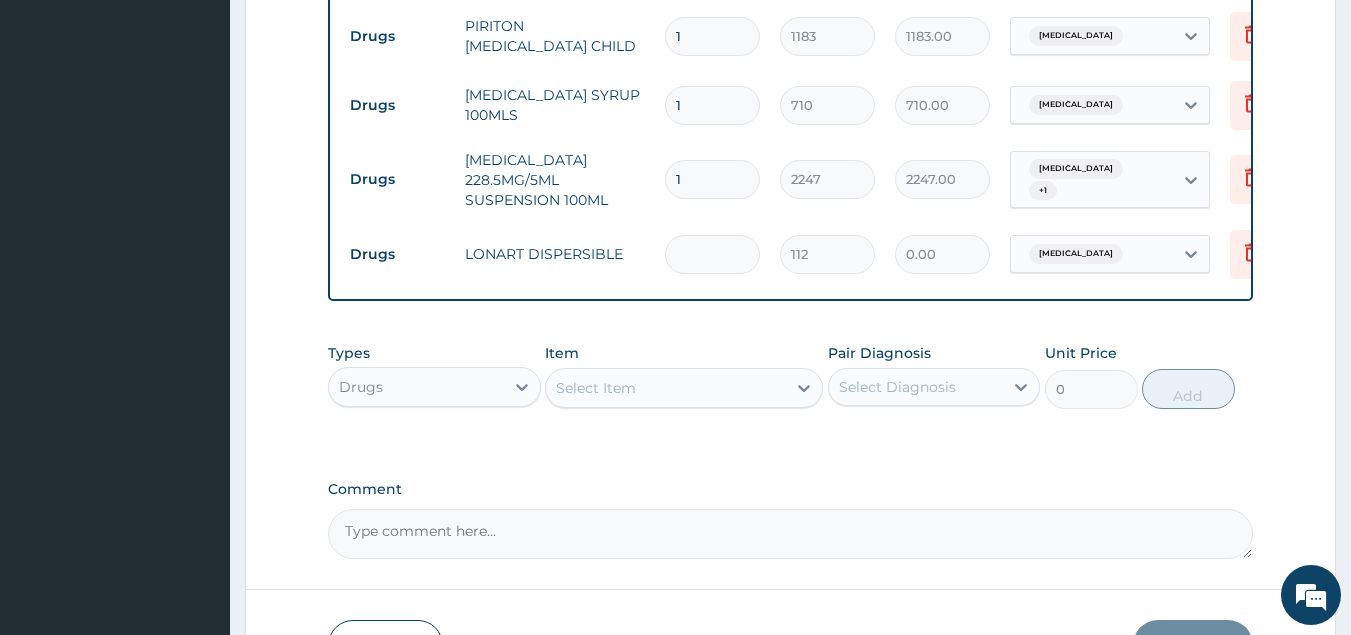 type on "672.00" 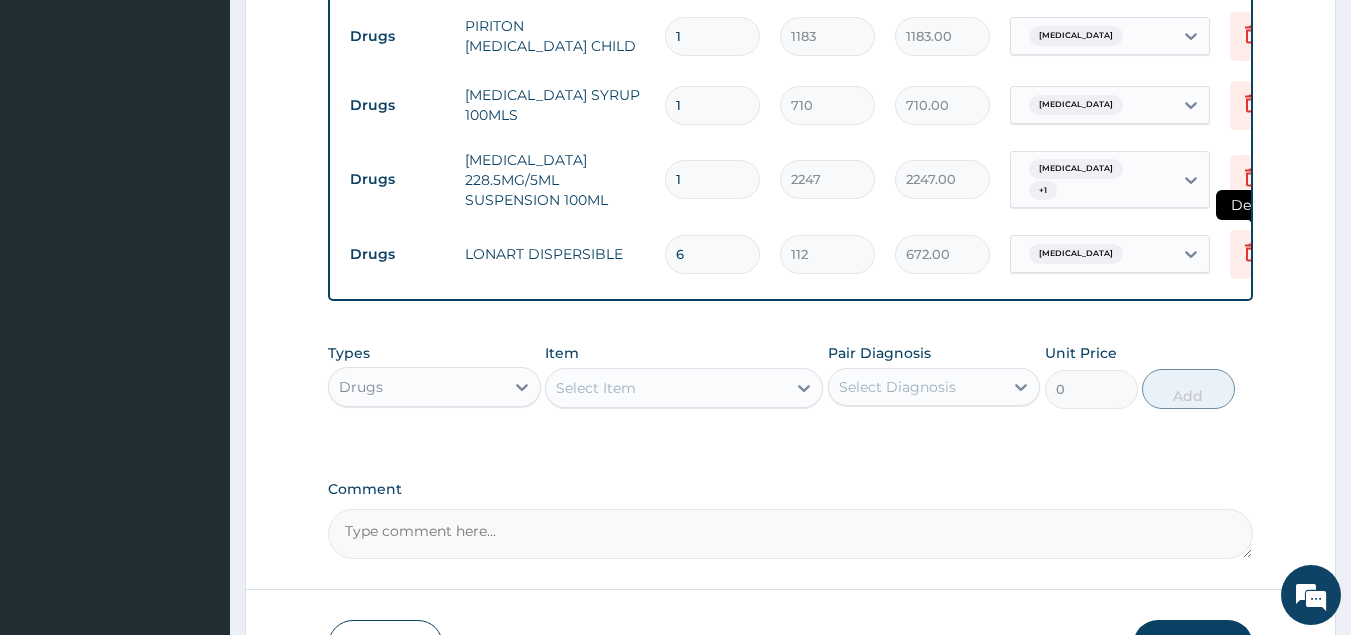 type on "6" 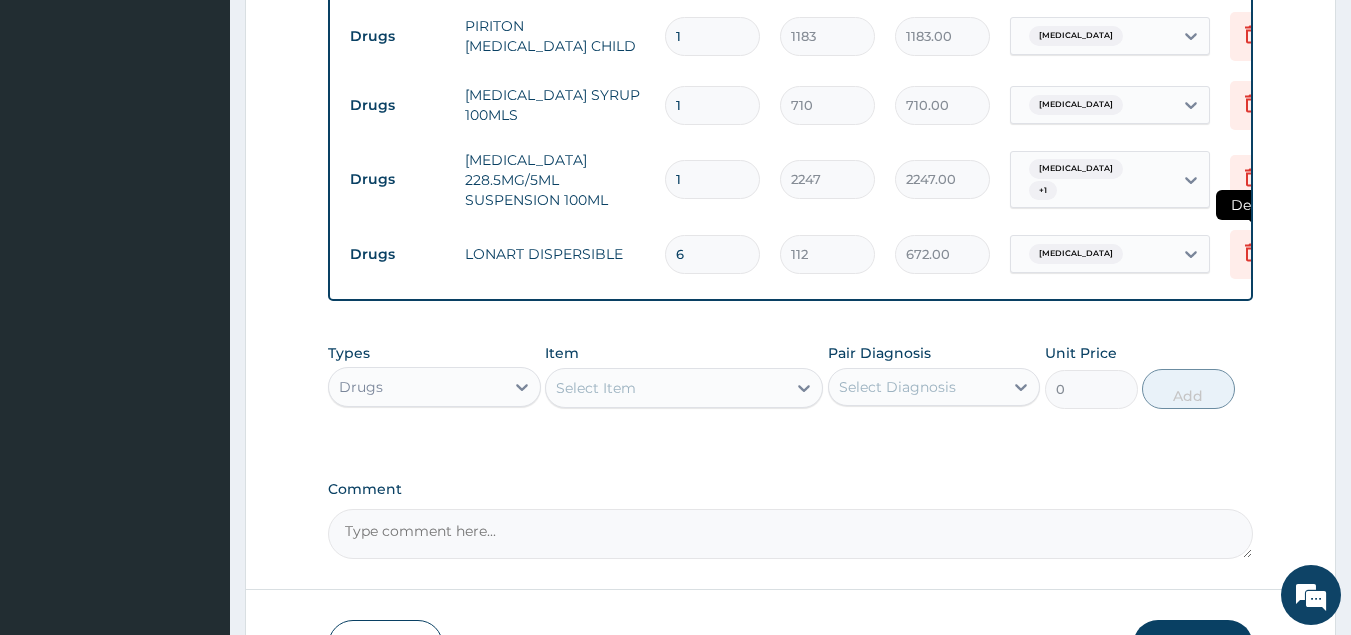 click 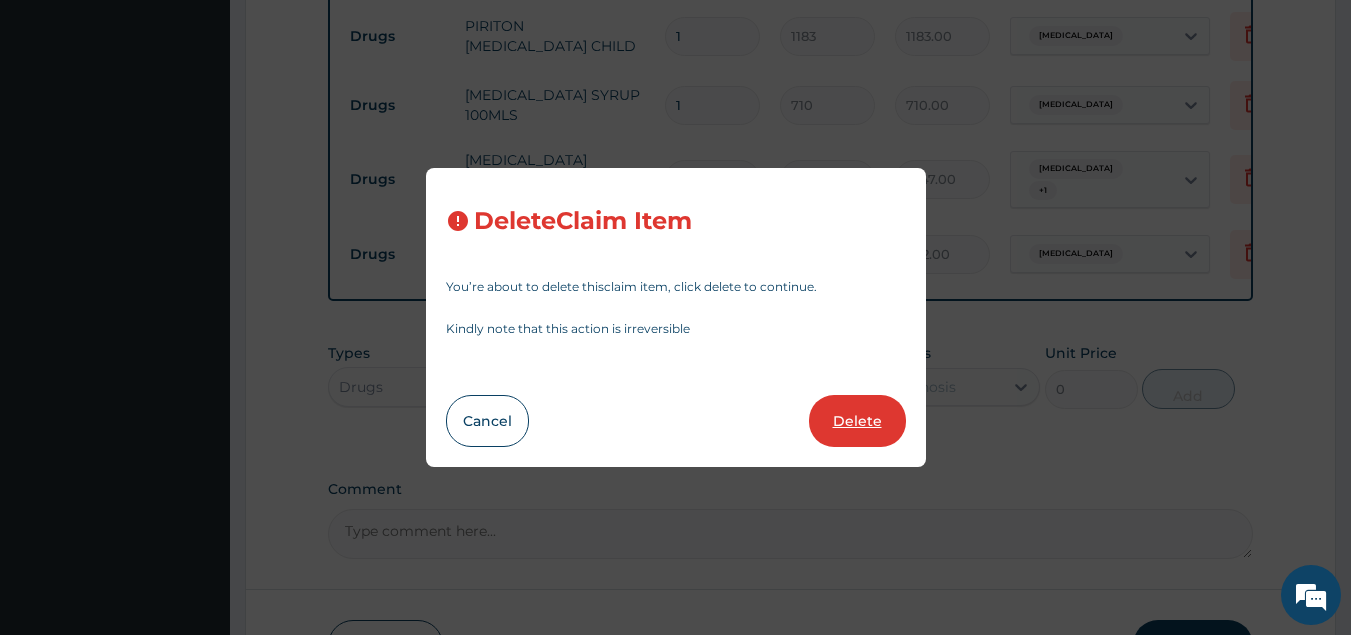 click on "Delete" at bounding box center (857, 421) 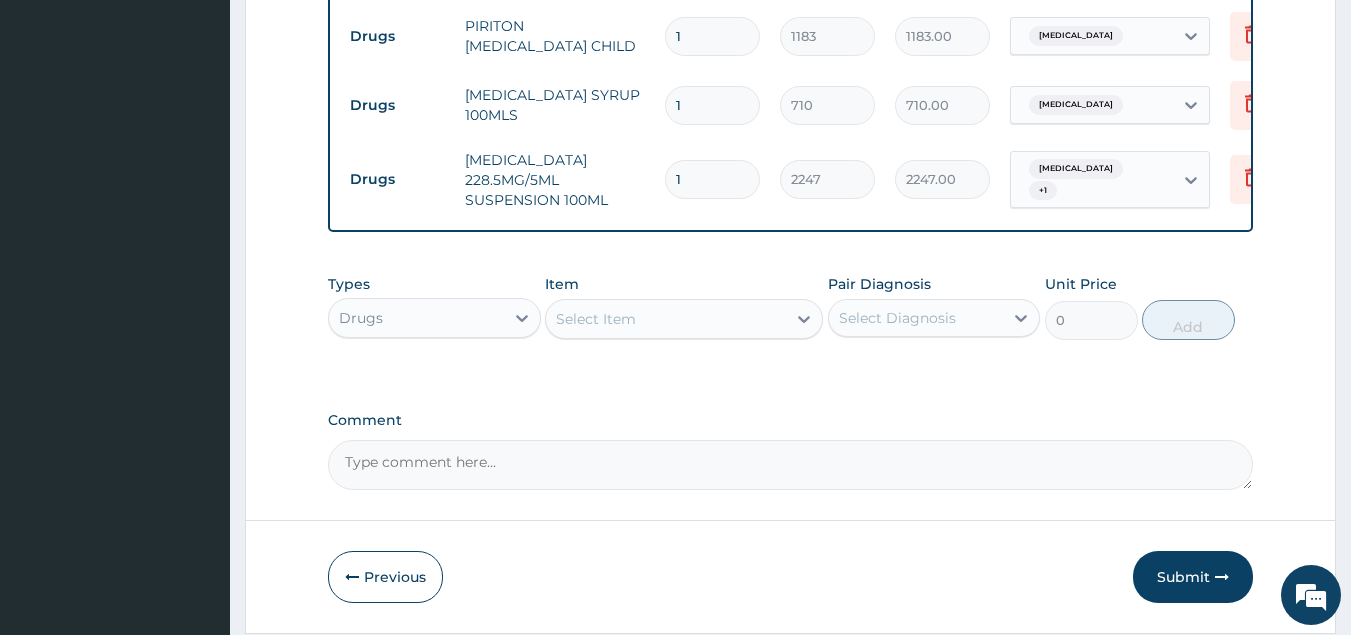 click on "Select Item" at bounding box center (666, 319) 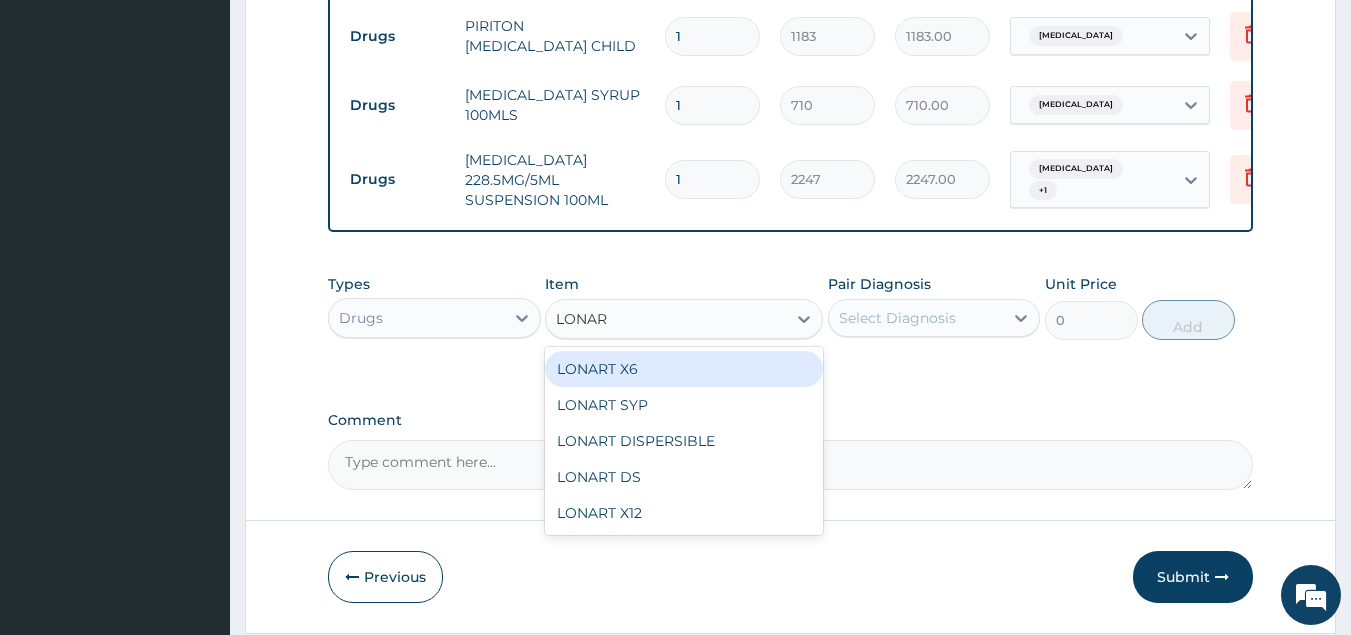 type on "LONART" 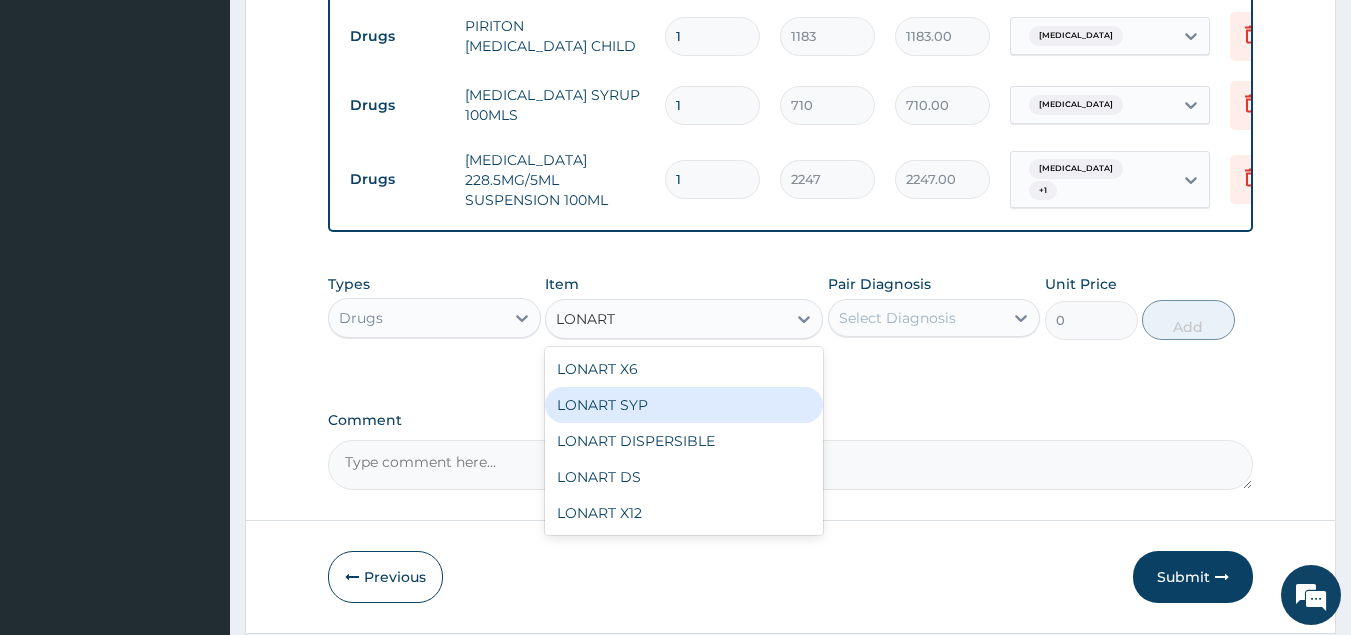 click on "LONART SYP" at bounding box center [684, 405] 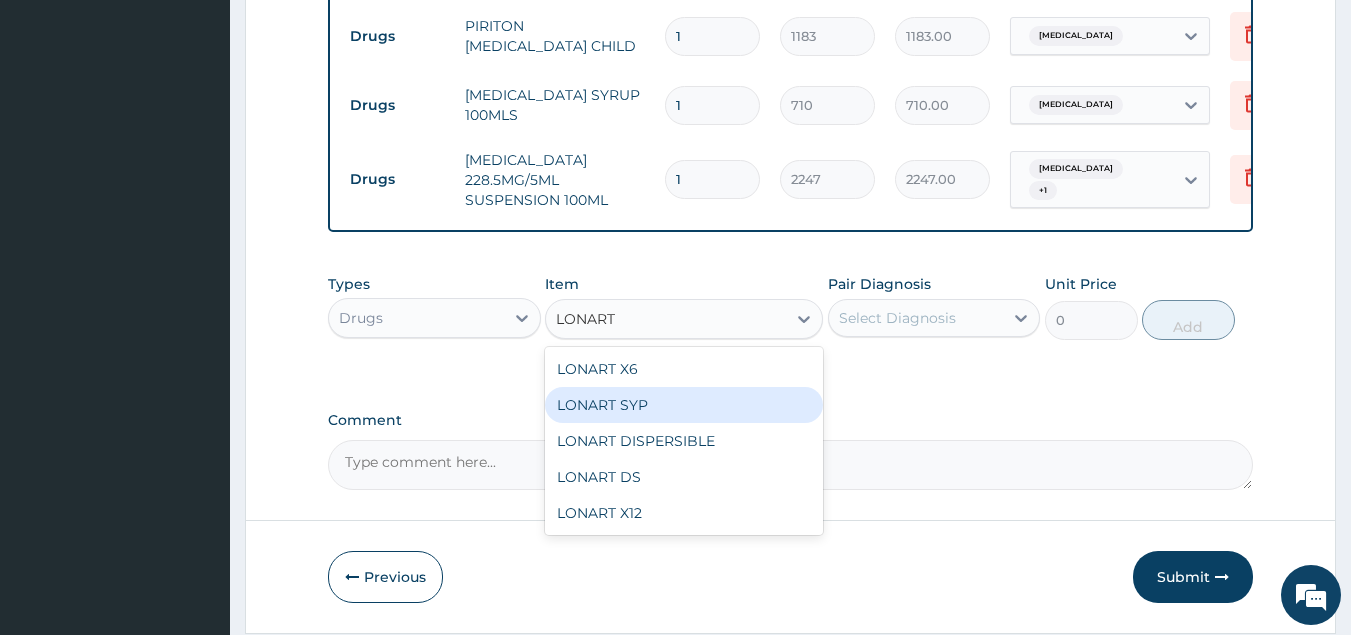 type 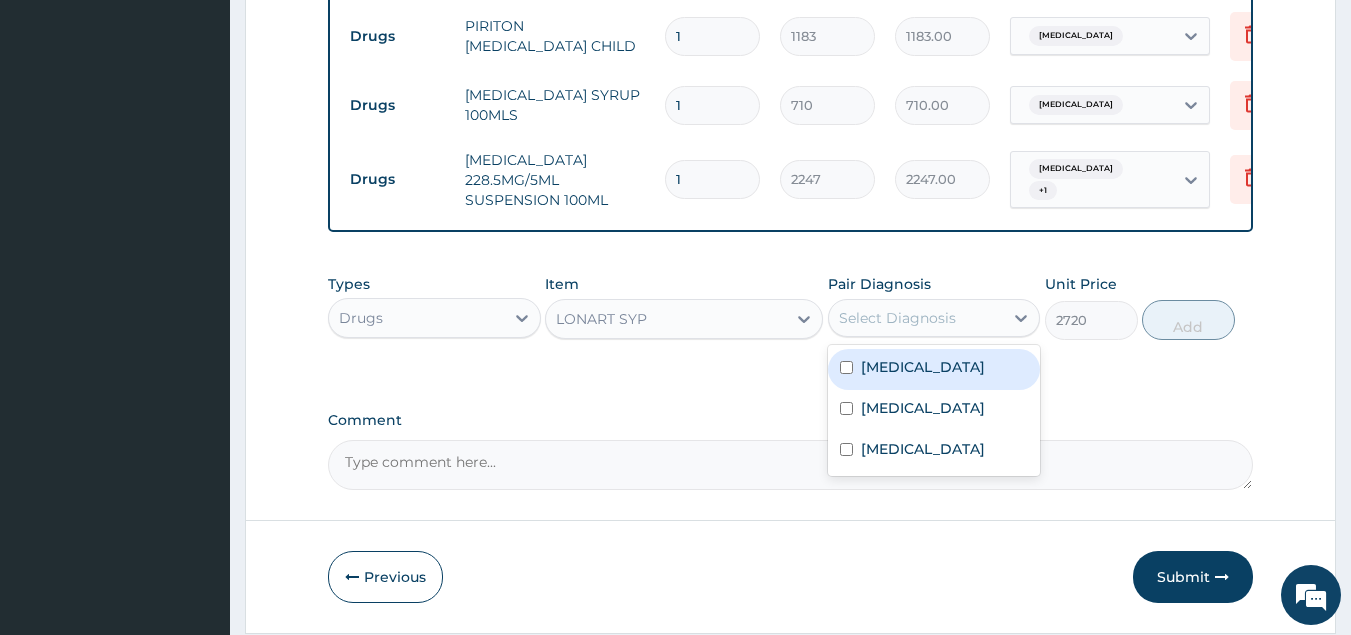 click on "Select Diagnosis" at bounding box center (916, 318) 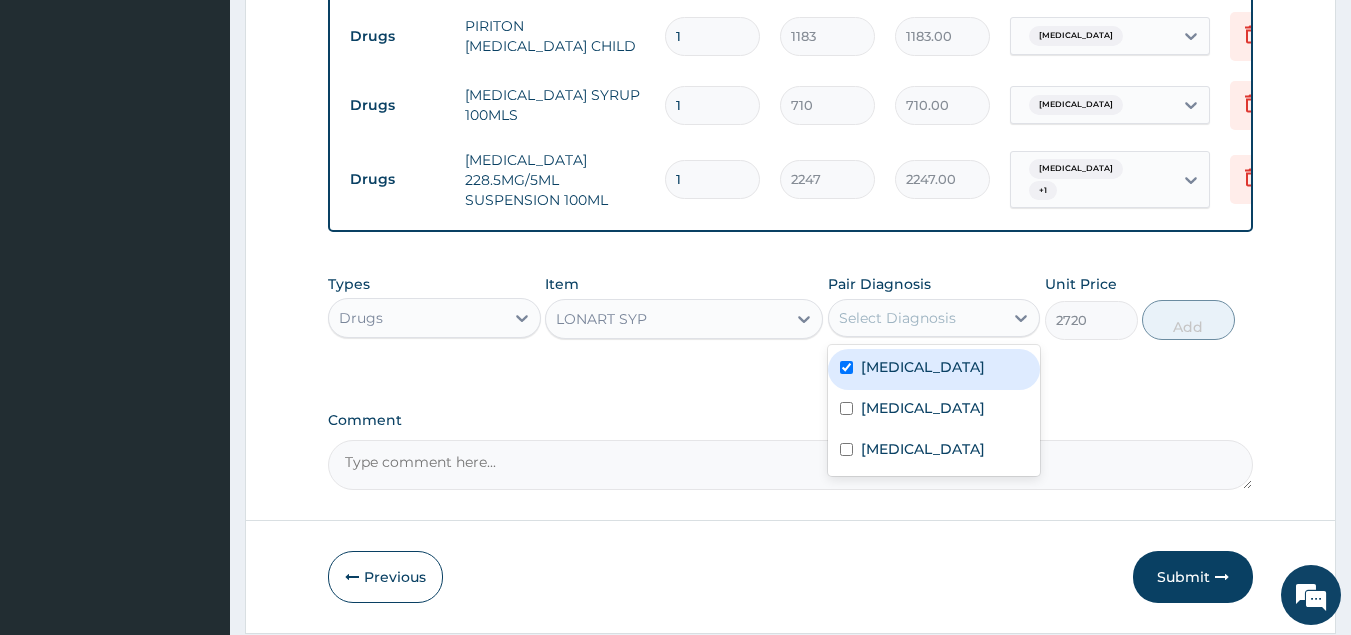 checkbox on "true" 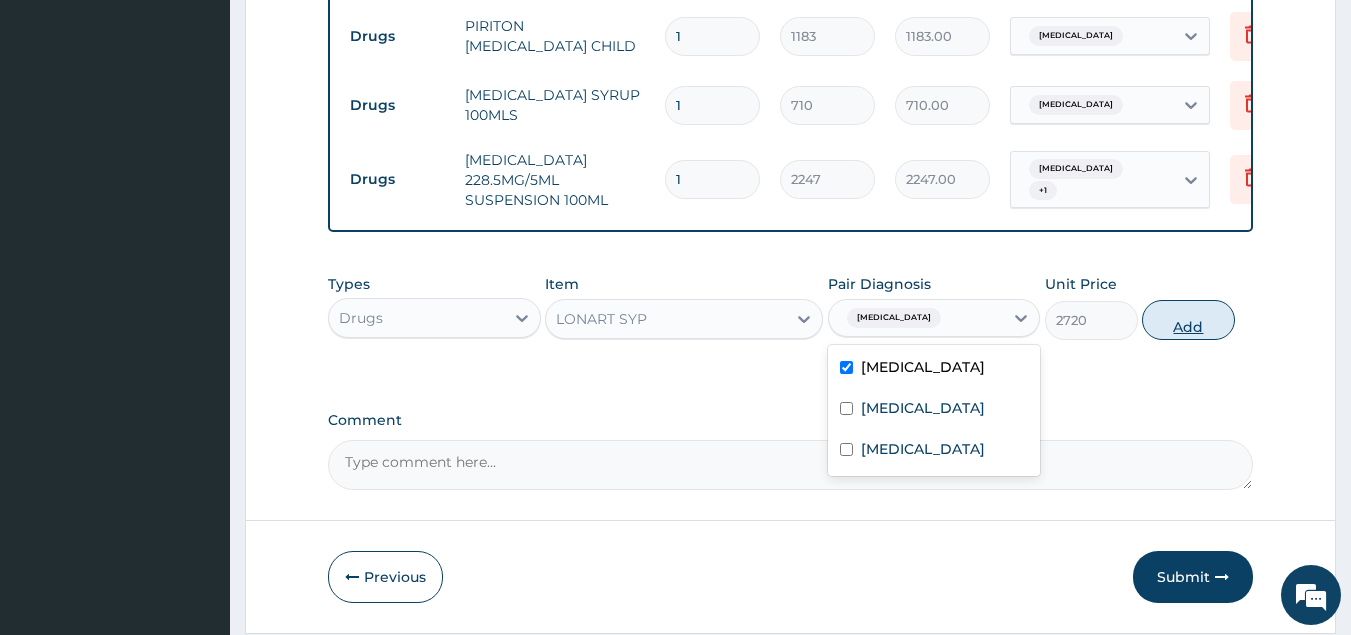 click on "Add" at bounding box center [1188, 320] 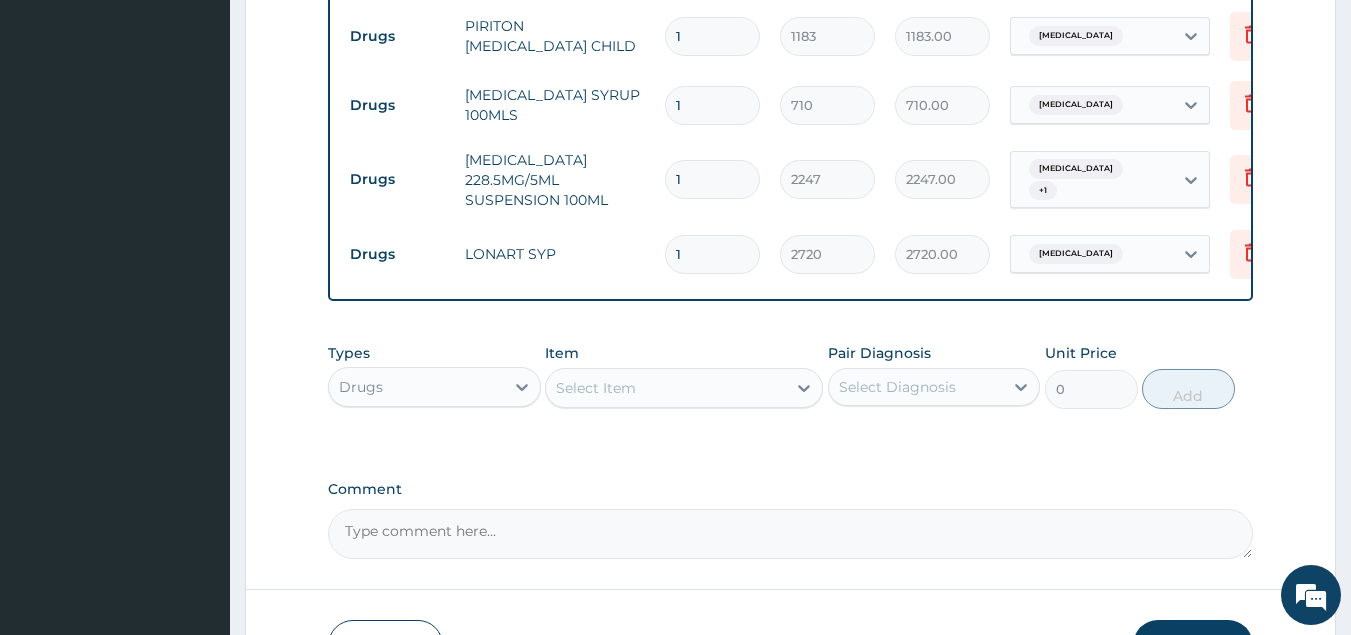 click on "Step  2  of 2 PA Code / Prescription Code Enter Code(Secondary Care Only) Encounter Date 08-07-2025 Important Notice Please enter PA codes before entering items that are not attached to a PA code   All diagnoses entered must be linked to a claim item. Diagnosis & Claim Items that are visible but inactive cannot be edited because they were imported from an already approved PA code. Diagnosis Malaria Confirmed Sepsis Confirmed Upper respiratory infection Confirmed NB: All diagnosis must be linked to a claim item Claim Items Type Name Quantity Unit Price Total Price Pair Diagnosis Actions Procedures GENERAL PRACTITIONER CONSULTATION FIRST OUTPATIENT CONSULTATION 1 3548 3548.00 Malaria Delete Drugs PIRITON EXPECTORANT CHILD 1 1183 1183.00 Upper respiratory infection Delete Drugs PARACETAMOL SYRUP 100MLS 1 710 710.00 Malaria Delete Drugs CO-AMOXICLAV 228.5MG/5ML SUSPENSION 100ML 1 2247 2247.00 Sepsis  + 1 Delete Drugs LONART SYP 1 2720 2720.00 Malaria Delete Types Drugs Item Select Item Pair Diagnosis Unit Price 0" at bounding box center [790, -44] 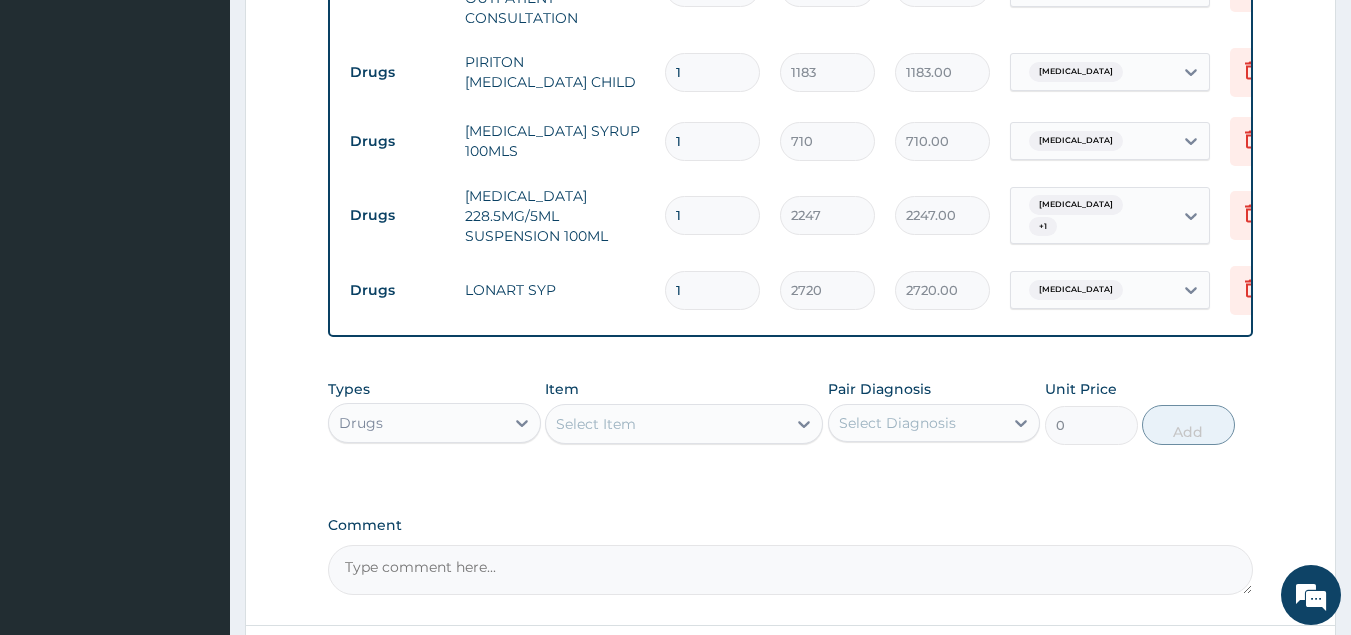 scroll, scrollTop: 856, scrollLeft: 0, axis: vertical 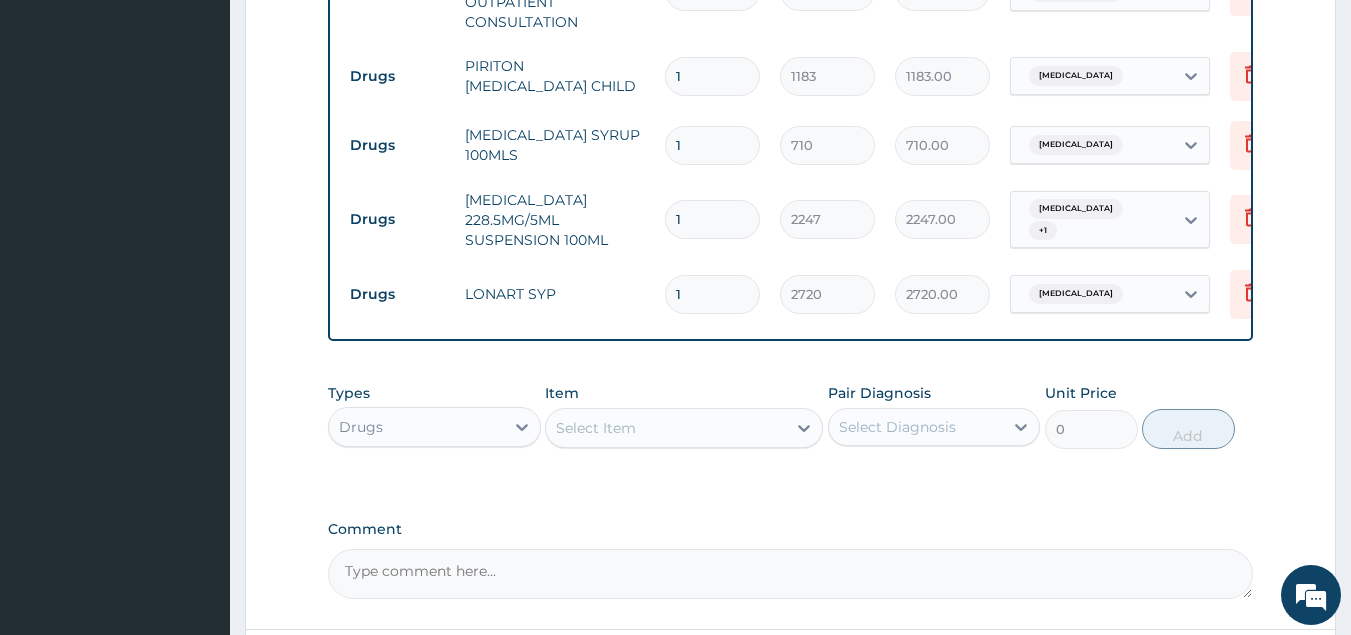 click on "Step  2  of 2 PA Code / Prescription Code Enter Code(Secondary Care Only) Encounter Date 08-07-2025 Important Notice Please enter PA codes before entering items that are not attached to a PA code   All diagnoses entered must be linked to a claim item. Diagnosis & Claim Items that are visible but inactive cannot be edited because they were imported from an already approved PA code. Diagnosis Malaria Confirmed Sepsis Confirmed Upper respiratory infection Confirmed NB: All diagnosis must be linked to a claim item Claim Items Type Name Quantity Unit Price Total Price Pair Diagnosis Actions Procedures GENERAL PRACTITIONER CONSULTATION FIRST OUTPATIENT CONSULTATION 1 3548 3548.00 Malaria Delete Drugs PIRITON EXPECTORANT CHILD 1 1183 1183.00 Upper respiratory infection Delete Drugs PARACETAMOL SYRUP 100MLS 1 710 710.00 Malaria Delete Drugs CO-AMOXICLAV 228.5MG/5ML SUSPENSION 100ML 1 2247 2247.00 Sepsis  + 1 Delete Drugs LONART SYP 1 2720 2720.00 Malaria Delete Types Drugs Item Select Item Pair Diagnosis Unit Price 0" at bounding box center (790, -4) 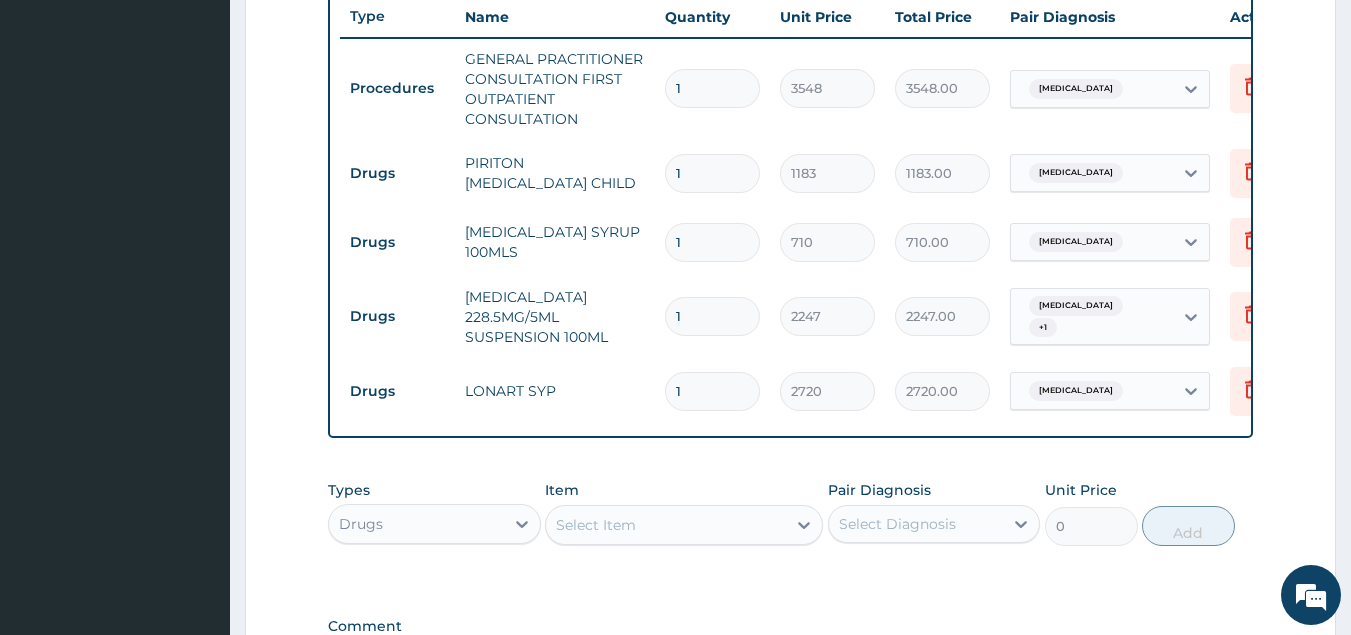 scroll, scrollTop: 736, scrollLeft: 0, axis: vertical 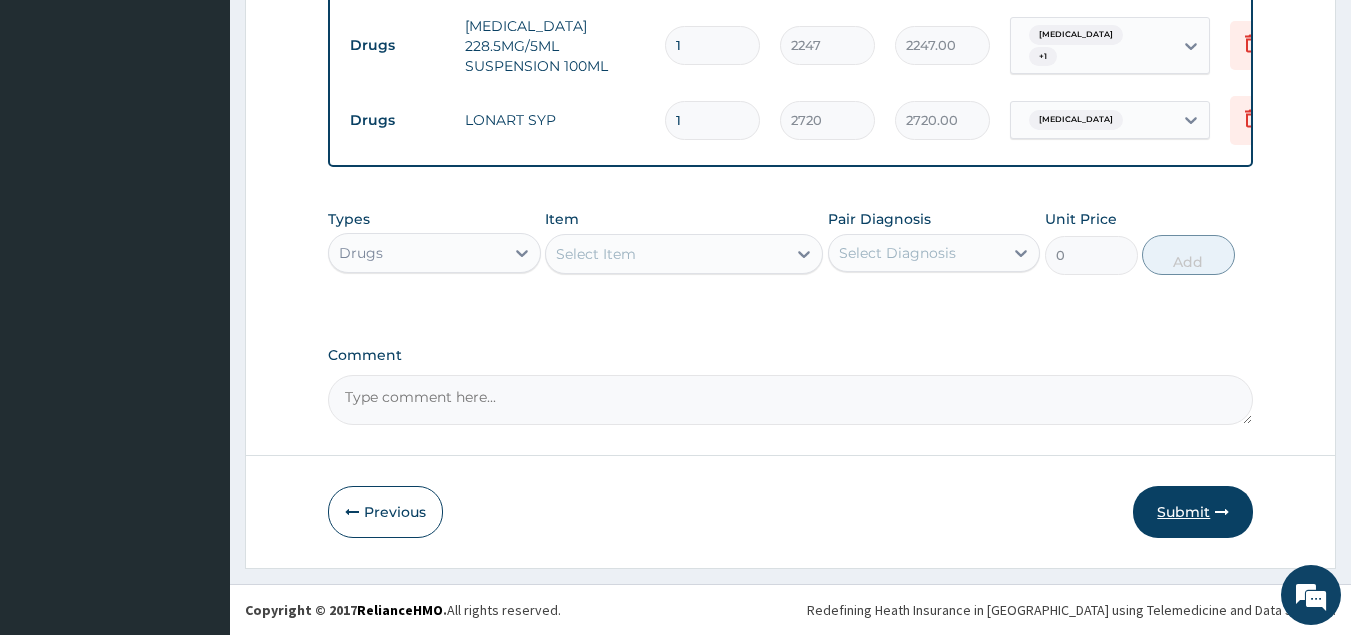 click on "Submit" at bounding box center (1193, 512) 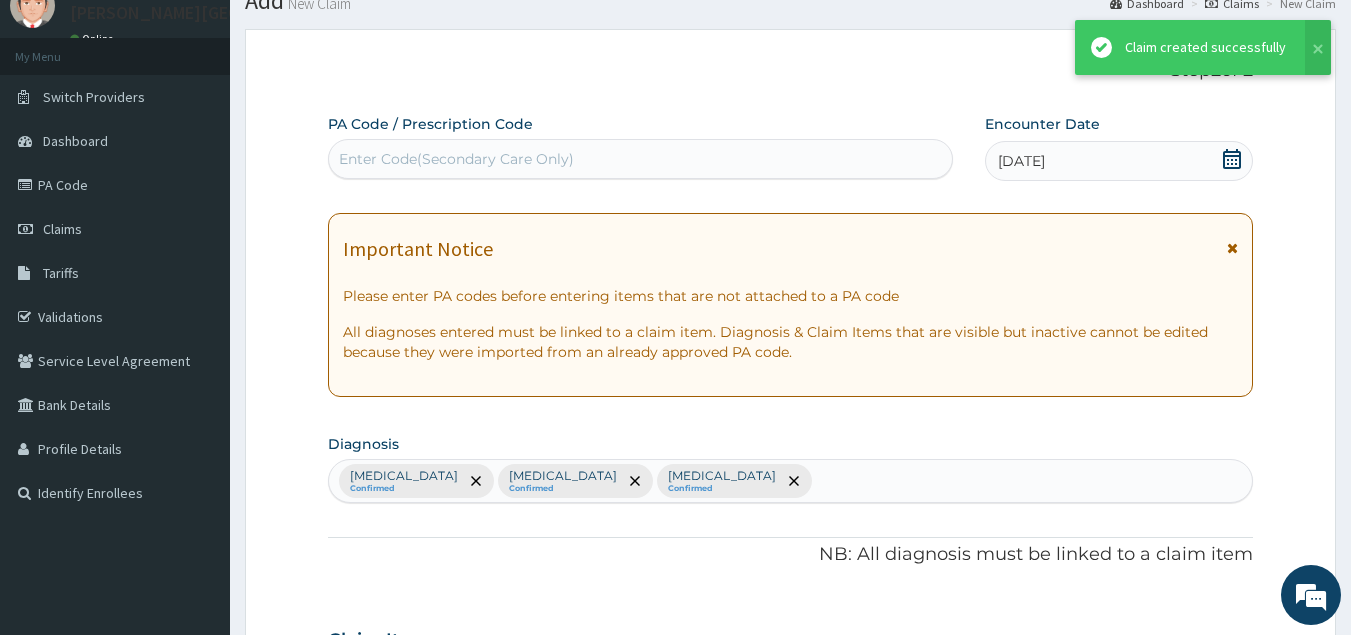 scroll, scrollTop: 1045, scrollLeft: 0, axis: vertical 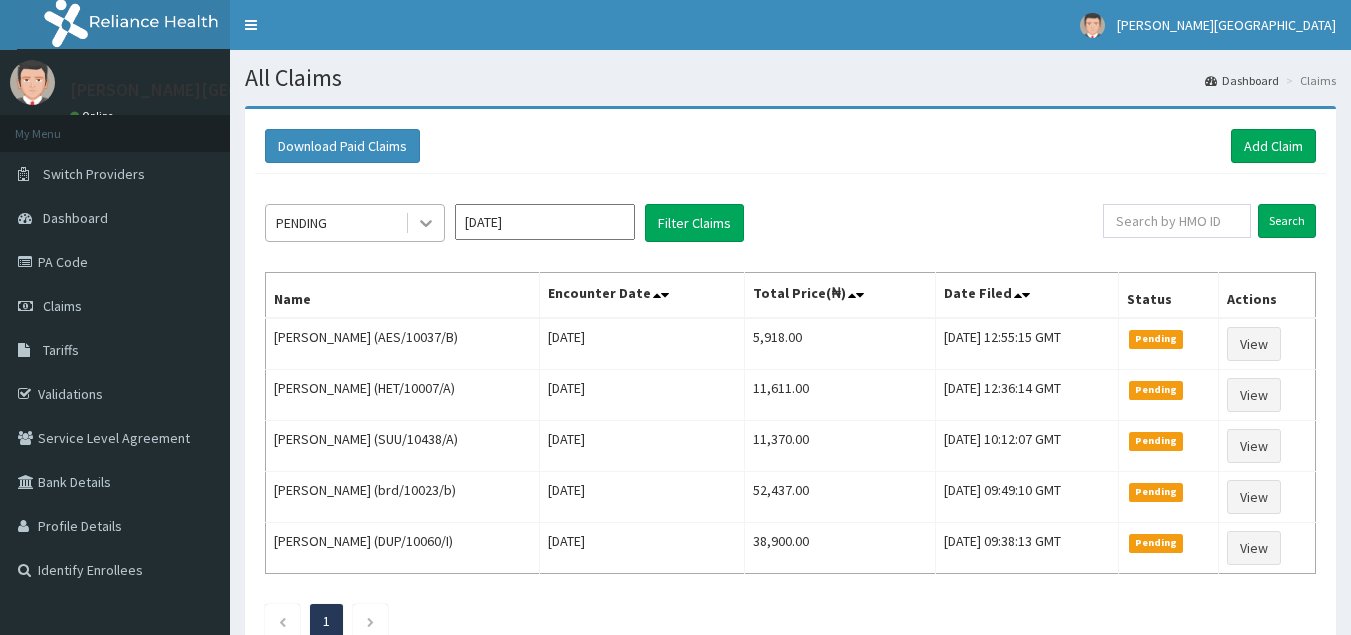 click 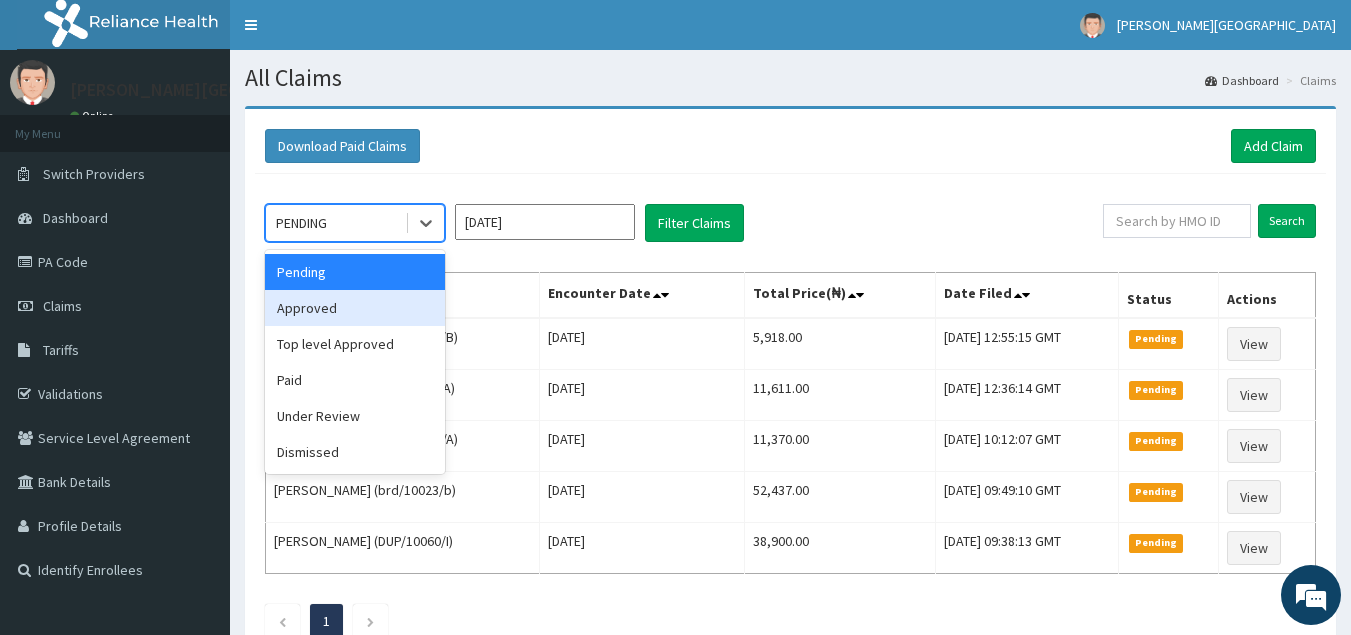click on "Approved" at bounding box center (355, 308) 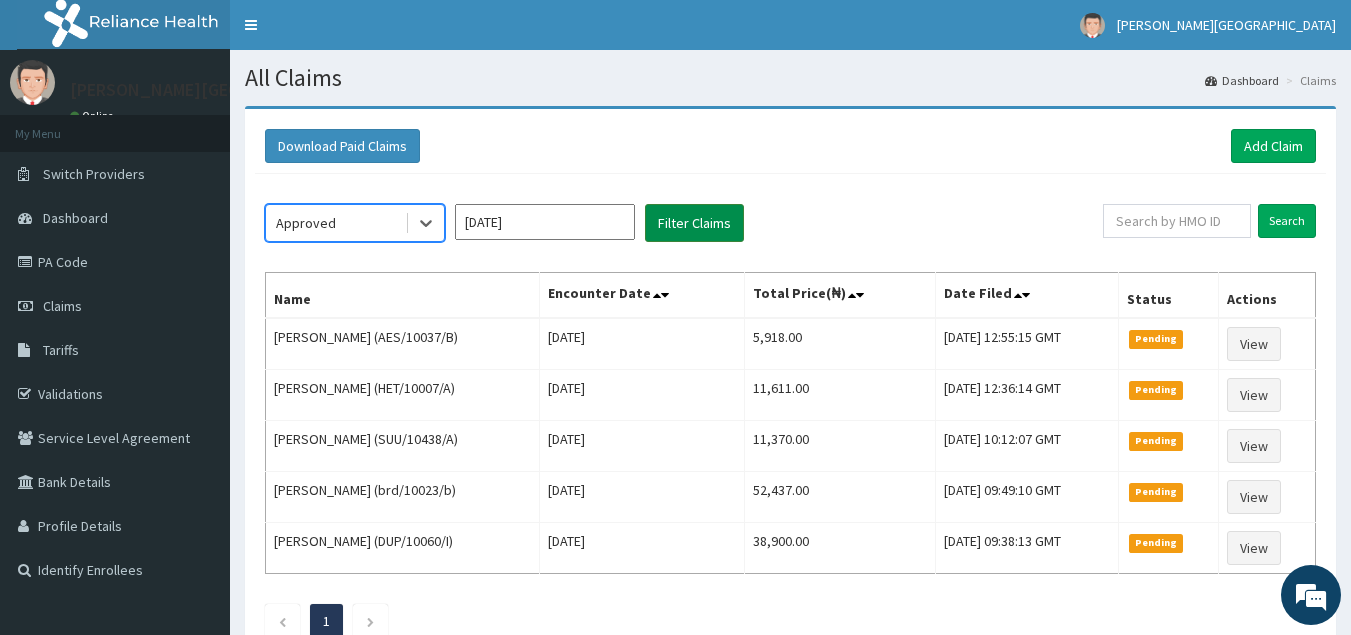 click on "Filter Claims" at bounding box center (694, 223) 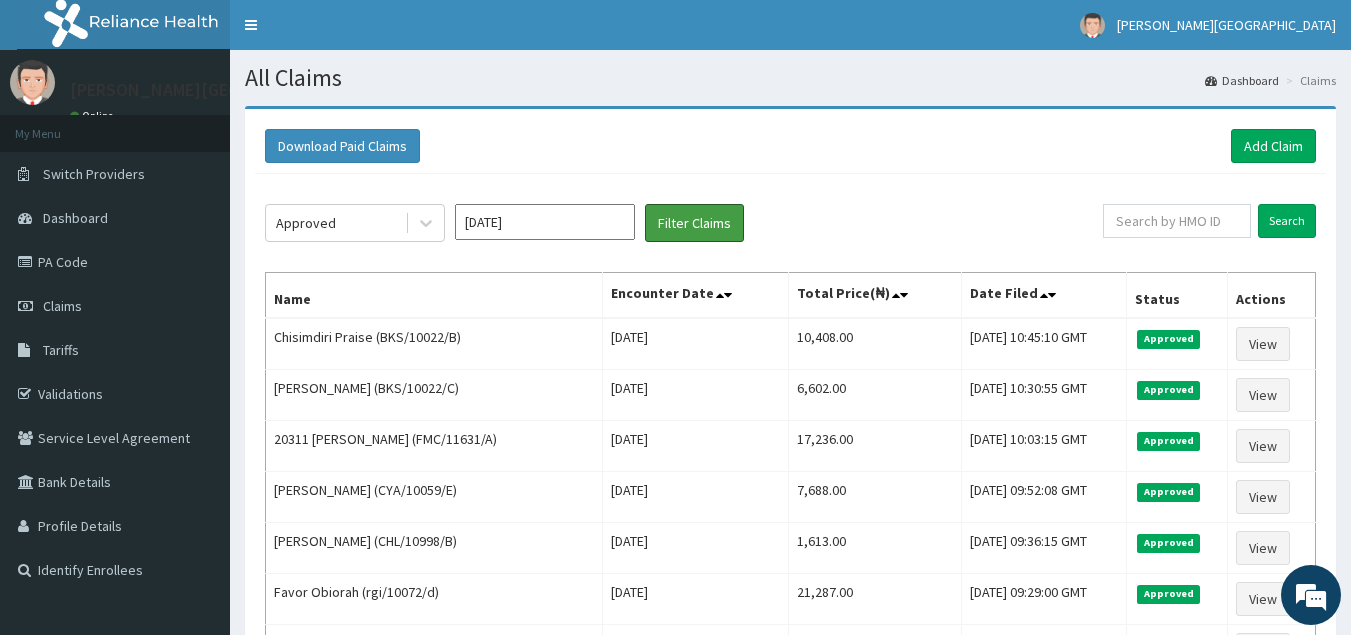 scroll, scrollTop: 0, scrollLeft: 0, axis: both 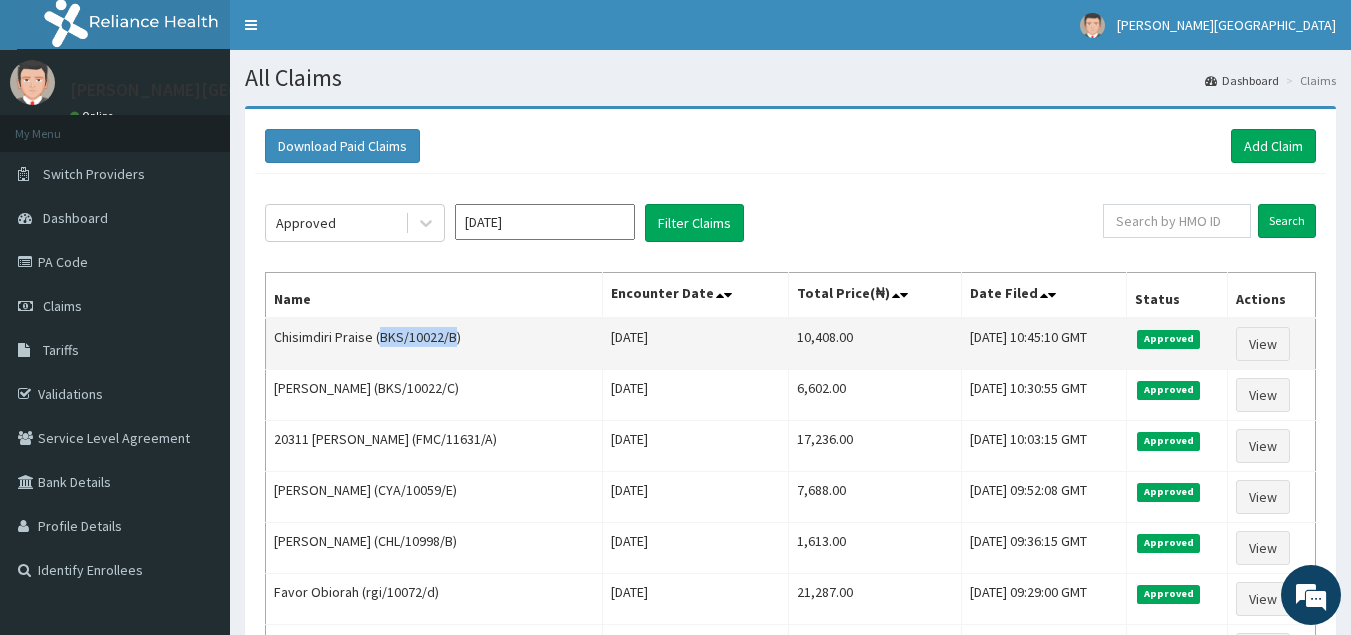 drag, startPoint x: 377, startPoint y: 337, endPoint x: 452, endPoint y: 334, distance: 75.059975 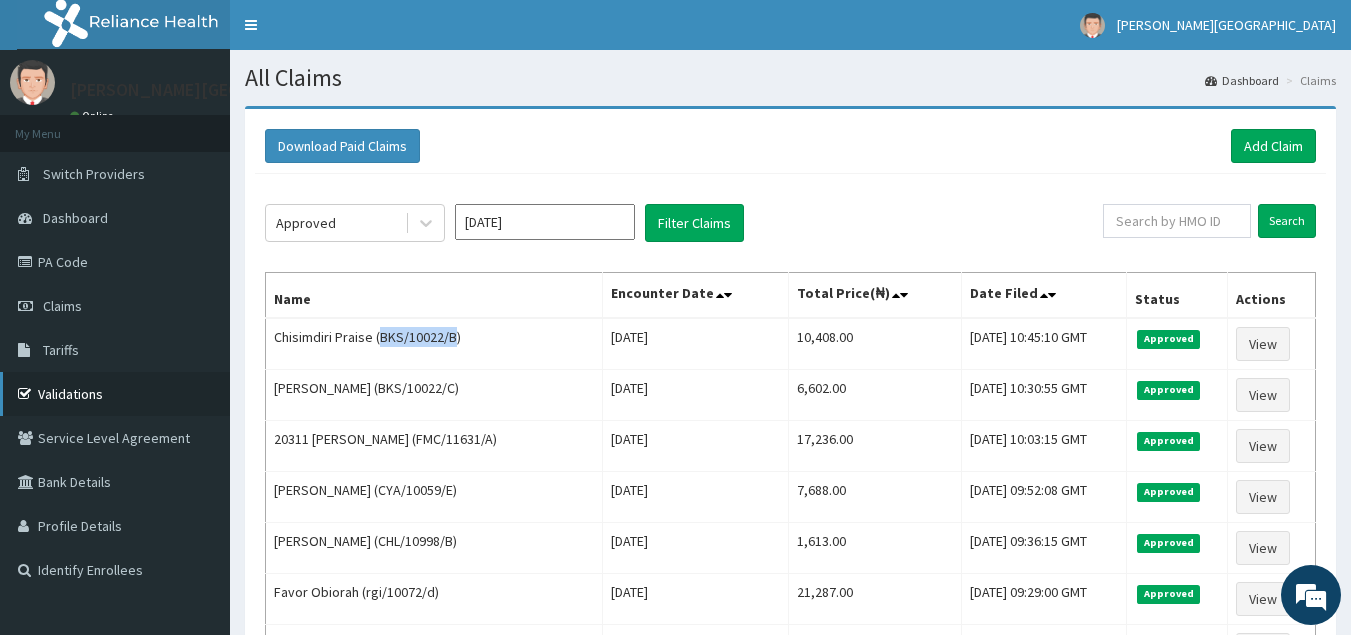 click on "Validations" at bounding box center (115, 394) 